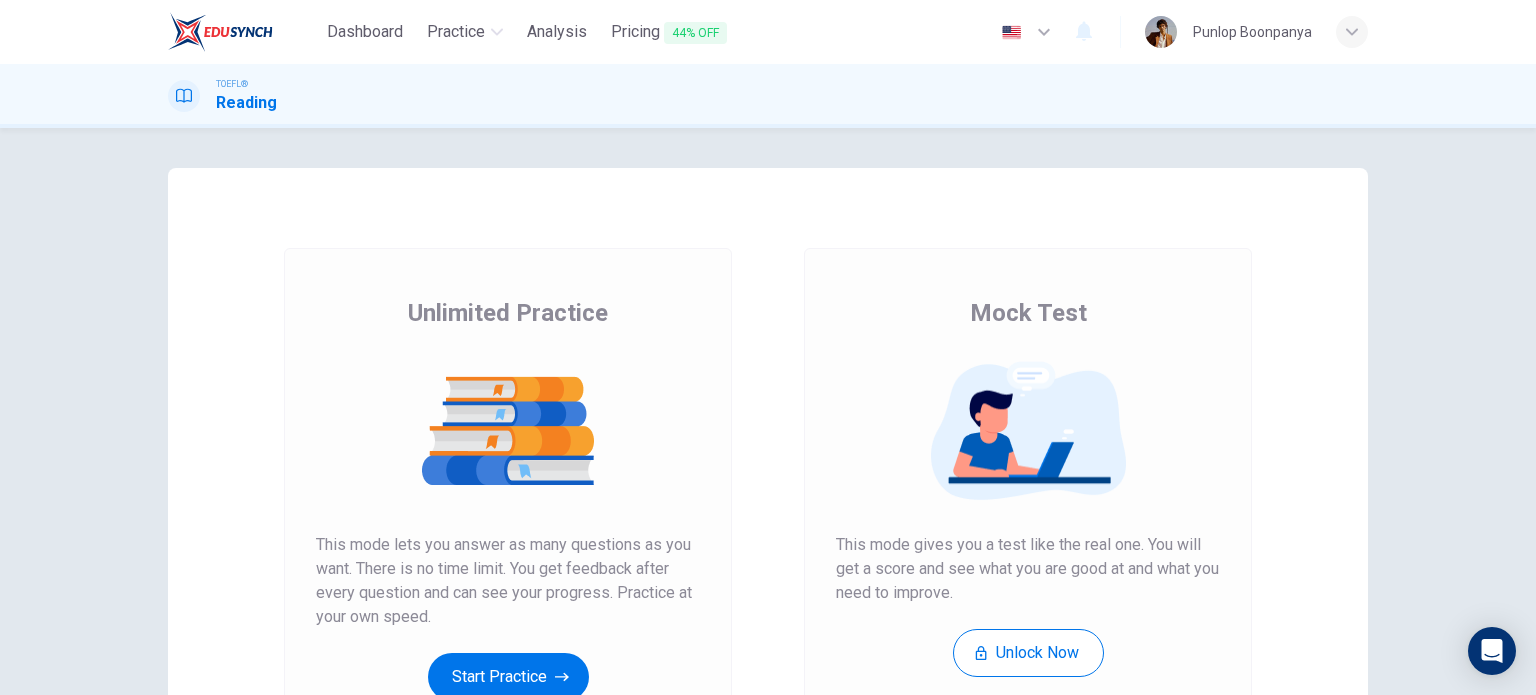 scroll, scrollTop: 0, scrollLeft: 0, axis: both 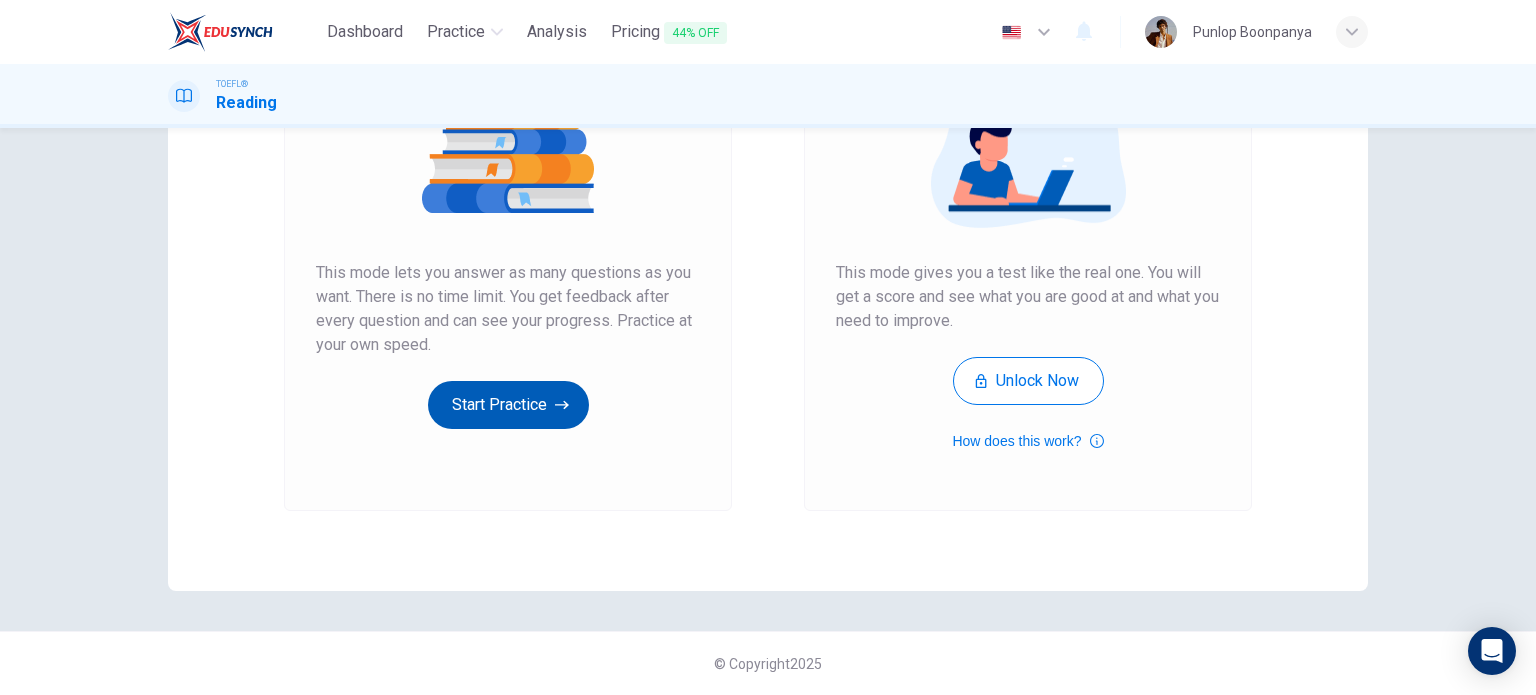 click on "Start Practice" at bounding box center [508, 405] 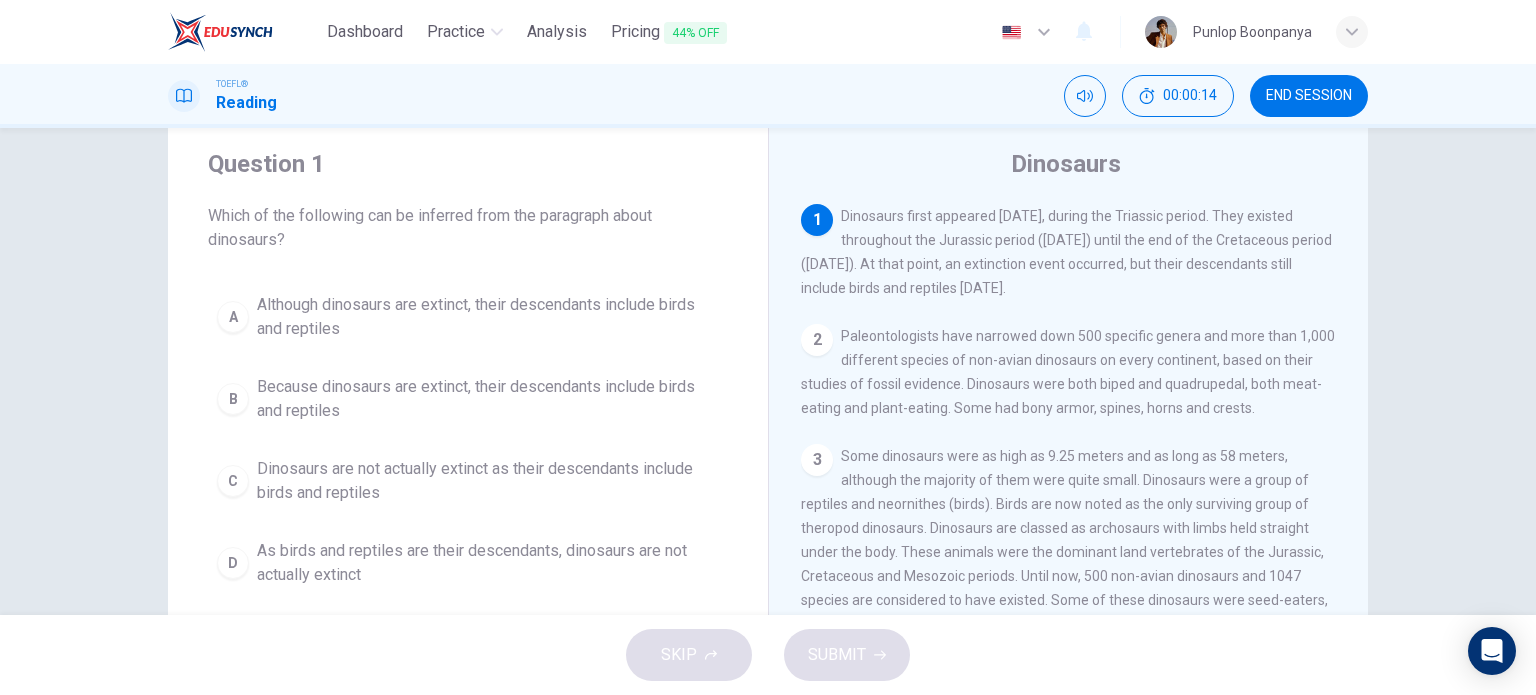 scroll, scrollTop: 100, scrollLeft: 0, axis: vertical 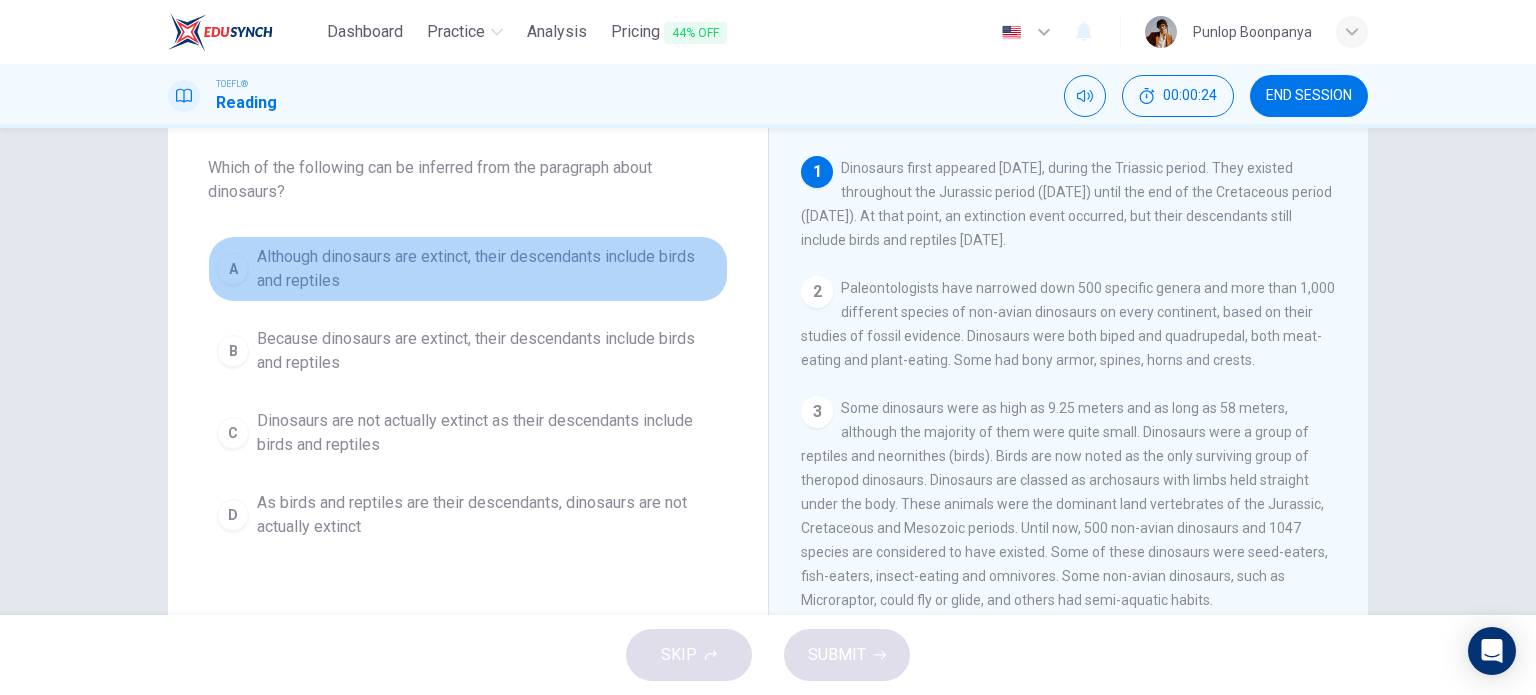 drag, startPoint x: 511, startPoint y: 263, endPoint x: 578, endPoint y: 267, distance: 67.11929 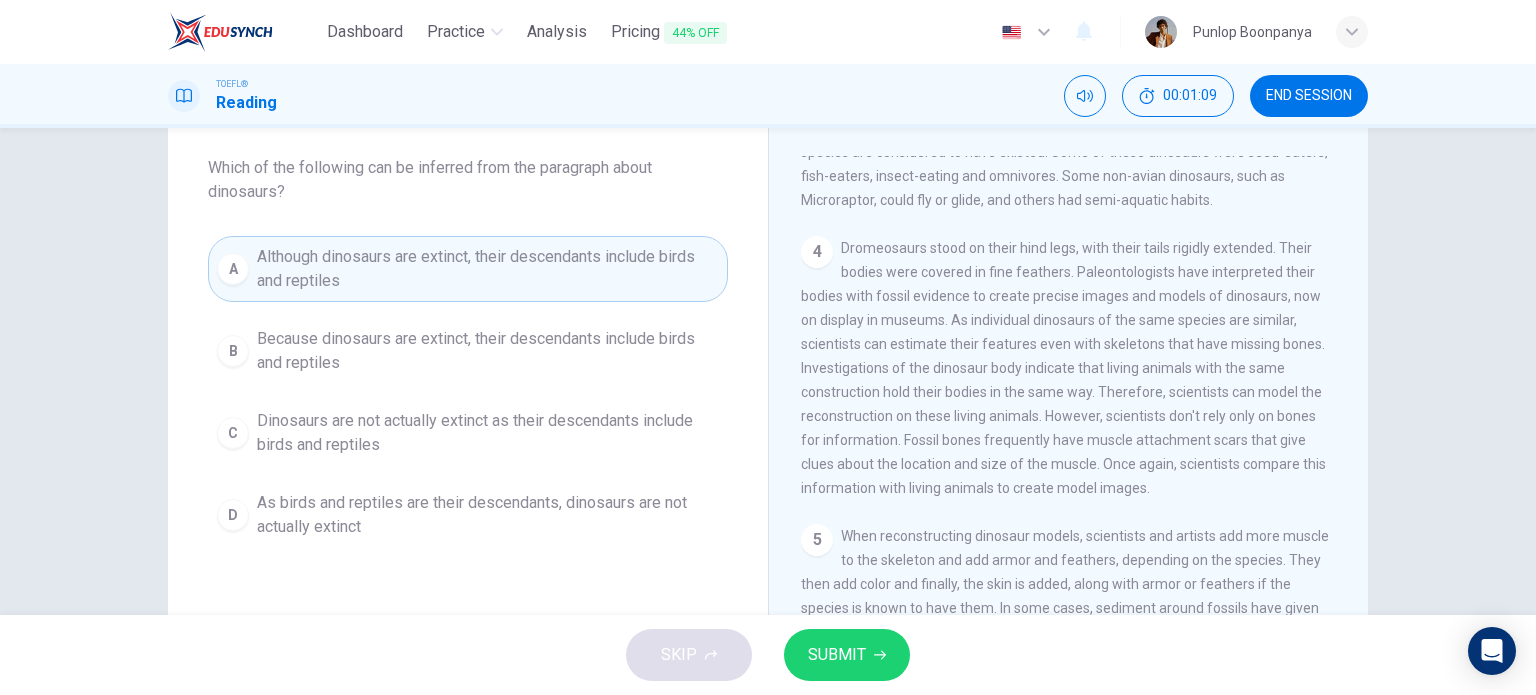 scroll, scrollTop: 800, scrollLeft: 0, axis: vertical 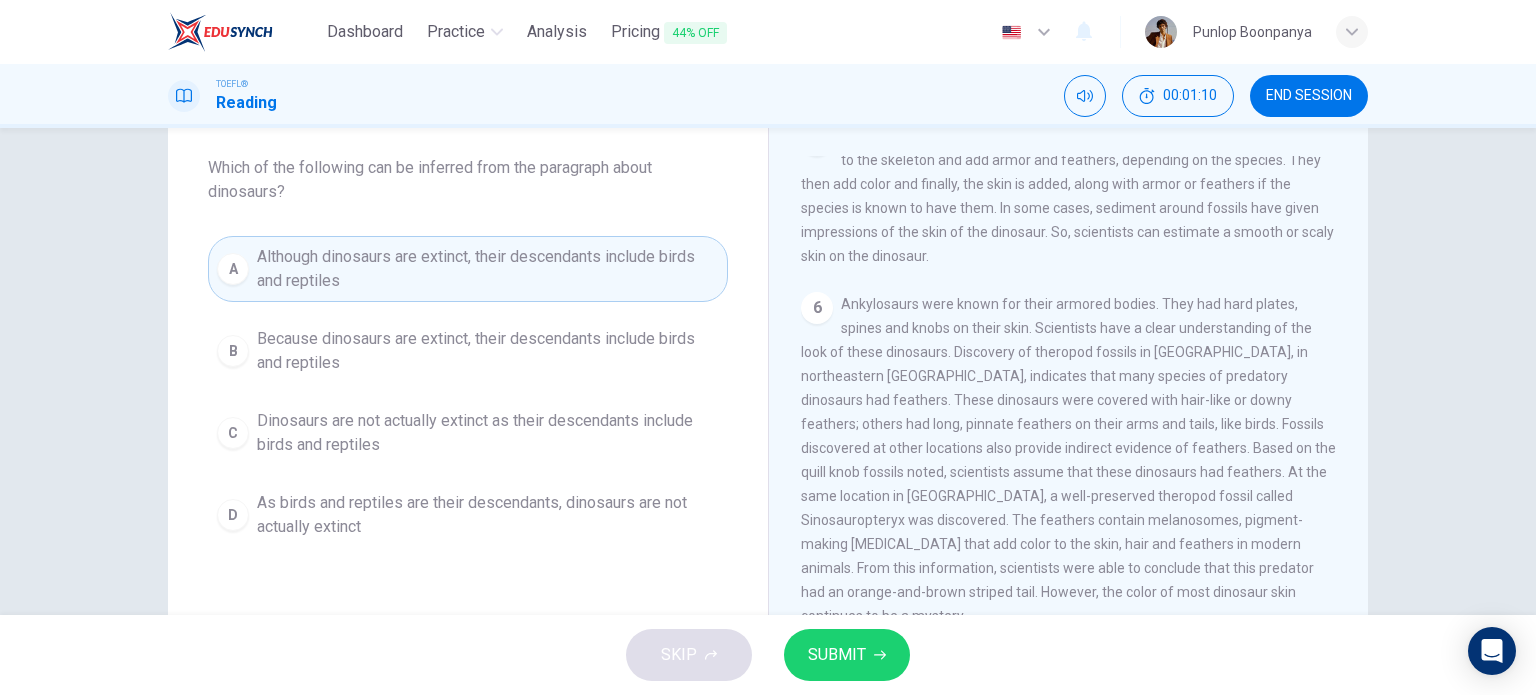 click on "Ankylosaurs were known for their armored bodies. They had hard plates, spines and knobs on their skin. Scientists have a clear understanding of the look of these dinosaurs. Discovery of theropod fossils in [GEOGRAPHIC_DATA], in northeastern [GEOGRAPHIC_DATA], indicates that many species of predatory dinosaurs had feathers. These dinosaurs were covered with hair-like or downy feathers; others had long, pinnate feathers on their arms and tails, like birds. Fossils discovered at other locations also provide indirect evidence of feathers. Based on the quill knob fossils noted, scientists assume that these dinosaurs had feathers. At the same location in [GEOGRAPHIC_DATA], a well-preserved theropod fossil called Sinosauropteryx was discovered. The feathers contain melanosomes, pigment-making [MEDICAL_DATA] that add color to the skin, hair and feathers in modern animals. From this information, scientists were able to conclude that this predator had an orange-and-brown striped tail. However, the color of most dinosaur skin continues to be a mystery." at bounding box center (1068, 460) 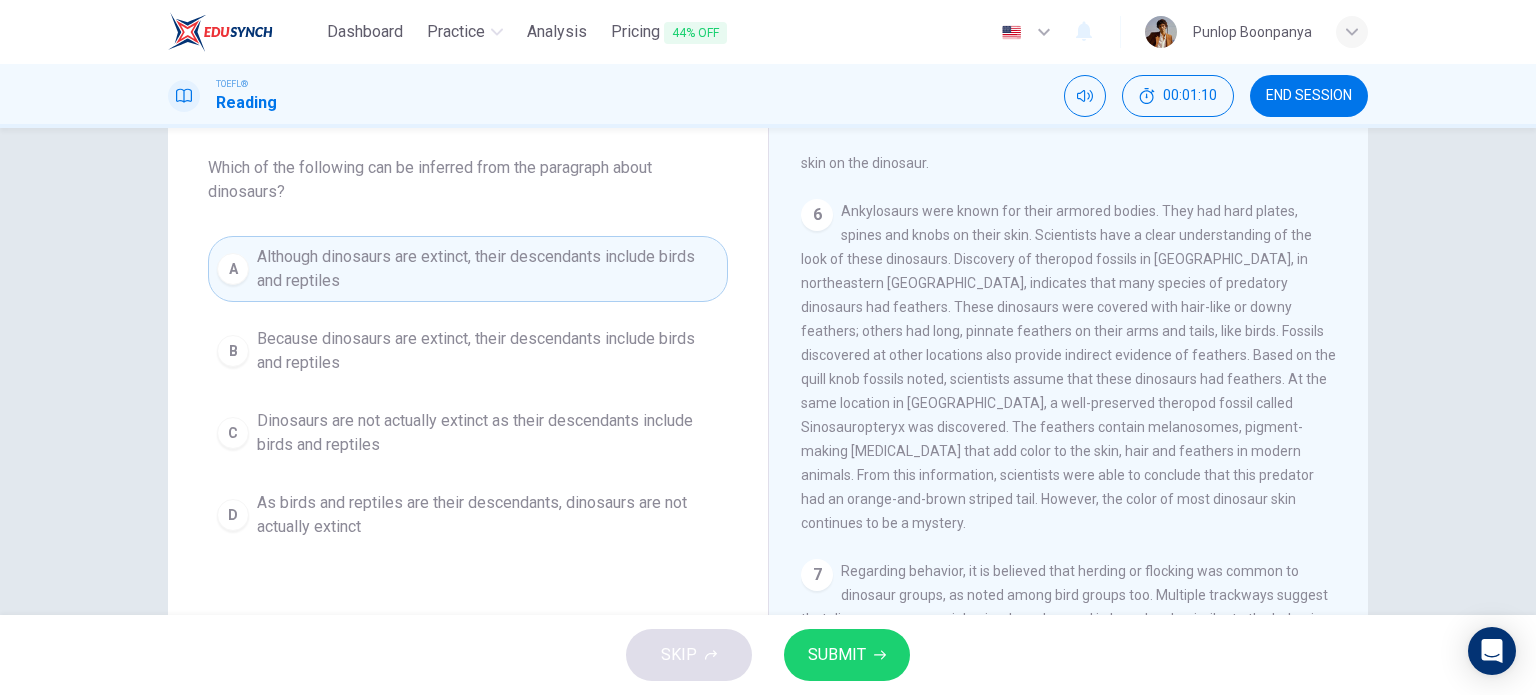 scroll, scrollTop: 1056, scrollLeft: 0, axis: vertical 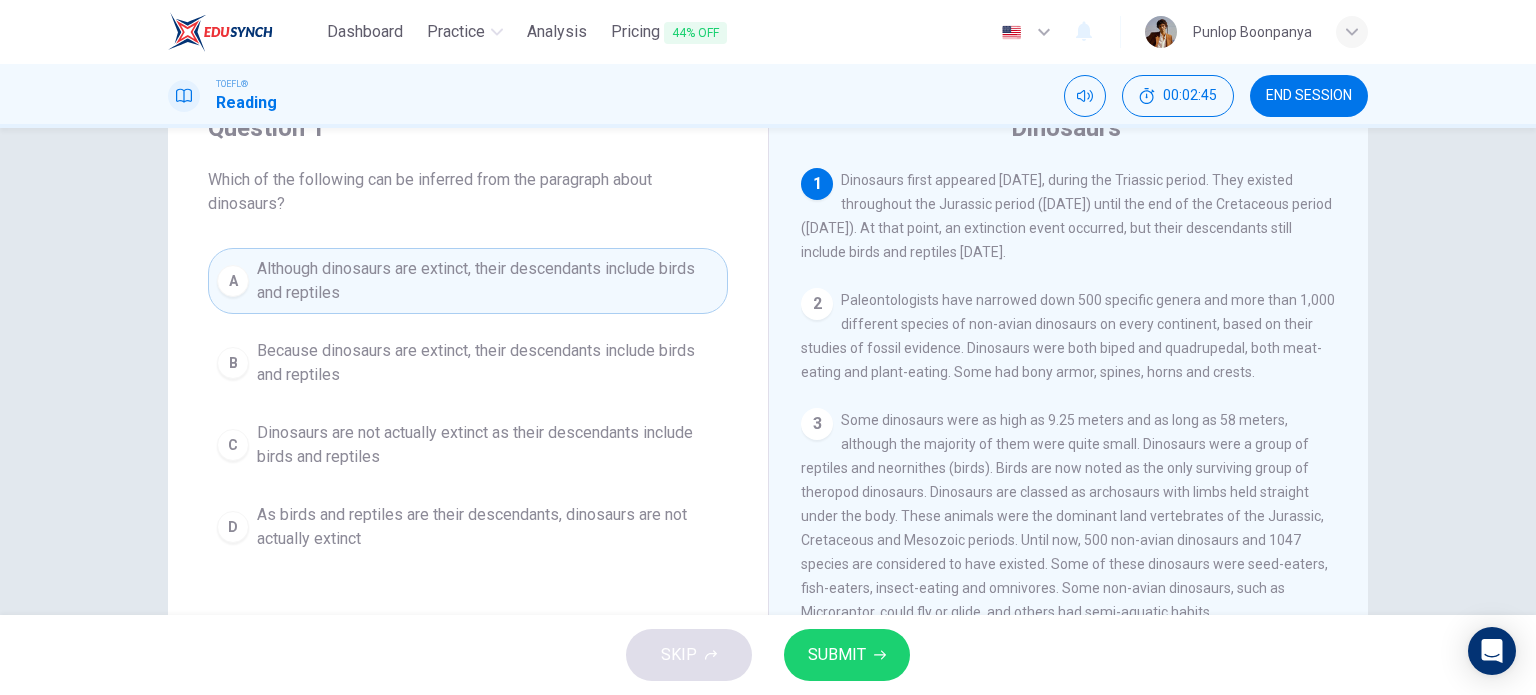 drag, startPoint x: 832, startPoint y: 656, endPoint x: 716, endPoint y: 479, distance: 211.62466 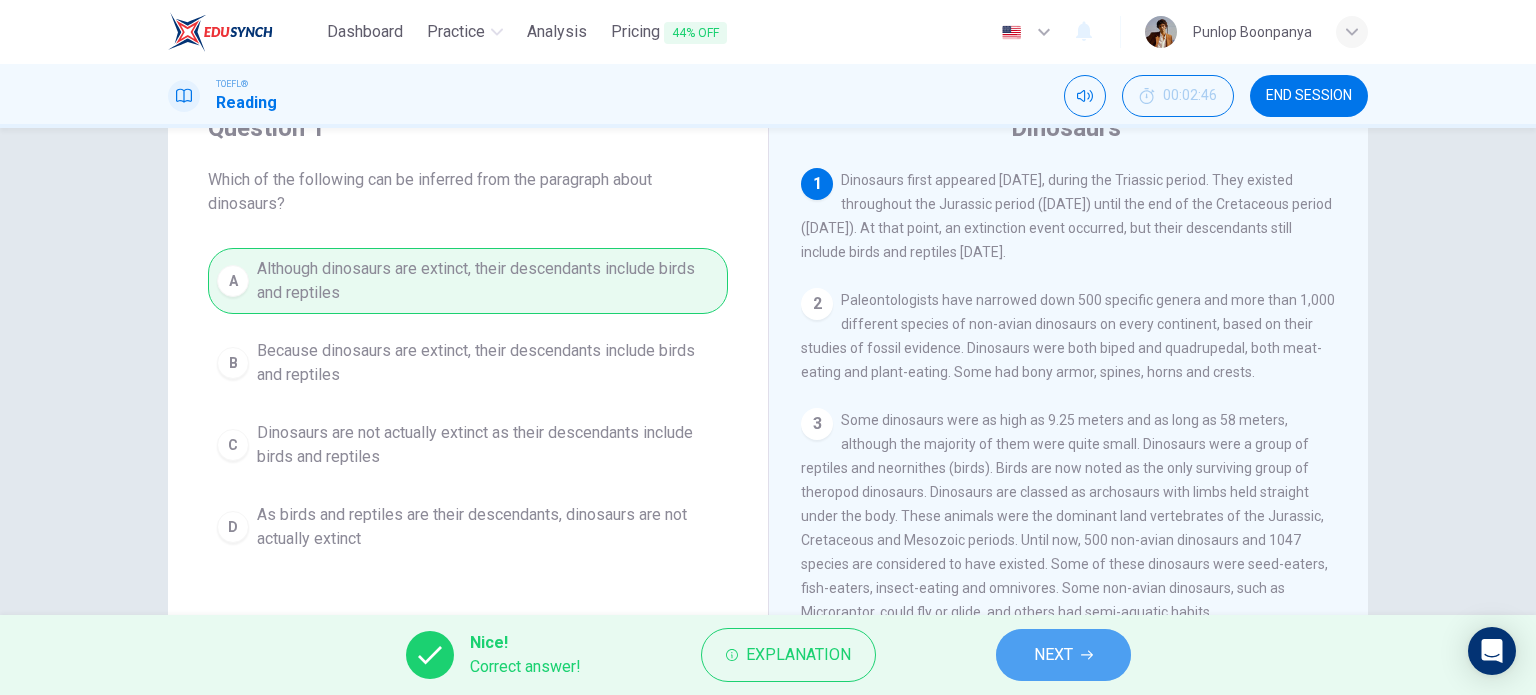 drag, startPoint x: 1064, startPoint y: 660, endPoint x: 749, endPoint y: 484, distance: 360.83377 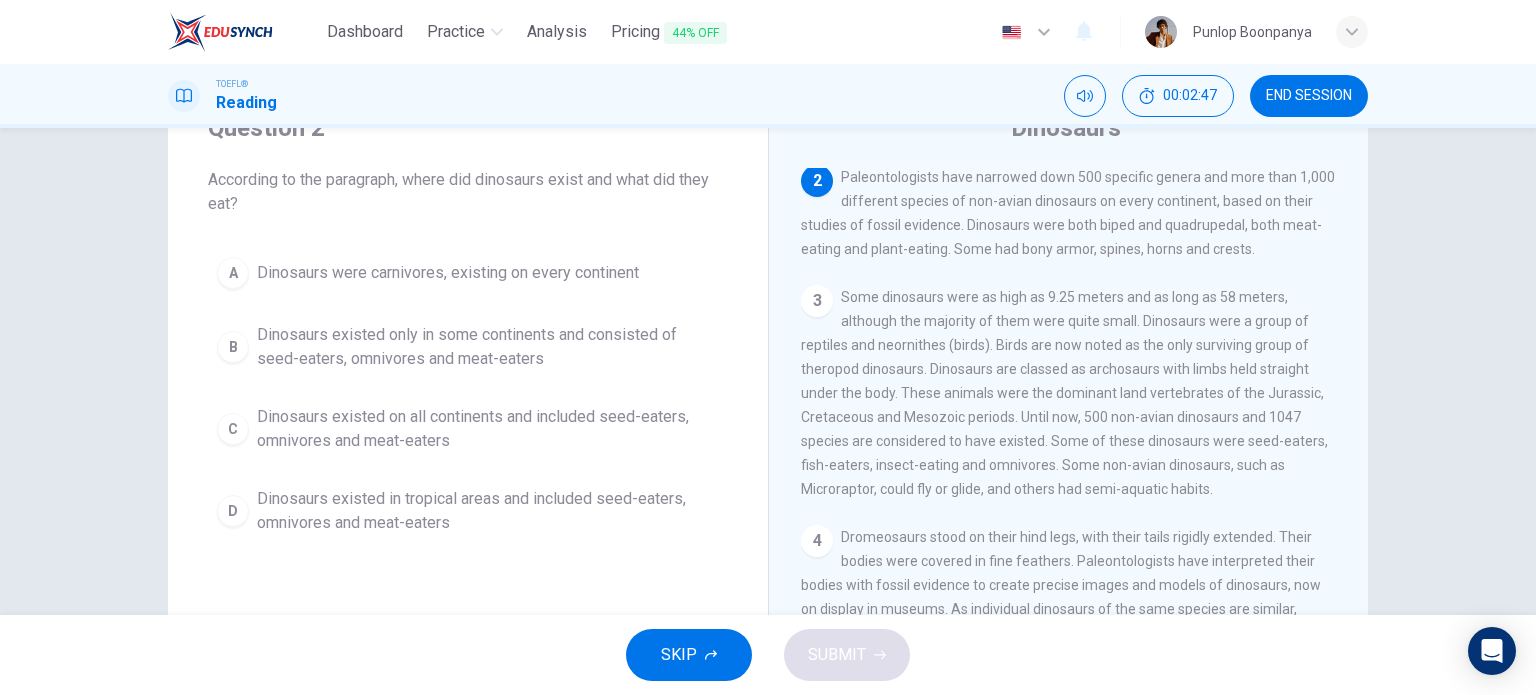 scroll, scrollTop: 0, scrollLeft: 0, axis: both 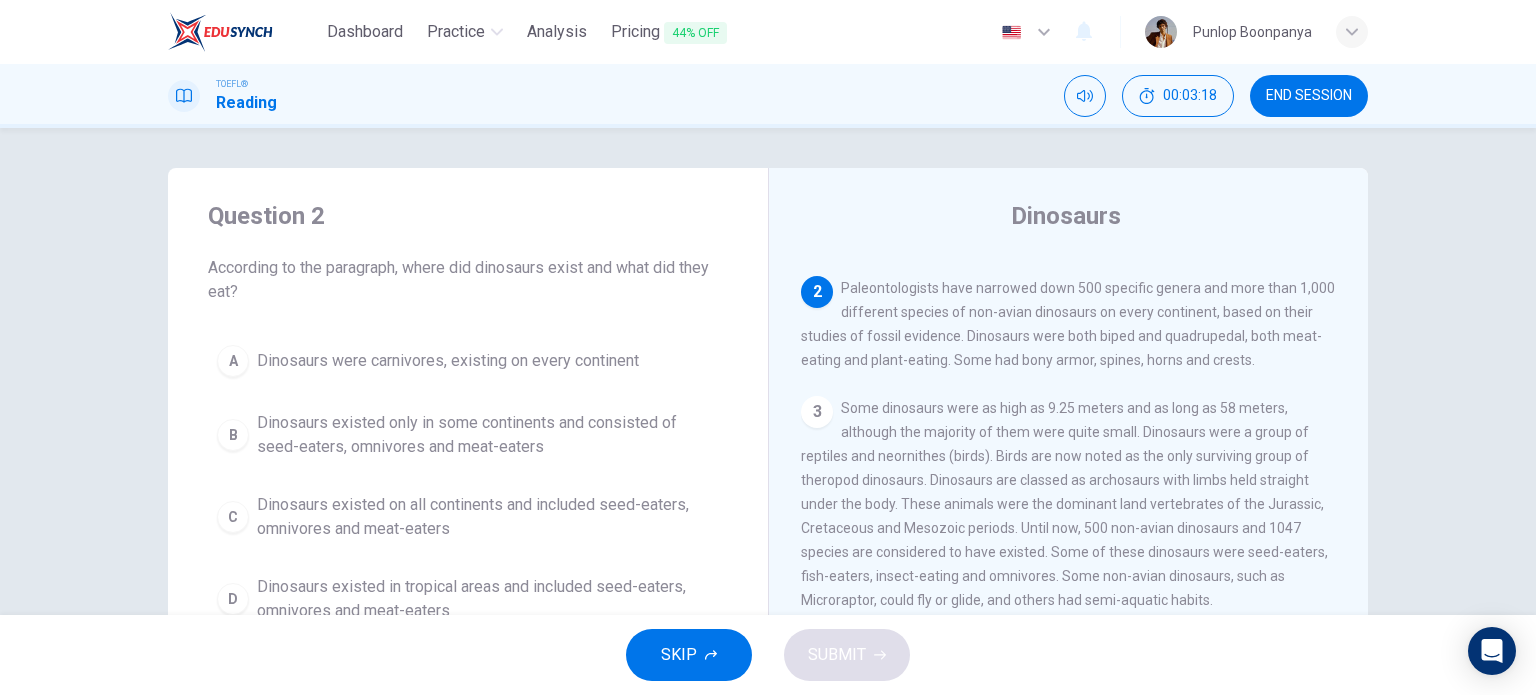 drag, startPoint x: 1274, startPoint y: 343, endPoint x: 1240, endPoint y: 342, distance: 34.0147 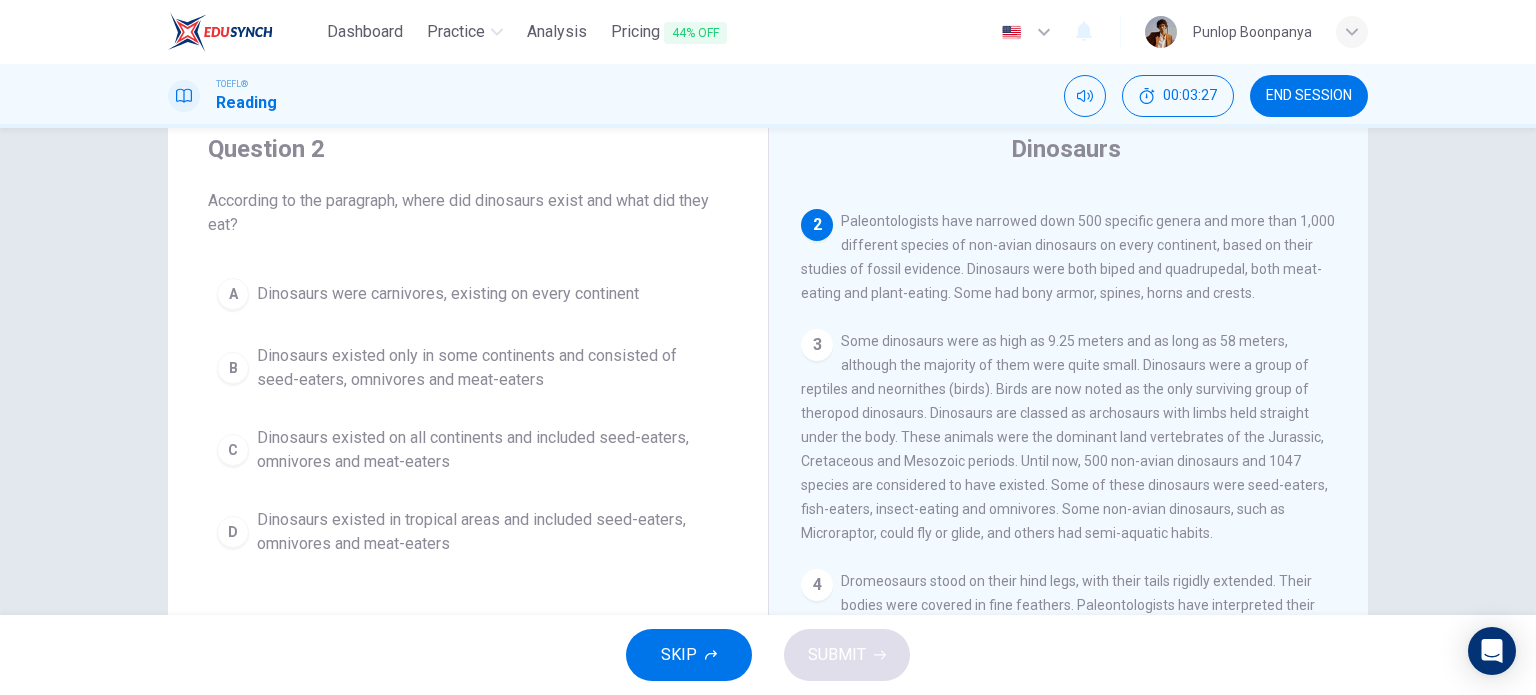scroll, scrollTop: 100, scrollLeft: 0, axis: vertical 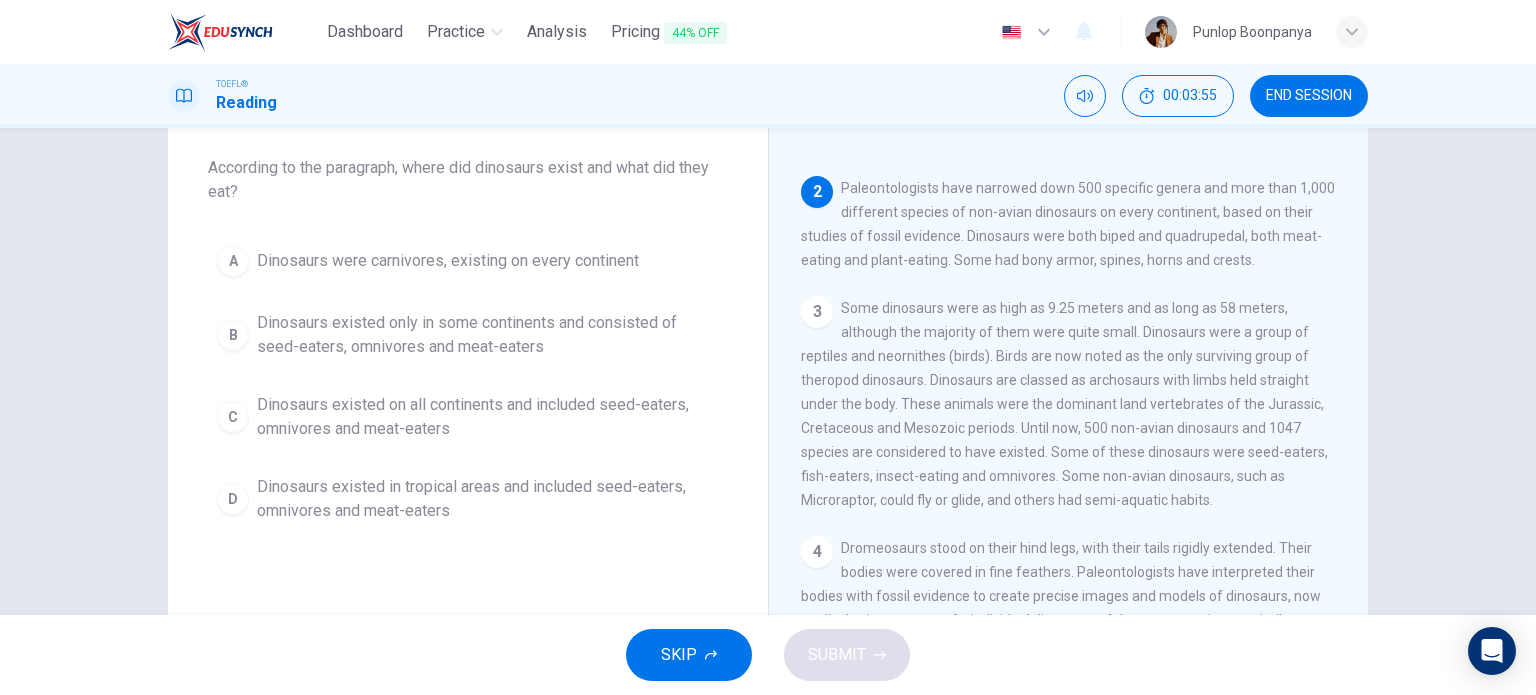 click on "Question 2 According to the paragraph, where did dinosaurs exist and what did they eat? A Dinosaurs were carnivores, existing on every continent B Dinosaurs existed only in some continents and consisted of seed-eaters, omnivores and meat-eaters C Dinosaurs existed on all continents and included seed-eaters, omnivores and meat-eaters D Dinosaurs existed in tropical areas and included seed-eaters, omnivores and meat-eaters Dinosaurs 1 Dinosaurs first appeared [DATE], during the Triassic period. They existed throughout the Jurassic period ([DATE]) until the end of the Cretaceous period ([DATE]). At that point, an extinction event occurred, but their descendants still include birds and reptiles [DATE]. 2 3 4 5 6 7" at bounding box center (768, 371) 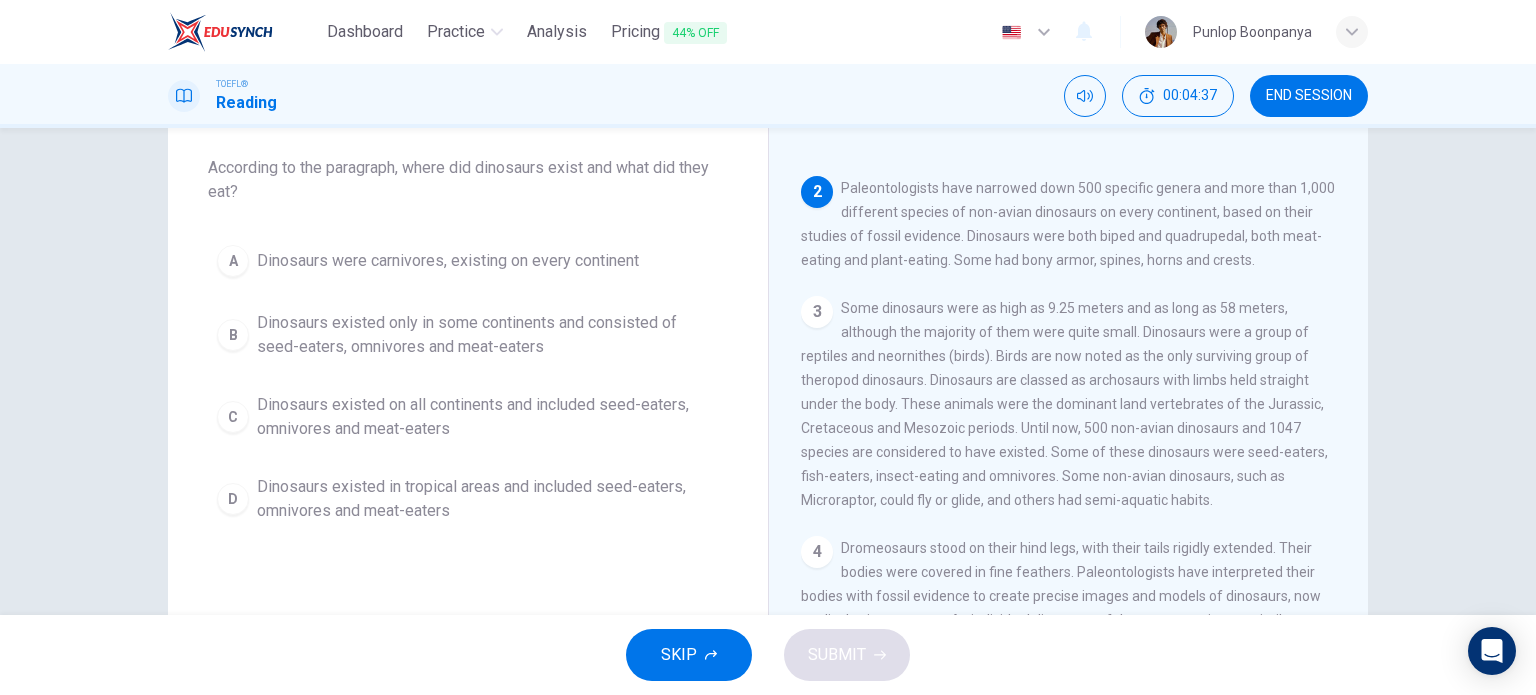 click on "Dinosaurs existed only in some continents and consisted of seed-eaters, omnivores and meat-eaters" at bounding box center (488, 335) 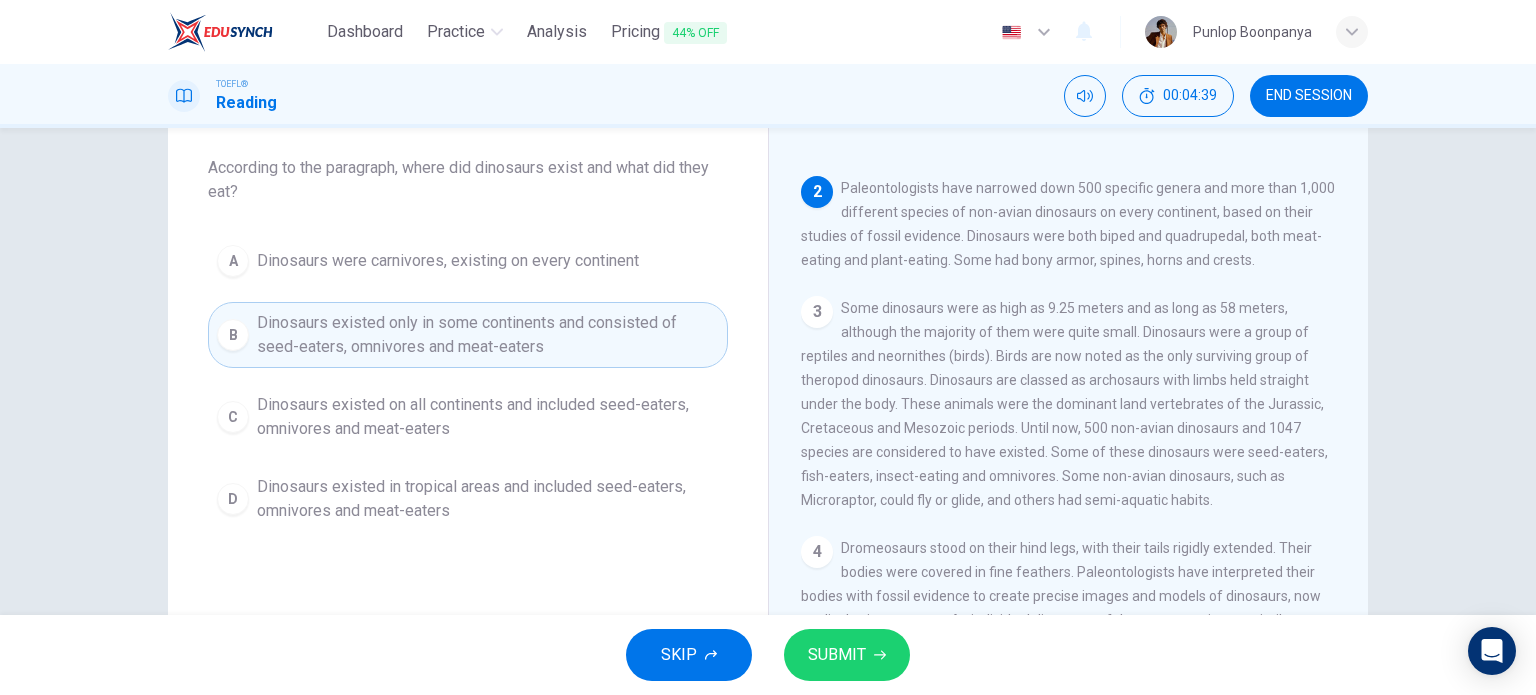 click on "SUBMIT" at bounding box center [847, 655] 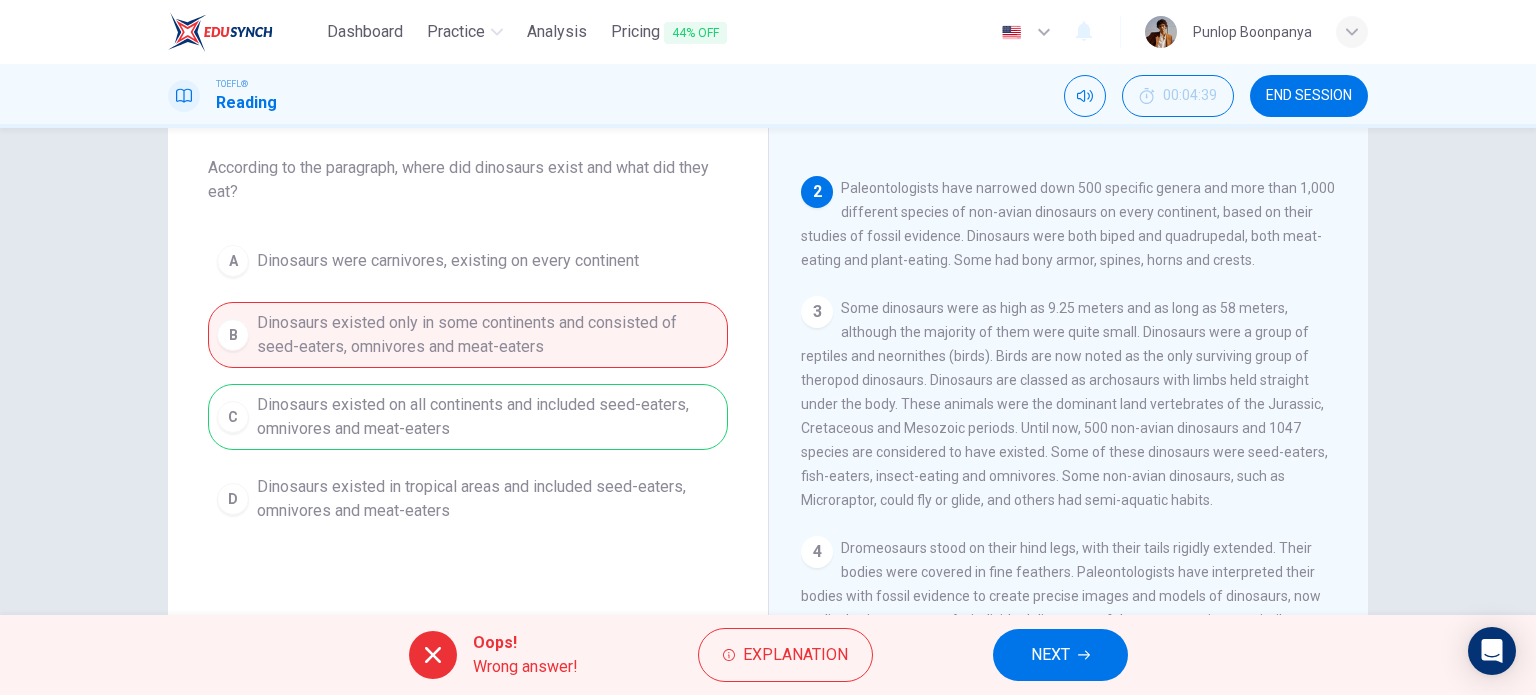 click on "NEXT" at bounding box center (1060, 655) 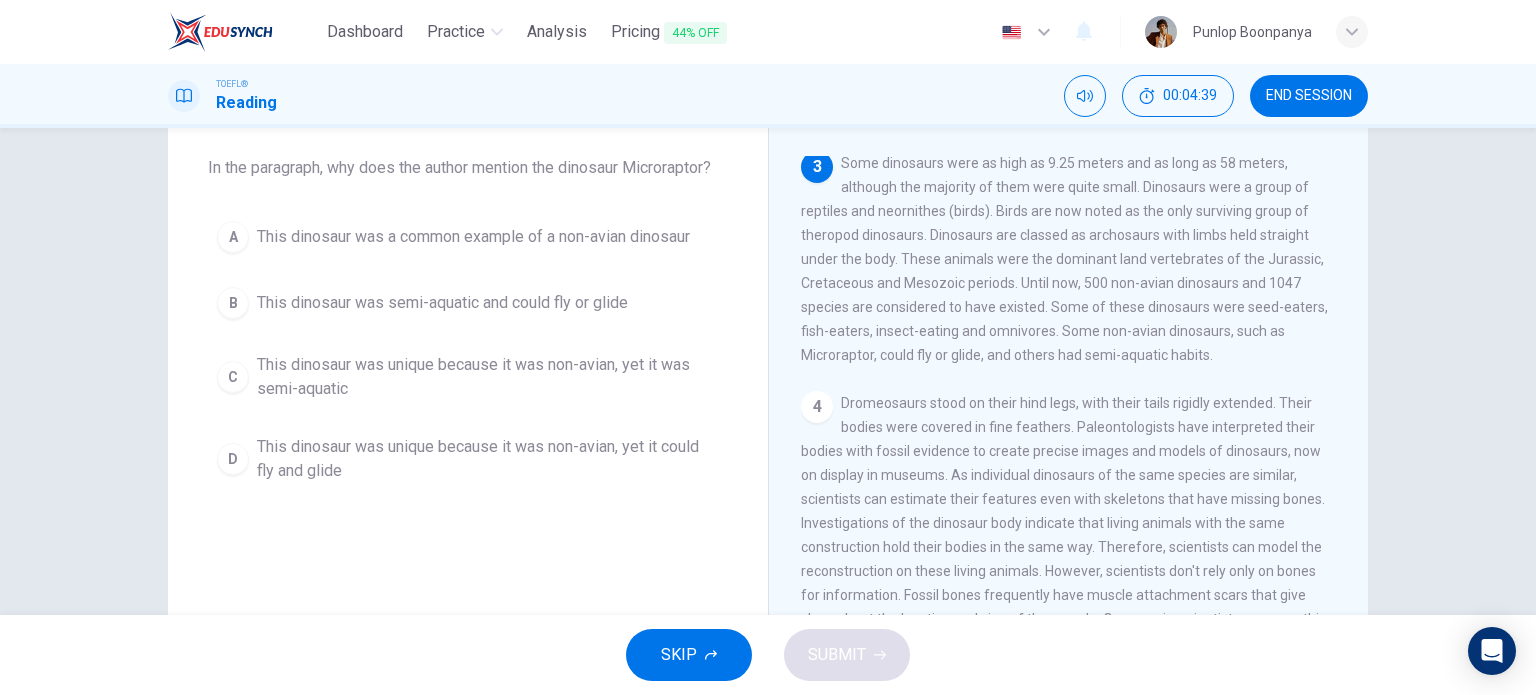 scroll, scrollTop: 246, scrollLeft: 0, axis: vertical 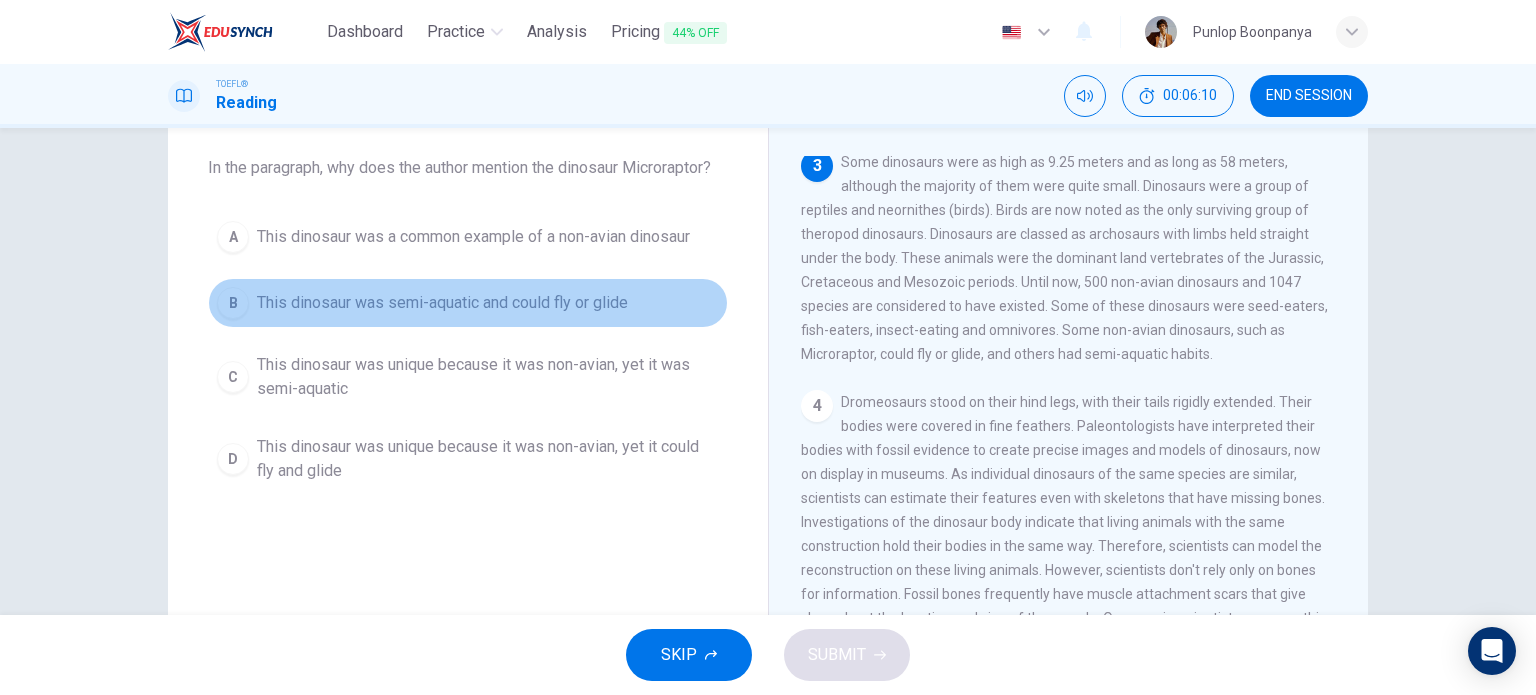 drag, startPoint x: 602, startPoint y: 292, endPoint x: 742, endPoint y: 416, distance: 187.01872 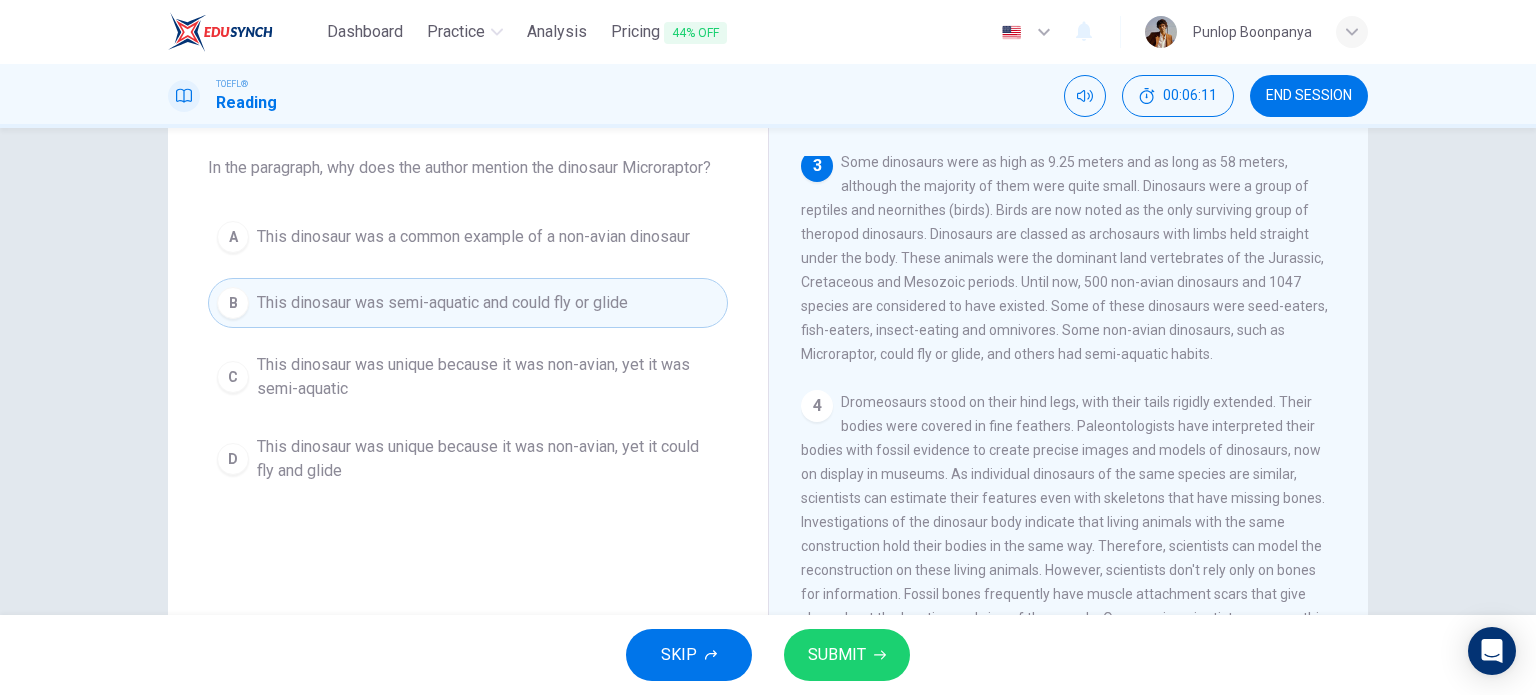 click on "SUBMIT" at bounding box center (837, 655) 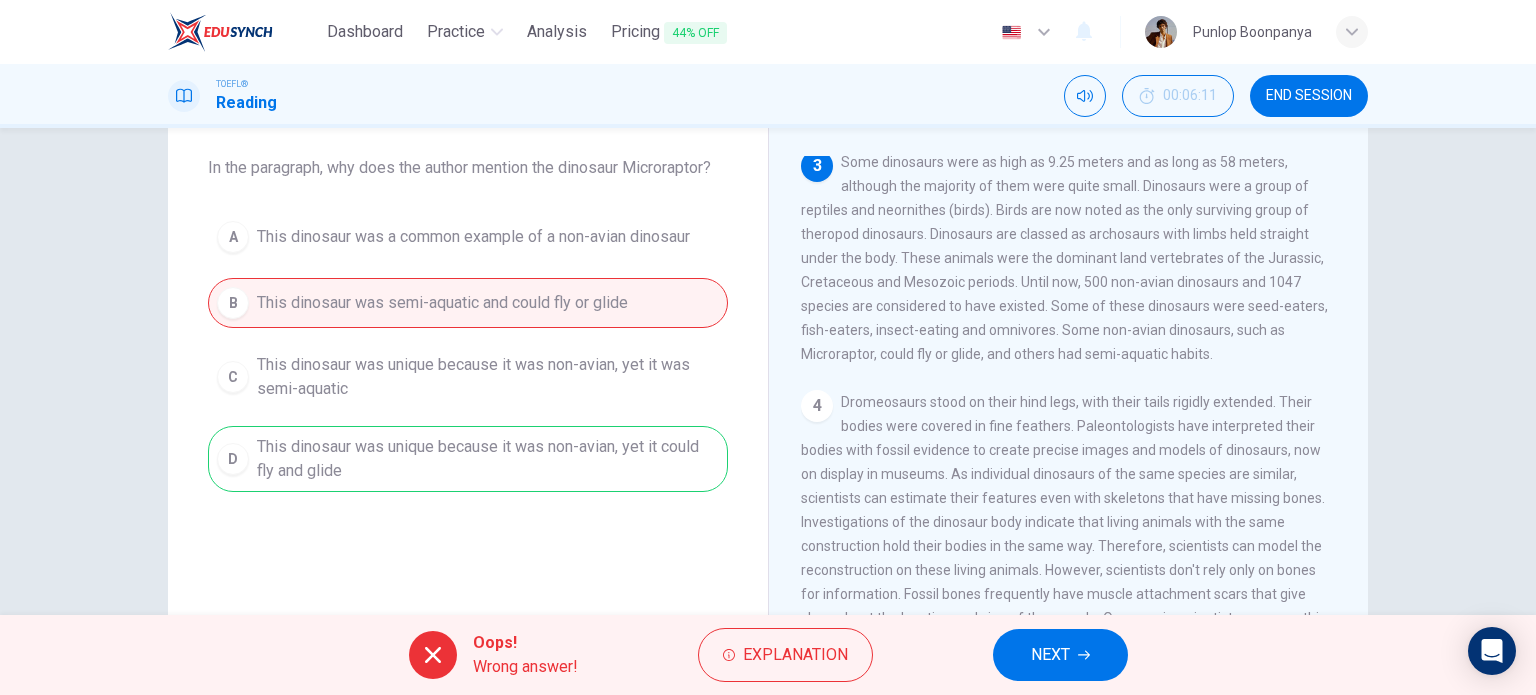 drag, startPoint x: 1104, startPoint y: 666, endPoint x: 1068, endPoint y: 661, distance: 36.345562 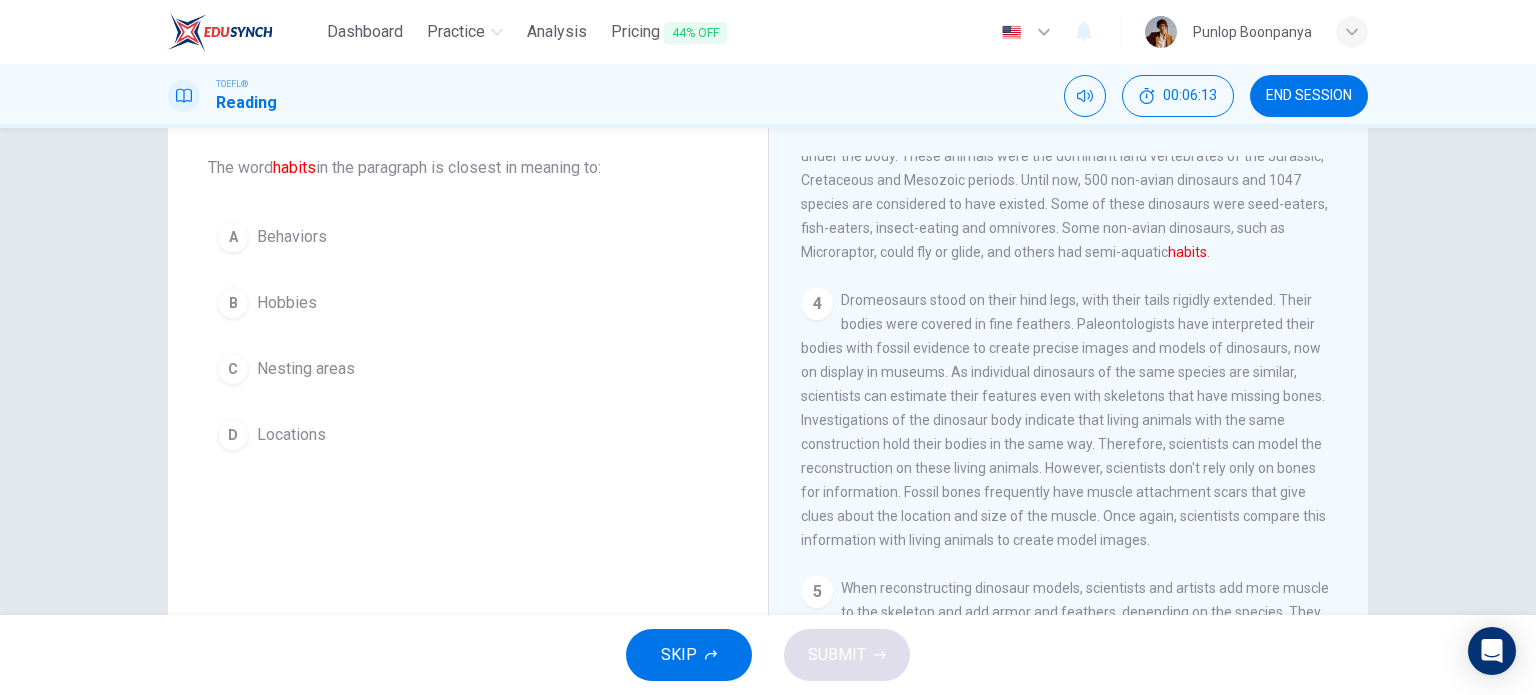 scroll, scrollTop: 446, scrollLeft: 0, axis: vertical 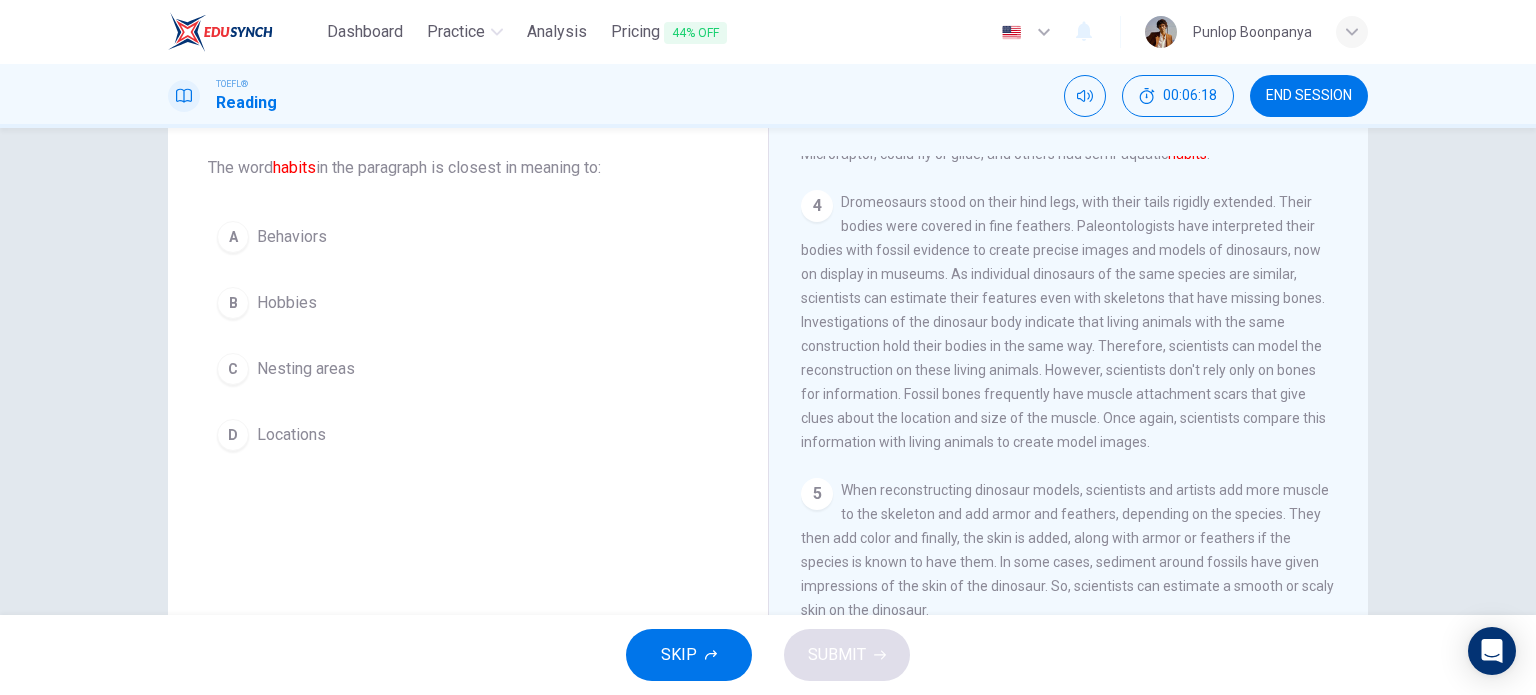 click on "D Locations" at bounding box center [468, 435] 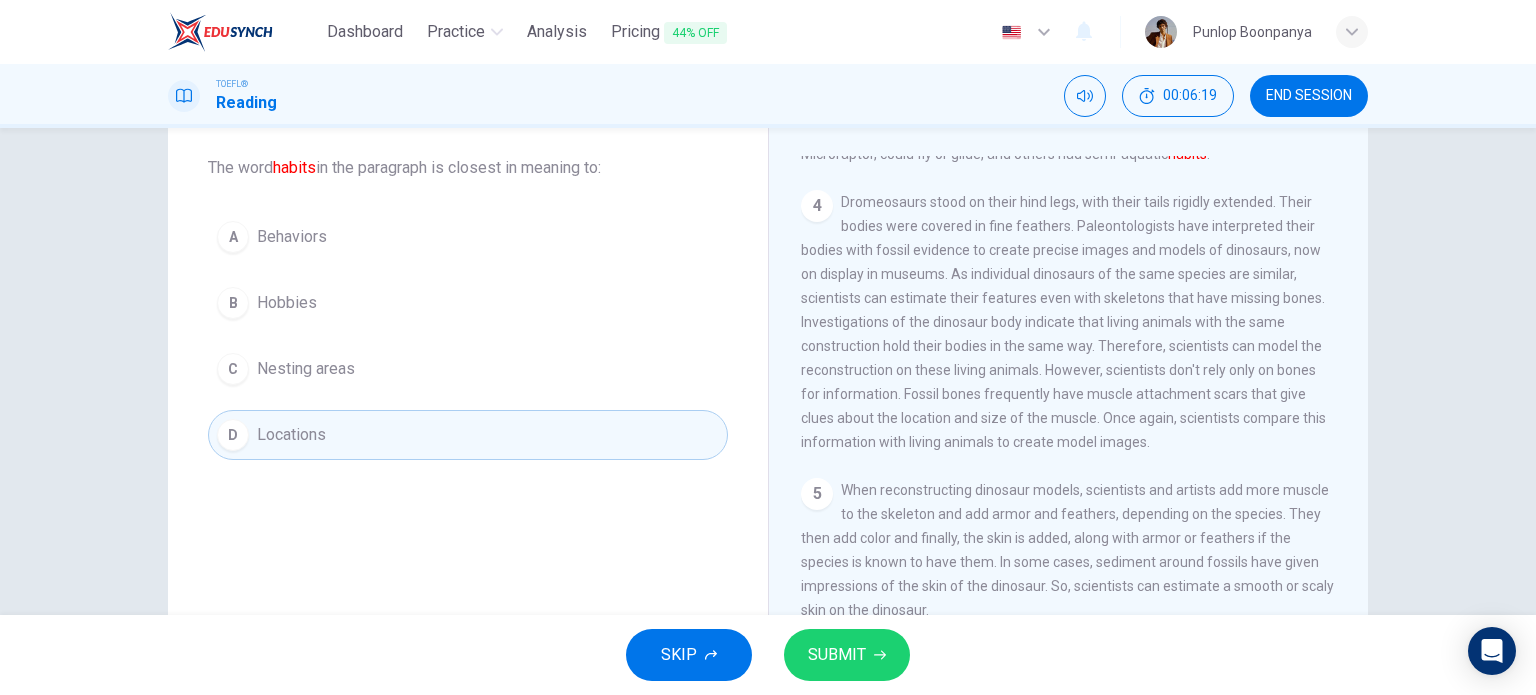 click on "SUBMIT" at bounding box center [837, 655] 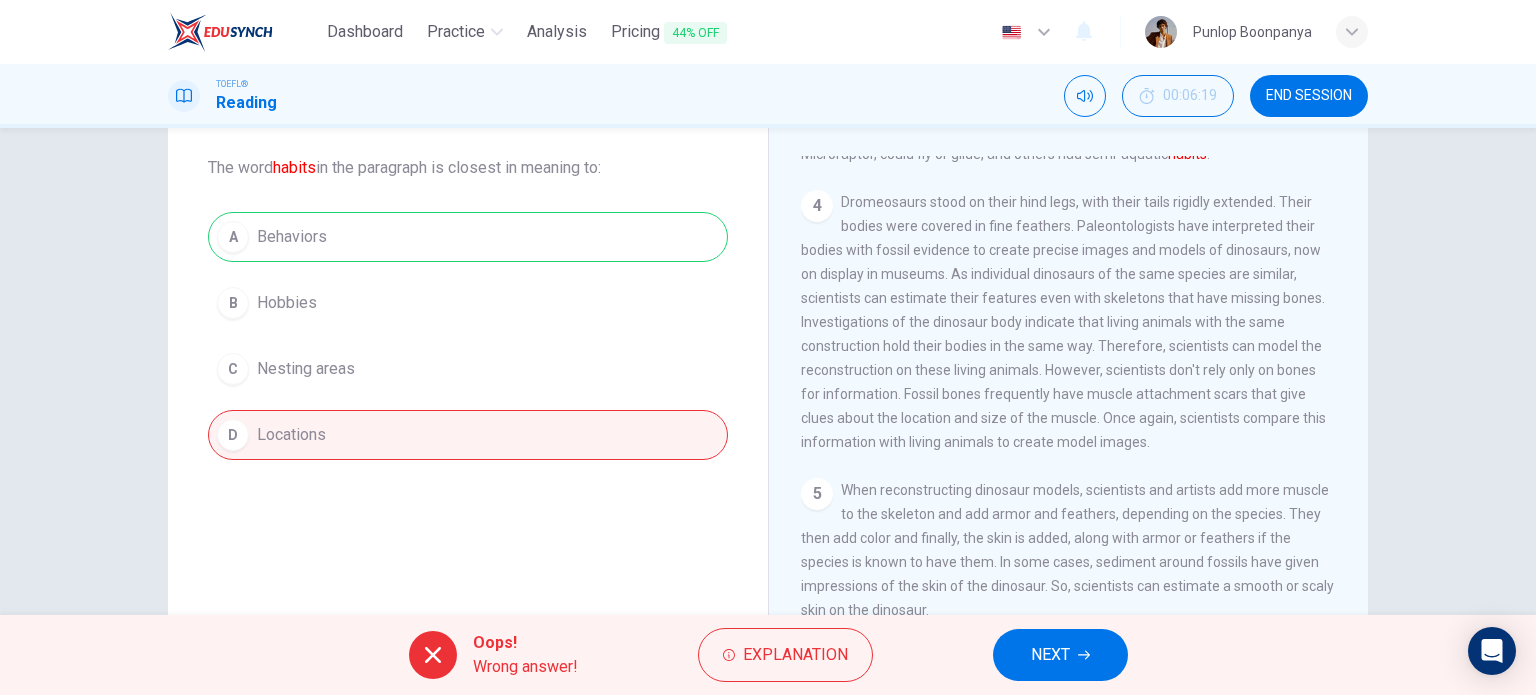 drag, startPoint x: 273, startPoint y: 159, endPoint x: 324, endPoint y: 165, distance: 51.351727 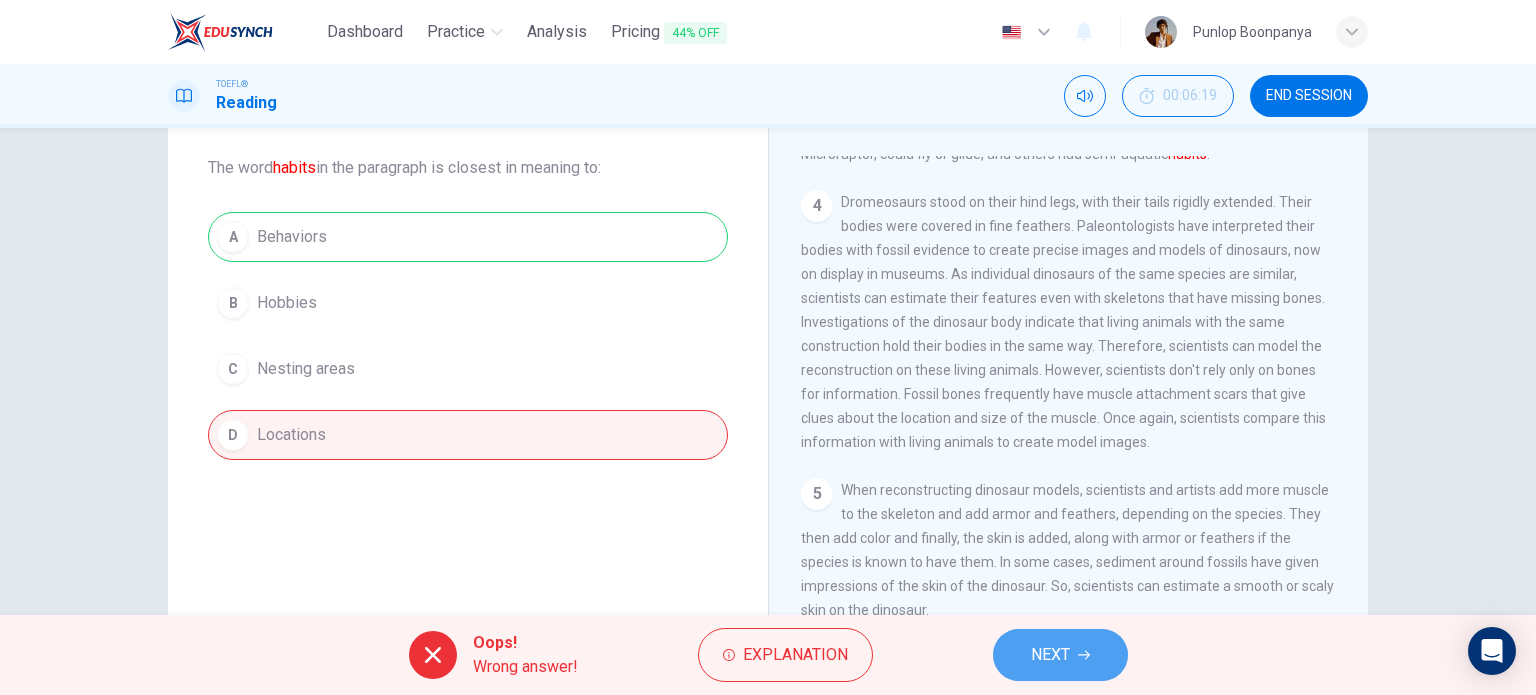 click on "NEXT" at bounding box center (1060, 655) 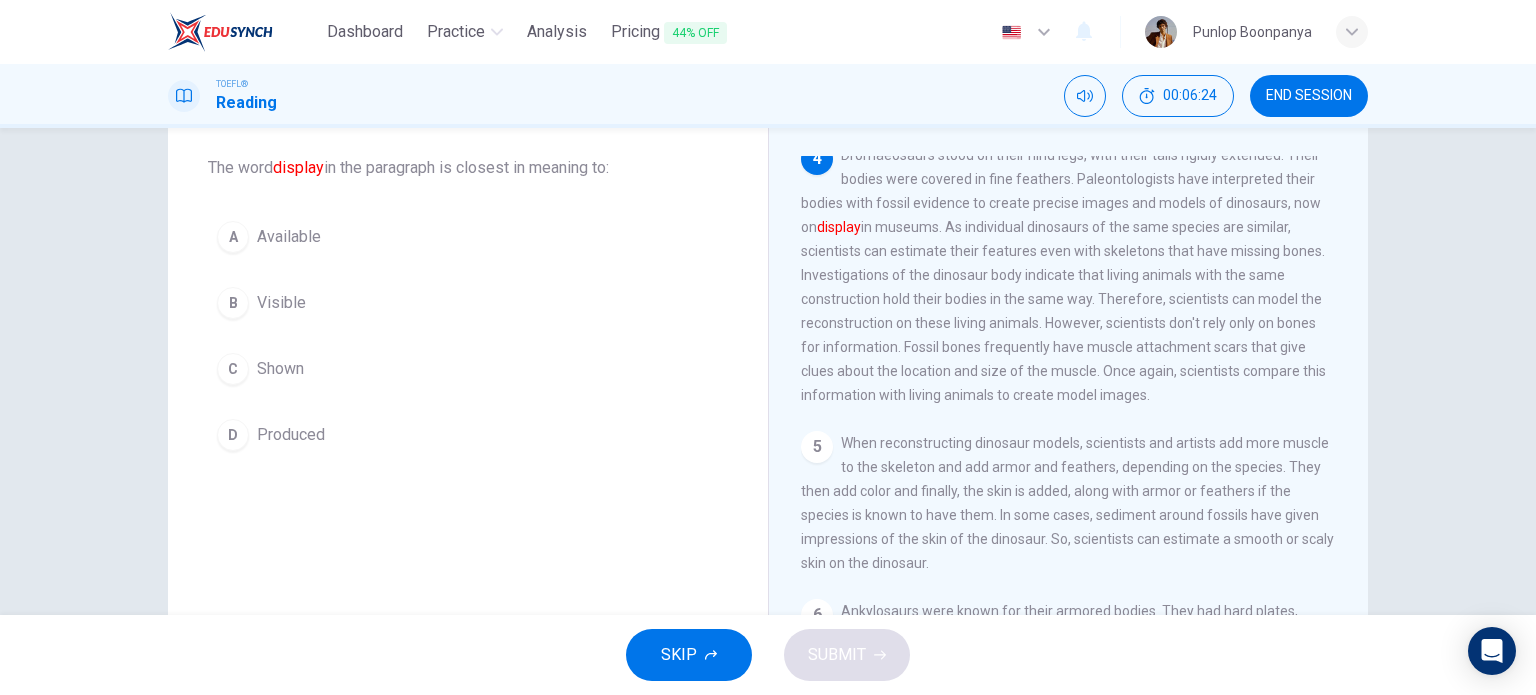 click on "Visible" at bounding box center (281, 303) 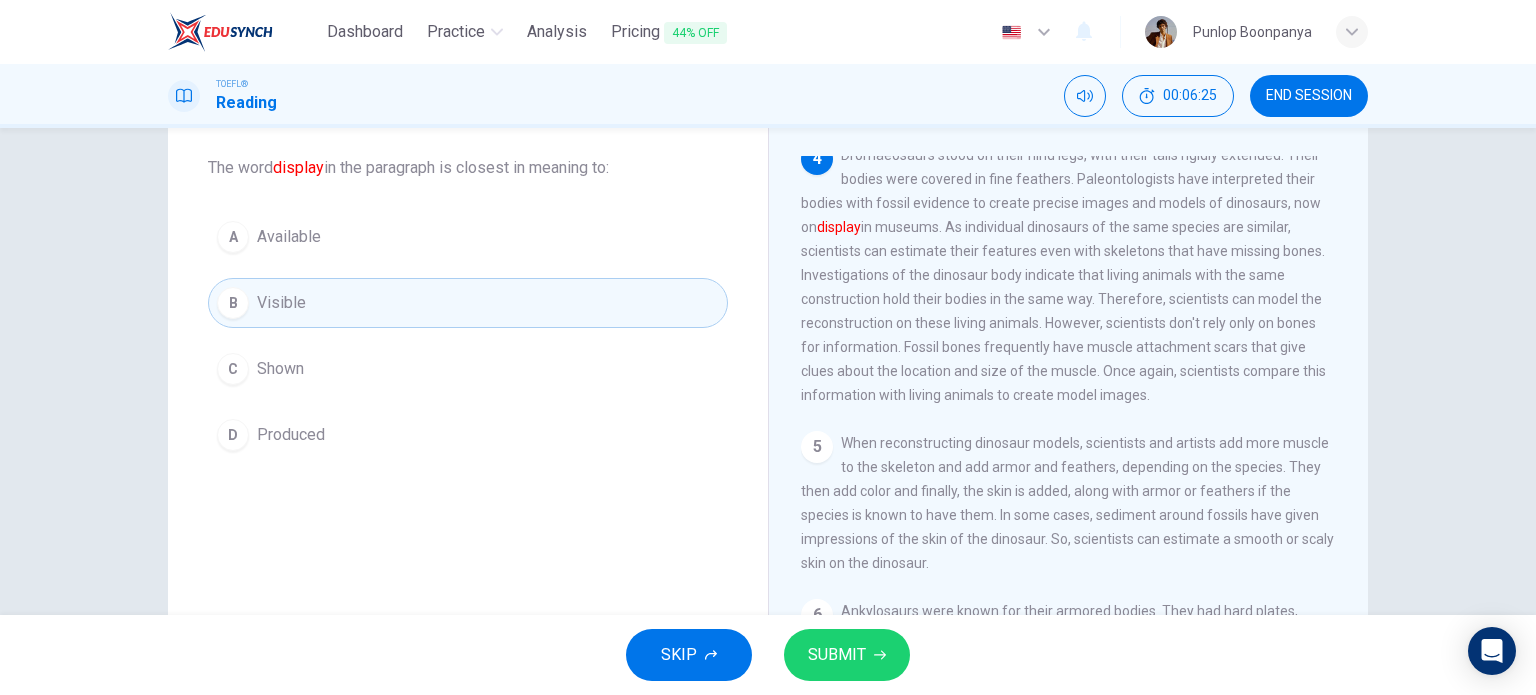 click on "C Shown" at bounding box center (468, 369) 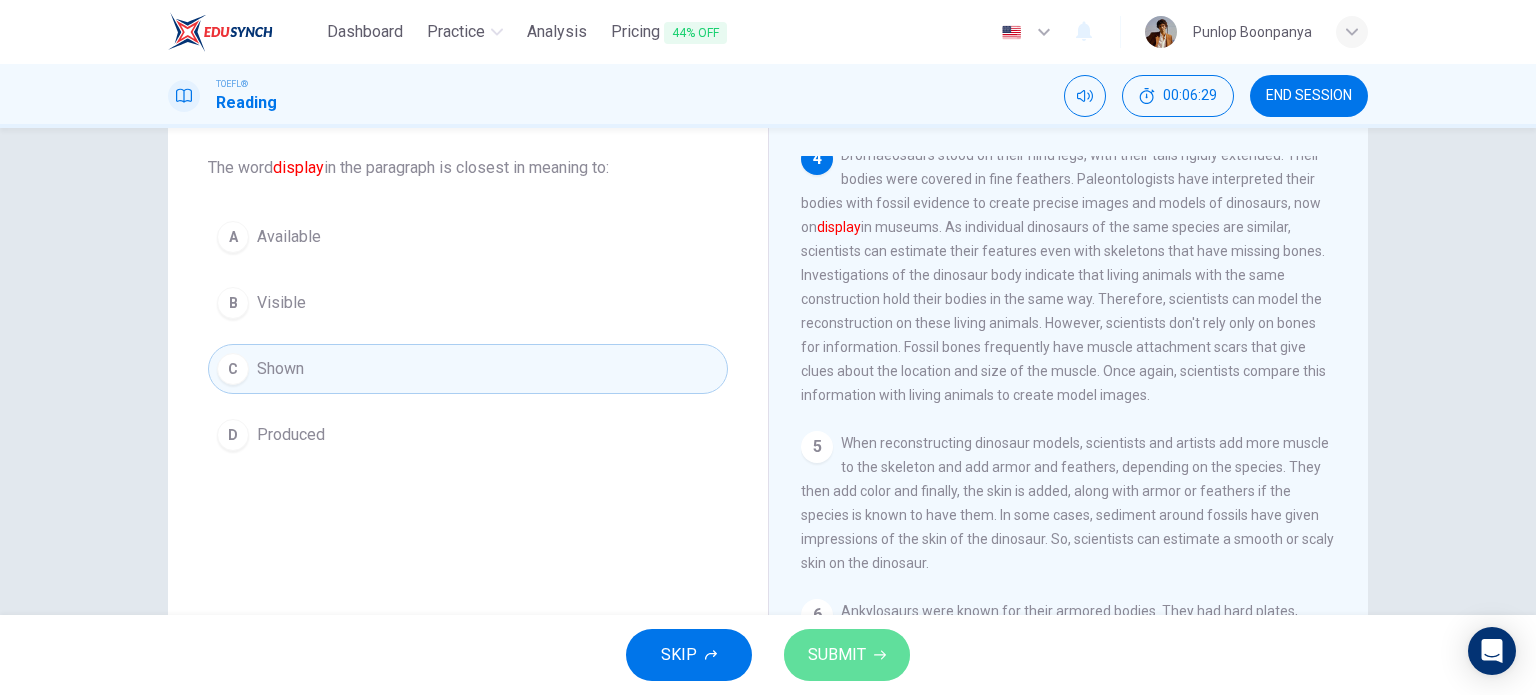 click on "SUBMIT" at bounding box center (847, 655) 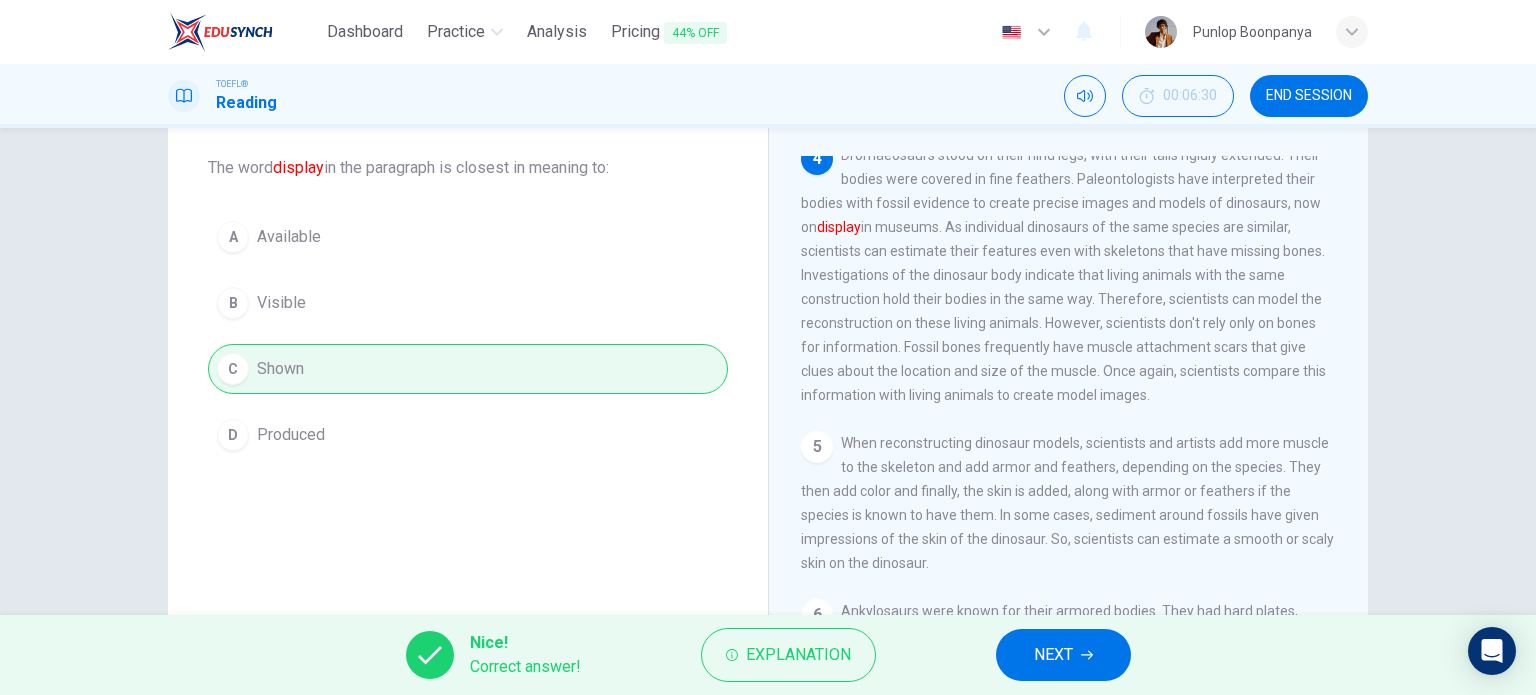 click on "Nice! Correct answer! Explanation NEXT" at bounding box center (768, 655) 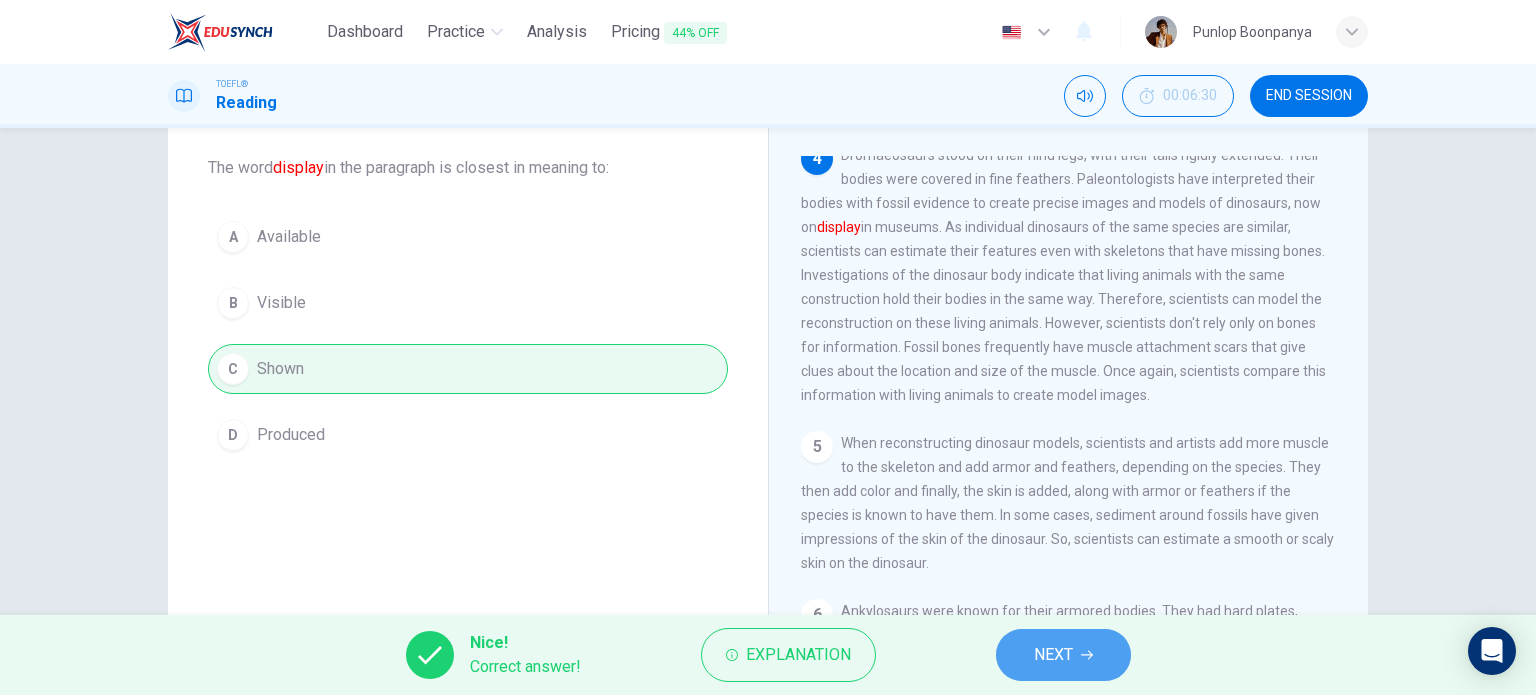 click on "NEXT" at bounding box center [1053, 655] 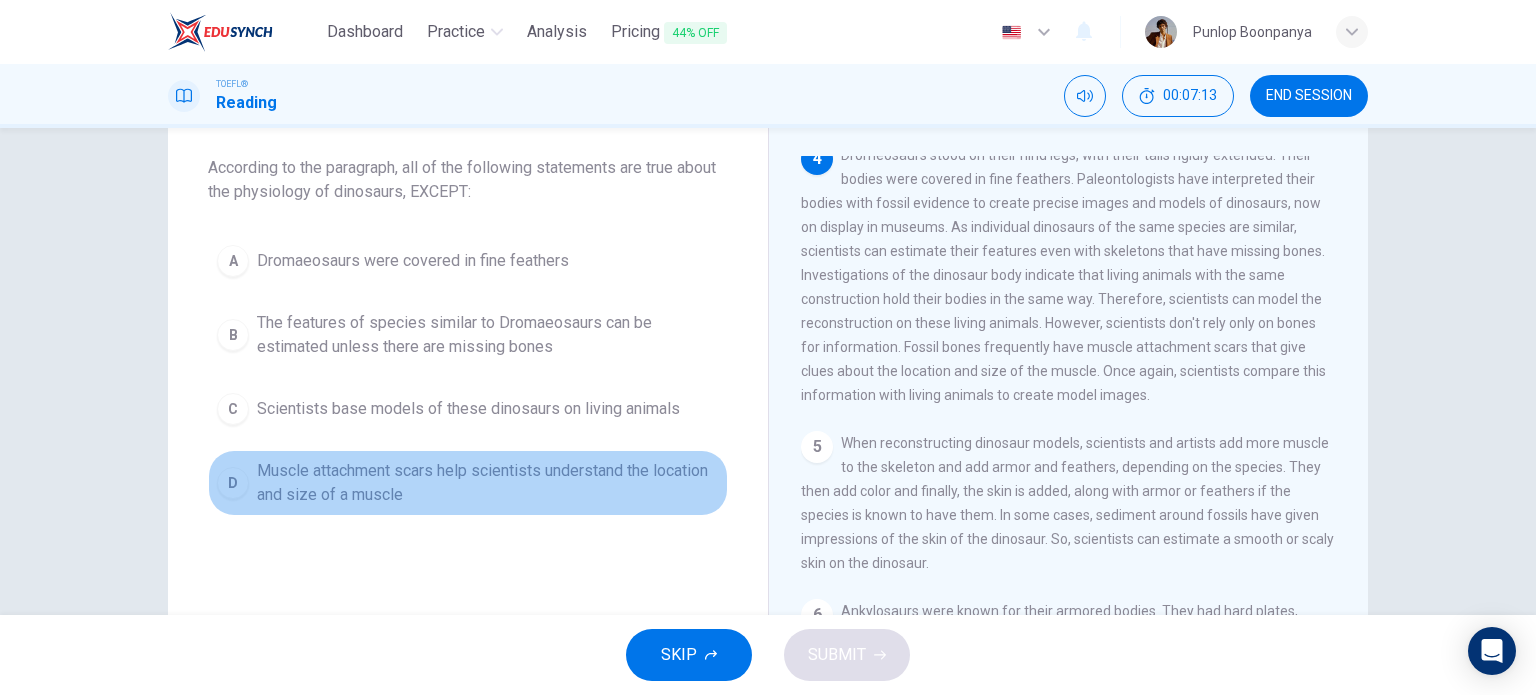 click on "Muscle attachment scars help scientists understand the location and size of a muscle" at bounding box center (488, 483) 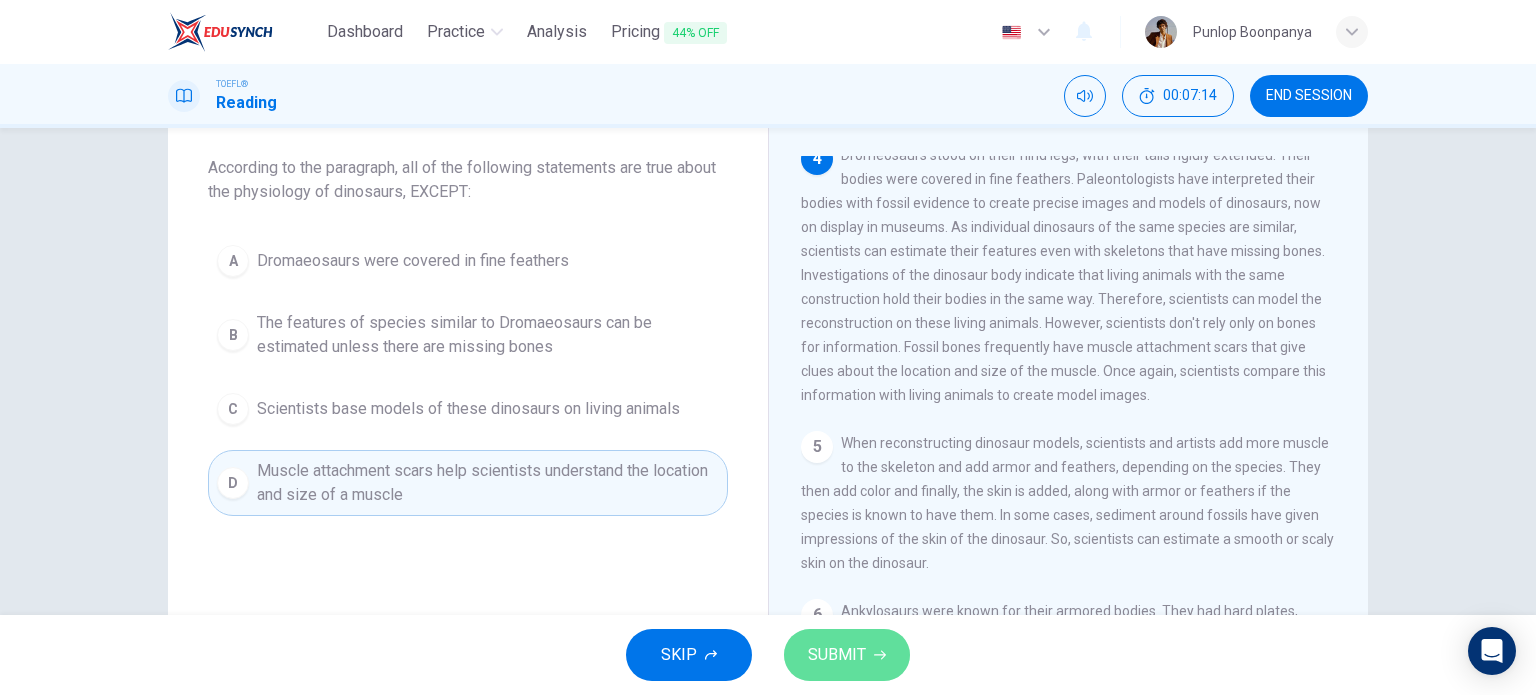 click on "SUBMIT" at bounding box center [837, 655] 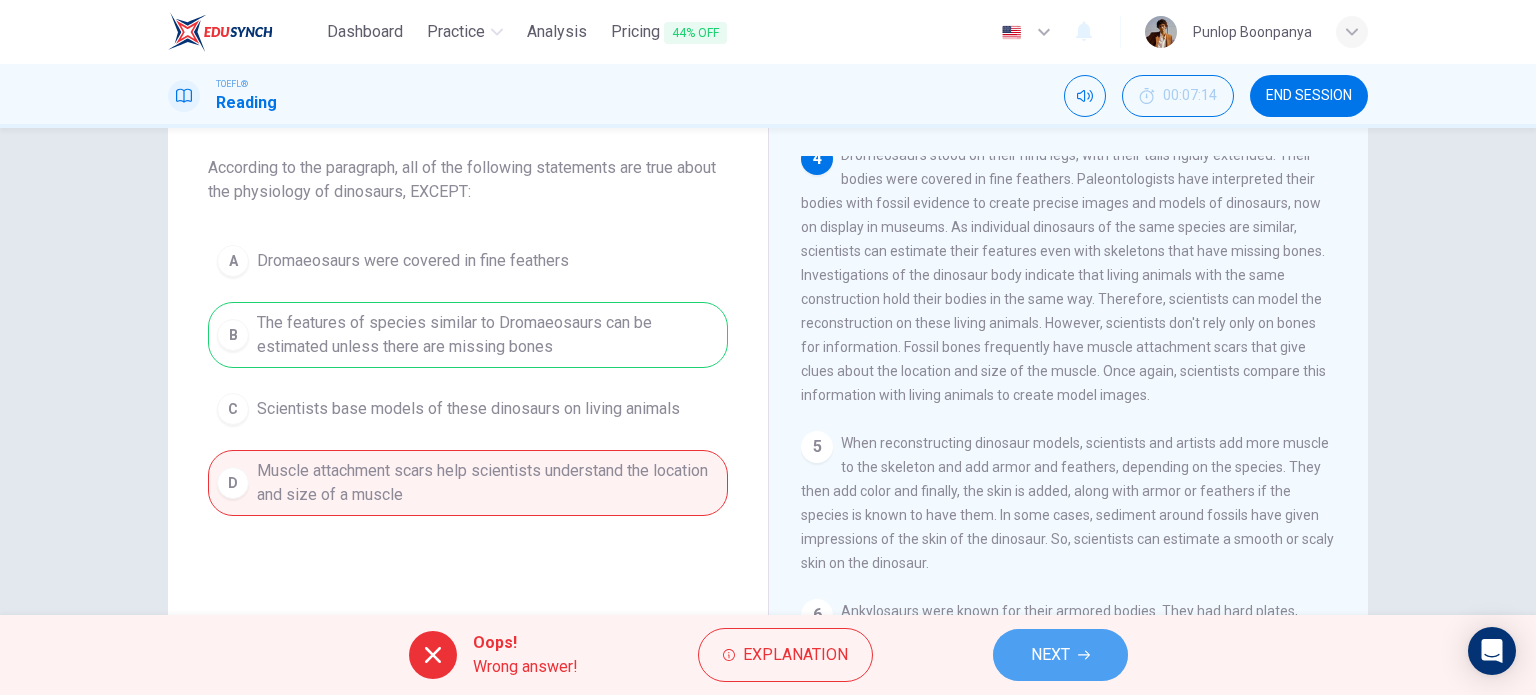 drag, startPoint x: 999, startPoint y: 654, endPoint x: 1016, endPoint y: 652, distance: 17.117243 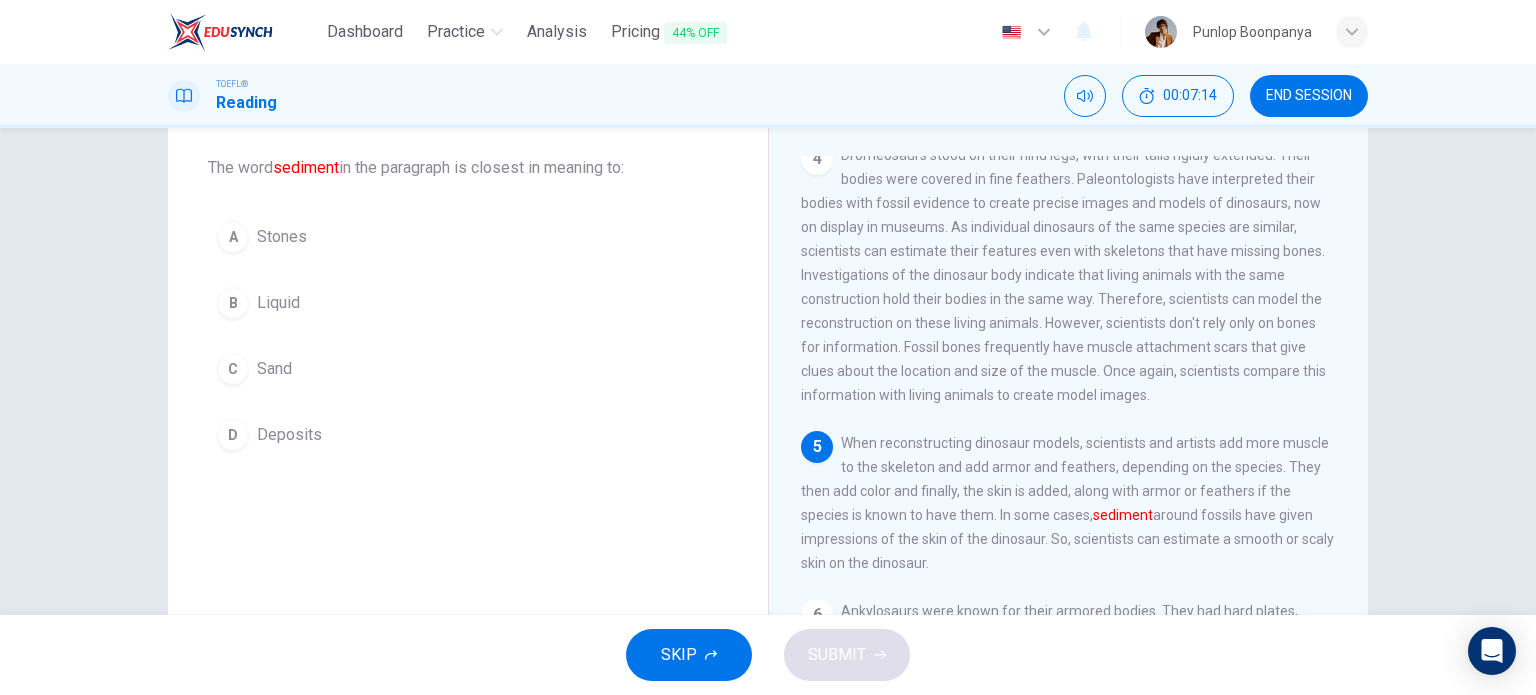 scroll, scrollTop: 564, scrollLeft: 0, axis: vertical 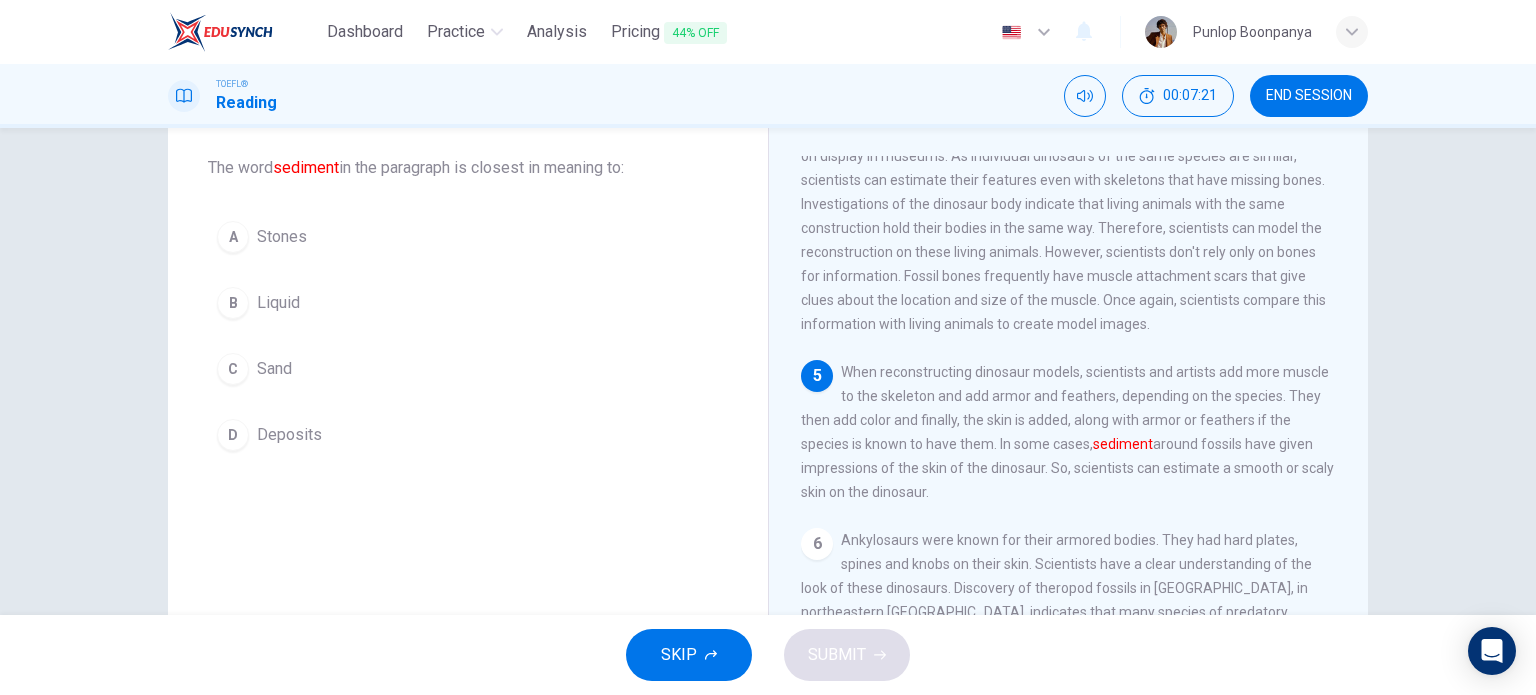 drag, startPoint x: 275, startPoint y: 169, endPoint x: 353, endPoint y: 160, distance: 78.51752 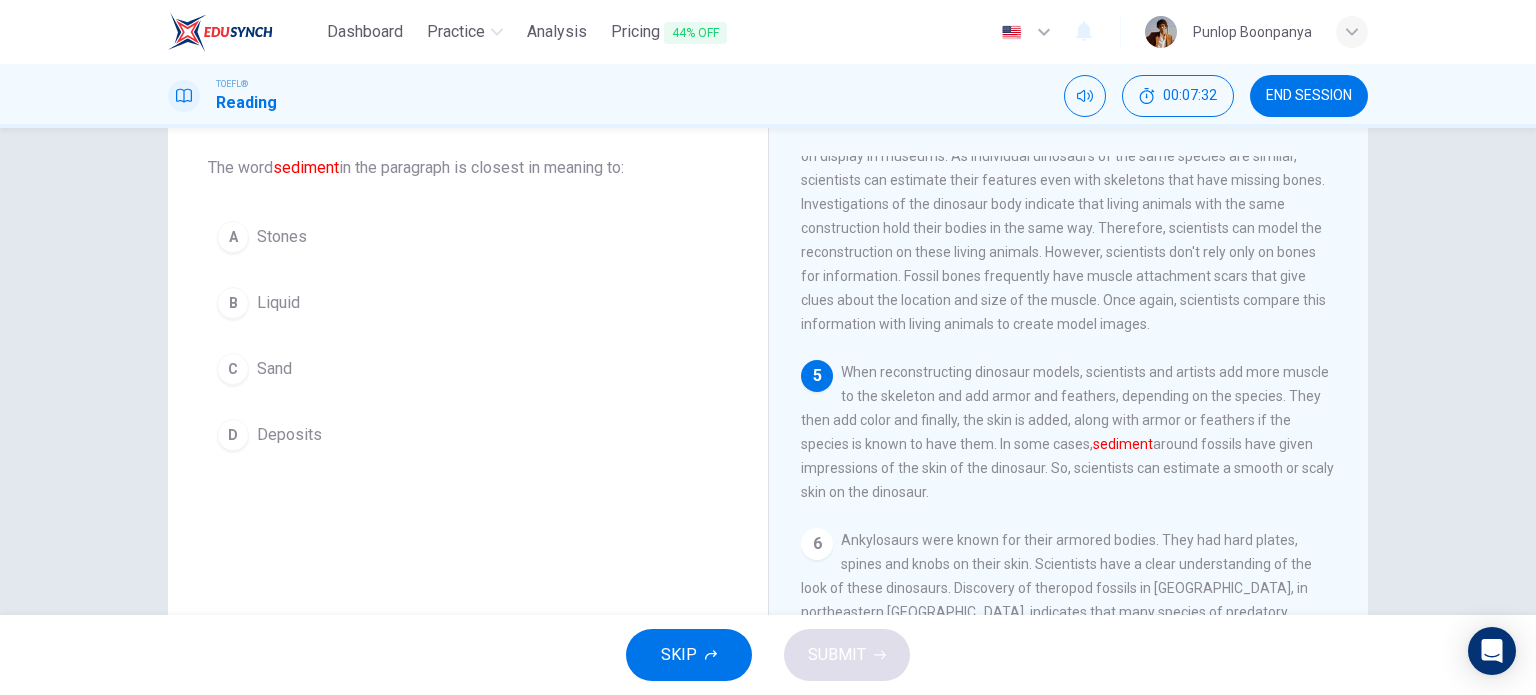 click on "C Sand" at bounding box center (468, 369) 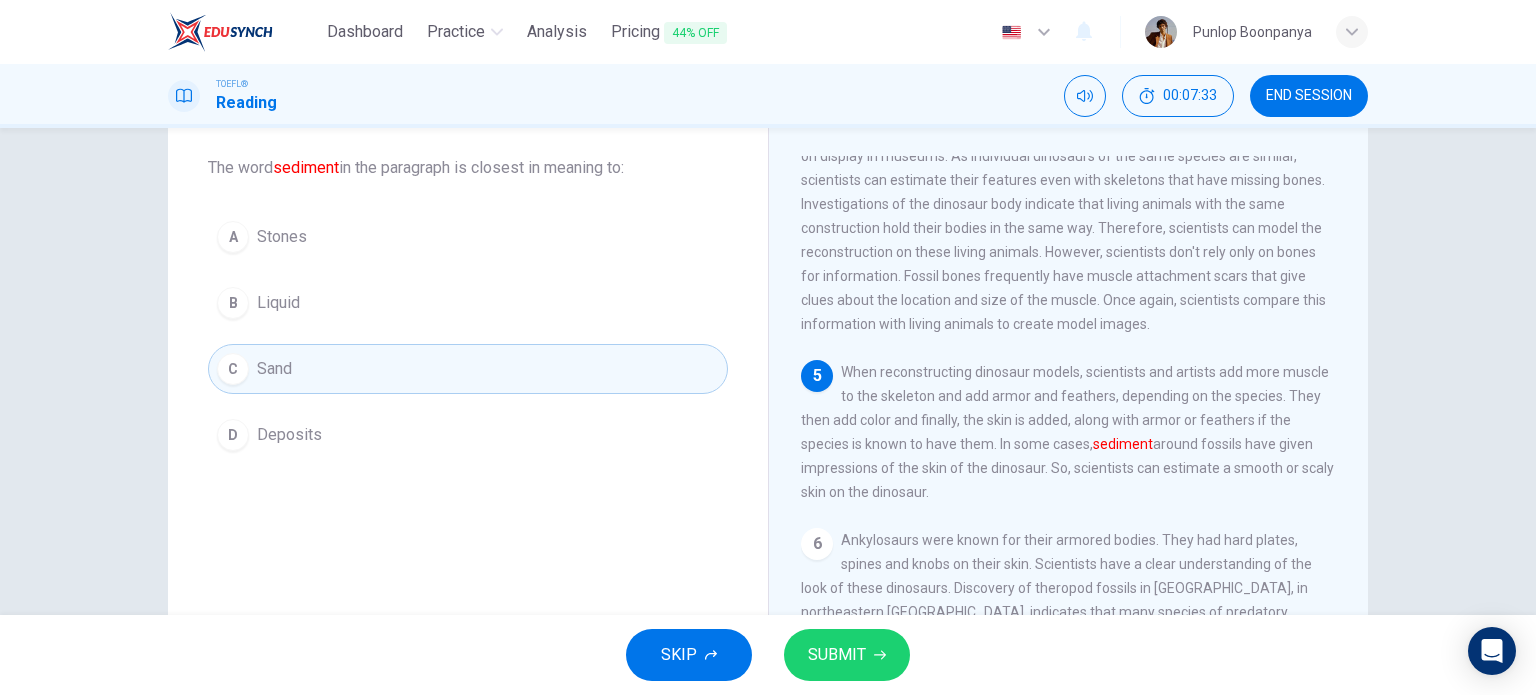 click on "SUBMIT" at bounding box center (847, 655) 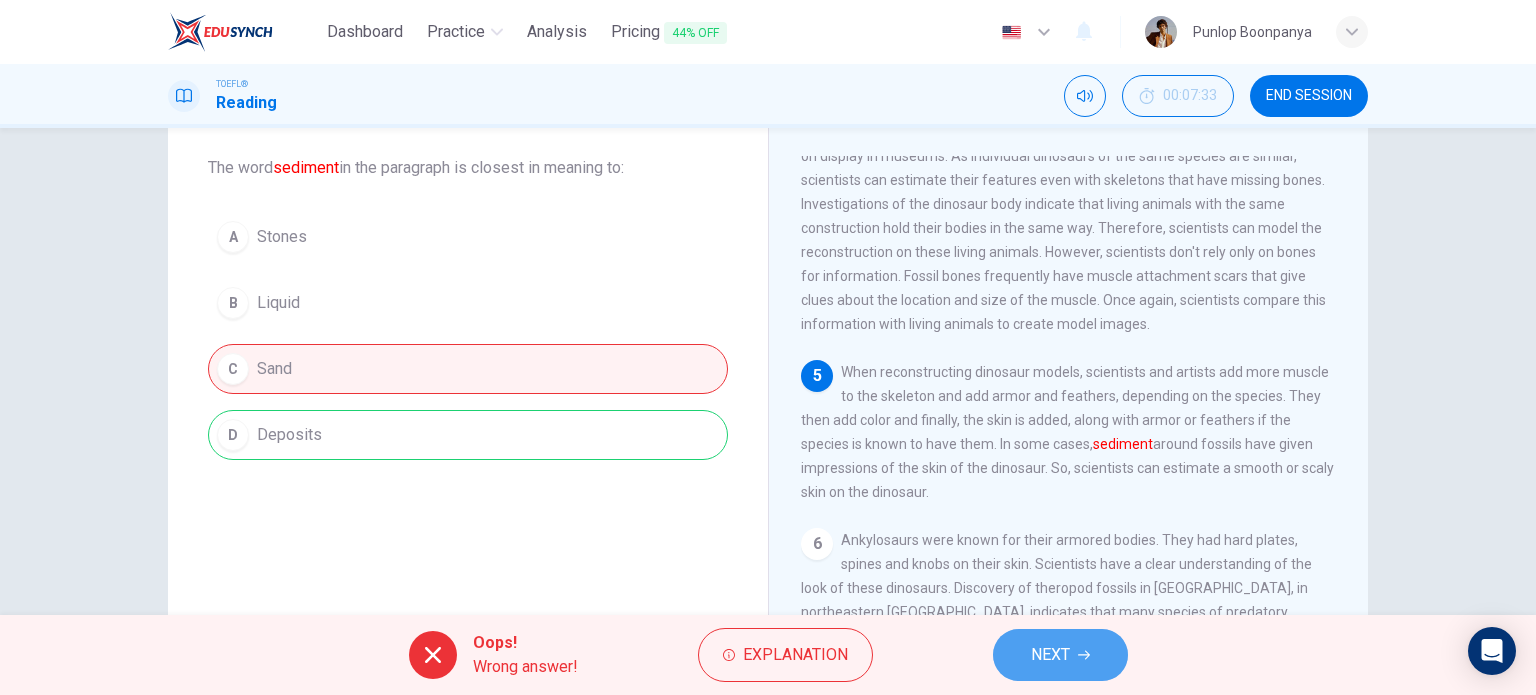 drag, startPoint x: 1065, startPoint y: 651, endPoint x: 938, endPoint y: 618, distance: 131.21738 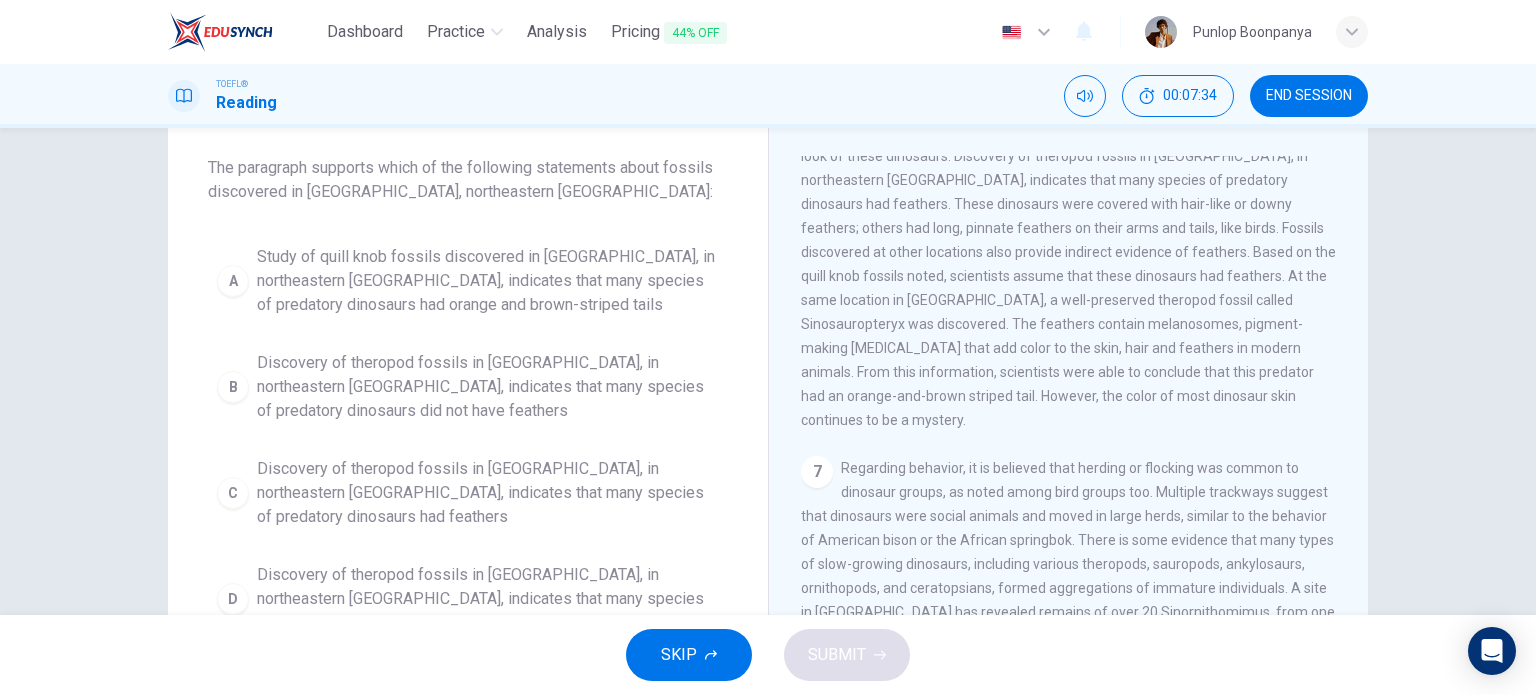scroll, scrollTop: 1056, scrollLeft: 0, axis: vertical 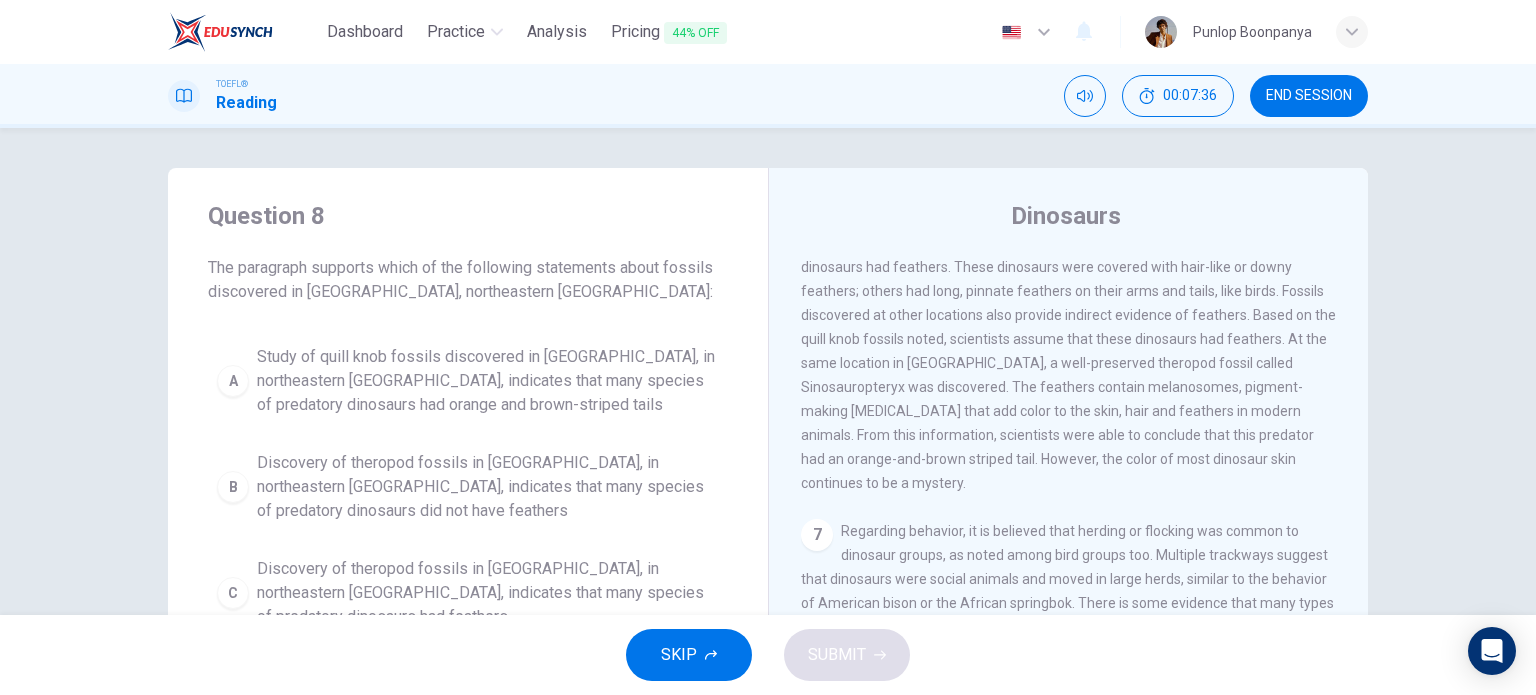 click on "Study of quill knob fossils discovered in [GEOGRAPHIC_DATA], in northeastern [GEOGRAPHIC_DATA], indicates that many species of predatory dinosaurs had orange and brown-striped tails" at bounding box center (488, 381) 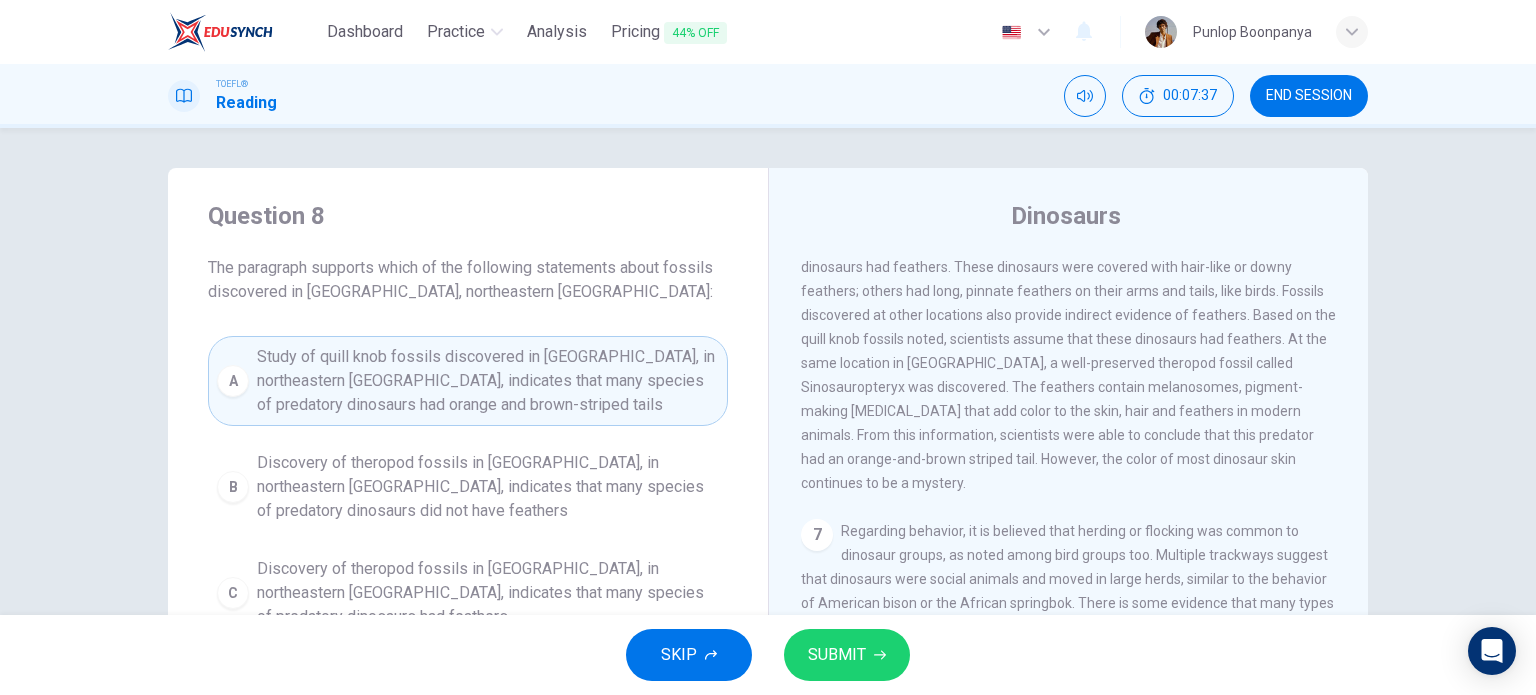 drag, startPoint x: 859, startPoint y: 659, endPoint x: 868, endPoint y: 669, distance: 13.453624 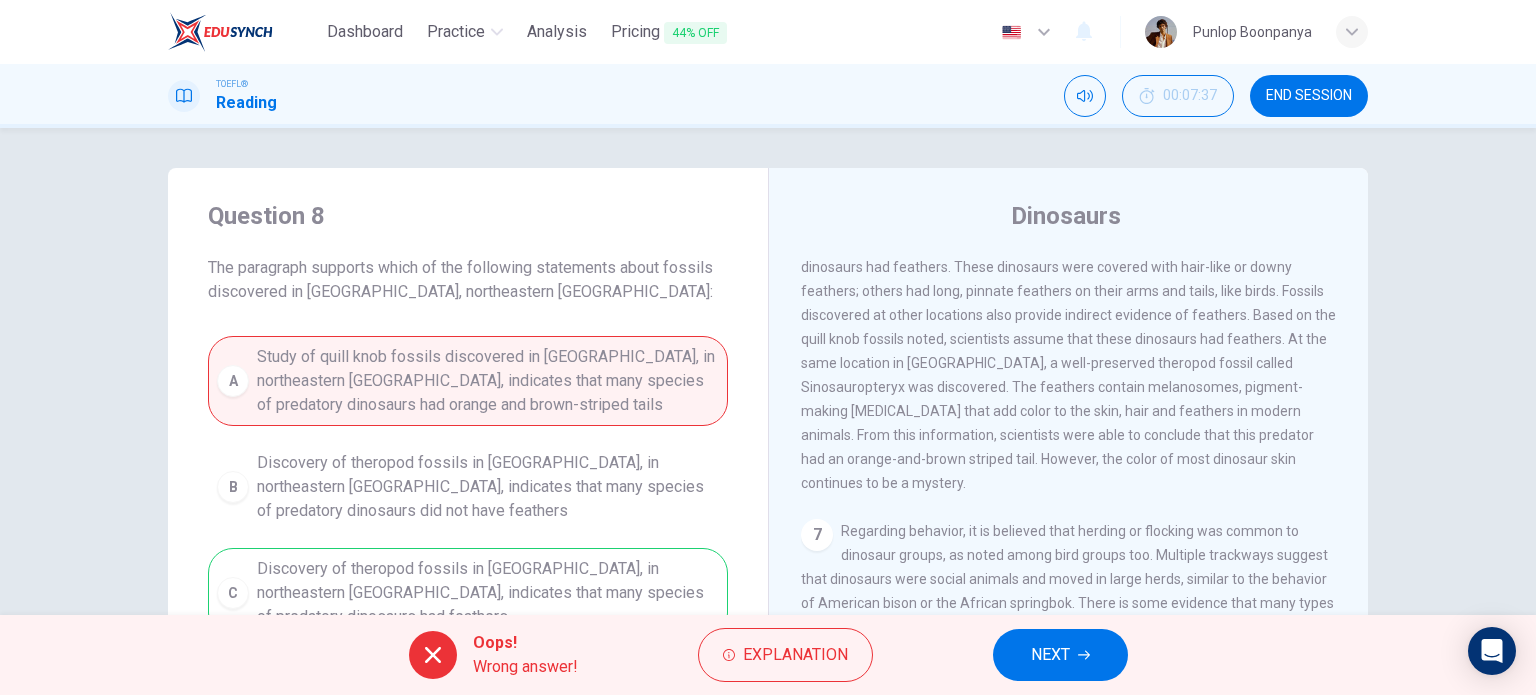 click on "NEXT" at bounding box center (1060, 655) 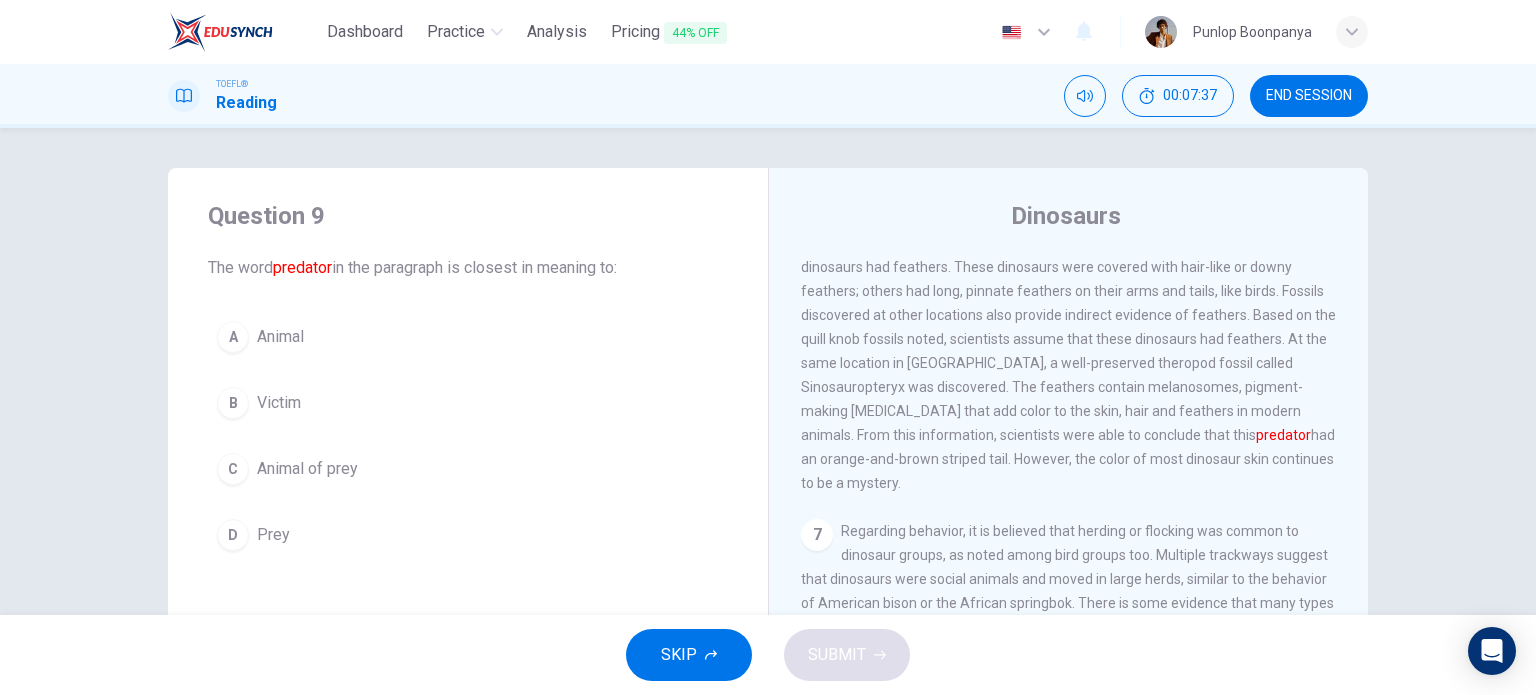 scroll, scrollTop: 963, scrollLeft: 0, axis: vertical 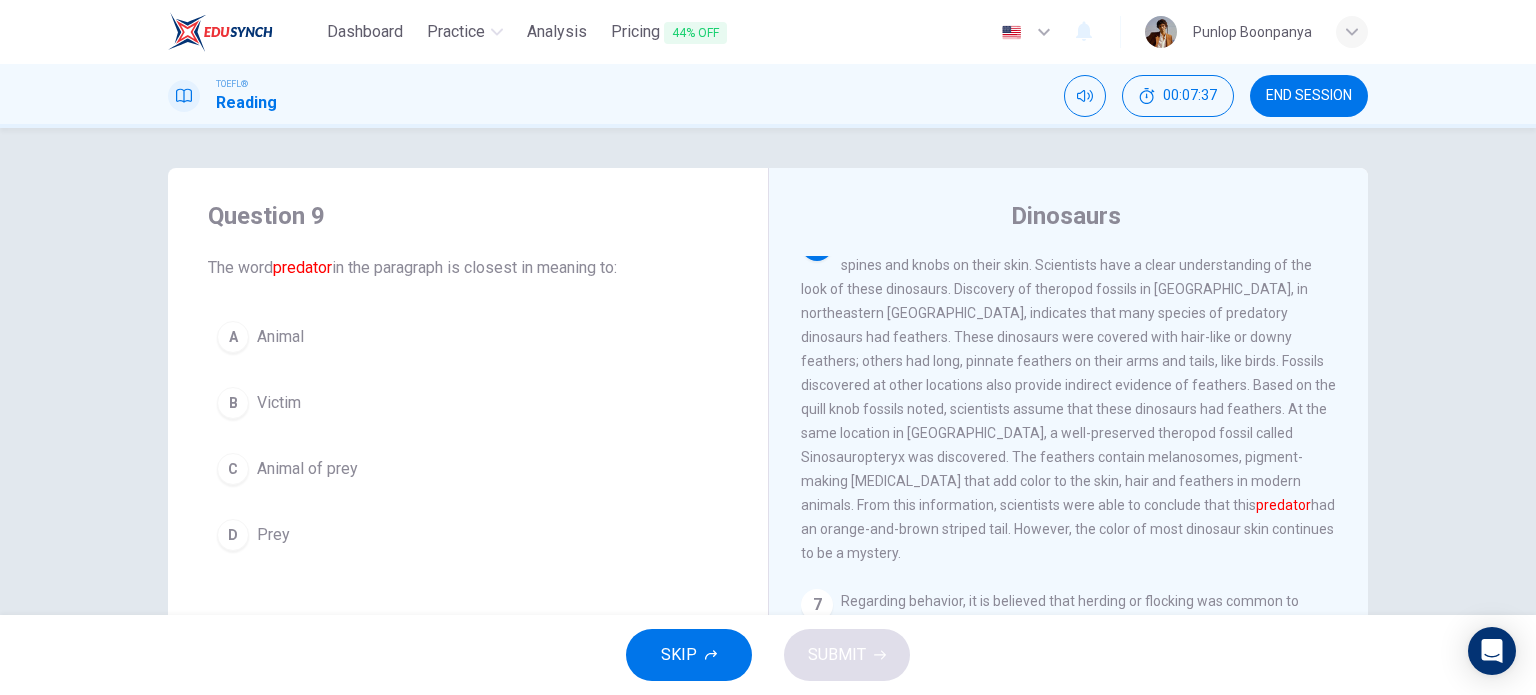click on "B Victim" at bounding box center (468, 403) 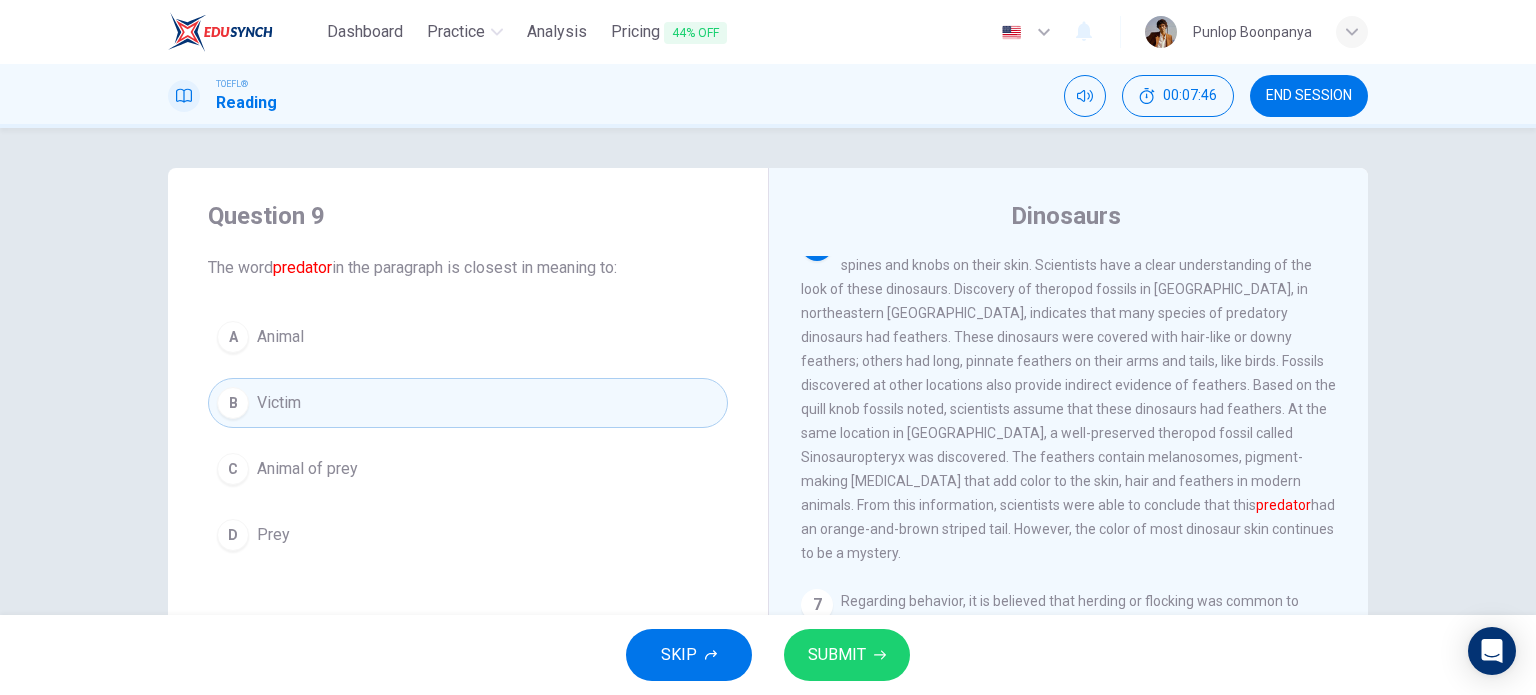 click on "Animal" at bounding box center (280, 337) 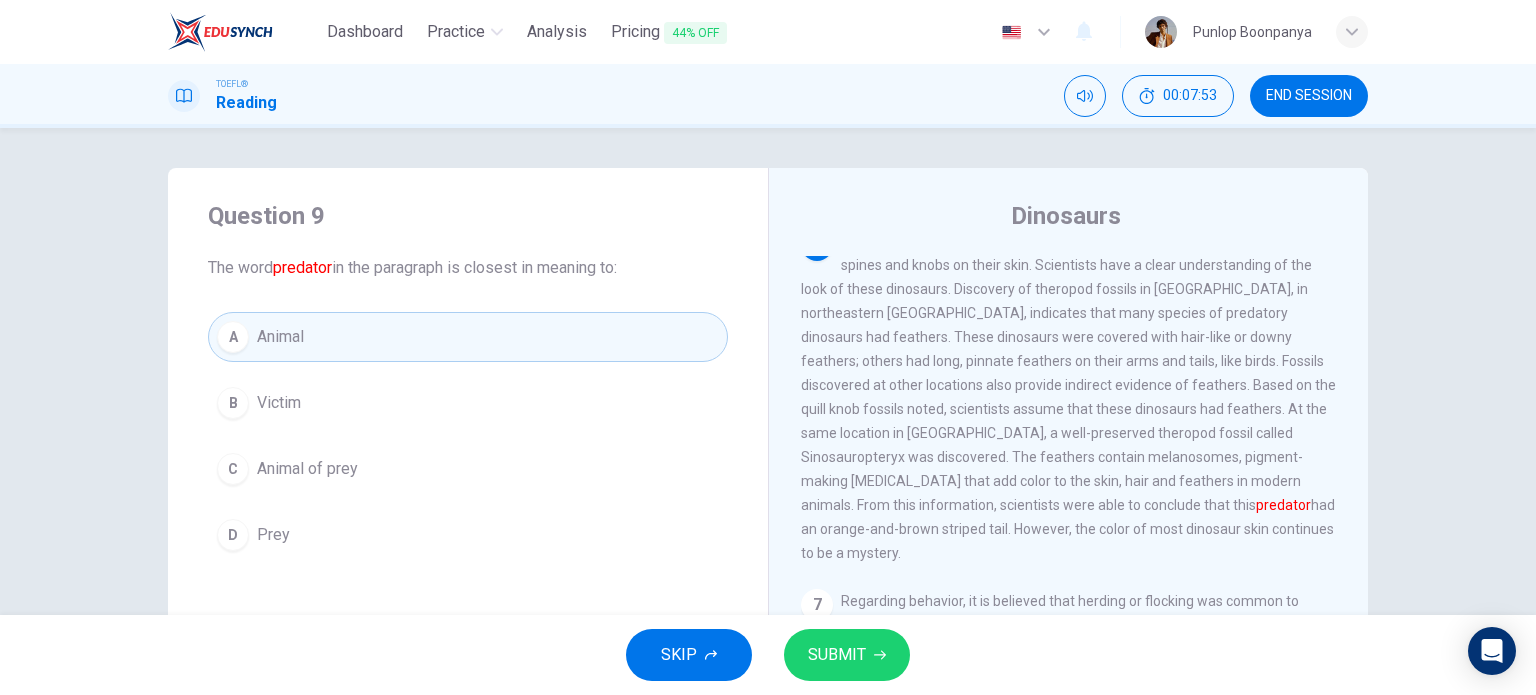 click on "SUBMIT" at bounding box center (837, 655) 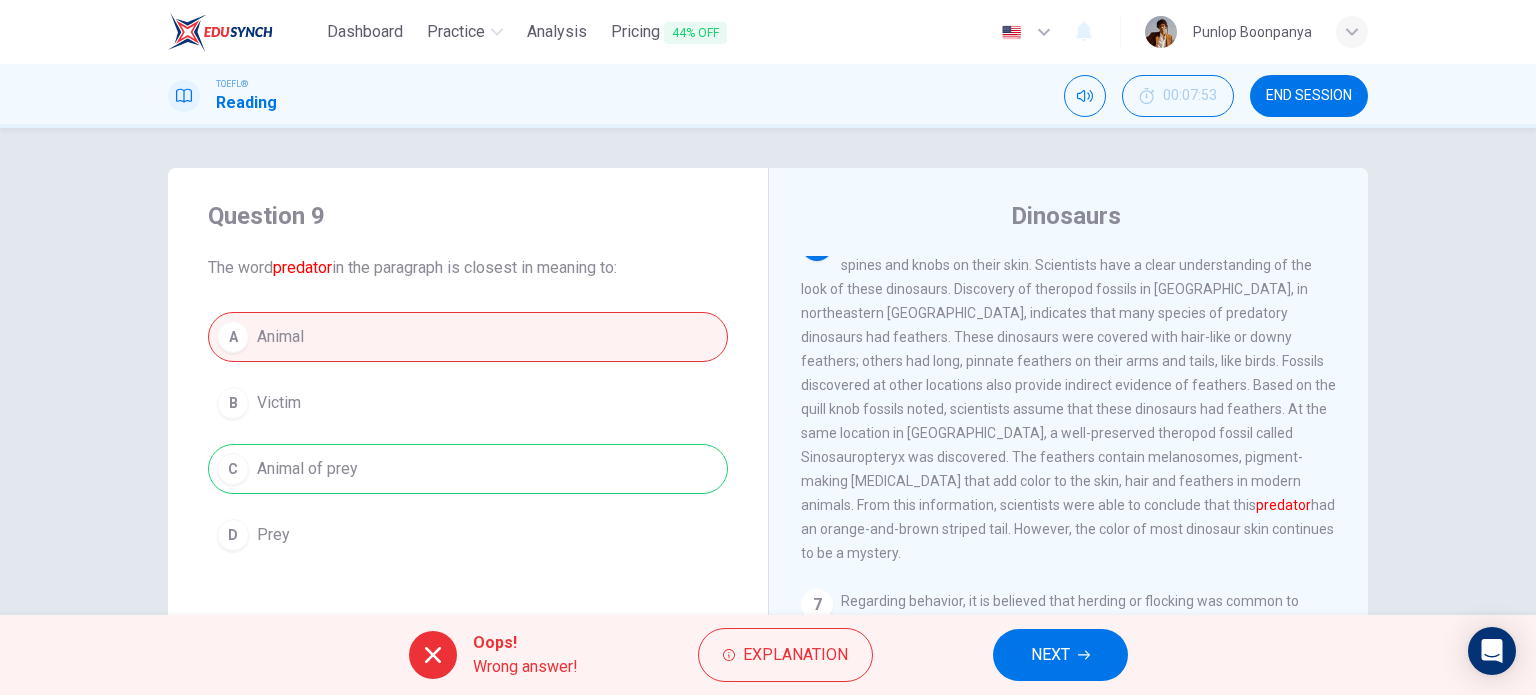 click on "NEXT" at bounding box center [1060, 655] 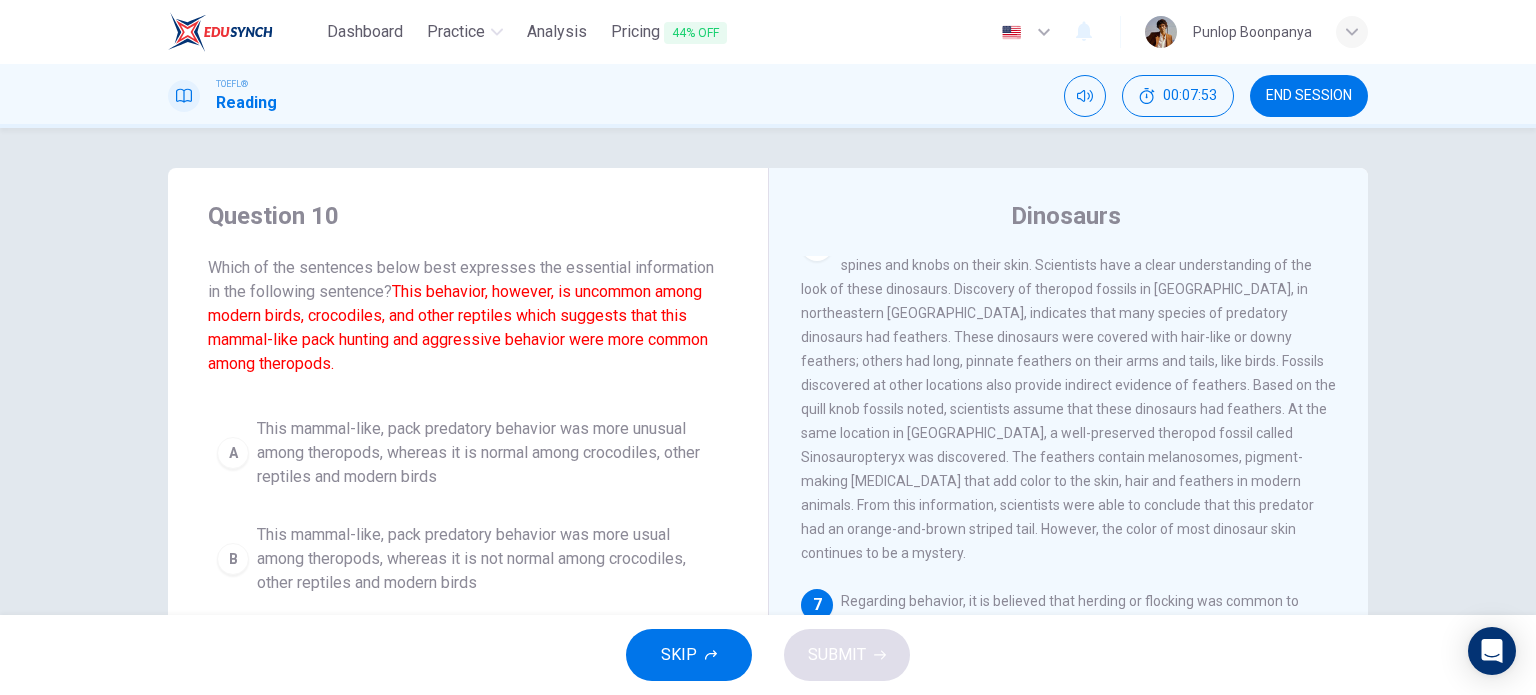 scroll, scrollTop: 1056, scrollLeft: 0, axis: vertical 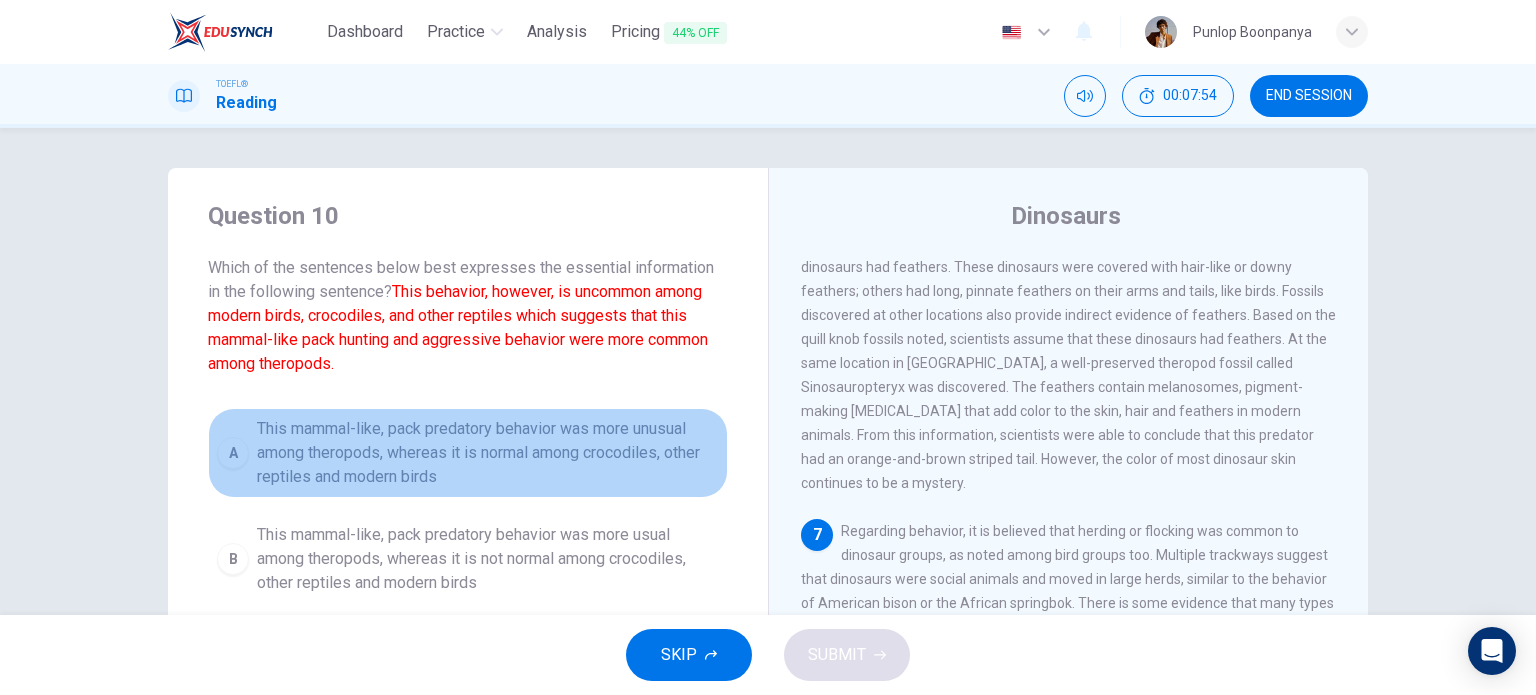 drag, startPoint x: 385, startPoint y: 459, endPoint x: 717, endPoint y: 499, distance: 334.40097 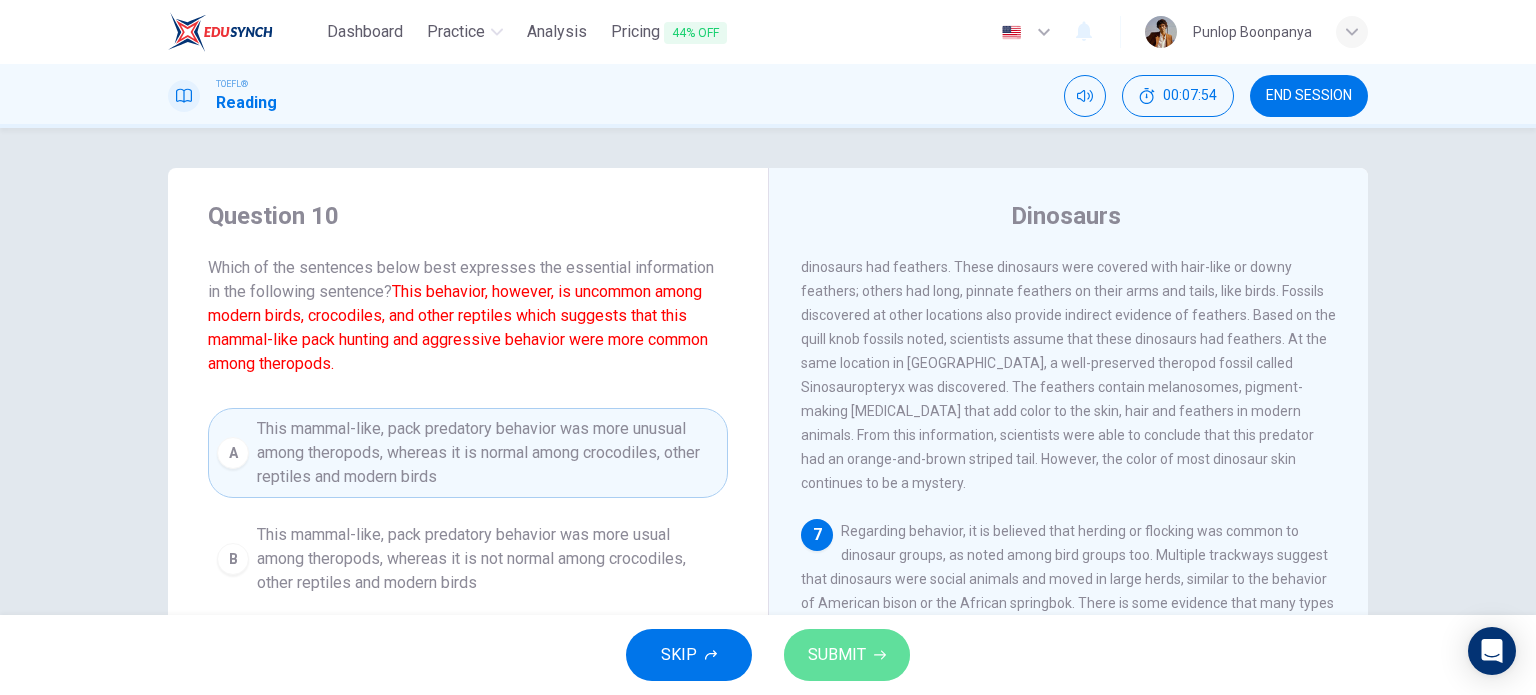 click on "SUBMIT" at bounding box center (847, 655) 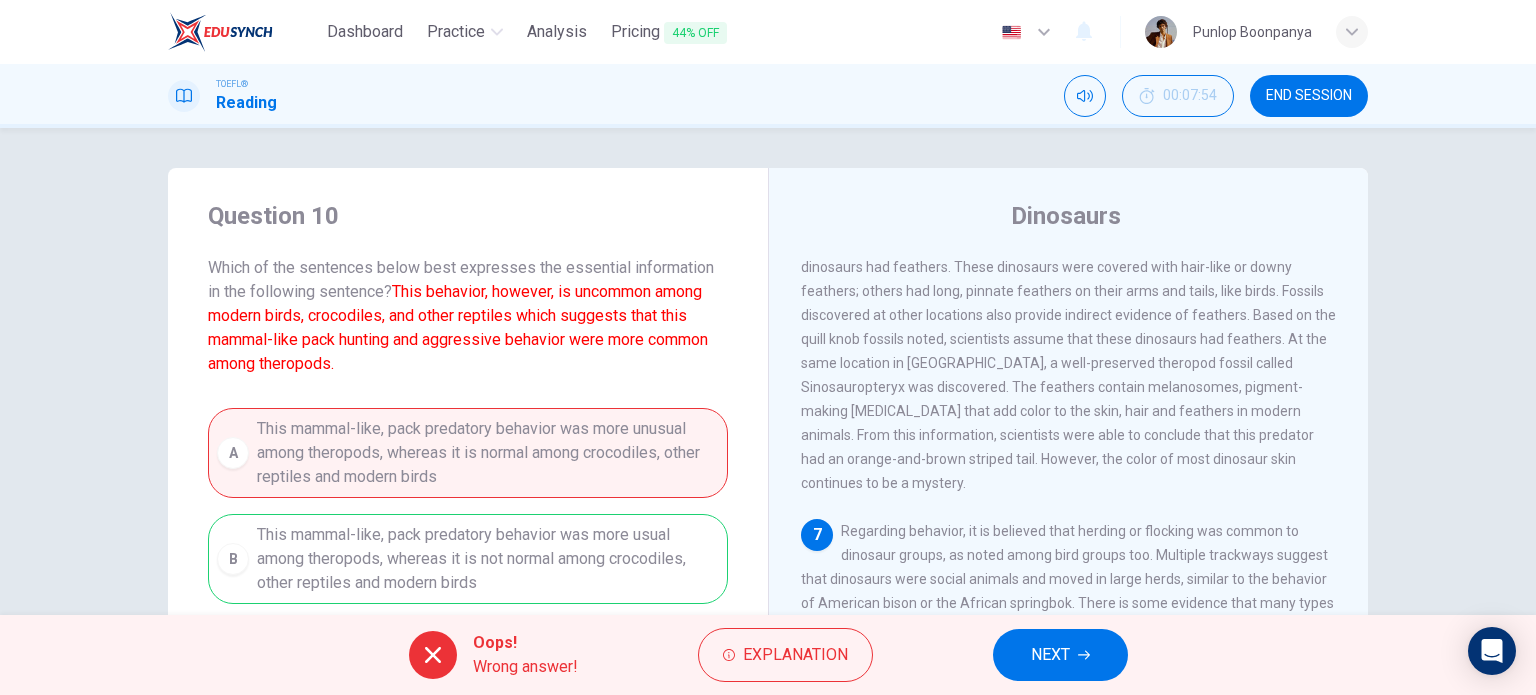 click on "NEXT" at bounding box center [1060, 655] 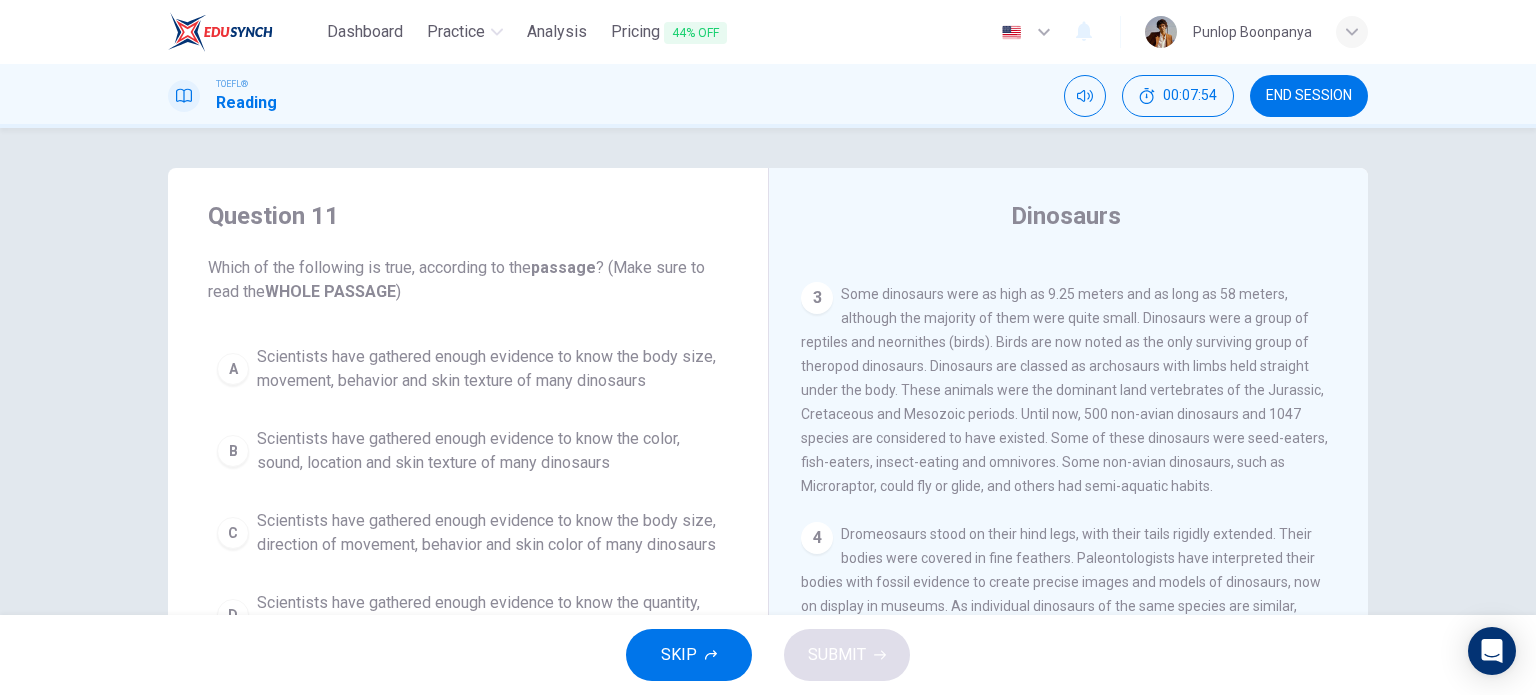 scroll, scrollTop: 0, scrollLeft: 0, axis: both 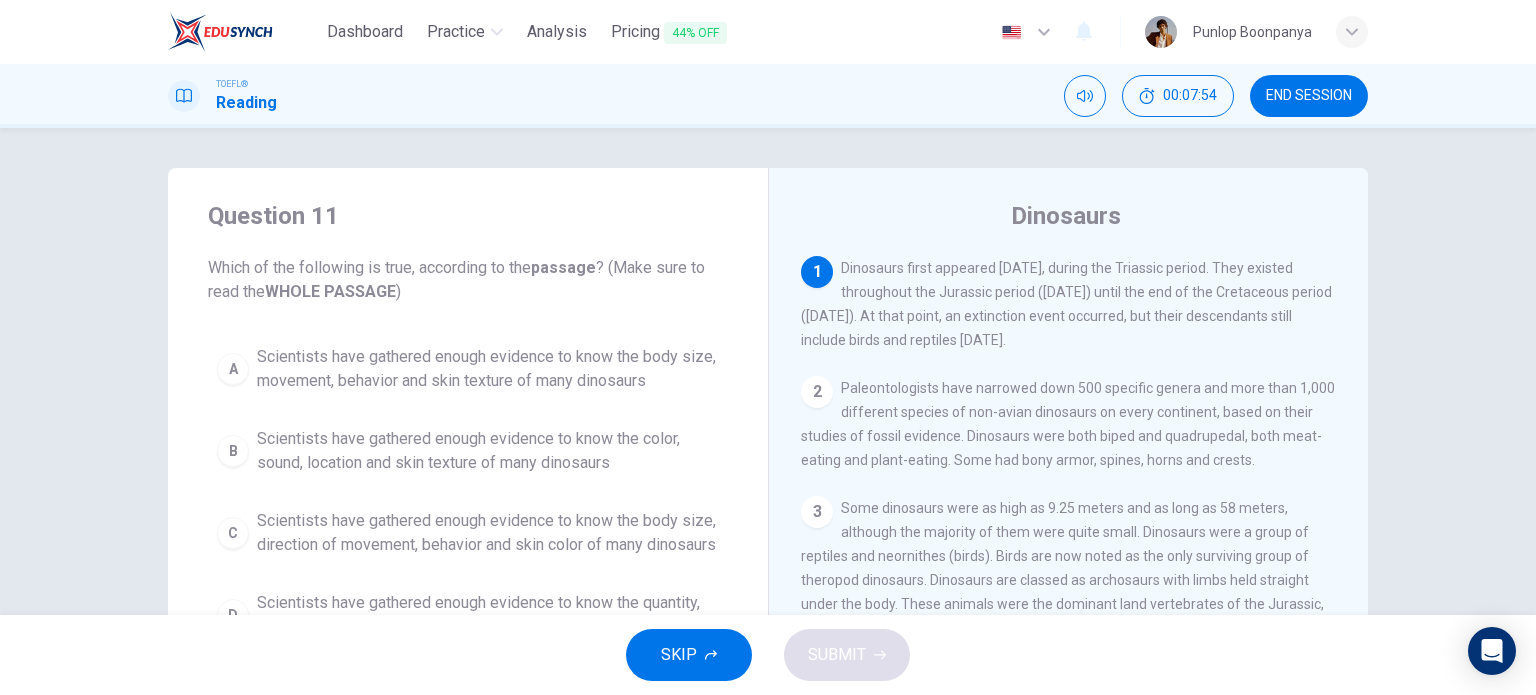 click on "A Scientists have gathered enough evidence to know the body size, movement, behavior and skin texture of many dinosaurs B Scientists have gathered enough evidence to know the color, sound, location and skin texture of many dinosaurs C Scientists have gathered enough evidence to know the body size, direction of movement, behavior and skin color of many dinosaurs D Scientists have gathered enough evidence to know the quantity, parental behavior and skin texture of many dinosaurs" at bounding box center [468, 492] 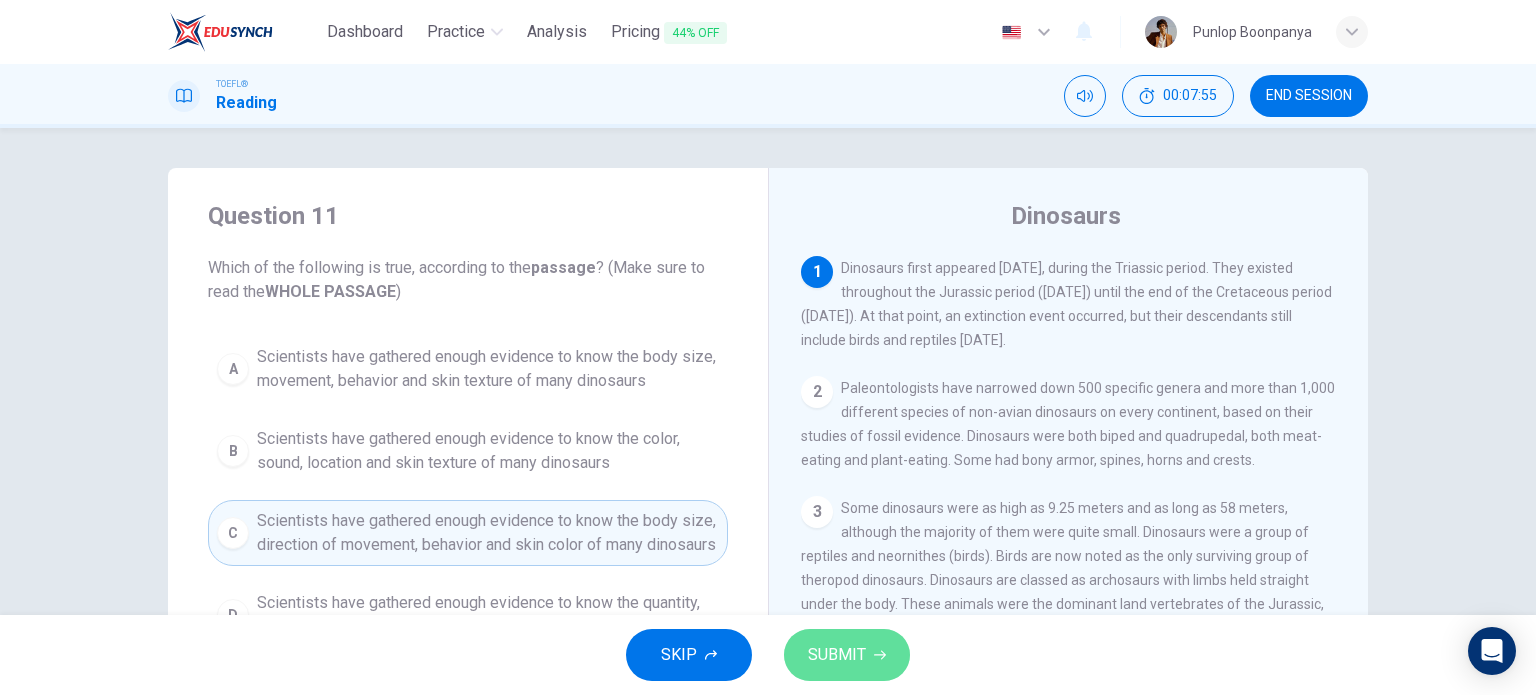 click on "SUBMIT" at bounding box center [847, 655] 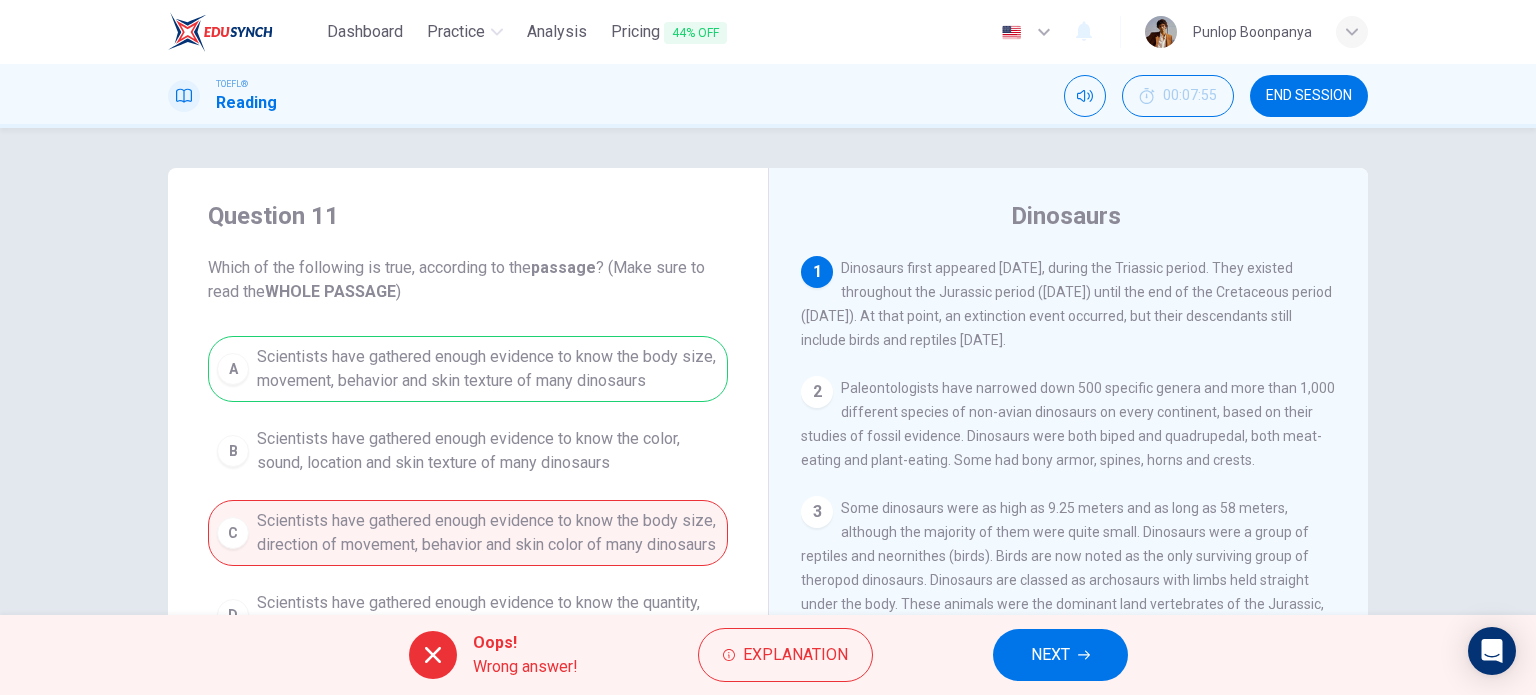 drag, startPoint x: 1040, startPoint y: 647, endPoint x: 917, endPoint y: 643, distance: 123.065025 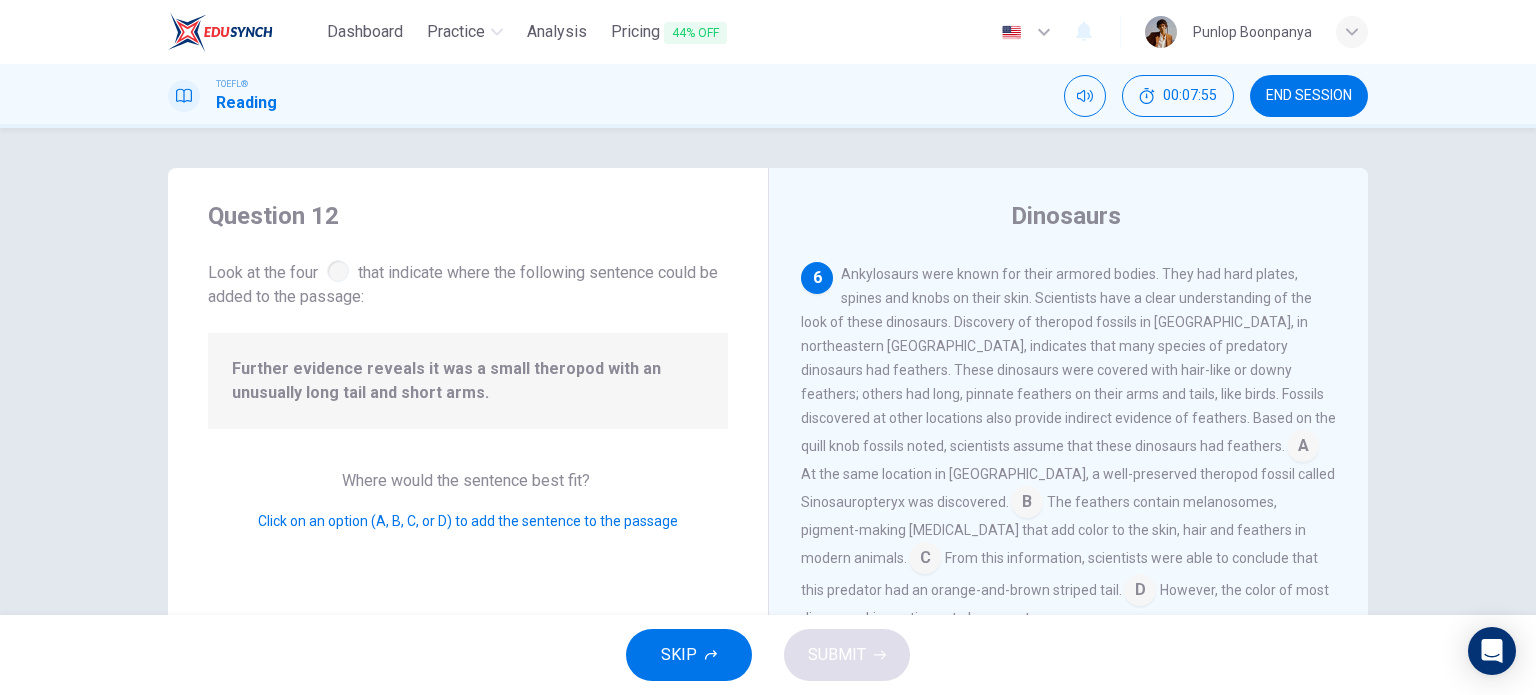 scroll, scrollTop: 932, scrollLeft: 0, axis: vertical 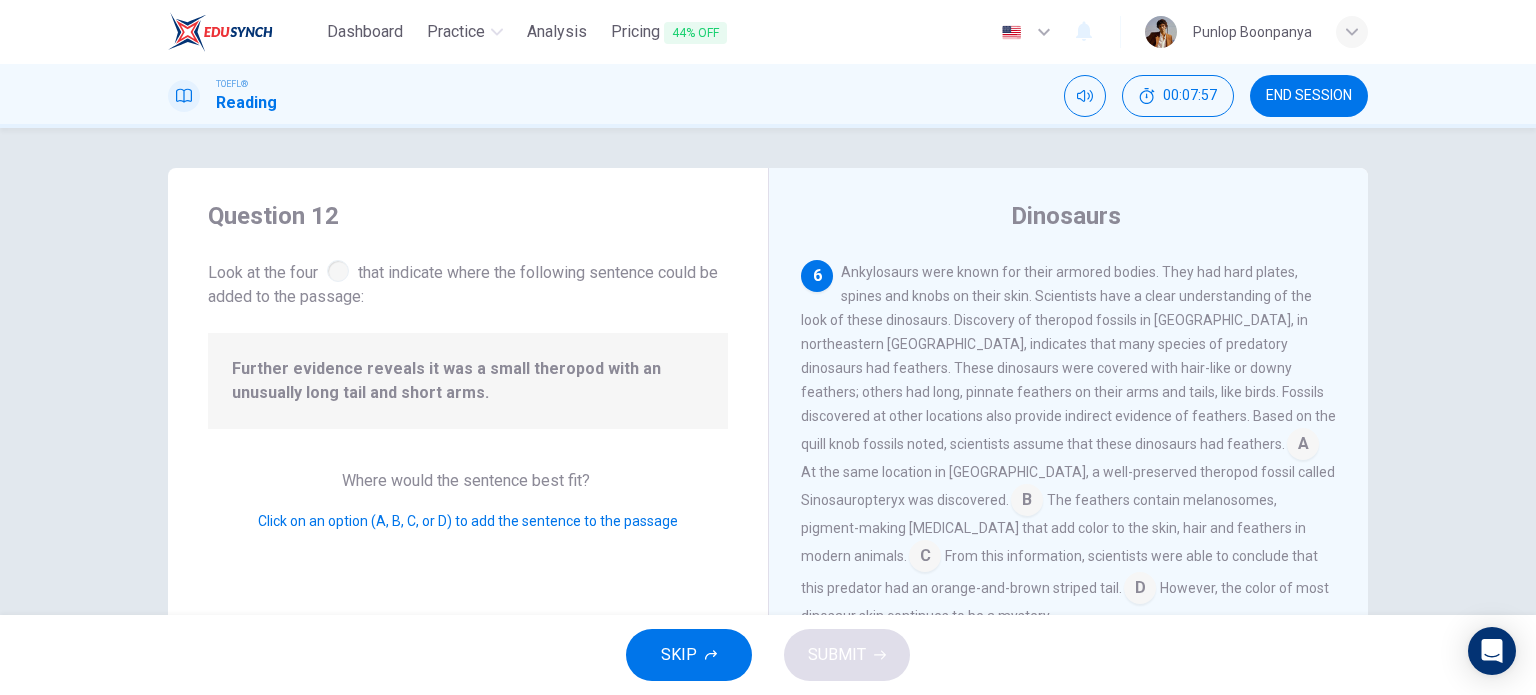 click on "Further evidence reveals it was a small theropod with an unusually long tail and short arms." at bounding box center (468, 381) 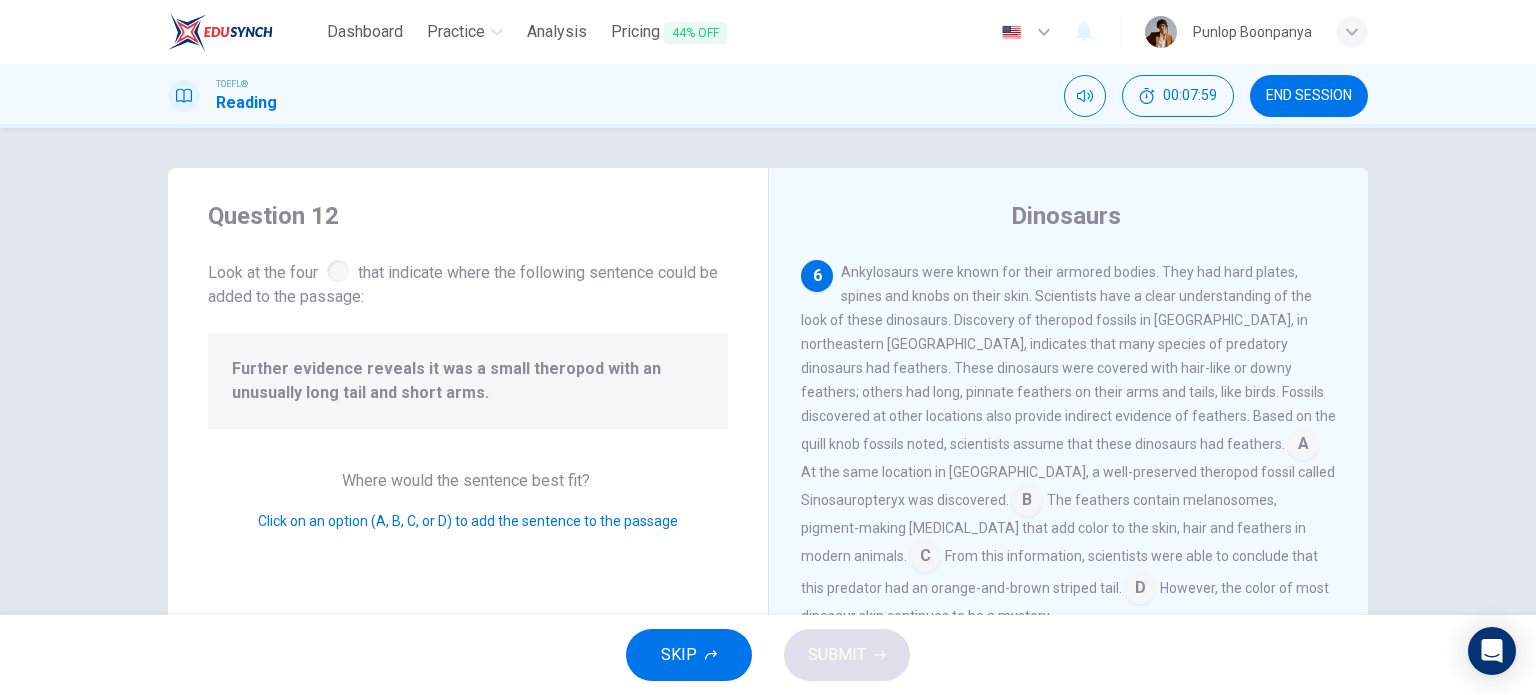 click on "Further evidence reveals it was a small theropod with an unusually long tail and short arms." at bounding box center (468, 381) 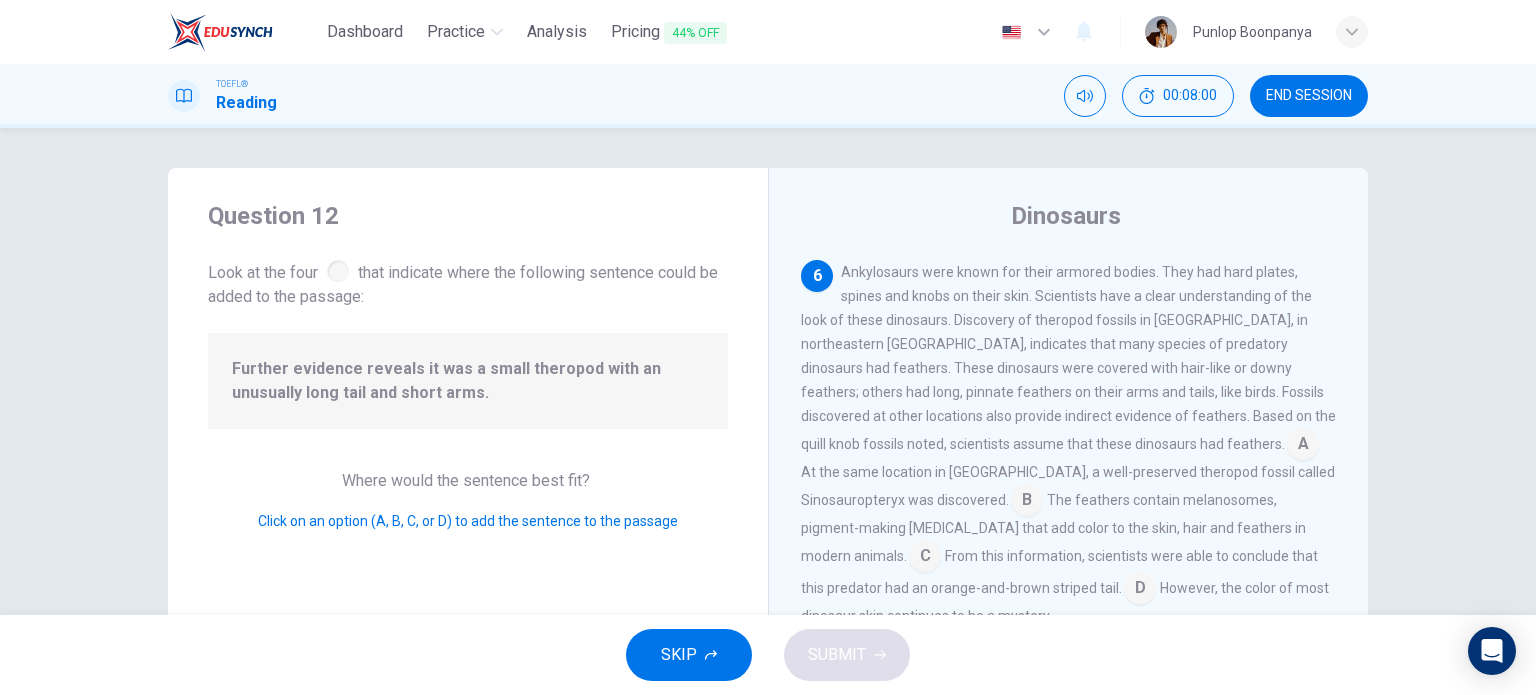 click on "Further evidence reveals it was a small theropod with an unusually long tail and short arms." at bounding box center [468, 381] 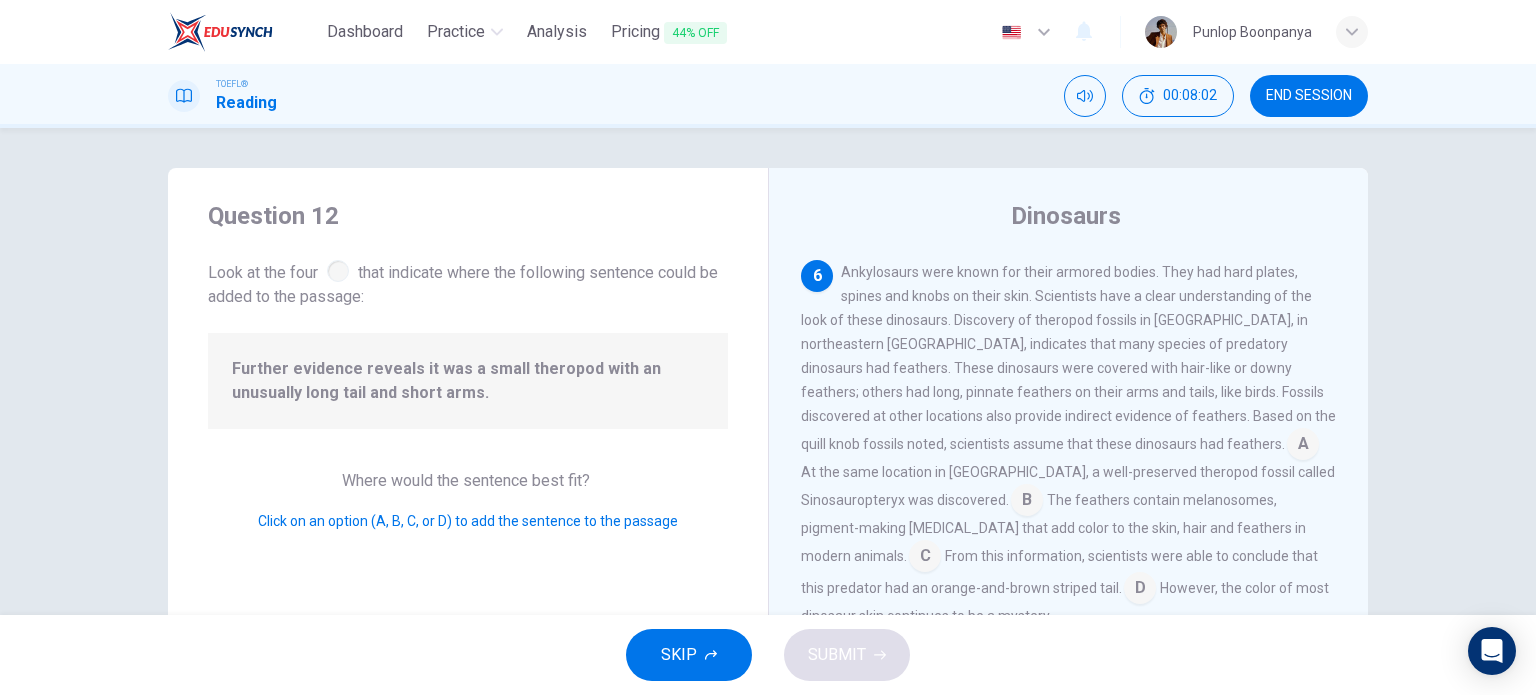 click at bounding box center (1303, 446) 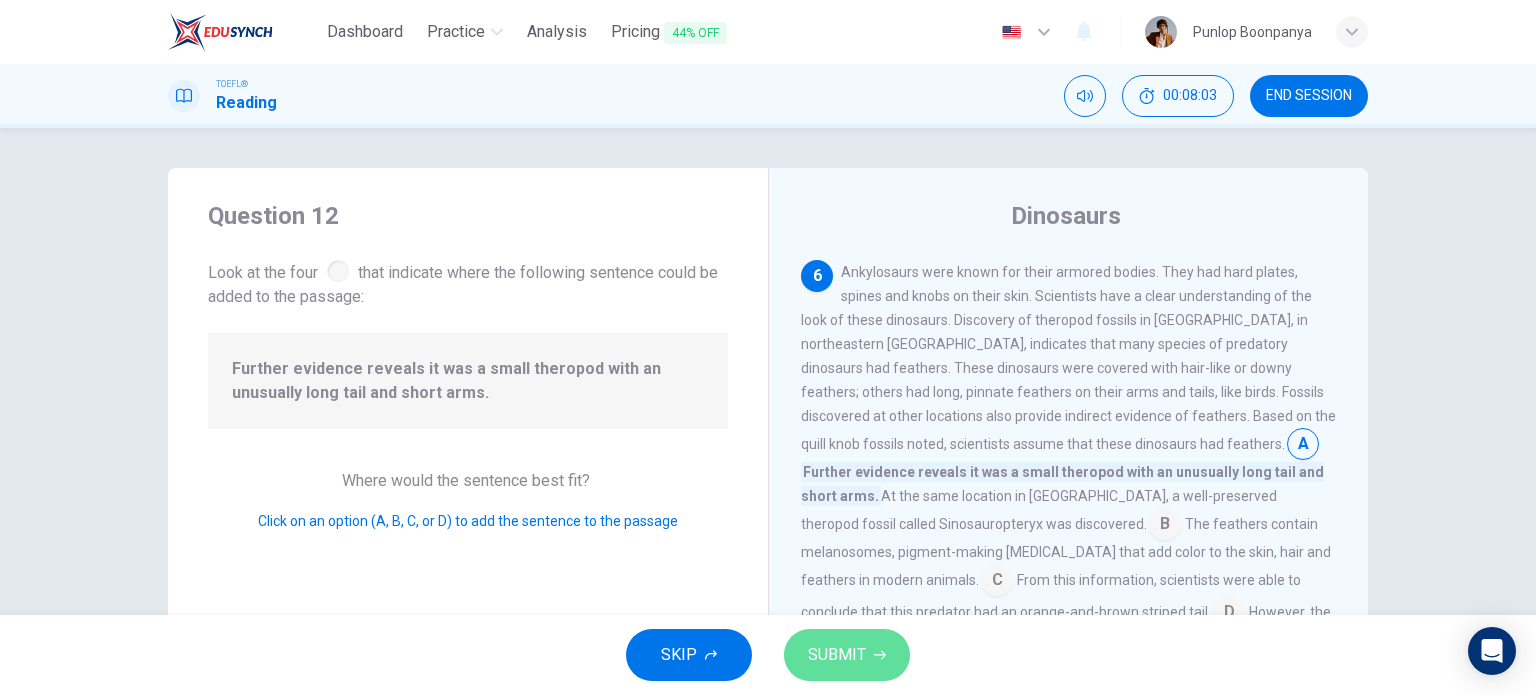 click on "SUBMIT" at bounding box center [847, 655] 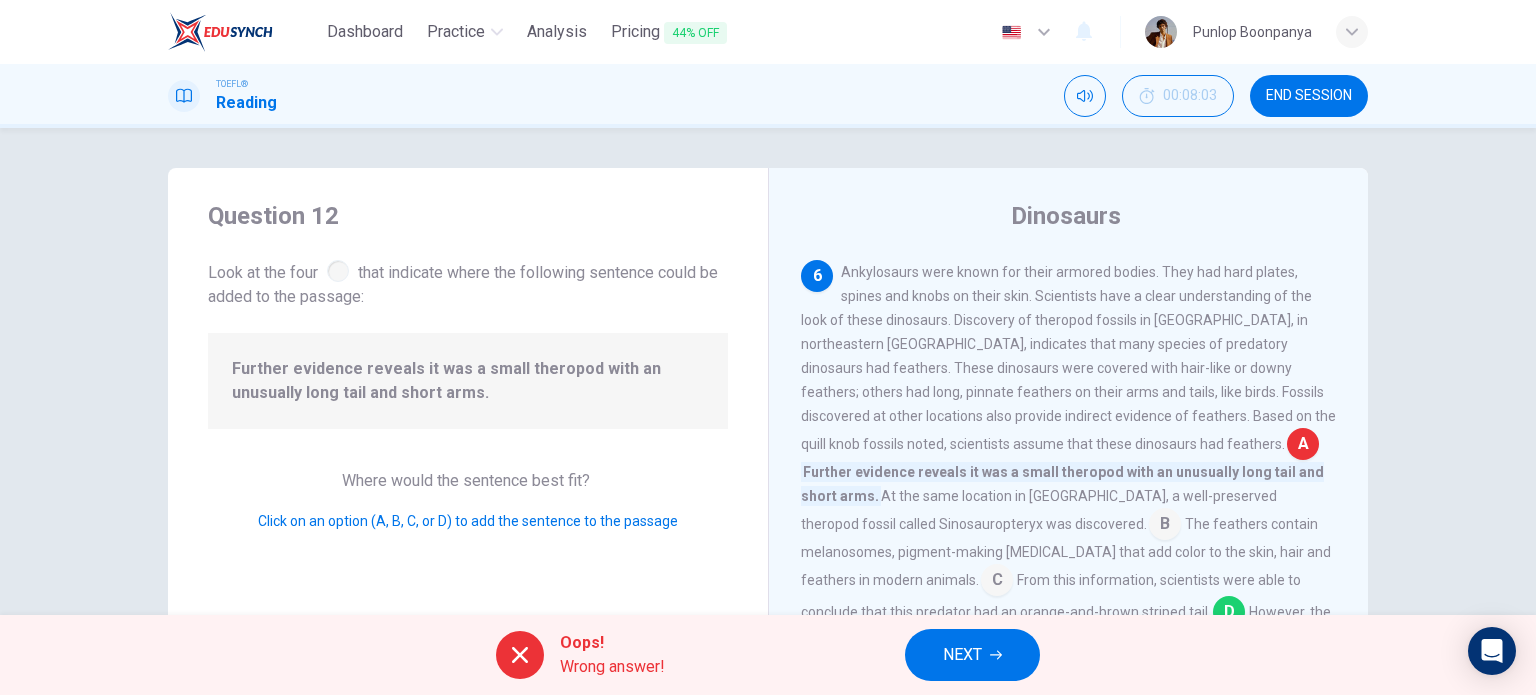 click on "NEXT" at bounding box center (962, 655) 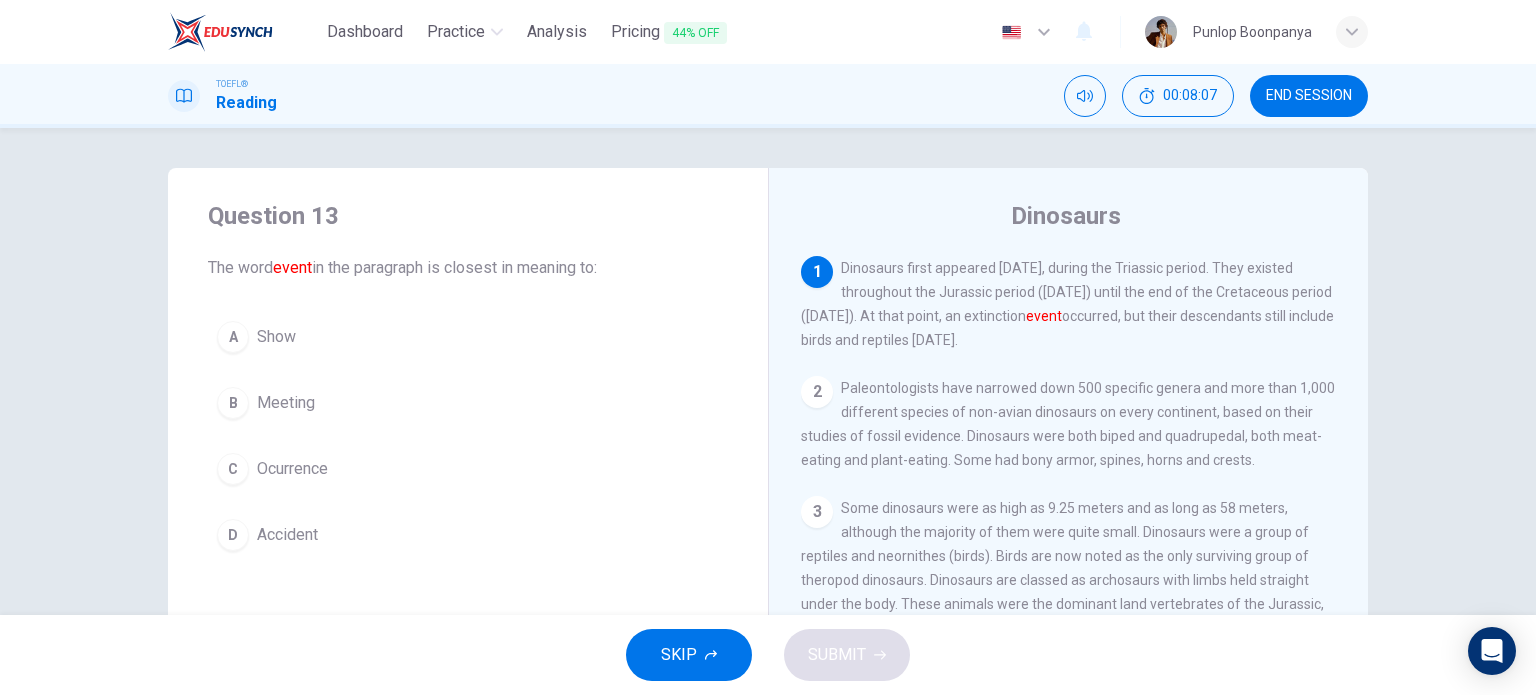 click on "C Ocurrence" at bounding box center (468, 469) 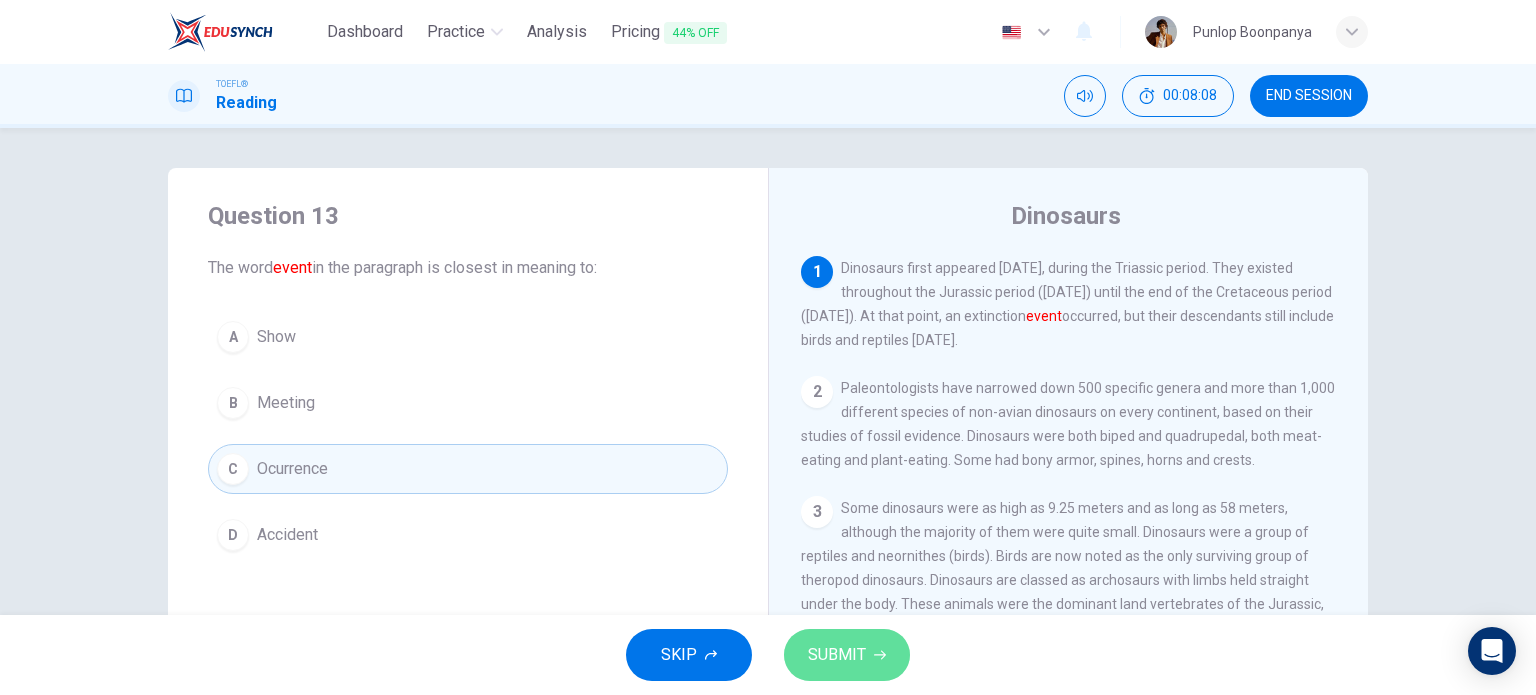 click on "SUBMIT" at bounding box center [837, 655] 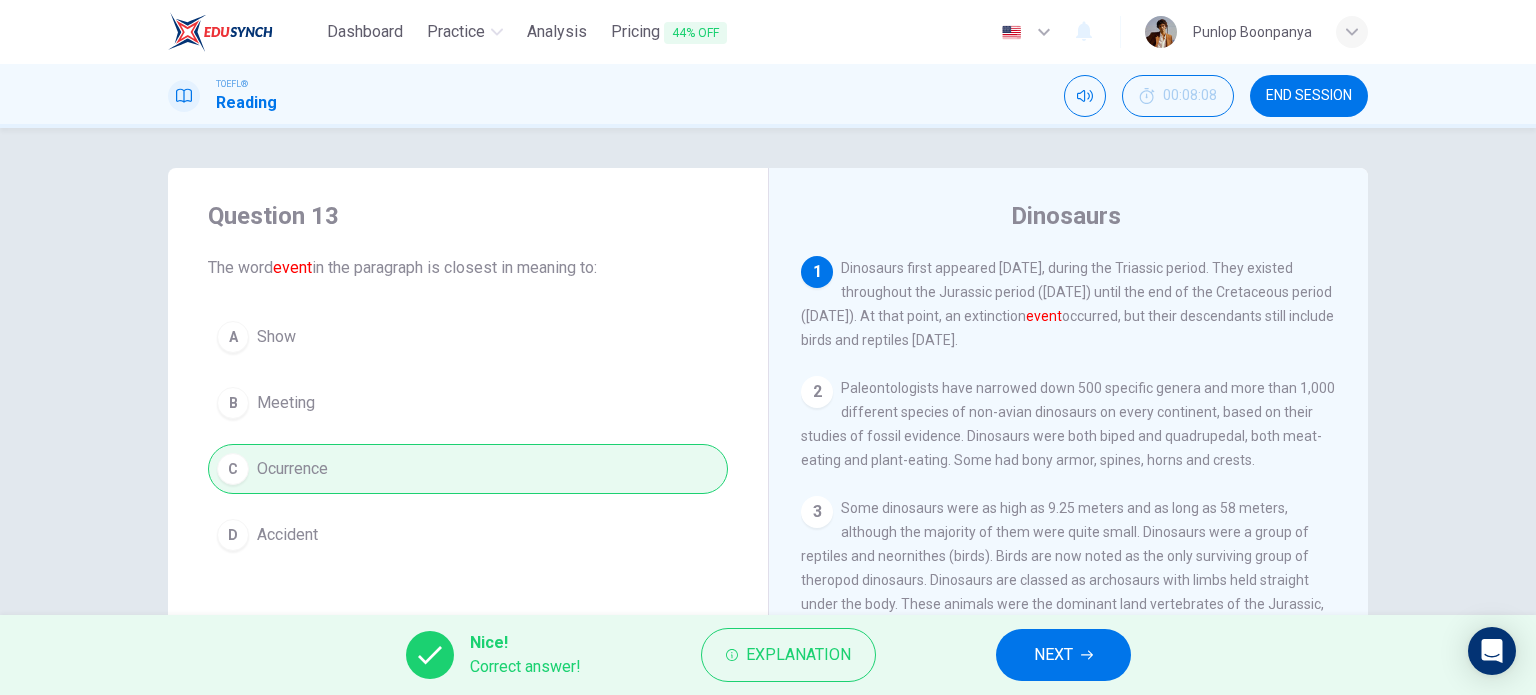 click on "NEXT" at bounding box center [1063, 655] 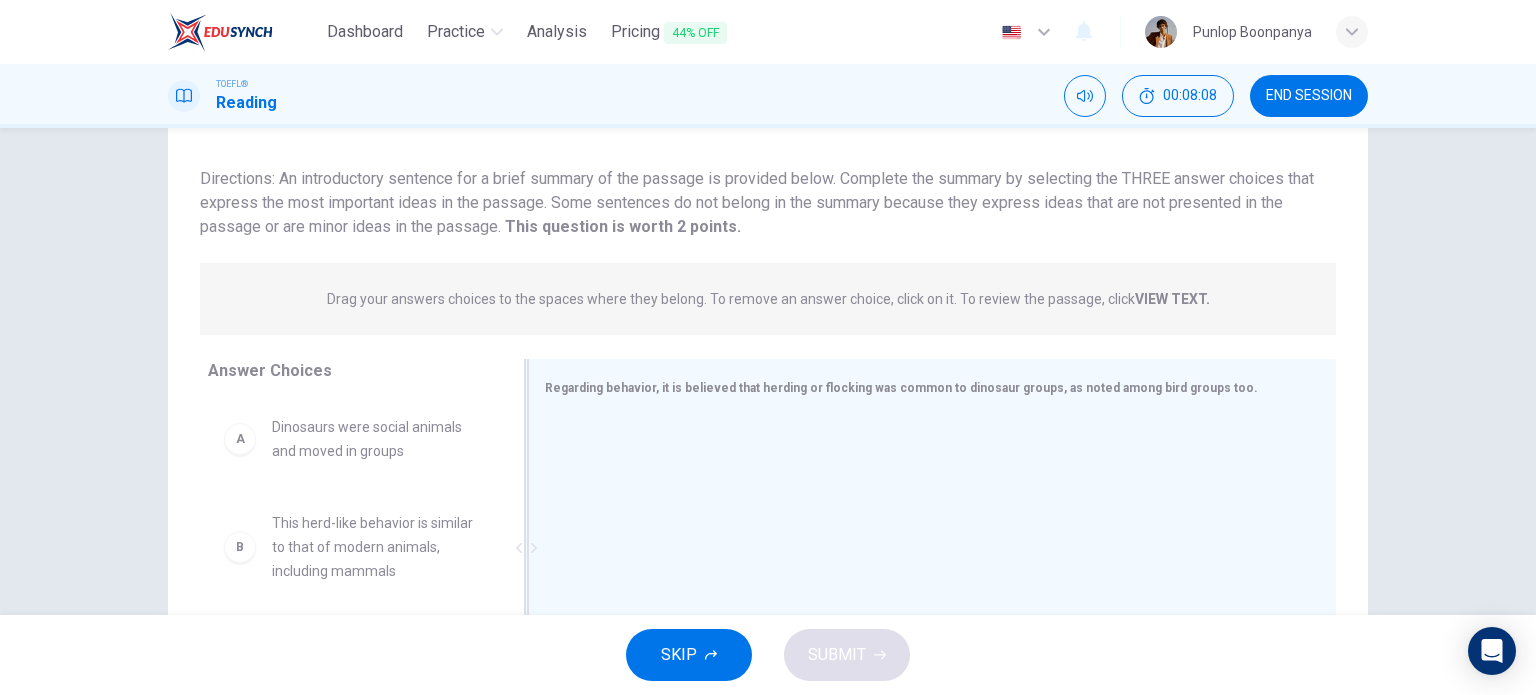 scroll, scrollTop: 200, scrollLeft: 0, axis: vertical 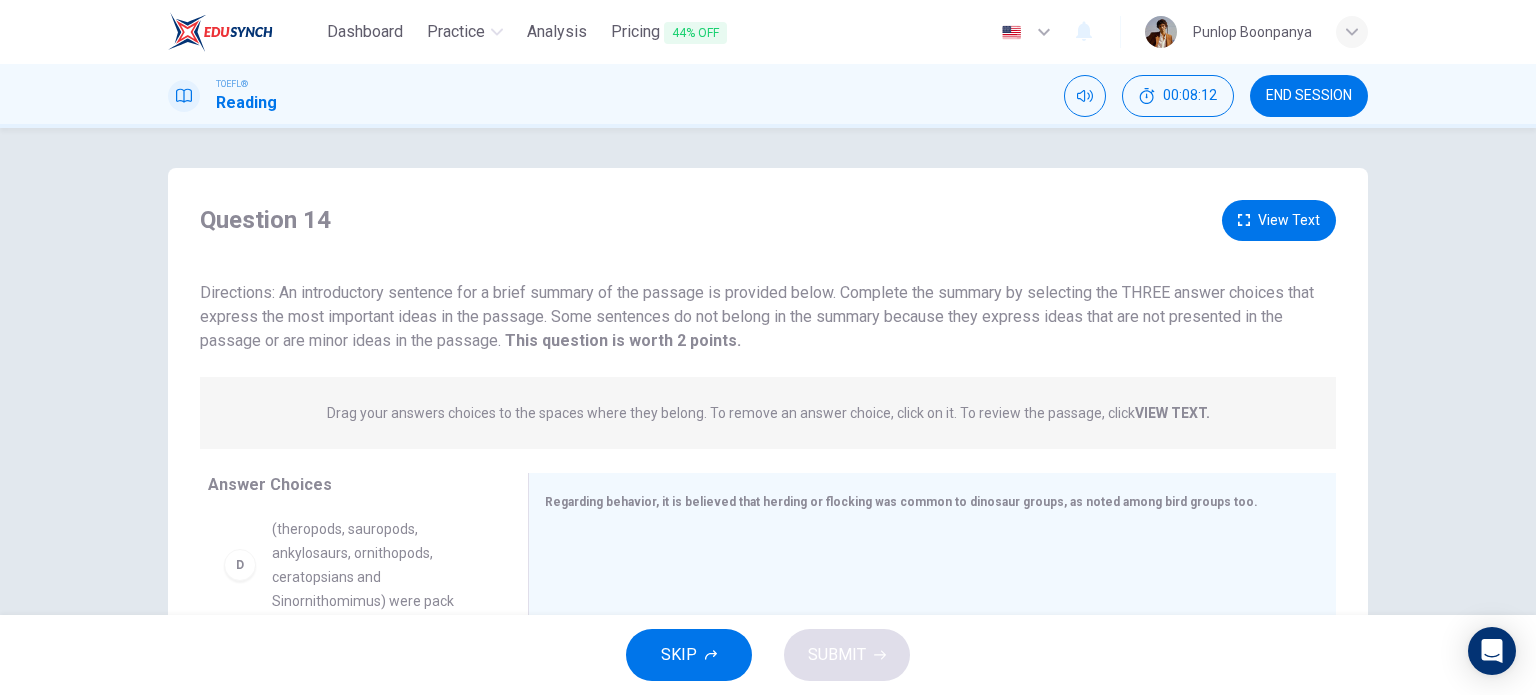 drag, startPoint x: 348, startPoint y: 575, endPoint x: 361, endPoint y: 570, distance: 13.928389 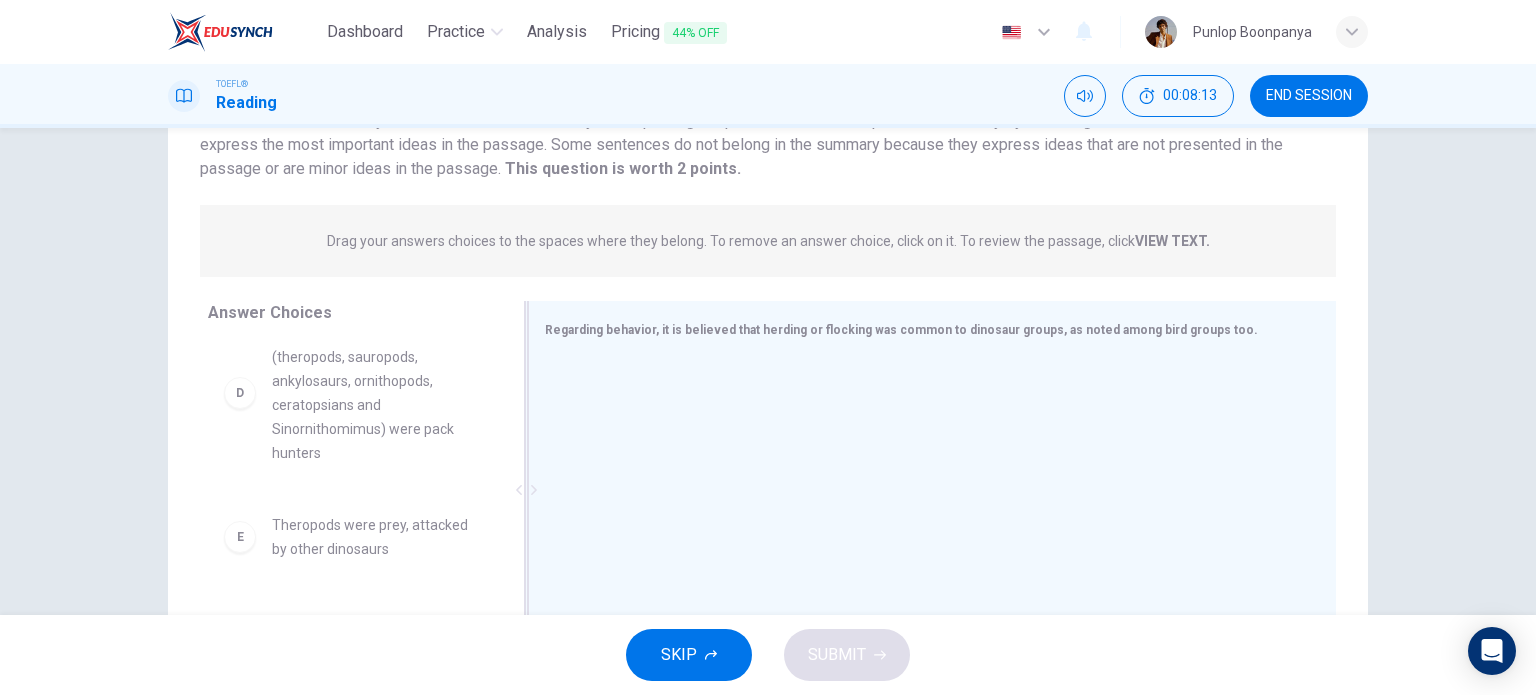 scroll, scrollTop: 288, scrollLeft: 0, axis: vertical 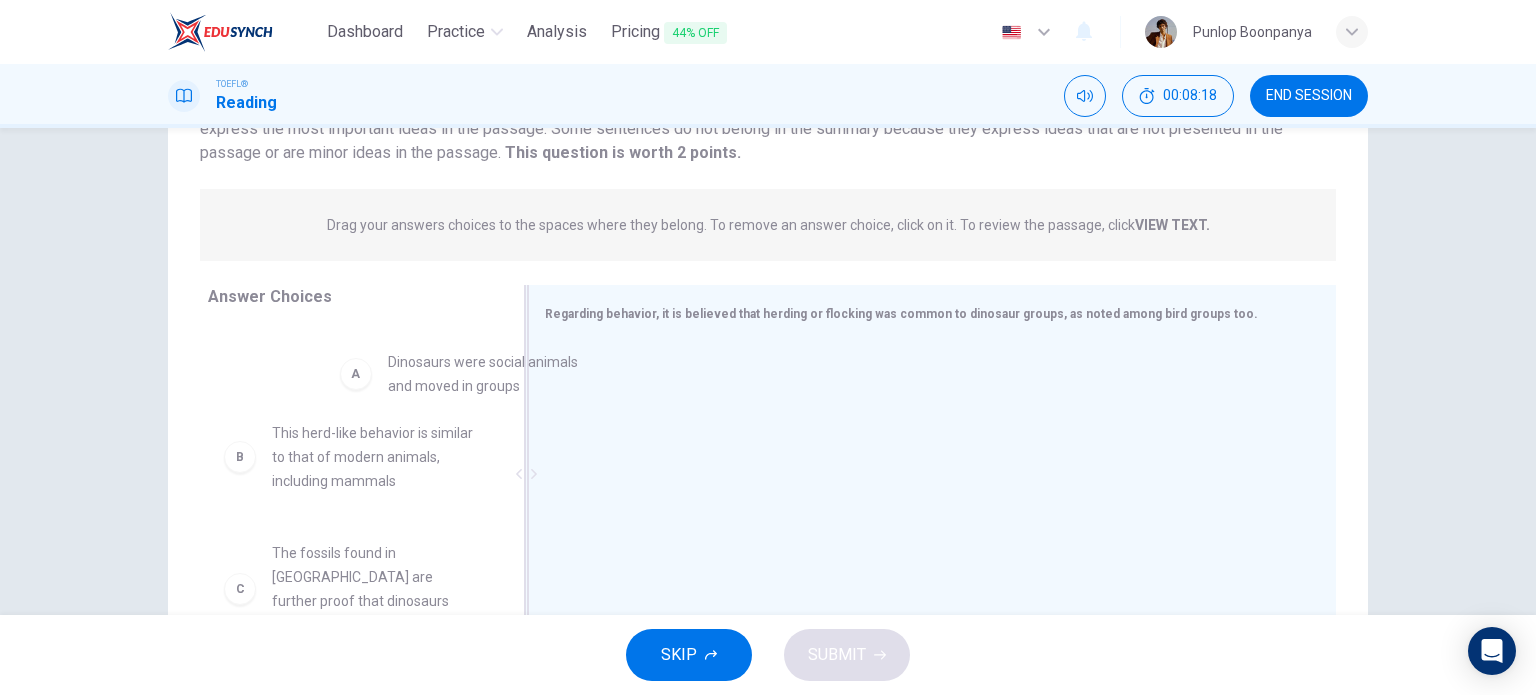 drag, startPoint x: 493, startPoint y: 380, endPoint x: 663, endPoint y: 389, distance: 170.23807 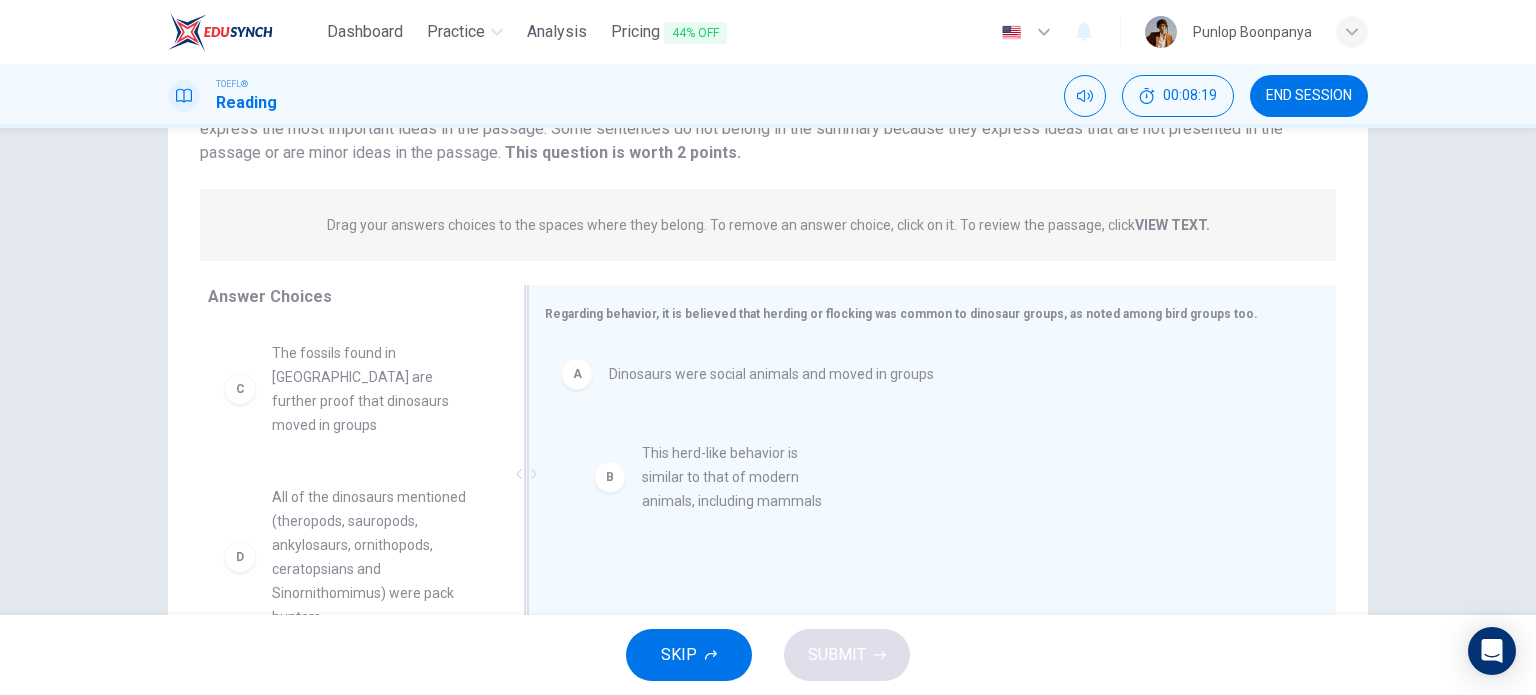 drag, startPoint x: 405, startPoint y: 380, endPoint x: 683, endPoint y: 475, distance: 293.78394 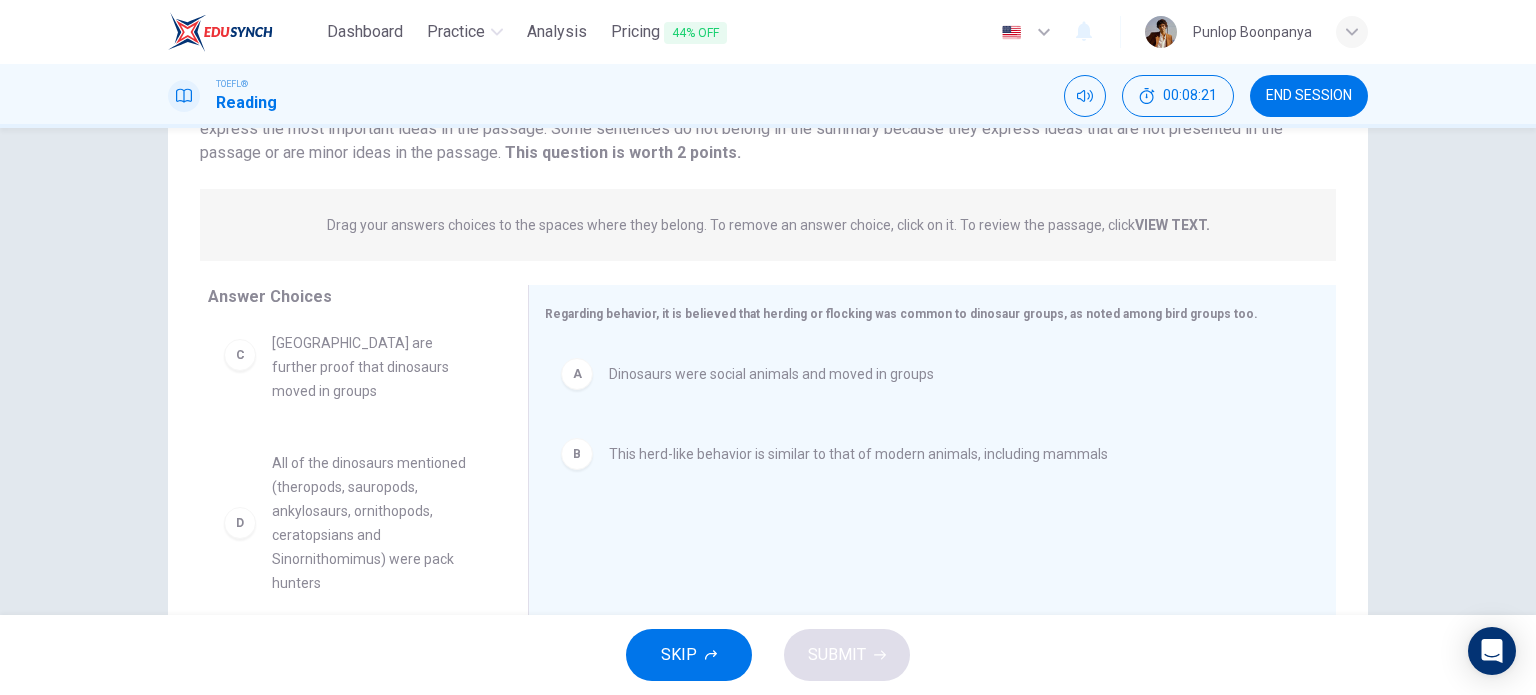 scroll, scrollTop: 0, scrollLeft: 0, axis: both 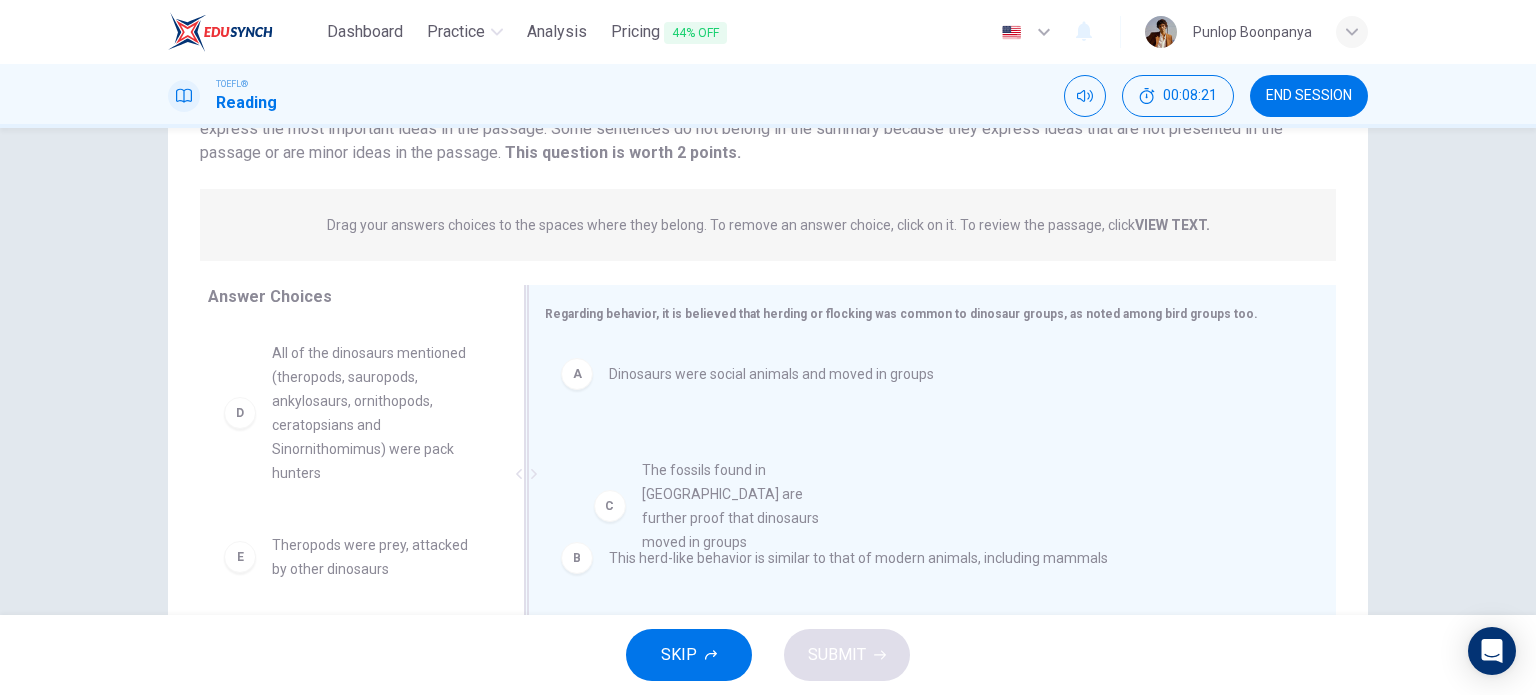 drag, startPoint x: 455, startPoint y: 425, endPoint x: 769, endPoint y: 535, distance: 332.71008 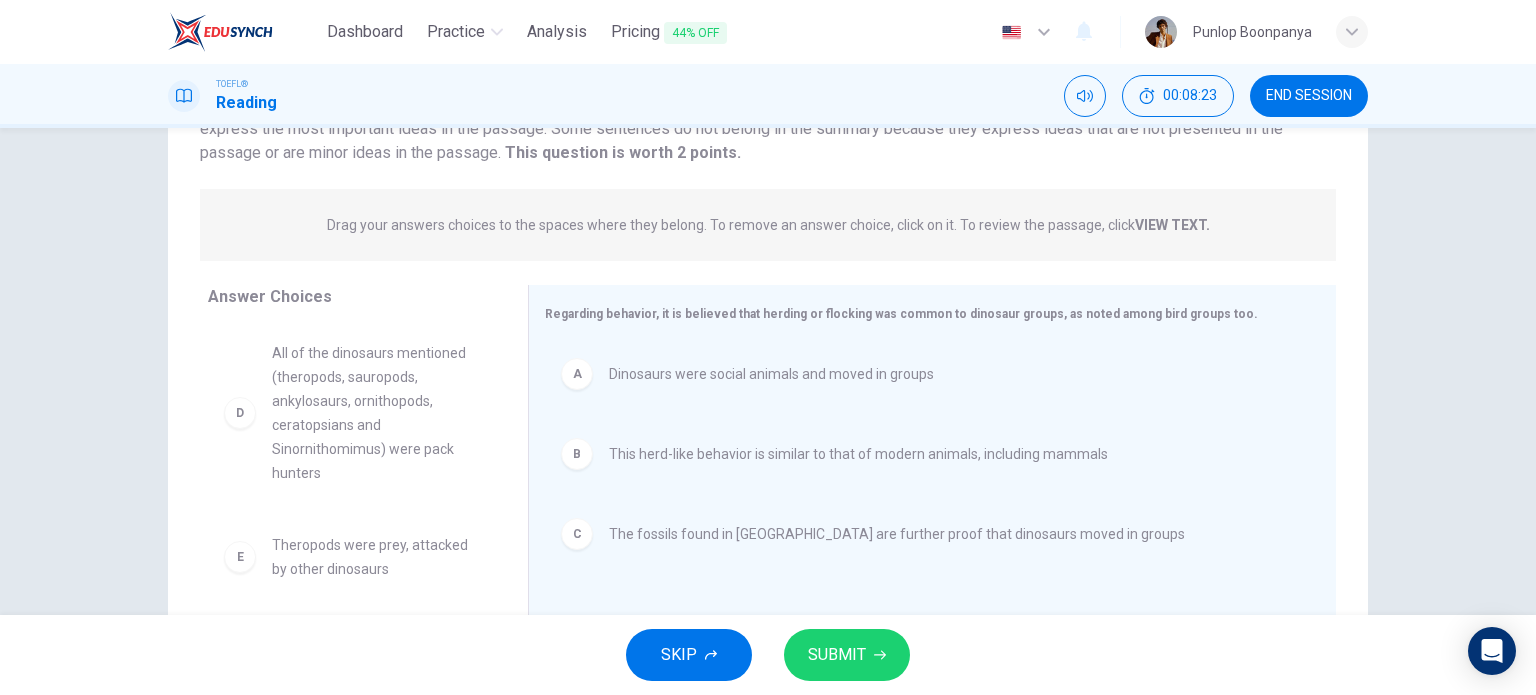 click on "SUBMIT" at bounding box center (837, 655) 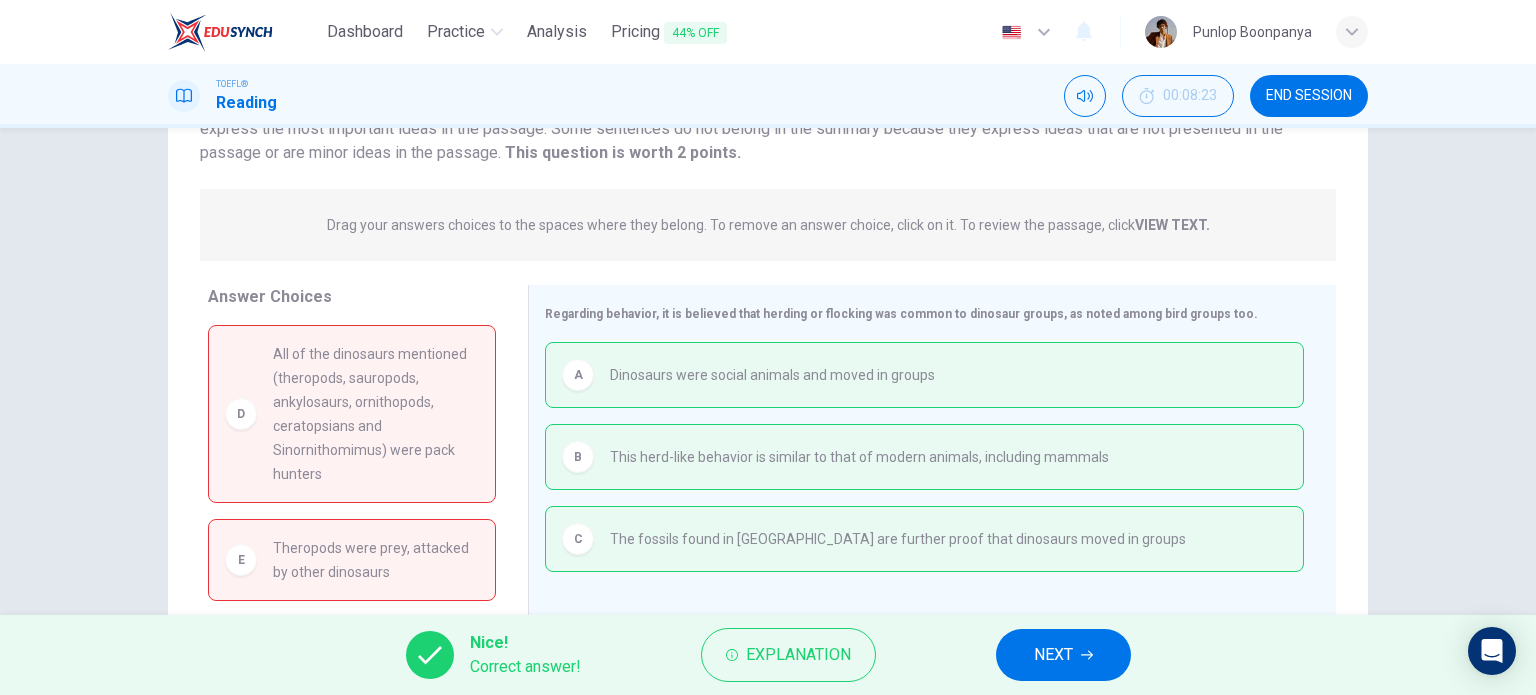 click on "NEXT" at bounding box center [1063, 655] 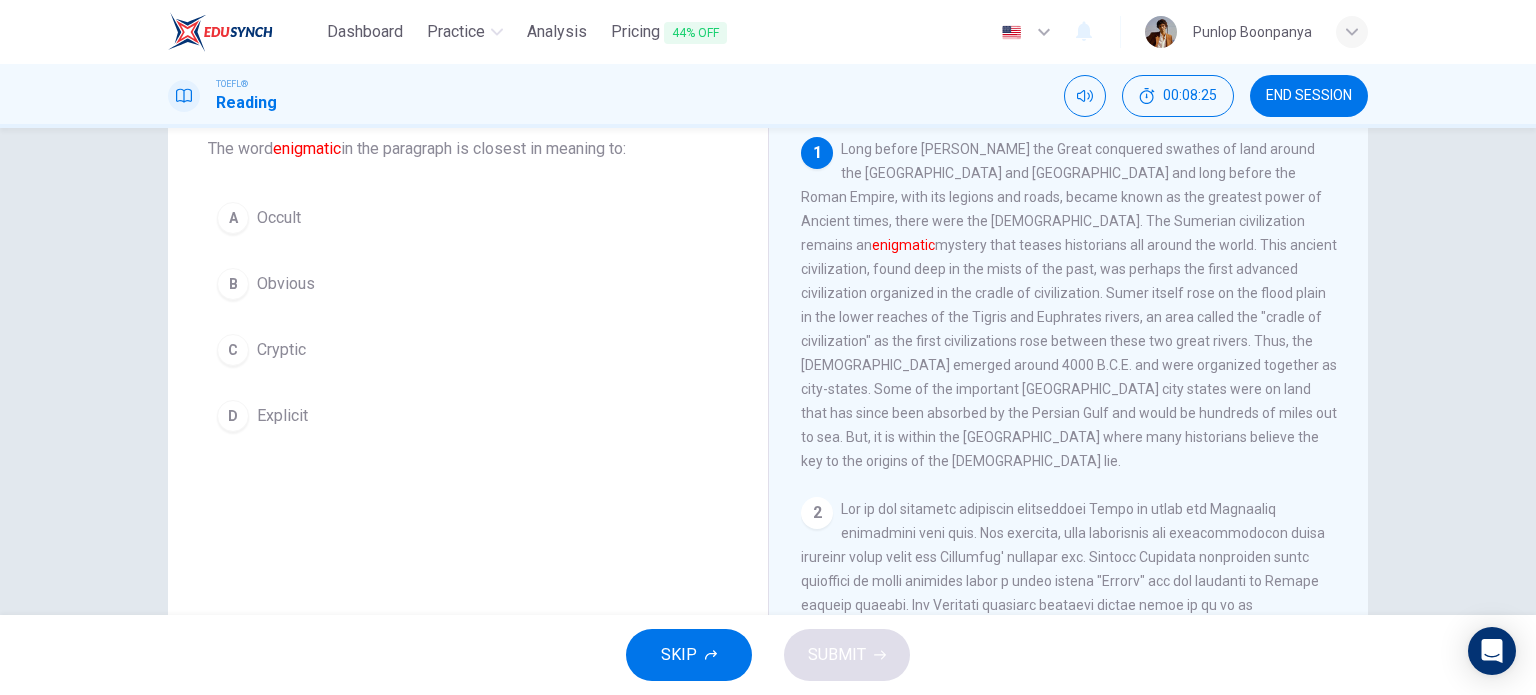 scroll, scrollTop: 0, scrollLeft: 0, axis: both 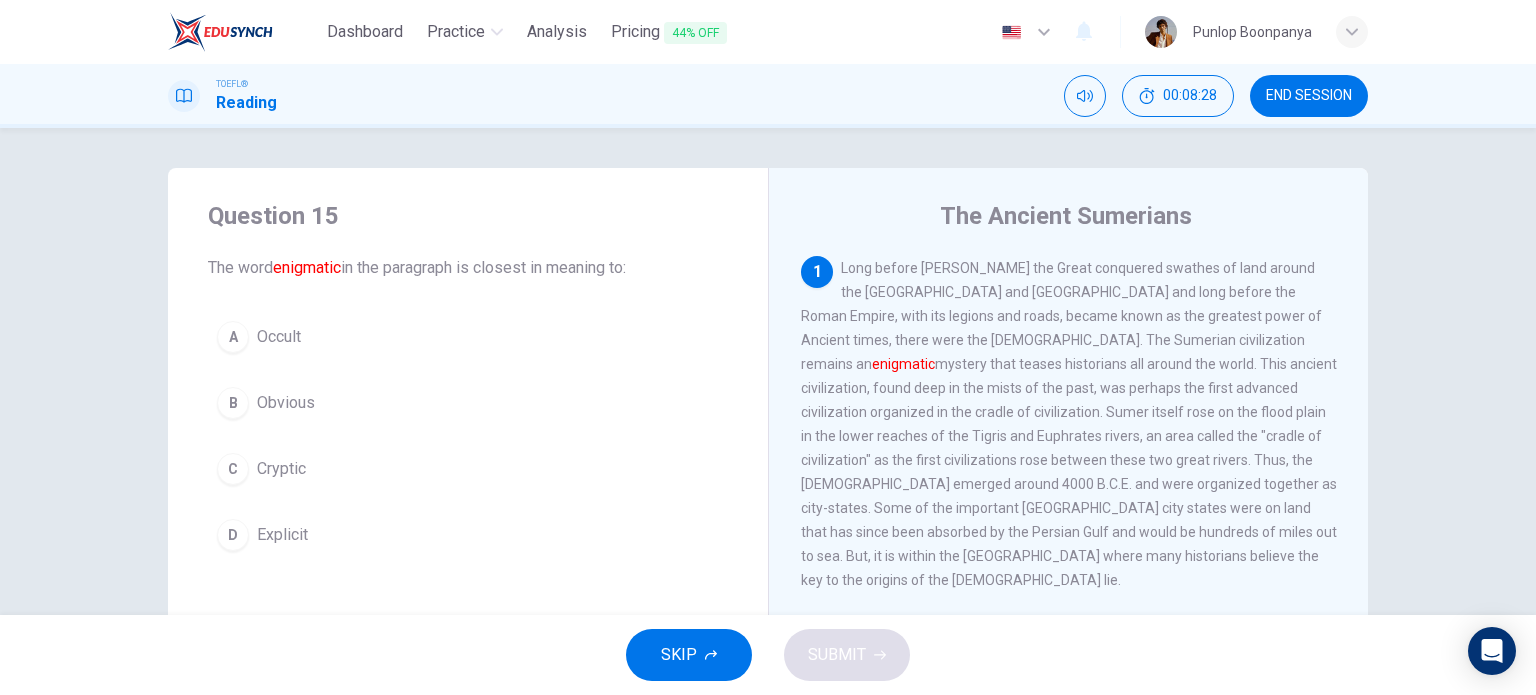 drag, startPoint x: 275, startPoint y: 269, endPoint x: 372, endPoint y: 267, distance: 97.020615 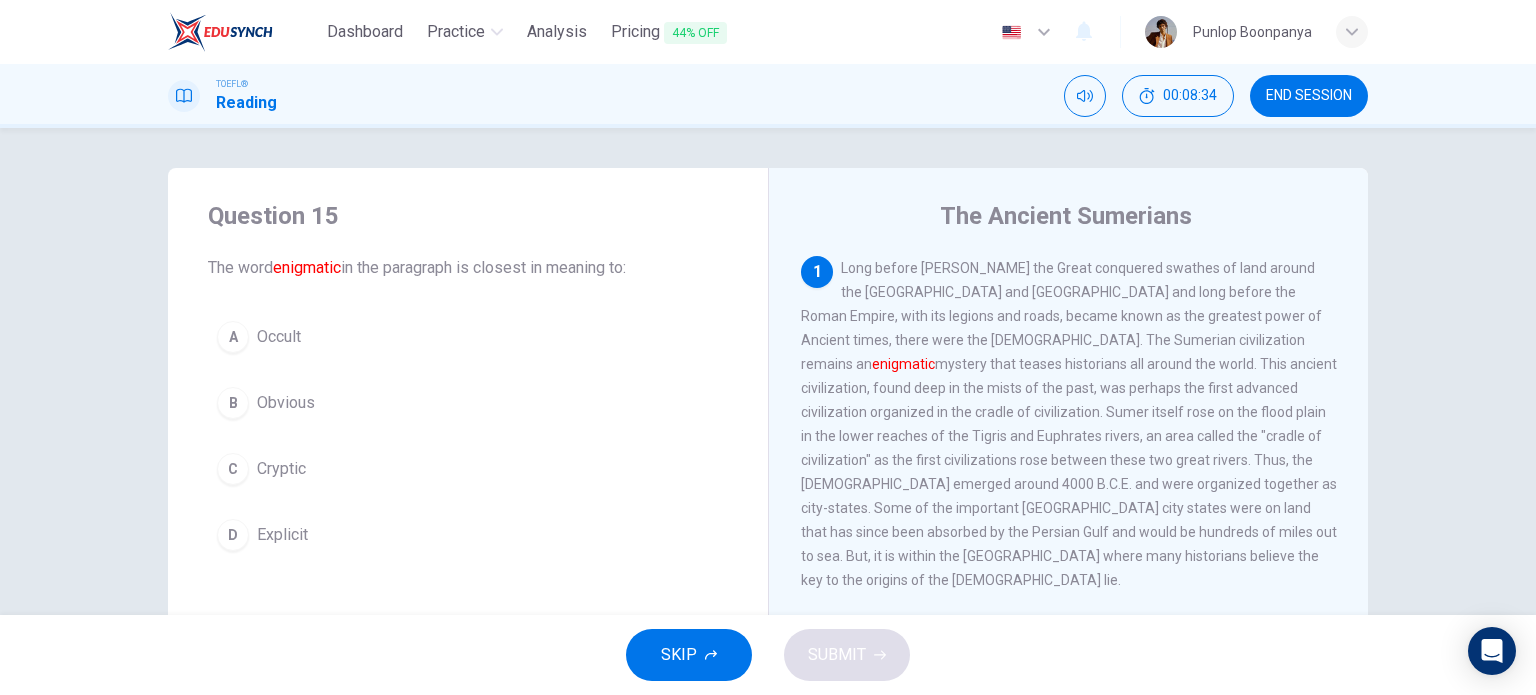 click on "B Obvious" at bounding box center [468, 403] 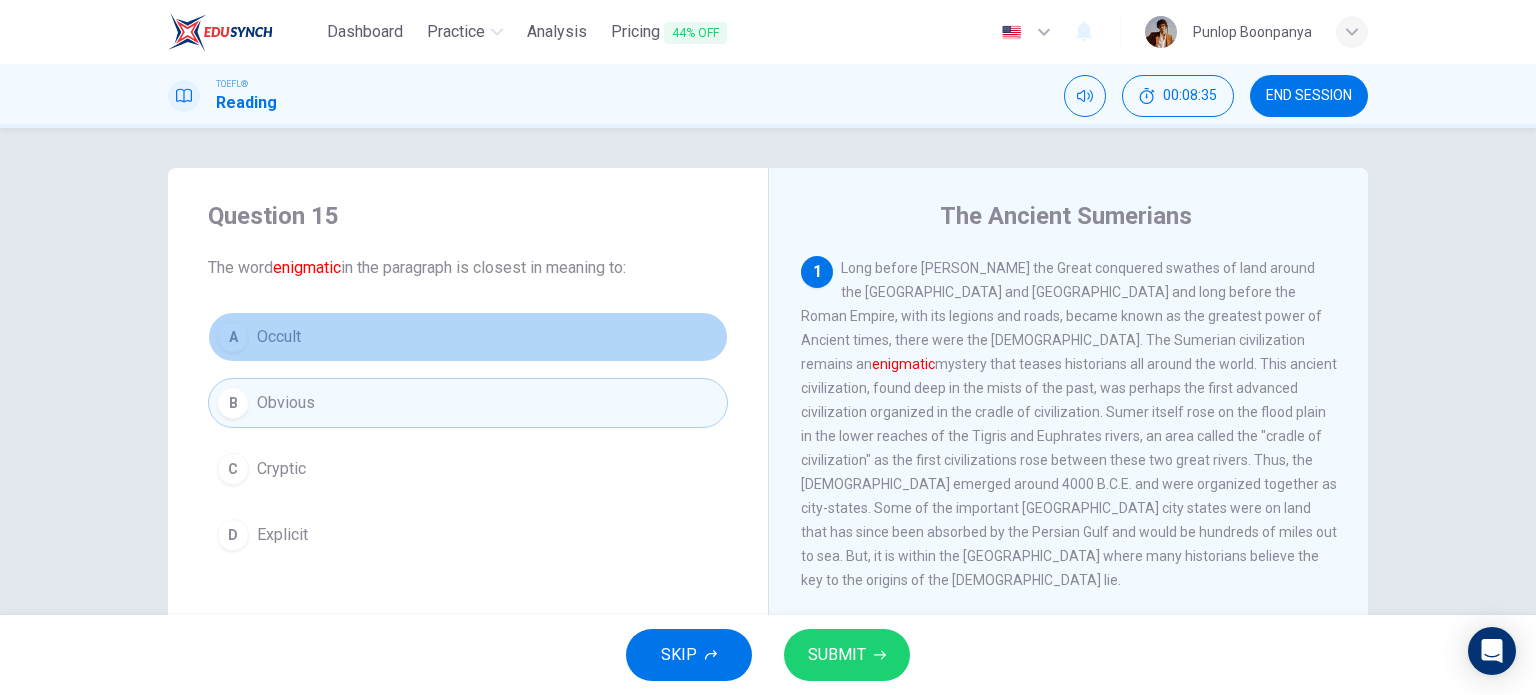 drag, startPoint x: 302, startPoint y: 335, endPoint x: 316, endPoint y: 345, distance: 17.20465 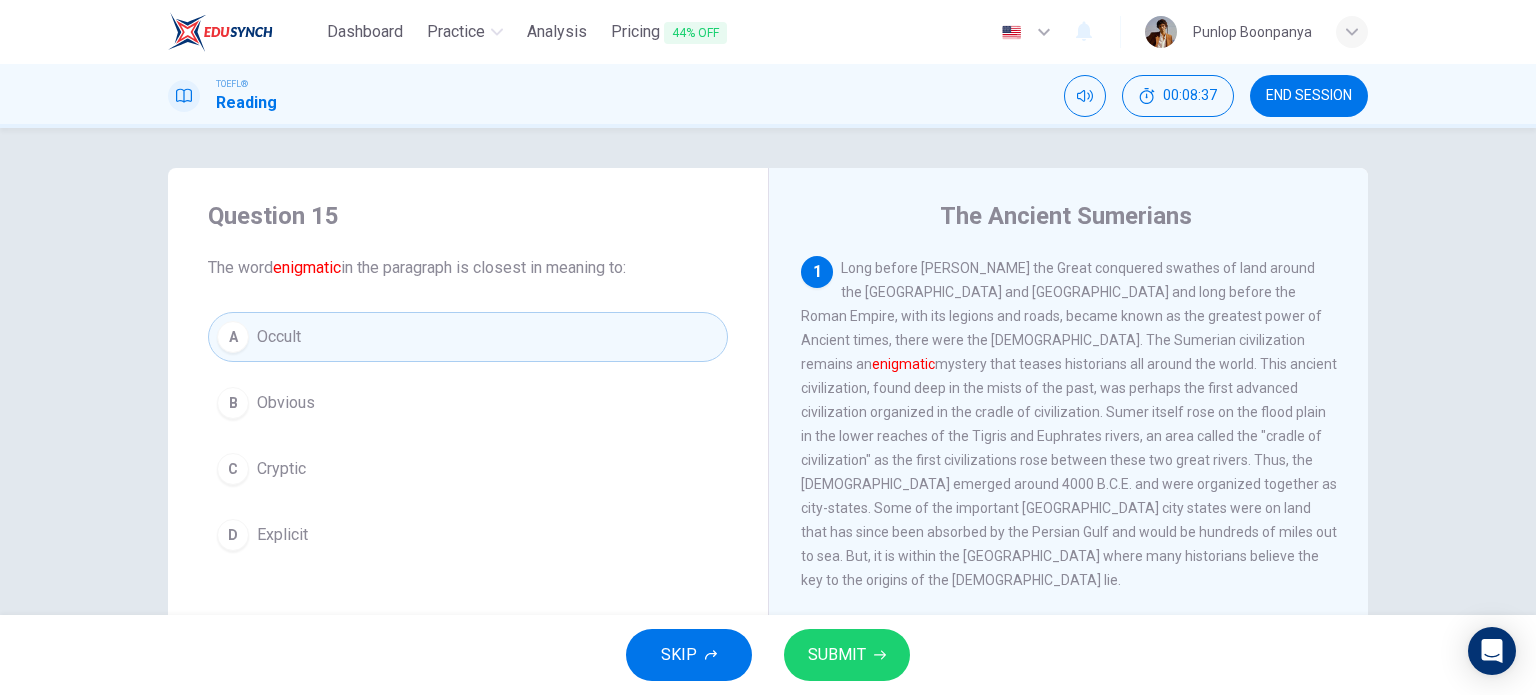 click 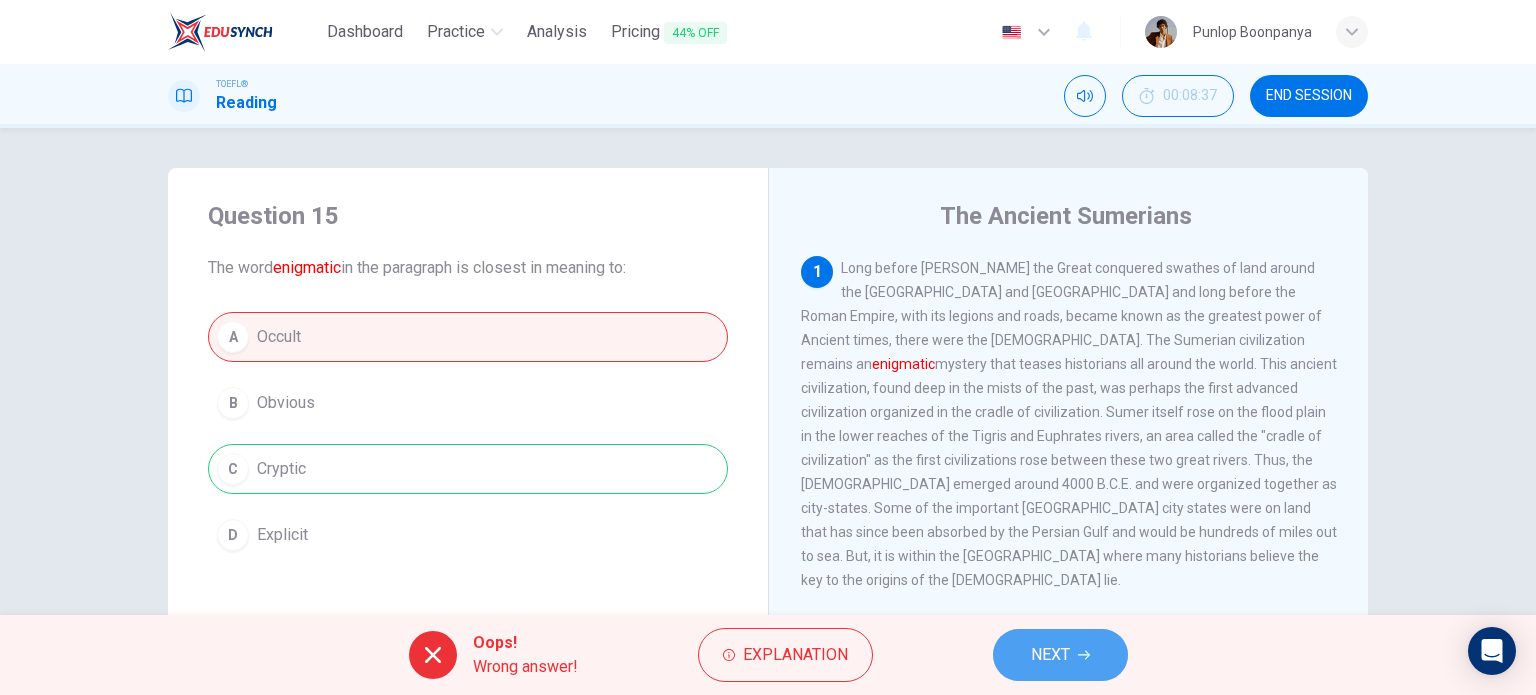 drag, startPoint x: 1054, startPoint y: 657, endPoint x: 332, endPoint y: 409, distance: 763.4055 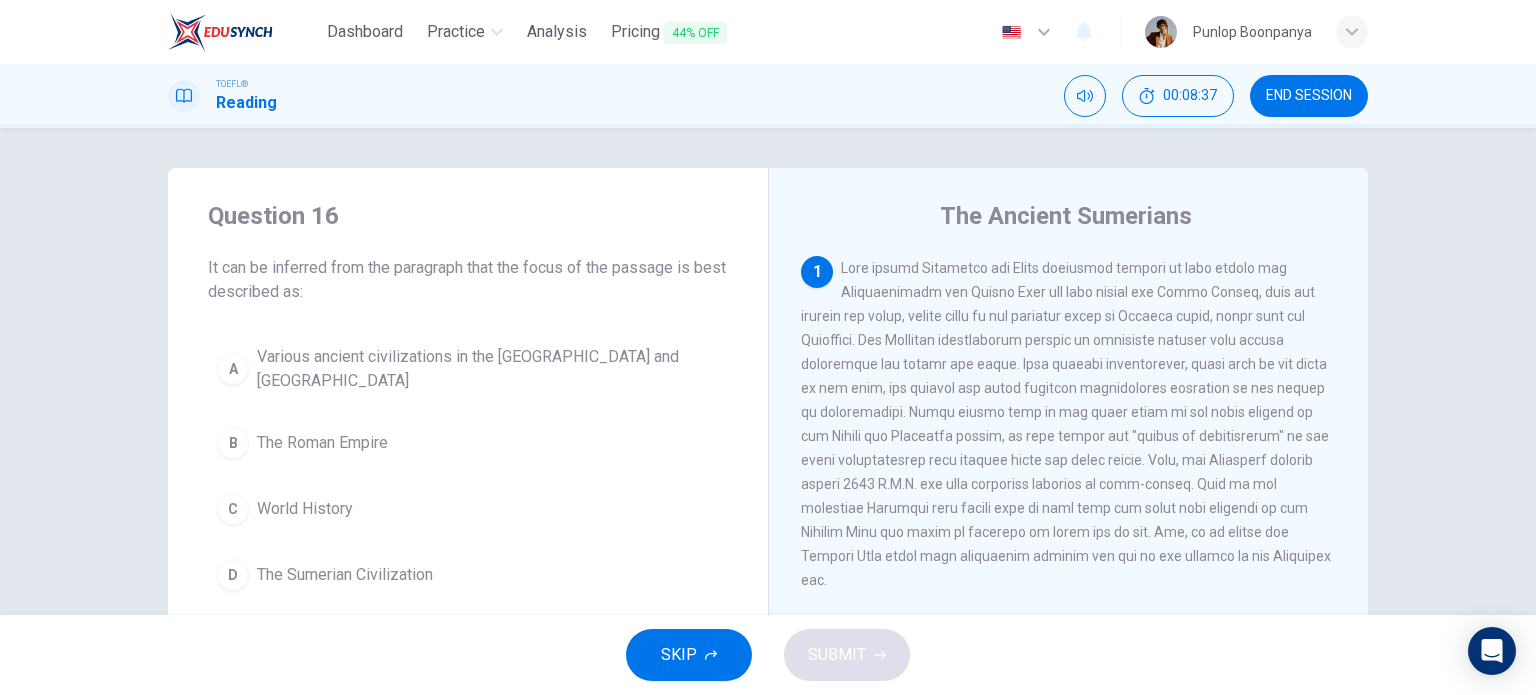 click on "A Various ancient civilizations in the [GEOGRAPHIC_DATA] and [GEOGRAPHIC_DATA] B The Roman Empire C World History D The Sumerian Civilization" at bounding box center (468, 468) 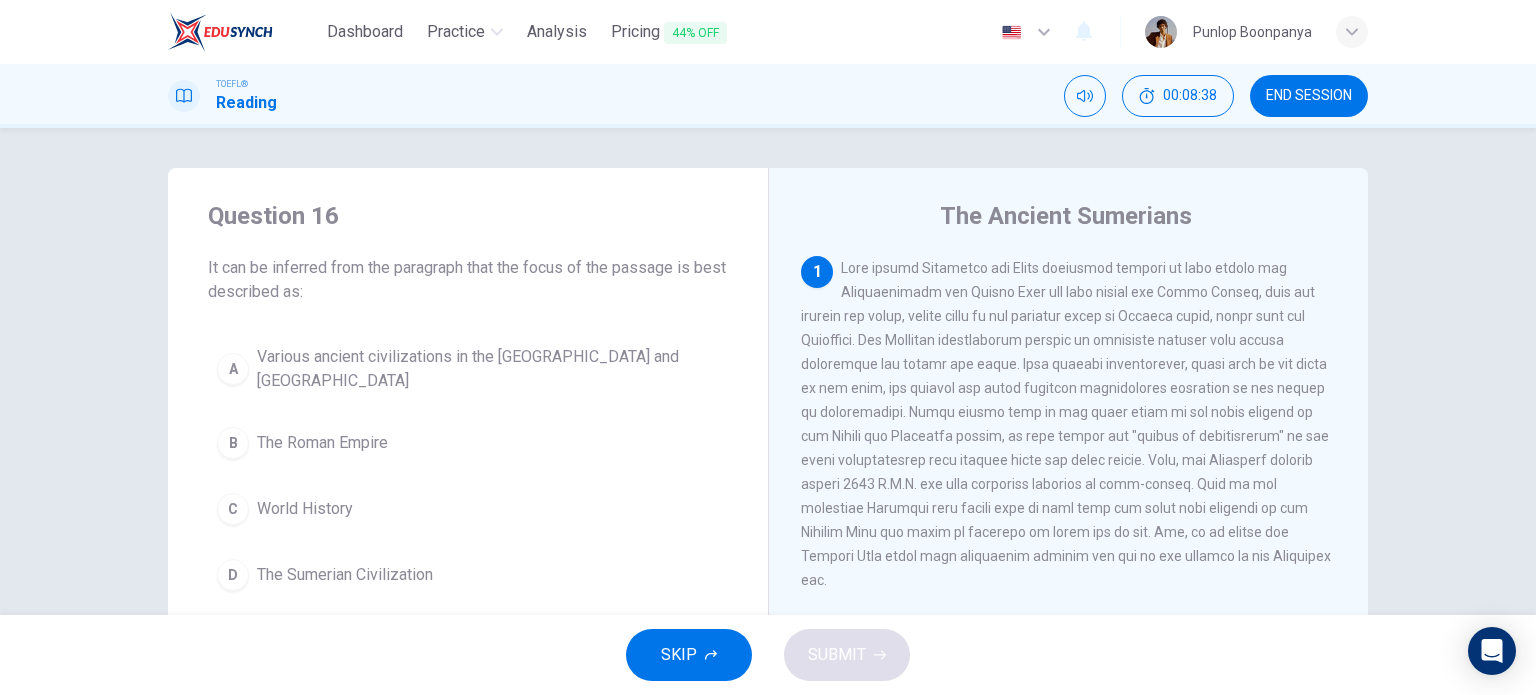 click on "Various ancient civilizations in the [GEOGRAPHIC_DATA] and [GEOGRAPHIC_DATA]" at bounding box center (488, 369) 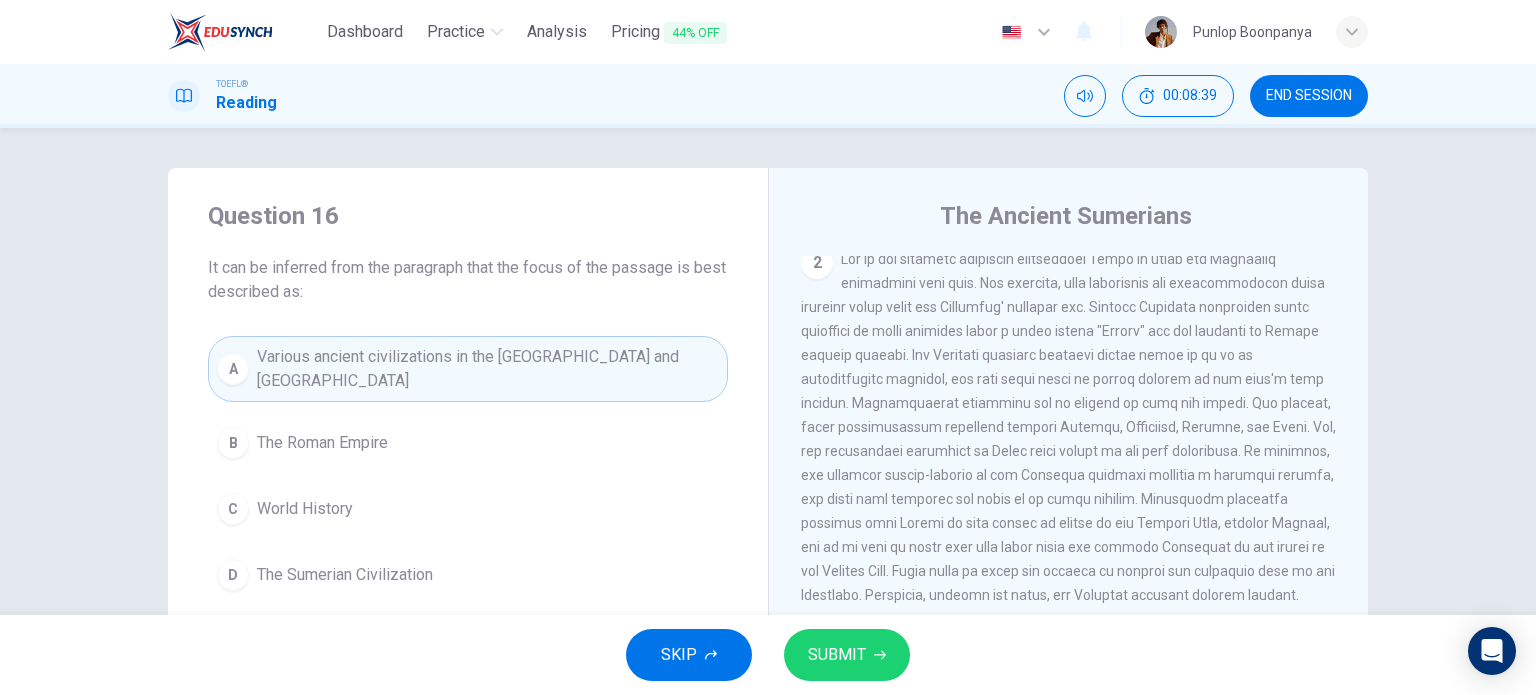 scroll, scrollTop: 400, scrollLeft: 0, axis: vertical 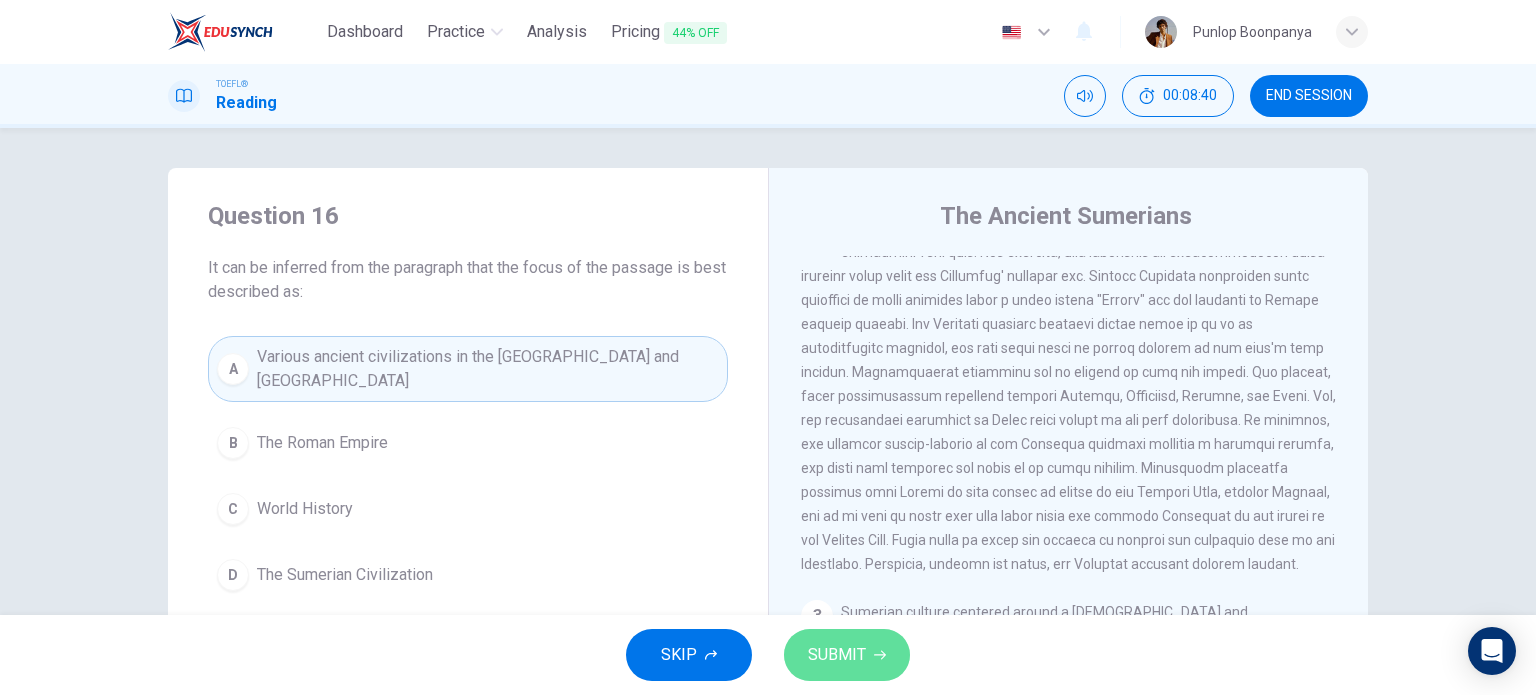 drag, startPoint x: 871, startPoint y: 666, endPoint x: 604, endPoint y: 578, distance: 281.12808 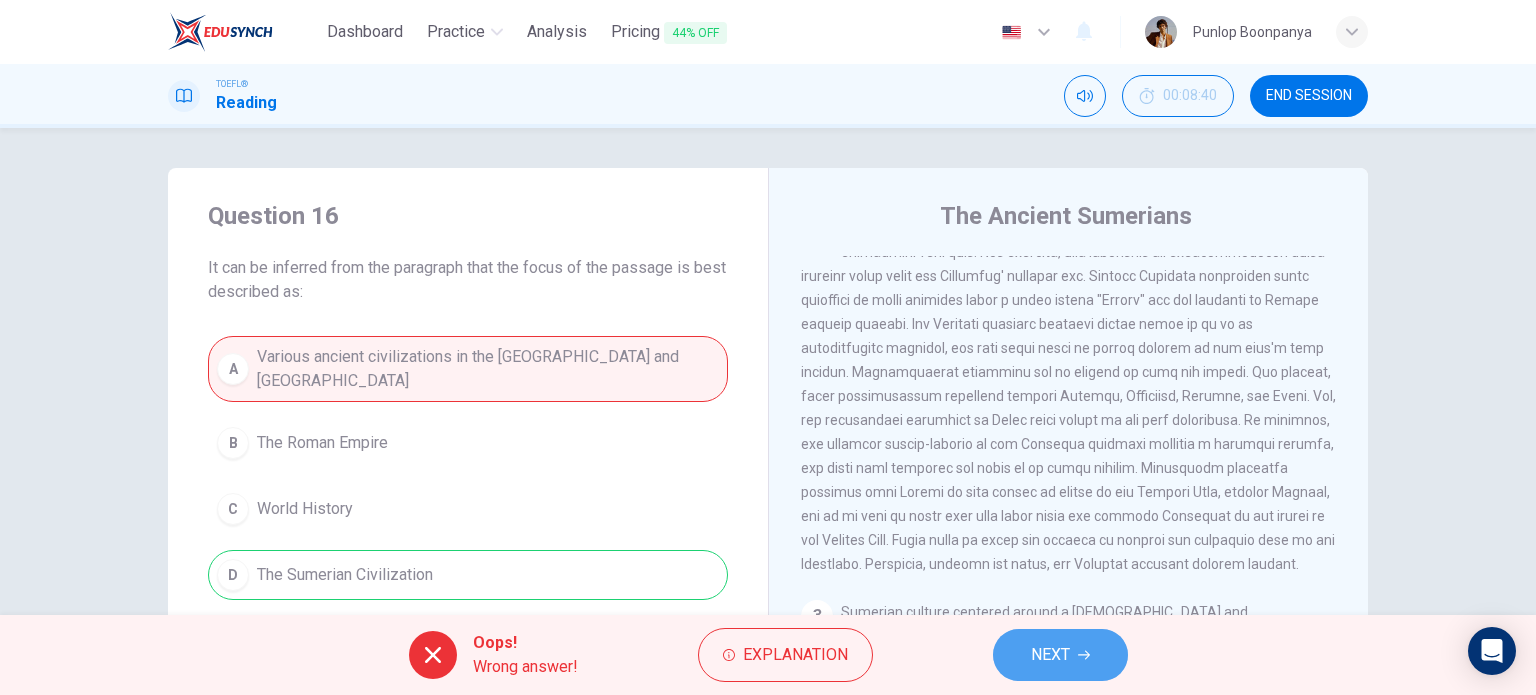 click on "NEXT" at bounding box center (1060, 655) 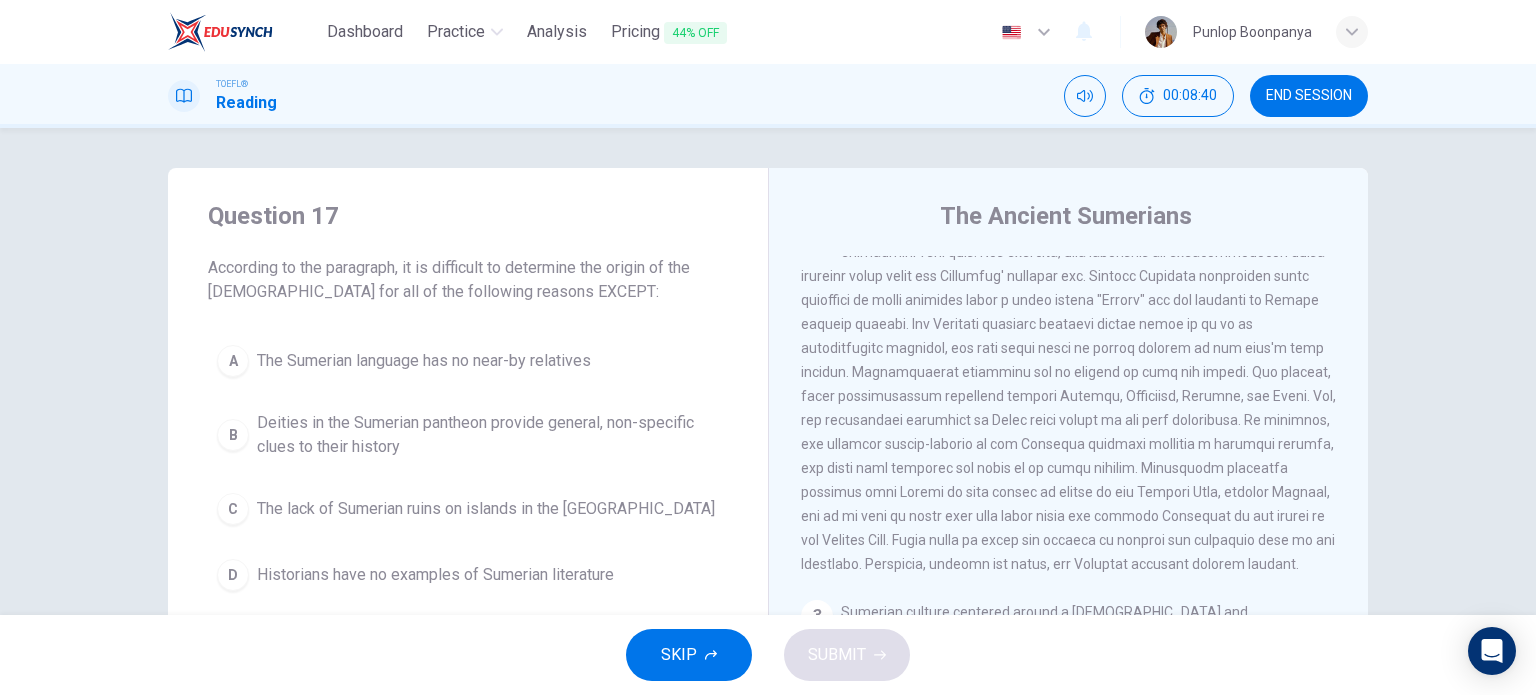 scroll, scrollTop: 346, scrollLeft: 0, axis: vertical 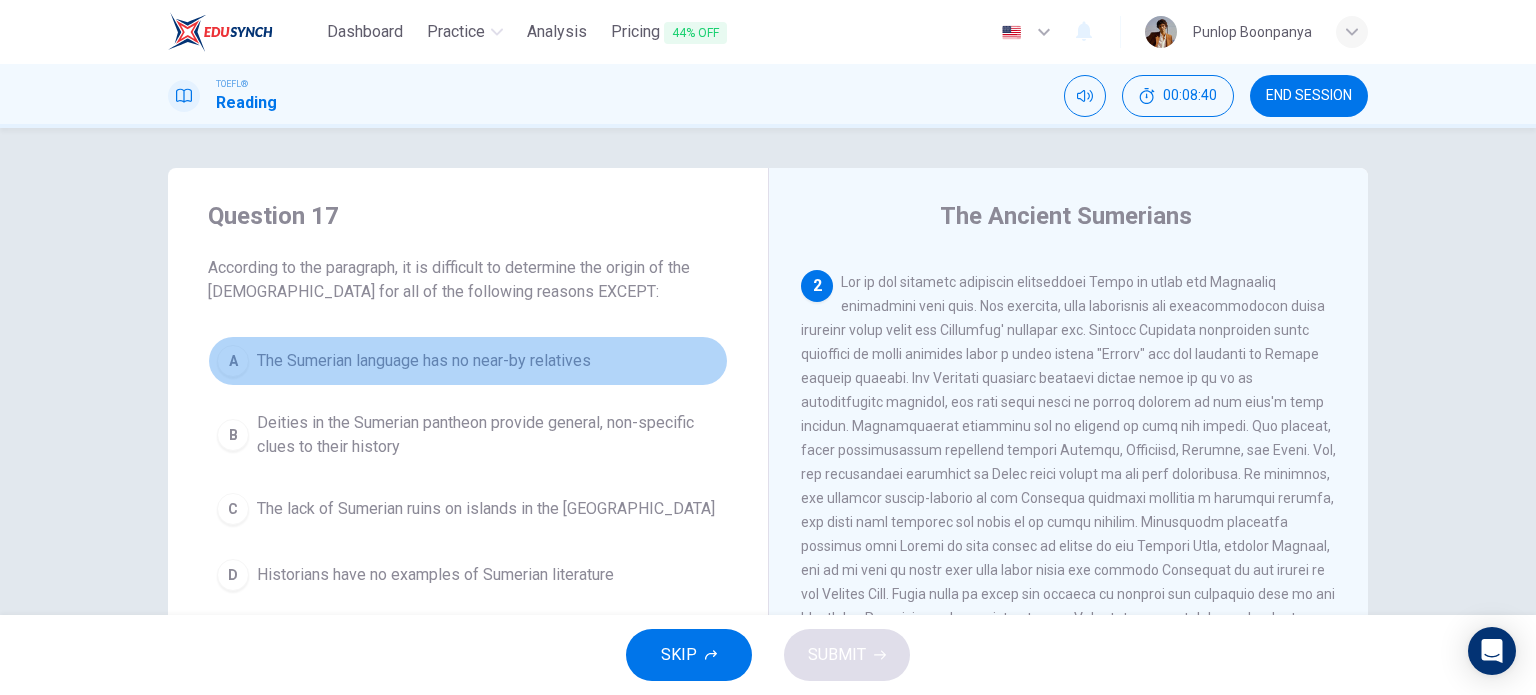 click on "The Sumerian language has no near-by relatives" at bounding box center (424, 361) 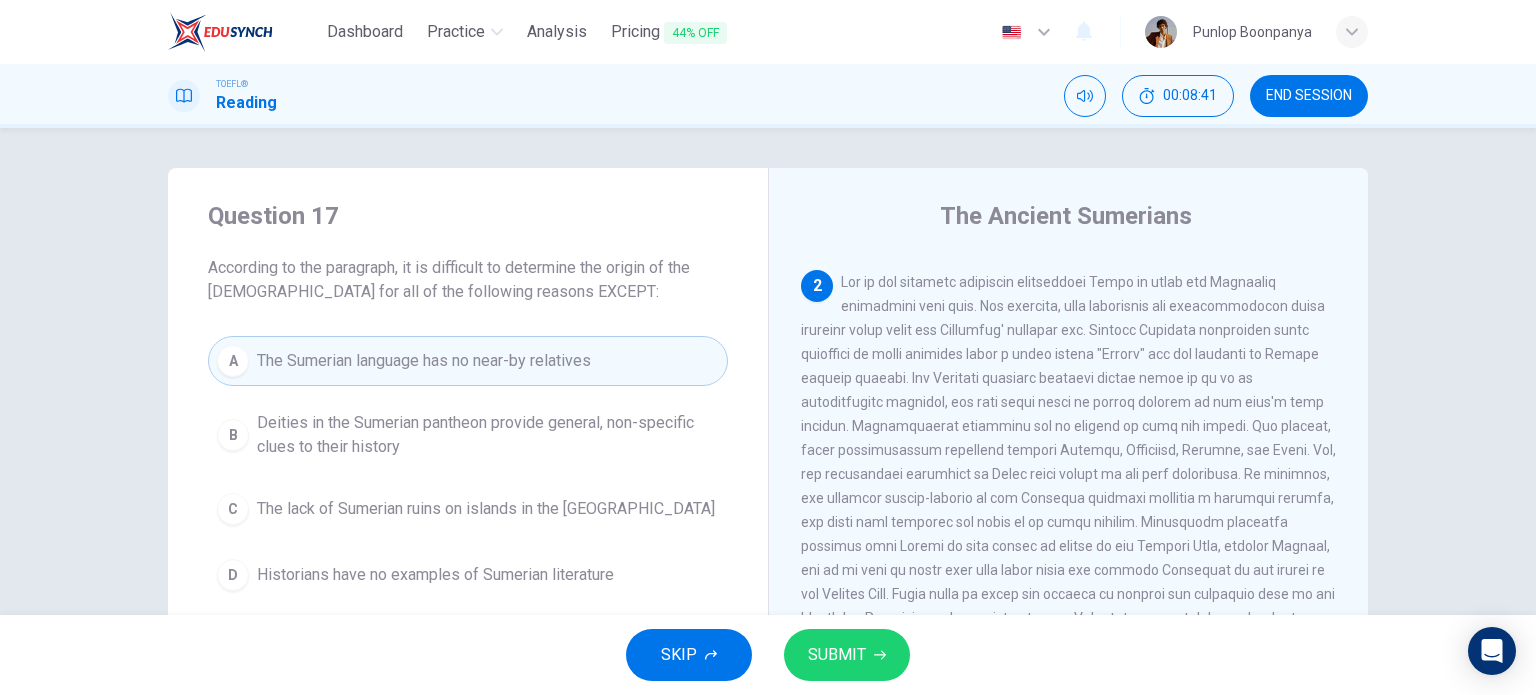 click on "SUBMIT" at bounding box center [837, 655] 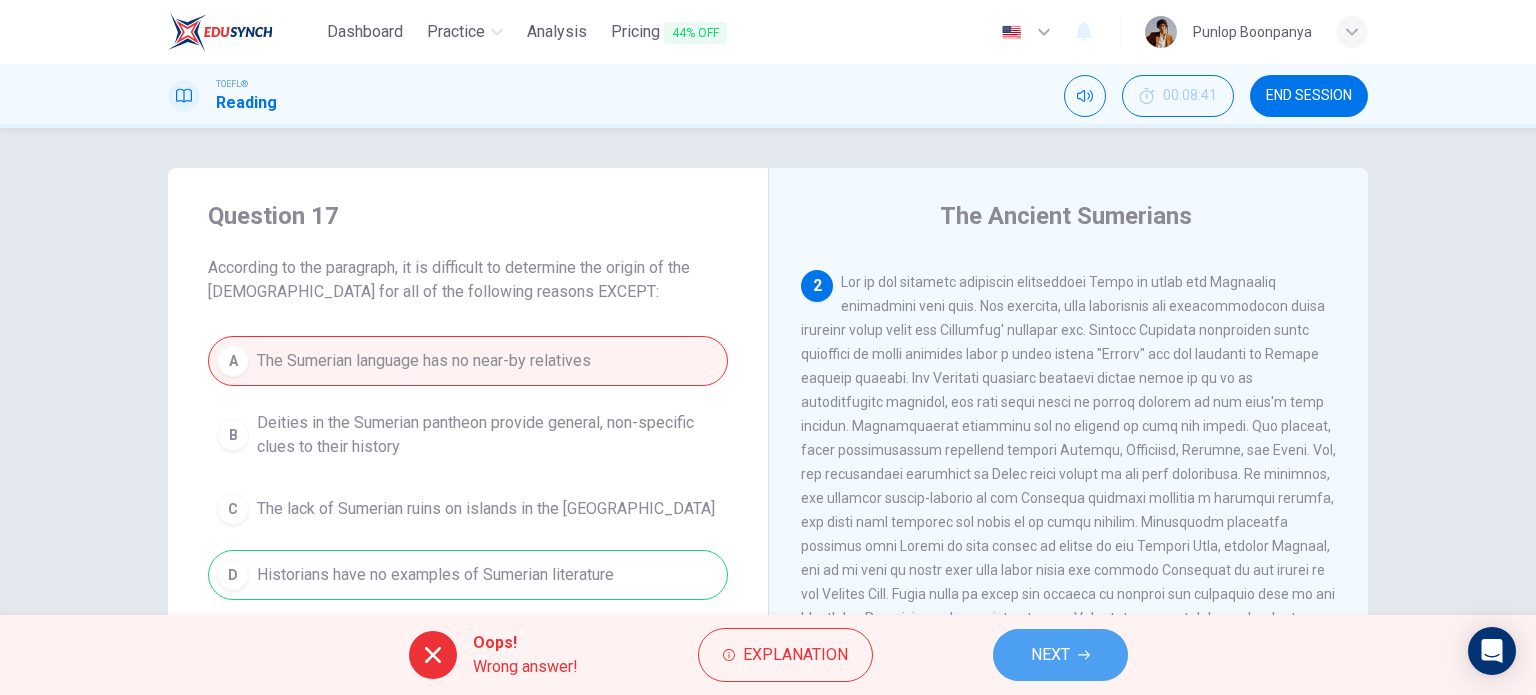 click on "NEXT" at bounding box center [1060, 655] 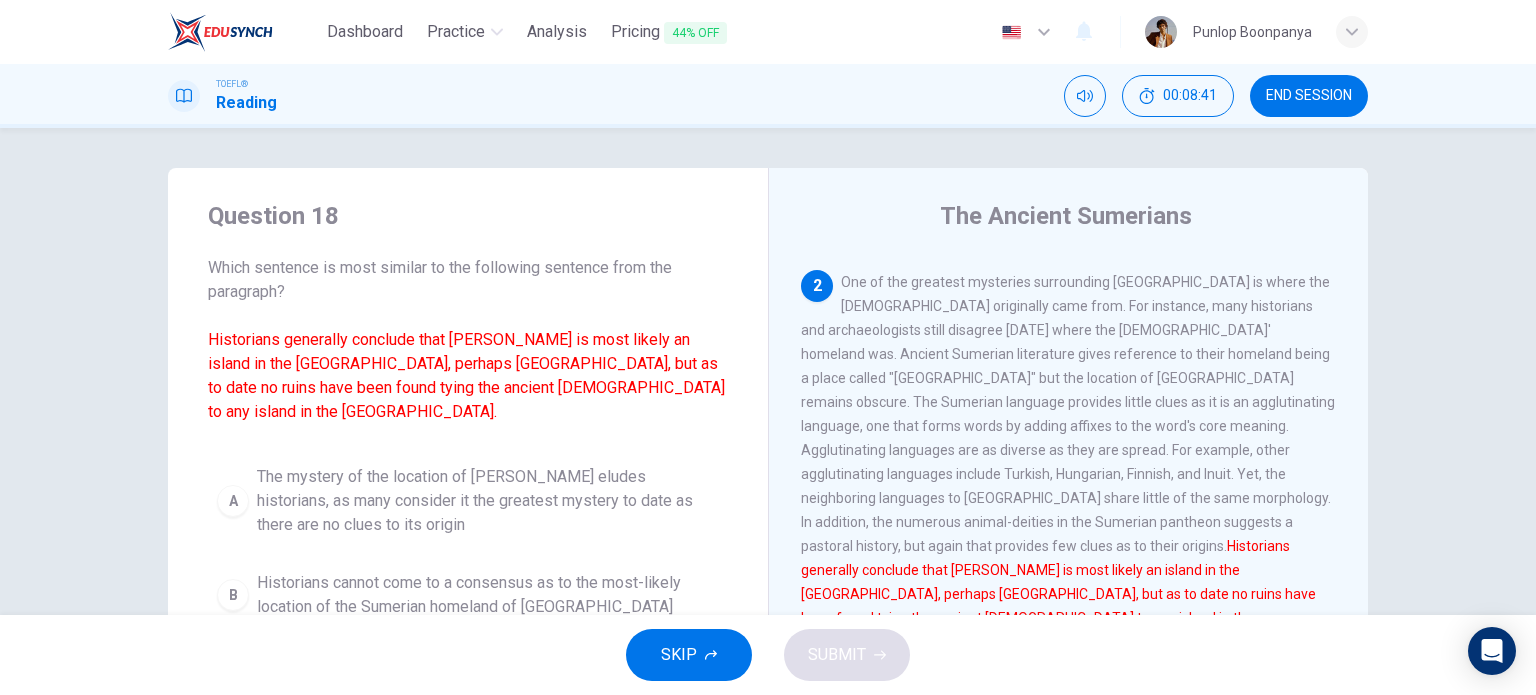click on "The mystery of the location of [PERSON_NAME] eludes historians, as many consider it the greatest mystery to date as there are no clues to its origin" at bounding box center [488, 501] 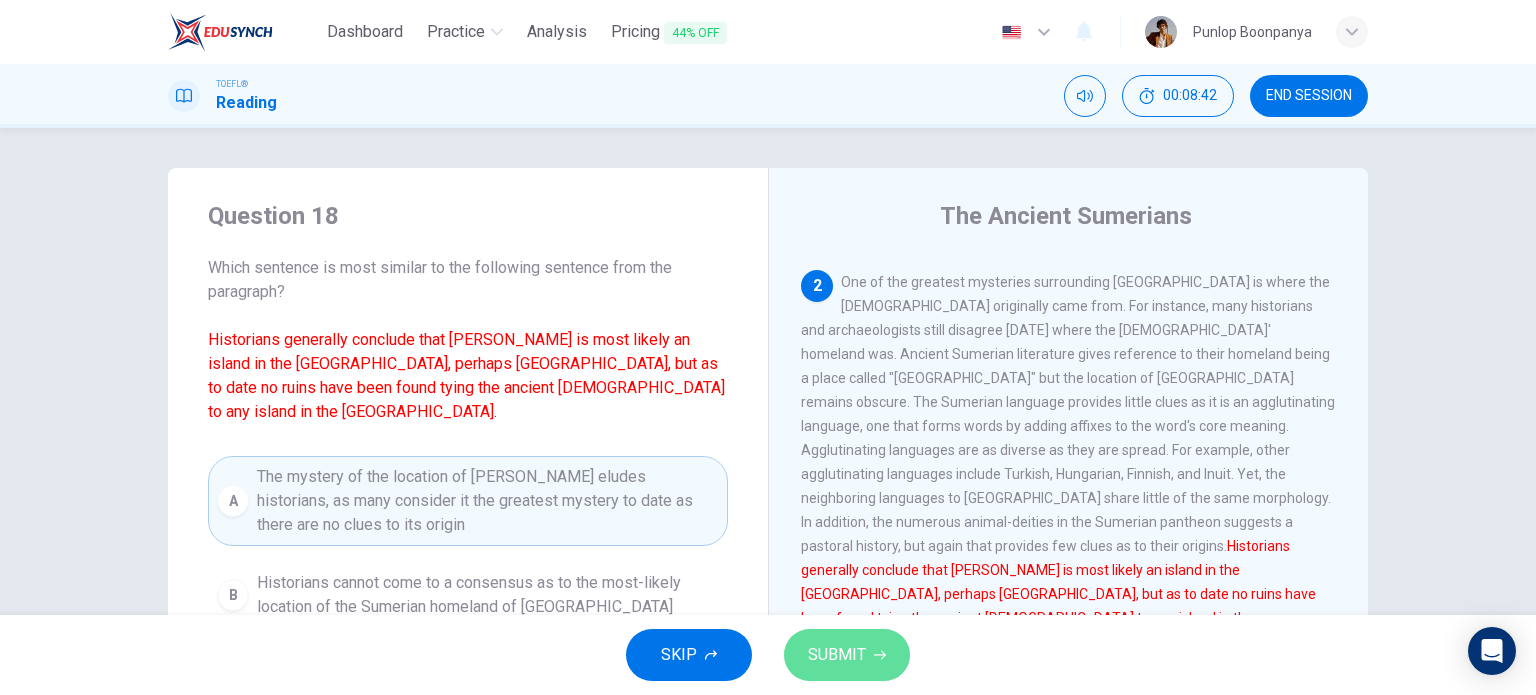click on "SUBMIT" at bounding box center (837, 655) 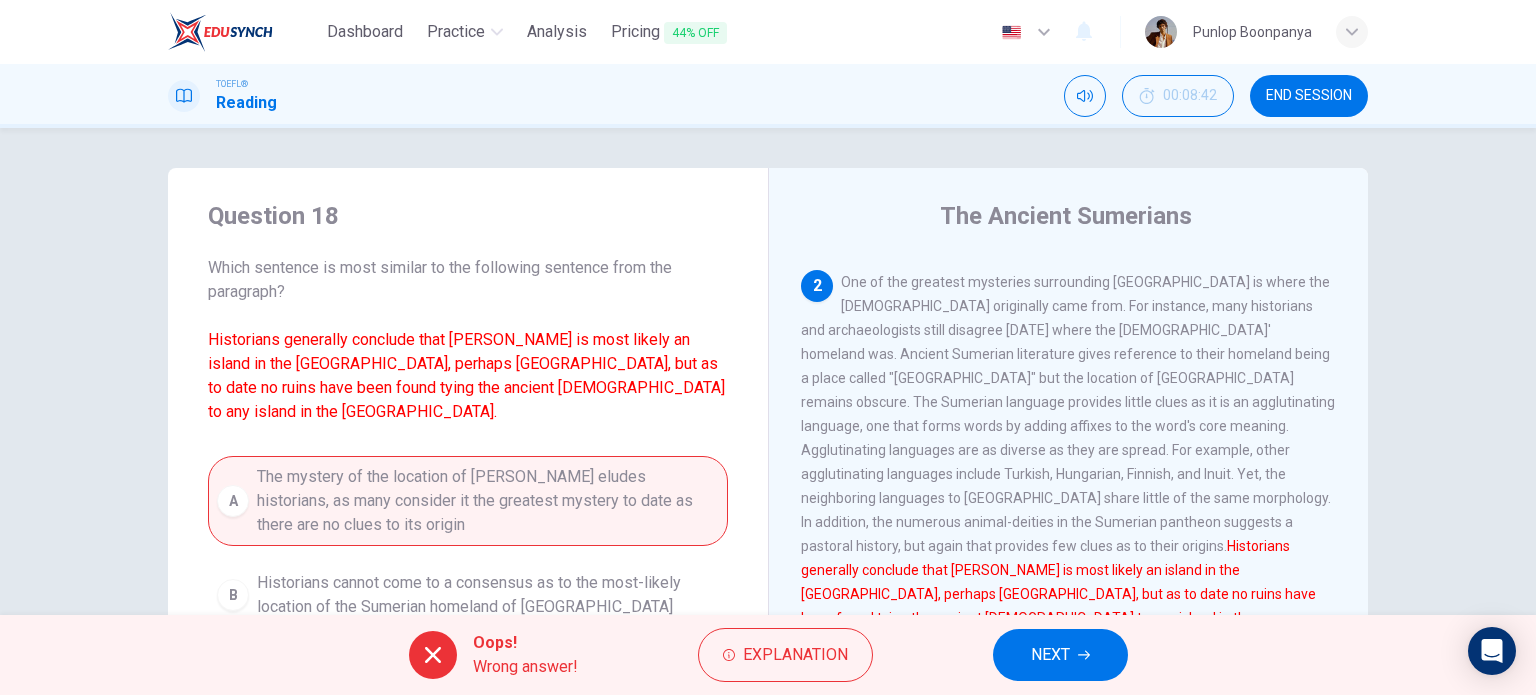 drag, startPoint x: 988, startPoint y: 657, endPoint x: 1008, endPoint y: 657, distance: 20 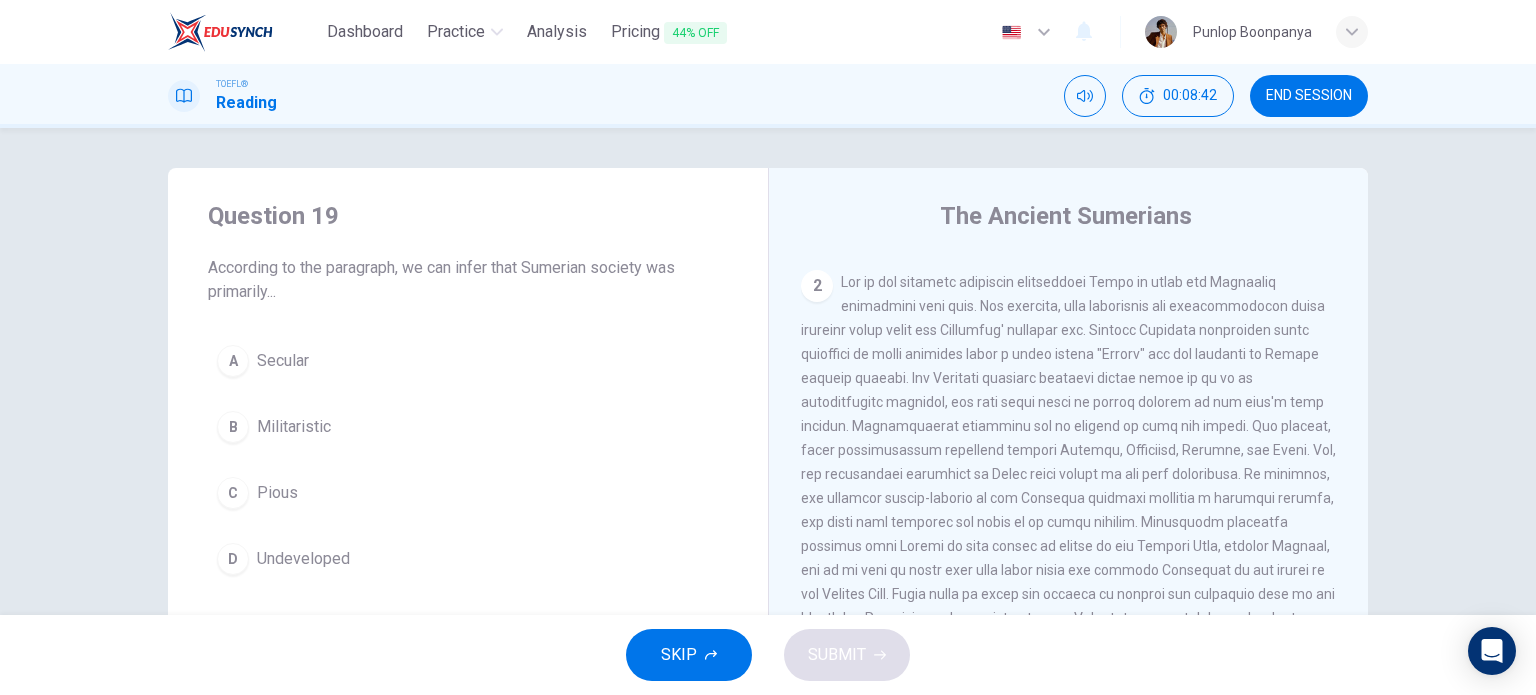 scroll, scrollTop: 615, scrollLeft: 0, axis: vertical 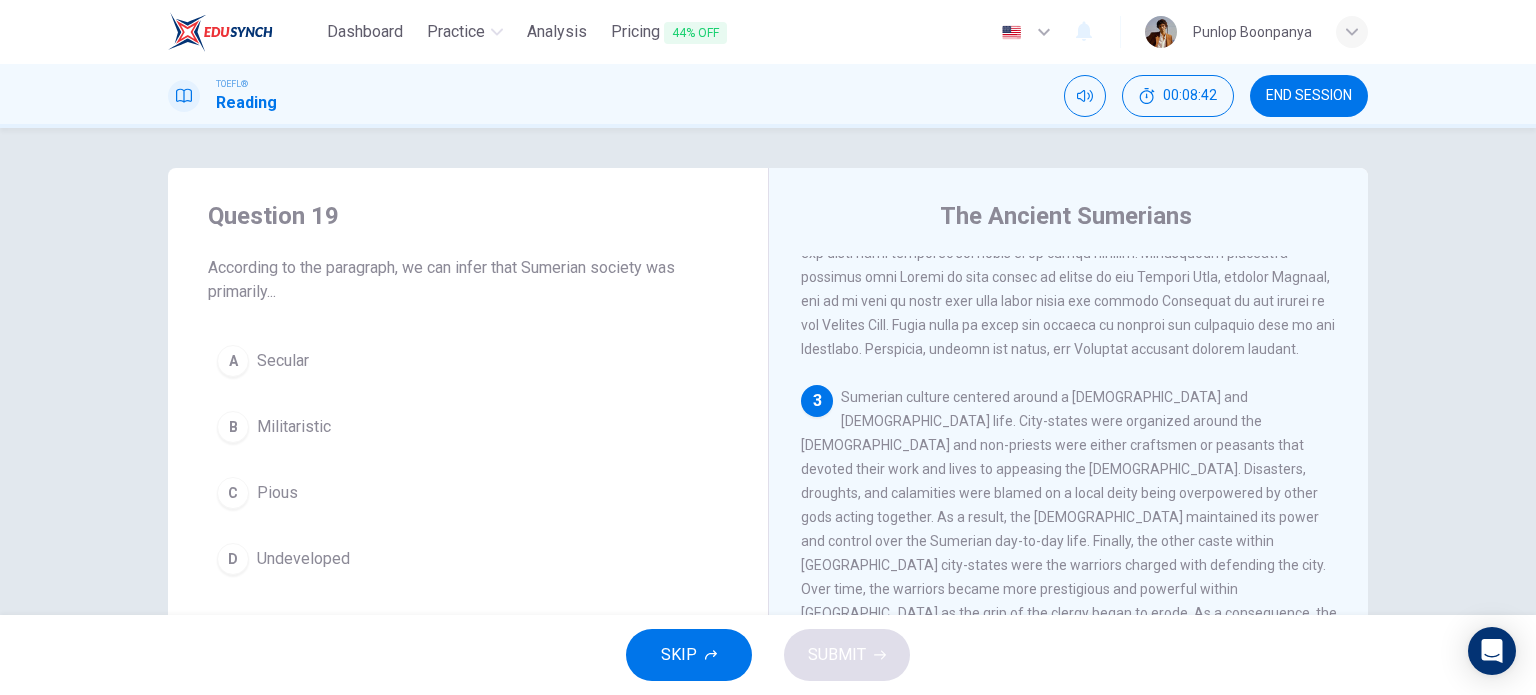 drag, startPoint x: 383, startPoint y: 347, endPoint x: 490, endPoint y: 399, distance: 118.966385 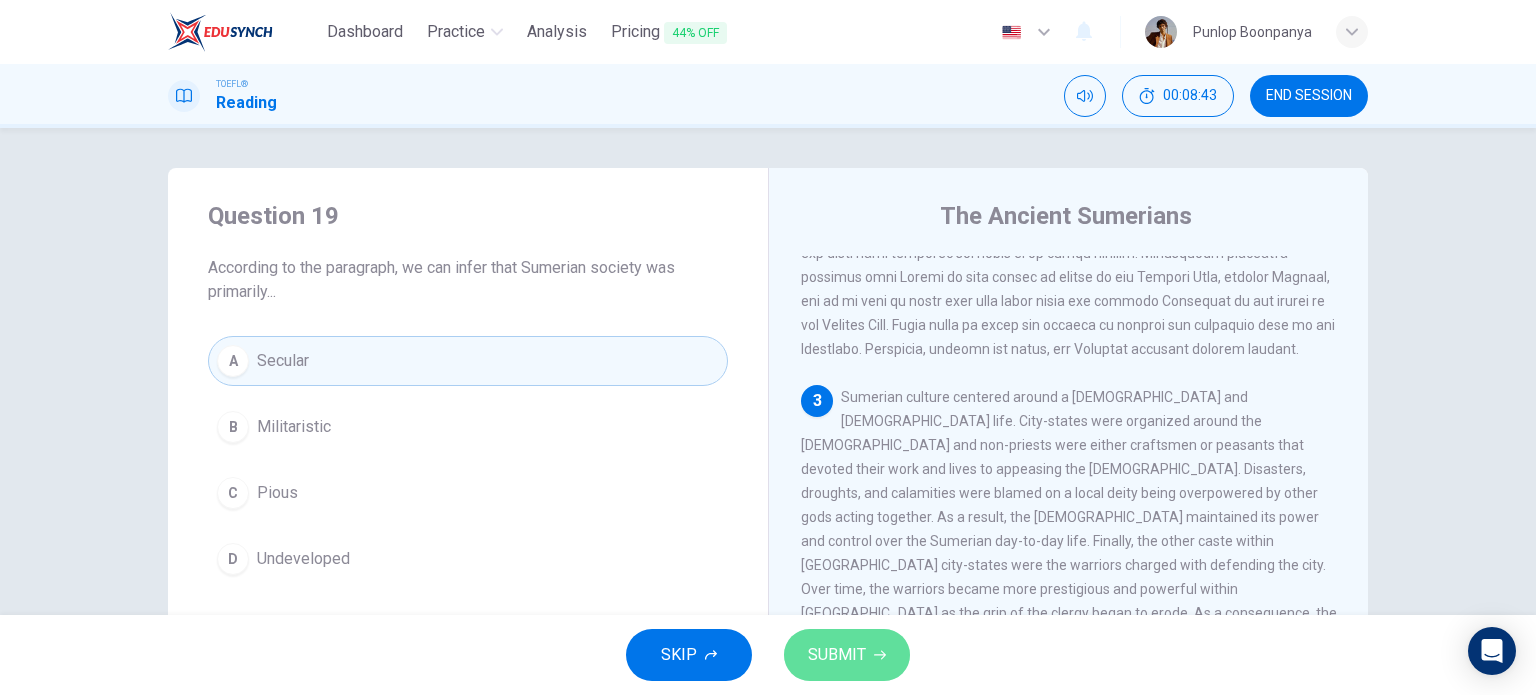 click on "SUBMIT" at bounding box center (837, 655) 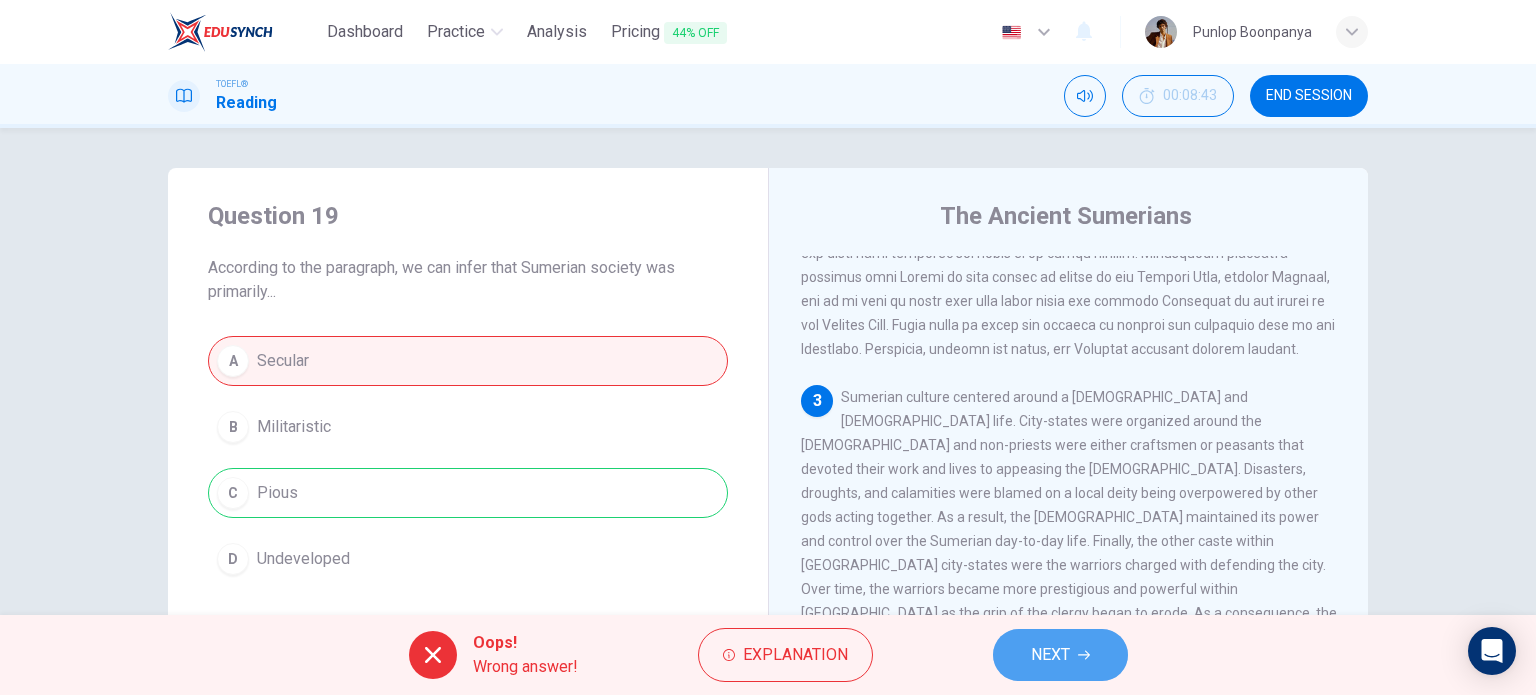 drag, startPoint x: 1048, startPoint y: 647, endPoint x: 1003, endPoint y: 637, distance: 46.09772 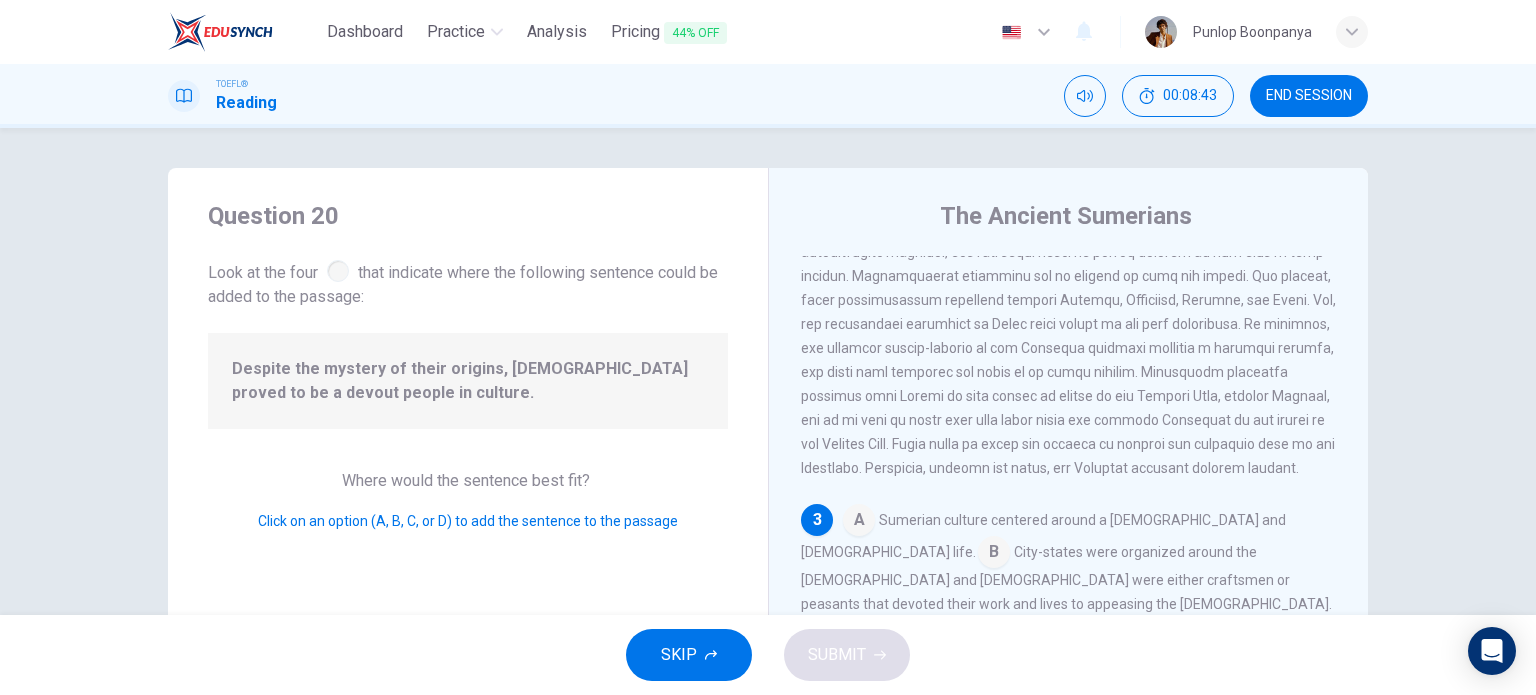 scroll, scrollTop: 535, scrollLeft: 0, axis: vertical 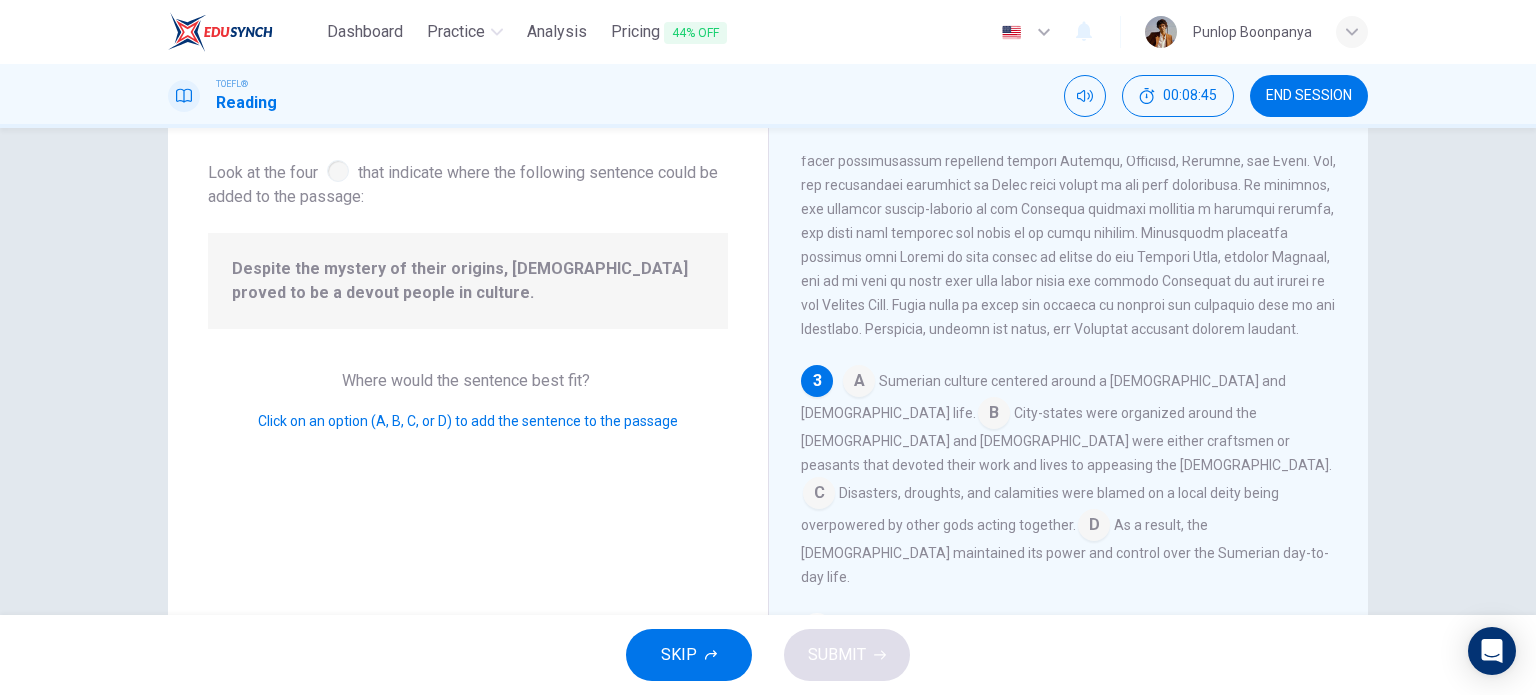 drag, startPoint x: 855, startPoint y: 375, endPoint x: 898, endPoint y: 447, distance: 83.86298 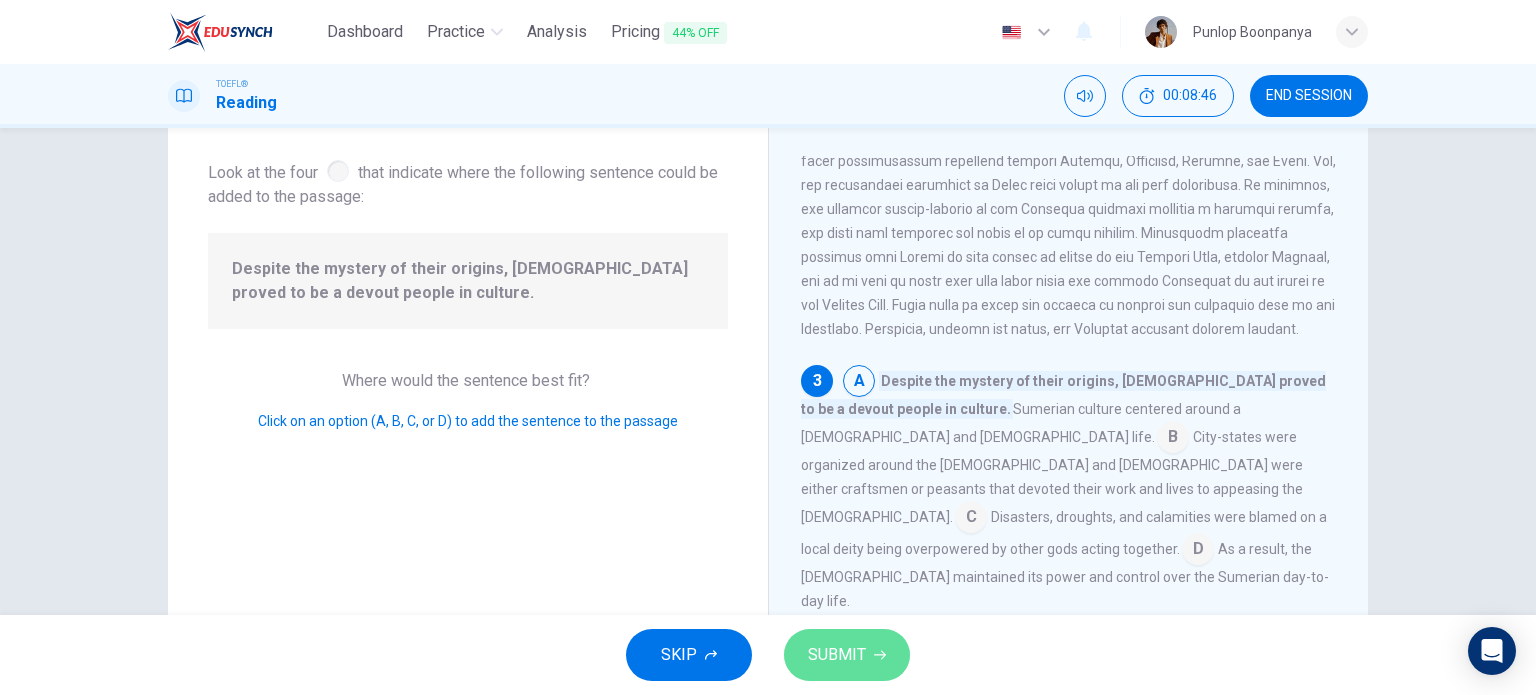 click on "SUBMIT" at bounding box center [847, 655] 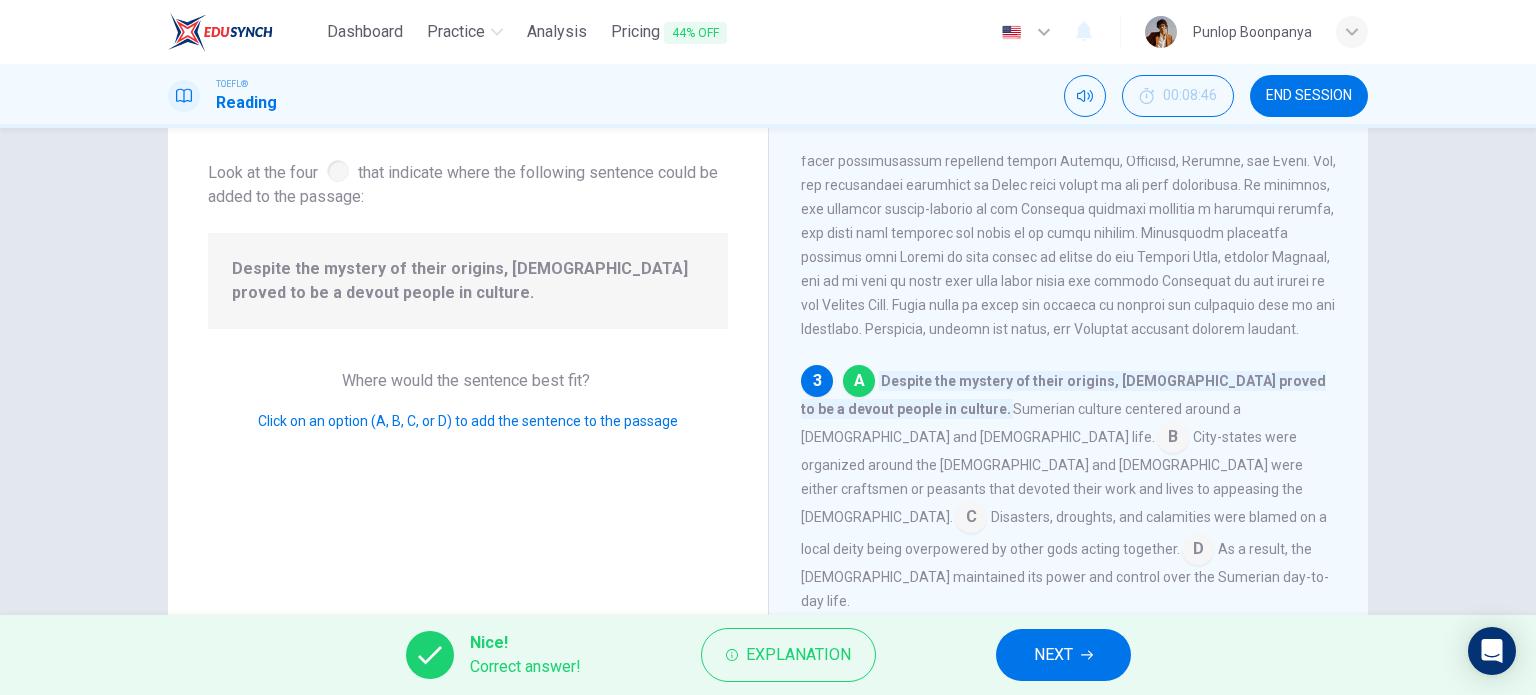 click on "NEXT" at bounding box center [1063, 655] 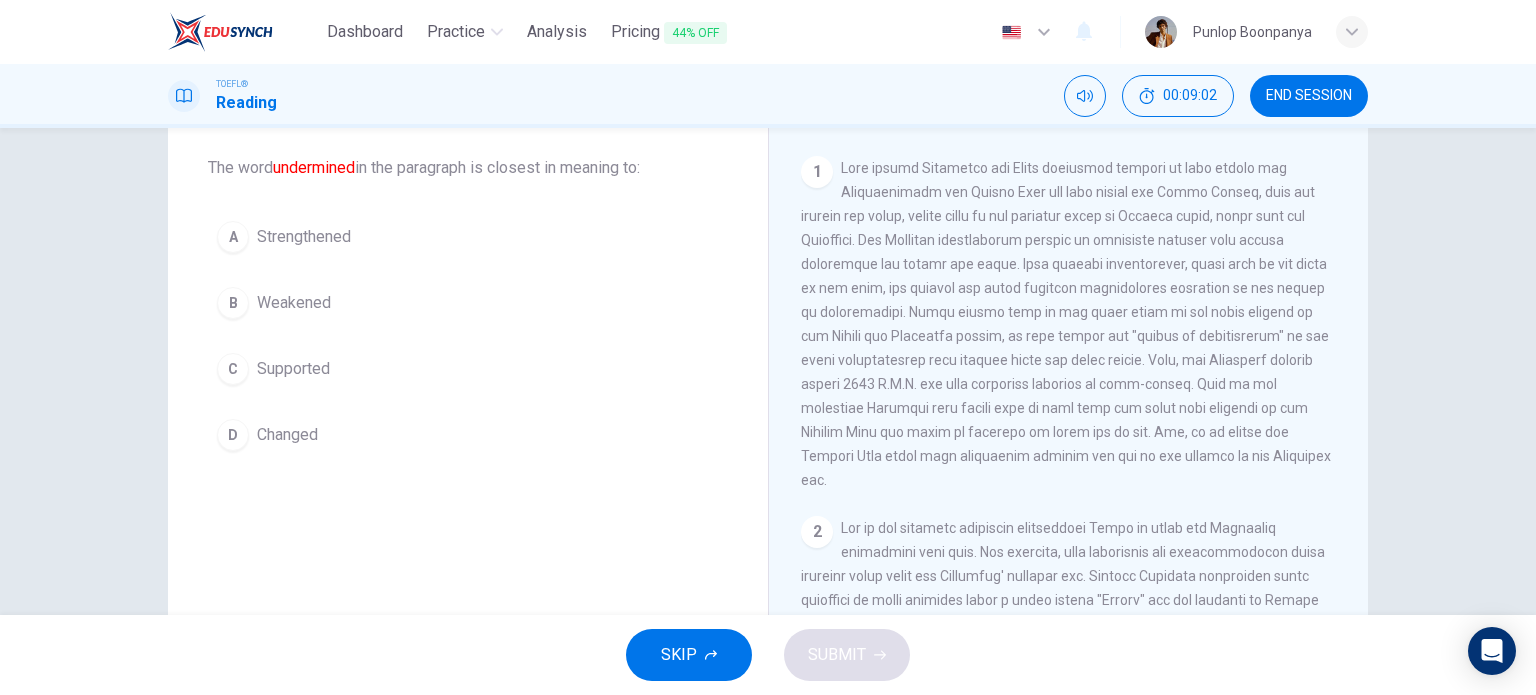 click on "Weakened" at bounding box center [294, 303] 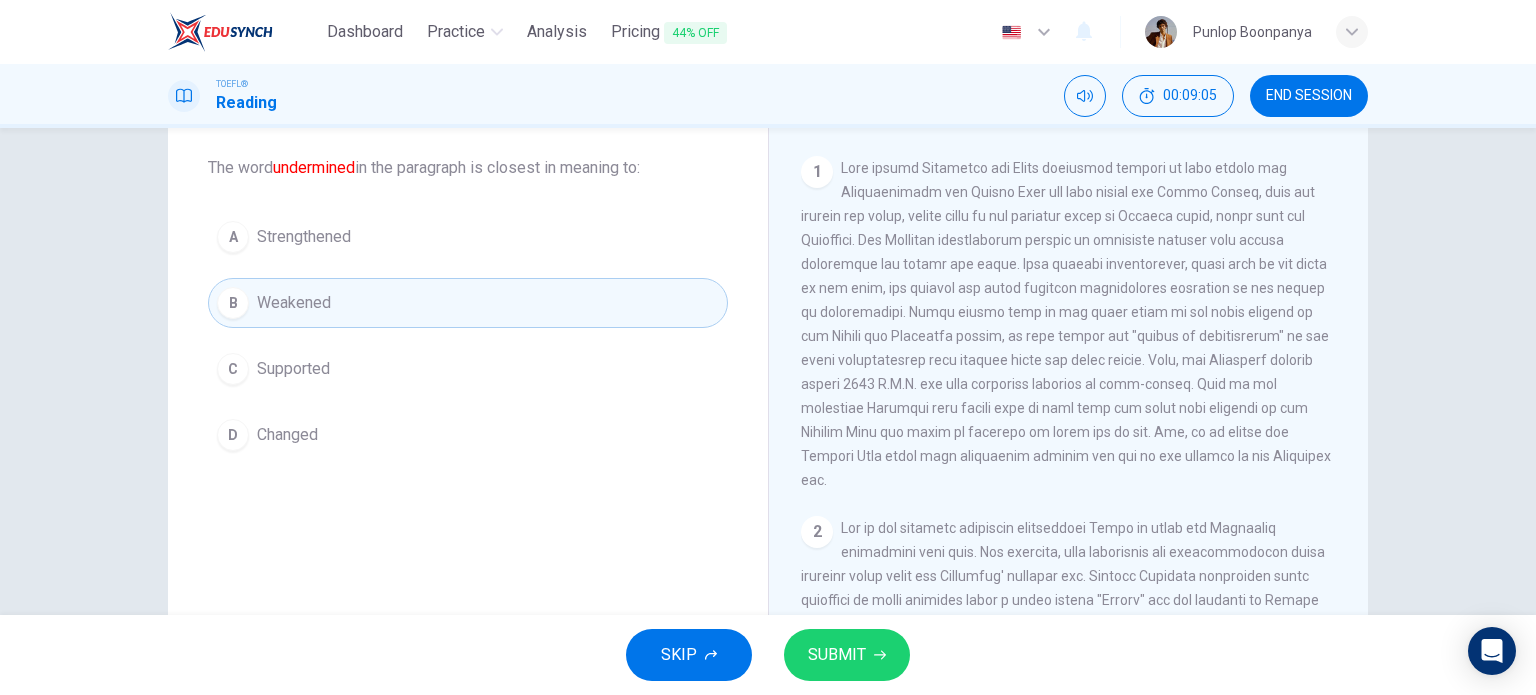 click on "SUBMIT" at bounding box center [837, 655] 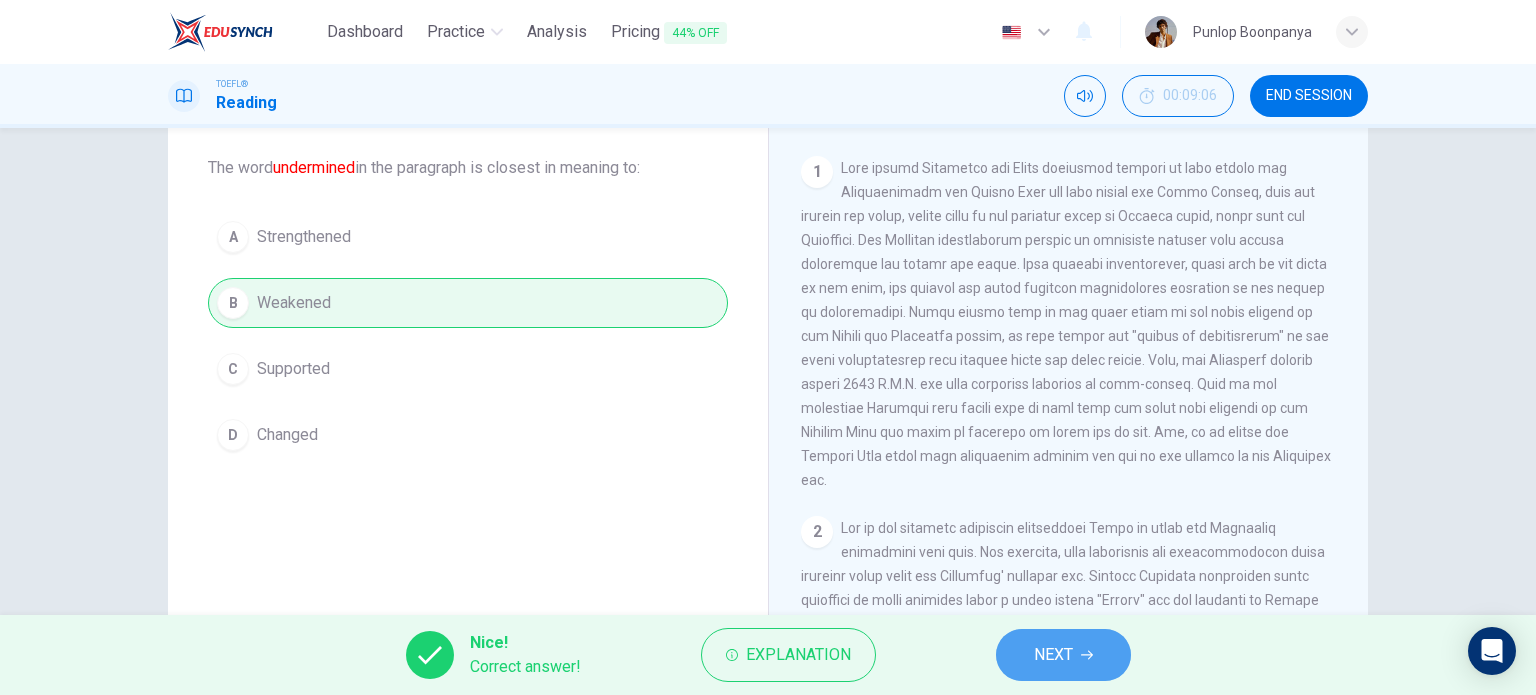 click on "NEXT" at bounding box center [1063, 655] 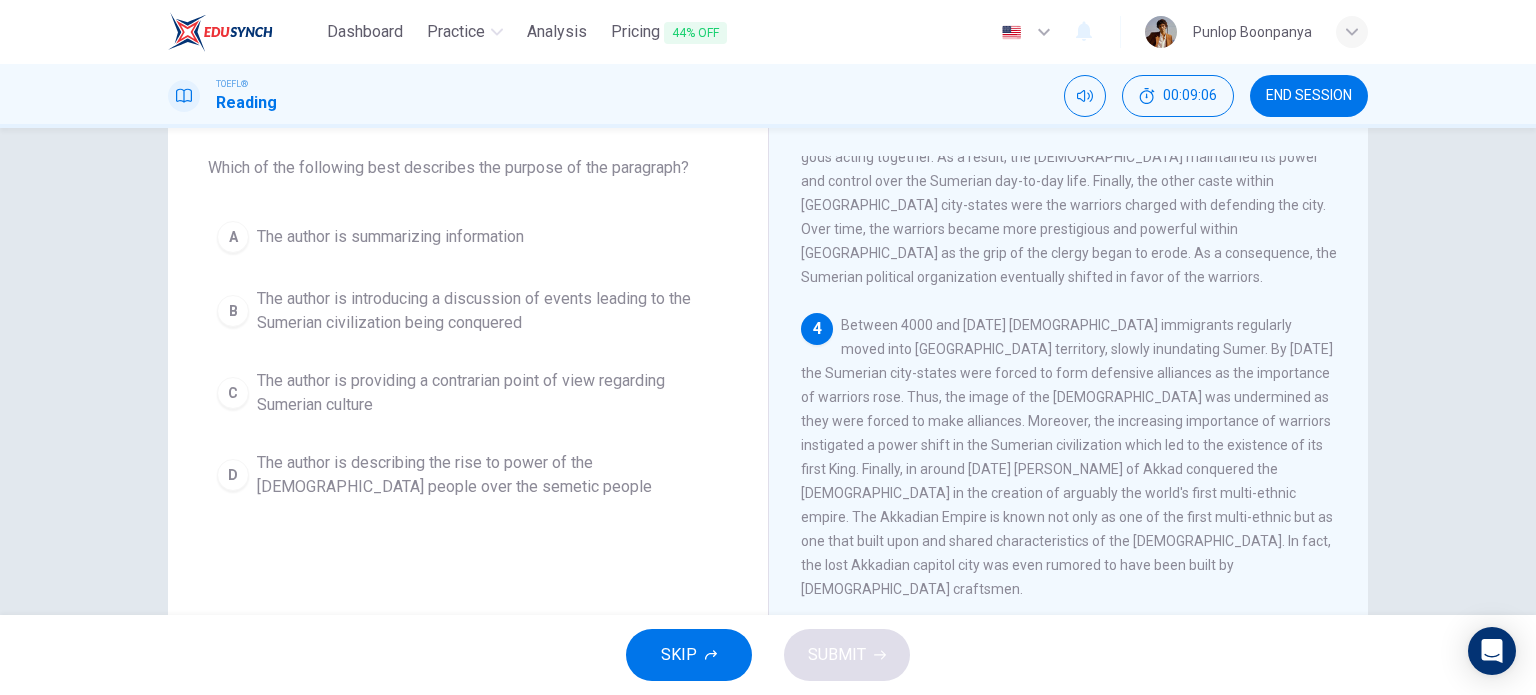 scroll, scrollTop: 912, scrollLeft: 0, axis: vertical 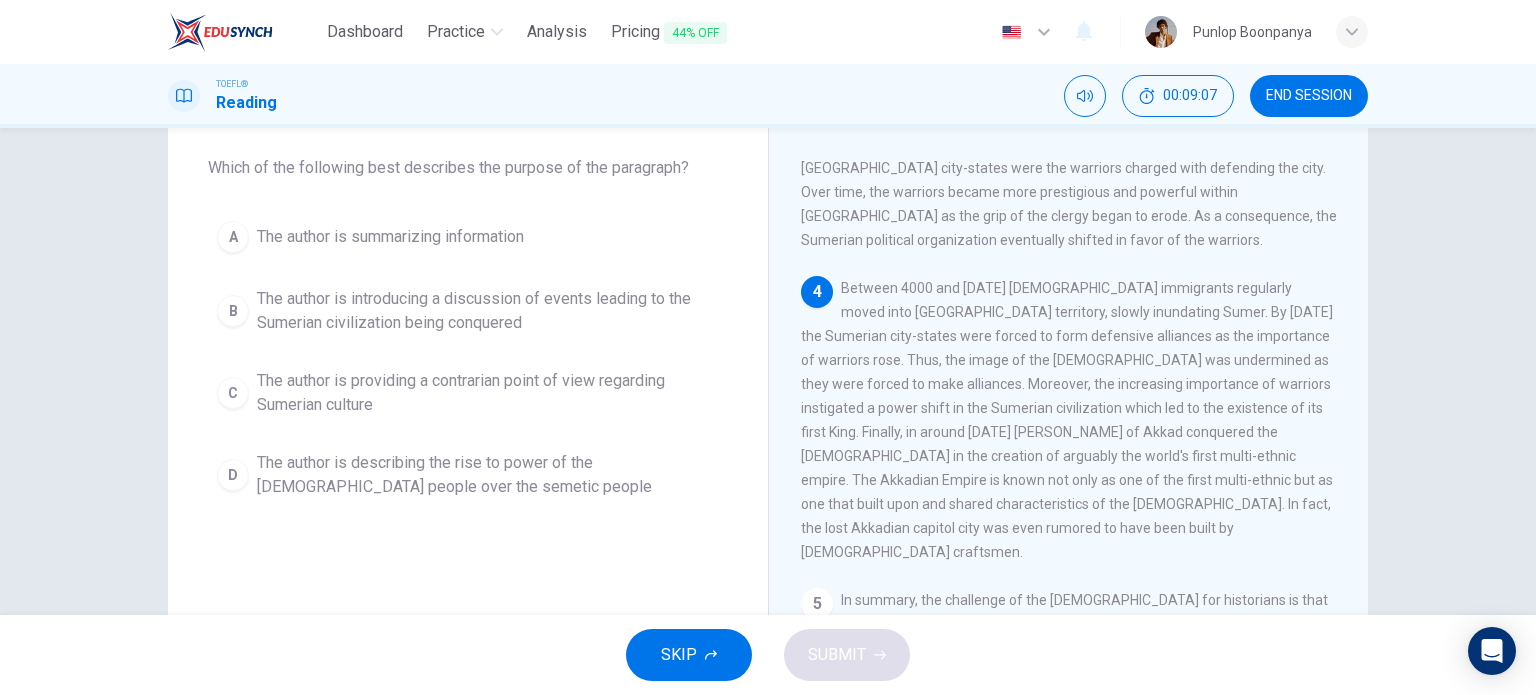 click on "A The author is summarizing information" at bounding box center (468, 237) 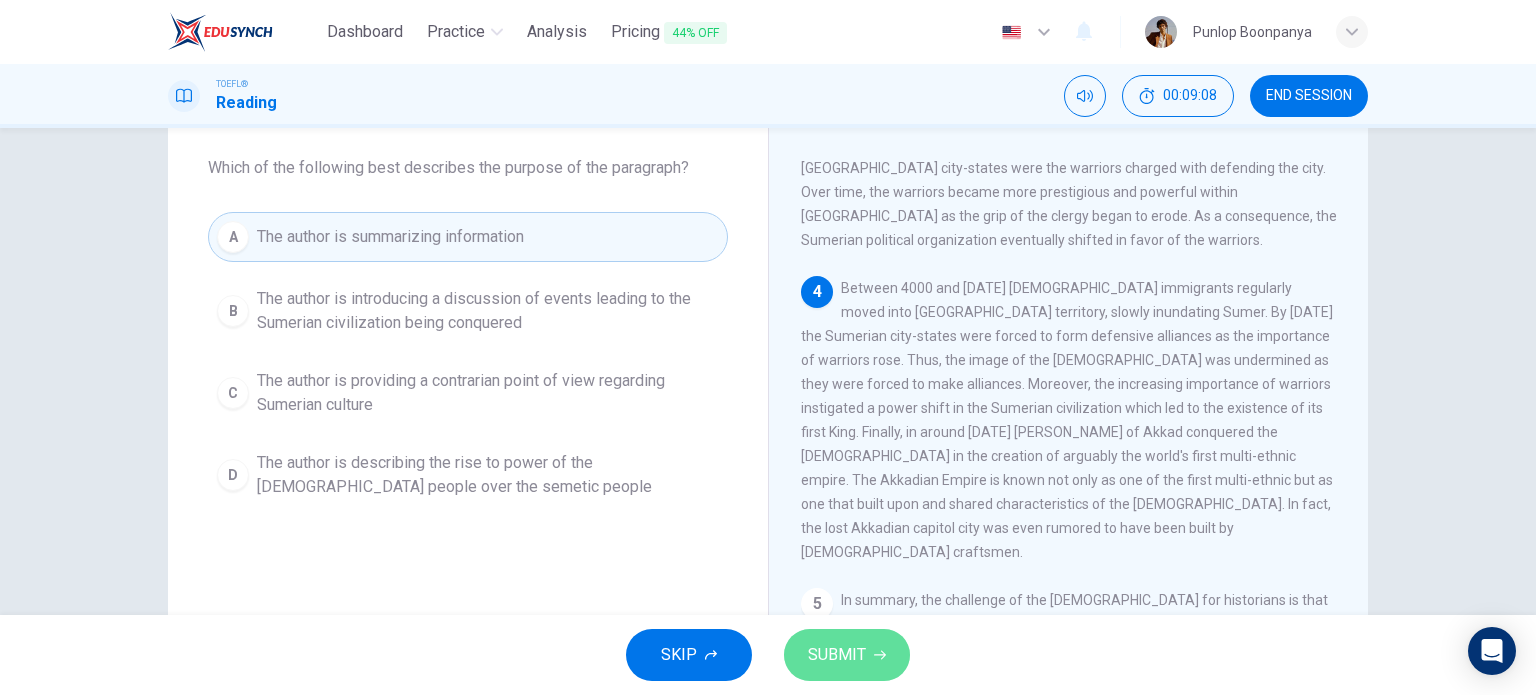 click on "SUBMIT" at bounding box center [837, 655] 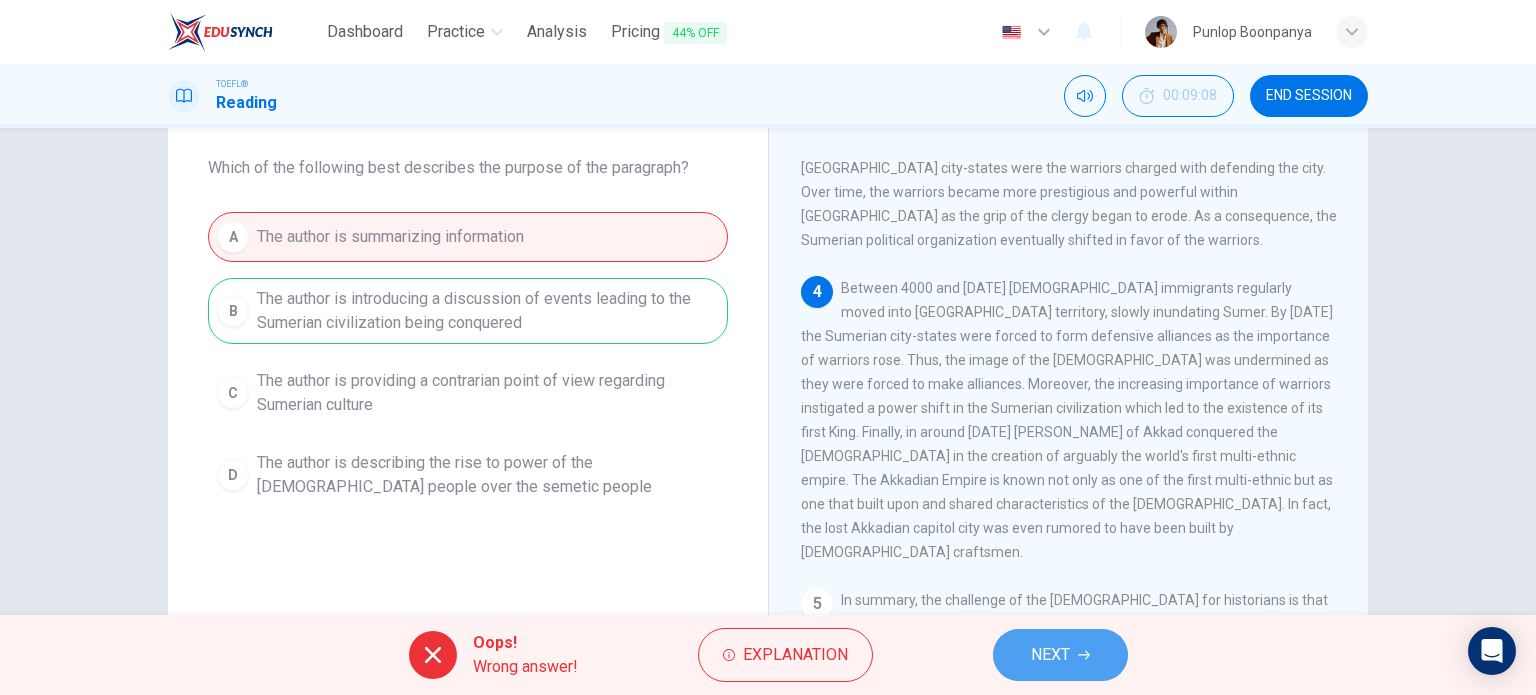 click on "NEXT" at bounding box center (1060, 655) 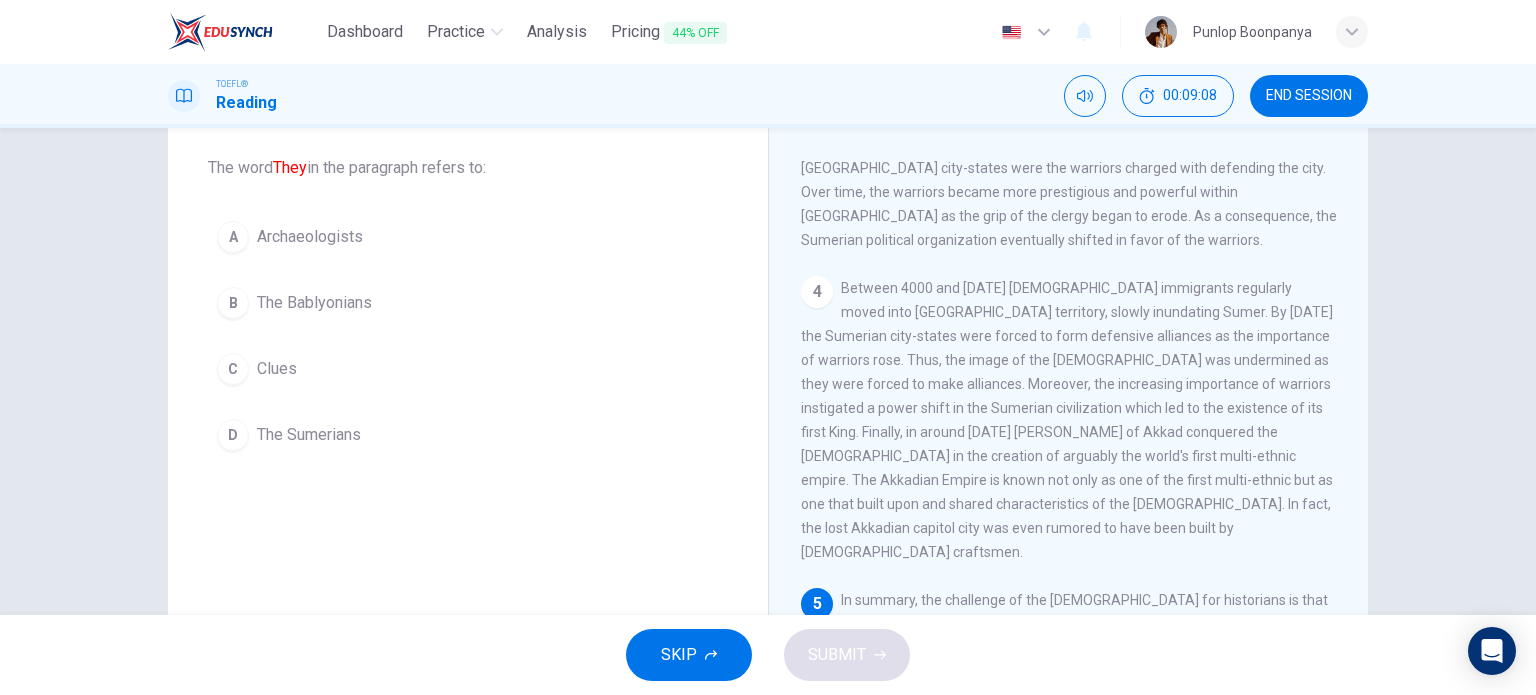scroll, scrollTop: 983, scrollLeft: 0, axis: vertical 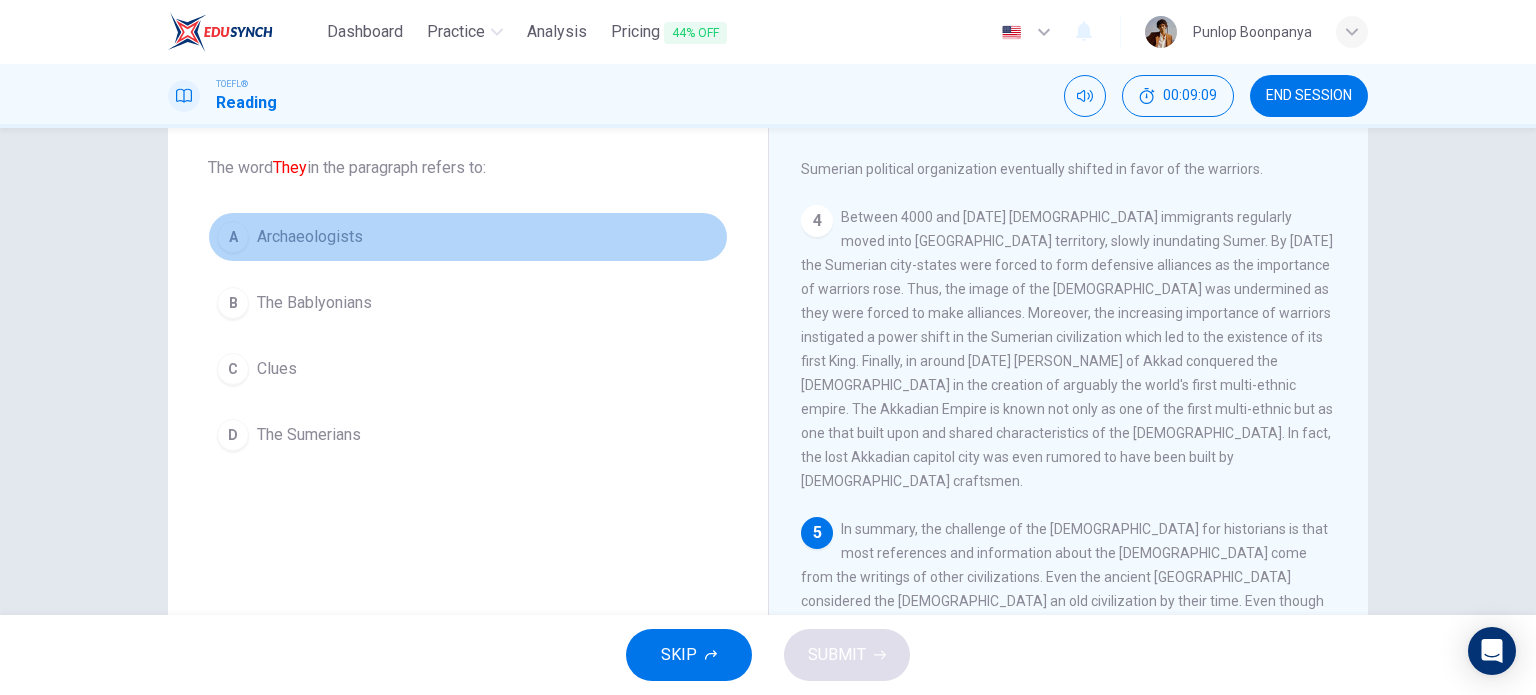drag, startPoint x: 365, startPoint y: 243, endPoint x: 556, endPoint y: 370, distance: 229.3687 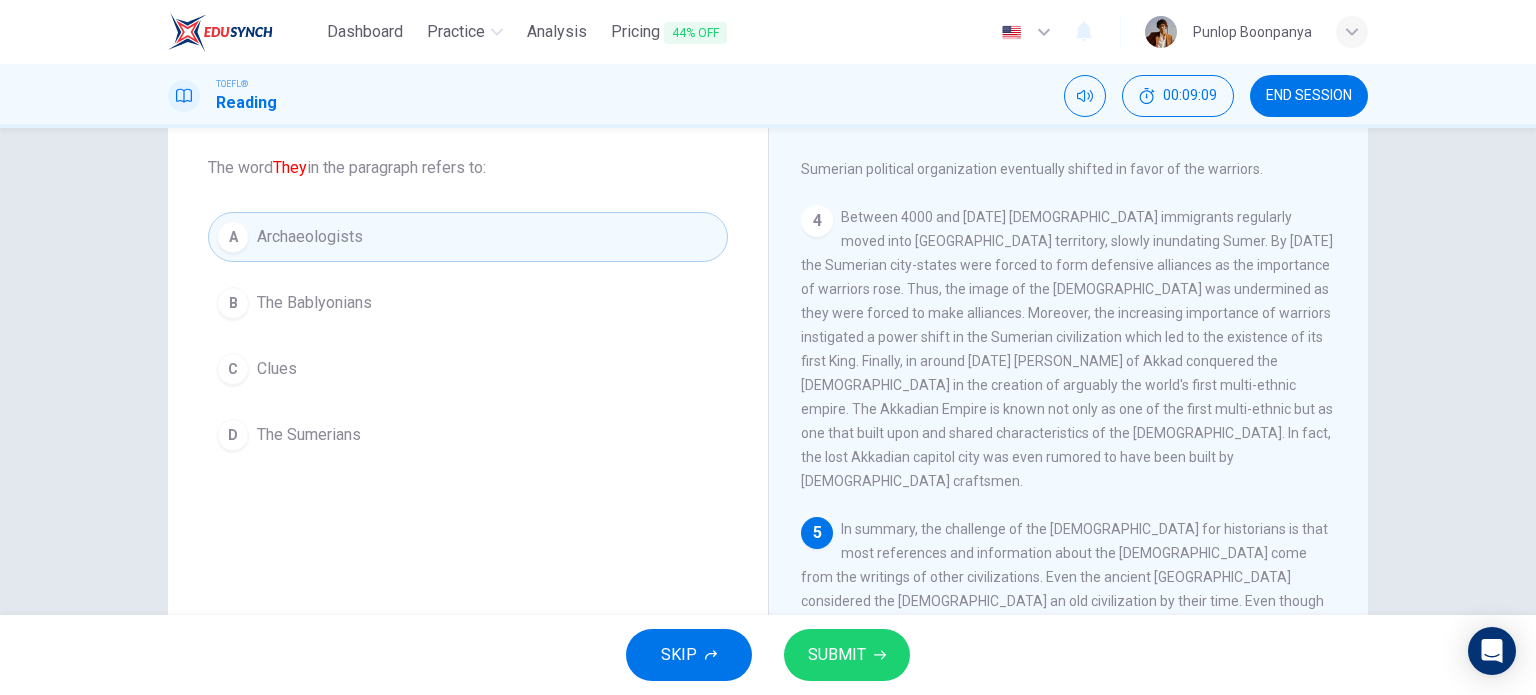 click on "SUBMIT" at bounding box center [847, 655] 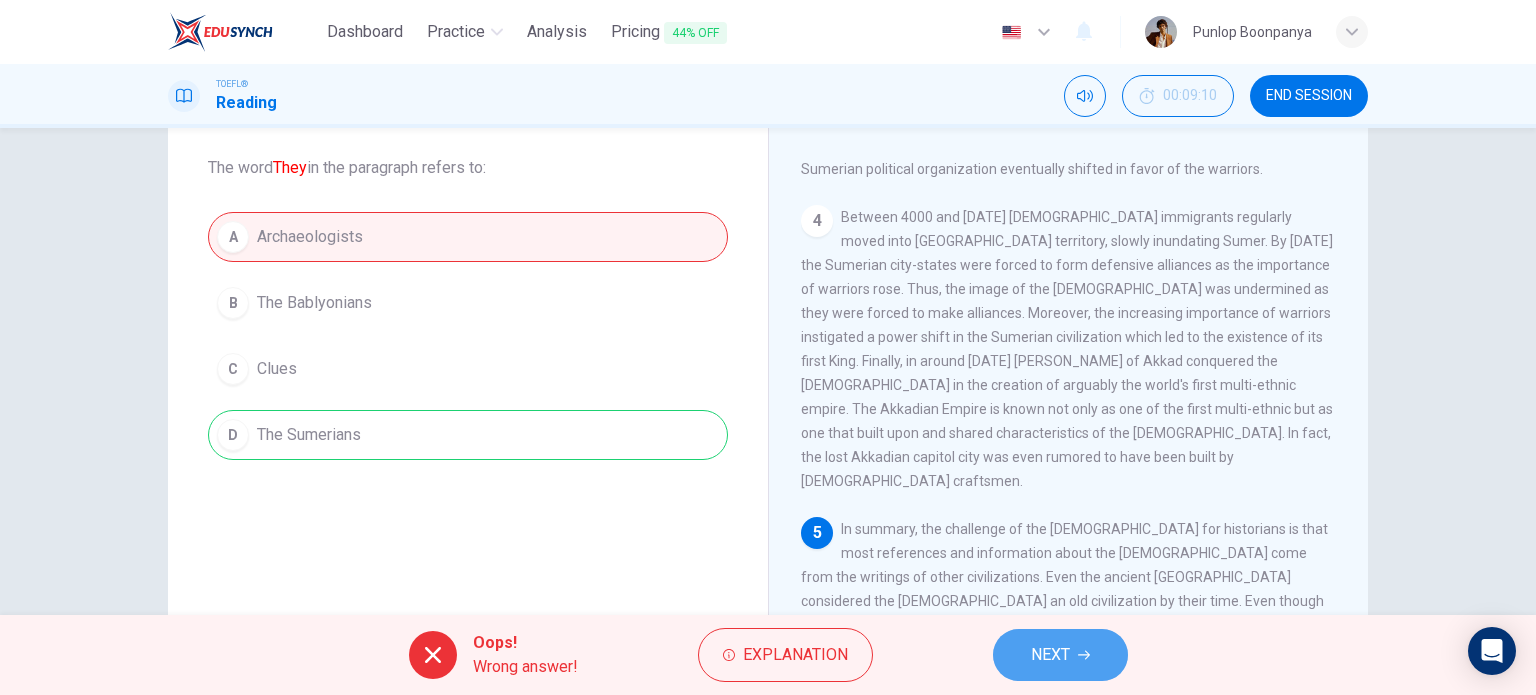 drag, startPoint x: 1066, startPoint y: 659, endPoint x: 930, endPoint y: 587, distance: 153.88307 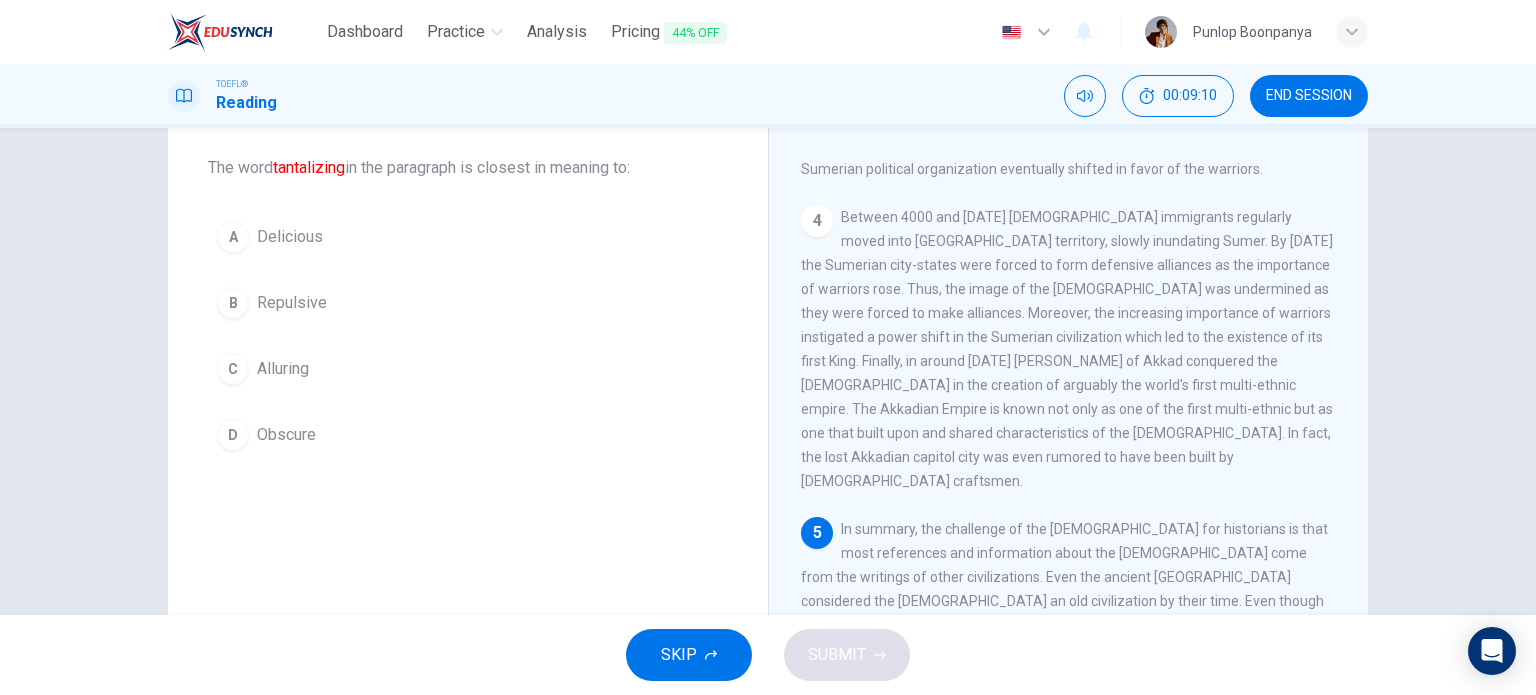 drag, startPoint x: 371, startPoint y: 223, endPoint x: 399, endPoint y: 233, distance: 29.732138 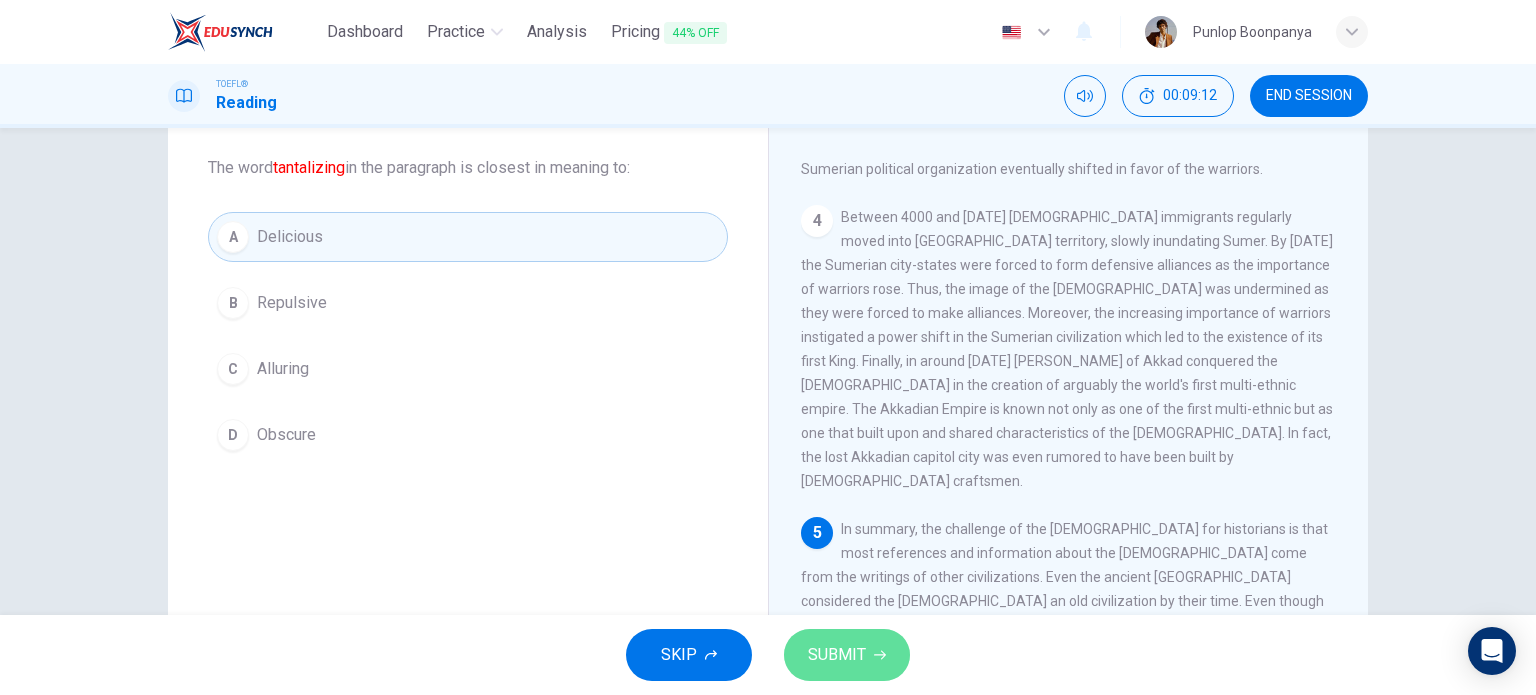 click on "SUBMIT" at bounding box center [847, 655] 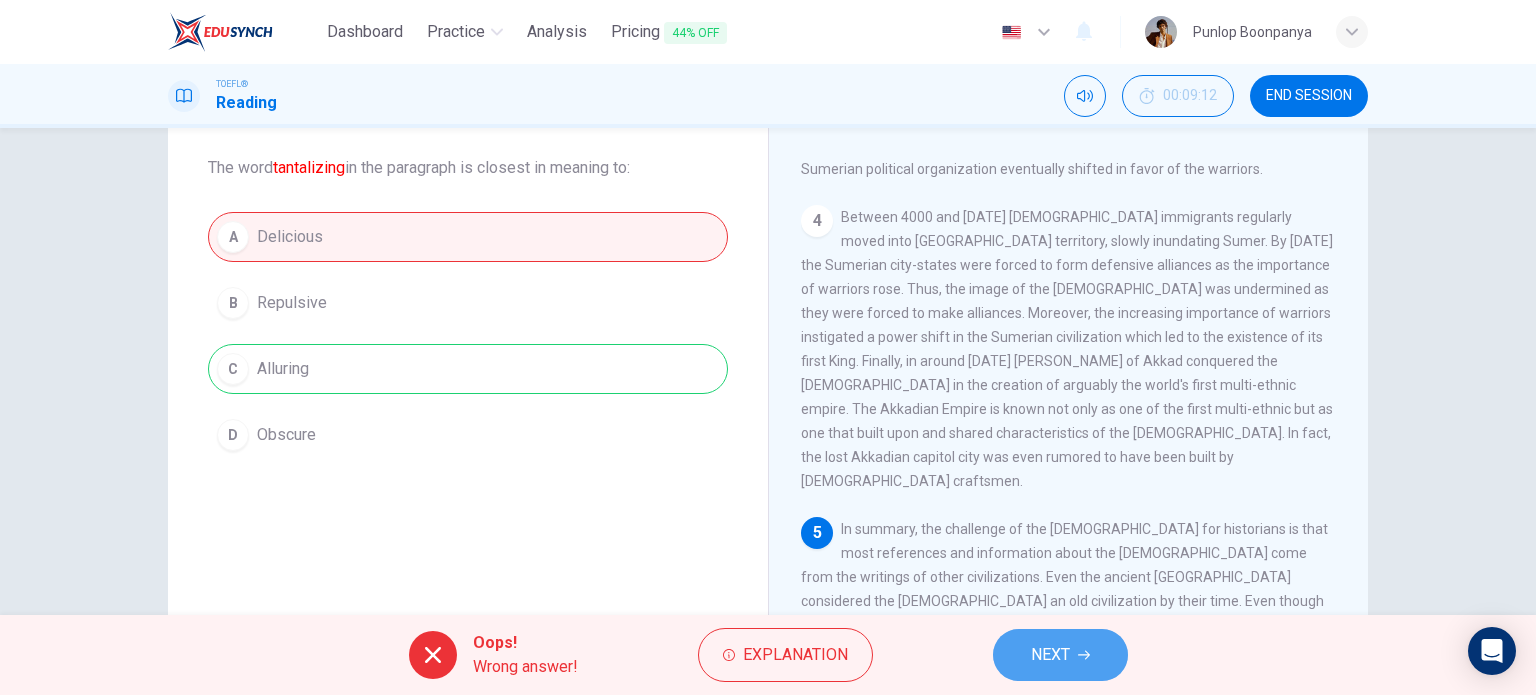 drag, startPoint x: 1047, startPoint y: 649, endPoint x: 1021, endPoint y: 637, distance: 28.635643 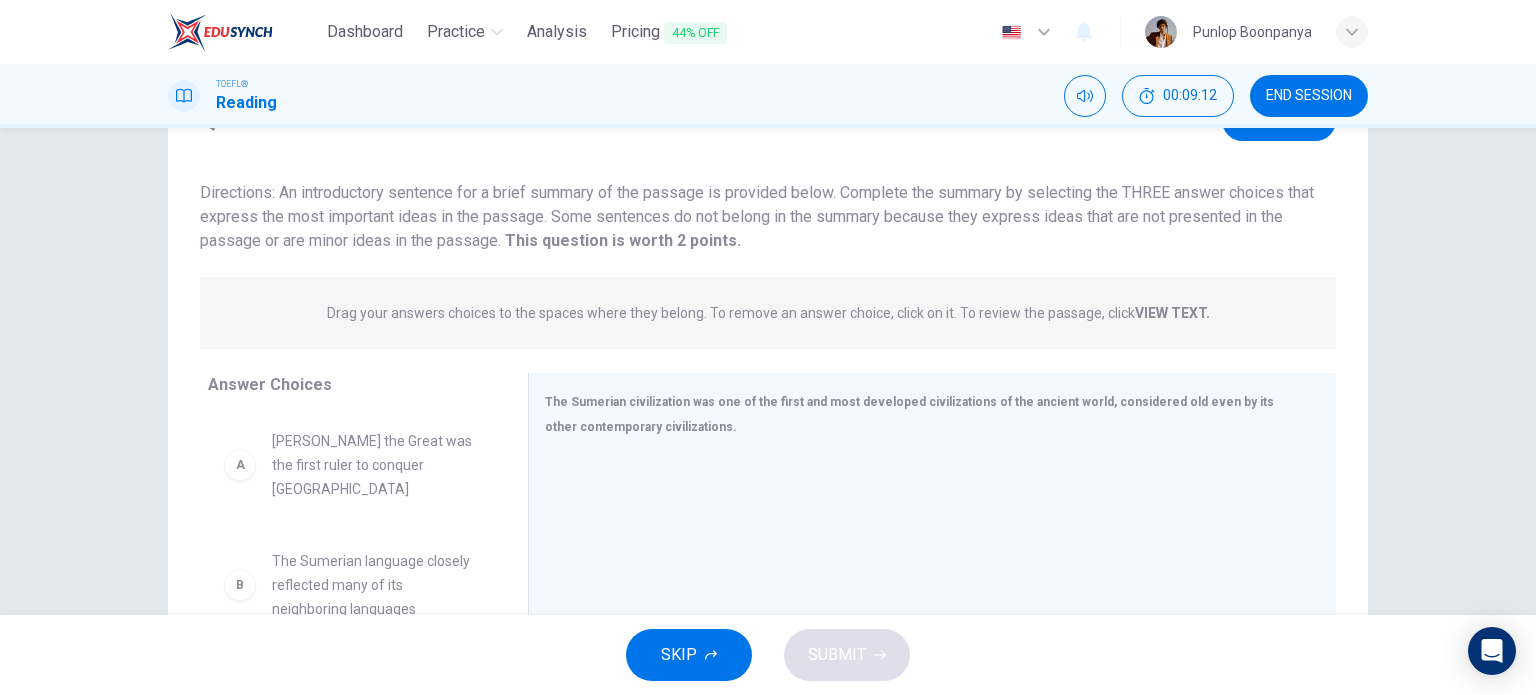 click on "[PERSON_NAME] the Great was the first ruler to conquer [GEOGRAPHIC_DATA]" at bounding box center [376, 465] 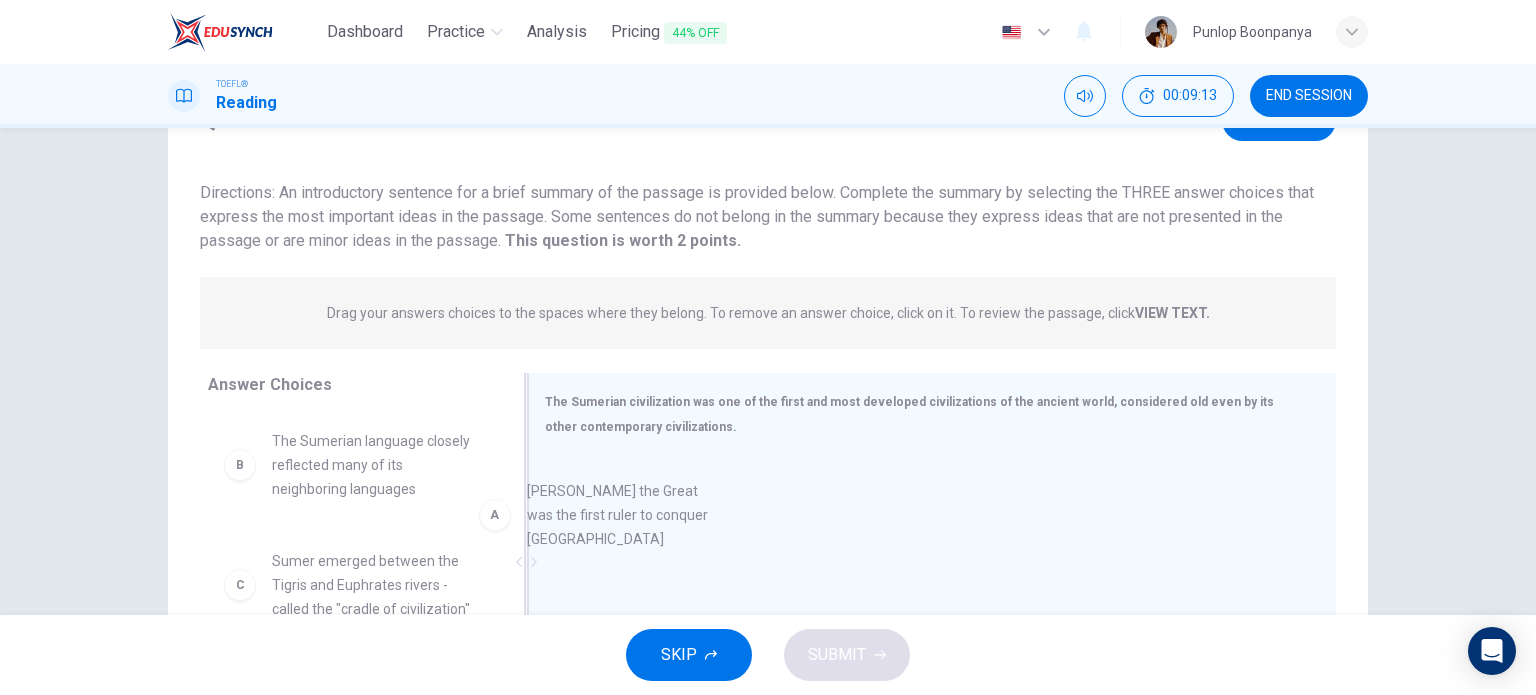 drag, startPoint x: 539, startPoint y: 485, endPoint x: 643, endPoint y: 511, distance: 107.200745 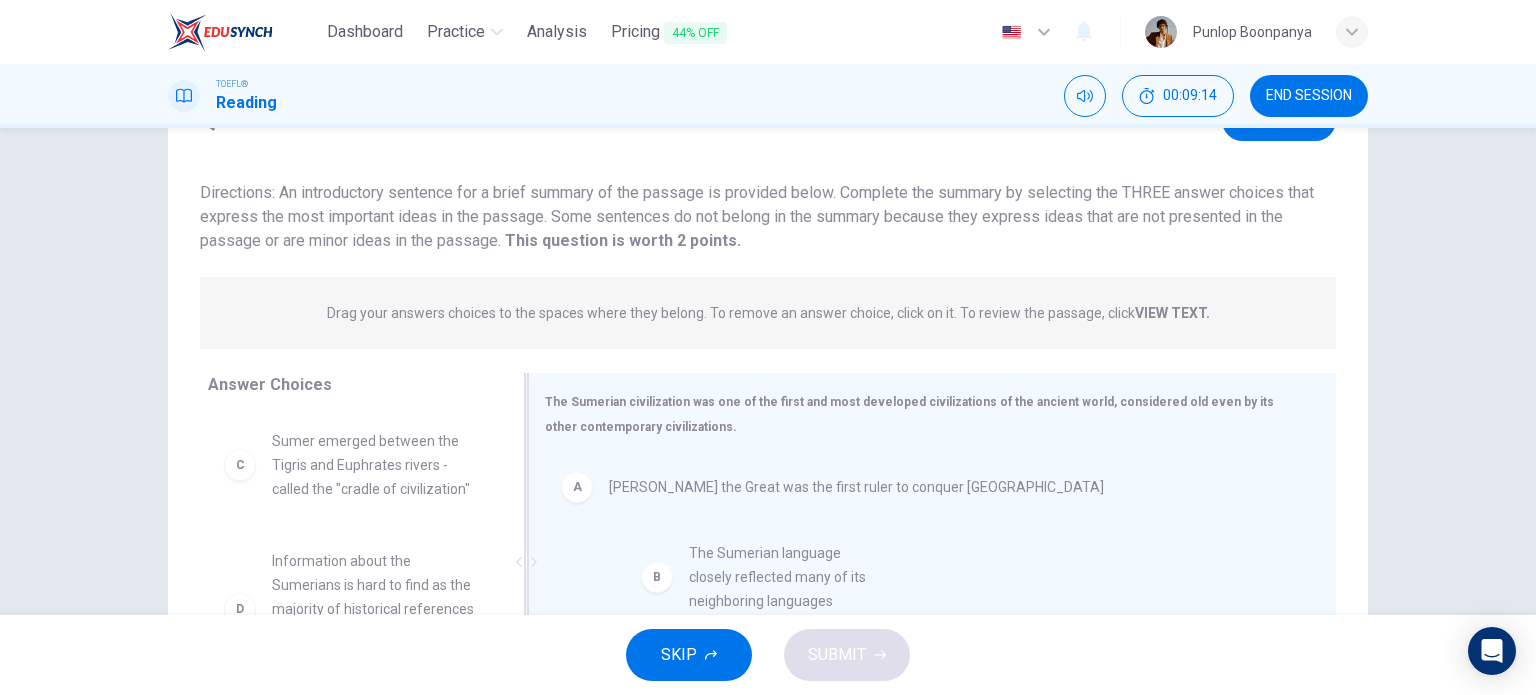 drag, startPoint x: 347, startPoint y: 469, endPoint x: 738, endPoint y: 579, distance: 406.17853 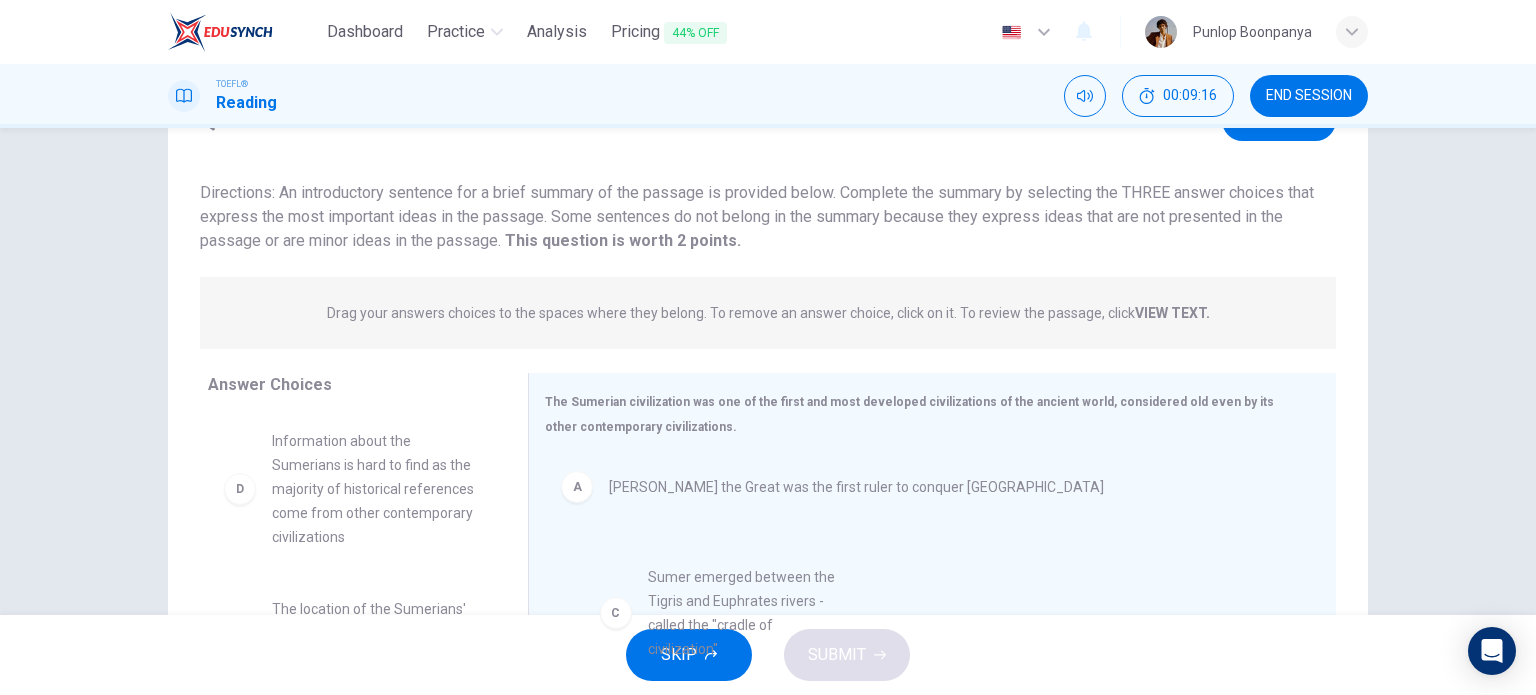 drag, startPoint x: 441, startPoint y: 523, endPoint x: 742, endPoint y: 615, distance: 314.74594 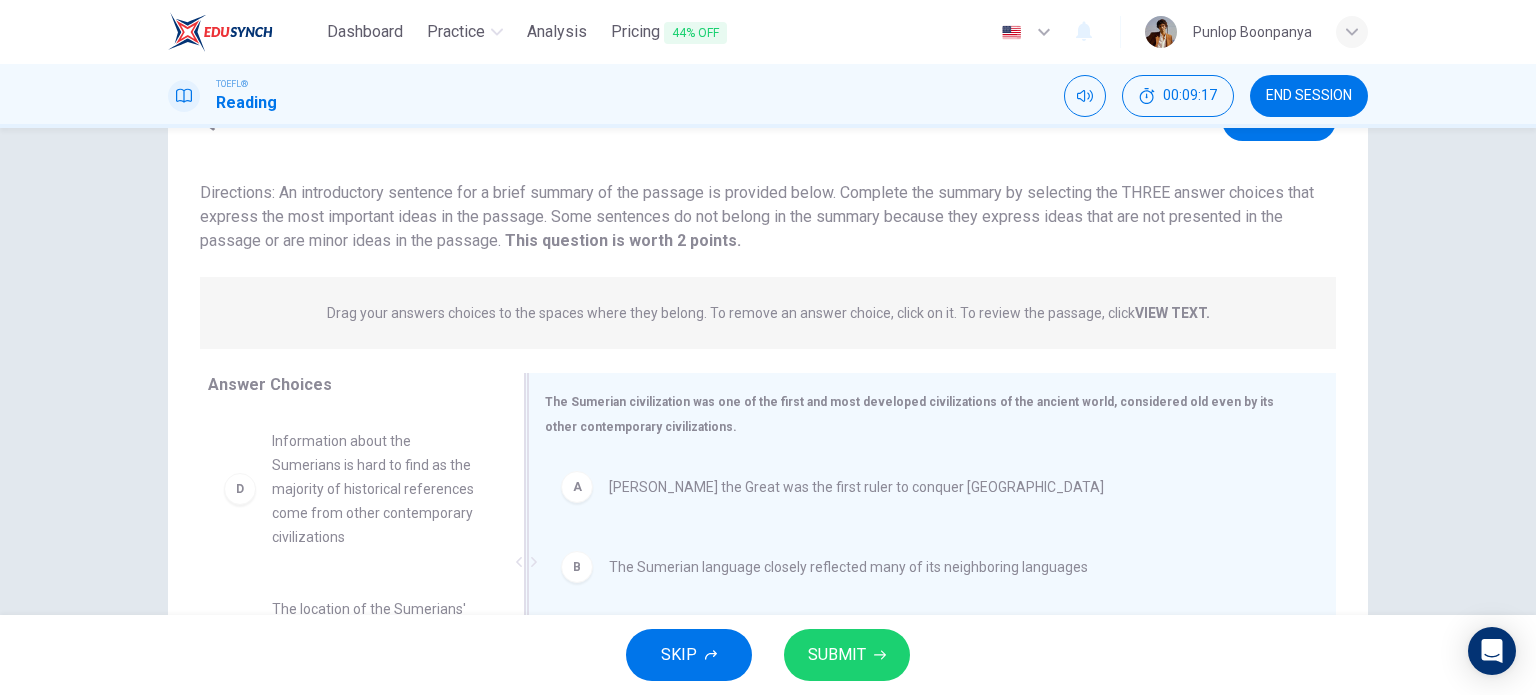 scroll, scrollTop: 288, scrollLeft: 0, axis: vertical 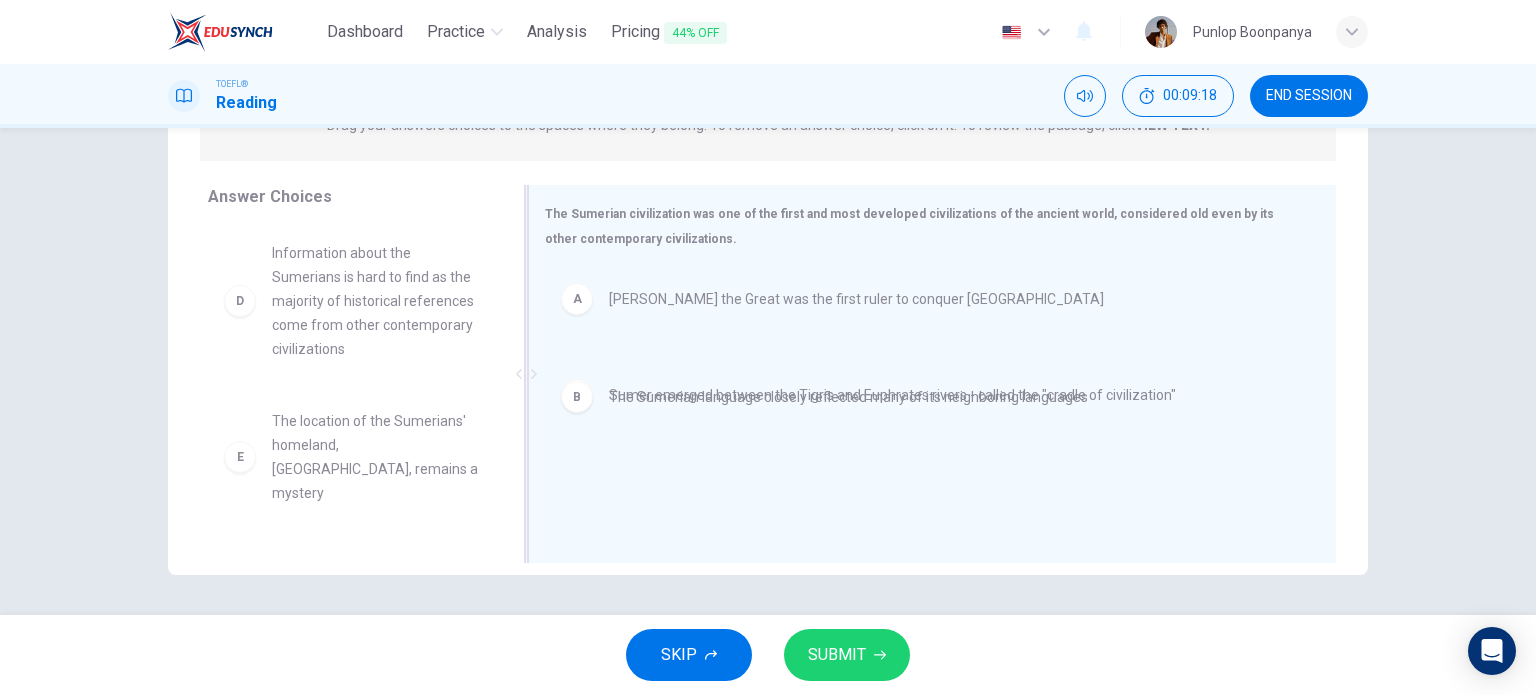 drag, startPoint x: 673, startPoint y: 395, endPoint x: 674, endPoint y: 507, distance: 112.00446 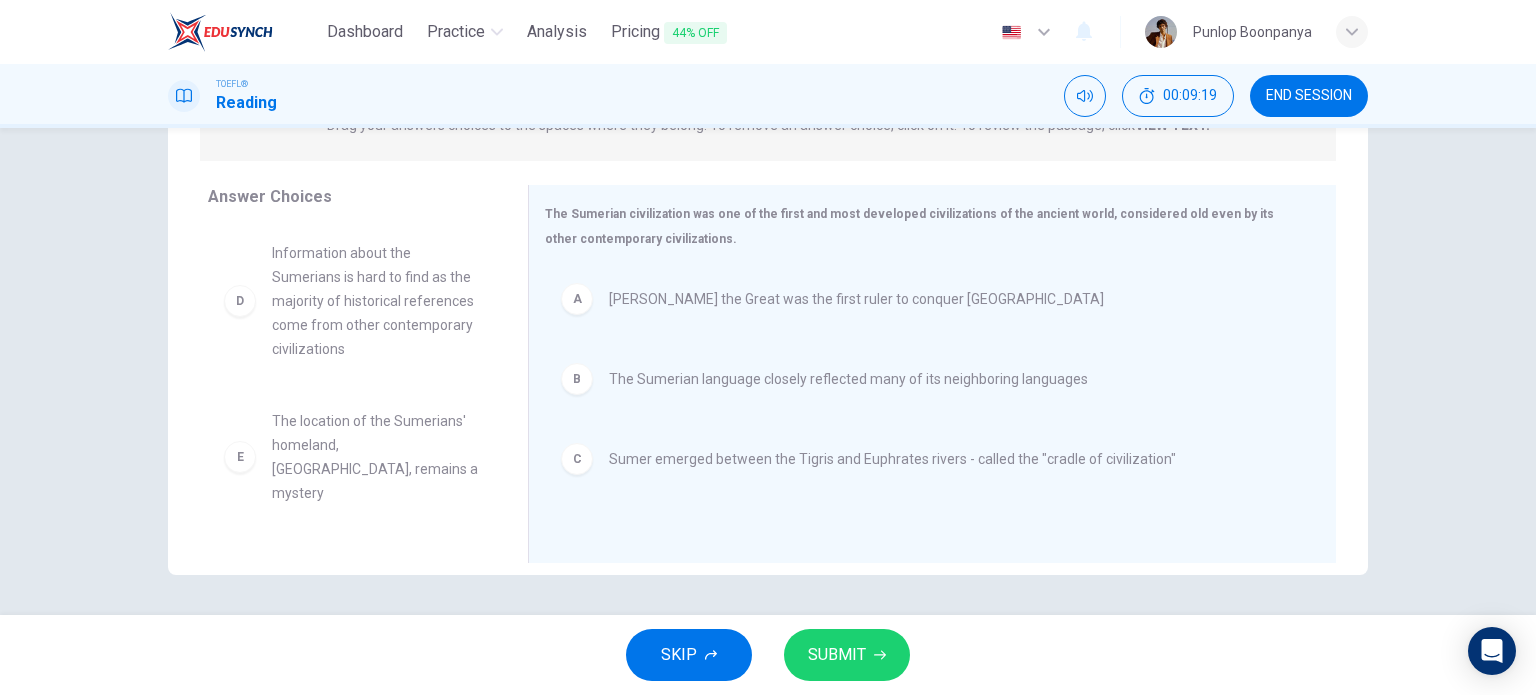 click on "SUBMIT" at bounding box center [837, 655] 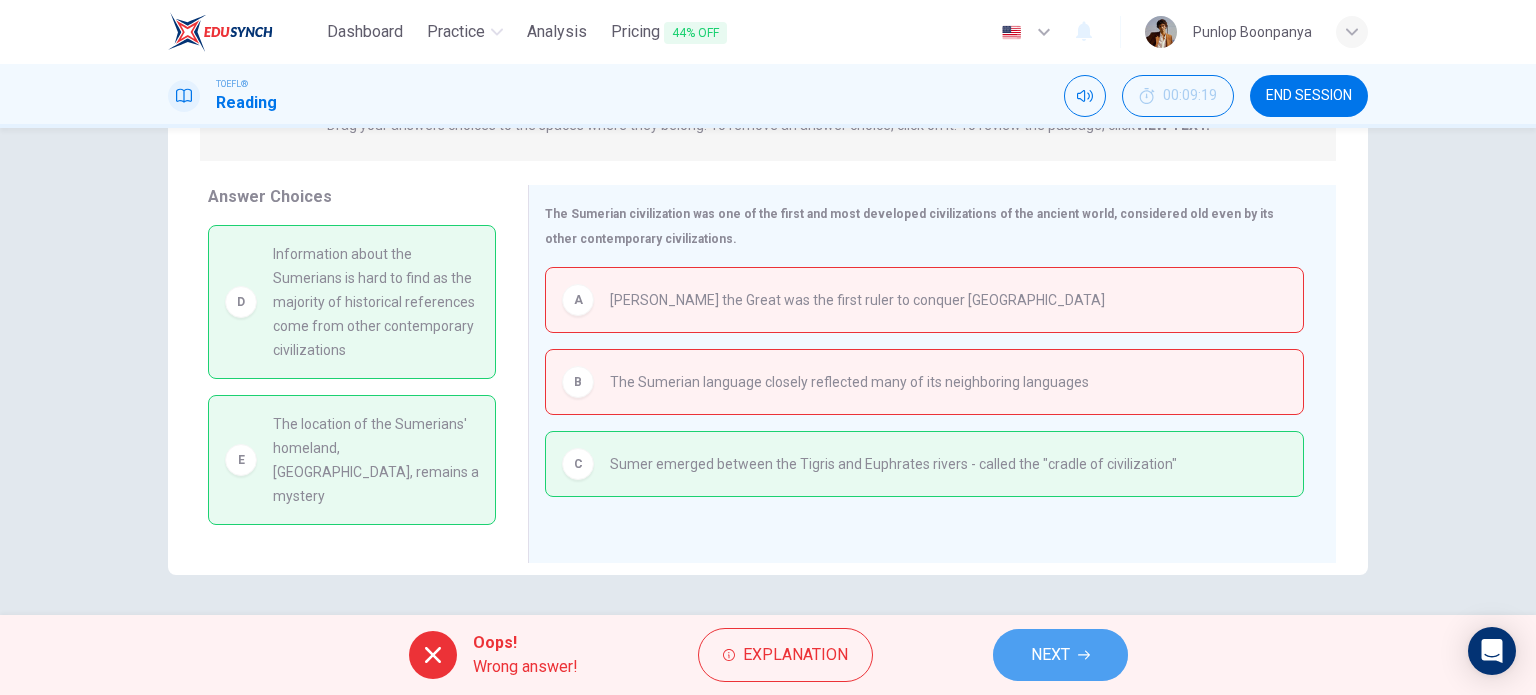 click on "NEXT" at bounding box center (1060, 655) 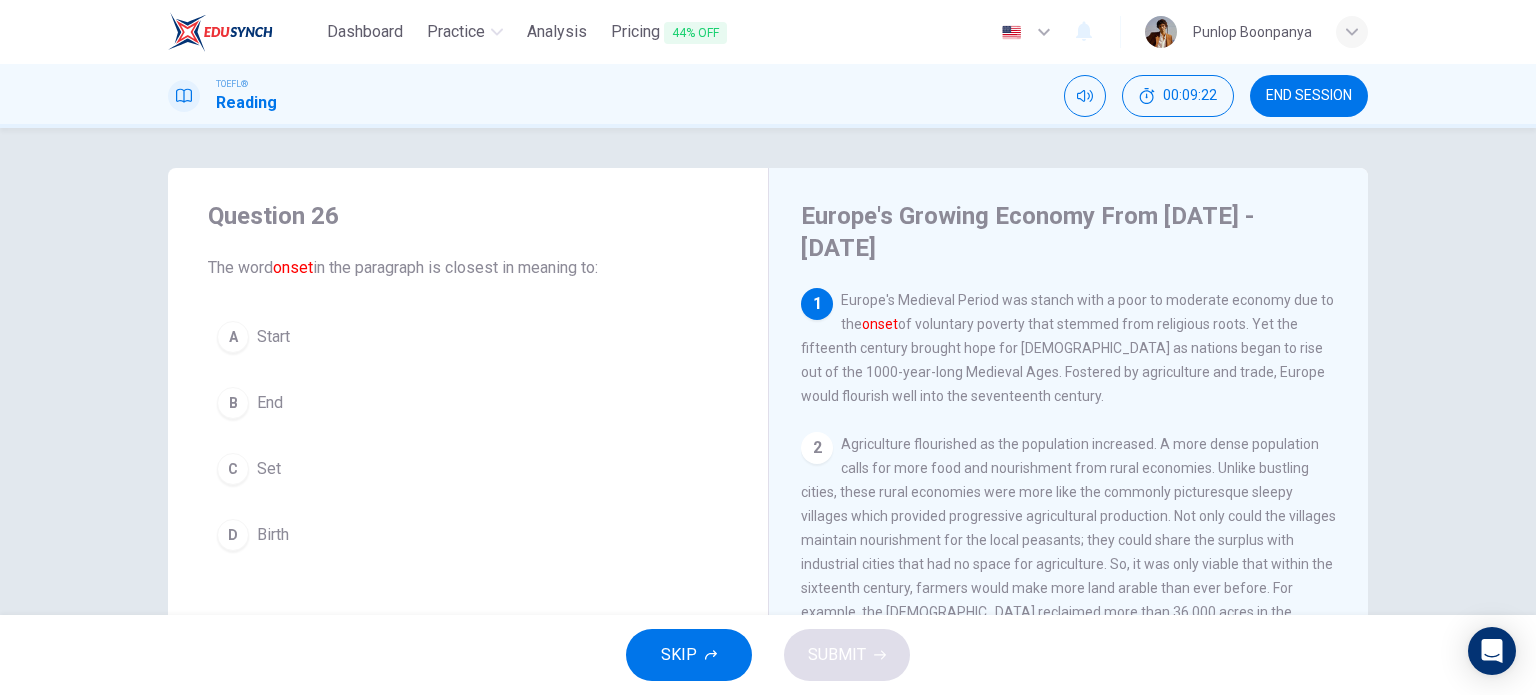 click on "A Start" at bounding box center [468, 337] 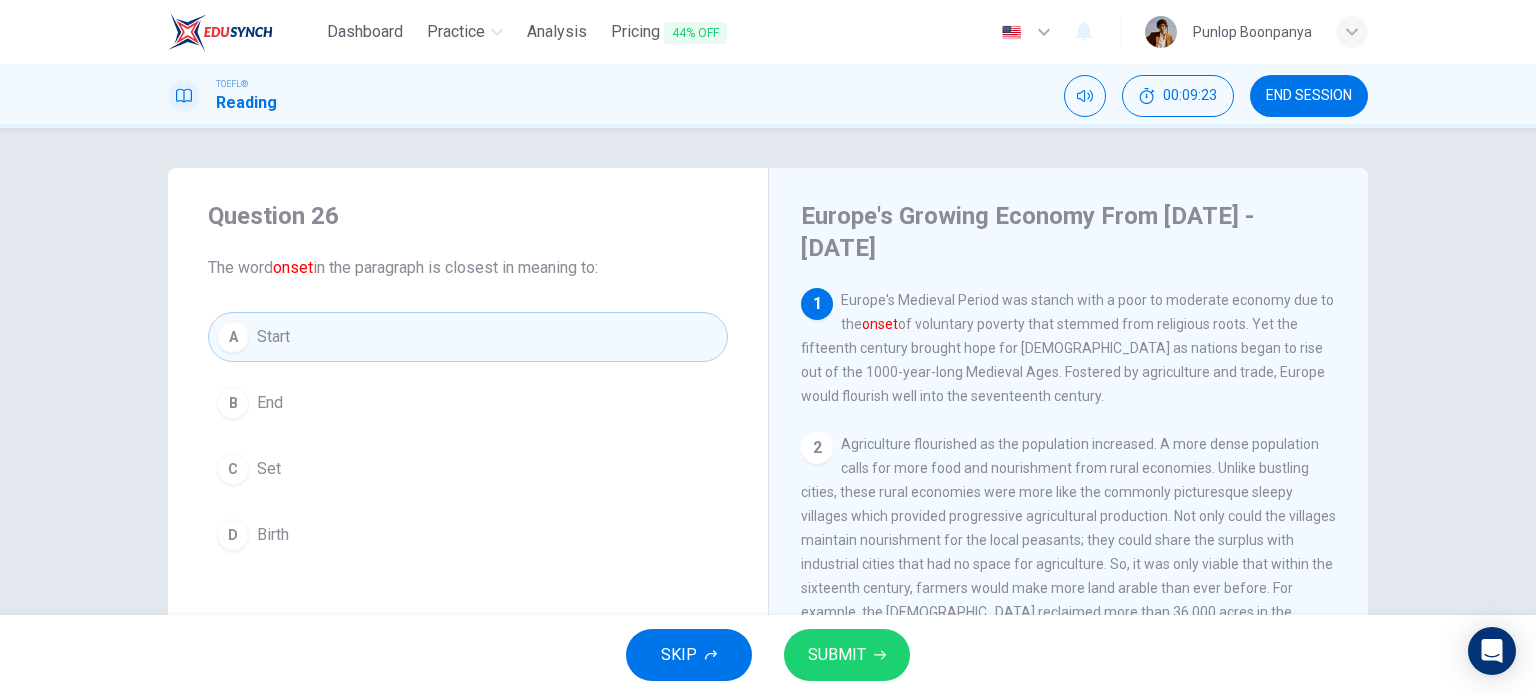 click on "SUBMIT" at bounding box center (837, 655) 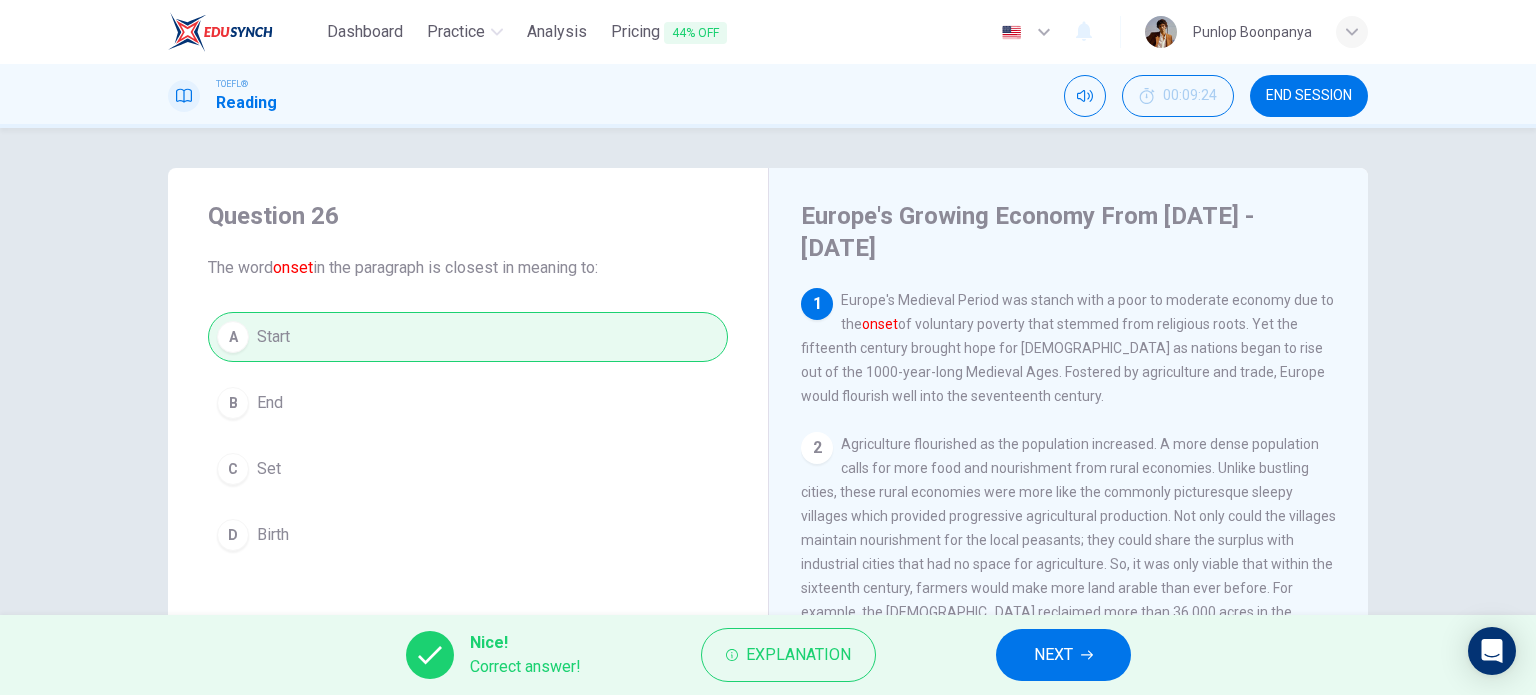 click on "NEXT" at bounding box center [1063, 655] 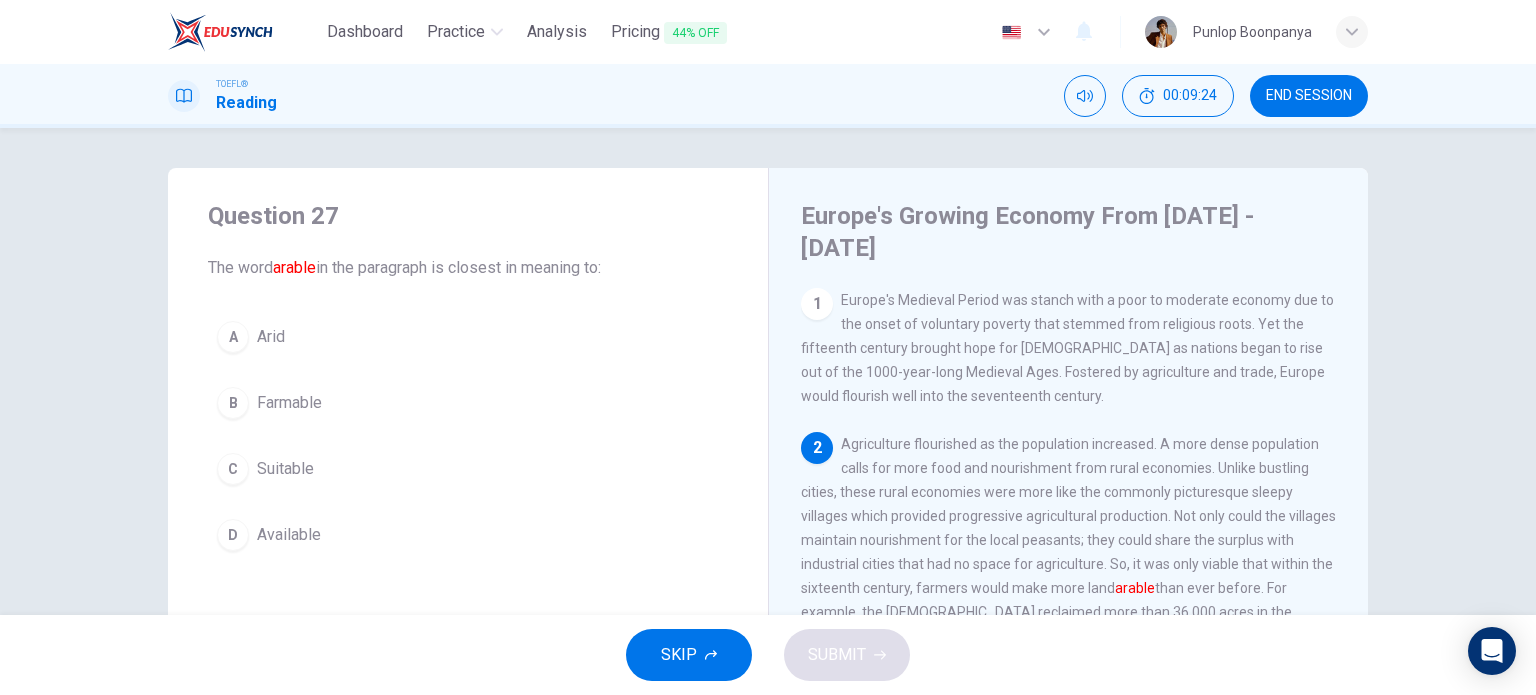 scroll, scrollTop: 148, scrollLeft: 0, axis: vertical 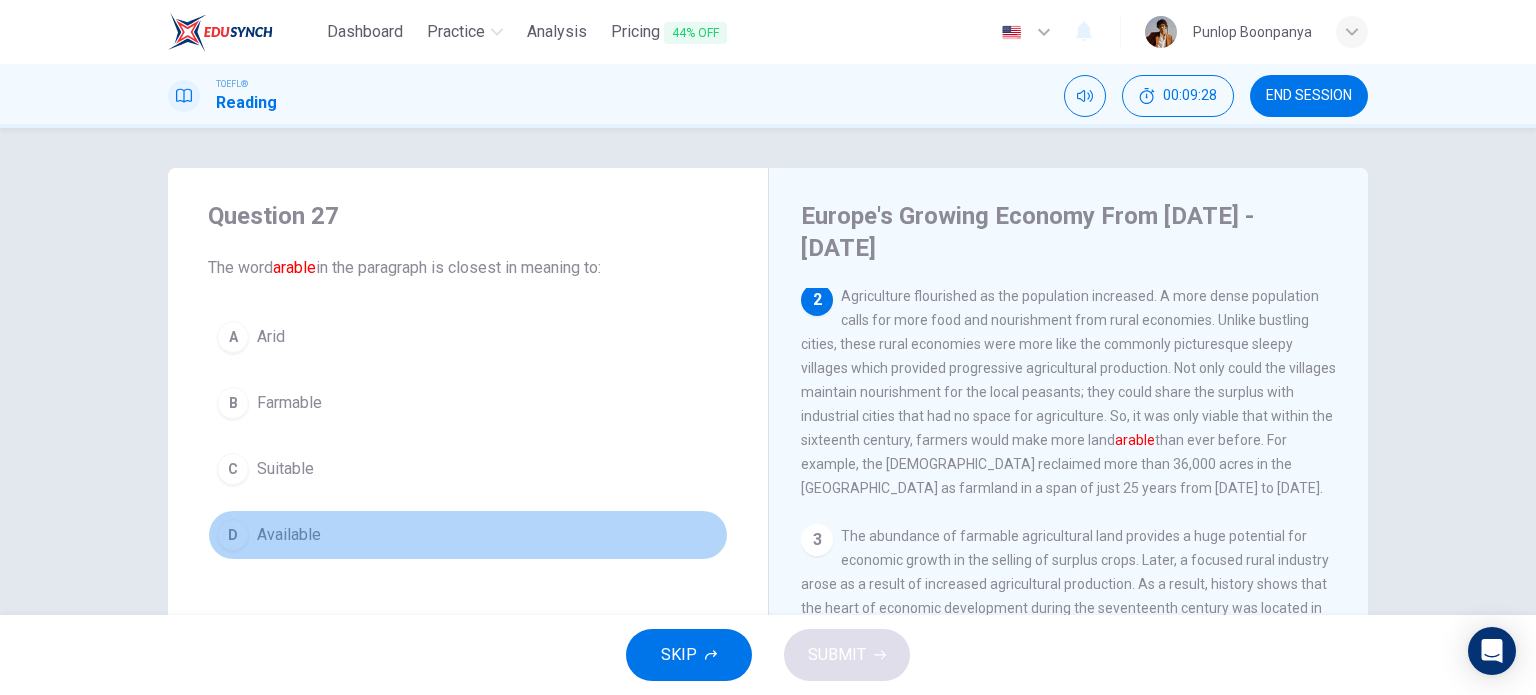 drag, startPoint x: 370, startPoint y: 539, endPoint x: 400, endPoint y: 531, distance: 31.04835 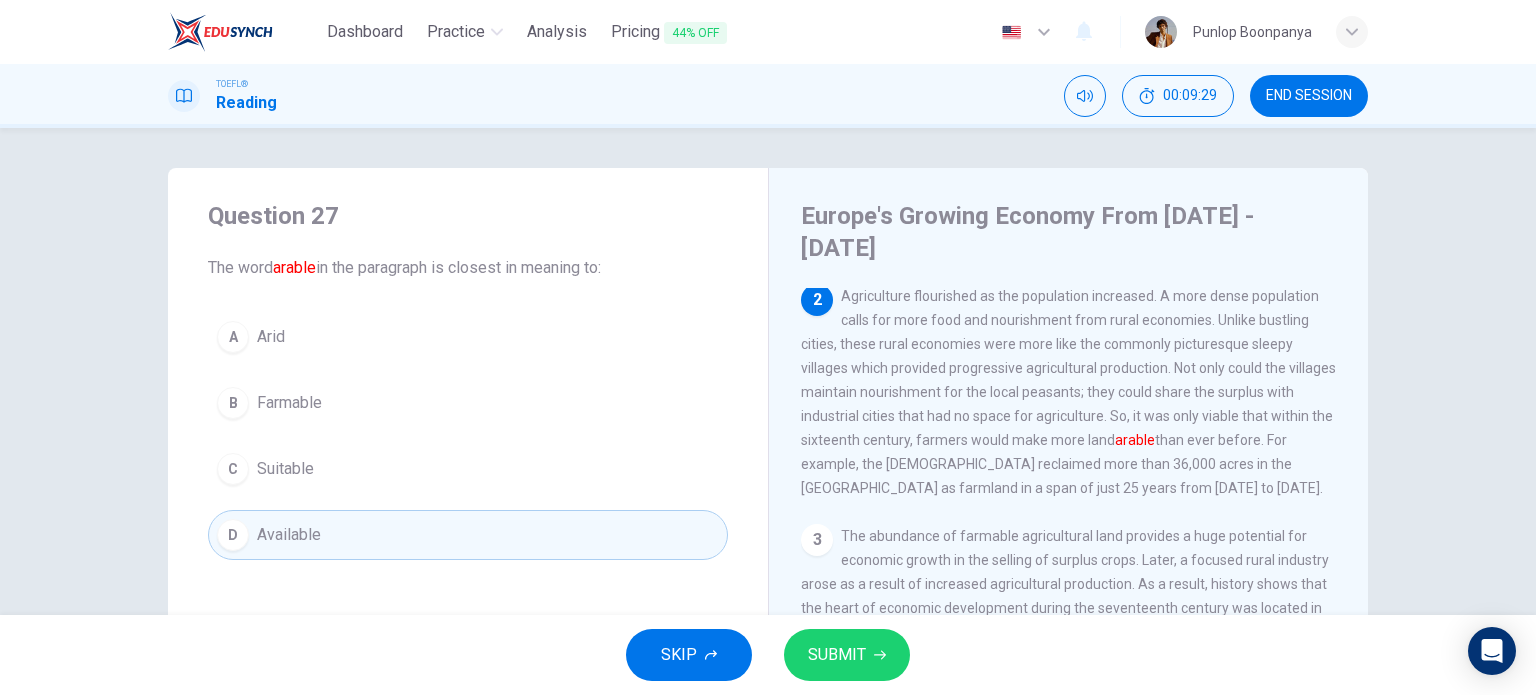 click on "SUBMIT" at bounding box center (847, 655) 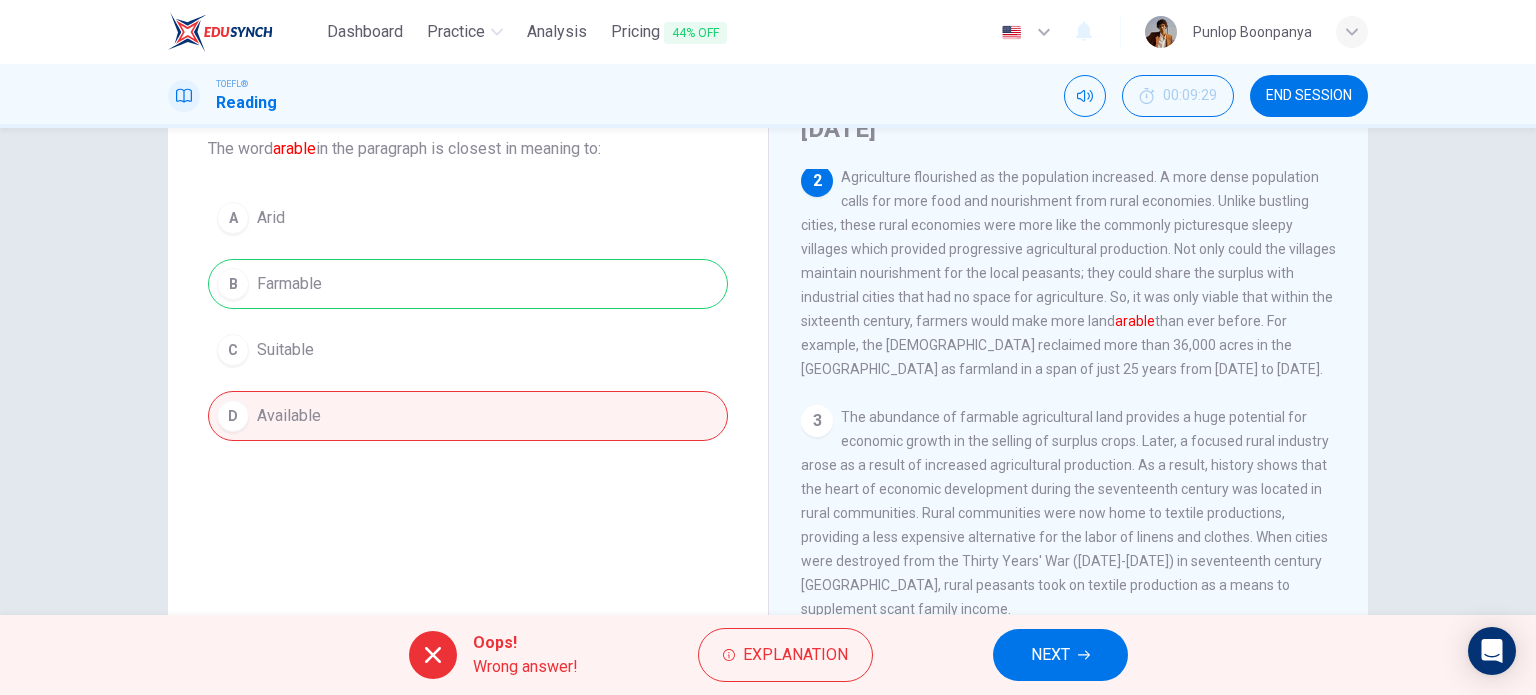 scroll, scrollTop: 200, scrollLeft: 0, axis: vertical 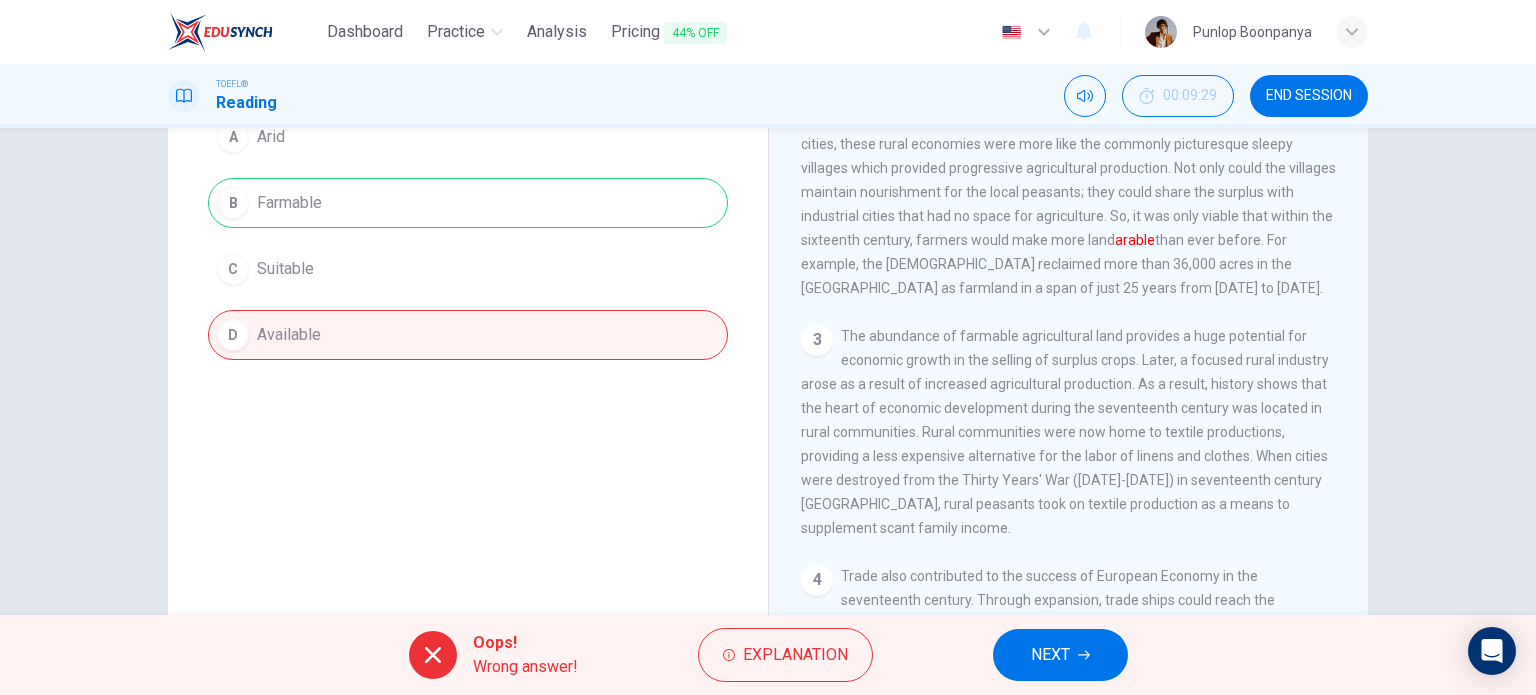 drag, startPoint x: 1072, startPoint y: 670, endPoint x: 1082, endPoint y: 661, distance: 13.453624 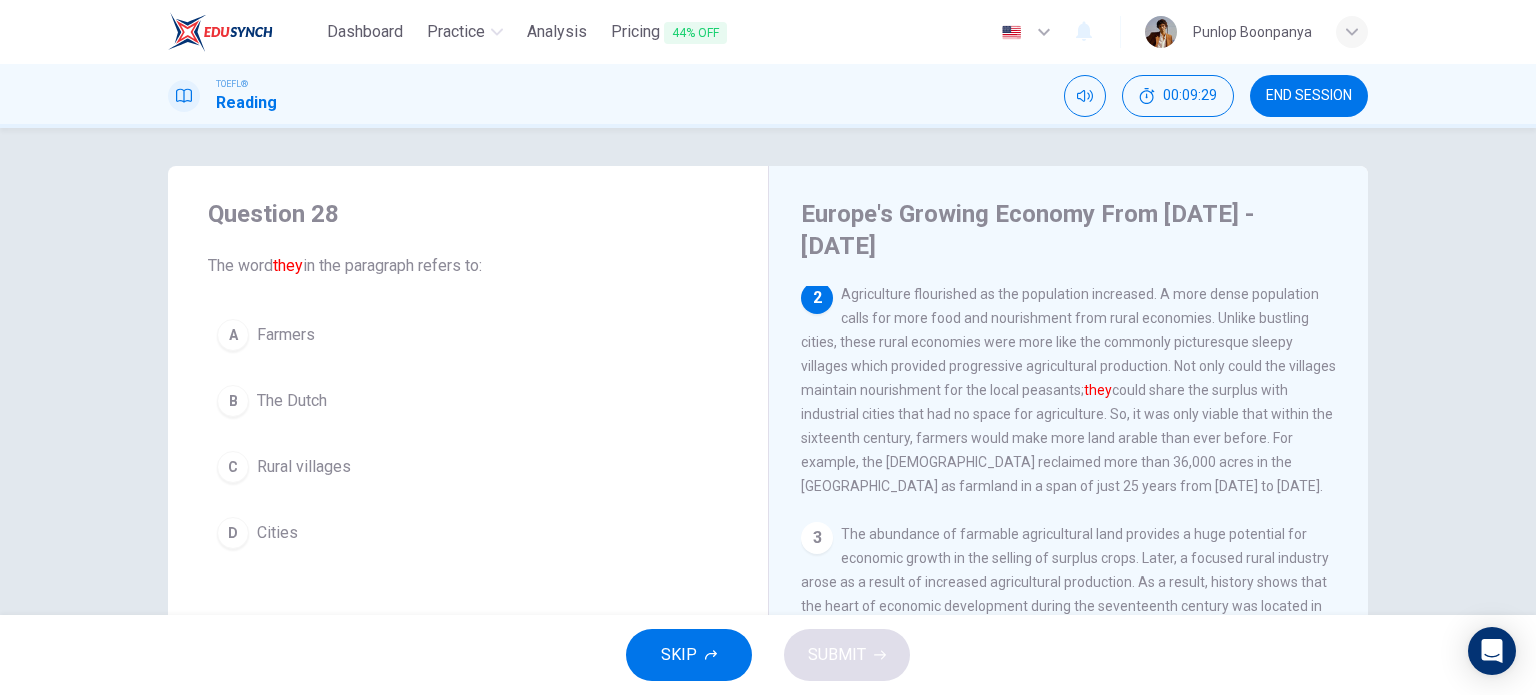 scroll, scrollTop: 0, scrollLeft: 0, axis: both 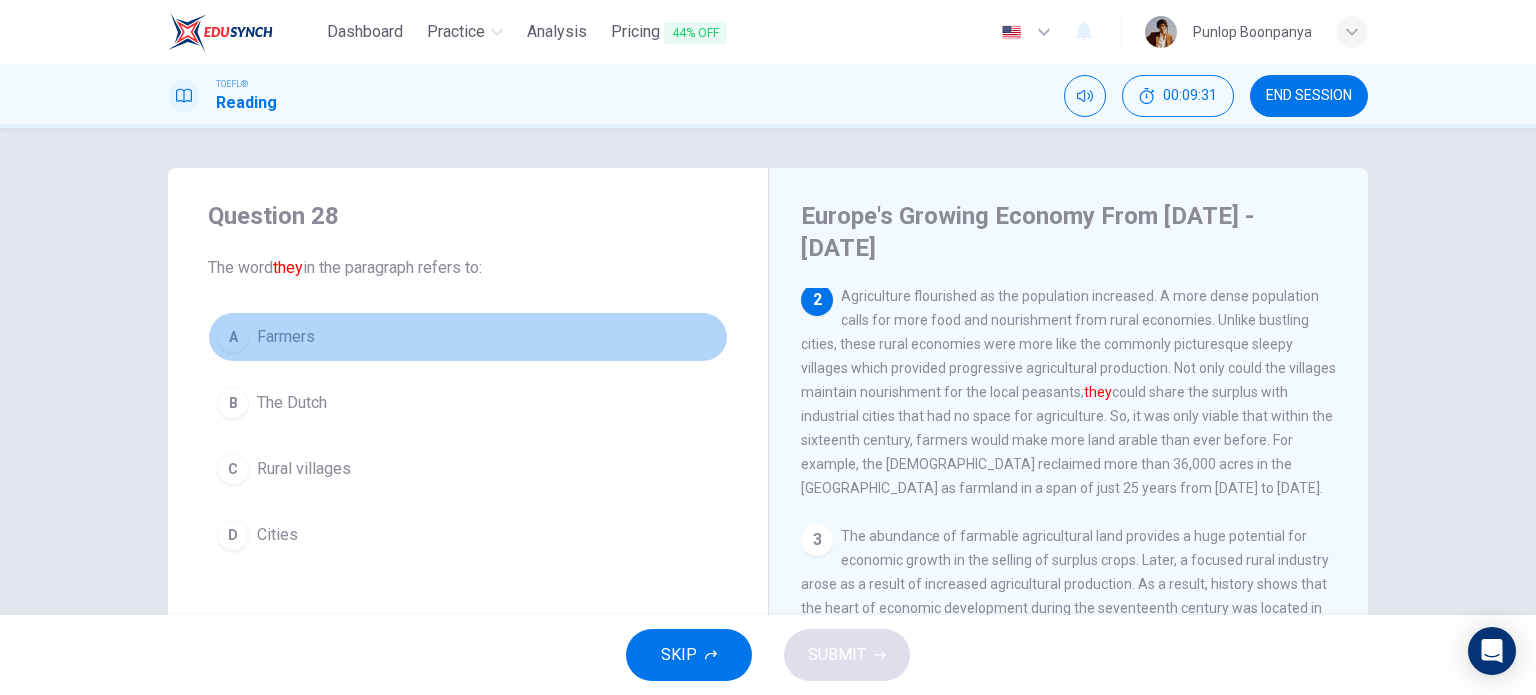 click on "A Farmers" at bounding box center [468, 337] 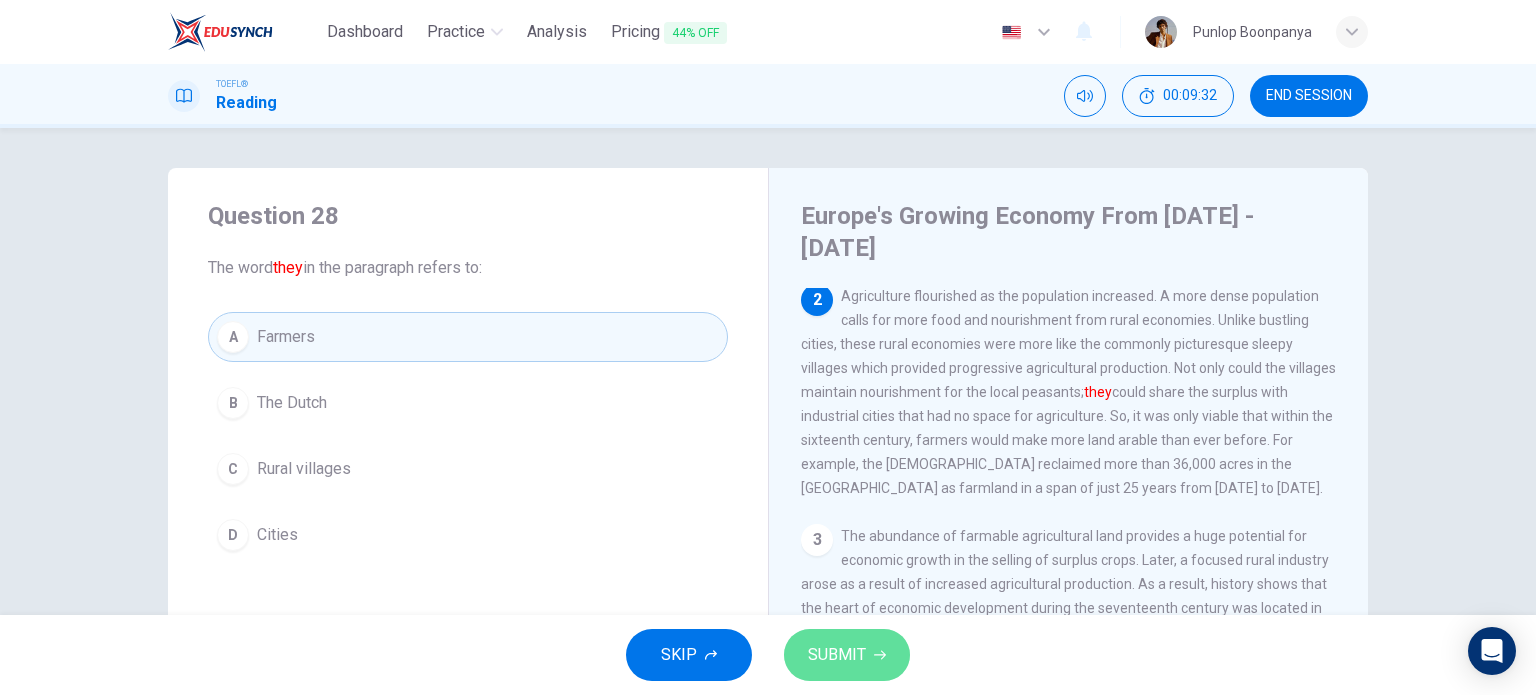 click on "SUBMIT" at bounding box center [847, 655] 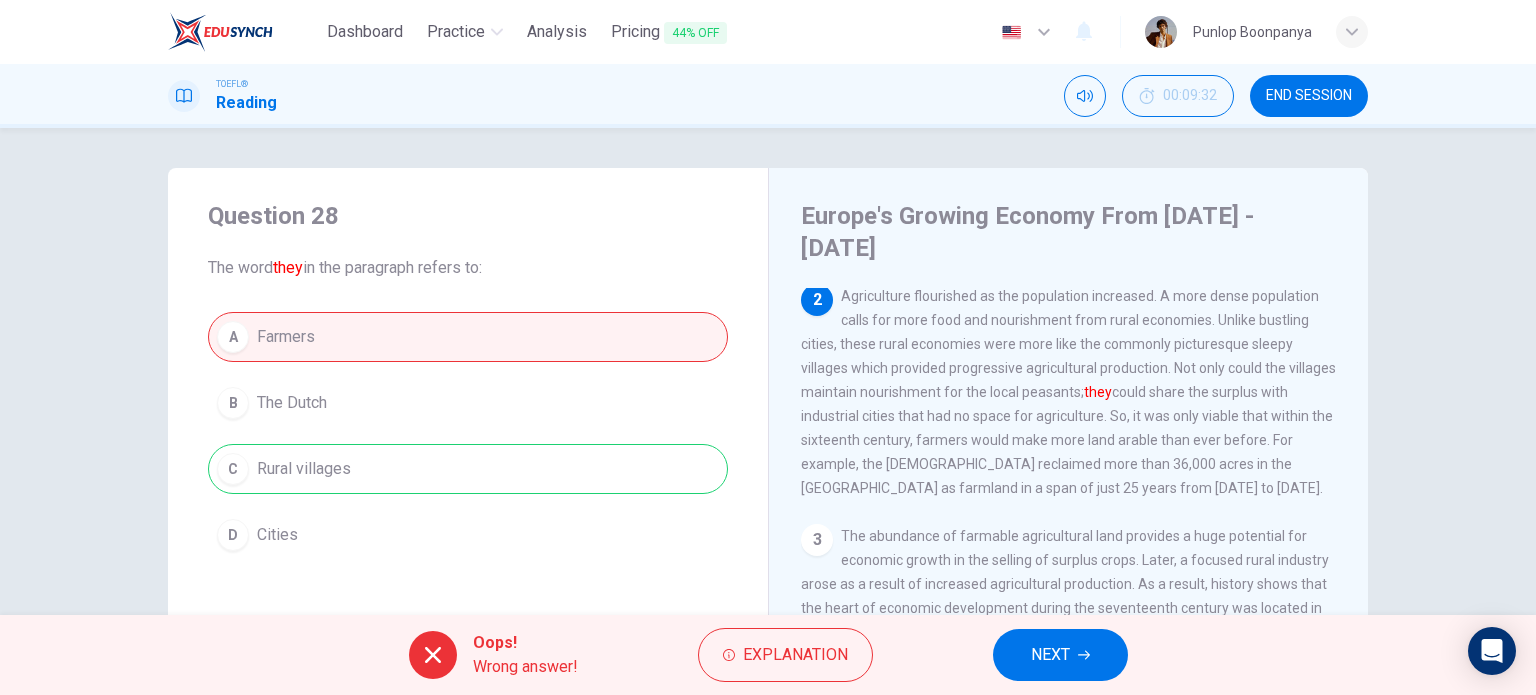 click on "NEXT" at bounding box center [1060, 655] 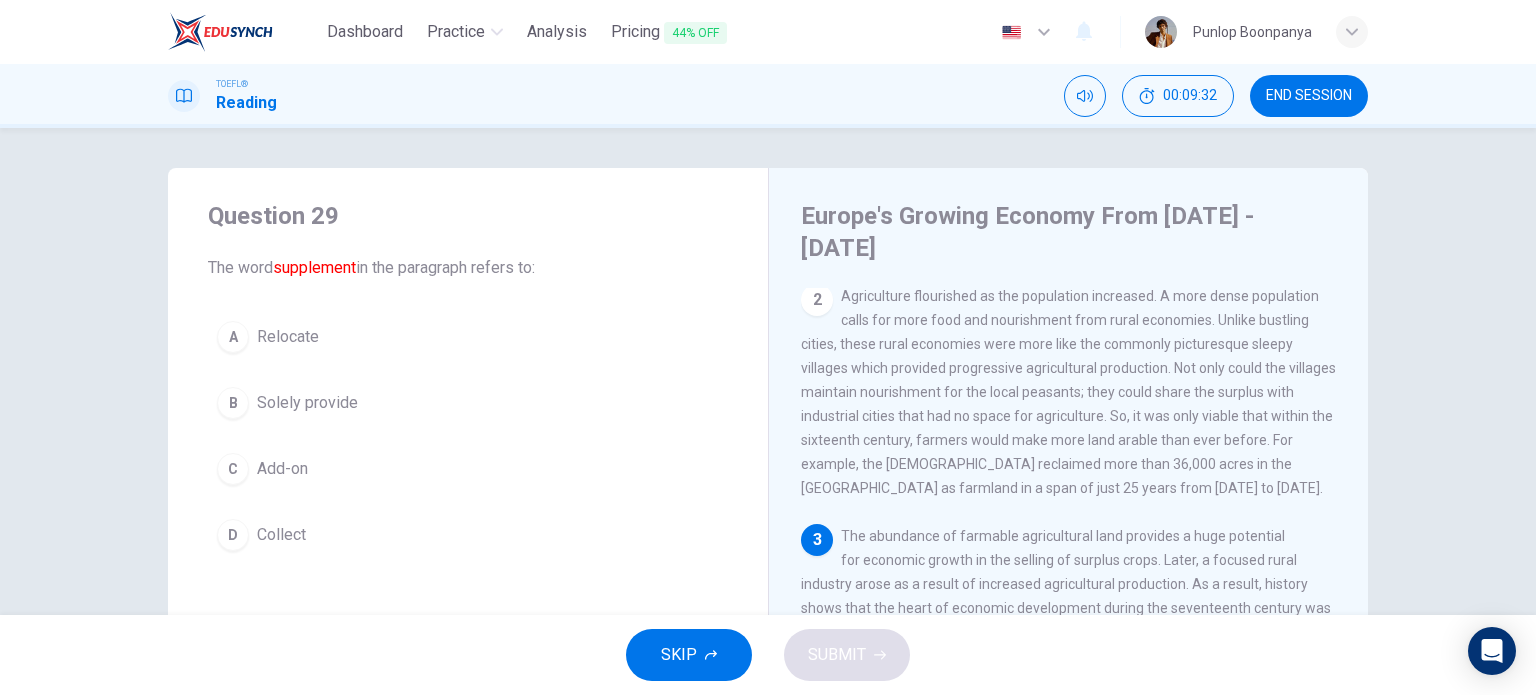 scroll, scrollTop: 243, scrollLeft: 0, axis: vertical 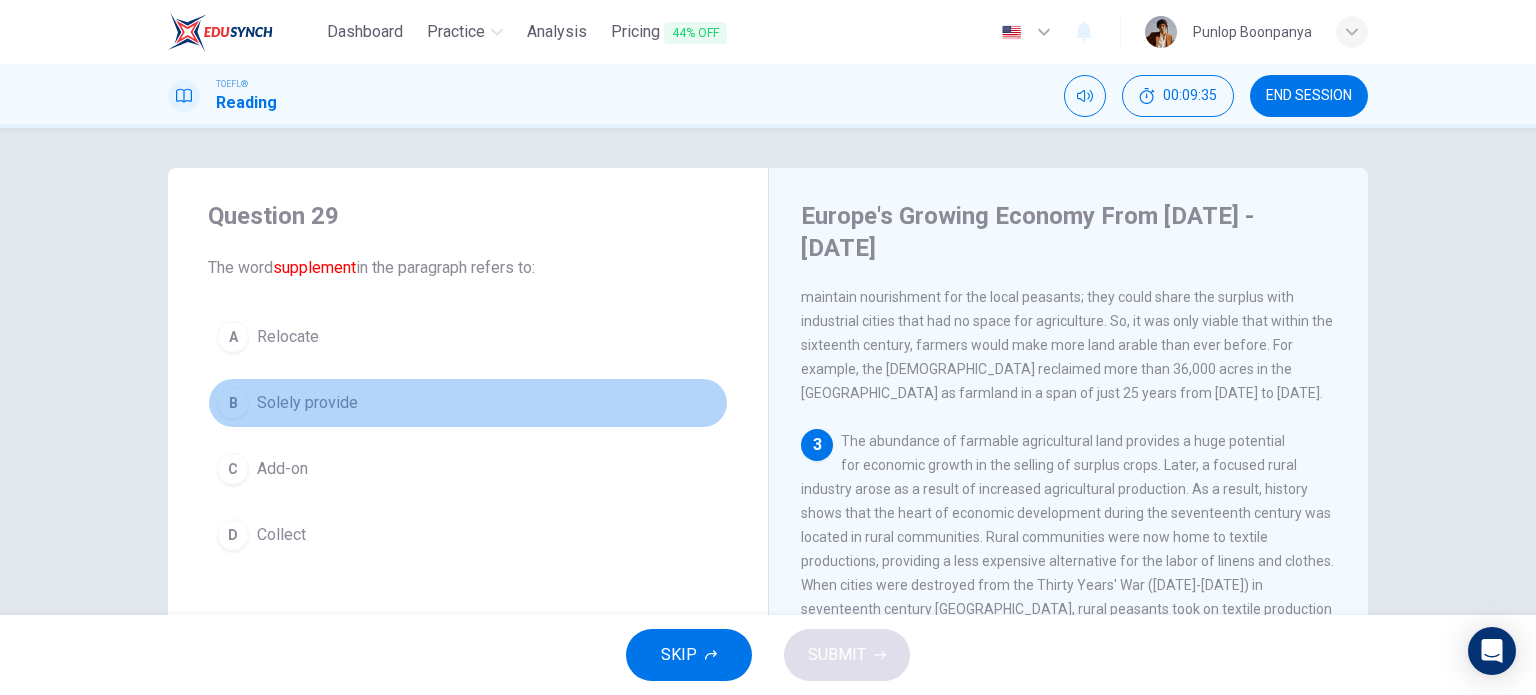 click on "Solely provide" at bounding box center (307, 403) 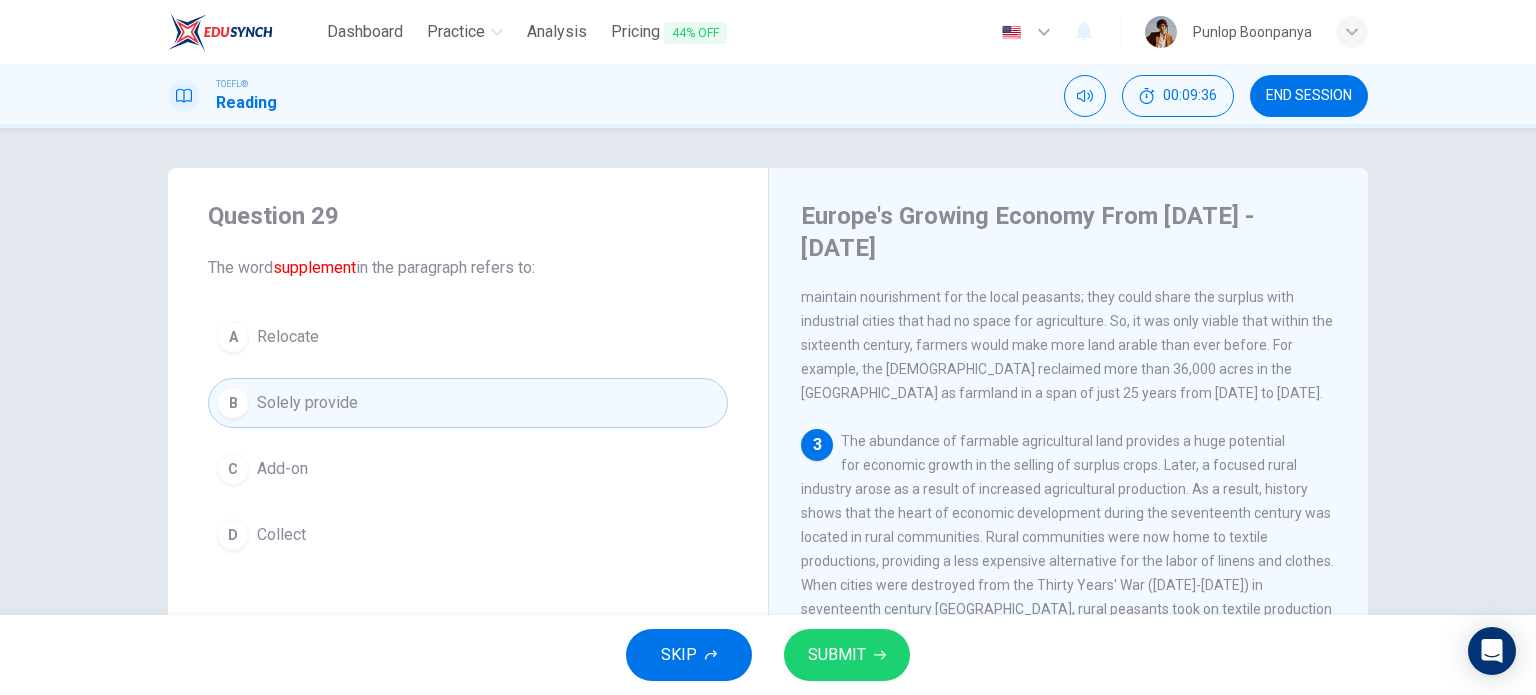 click on "SUBMIT" at bounding box center [837, 655] 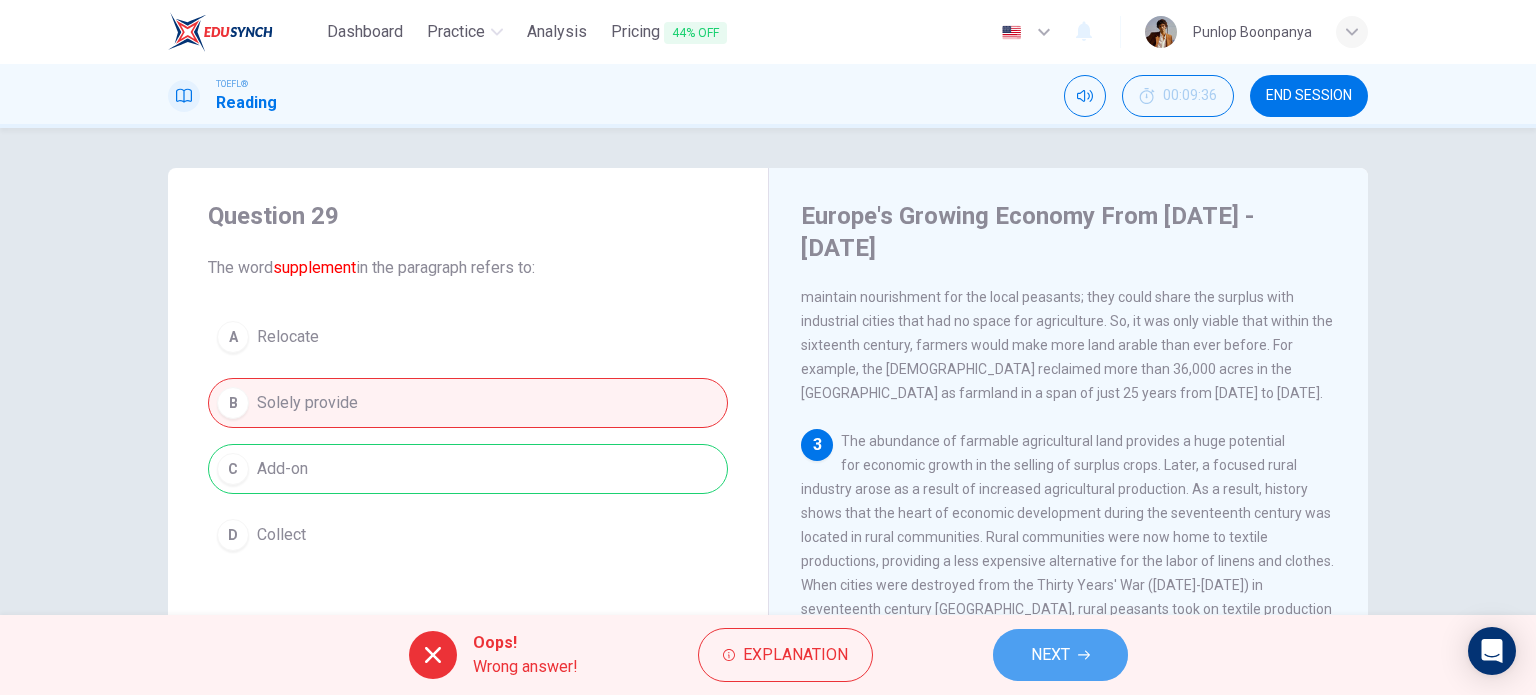 click on "NEXT" at bounding box center (1060, 655) 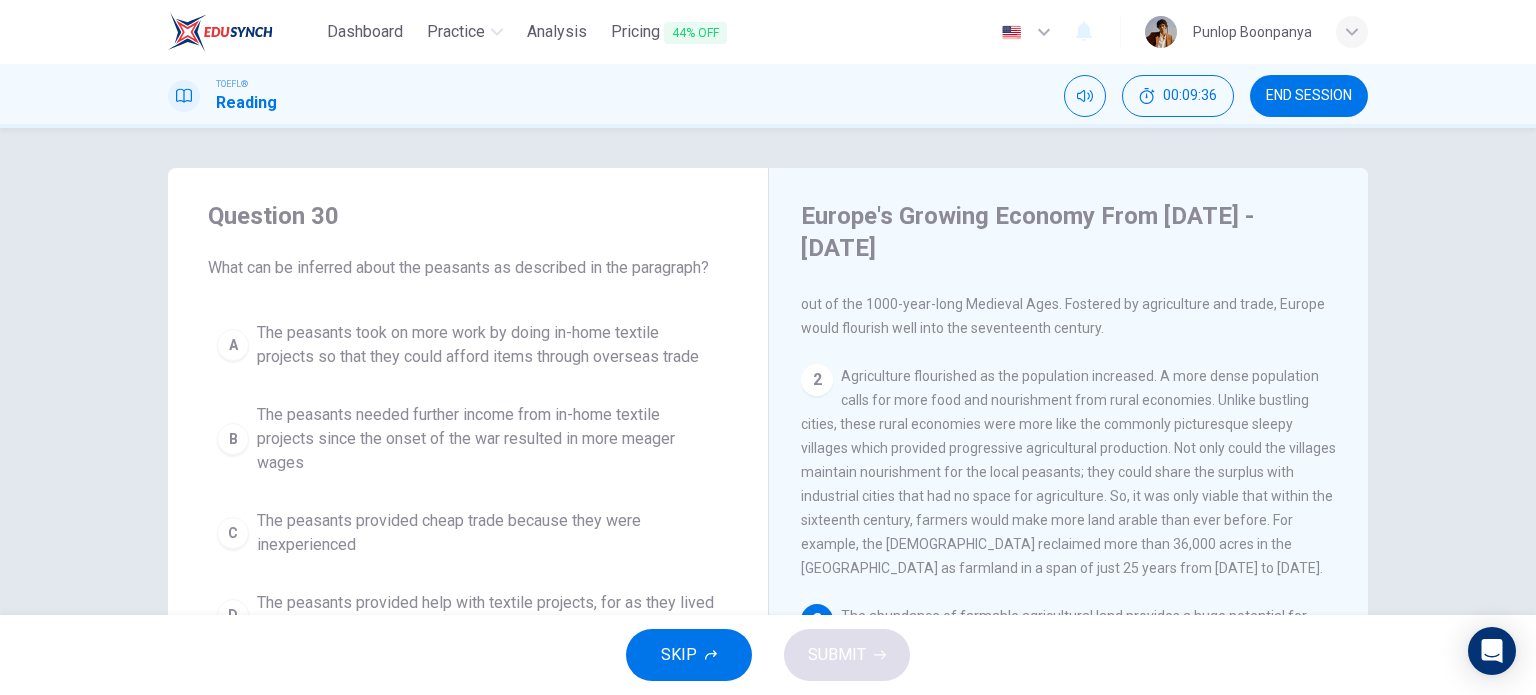 scroll, scrollTop: 0, scrollLeft: 0, axis: both 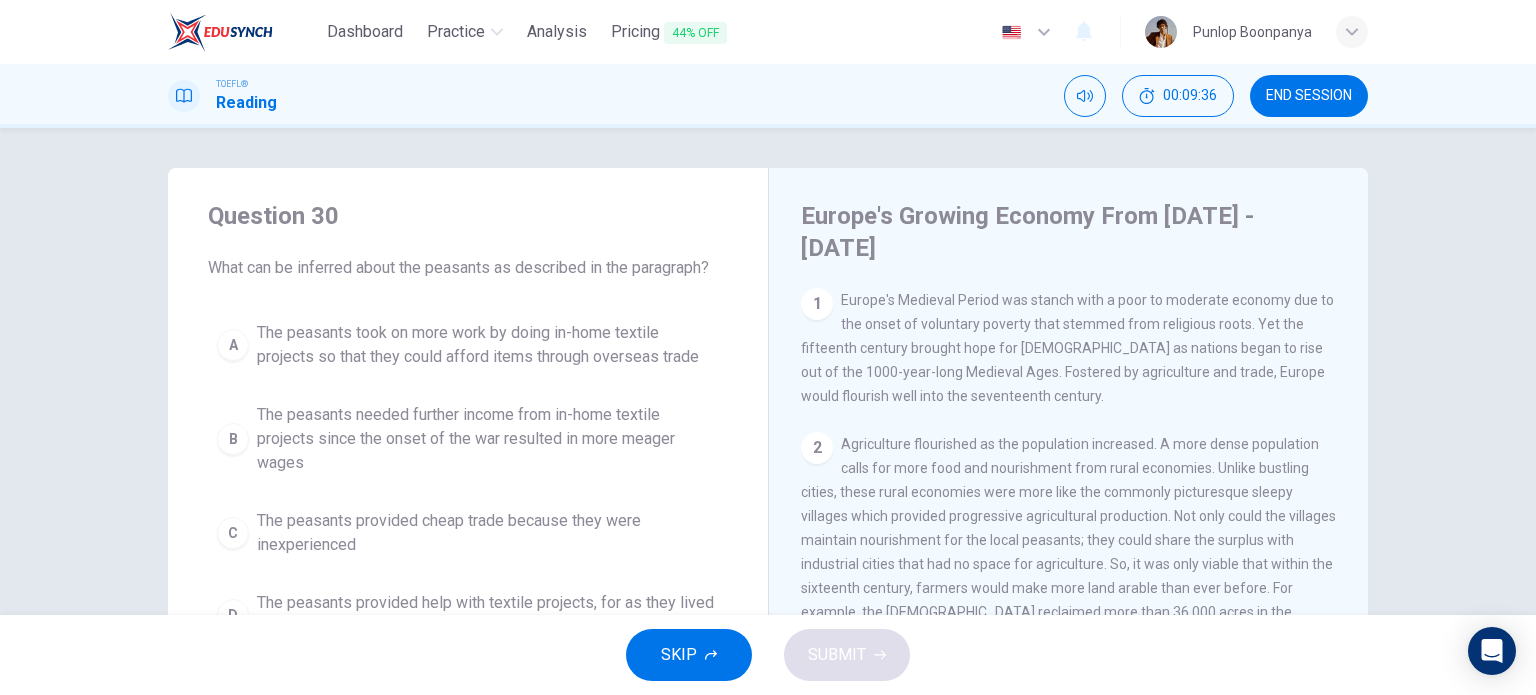 click on "The peasants took on more work by doing in-home textile projects so that they could afford items through overseas trade" at bounding box center [488, 345] 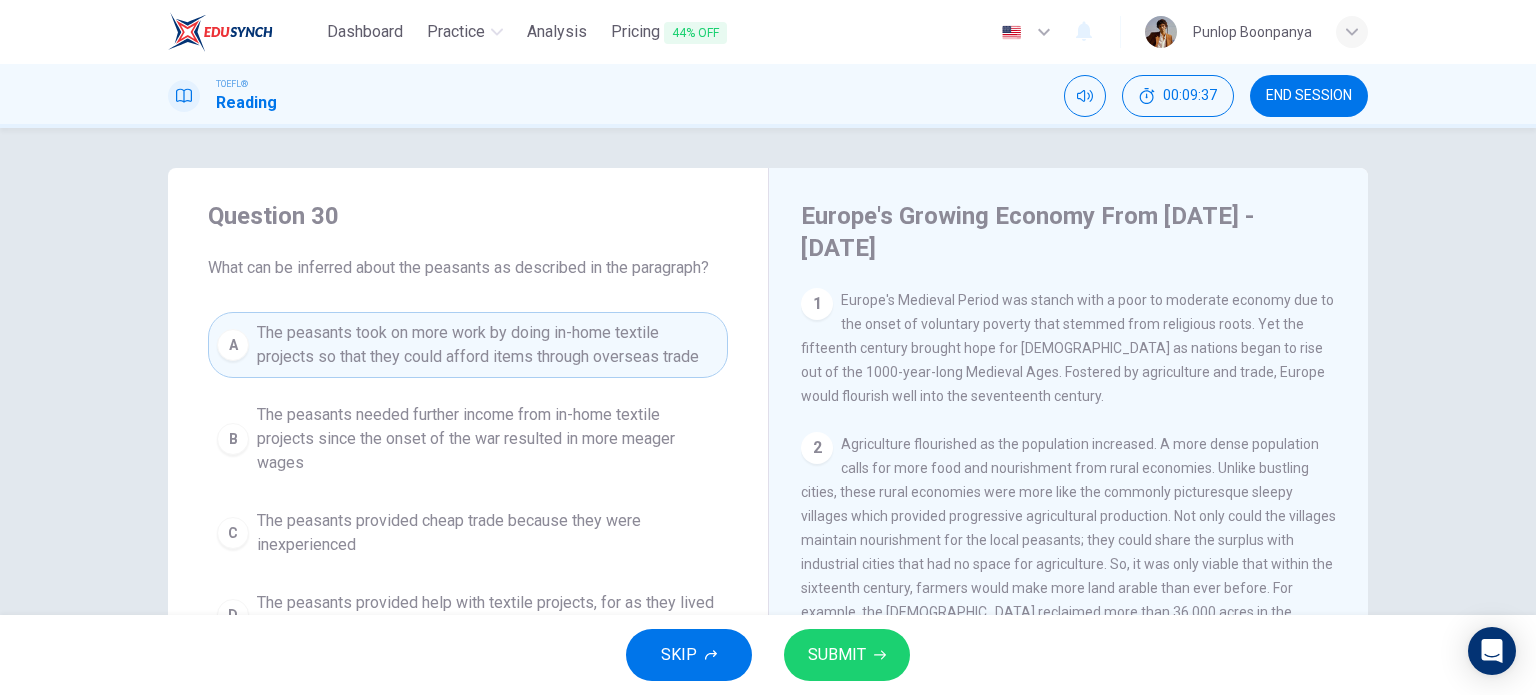 drag, startPoint x: 913, startPoint y: 679, endPoint x: 868, endPoint y: 659, distance: 49.24429 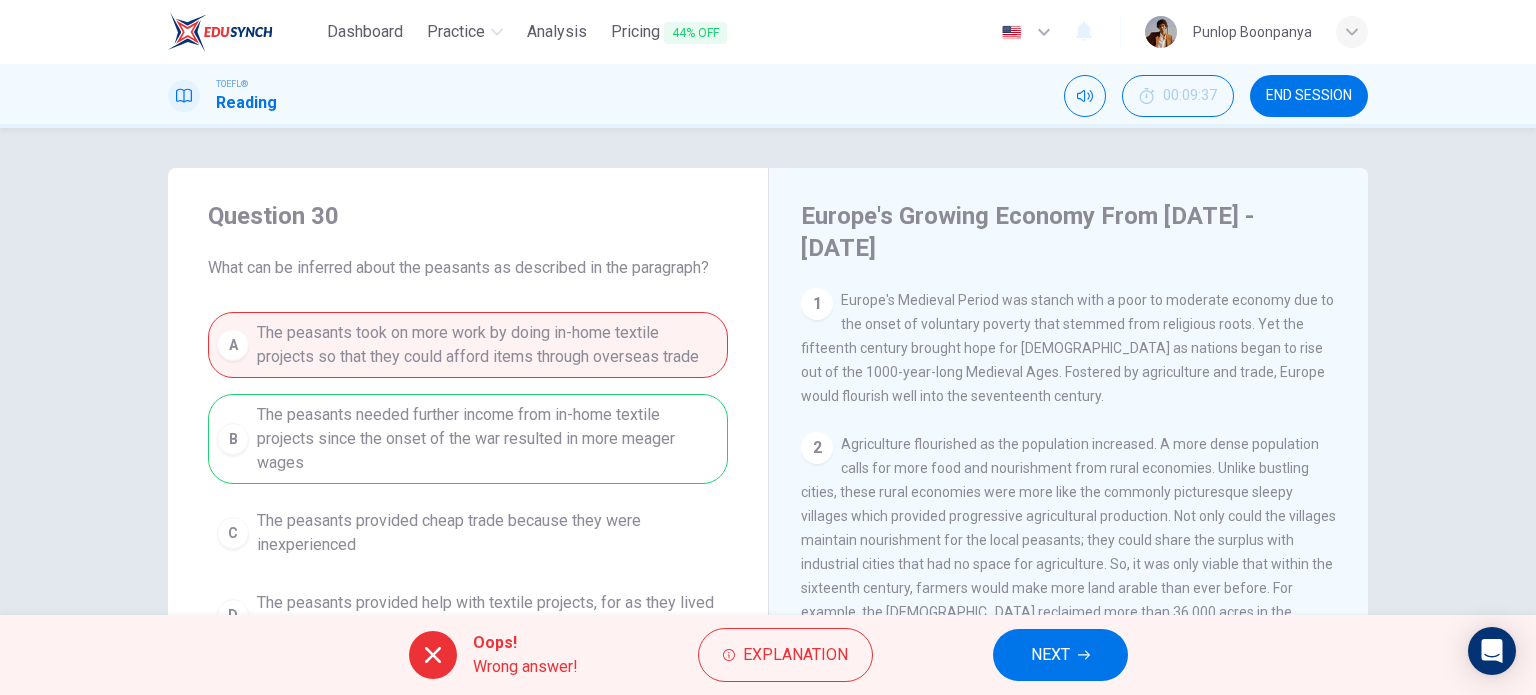click on "A The peasants took on more work by doing in-home textile projects so that they could afford items through overseas trade B The peasants needed further income from in-home textile projects since the onset of the war resulted in more meager wages C The peasants provided cheap trade because they were inexperienced D The peasants provided help with textile projects, for as they lived in rural areas, they could not participate in the war" at bounding box center [468, 480] 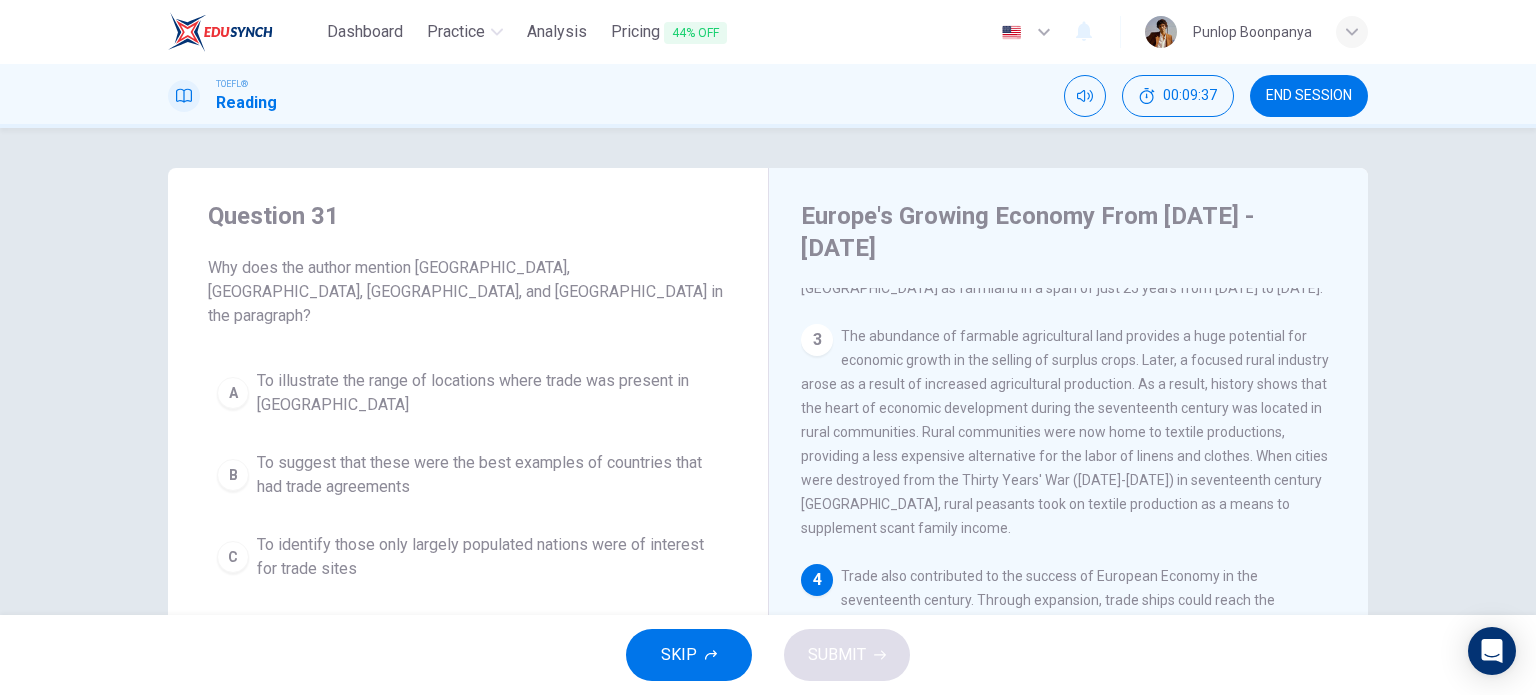 scroll, scrollTop: 391, scrollLeft: 0, axis: vertical 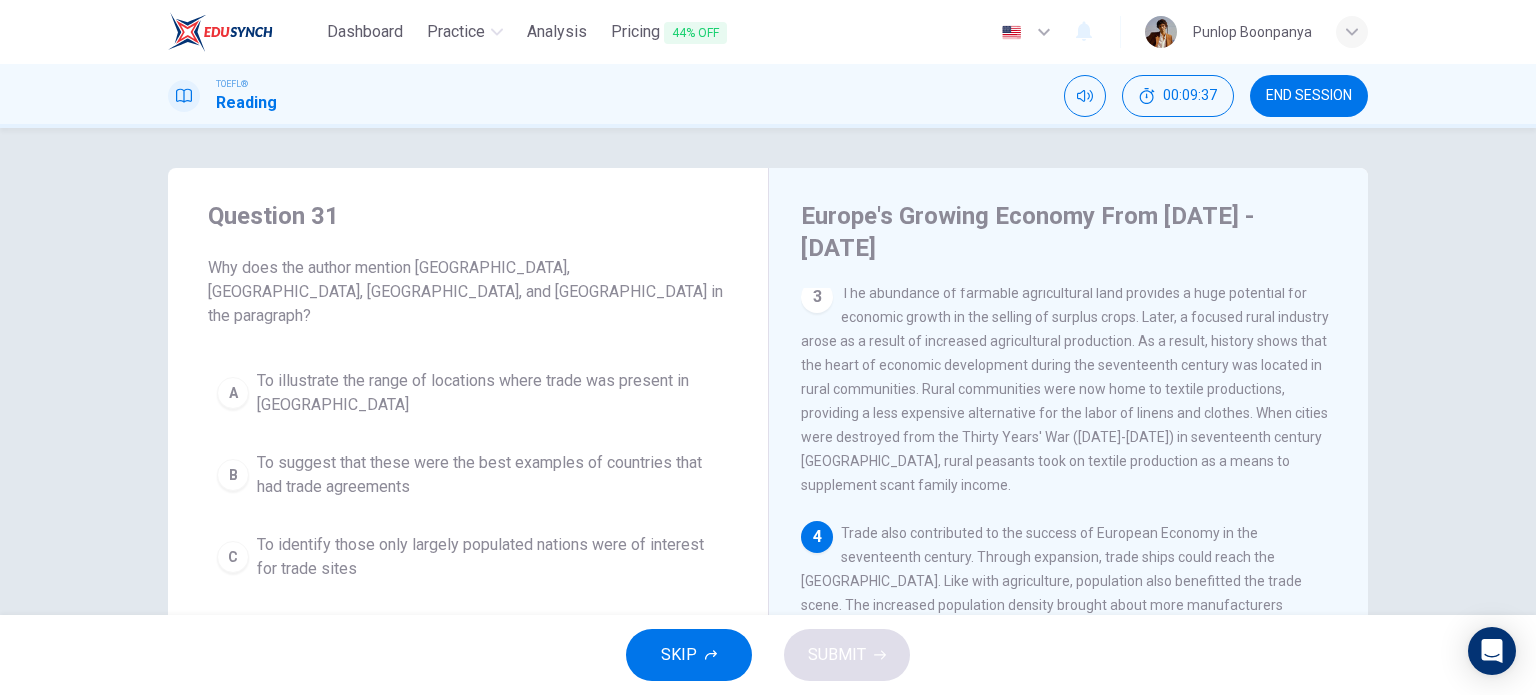 click on "B To suggest that these were the best examples of countries that had trade agreements" at bounding box center (468, 475) 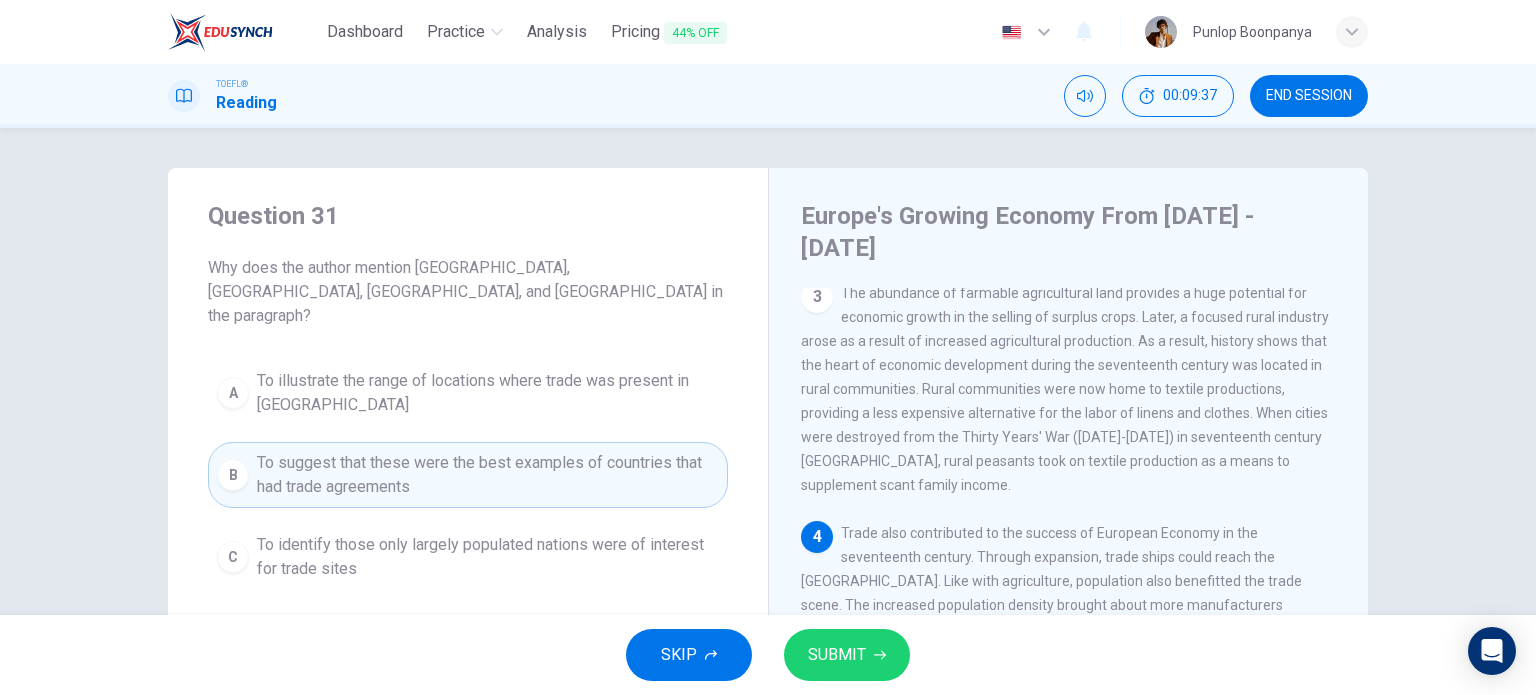 click on "SUBMIT" at bounding box center (847, 655) 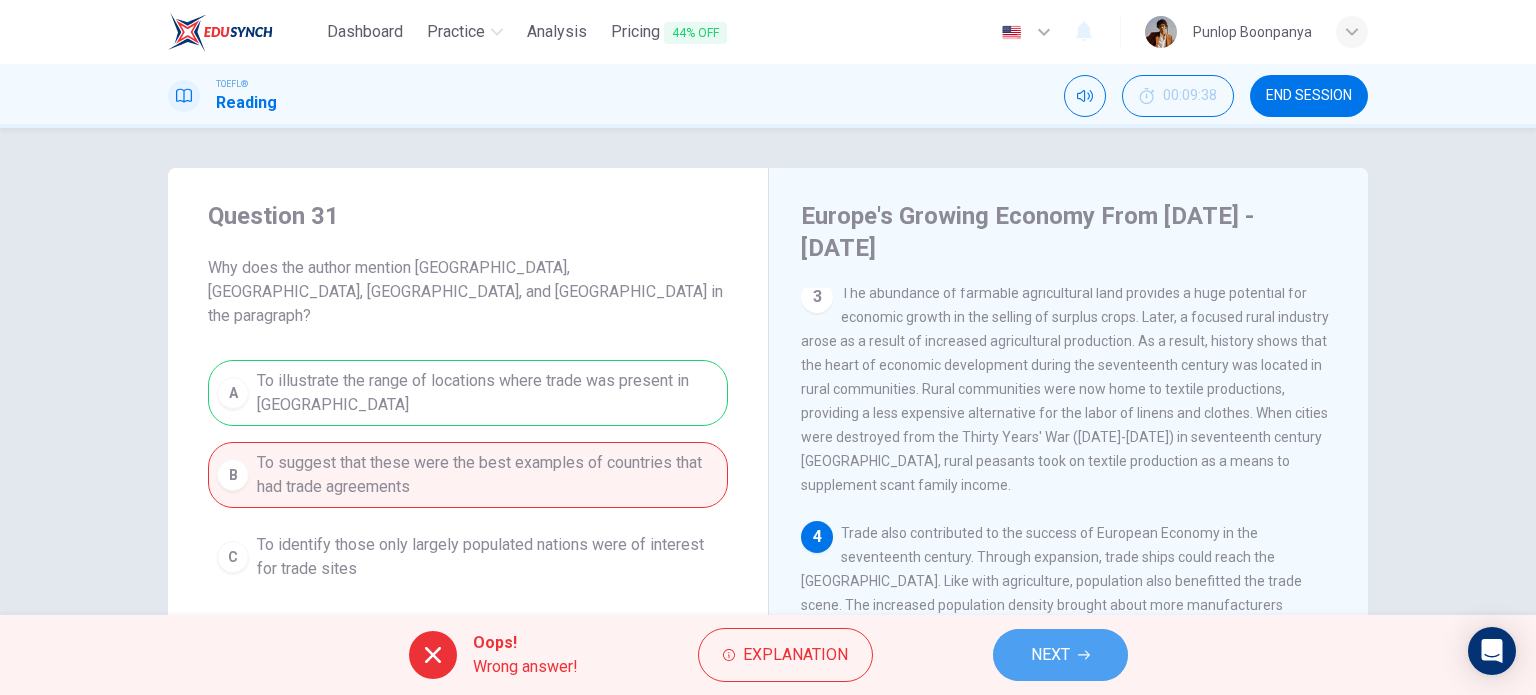 drag, startPoint x: 1060, startPoint y: 674, endPoint x: 1000, endPoint y: 635, distance: 71.561165 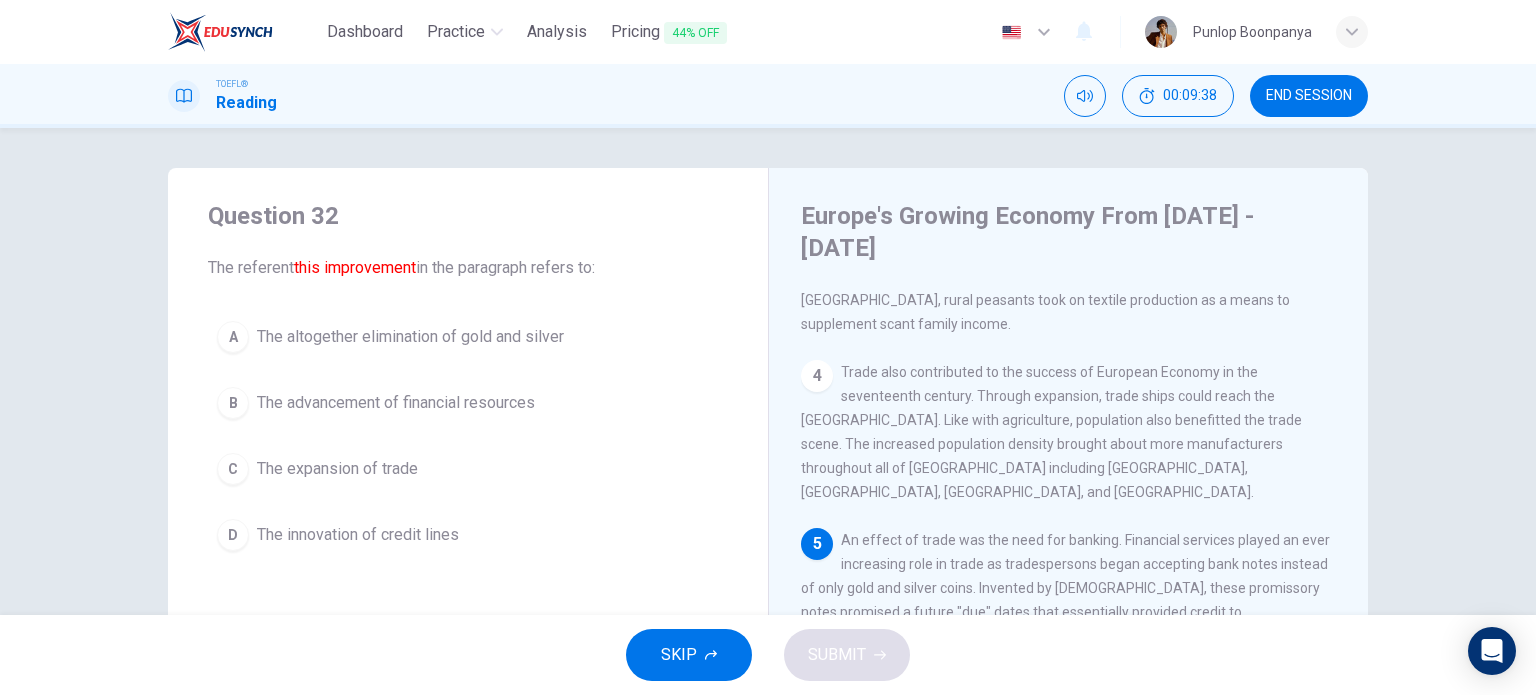 scroll, scrollTop: 588, scrollLeft: 0, axis: vertical 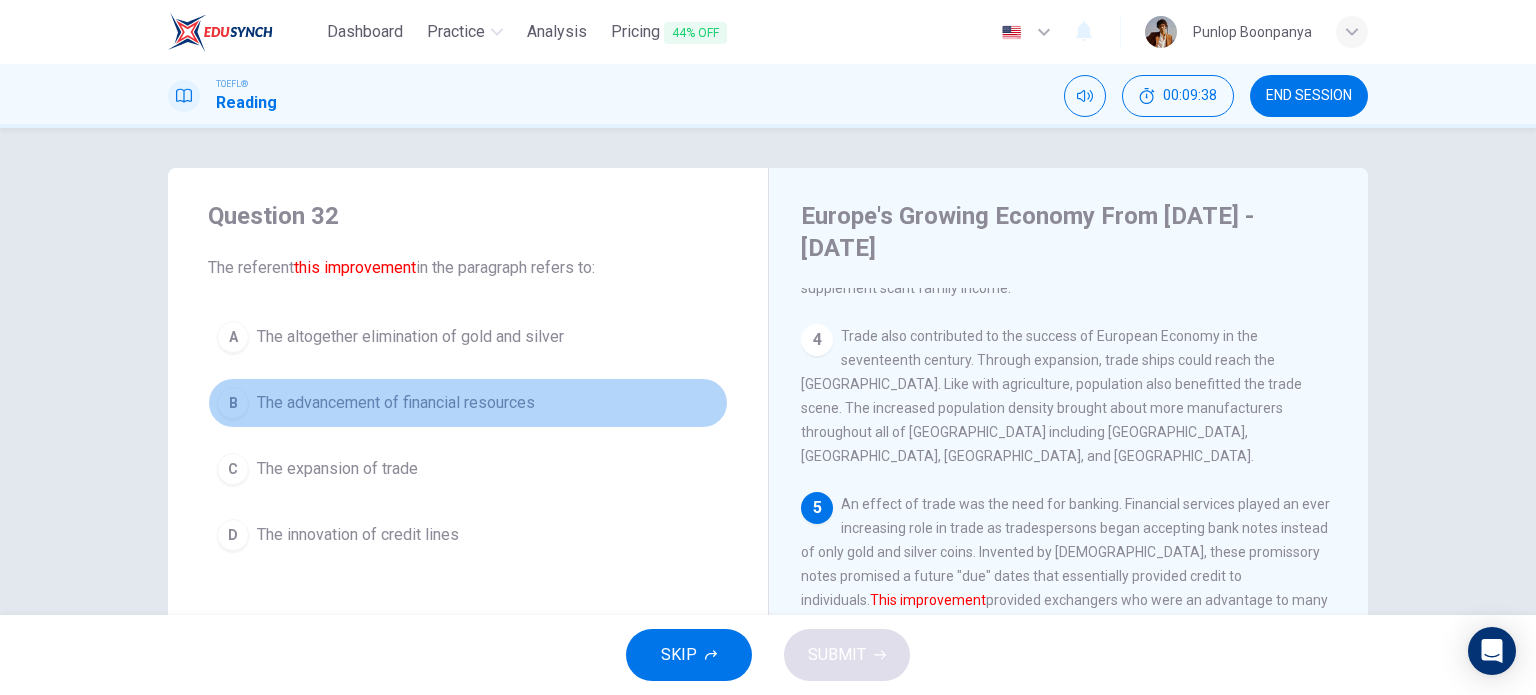 click on "The advancement of financial resources" at bounding box center [396, 403] 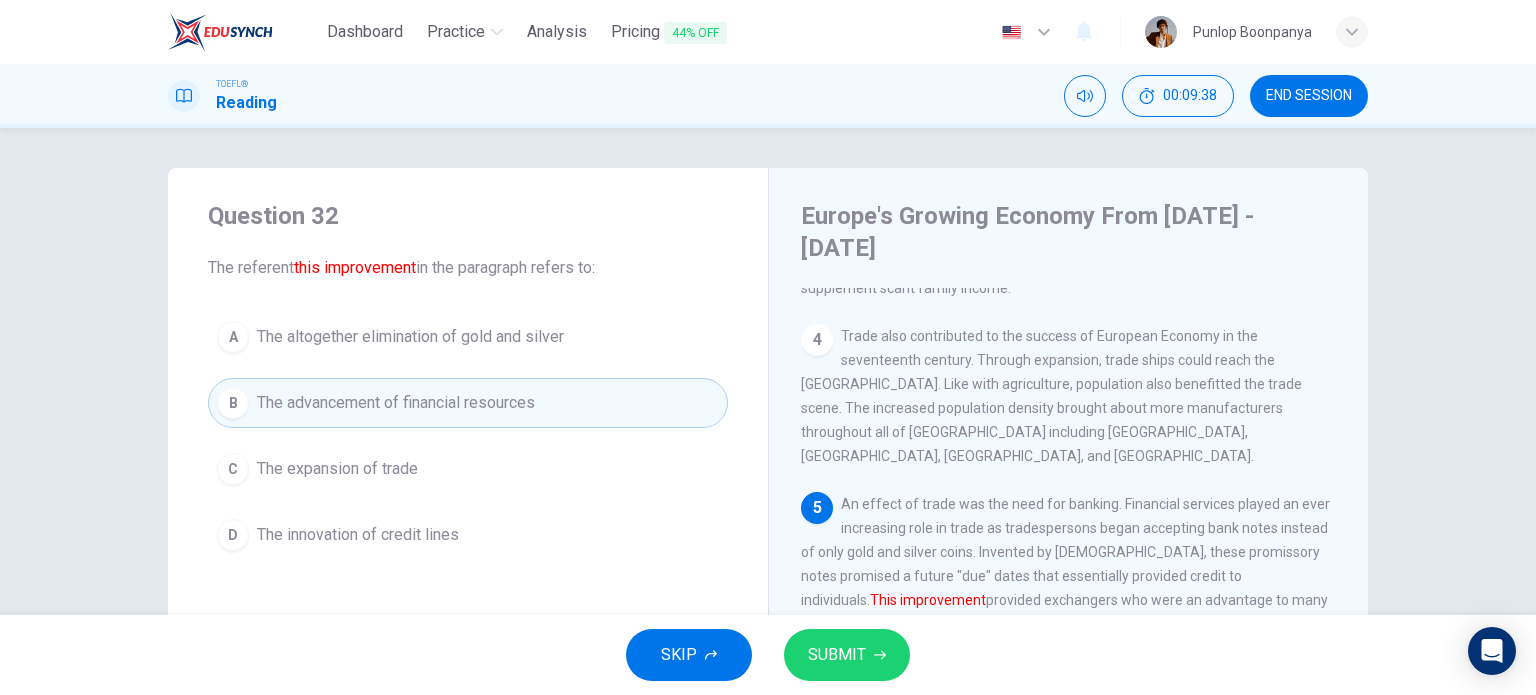 drag, startPoint x: 901, startPoint y: 678, endPoint x: 883, endPoint y: 664, distance: 22.803509 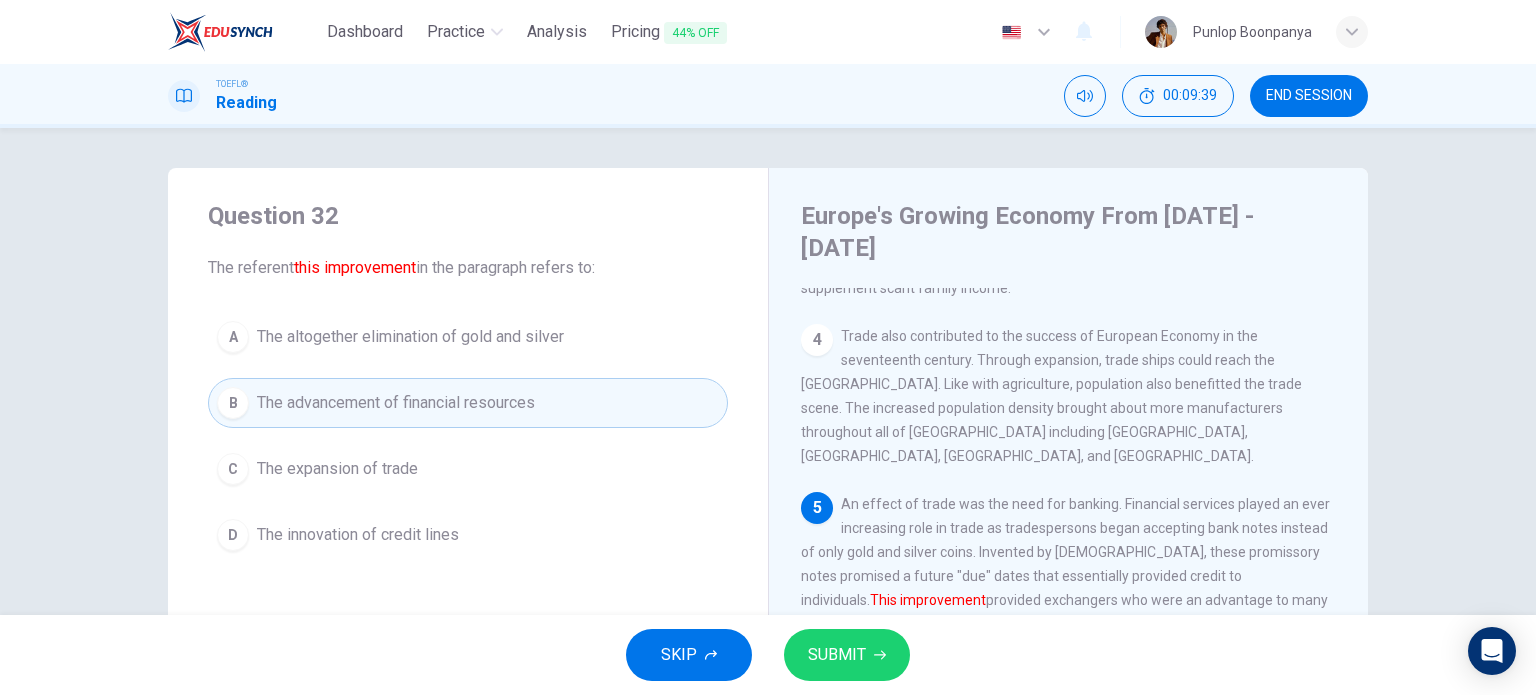 click on "SUBMIT" at bounding box center (847, 655) 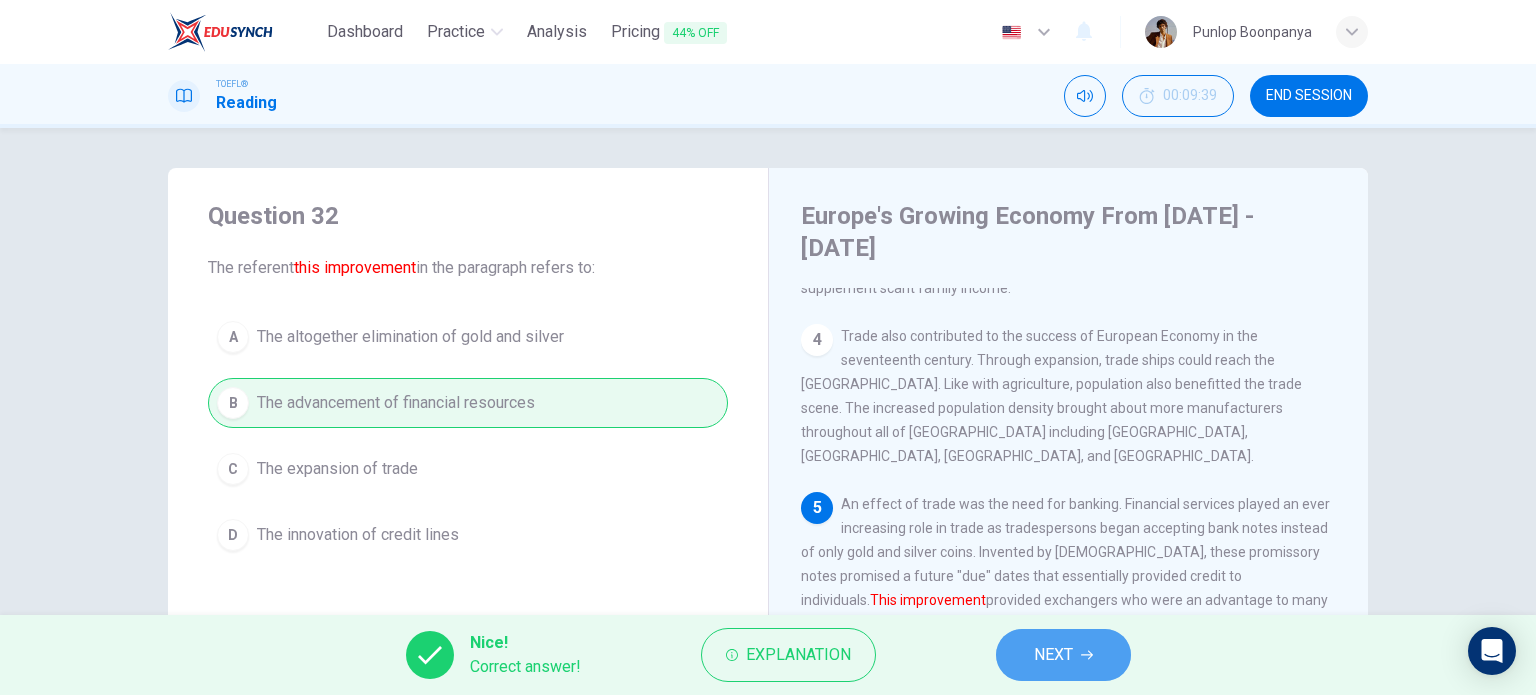 click on "NEXT" at bounding box center [1053, 655] 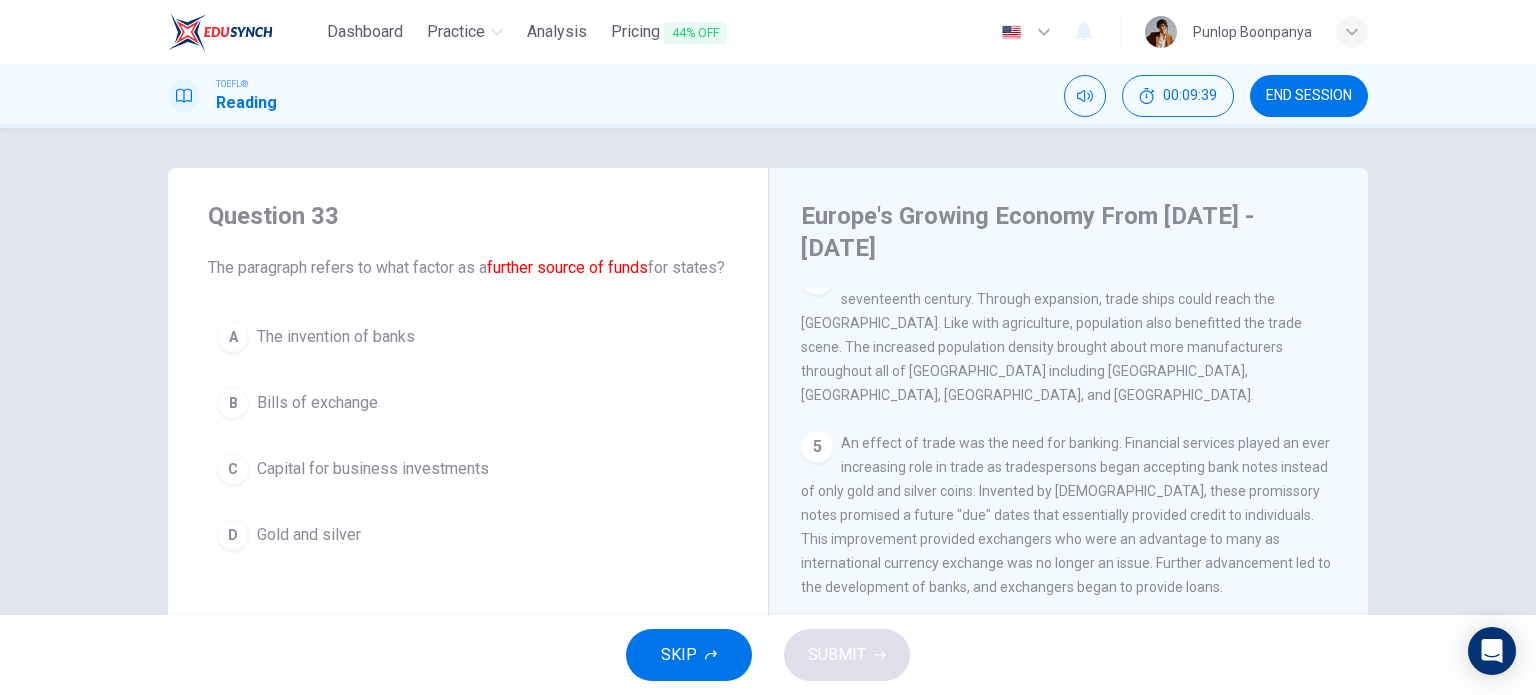 click on "B Bills of exchange" at bounding box center [468, 403] 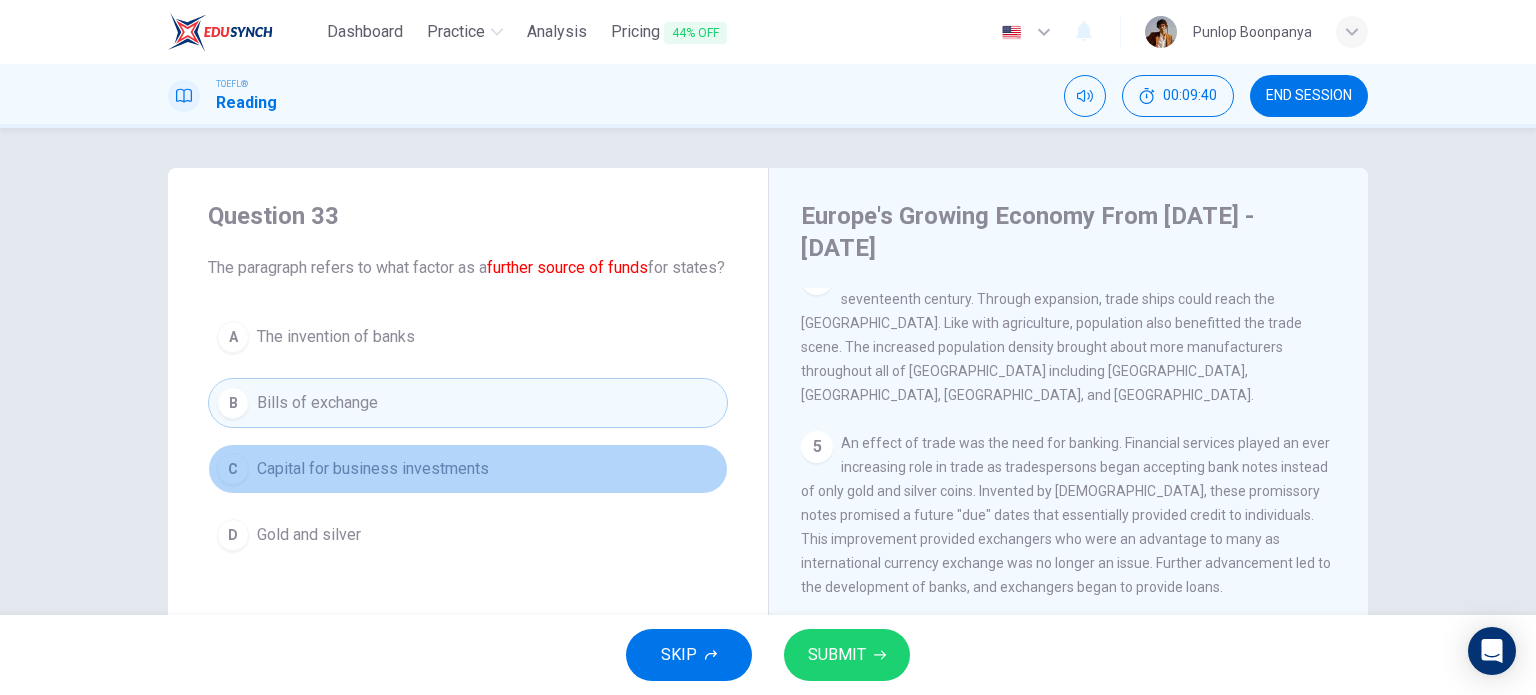 click on "Capital for business investments" at bounding box center [373, 469] 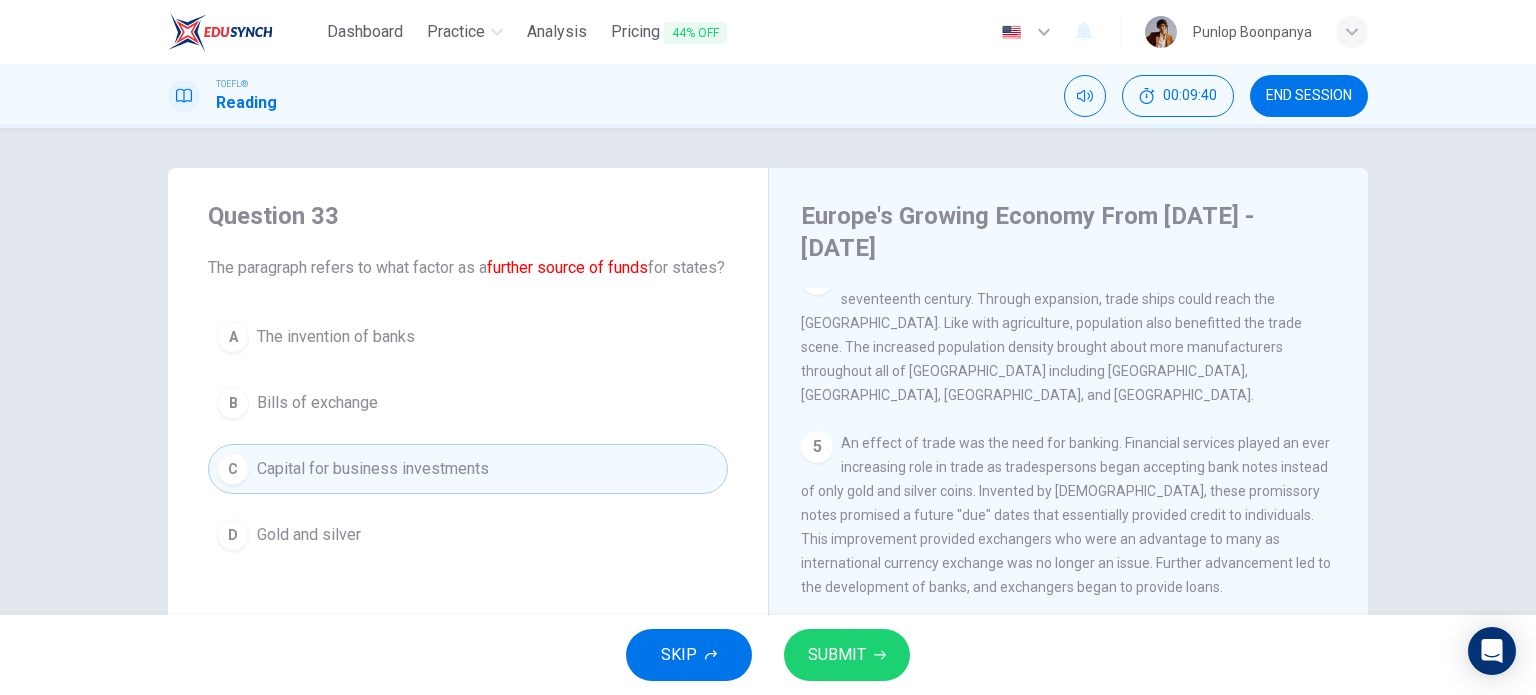 click on "SUBMIT" at bounding box center [847, 655] 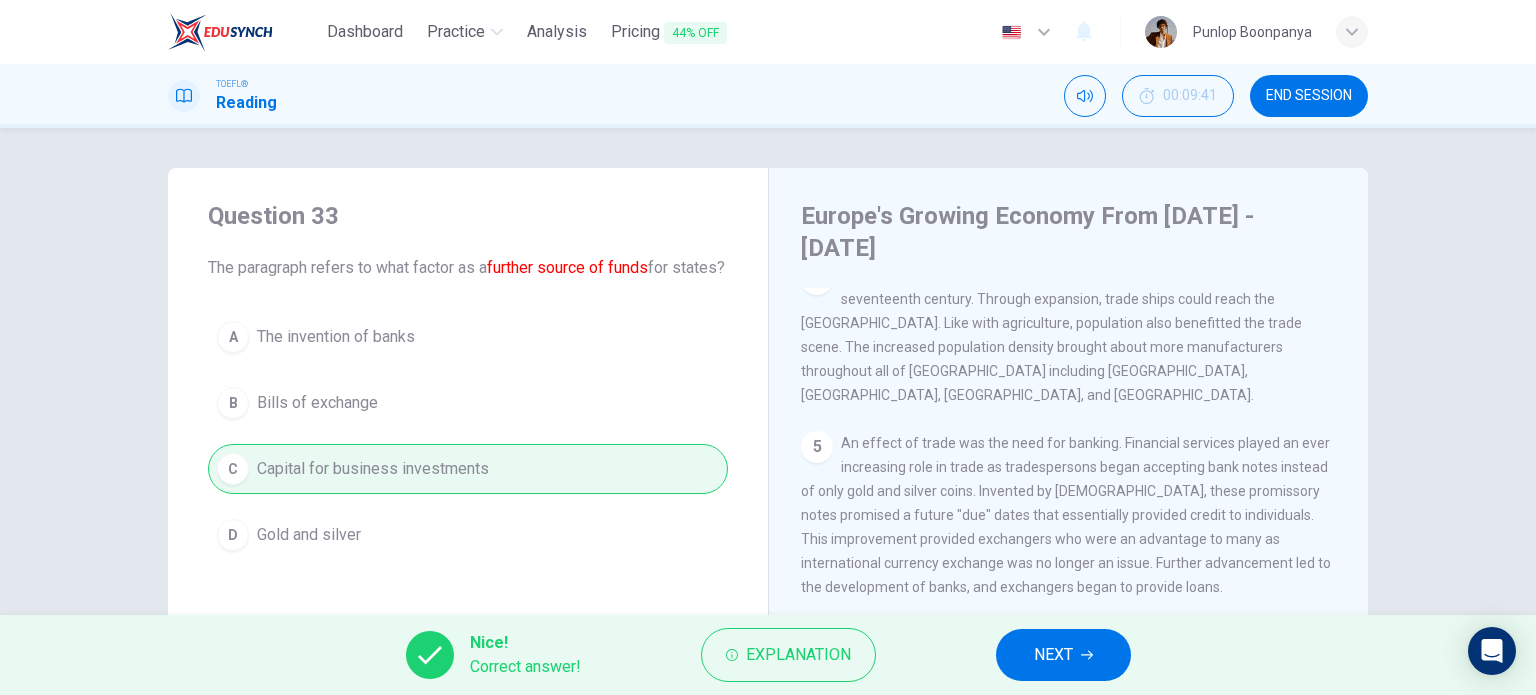 click on "NEXT" at bounding box center (1053, 655) 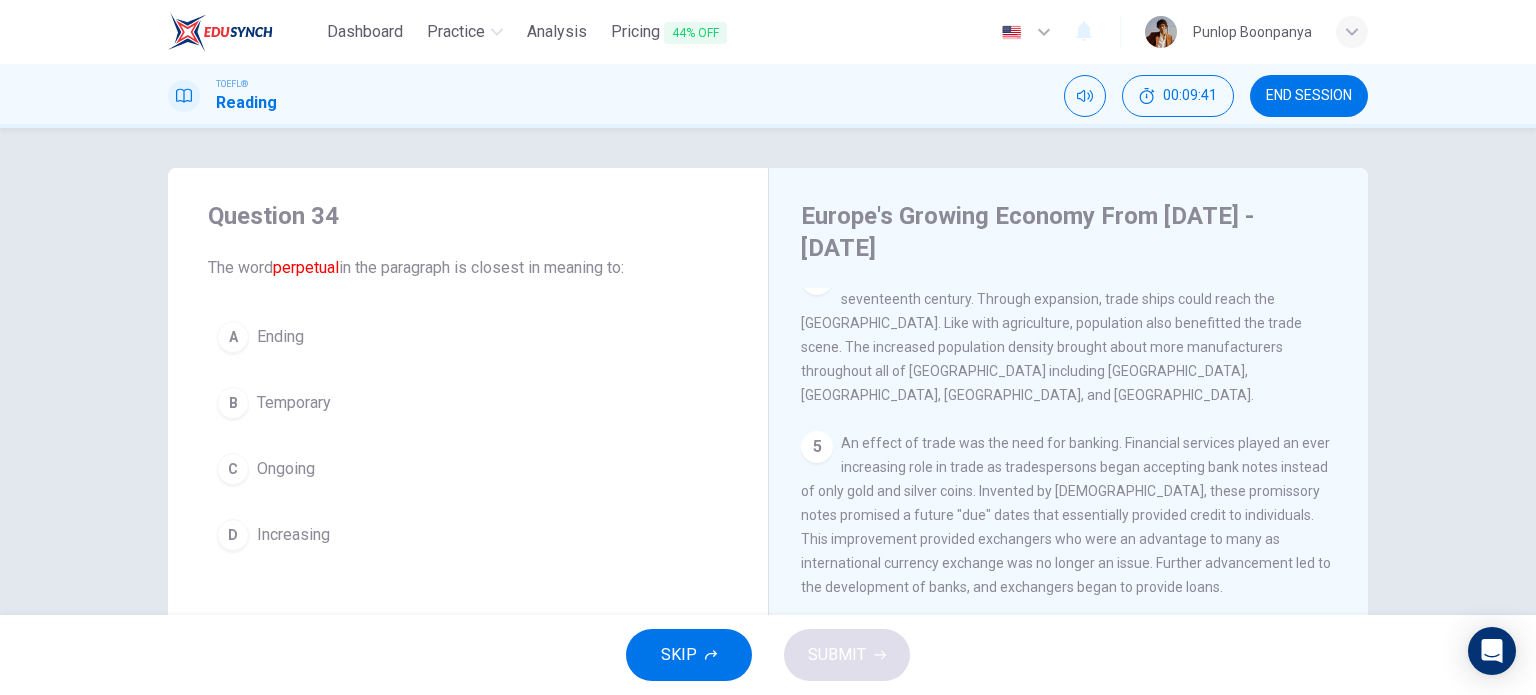 drag, startPoint x: 338, startPoint y: 523, endPoint x: 501, endPoint y: 575, distance: 171.09354 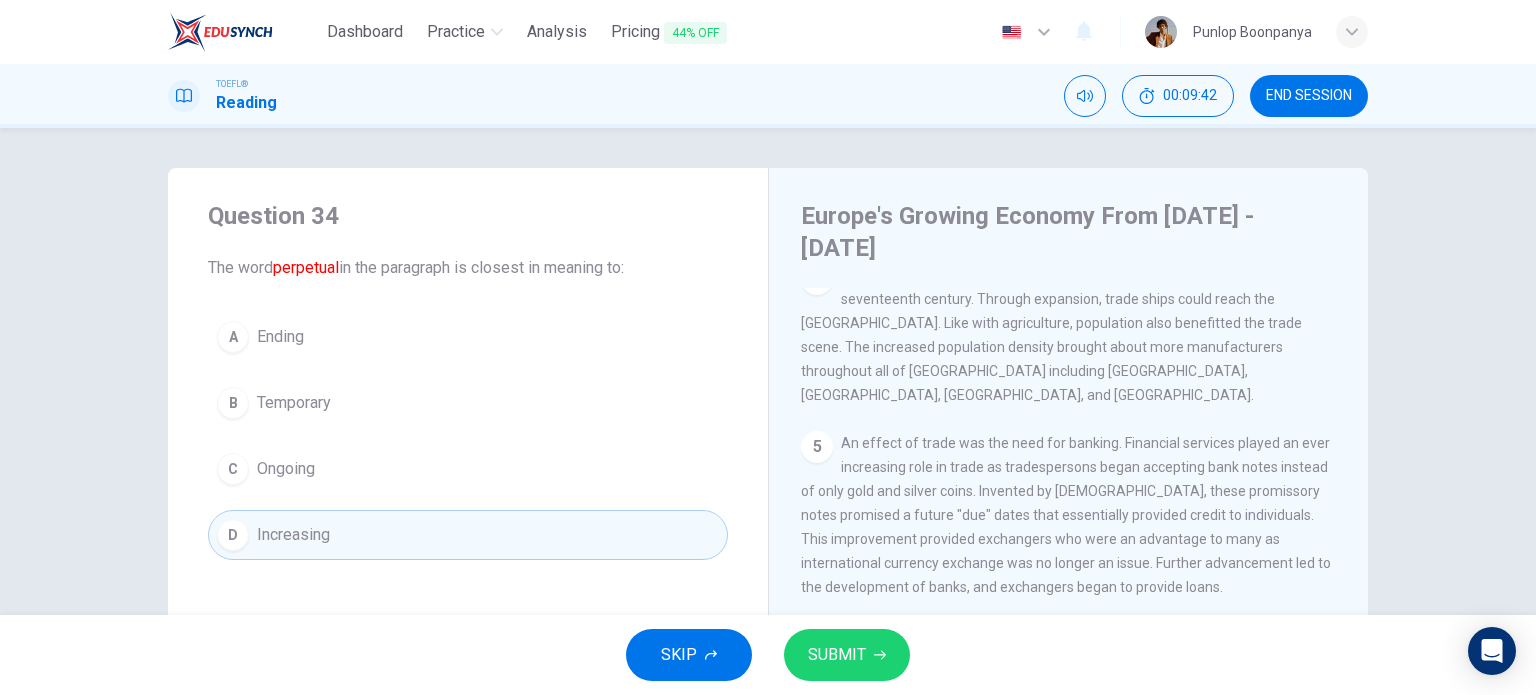 click on "SUBMIT" at bounding box center (837, 655) 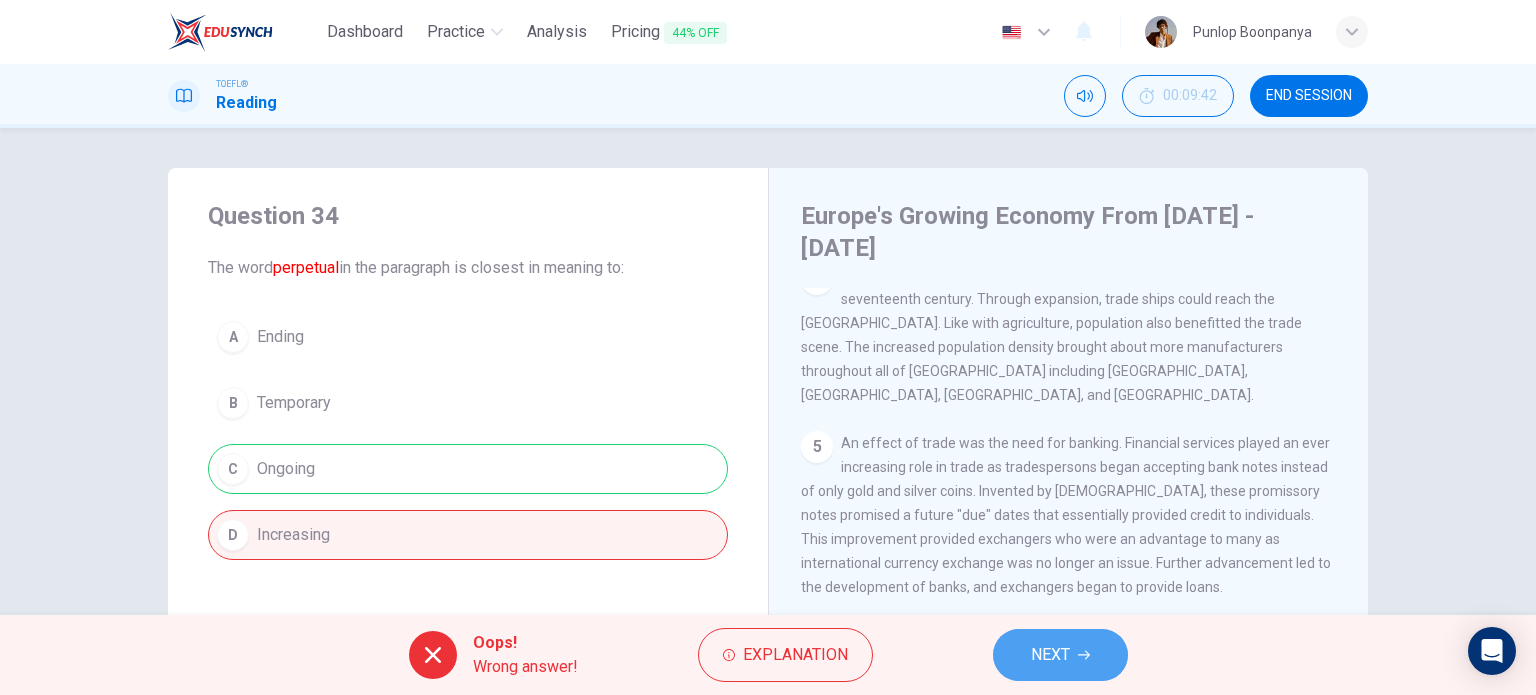drag, startPoint x: 1062, startPoint y: 667, endPoint x: 613, endPoint y: 544, distance: 465.5427 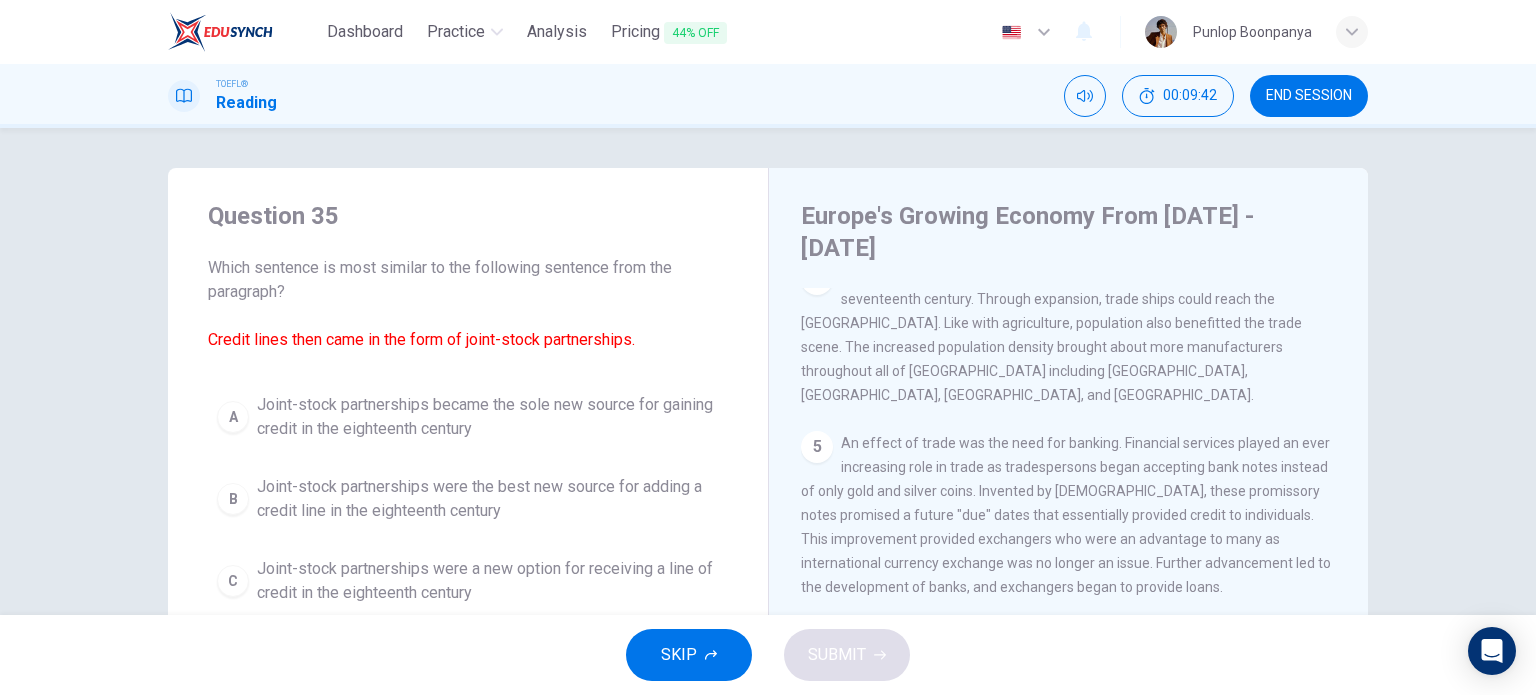 click on "Joint-stock partnerships were the best new source for adding a credit line in the eighteenth century" at bounding box center [488, 499] 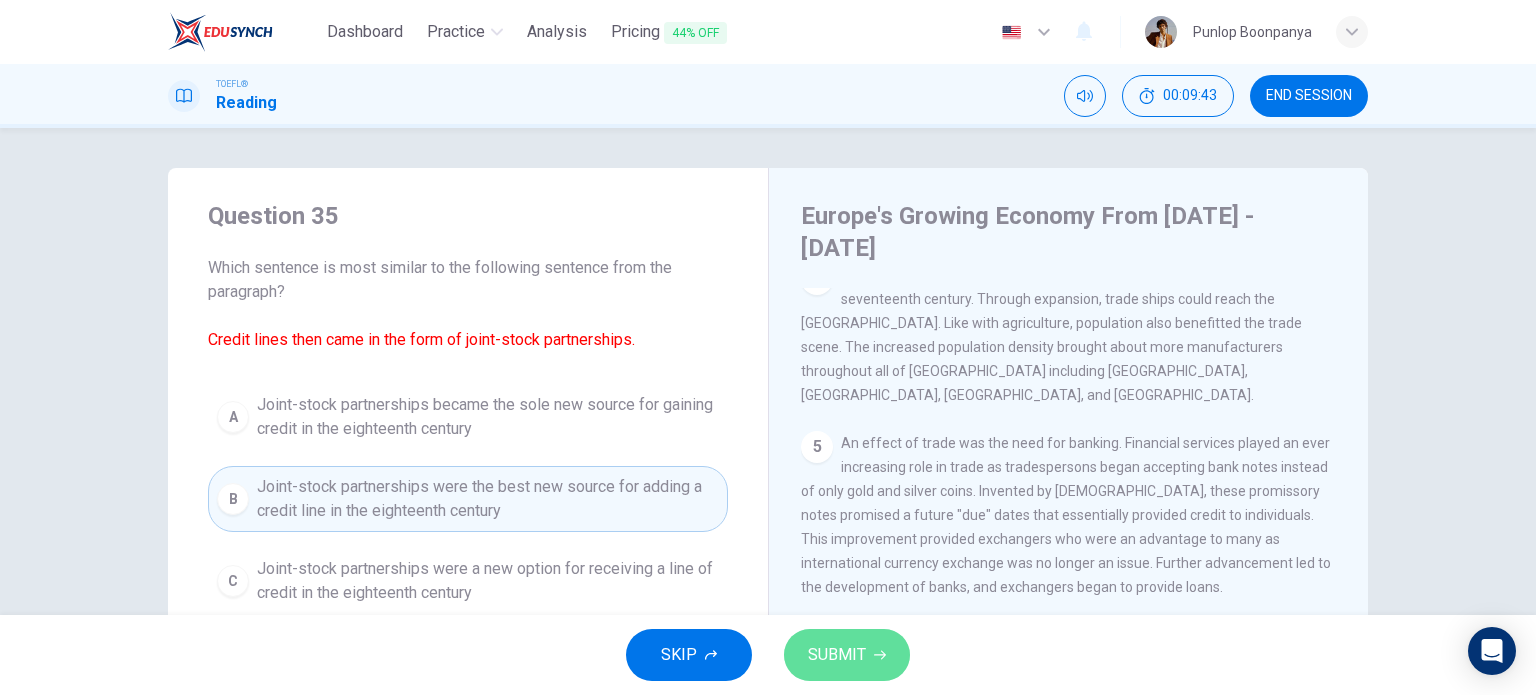 drag, startPoint x: 848, startPoint y: 649, endPoint x: 958, endPoint y: 678, distance: 113.758514 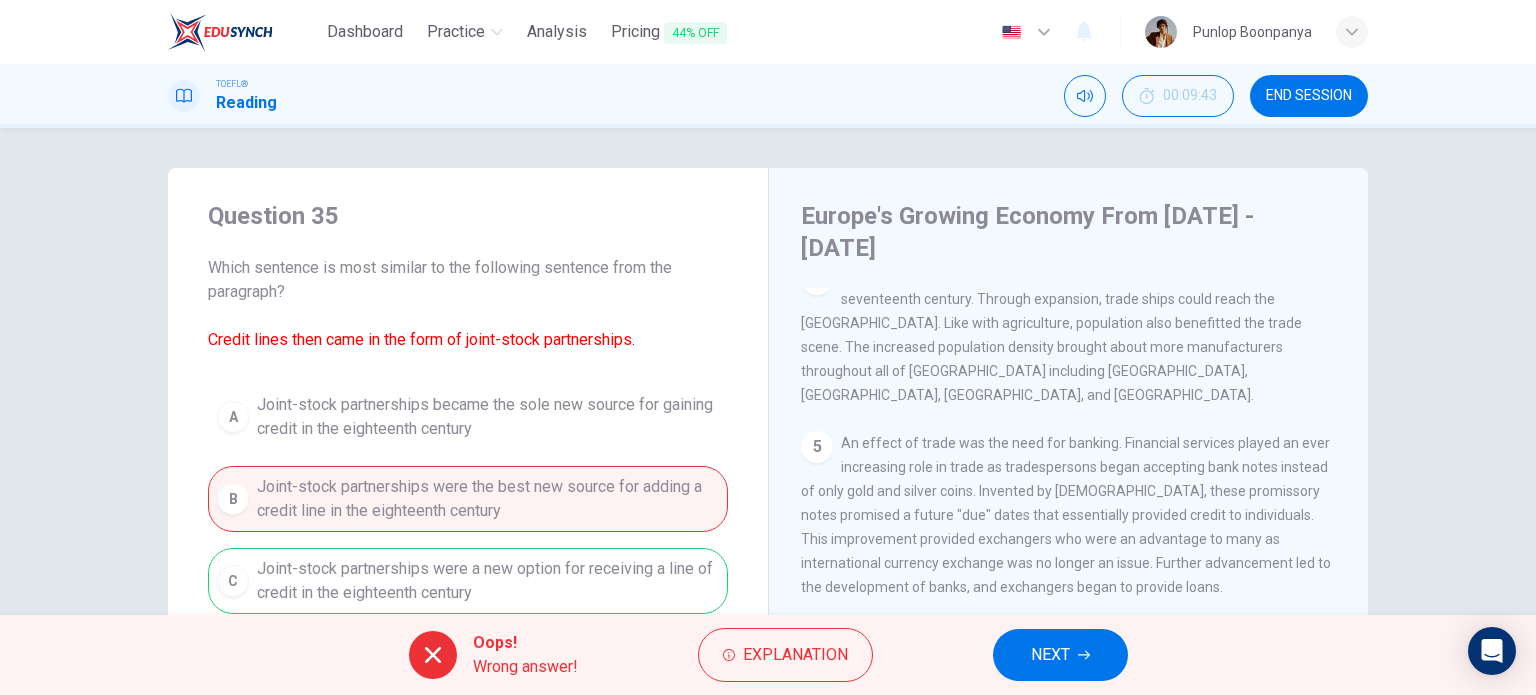 click on "NEXT" at bounding box center (1060, 655) 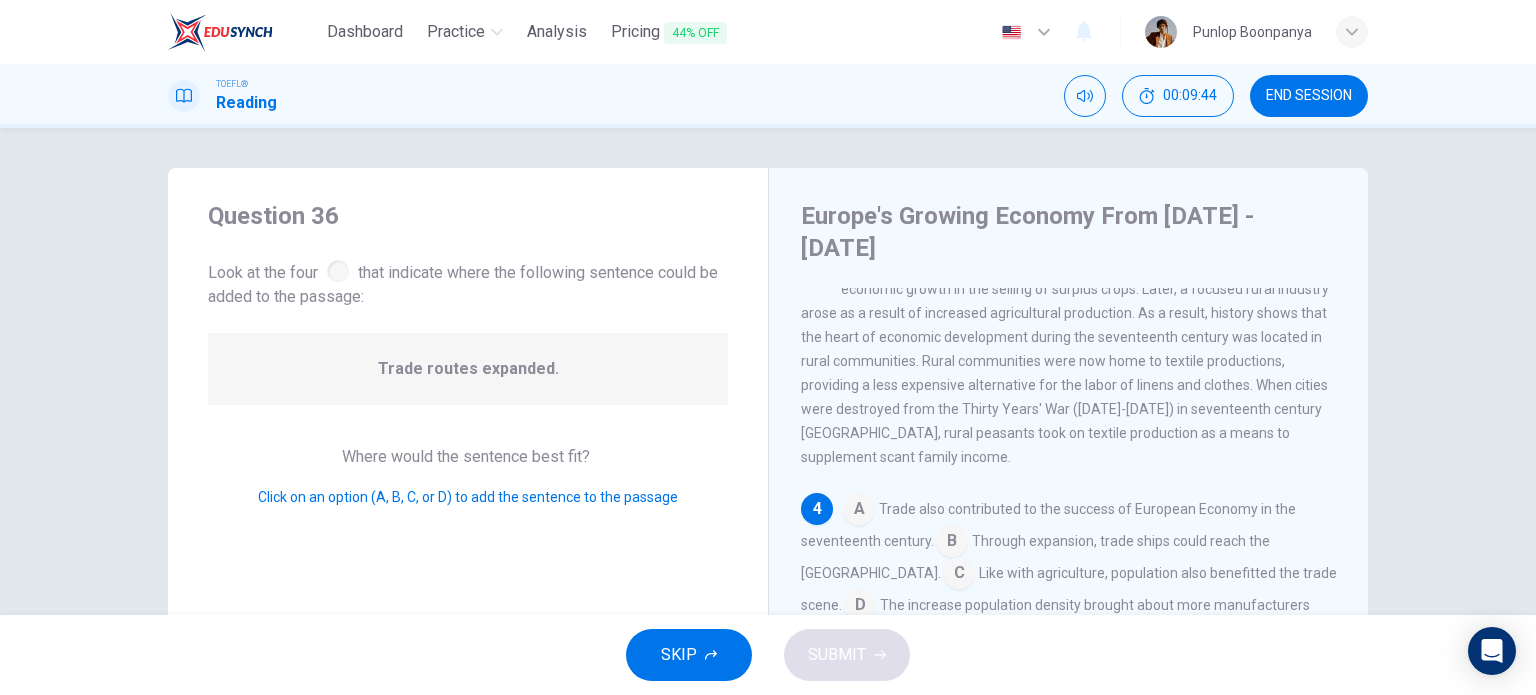 scroll, scrollTop: 619, scrollLeft: 0, axis: vertical 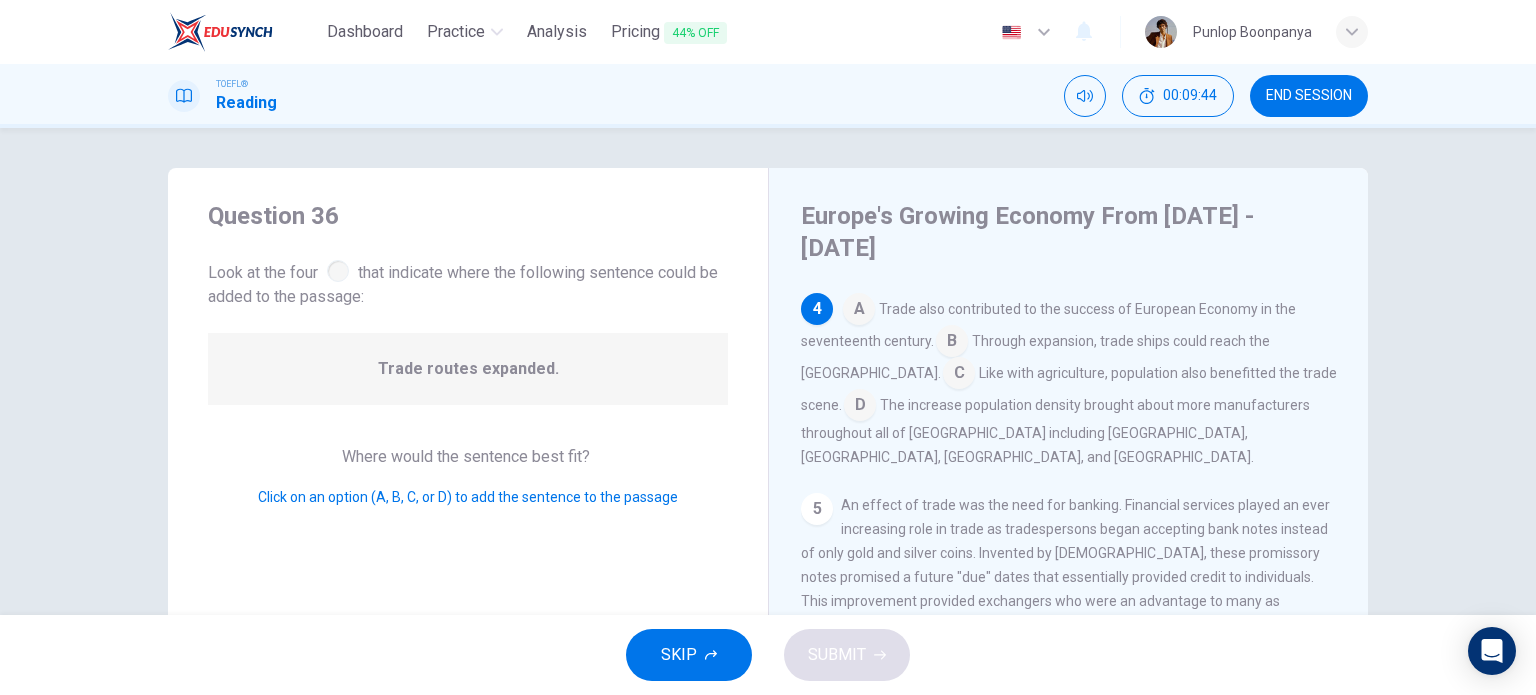 click at bounding box center (959, 375) 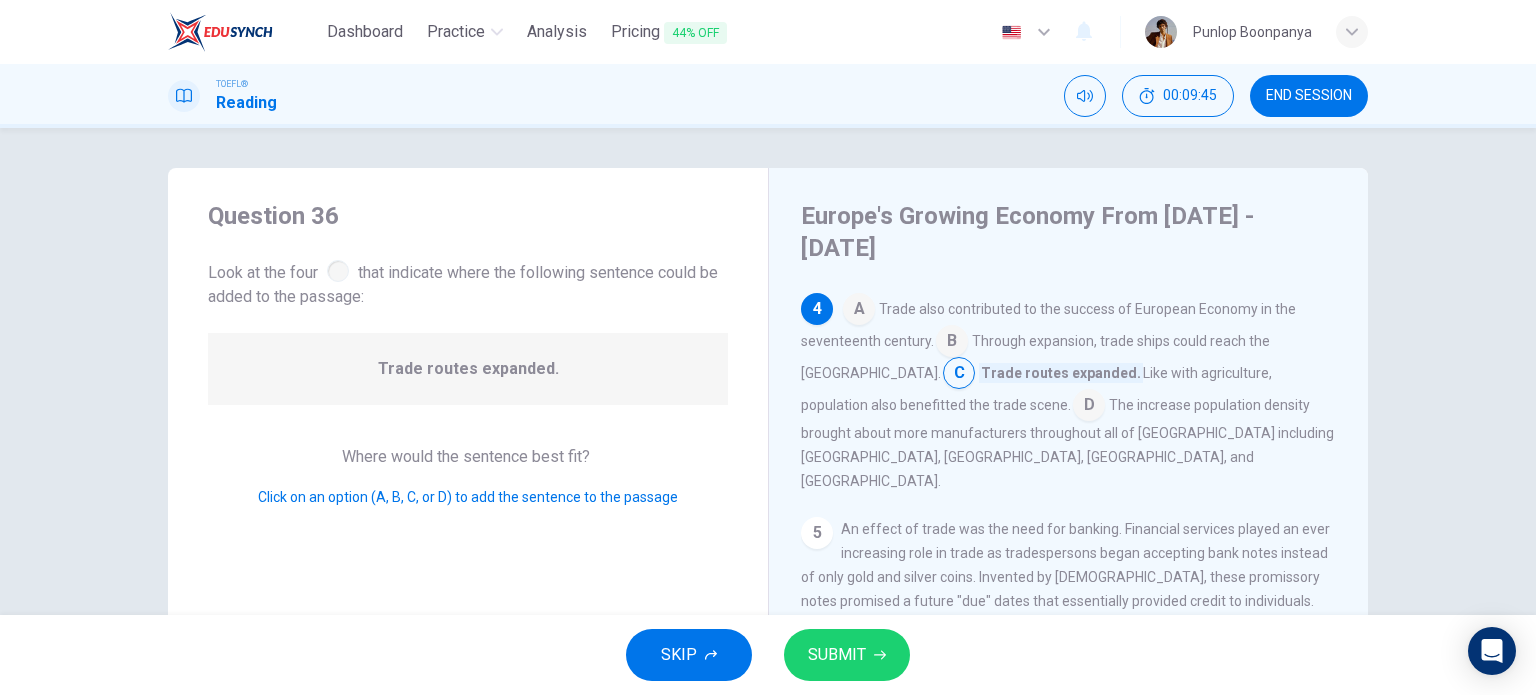 click on "SUBMIT" at bounding box center [847, 655] 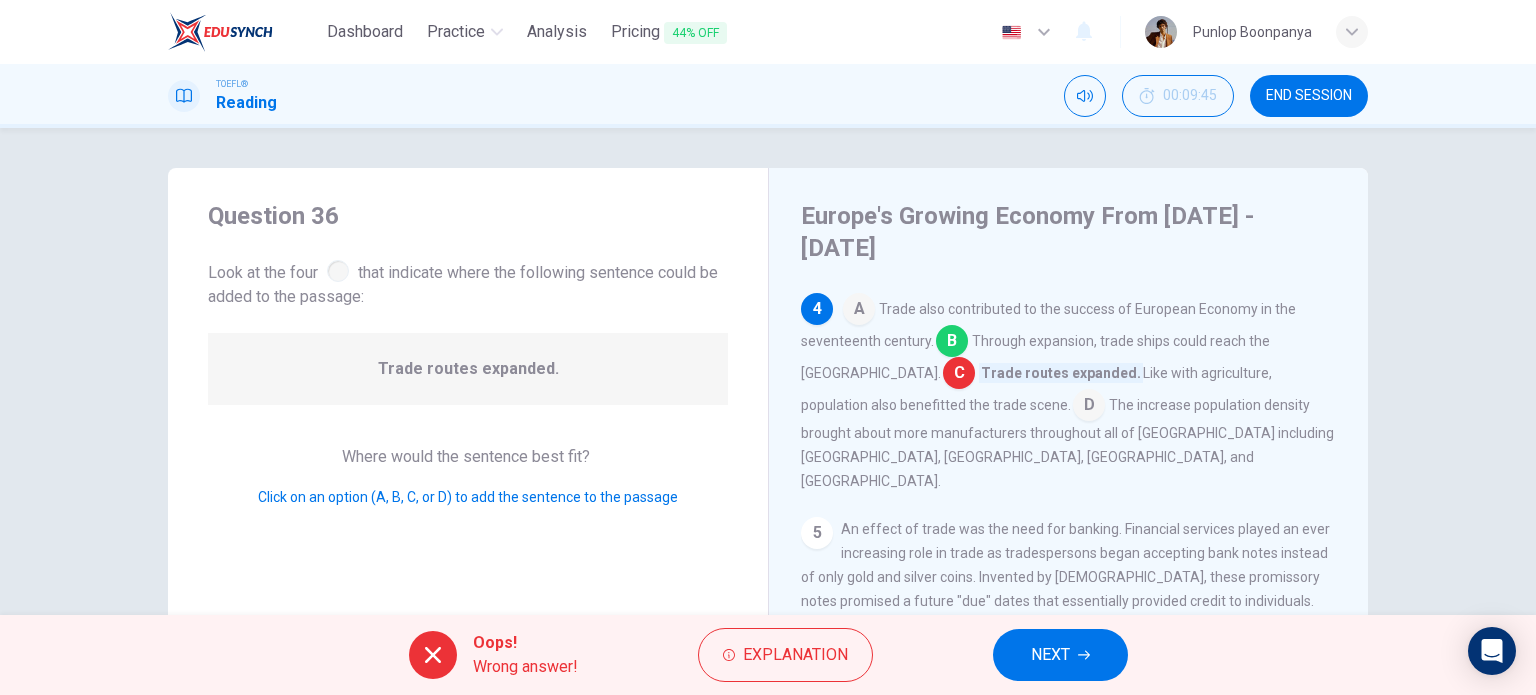 click on "NEXT" at bounding box center [1050, 655] 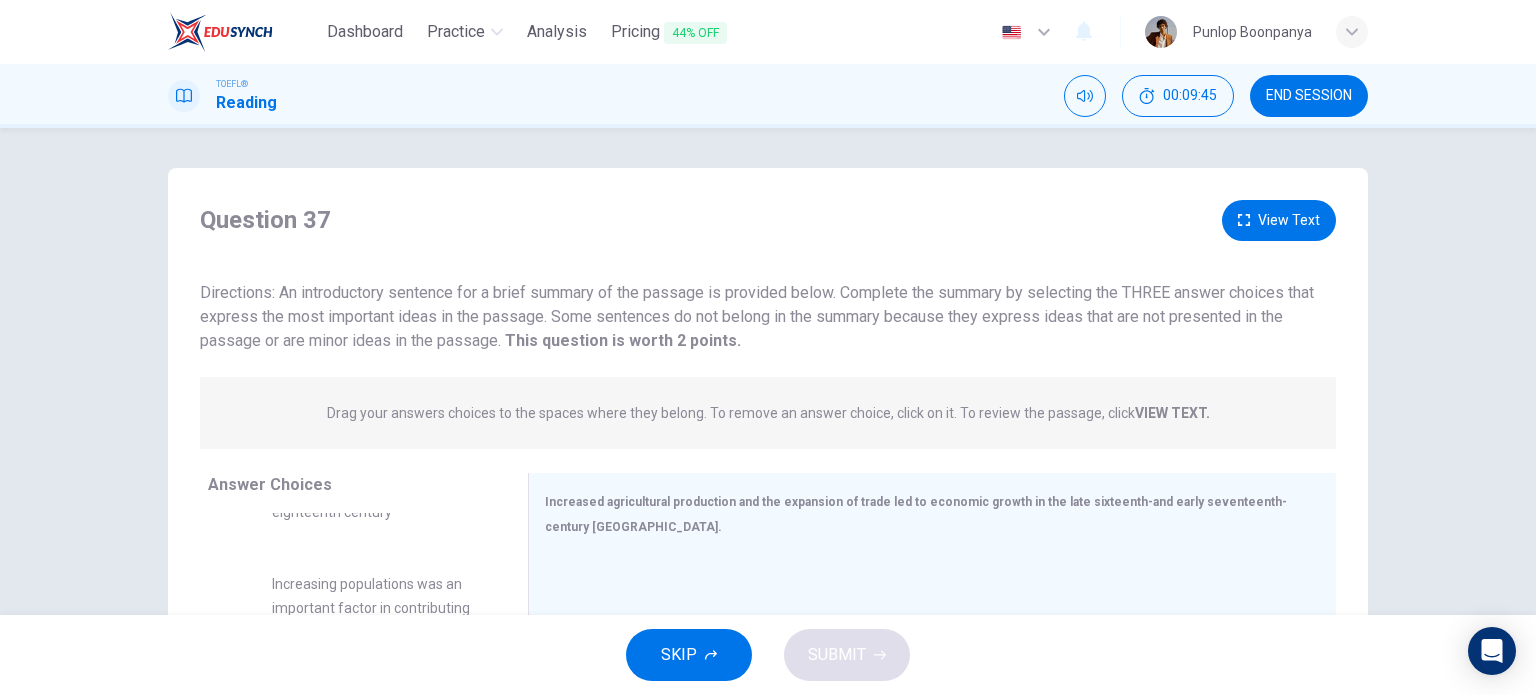 scroll, scrollTop: 300, scrollLeft: 0, axis: vertical 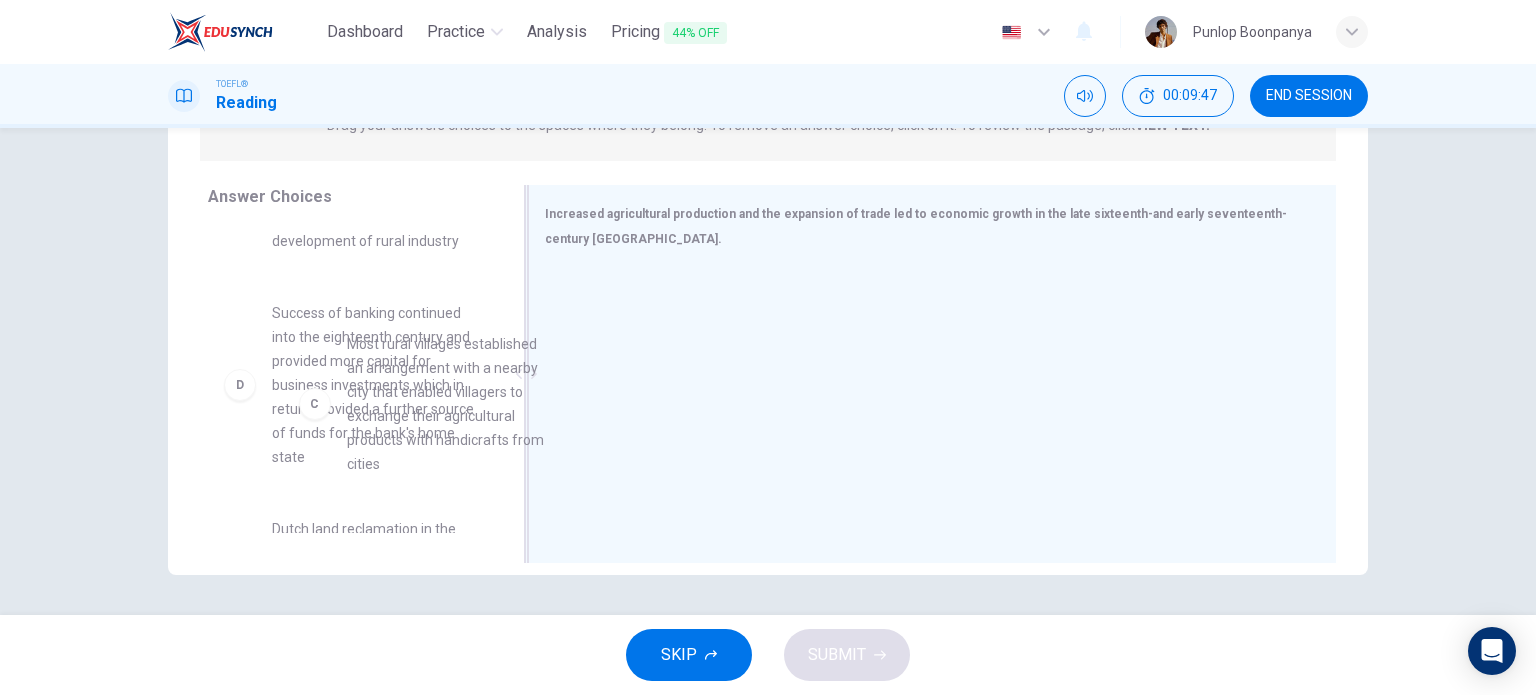 drag, startPoint x: 360, startPoint y: 382, endPoint x: 540, endPoint y: 369, distance: 180.46883 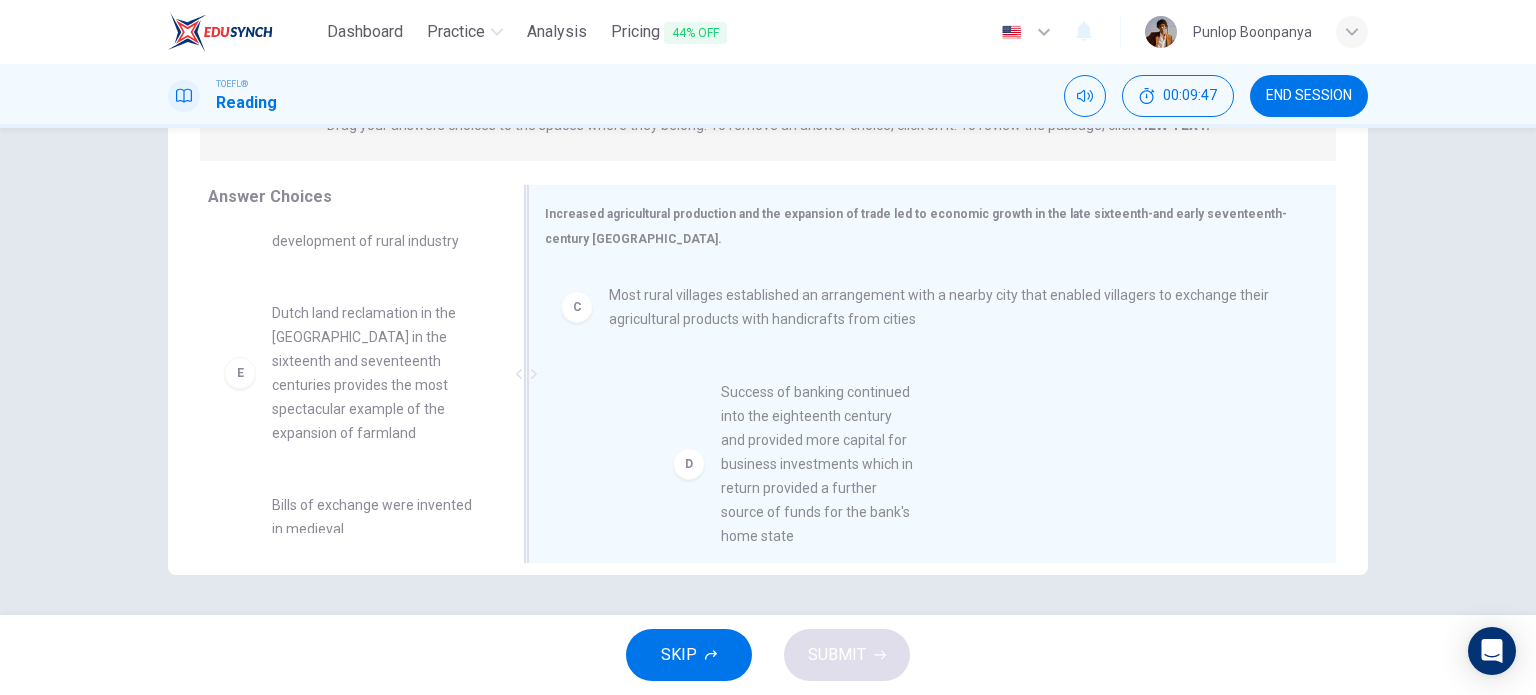 drag, startPoint x: 354, startPoint y: 365, endPoint x: 611, endPoint y: 393, distance: 258.52078 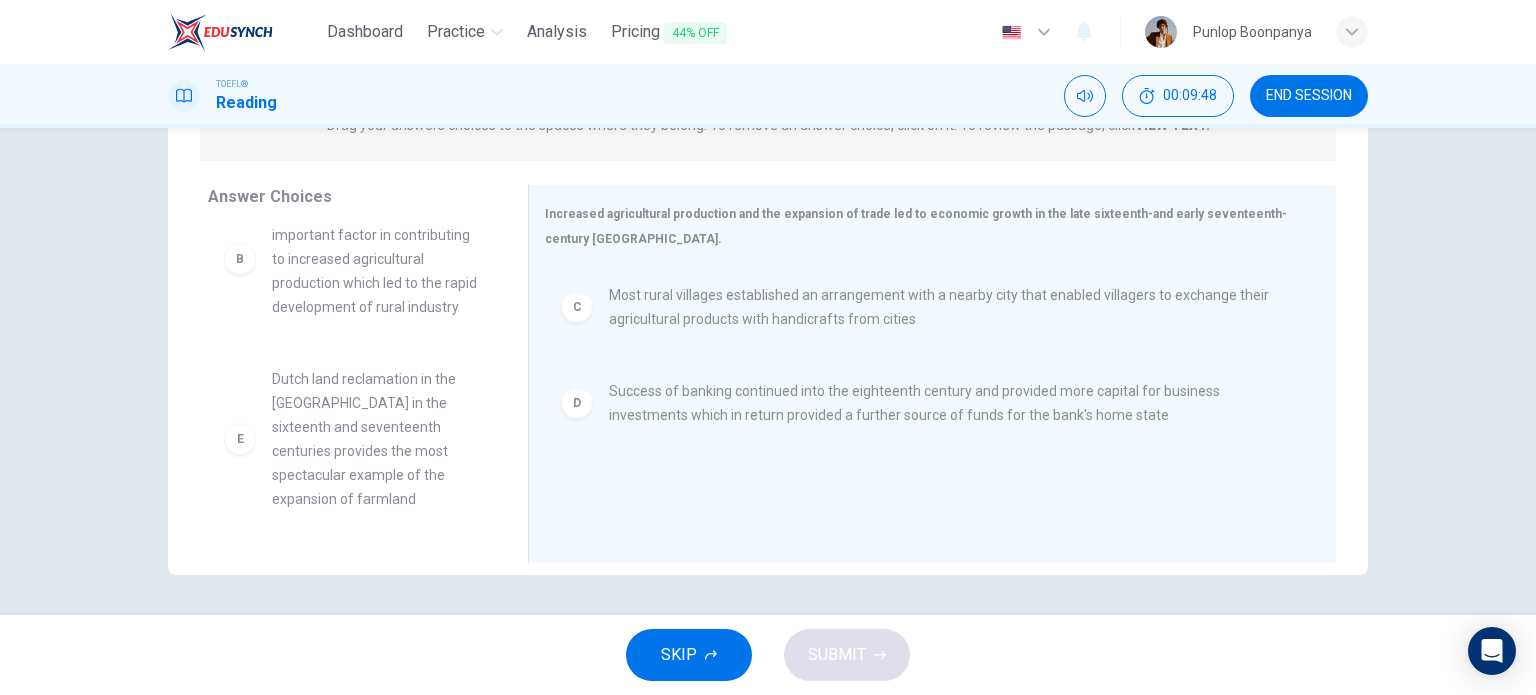 scroll, scrollTop: 200, scrollLeft: 0, axis: vertical 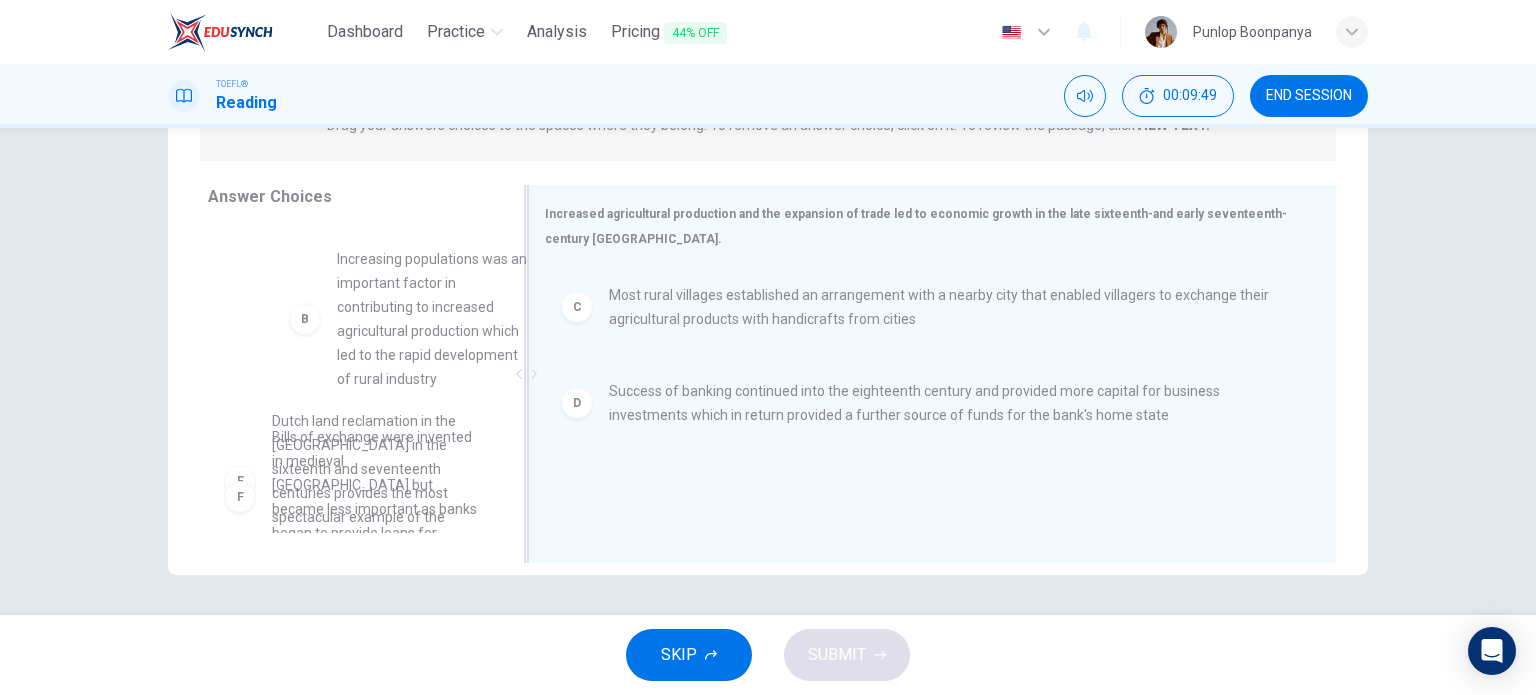 drag, startPoint x: 364, startPoint y: 318, endPoint x: 773, endPoint y: 425, distance: 422.7647 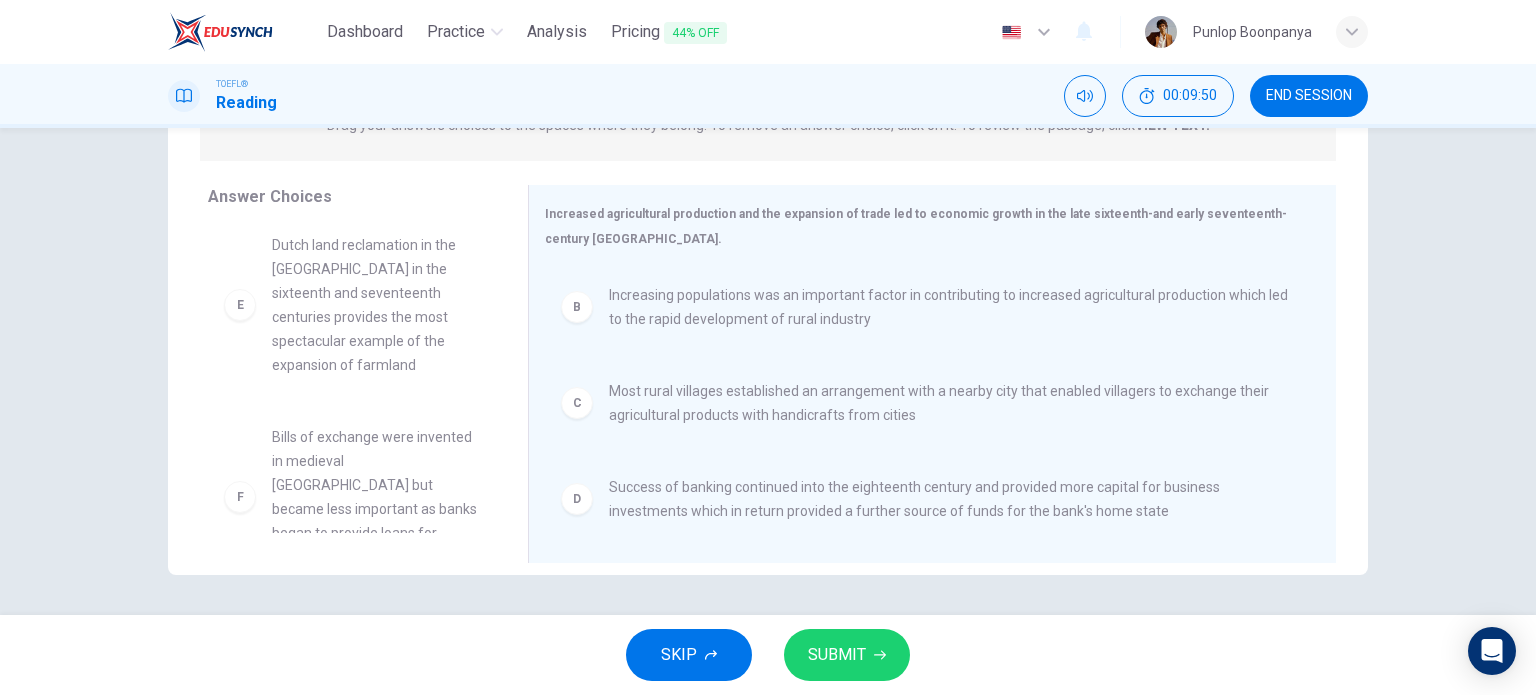 click on "SUBMIT" at bounding box center [837, 655] 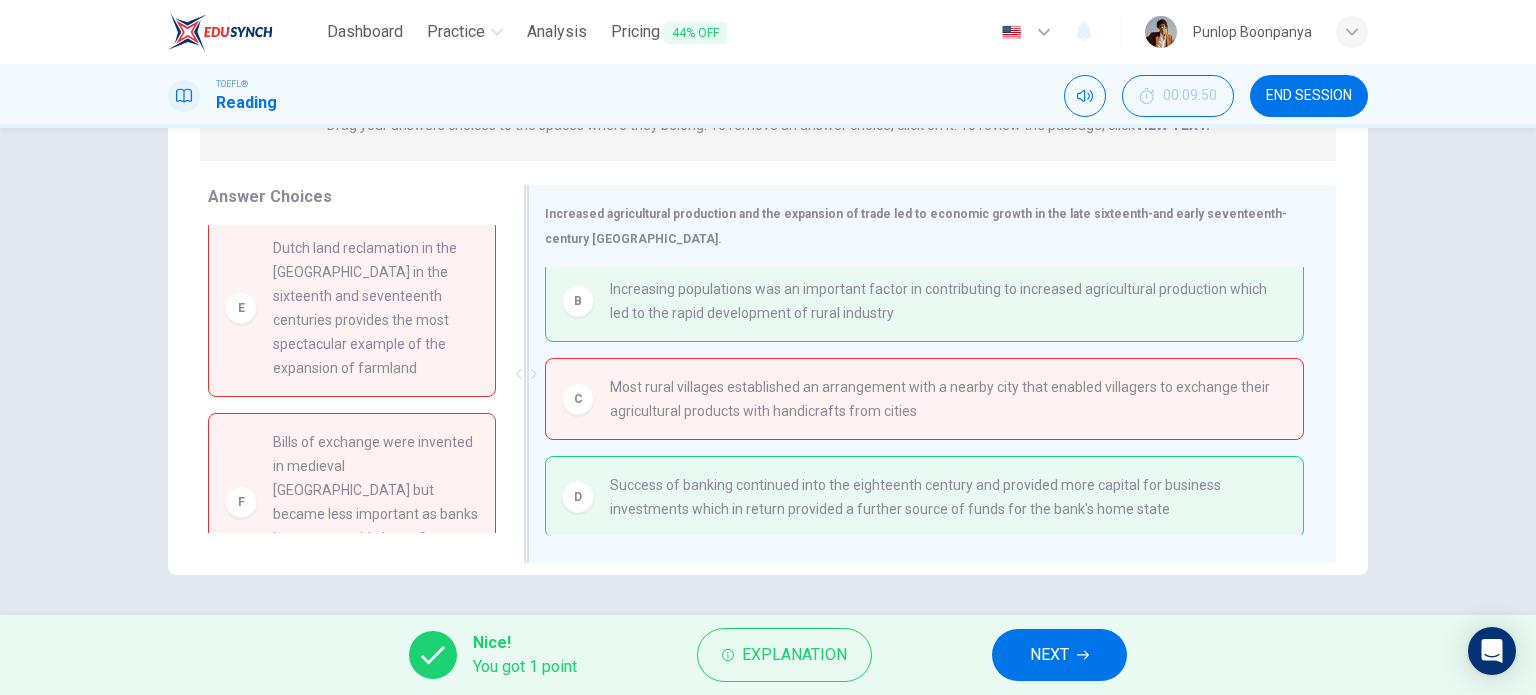 scroll, scrollTop: 8, scrollLeft: 0, axis: vertical 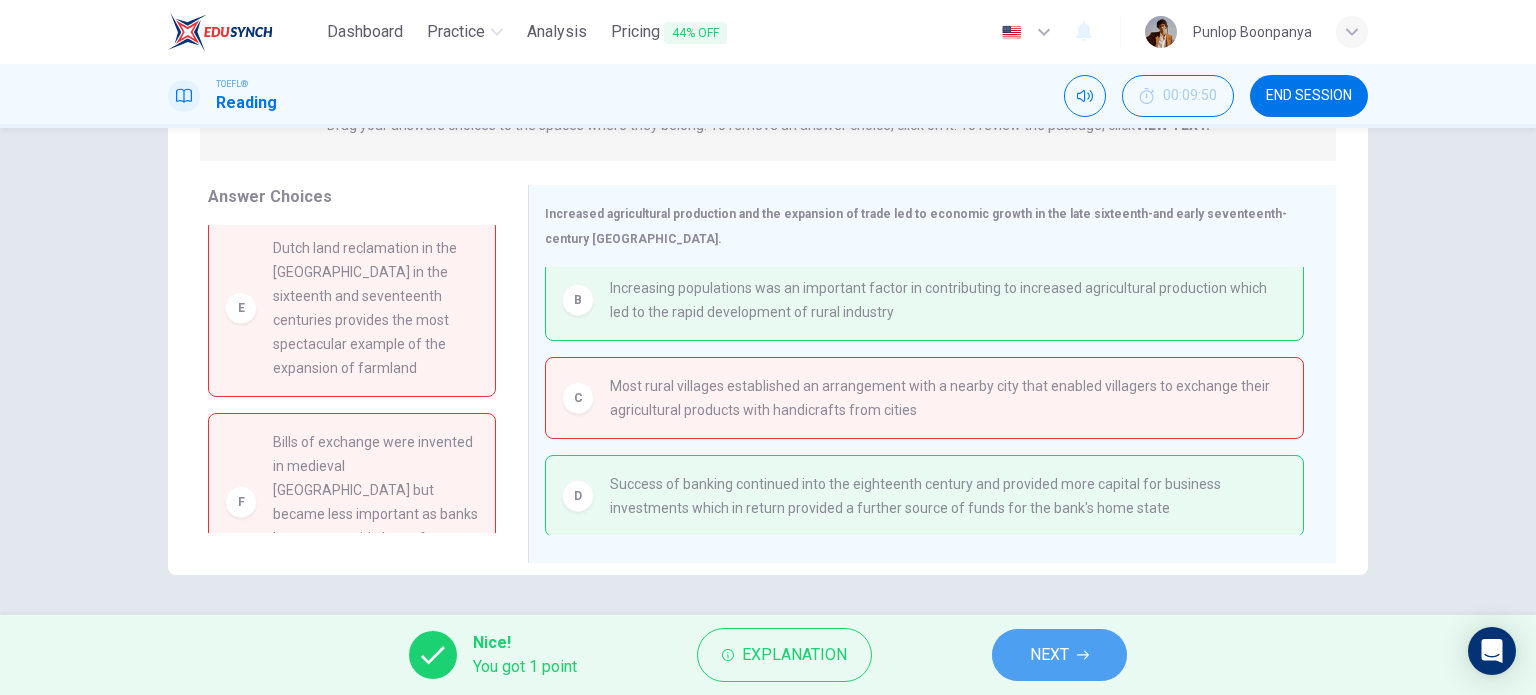 click on "NEXT" at bounding box center [1059, 655] 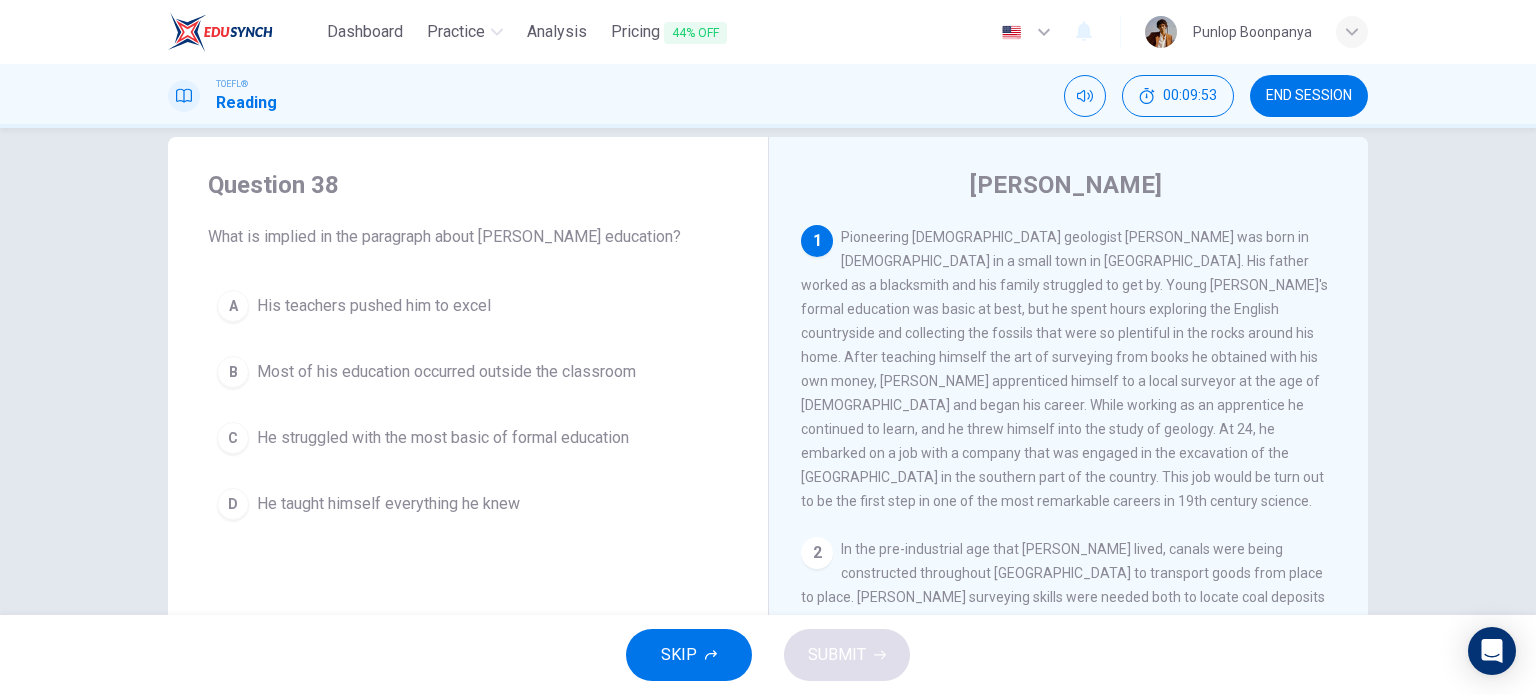 scroll, scrollTop: 0, scrollLeft: 0, axis: both 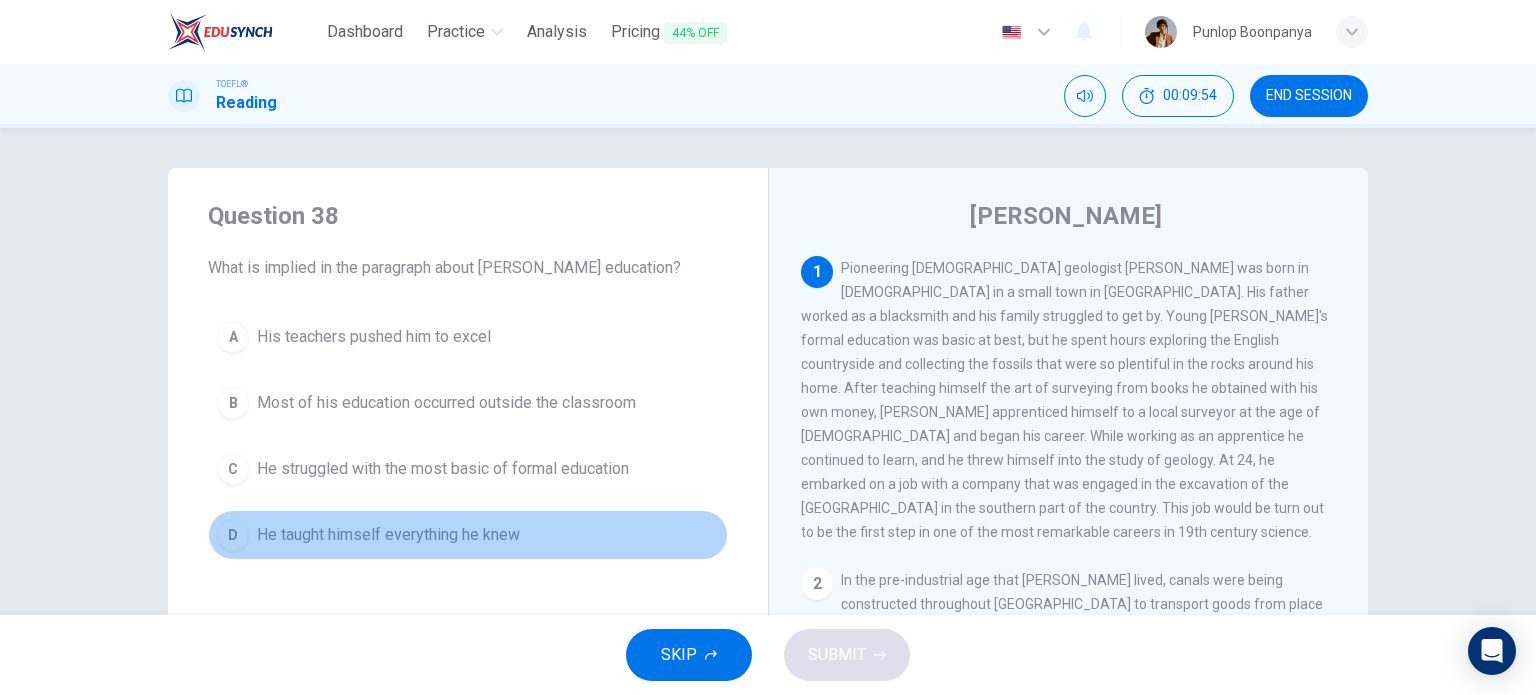 click on "He taught himself everything he knew" at bounding box center (388, 535) 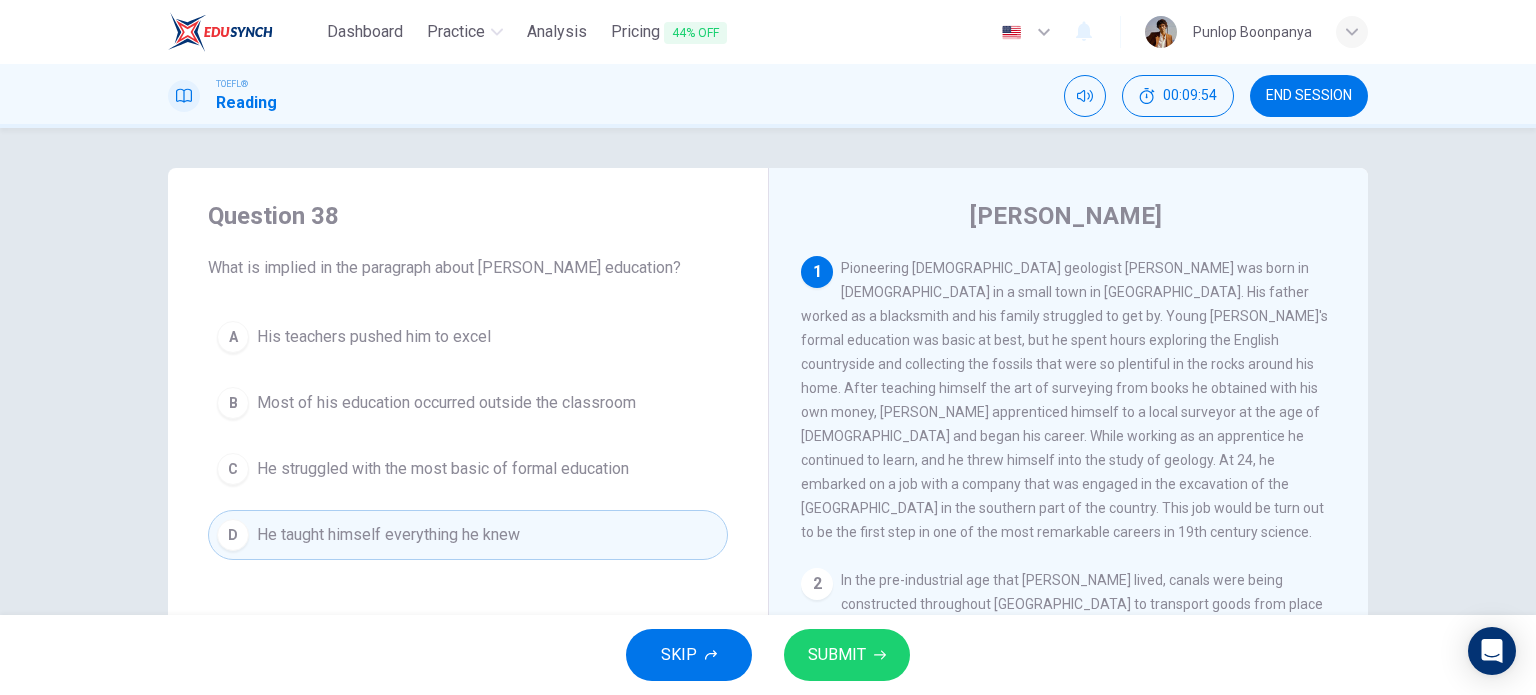 click on "SUBMIT" at bounding box center [847, 655] 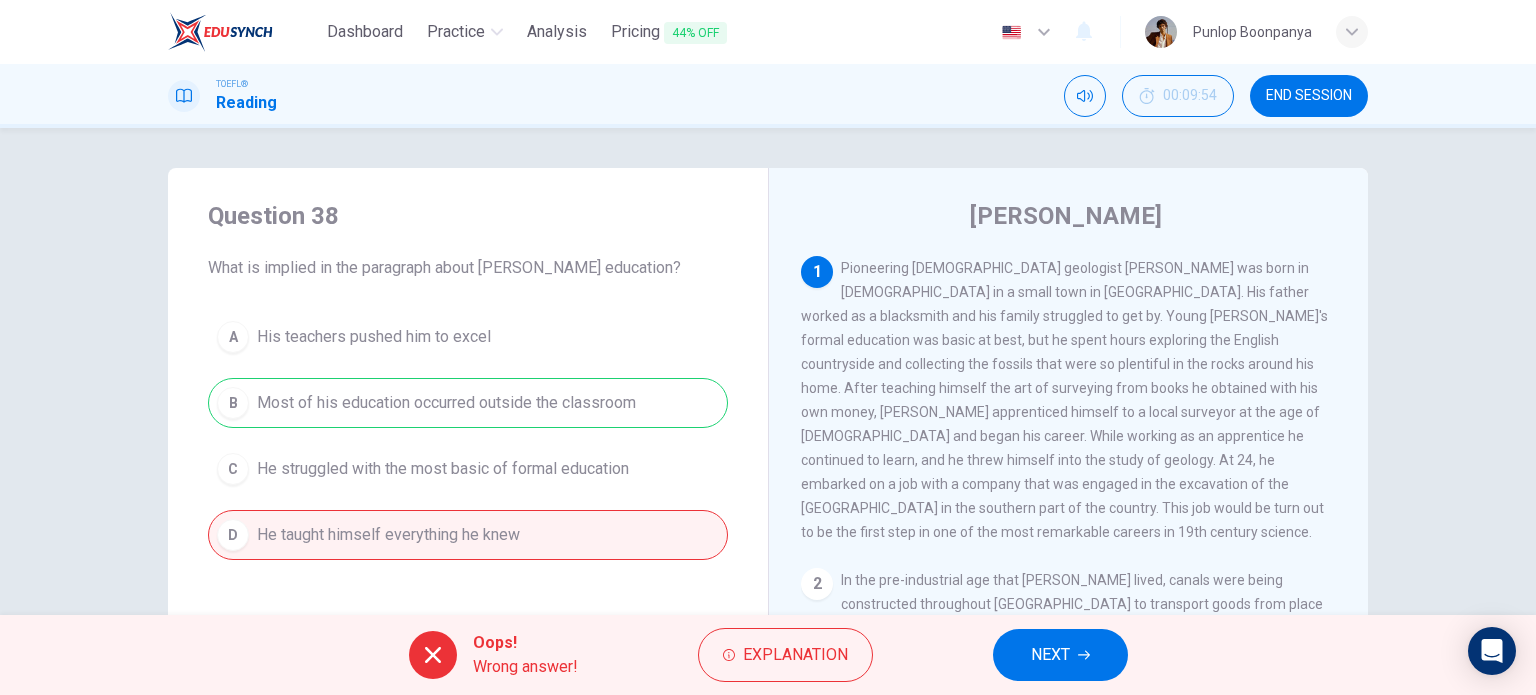 drag, startPoint x: 1065, startPoint y: 676, endPoint x: 1057, endPoint y: 651, distance: 26.24881 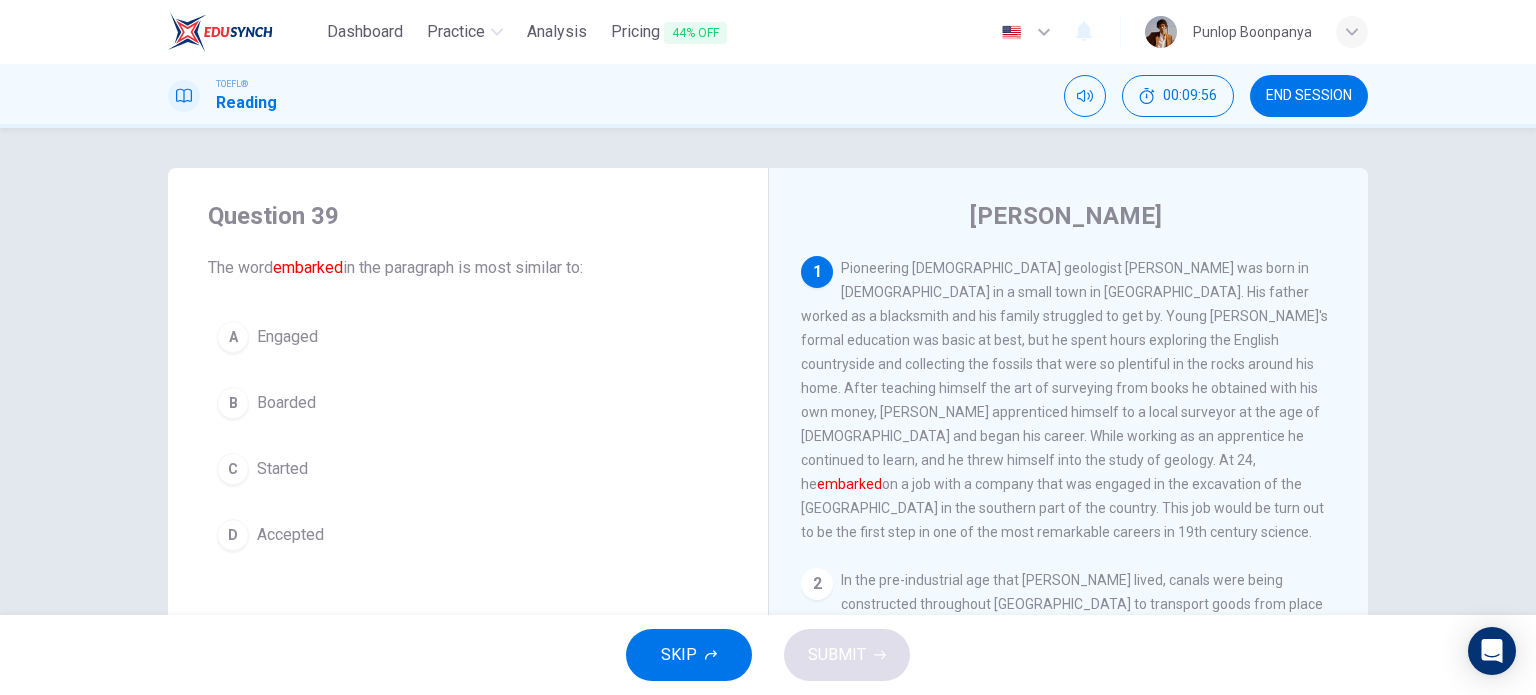 click on "A Engaged B Boarded C Started D Accepted" at bounding box center (468, 436) 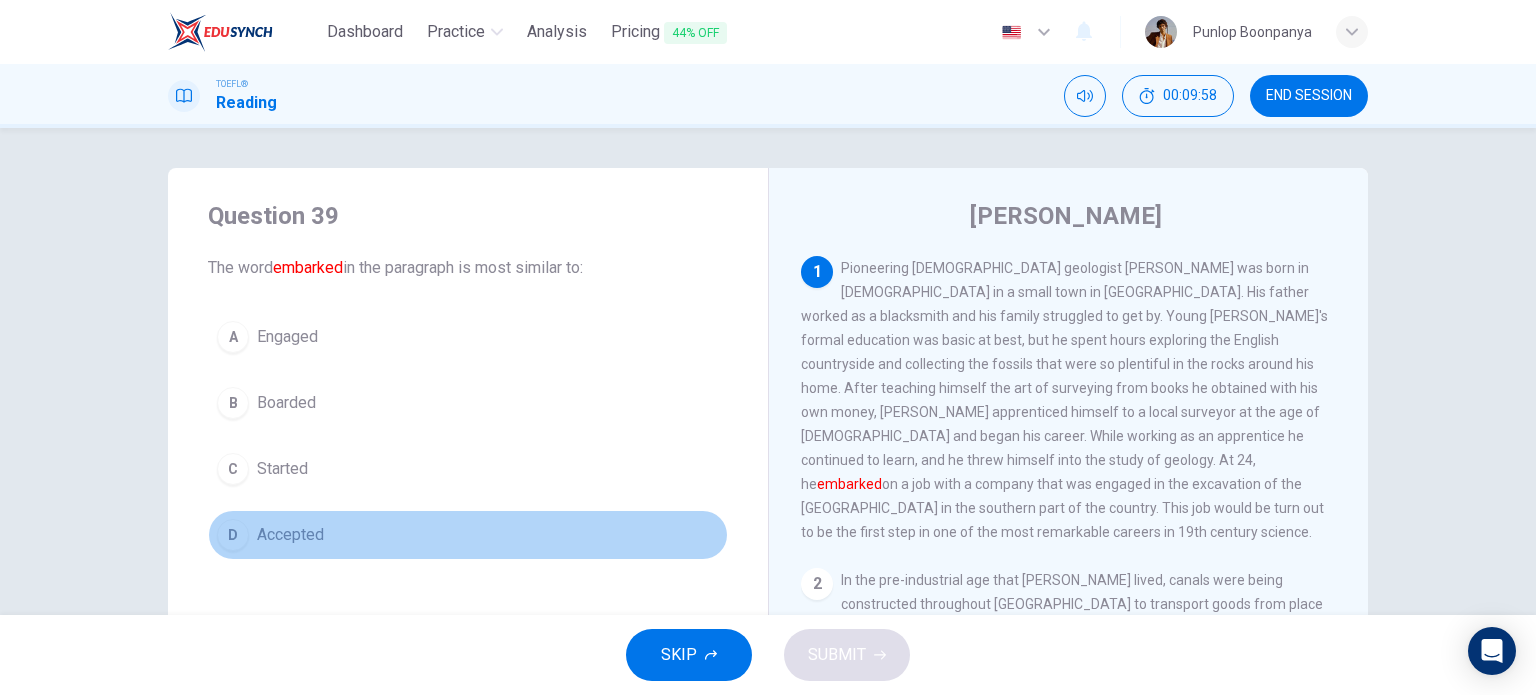click on "D Accepted" at bounding box center [468, 535] 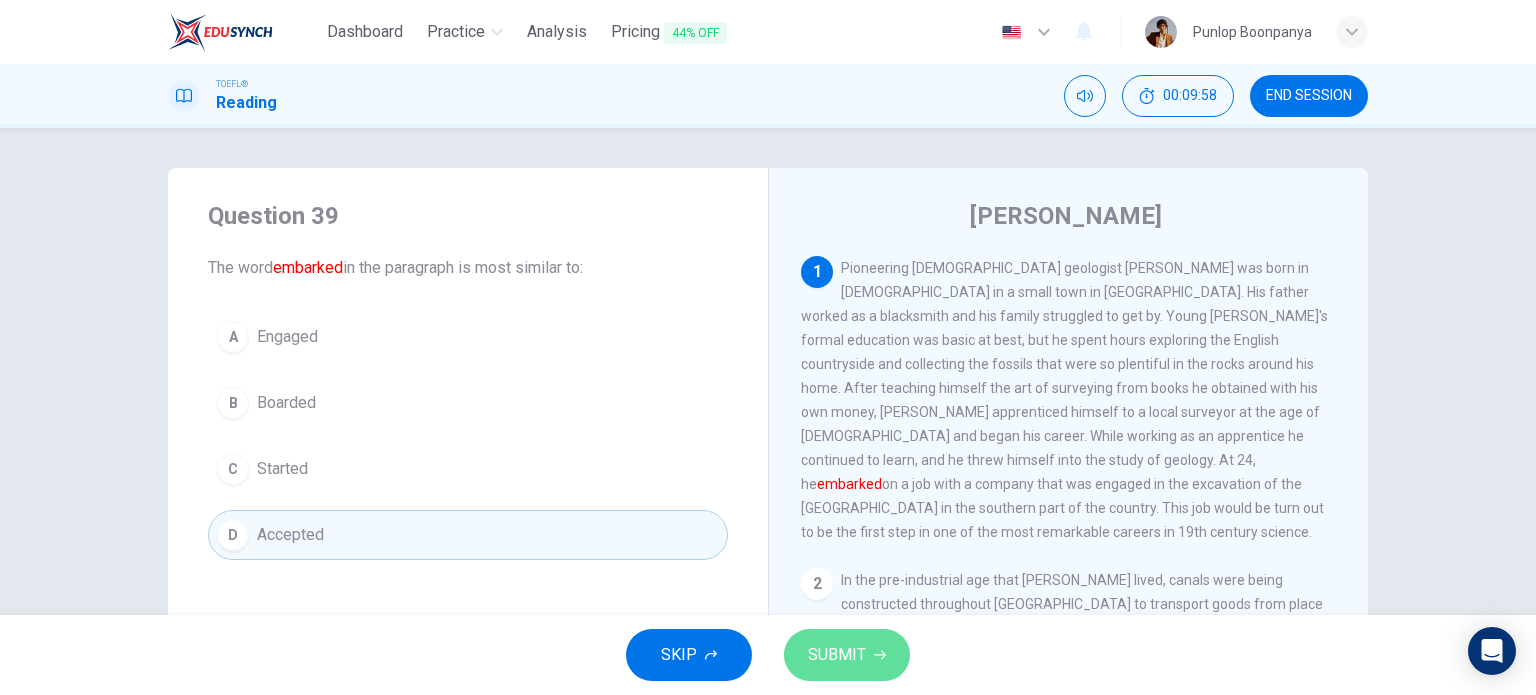 click on "SUBMIT" at bounding box center [837, 655] 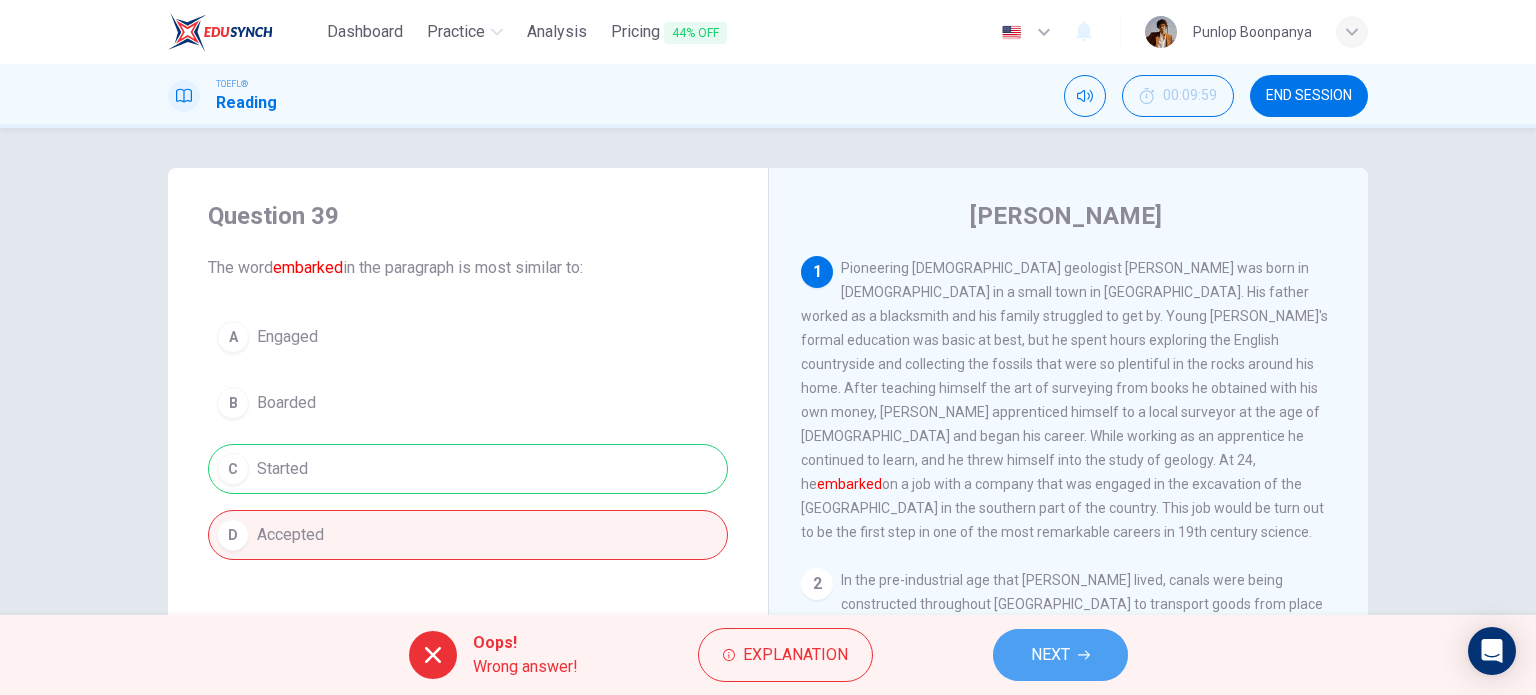 click on "NEXT" at bounding box center (1050, 655) 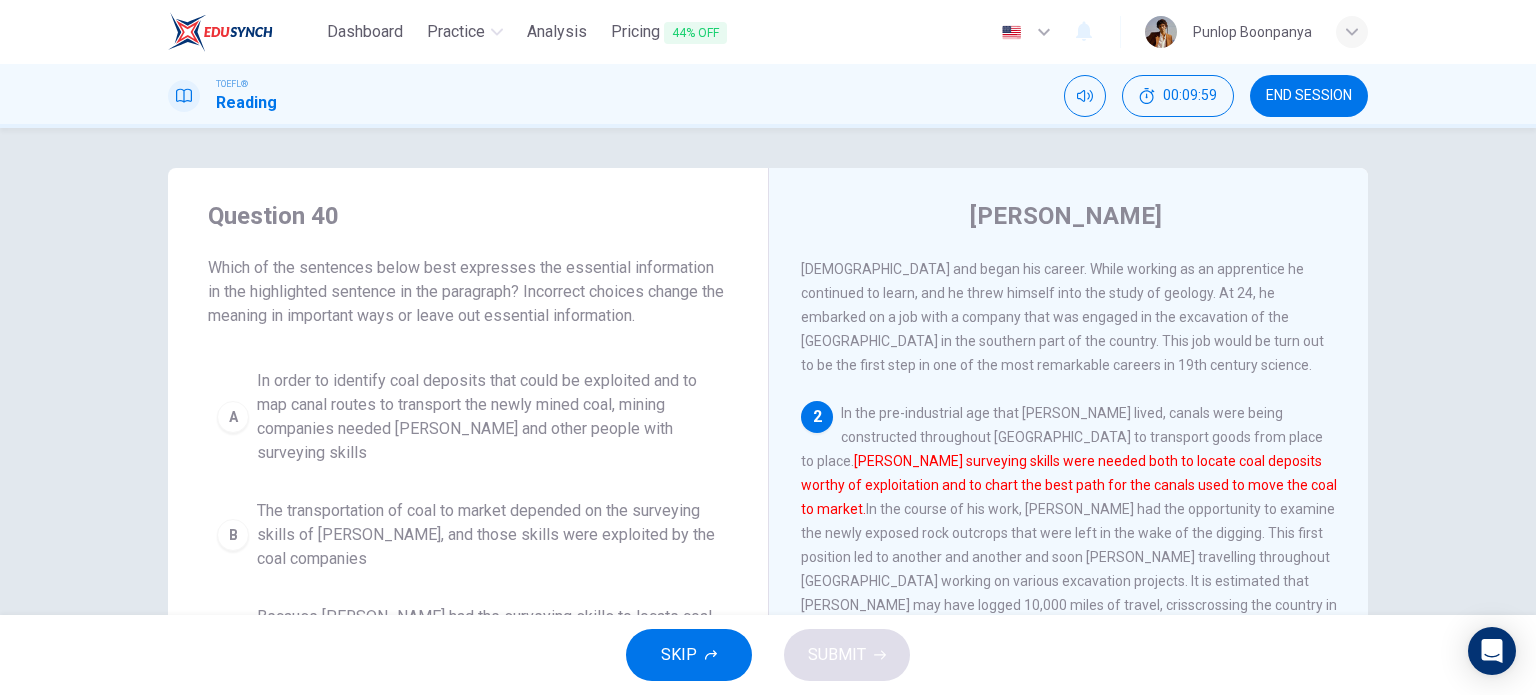 scroll, scrollTop: 219, scrollLeft: 0, axis: vertical 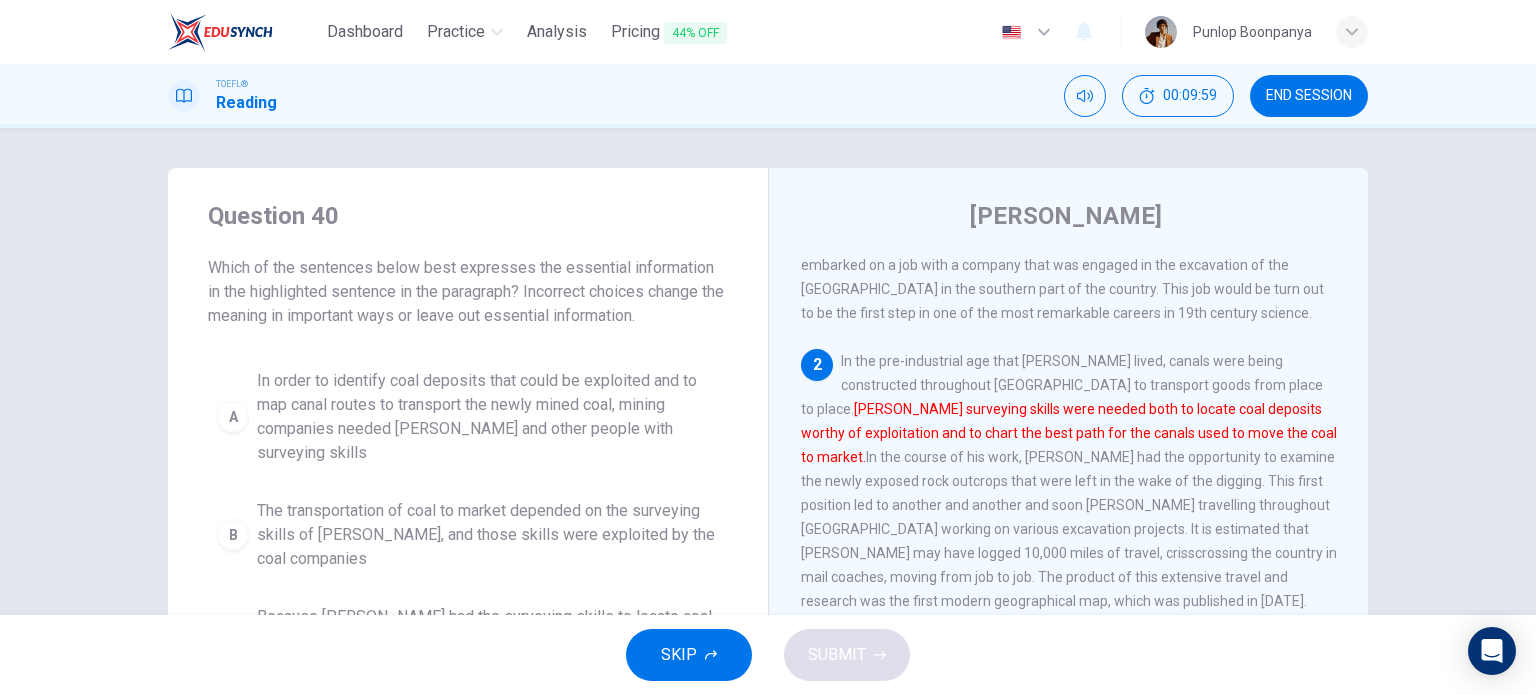 click on "In order to identify coal deposits that could be exploited and to map canal routes to transport the newly mined coal, mining companies needed [PERSON_NAME] and other people with surveying skills" at bounding box center [488, 417] 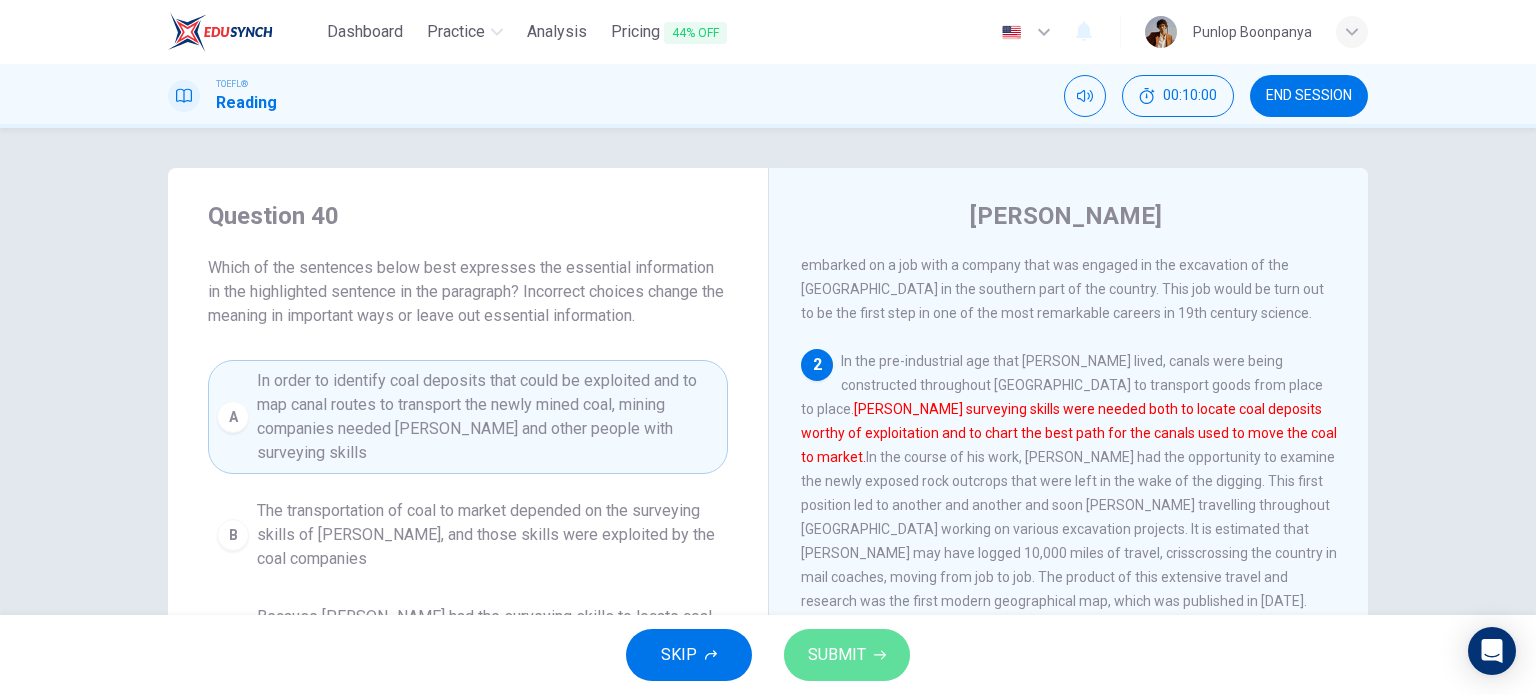 click on "SUBMIT" at bounding box center [847, 655] 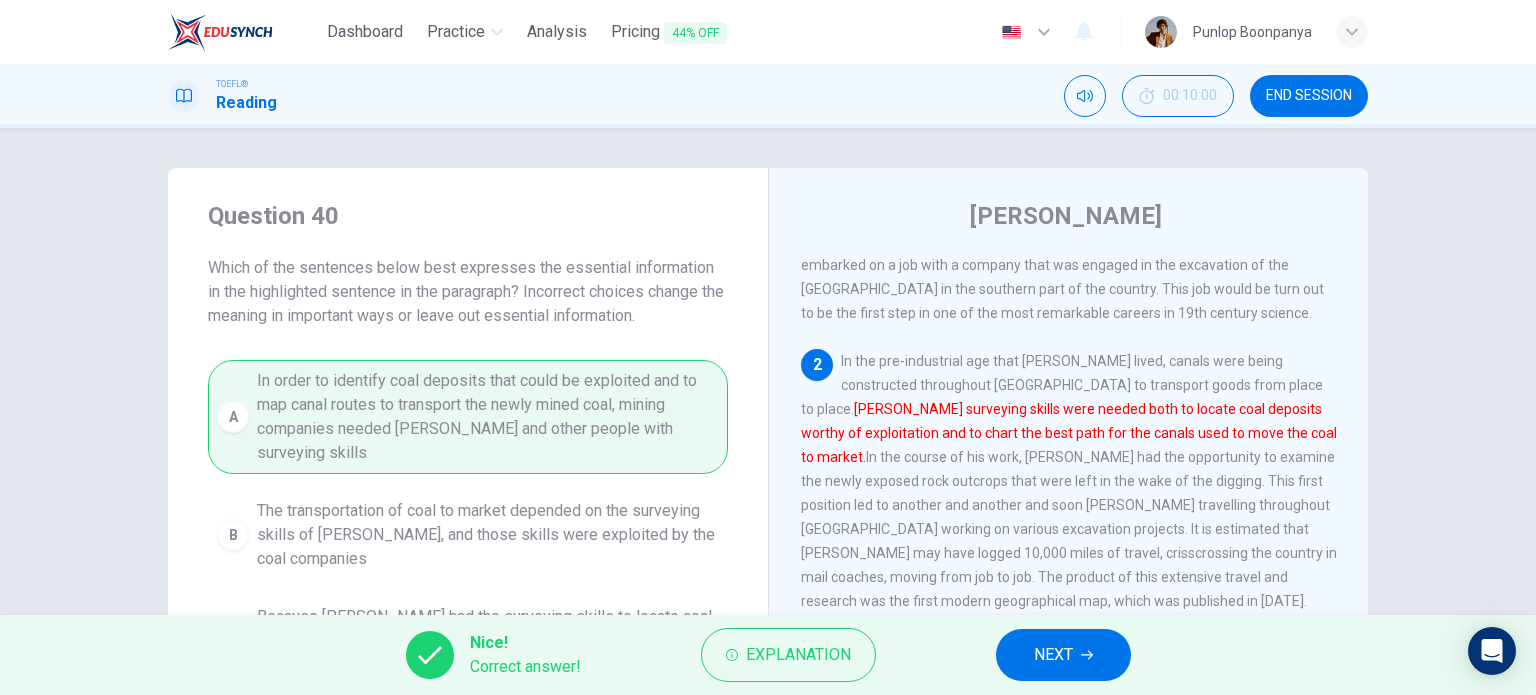 click on "NEXT" at bounding box center (1063, 655) 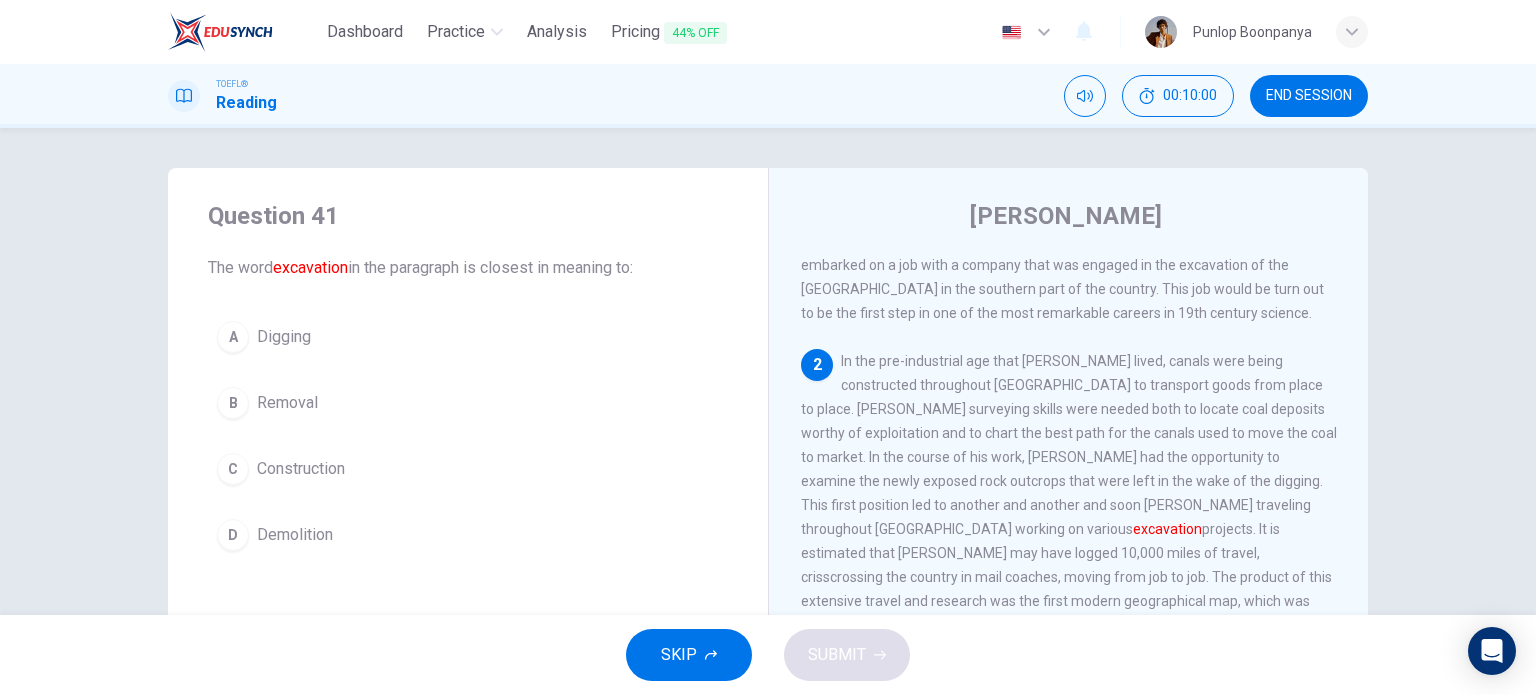 scroll, scrollTop: 296, scrollLeft: 0, axis: vertical 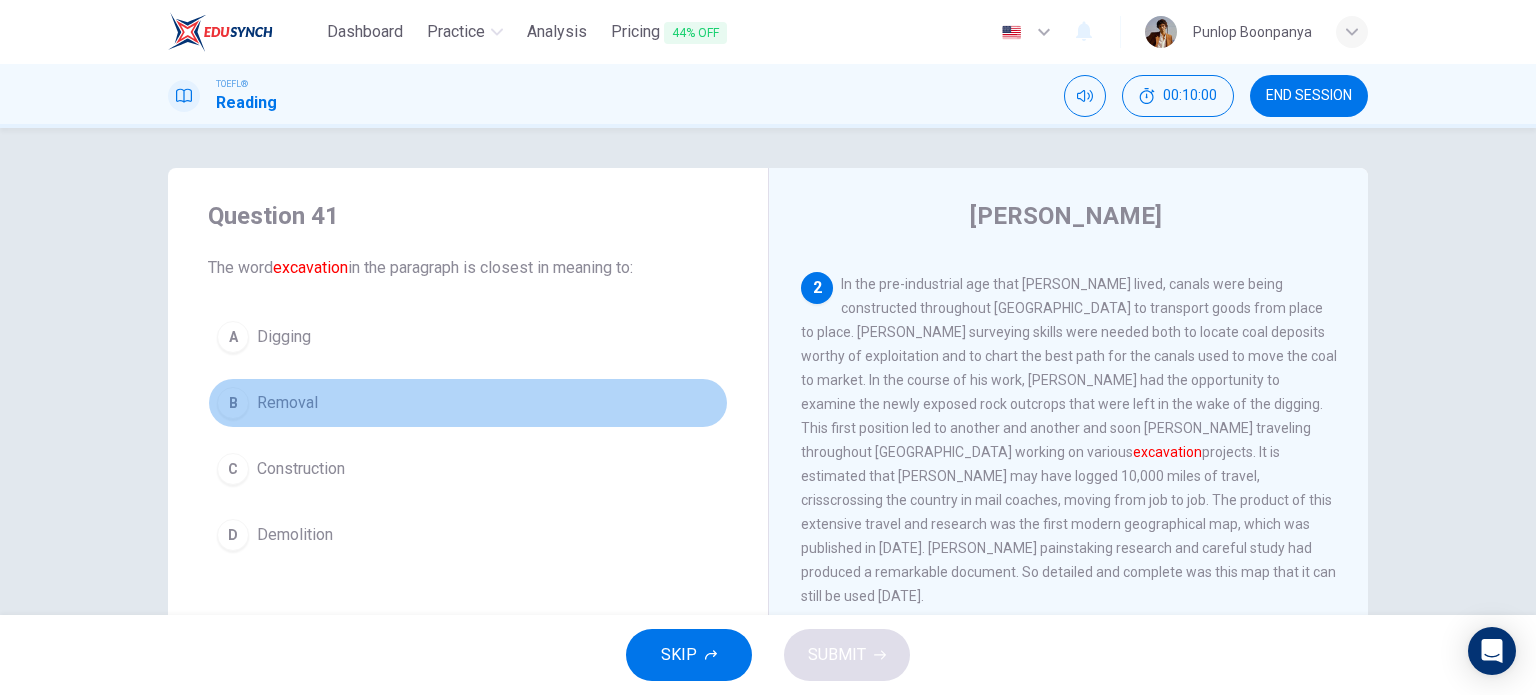 click on "B Removal" at bounding box center (468, 403) 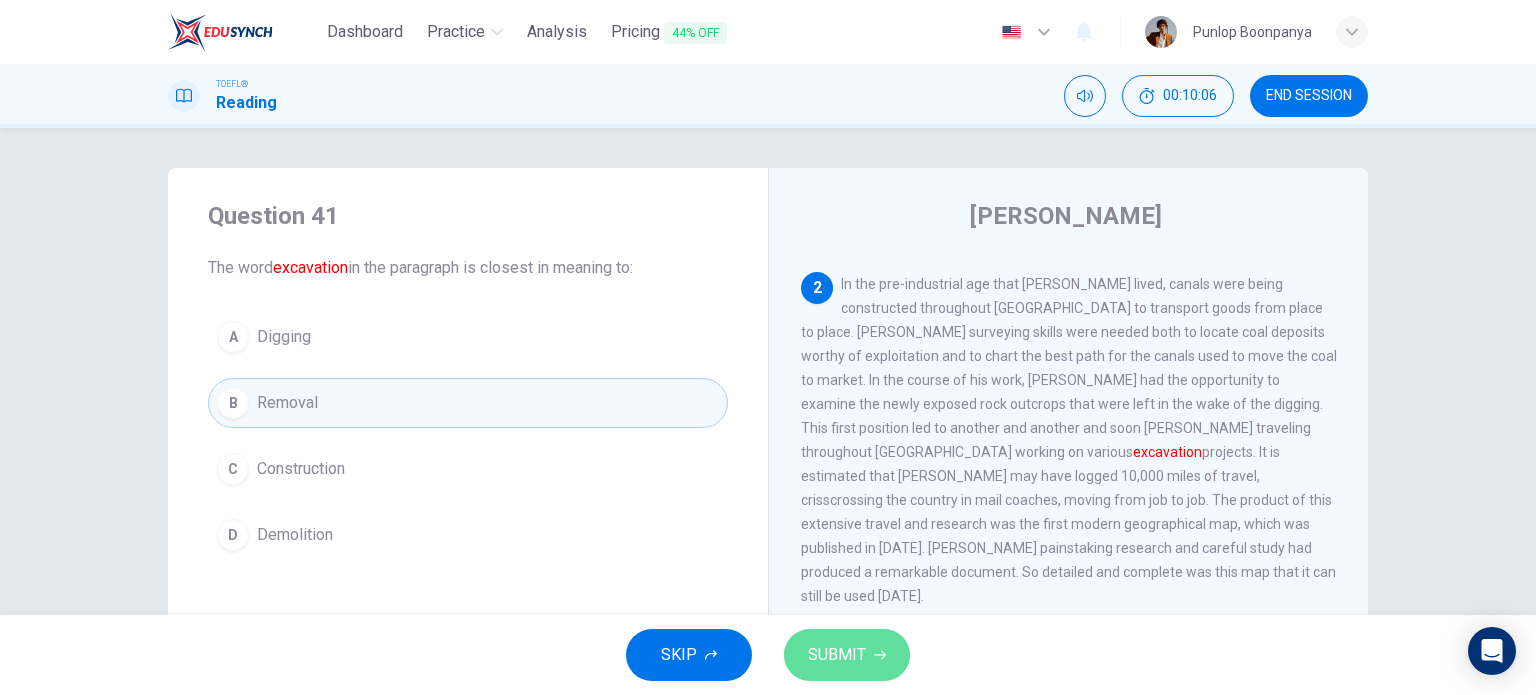 drag, startPoint x: 855, startPoint y: 642, endPoint x: 610, endPoint y: 568, distance: 255.93163 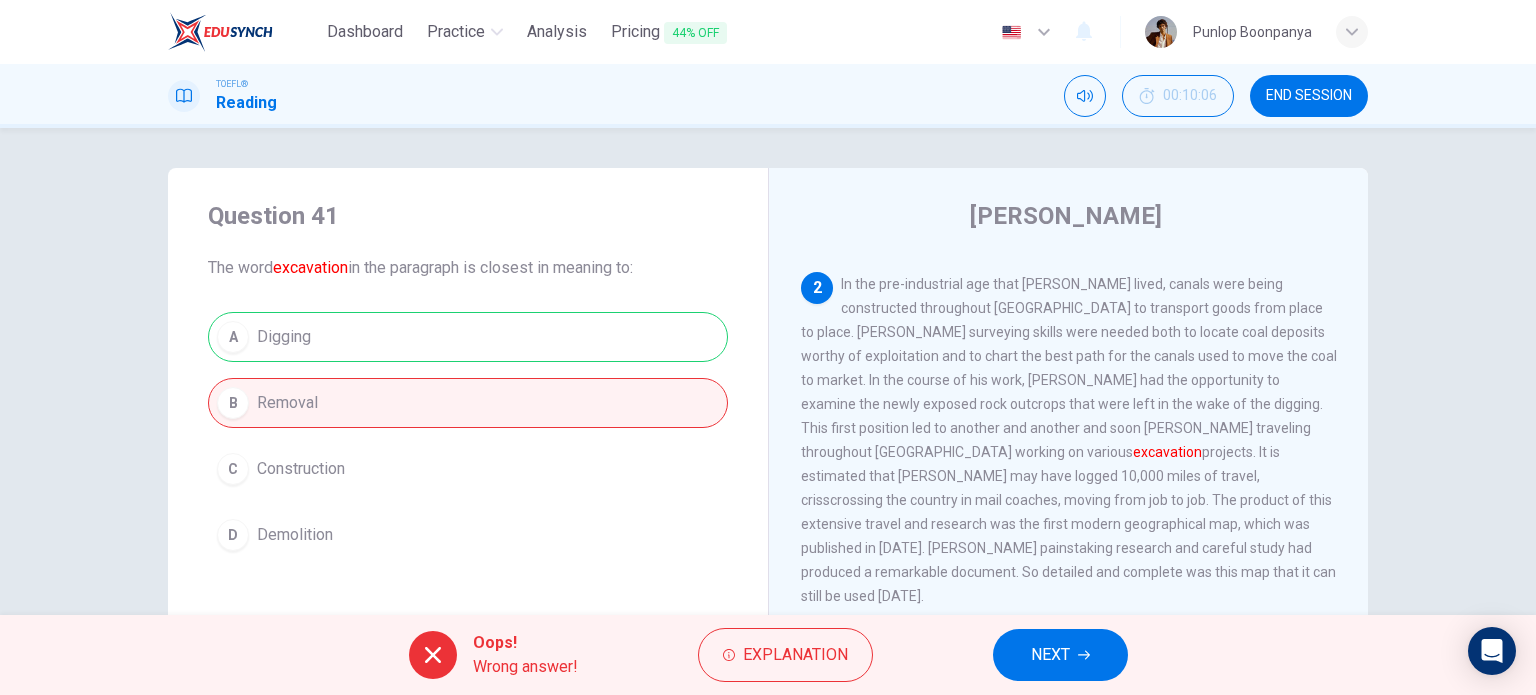click on "NEXT" at bounding box center (1050, 655) 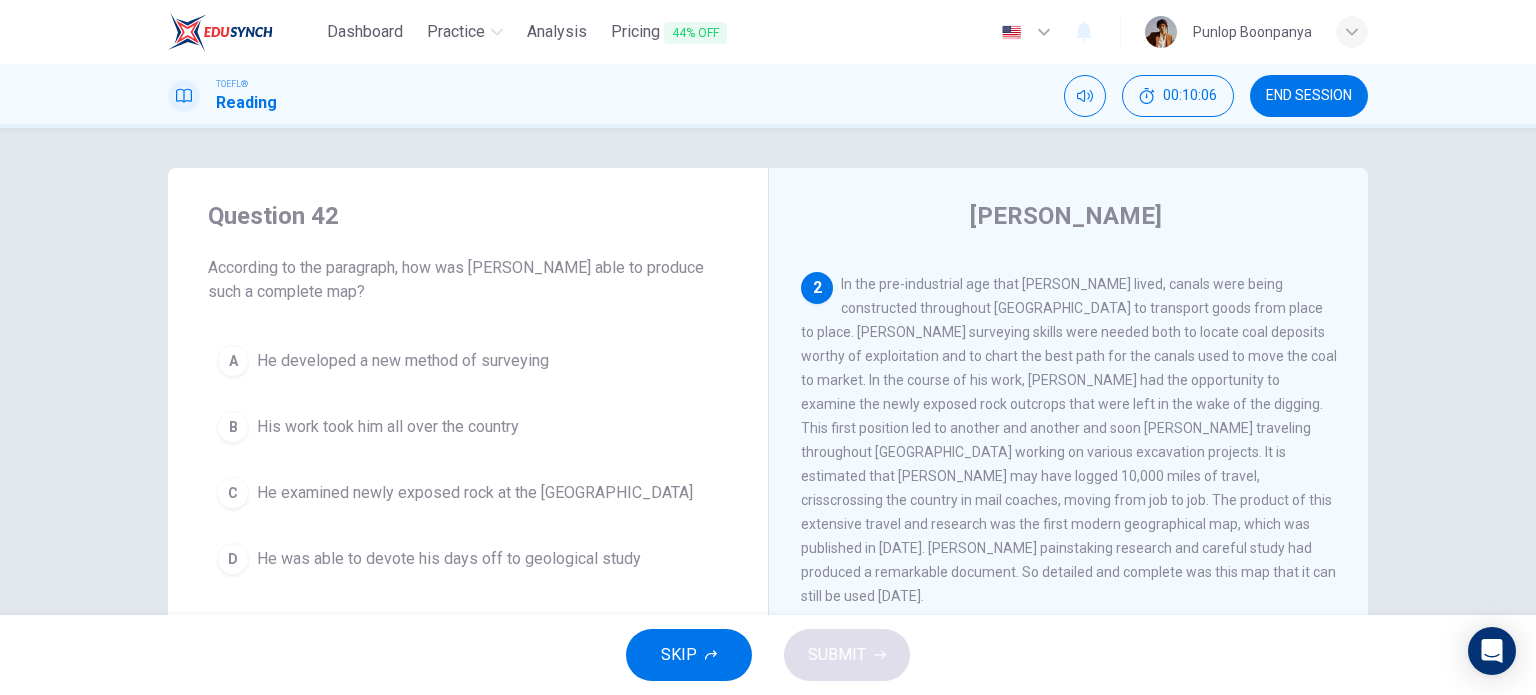 click on "B His work took him all over the country" at bounding box center (468, 427) 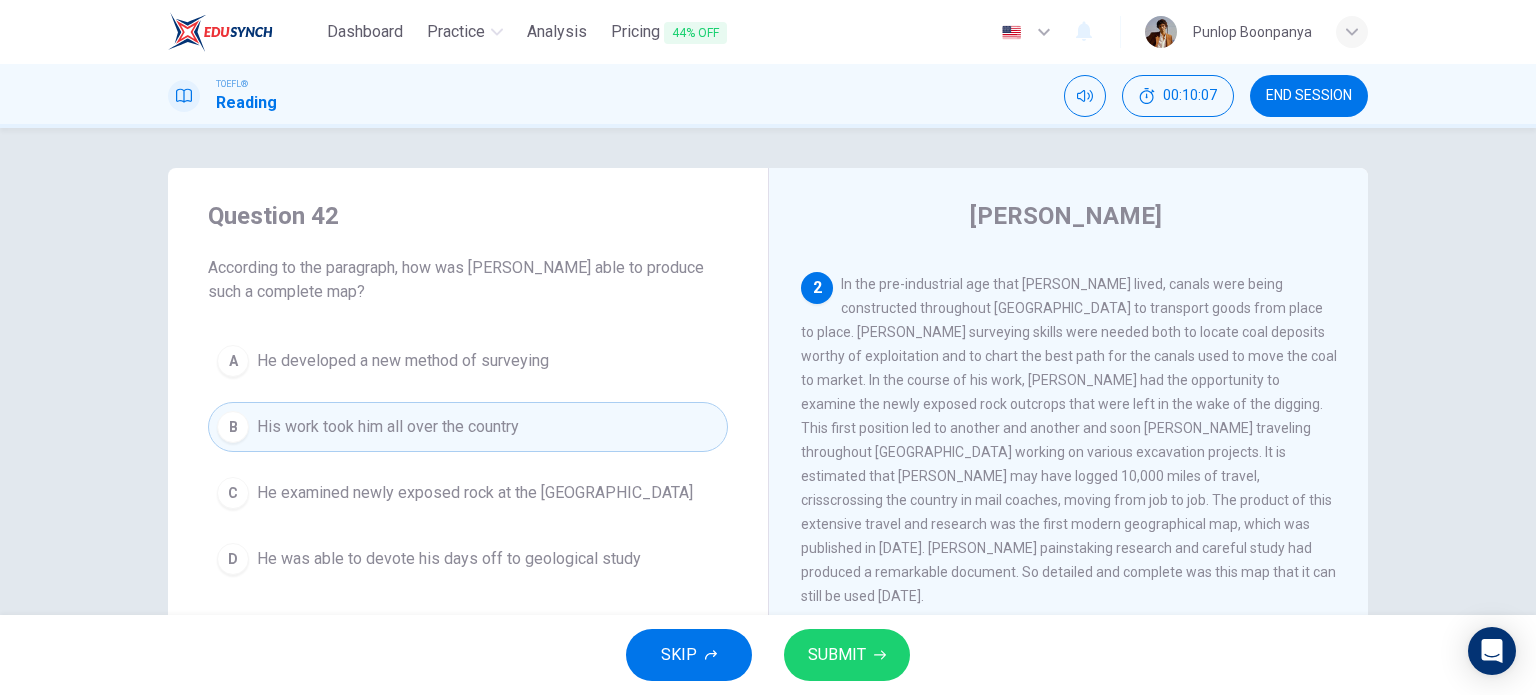 drag, startPoint x: 764, startPoint y: 615, endPoint x: 845, endPoint y: 664, distance: 94.66784 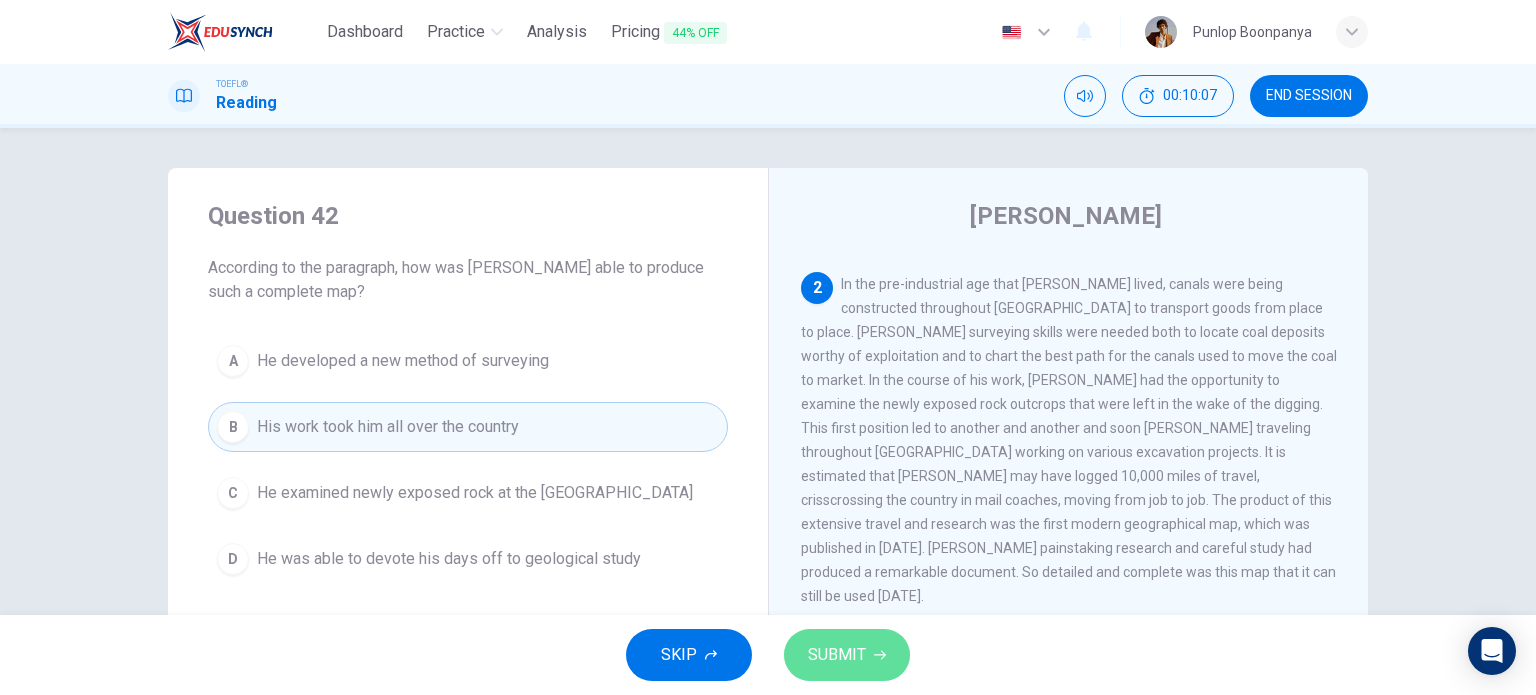 click on "SUBMIT" at bounding box center [837, 655] 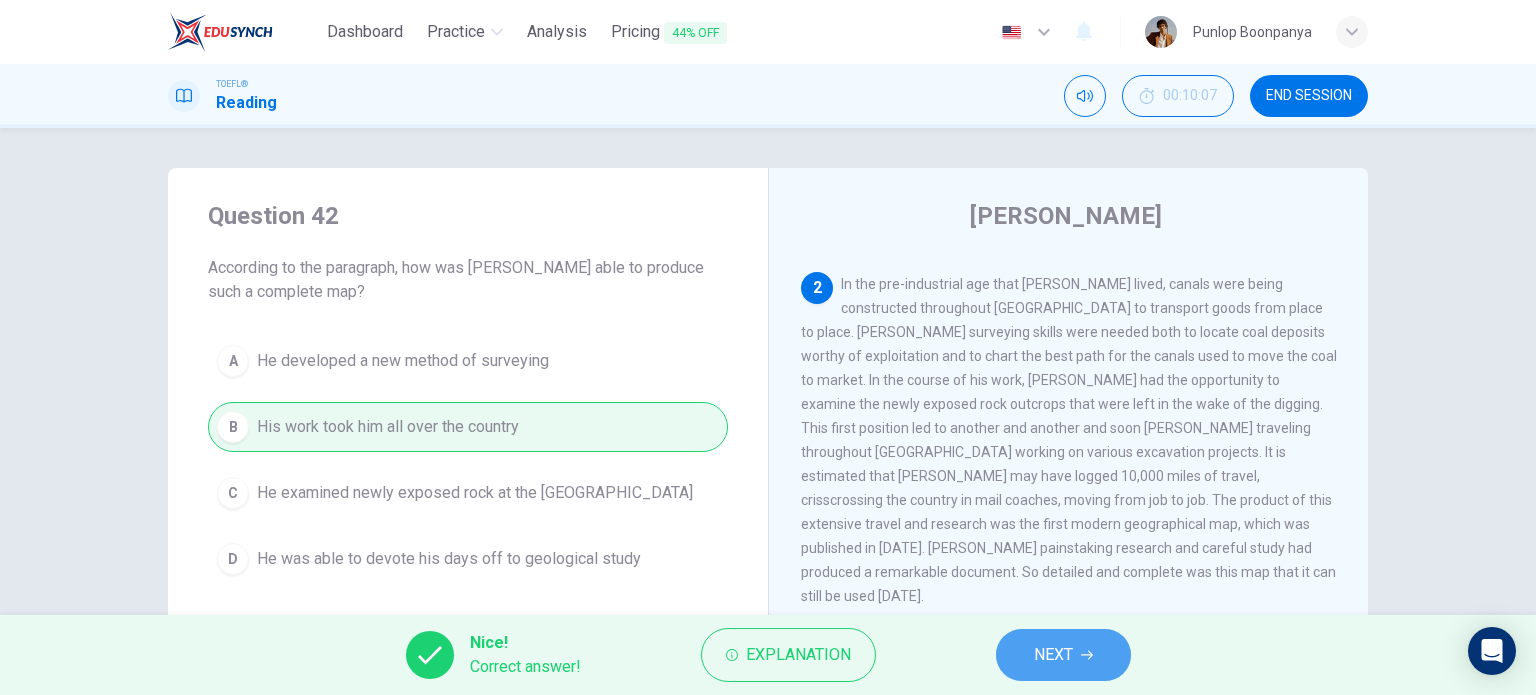 click on "NEXT" at bounding box center (1063, 655) 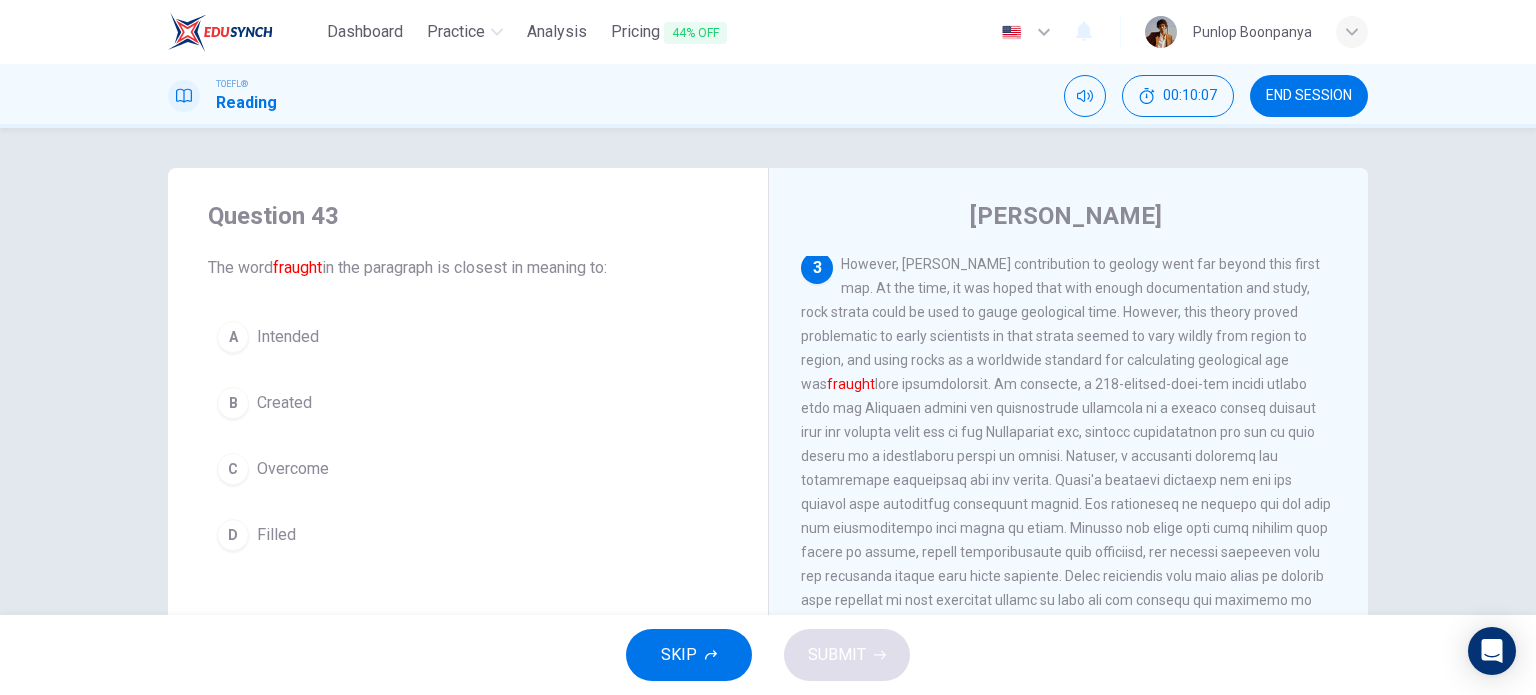 scroll, scrollTop: 714, scrollLeft: 0, axis: vertical 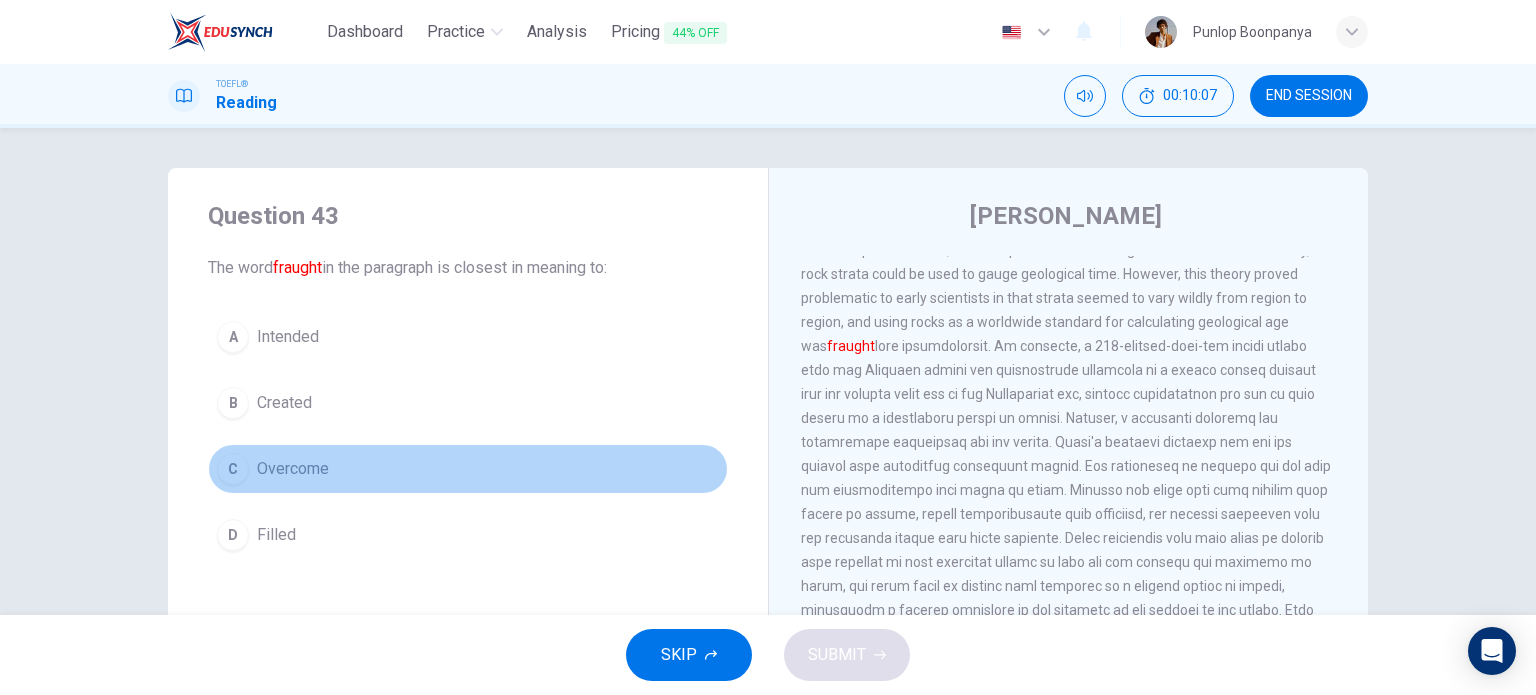 drag, startPoint x: 322, startPoint y: 467, endPoint x: 772, endPoint y: 634, distance: 479.98856 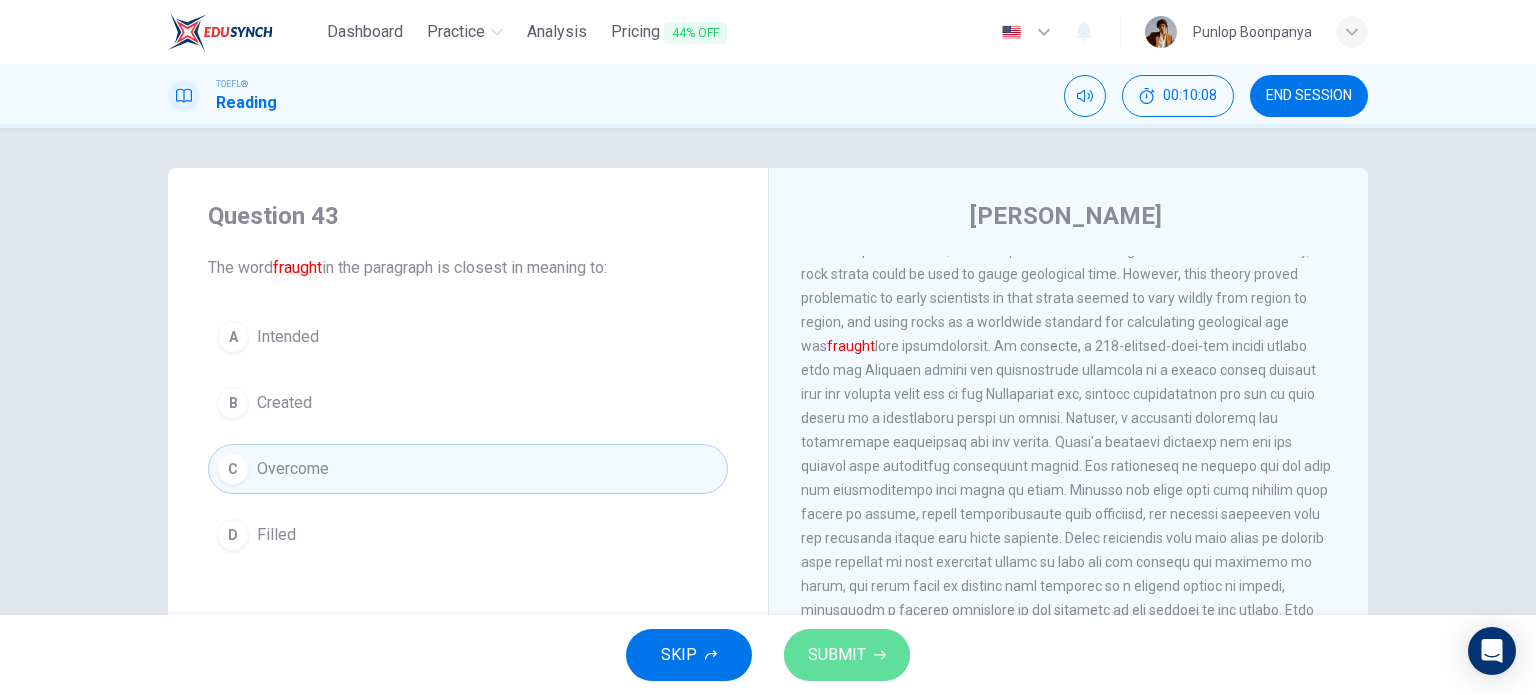 click on "SUBMIT" at bounding box center [837, 655] 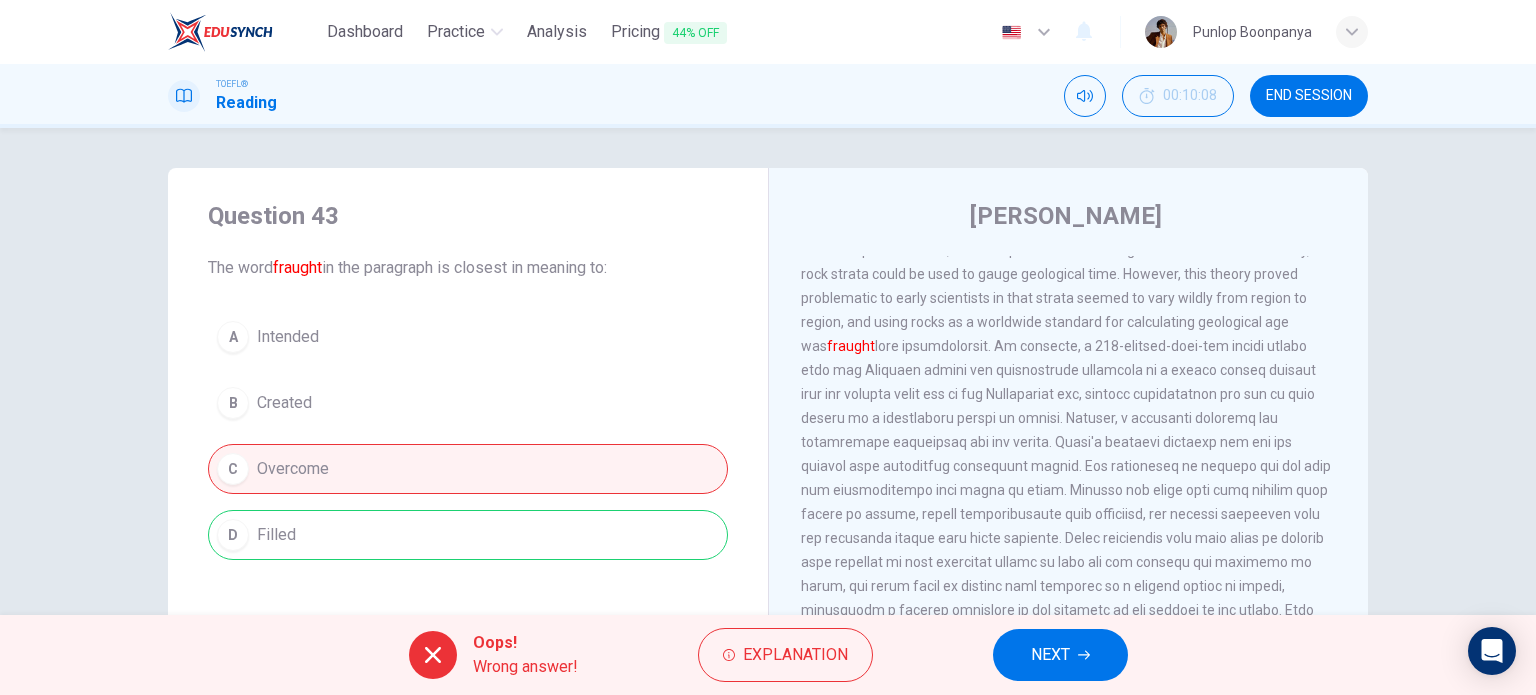 click on "NEXT" at bounding box center [1060, 655] 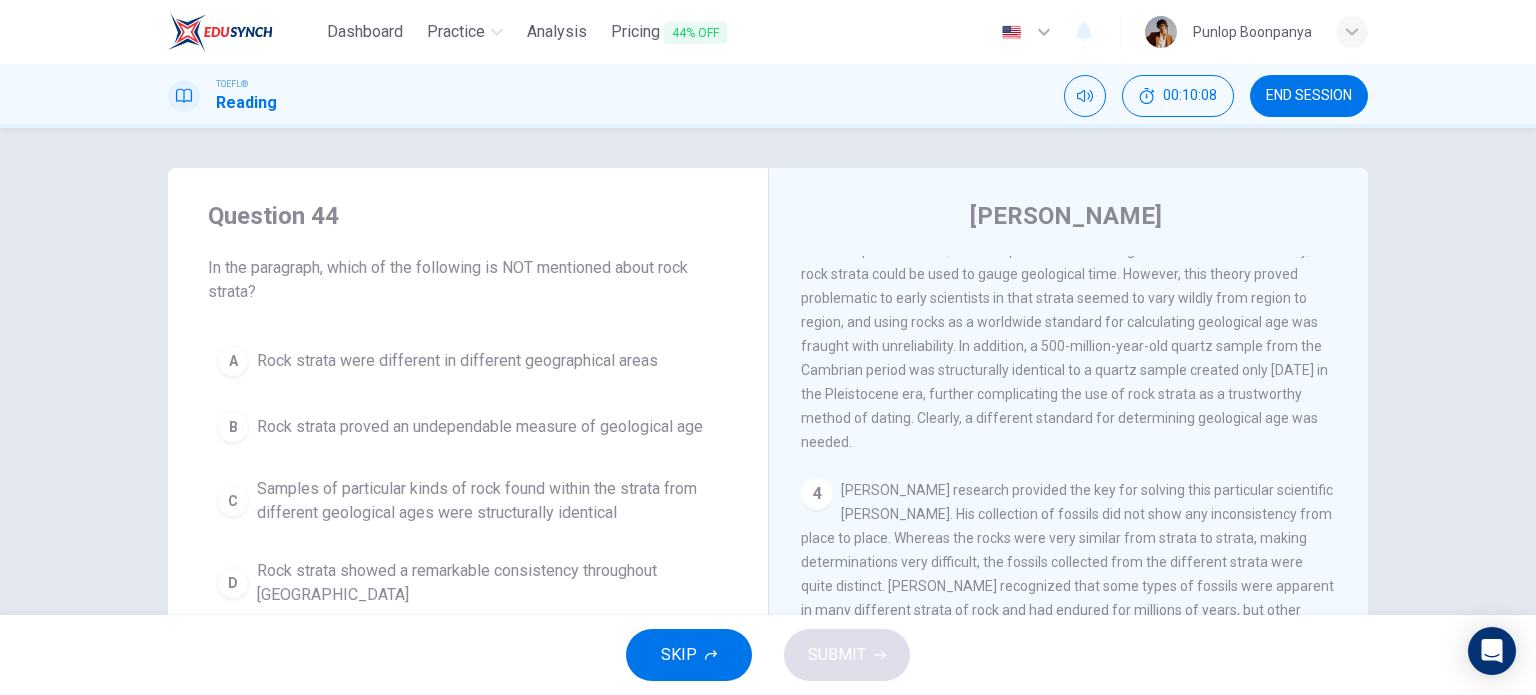 scroll, scrollTop: 618, scrollLeft: 0, axis: vertical 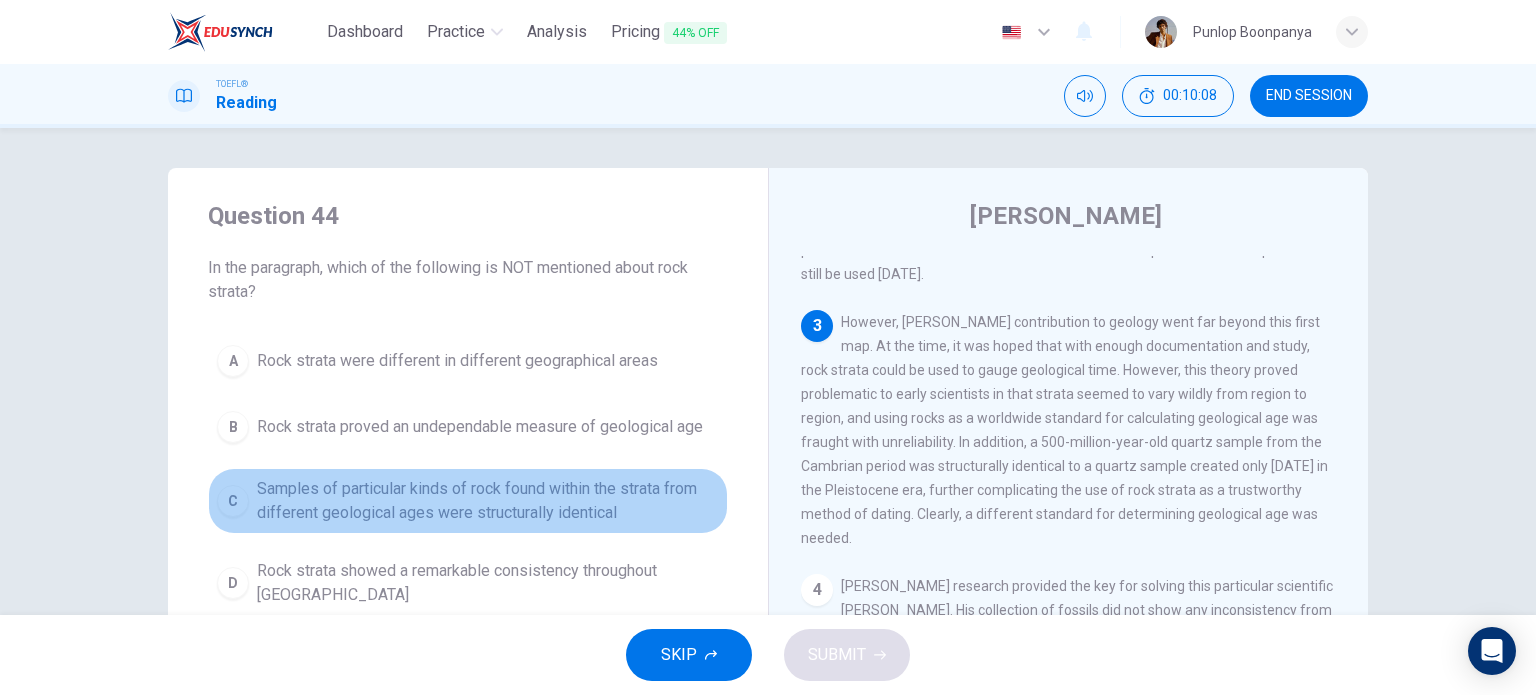 click on "C Samples of particular kinds of rock found within the strata from different geological ages were structurally identical" at bounding box center [468, 501] 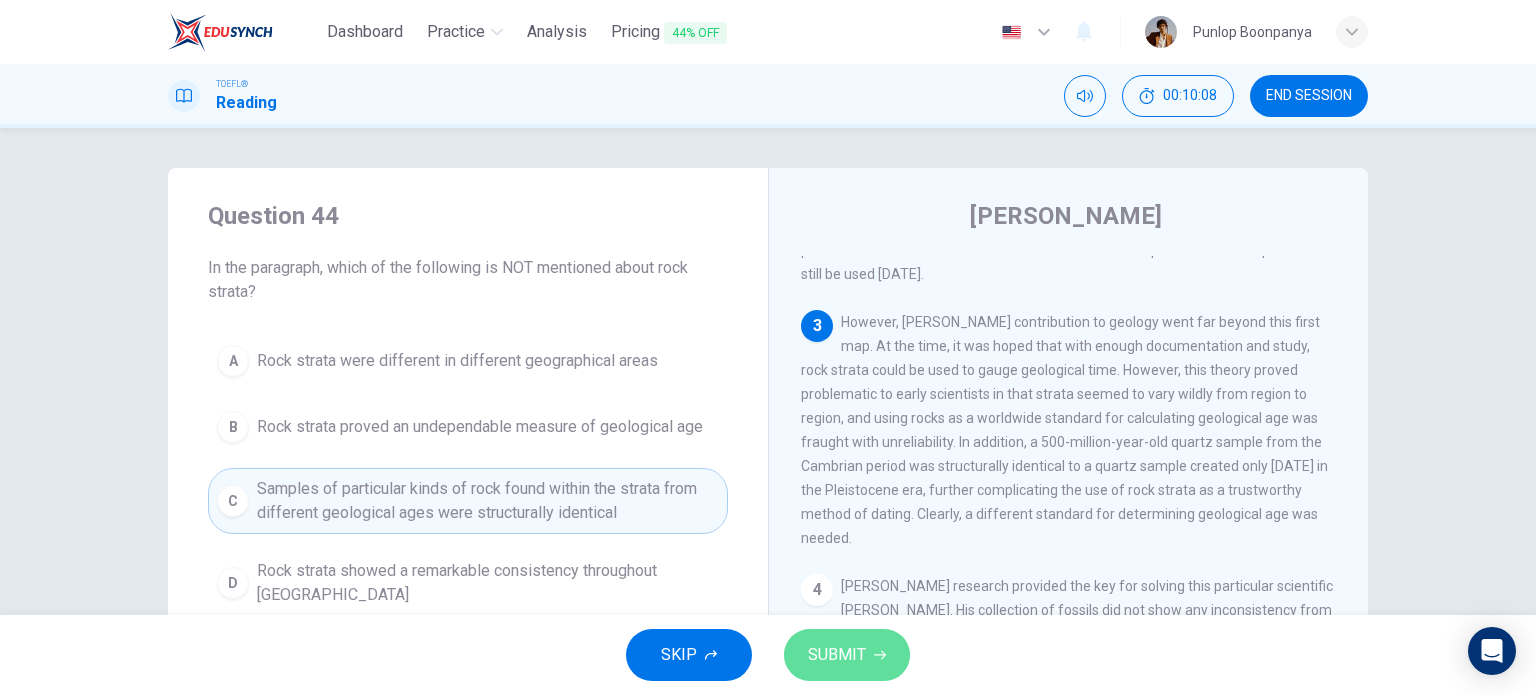 click on "SUBMIT" at bounding box center [837, 655] 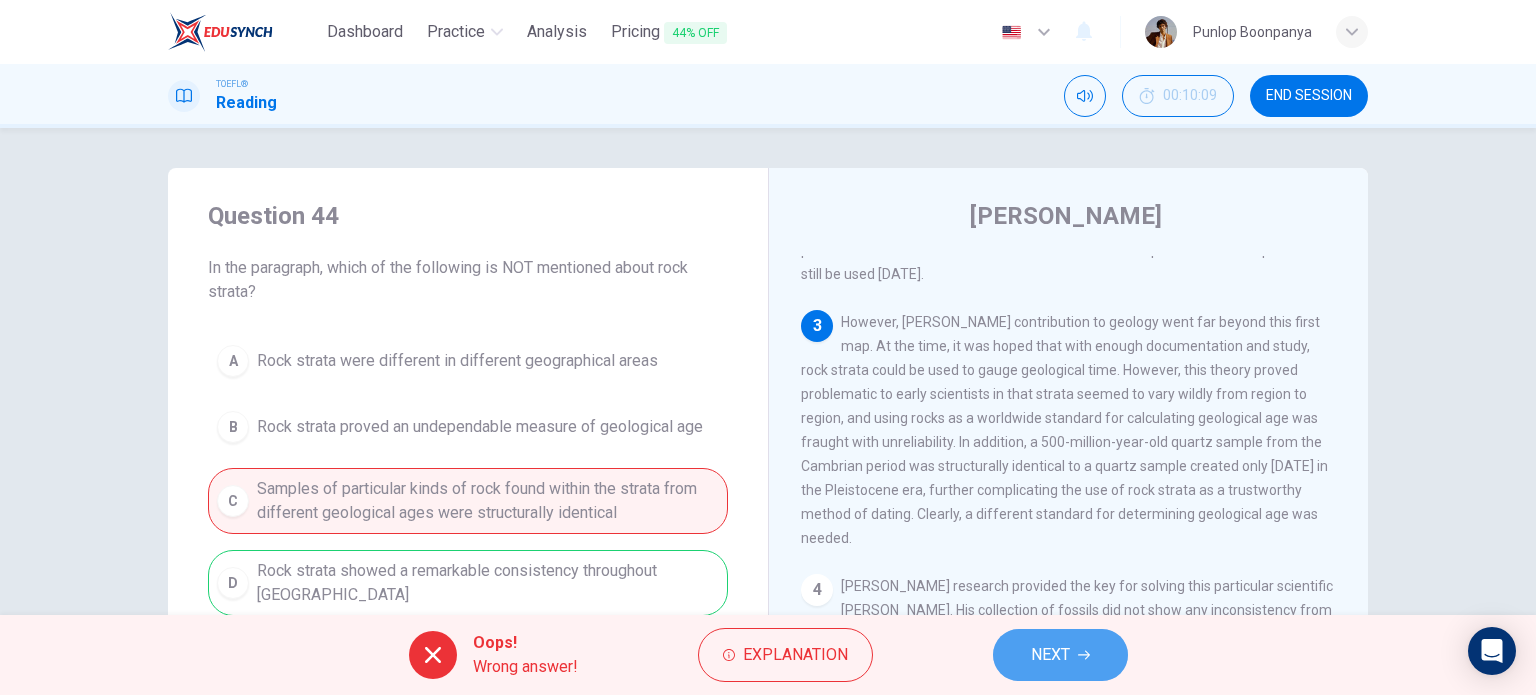 click on "NEXT" at bounding box center (1060, 655) 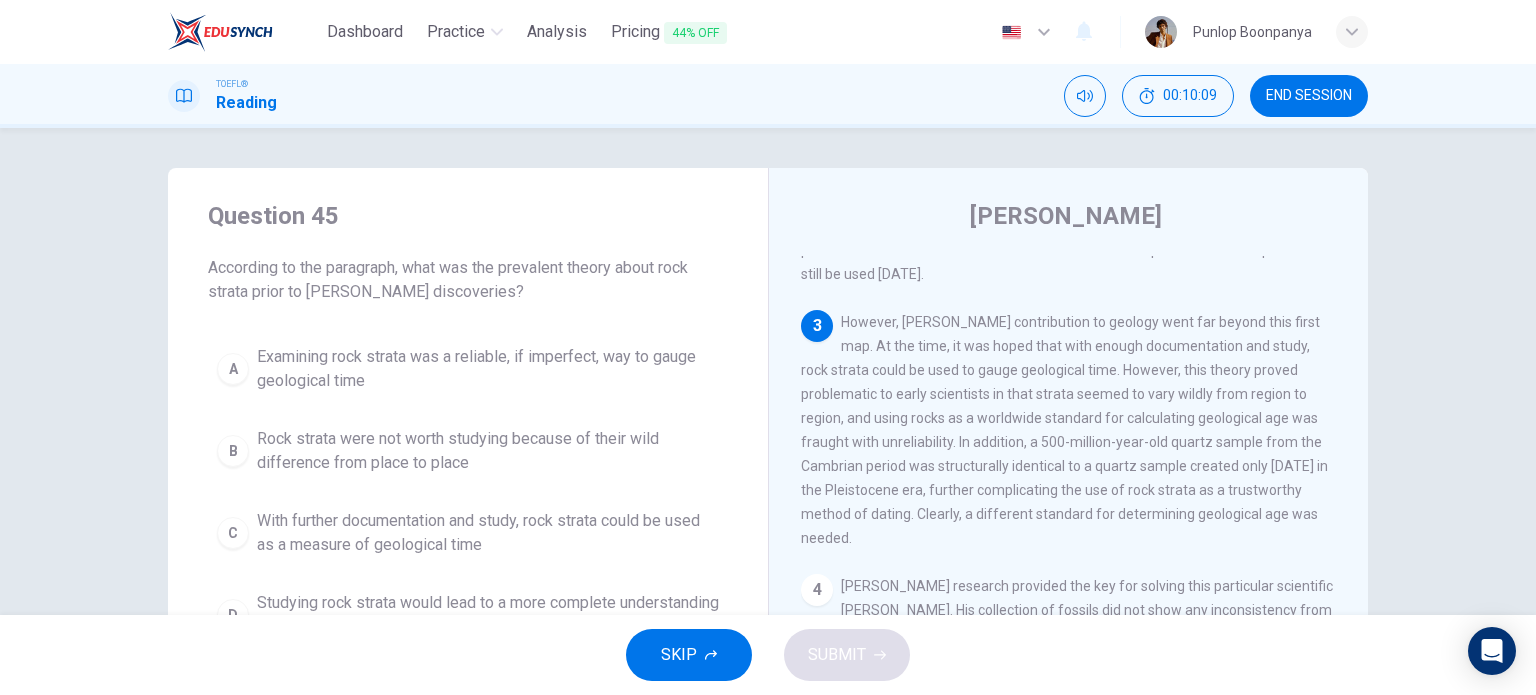 drag, startPoint x: 336, startPoint y: 455, endPoint x: 389, endPoint y: 471, distance: 55.362442 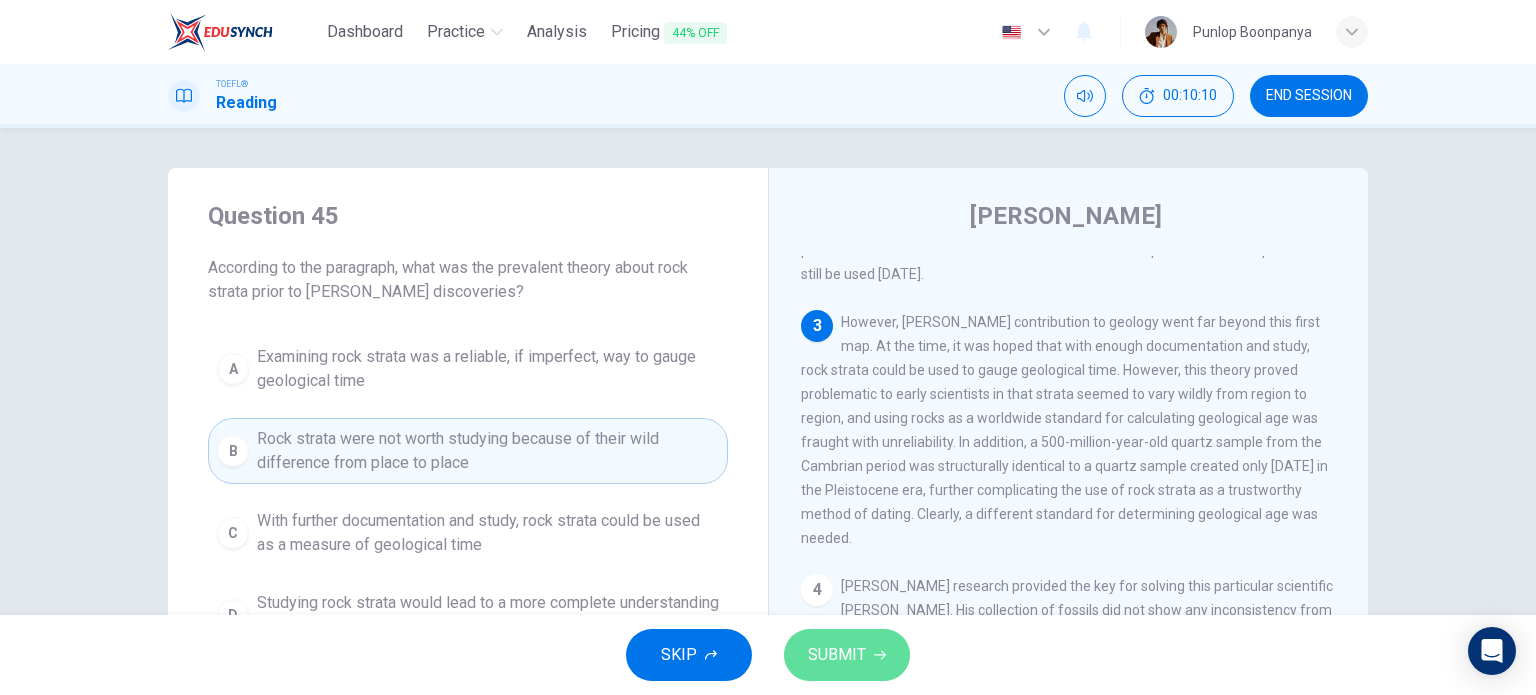 drag, startPoint x: 844, startPoint y: 670, endPoint x: 860, endPoint y: 668, distance: 16.124516 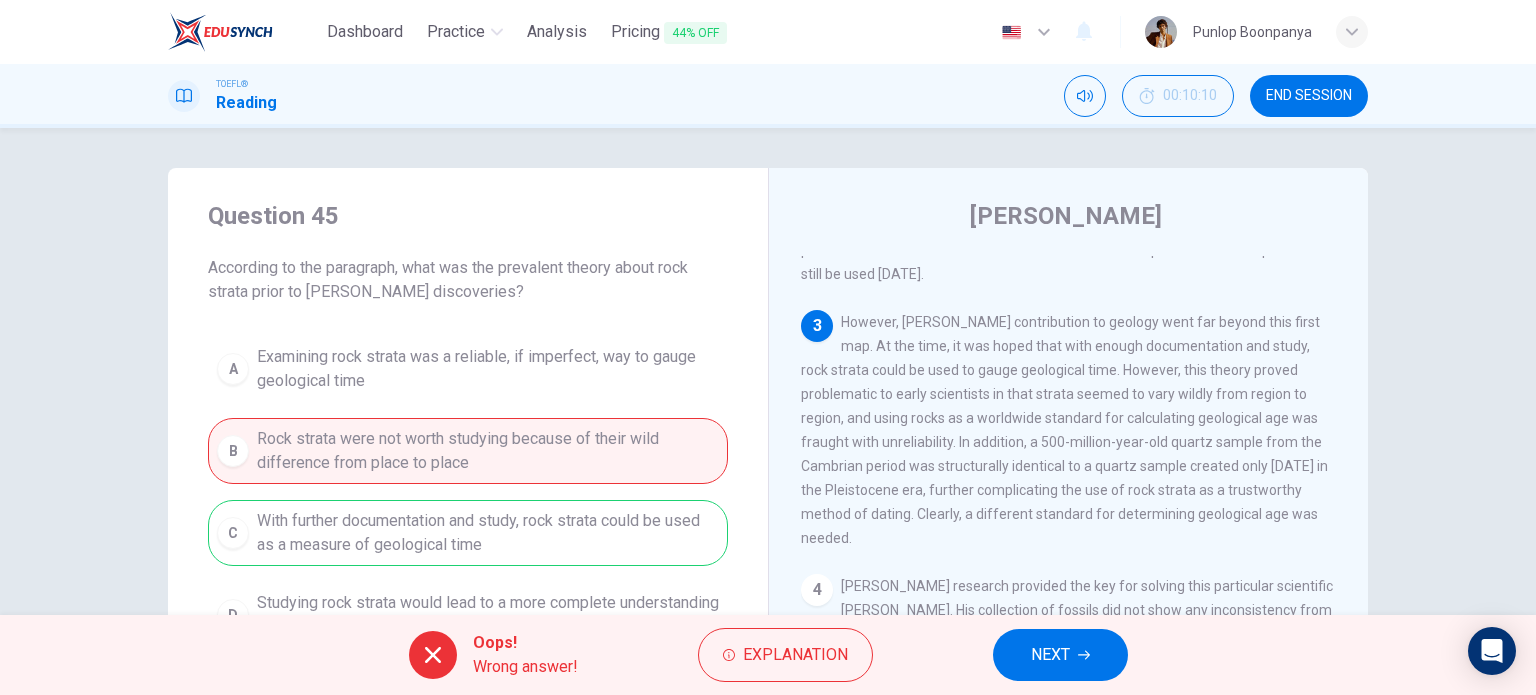 click on "NEXT" at bounding box center (1060, 655) 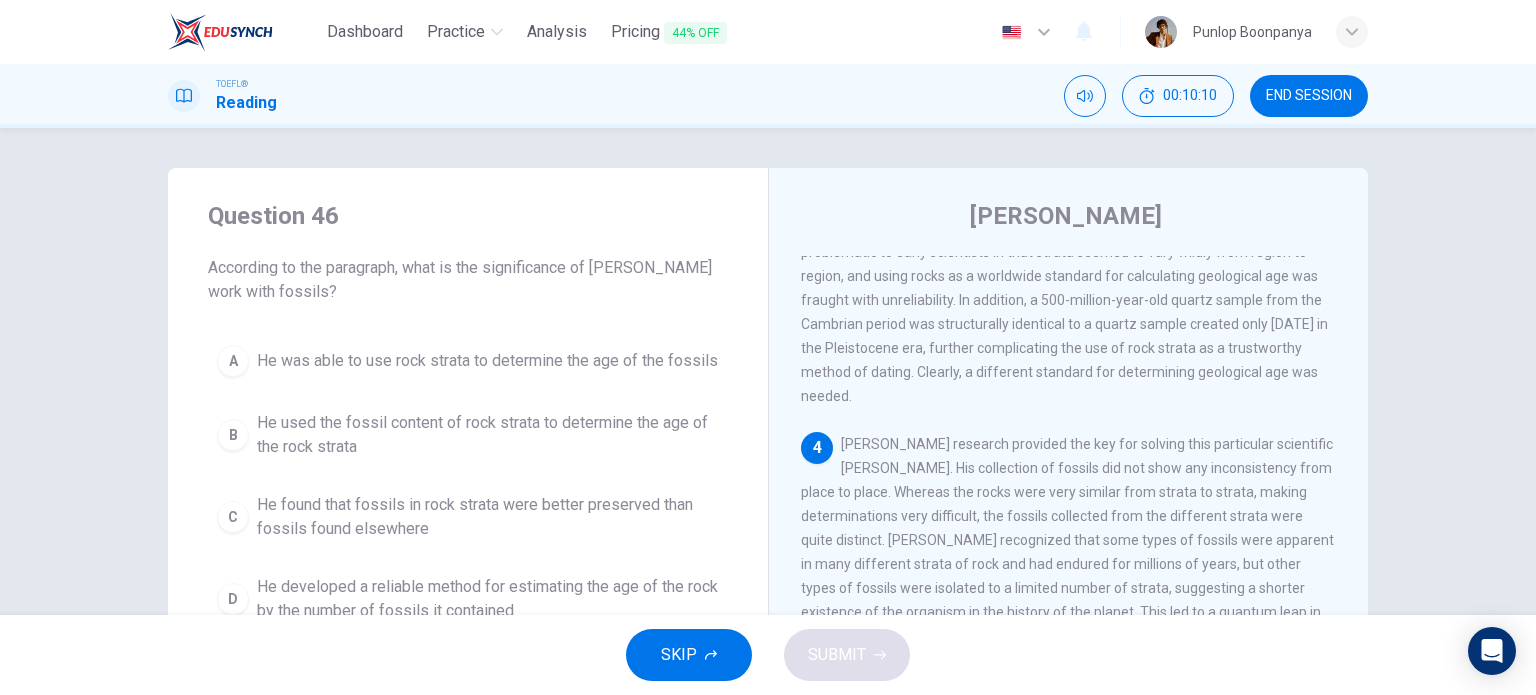 scroll, scrollTop: 763, scrollLeft: 0, axis: vertical 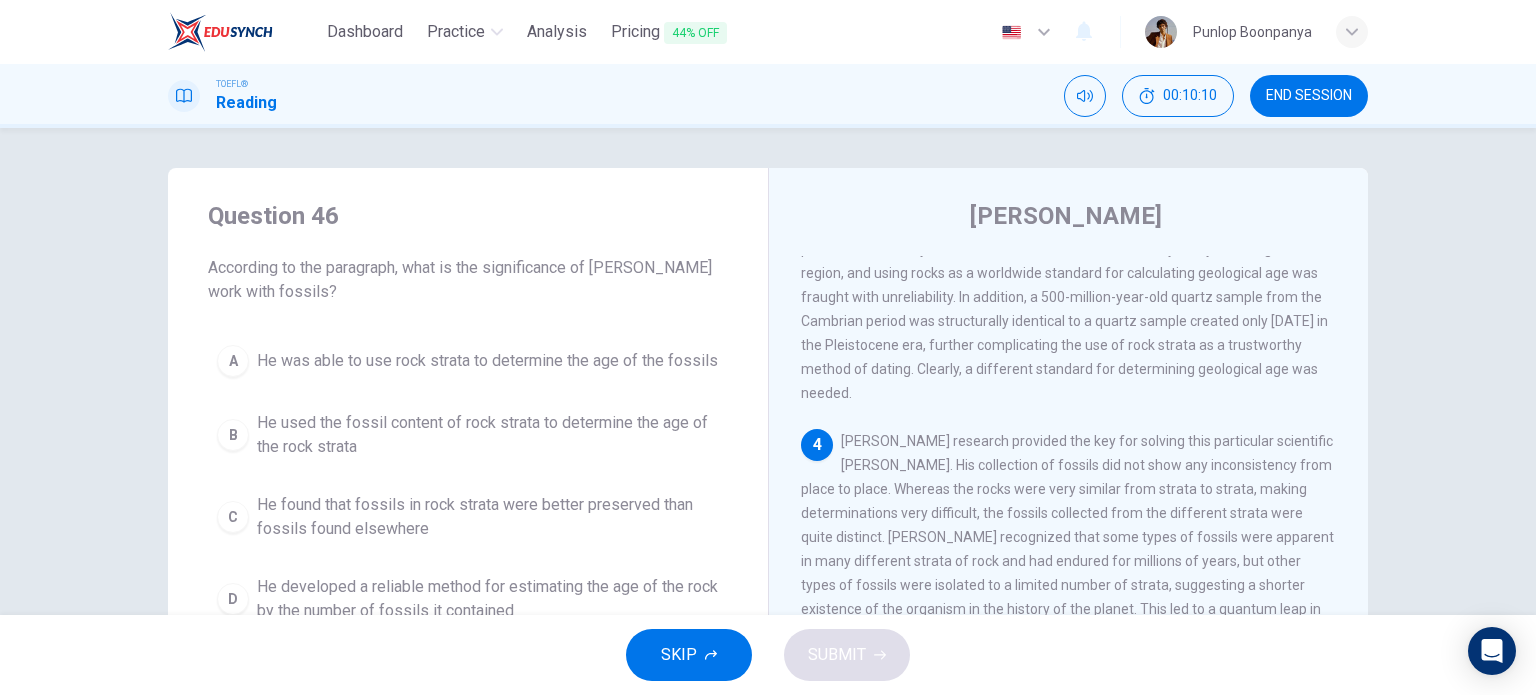 drag, startPoint x: 372, startPoint y: 439, endPoint x: 660, endPoint y: 527, distance: 301.14447 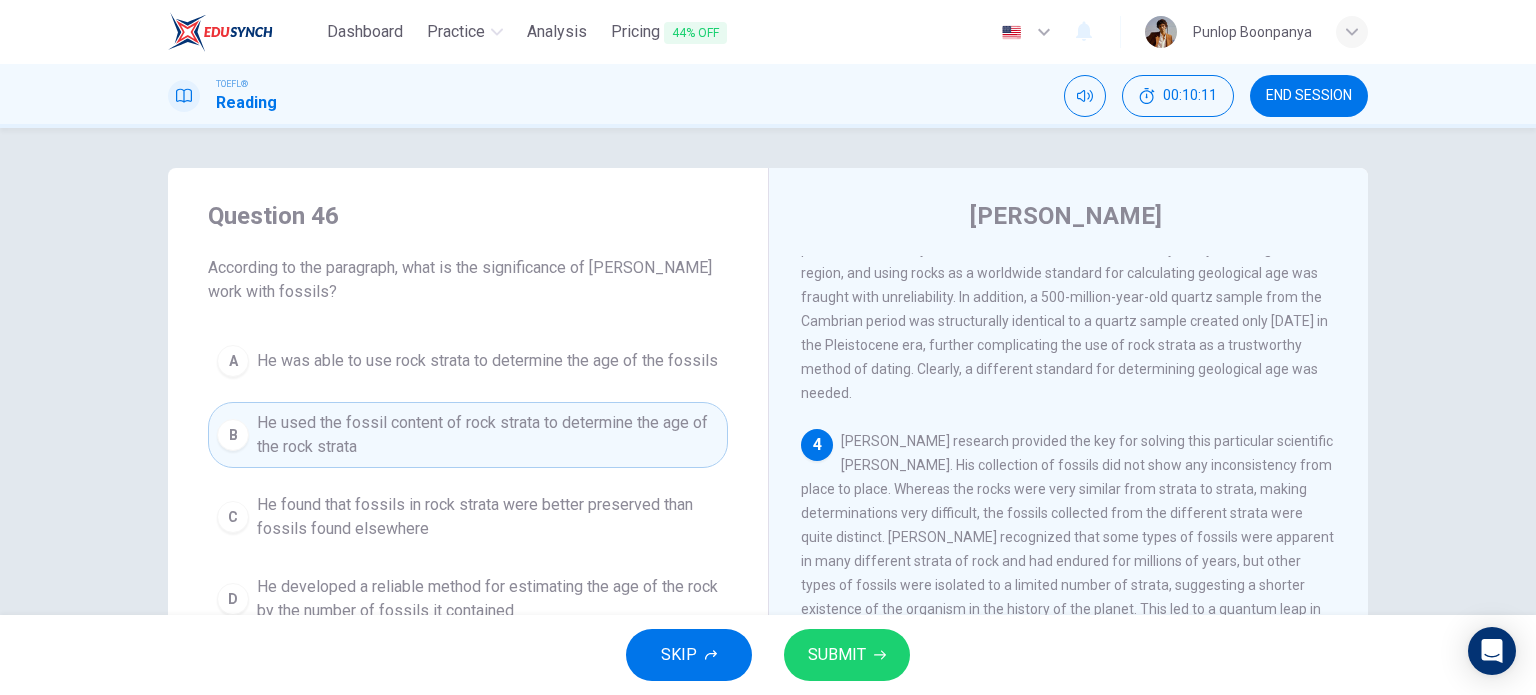 drag, startPoint x: 866, startPoint y: 670, endPoint x: 884, endPoint y: 670, distance: 18 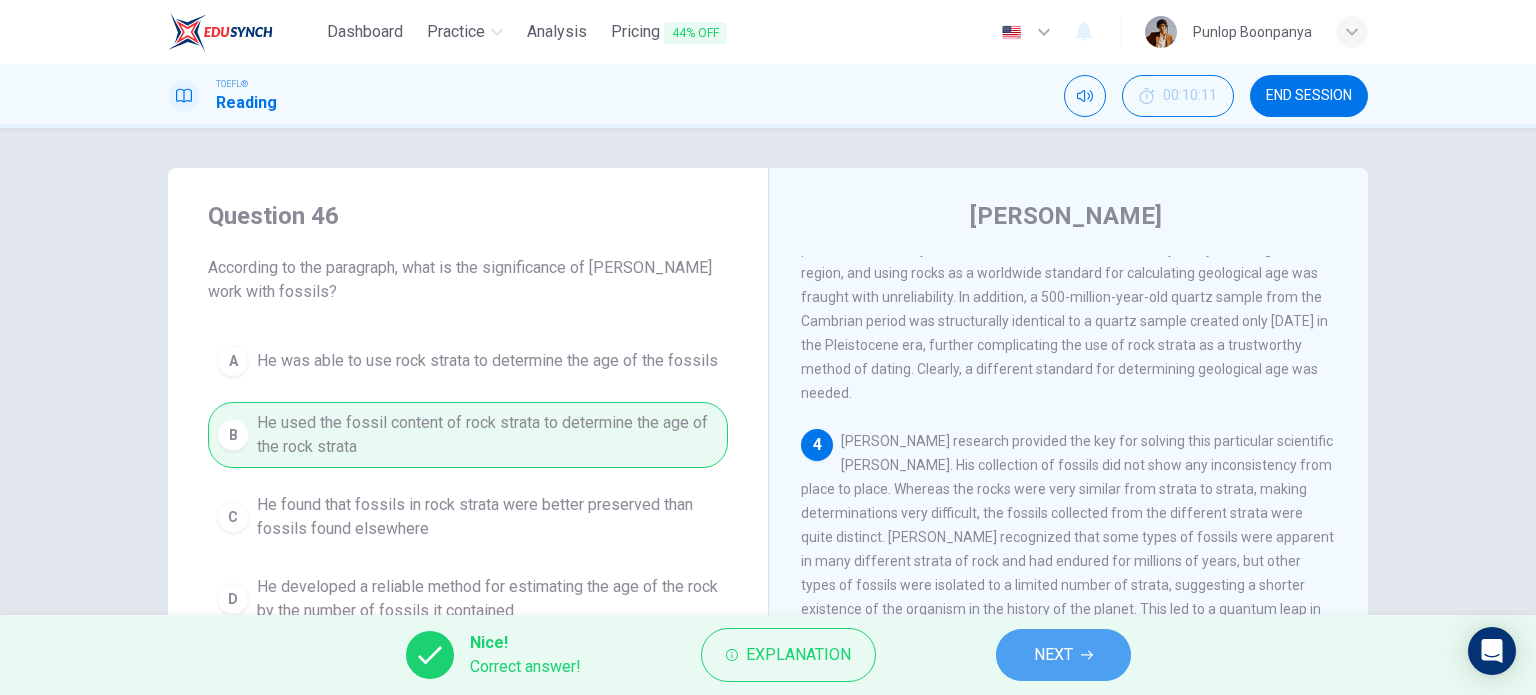 click on "NEXT" at bounding box center (1063, 655) 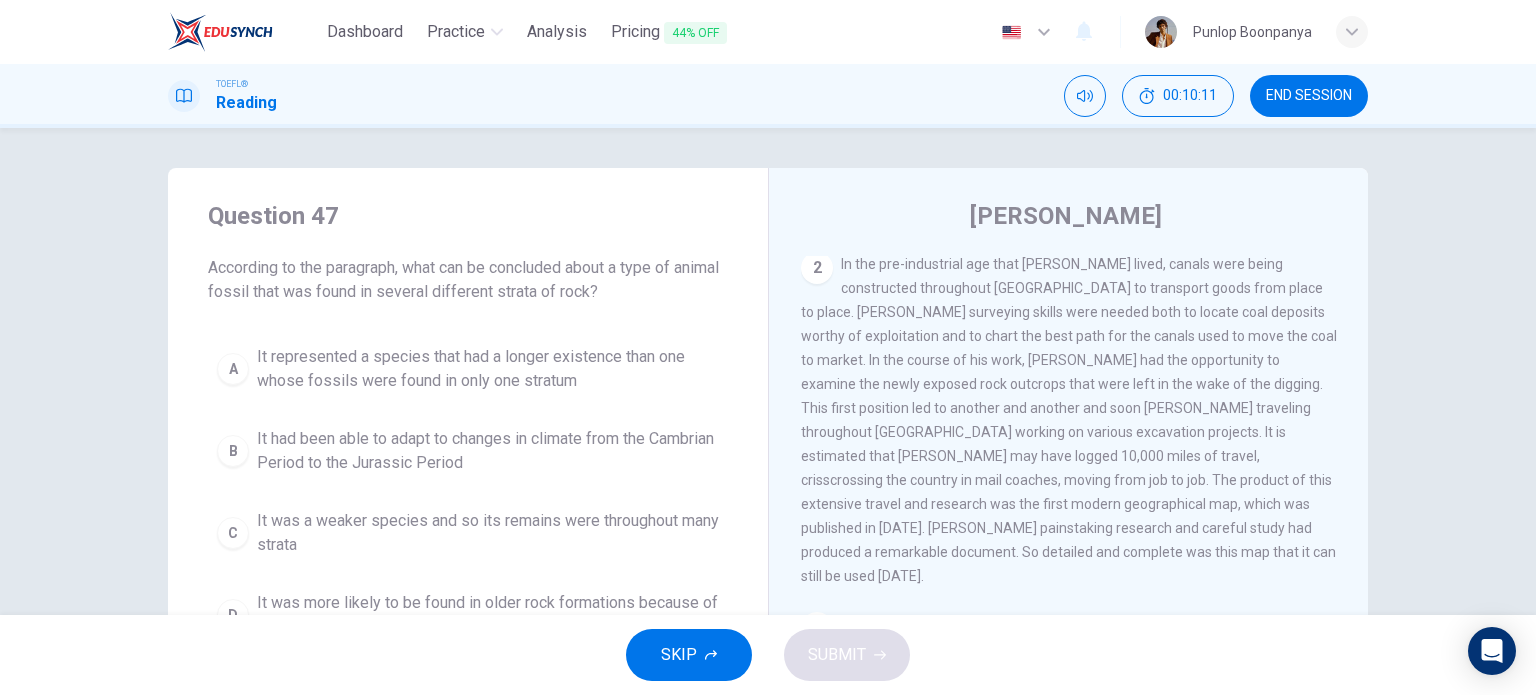 scroll, scrollTop: 0, scrollLeft: 0, axis: both 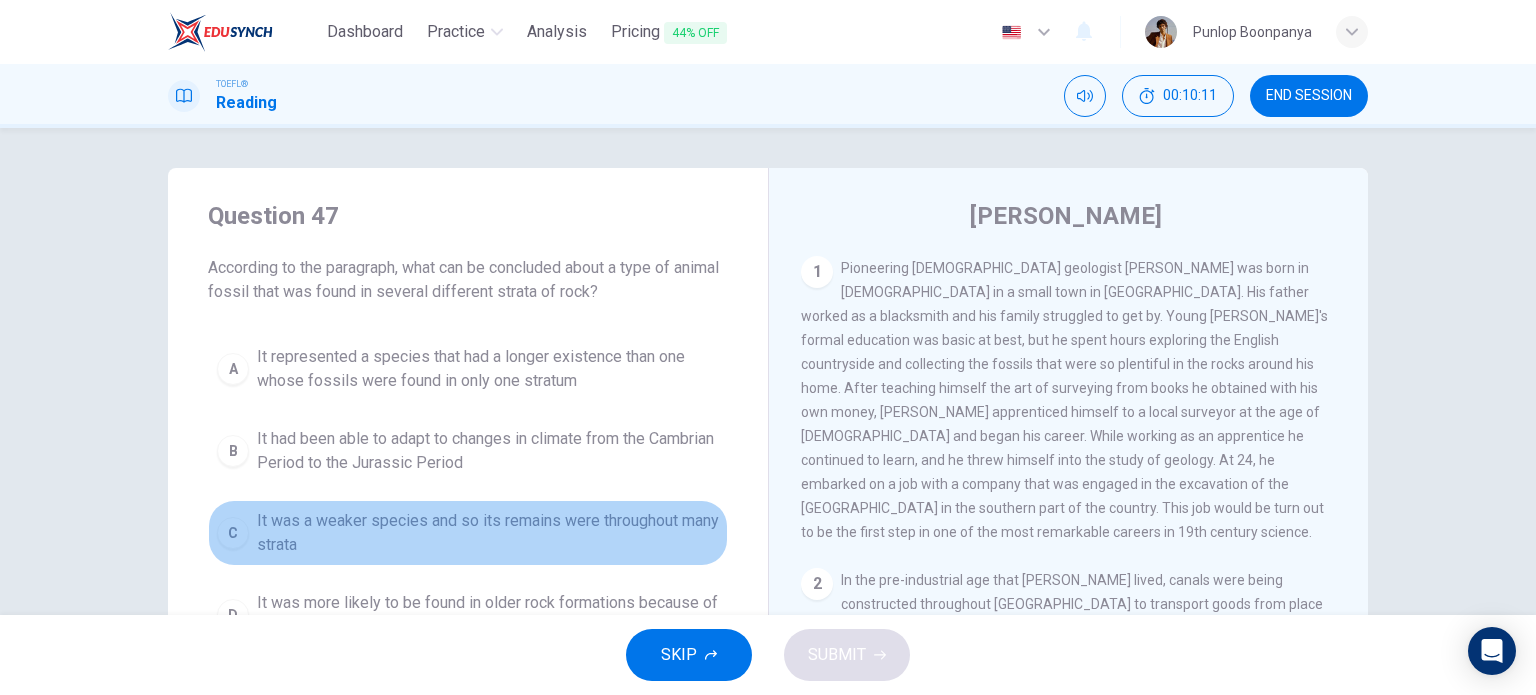 drag, startPoint x: 393, startPoint y: 525, endPoint x: 784, endPoint y: 633, distance: 405.64148 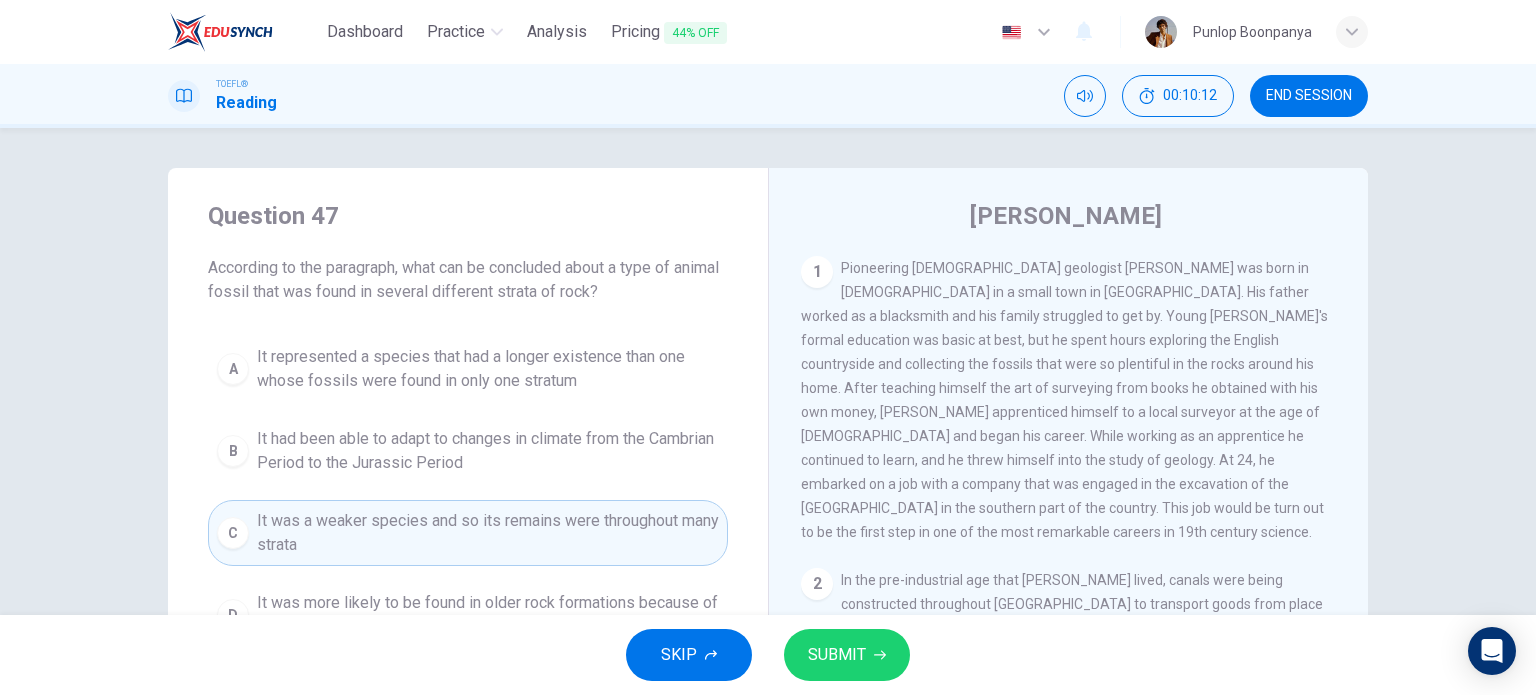 drag, startPoint x: 446, startPoint y: 379, endPoint x: 518, endPoint y: 407, distance: 77.25283 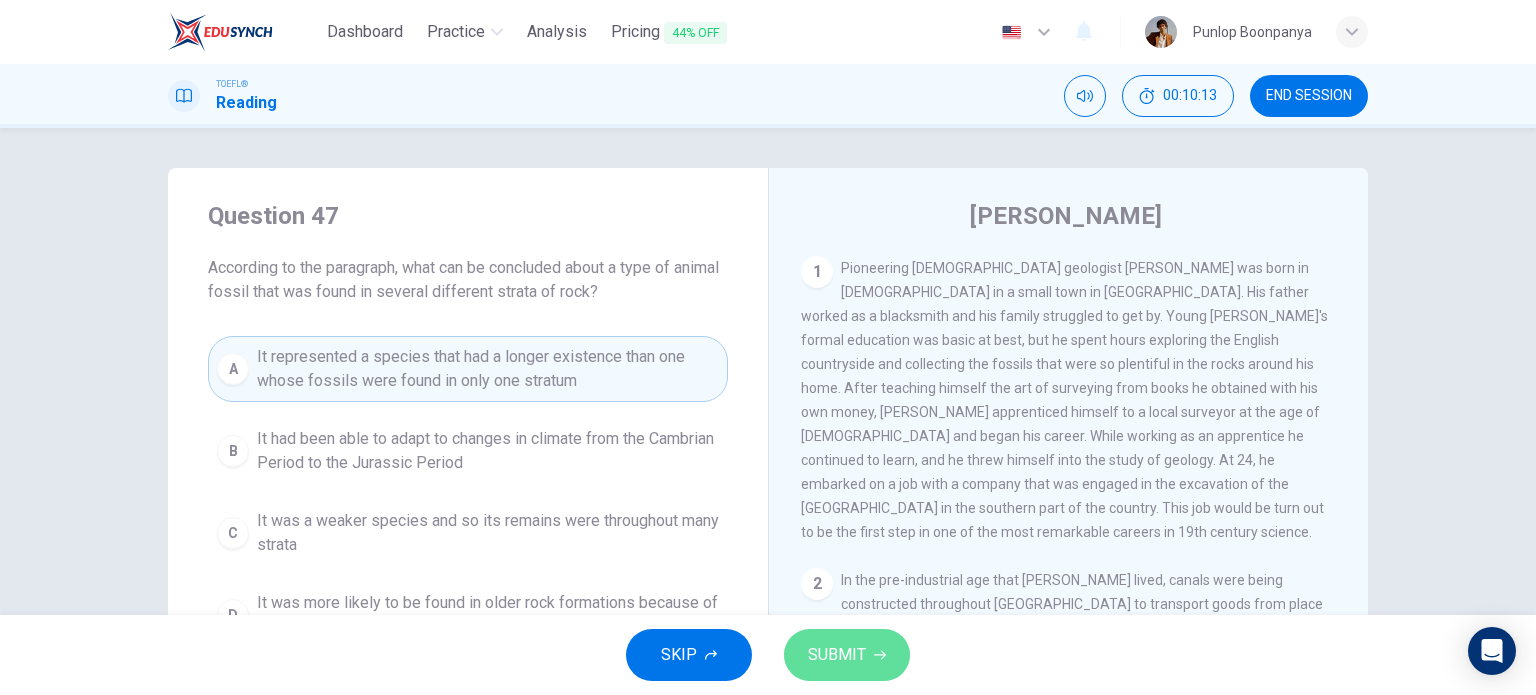 click on "SUBMIT" at bounding box center [837, 655] 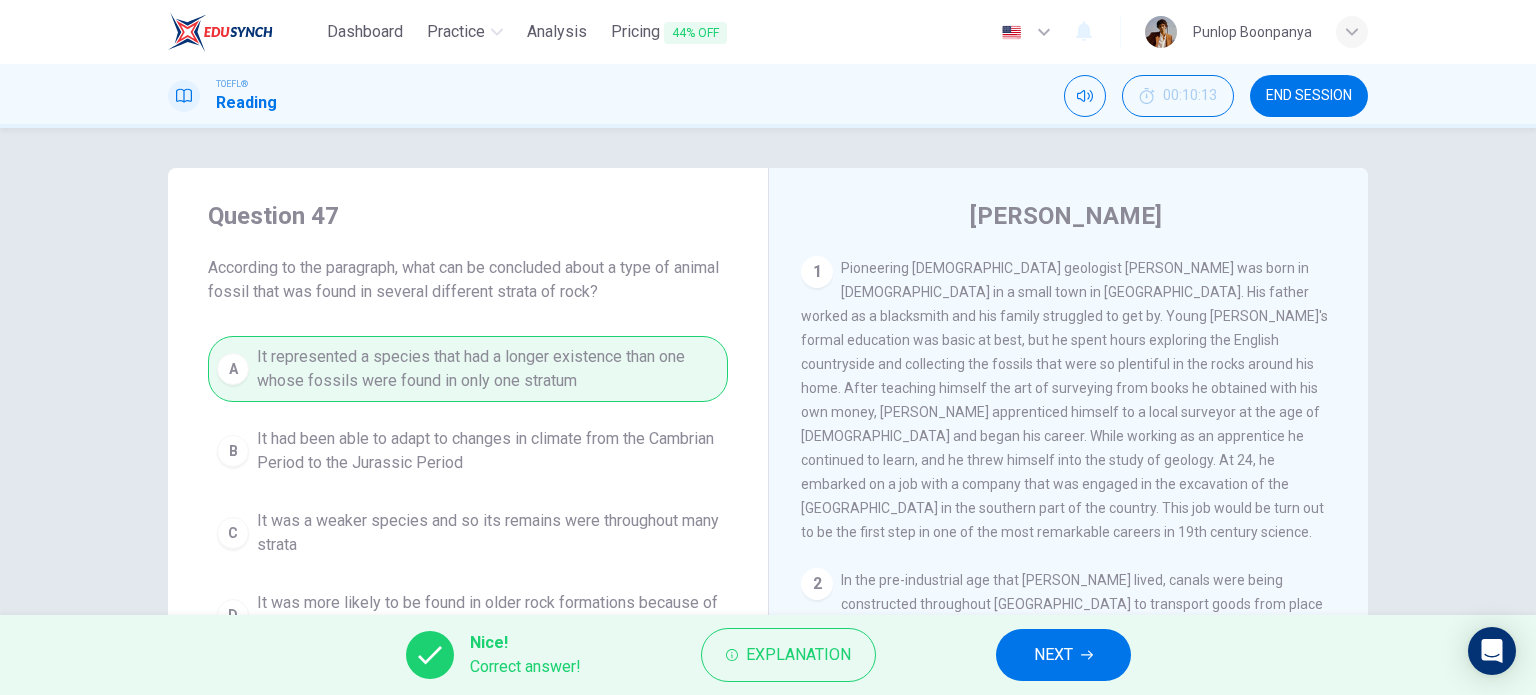 click on "Nice! Correct answer! Explanation NEXT" at bounding box center (768, 655) 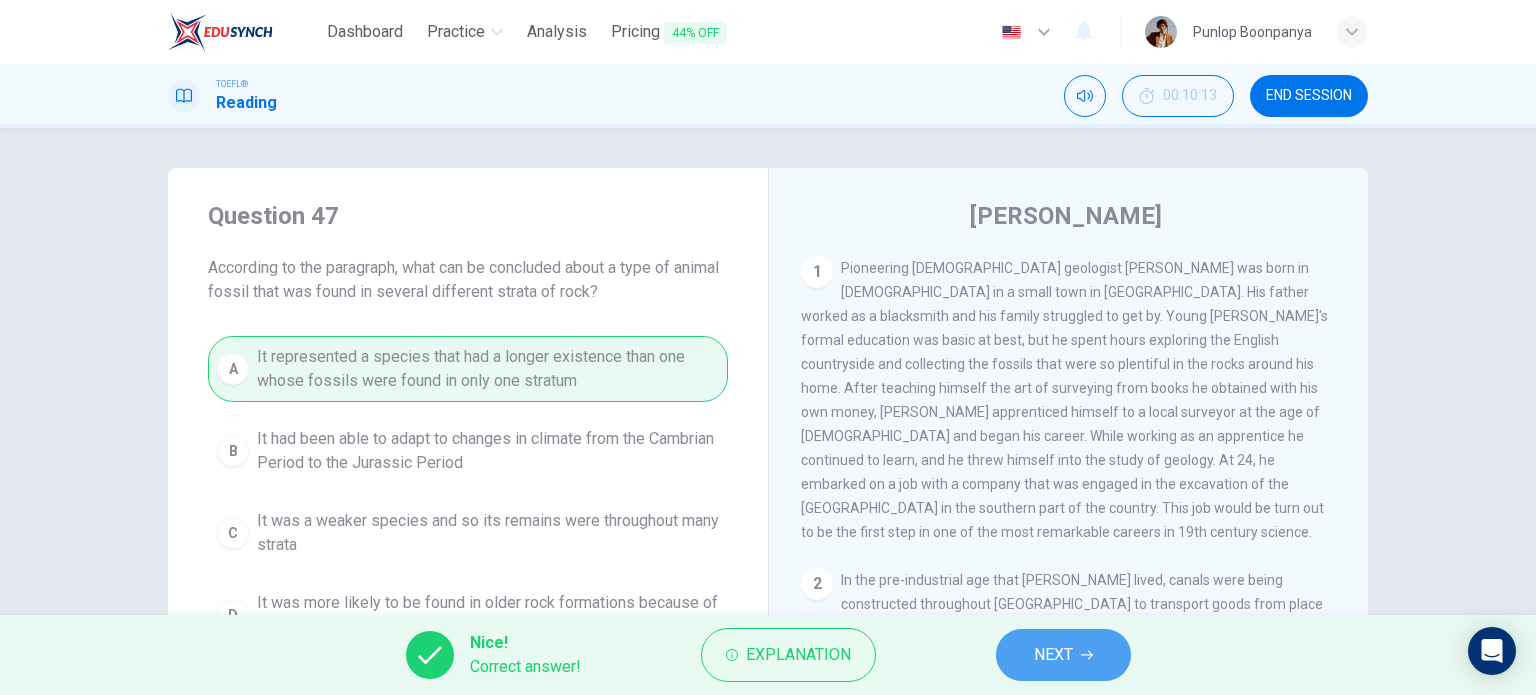 click on "NEXT" at bounding box center (1063, 655) 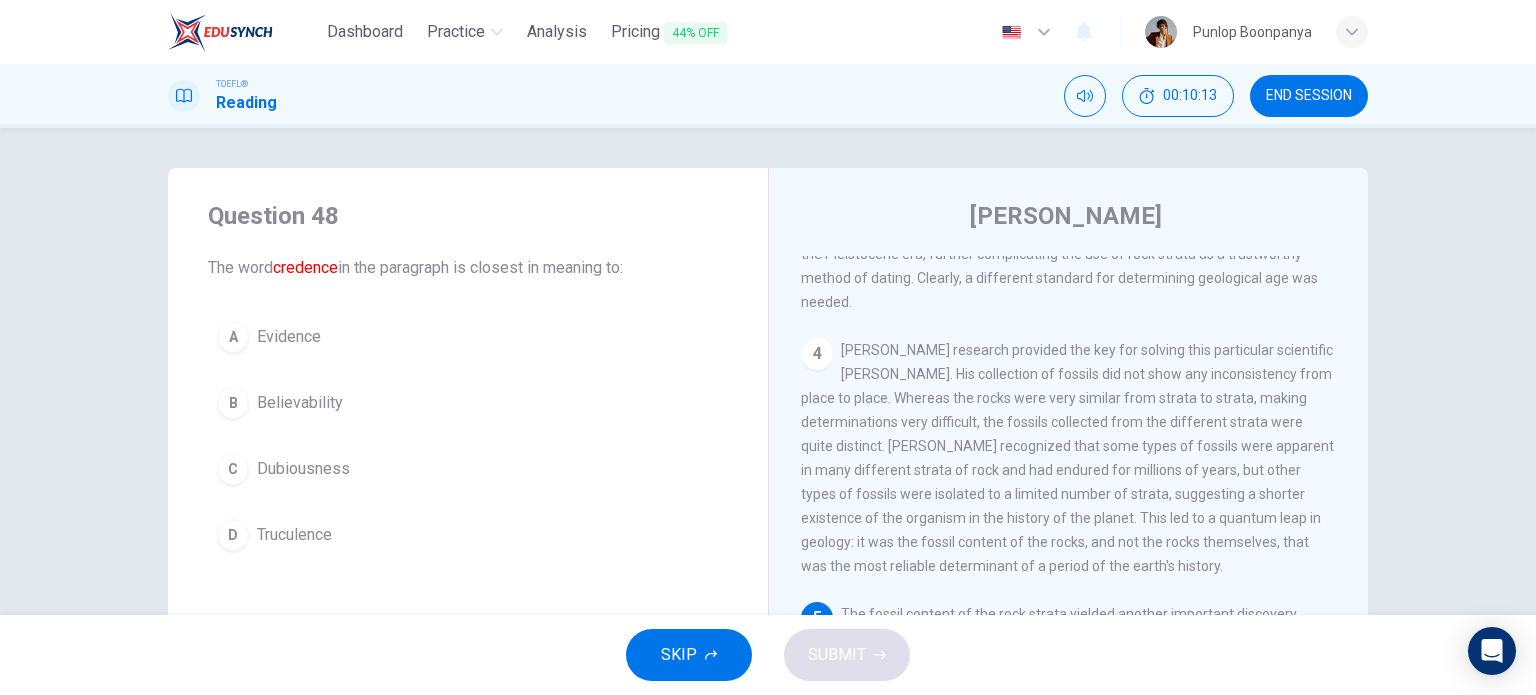 scroll, scrollTop: 859, scrollLeft: 0, axis: vertical 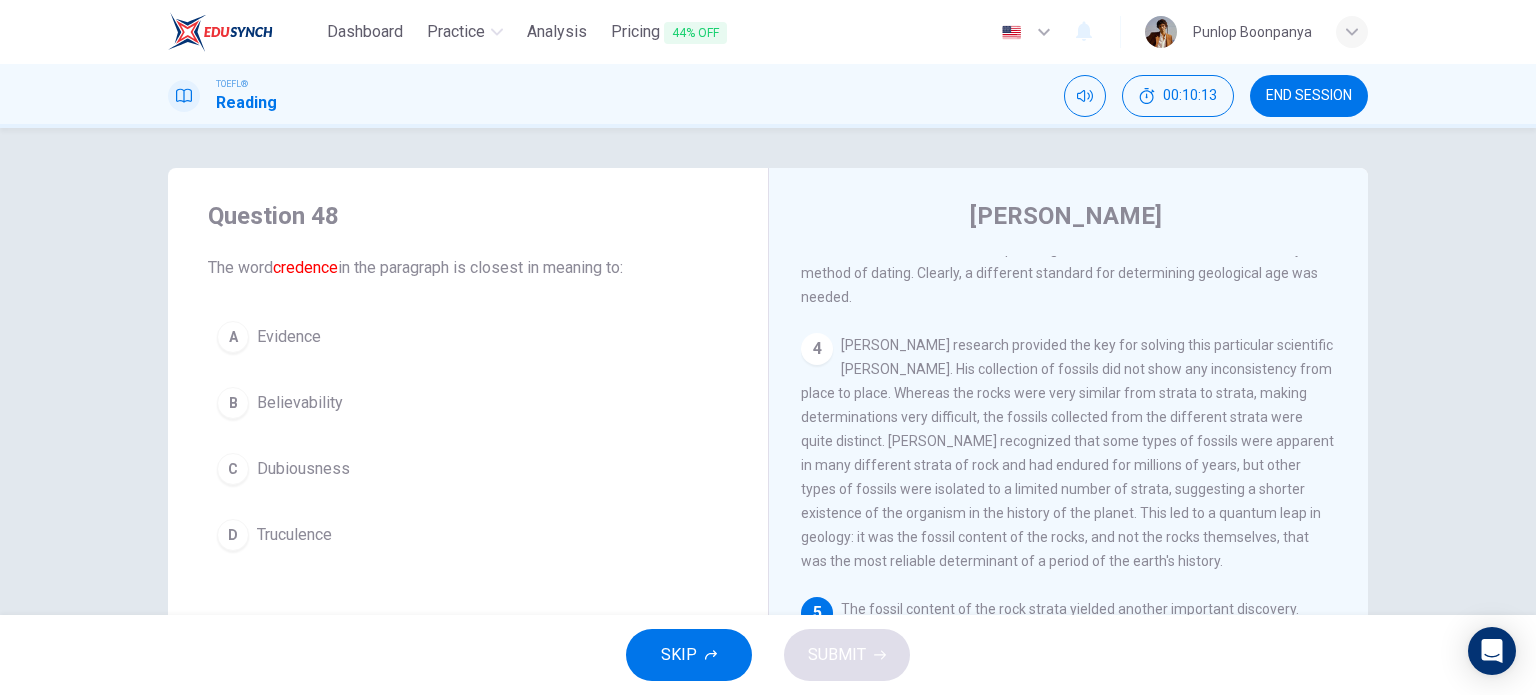 click on "D Truculence" at bounding box center [468, 535] 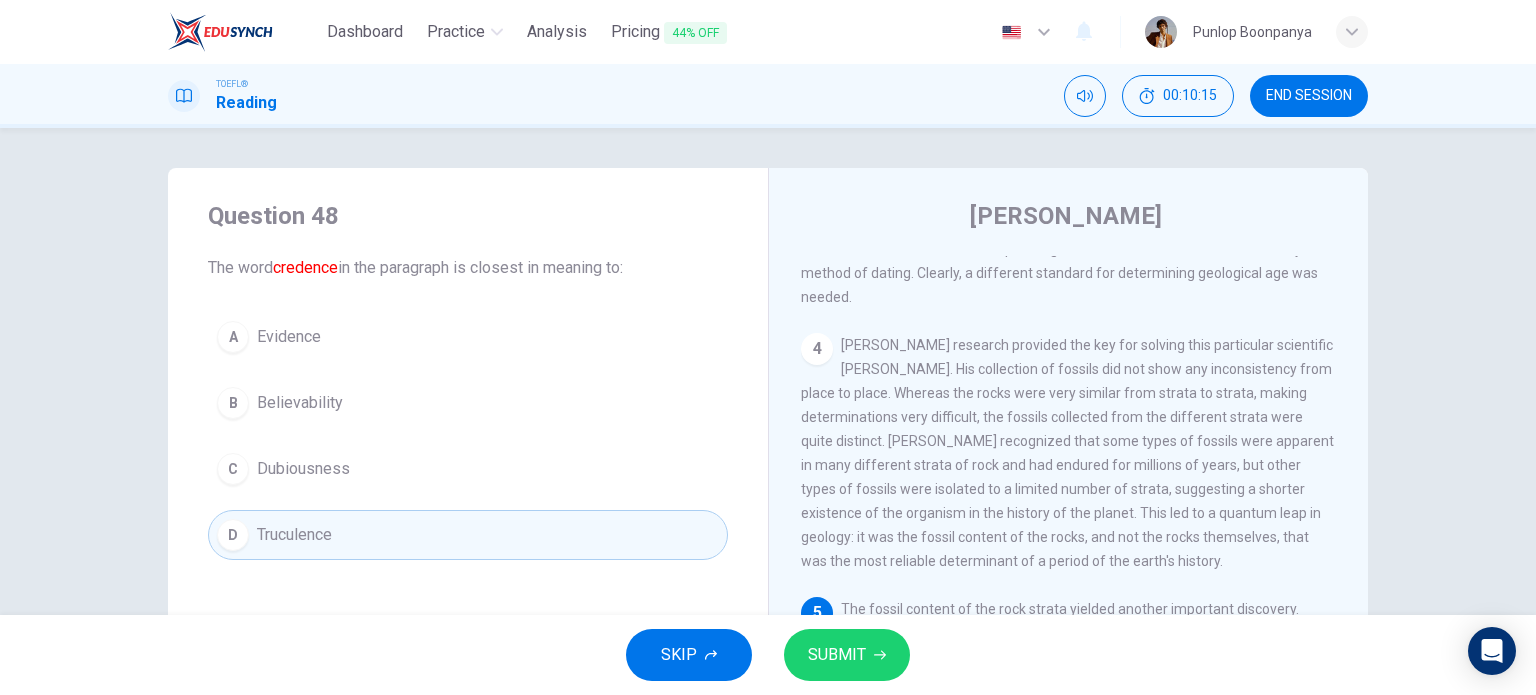 click on "SUBMIT" at bounding box center [847, 655] 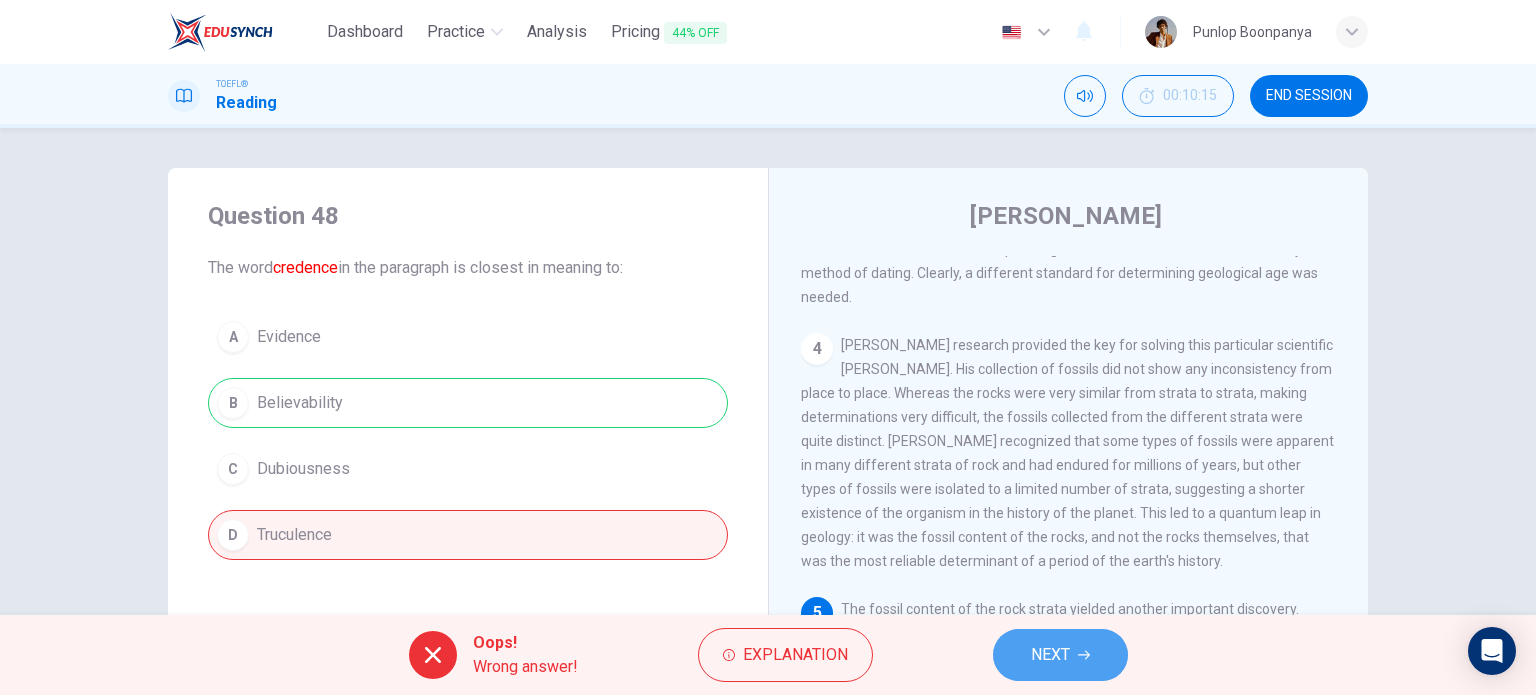 drag, startPoint x: 1068, startPoint y: 651, endPoint x: 640, endPoint y: 545, distance: 440.93085 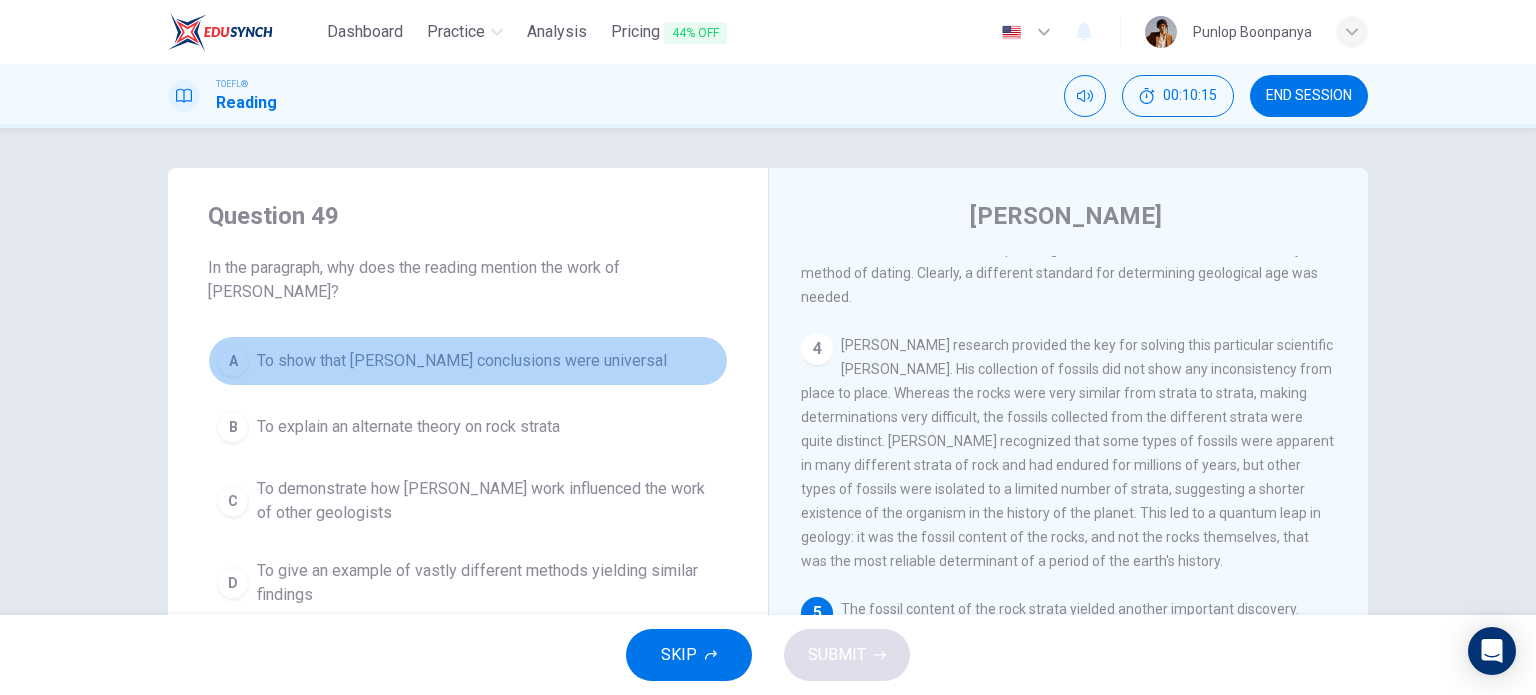 drag, startPoint x: 335, startPoint y: 375, endPoint x: 708, endPoint y: 547, distance: 410.7469 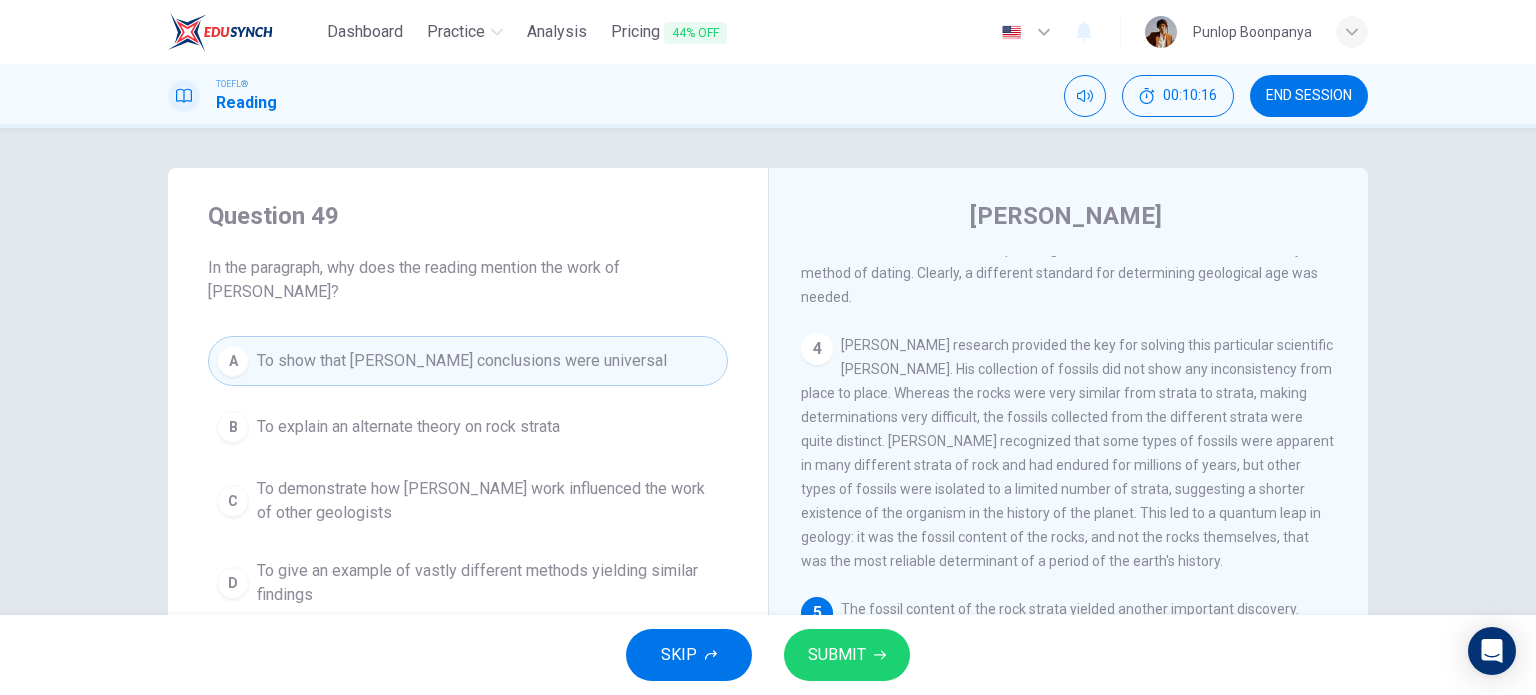 click on "SKIP SUBMIT" at bounding box center (768, 655) 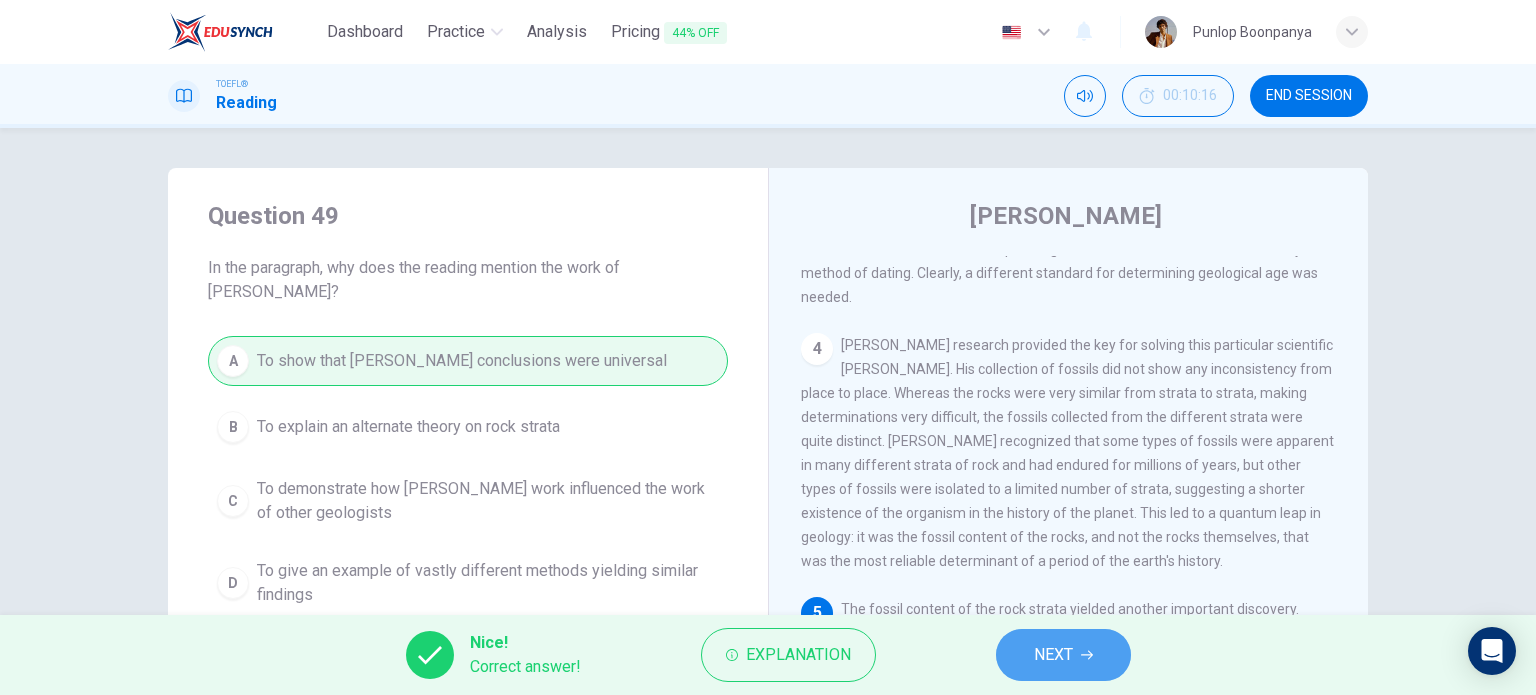 click on "NEXT" at bounding box center [1053, 655] 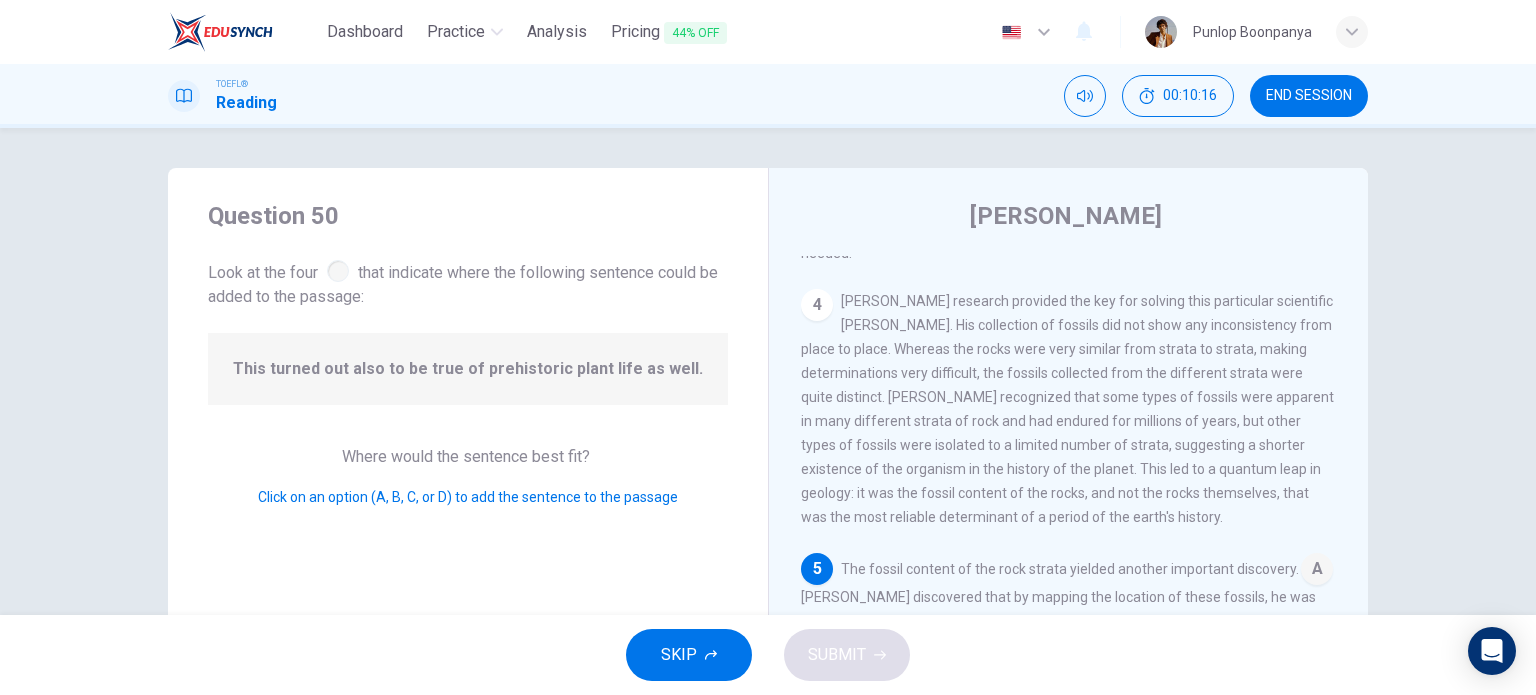 scroll, scrollTop: 907, scrollLeft: 0, axis: vertical 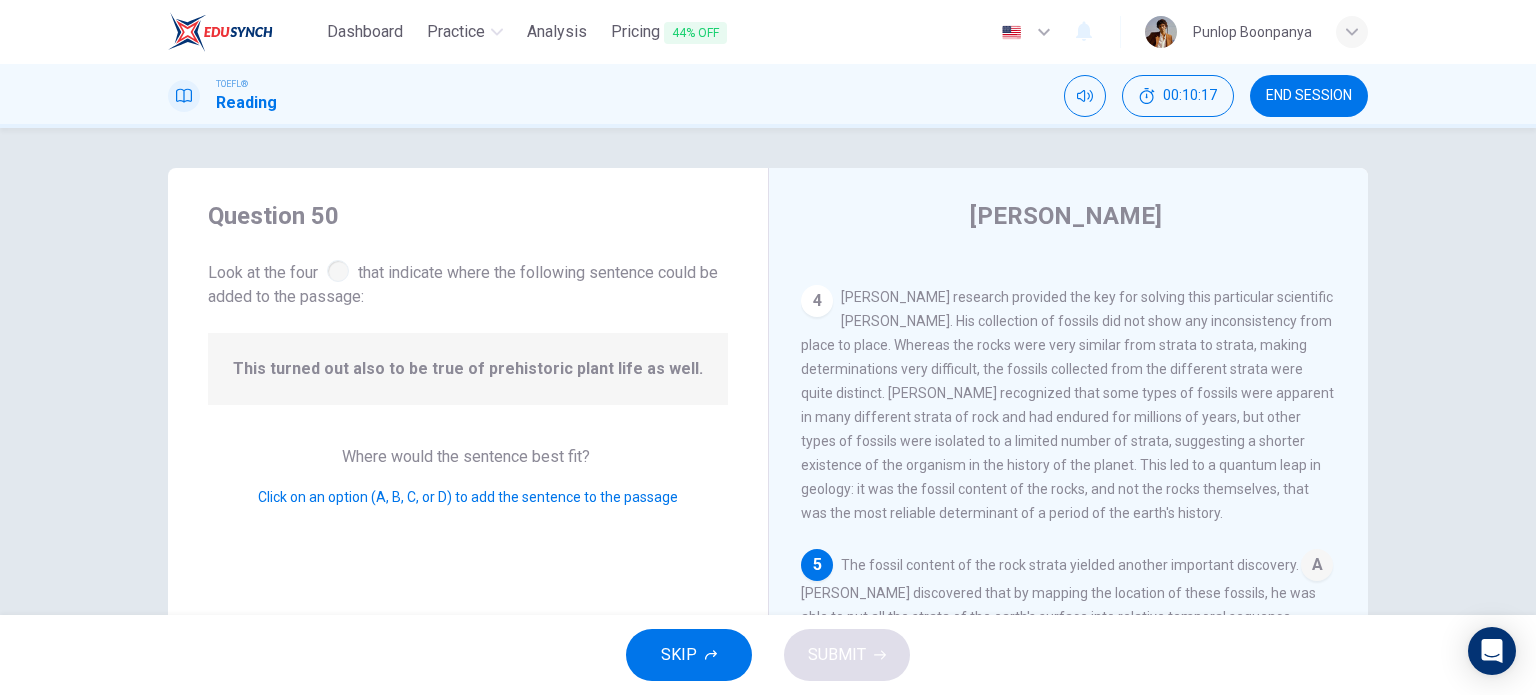 click at bounding box center [1317, 567] 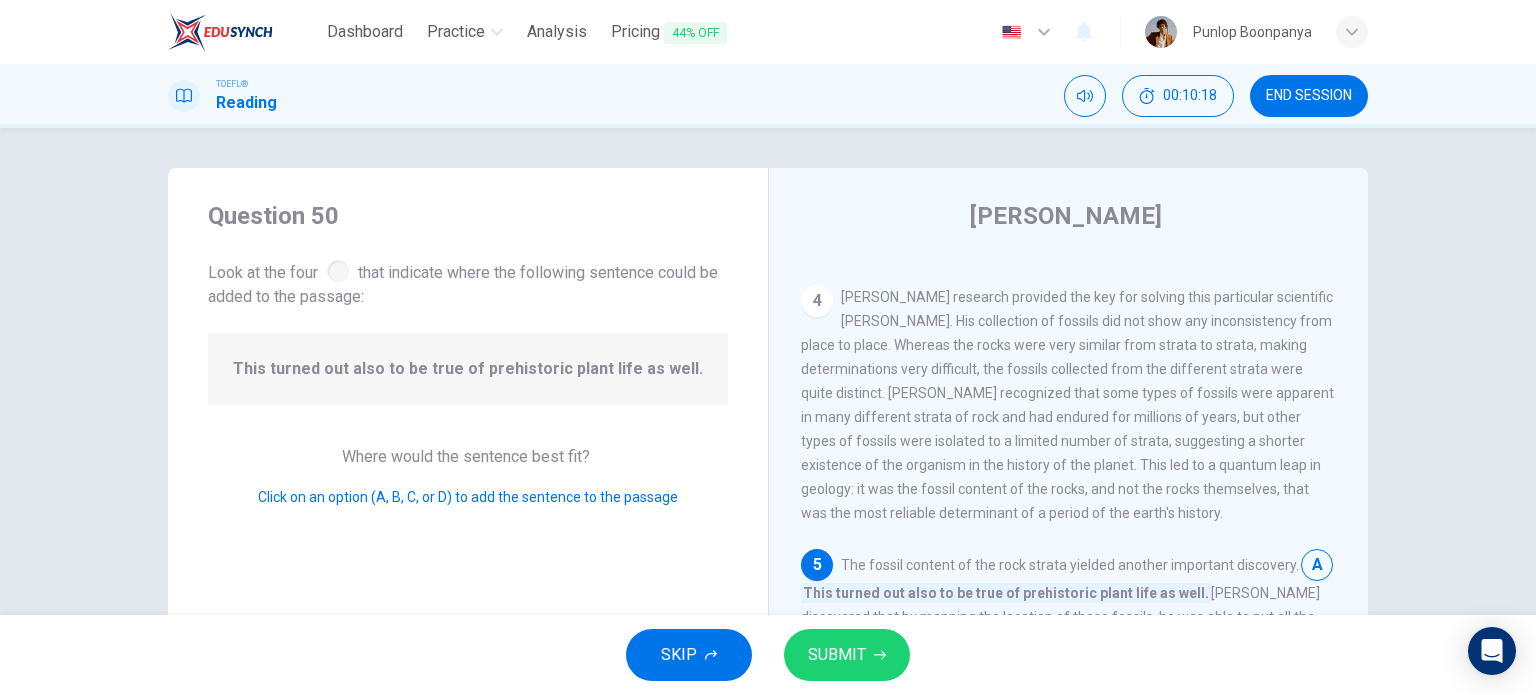 scroll, scrollTop: 931, scrollLeft: 0, axis: vertical 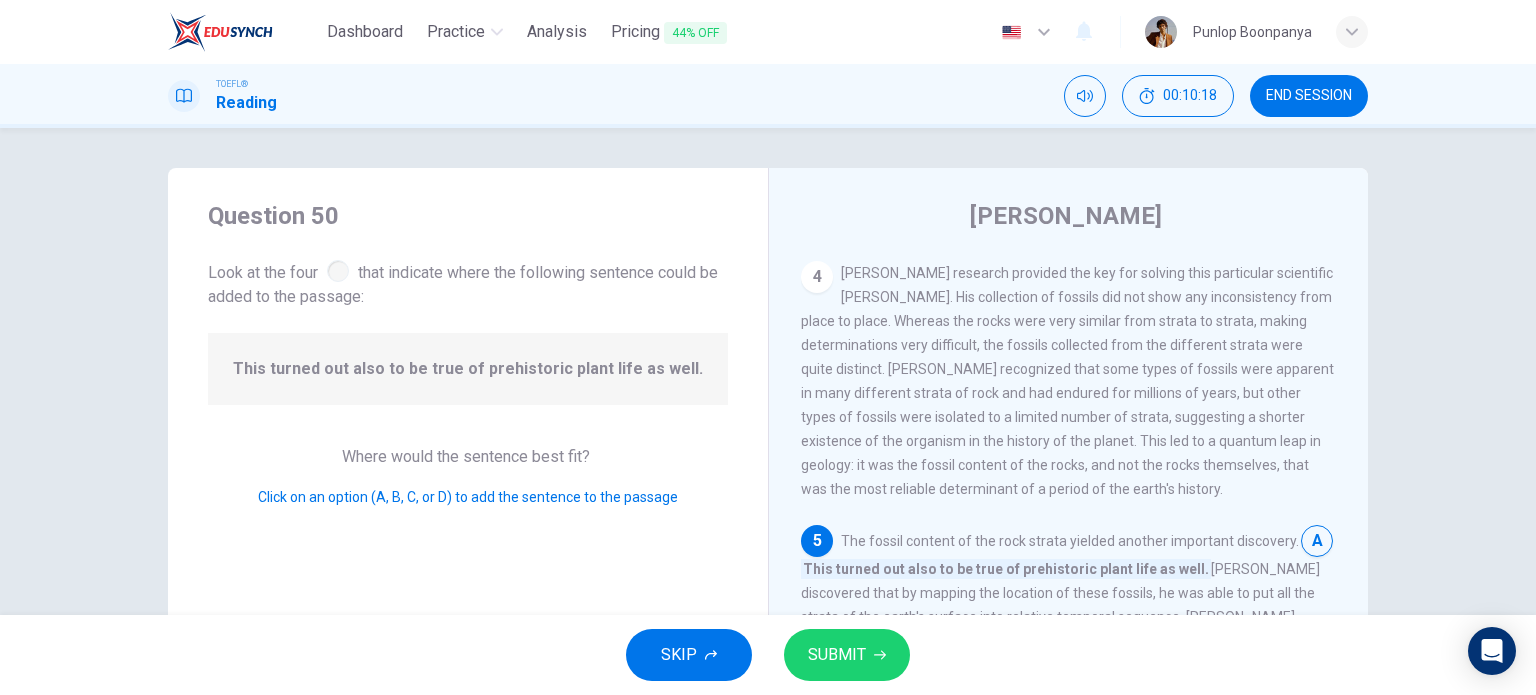 click on "SKIP SUBMIT" at bounding box center [768, 655] 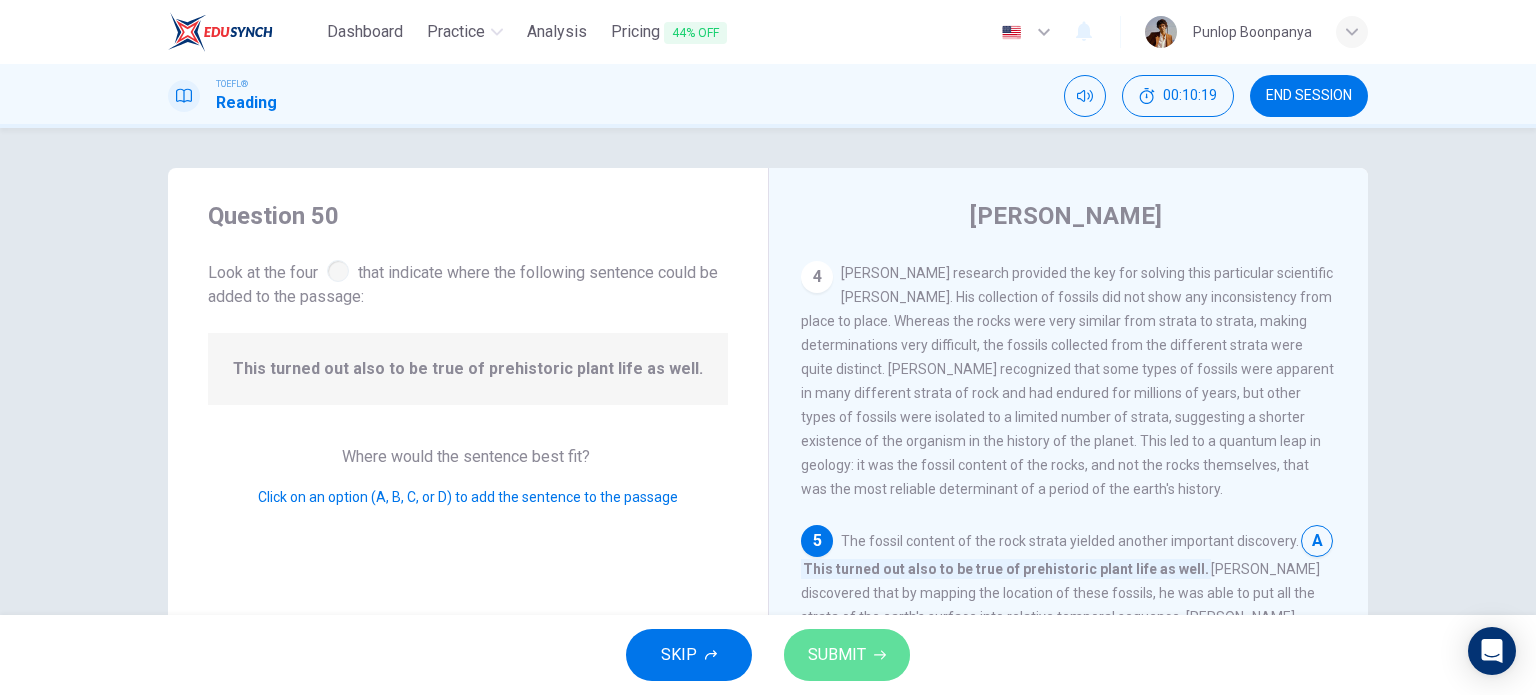 click on "SUBMIT" at bounding box center (837, 655) 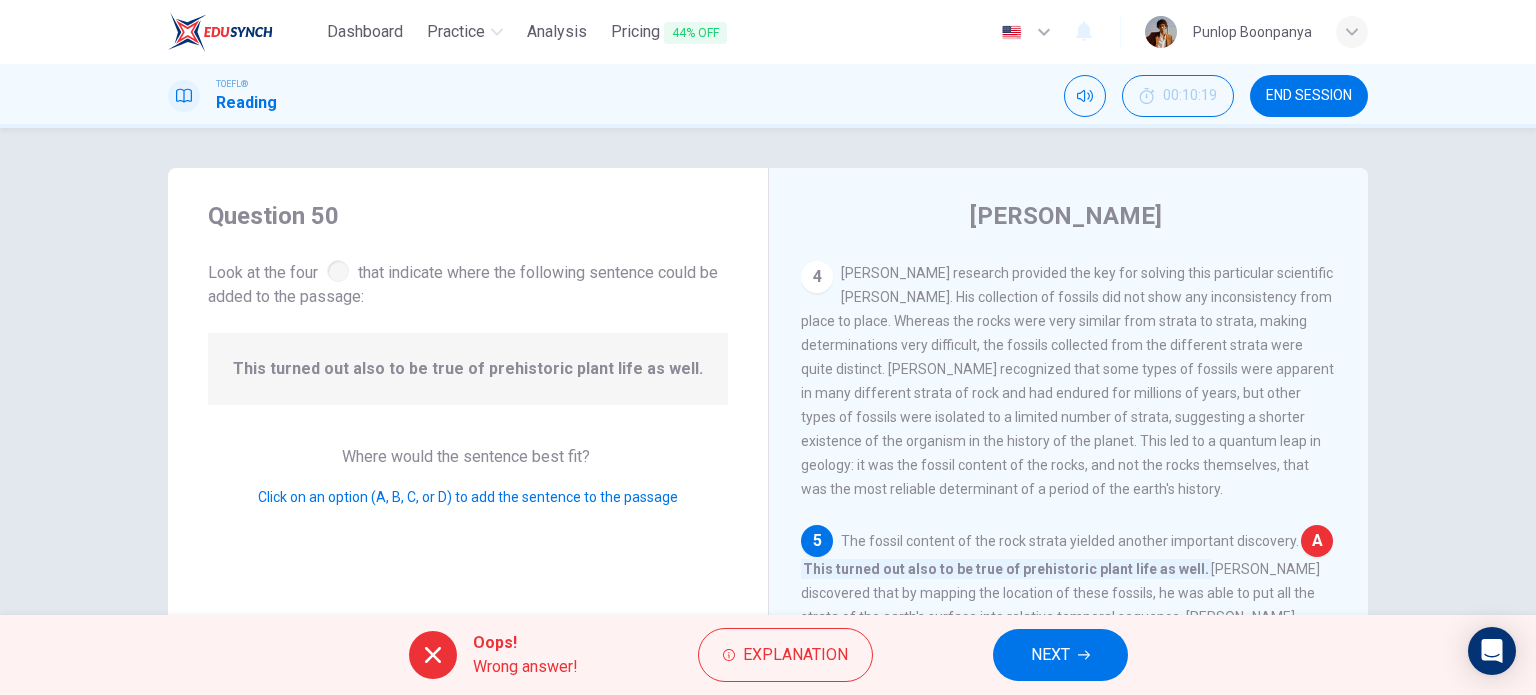click on "NEXT" at bounding box center [1060, 655] 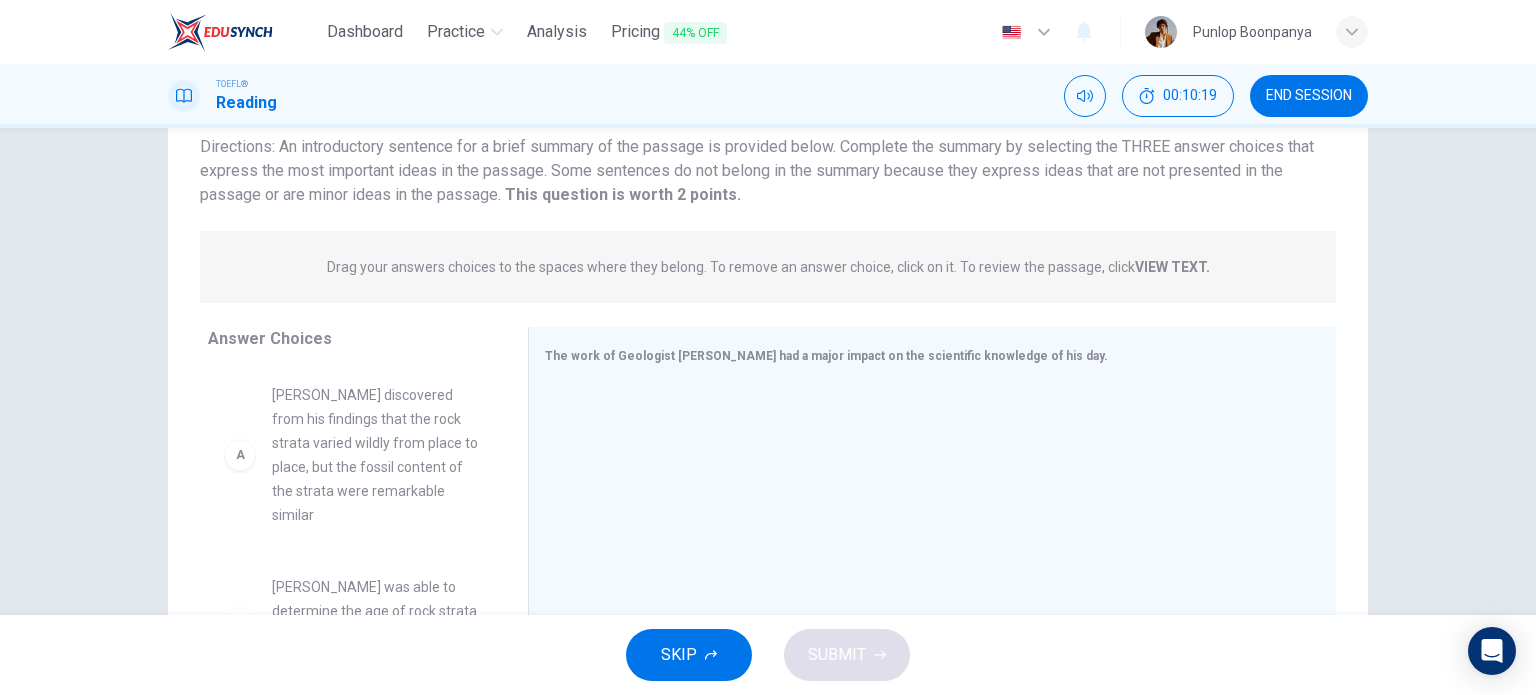 scroll, scrollTop: 288, scrollLeft: 0, axis: vertical 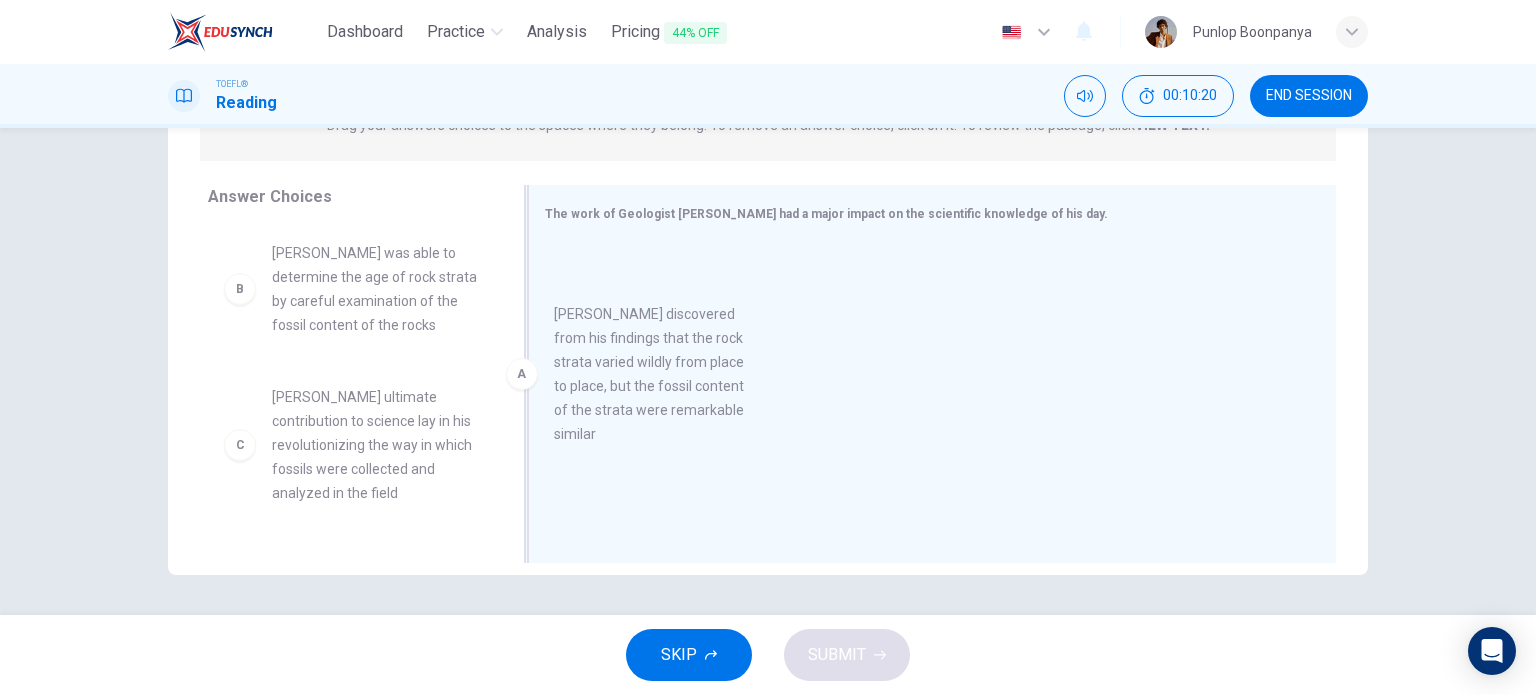 drag, startPoint x: 635, startPoint y: 406, endPoint x: 820, endPoint y: 437, distance: 187.57932 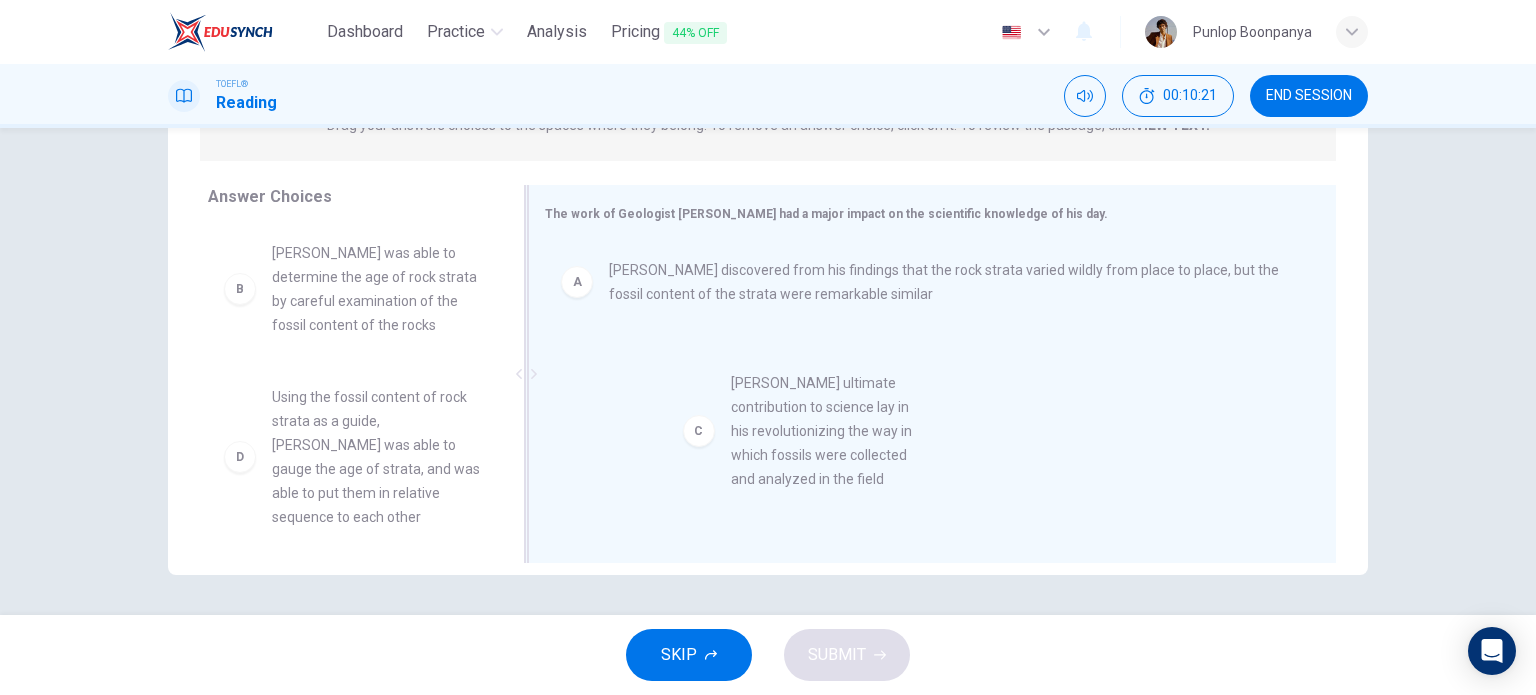 drag, startPoint x: 361, startPoint y: 438, endPoint x: 521, endPoint y: 457, distance: 161.12418 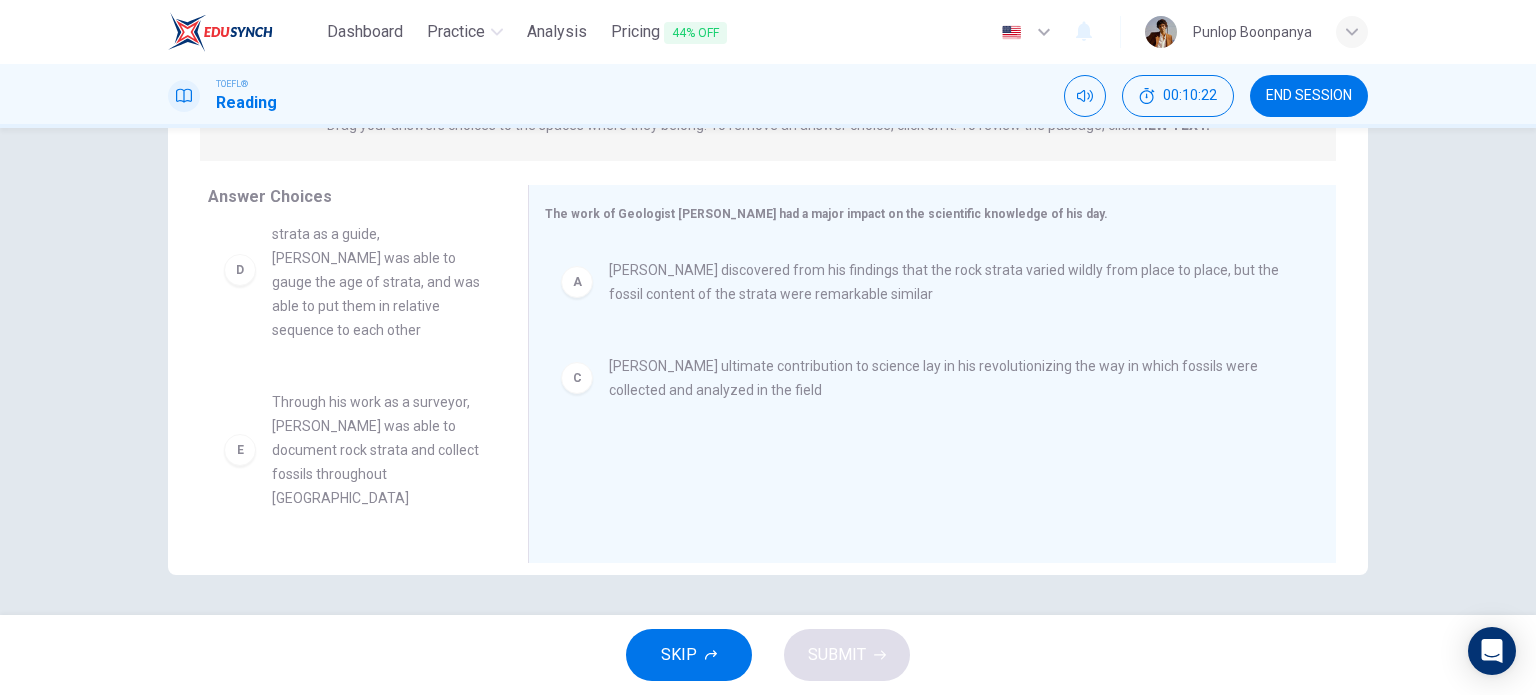 scroll, scrollTop: 200, scrollLeft: 0, axis: vertical 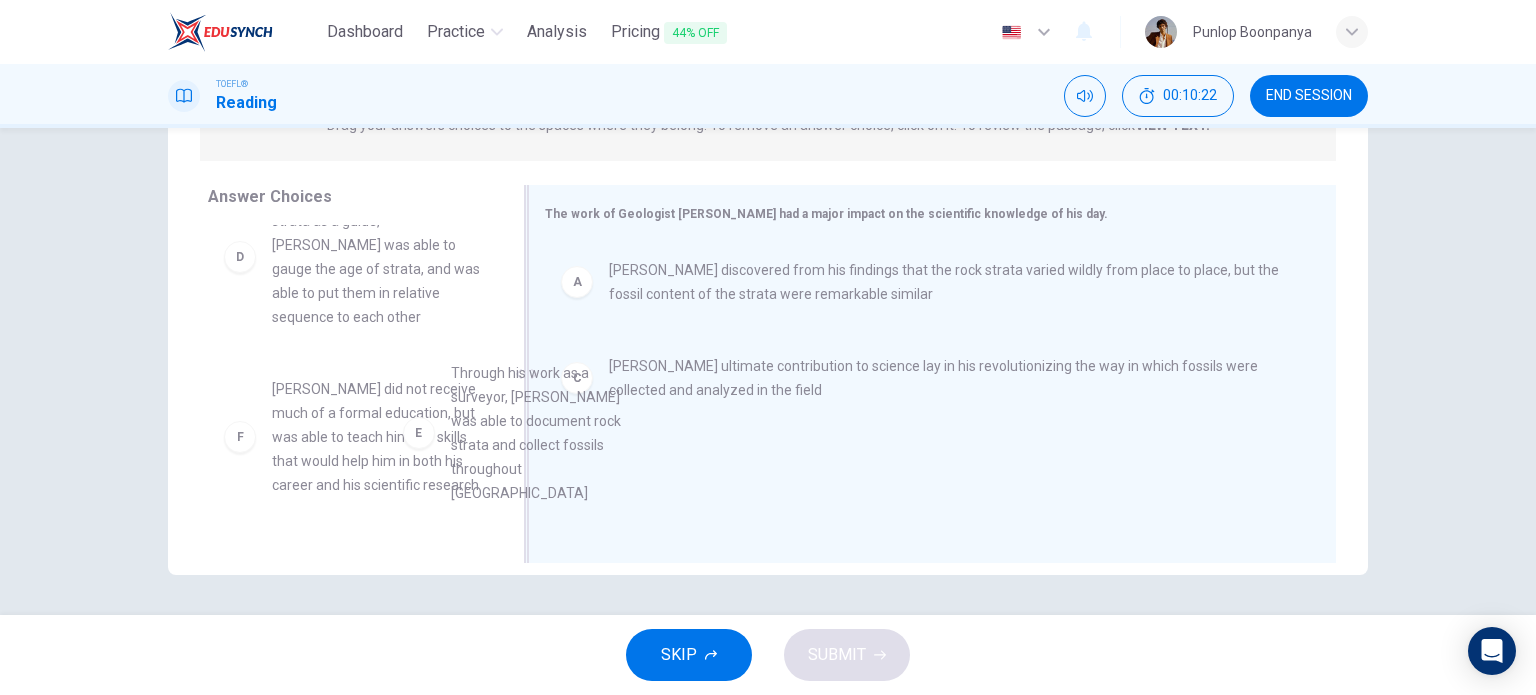 drag, startPoint x: 383, startPoint y: 445, endPoint x: 836, endPoint y: 531, distance: 461.0911 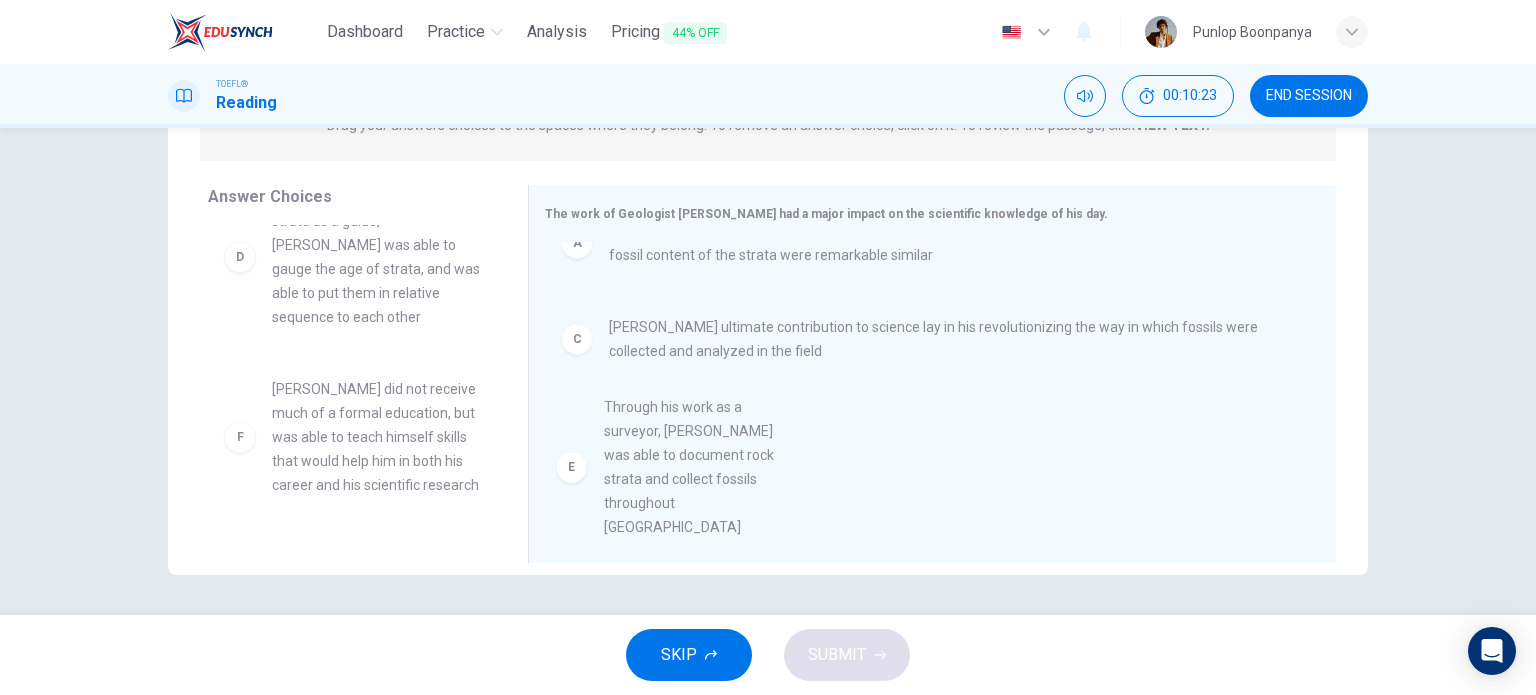 scroll, scrollTop: 4, scrollLeft: 0, axis: vertical 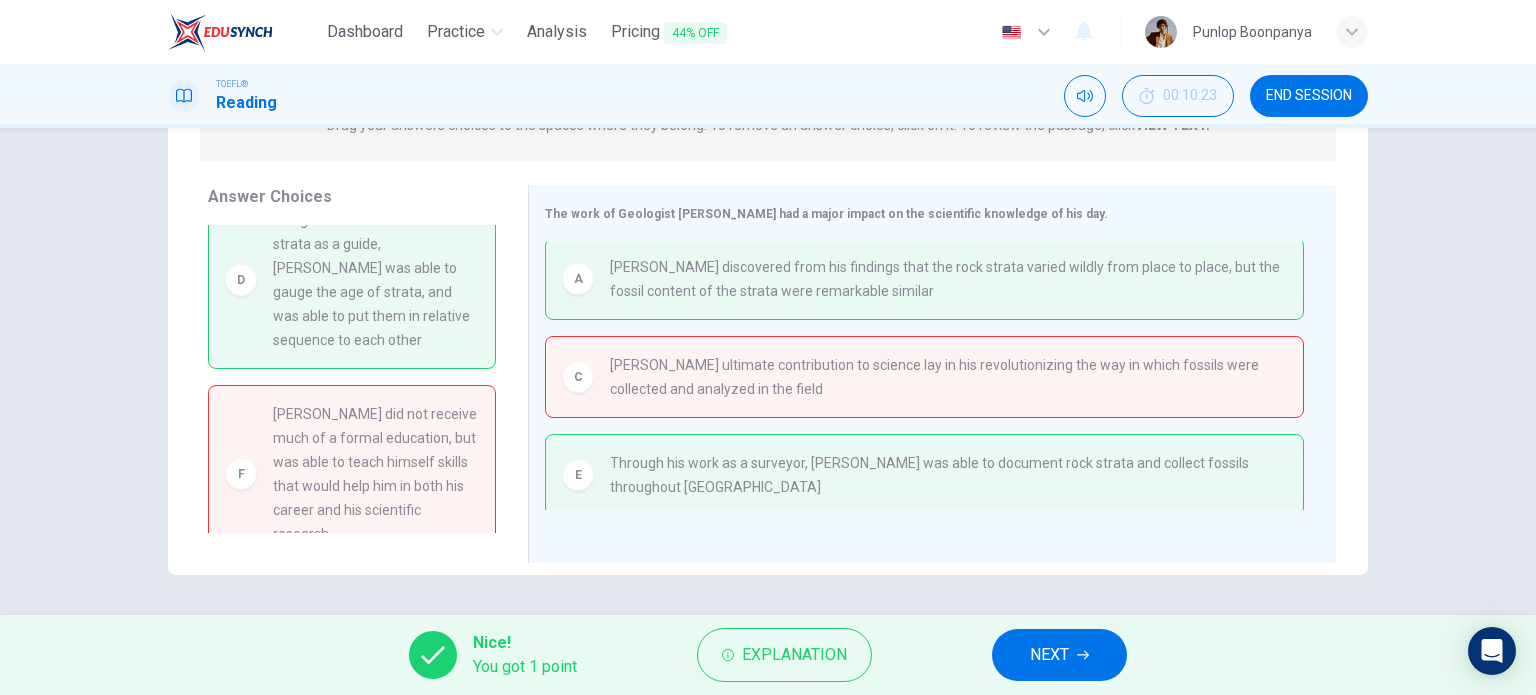 click on "Nice! You got 1
point Explanation NEXT" at bounding box center (768, 655) 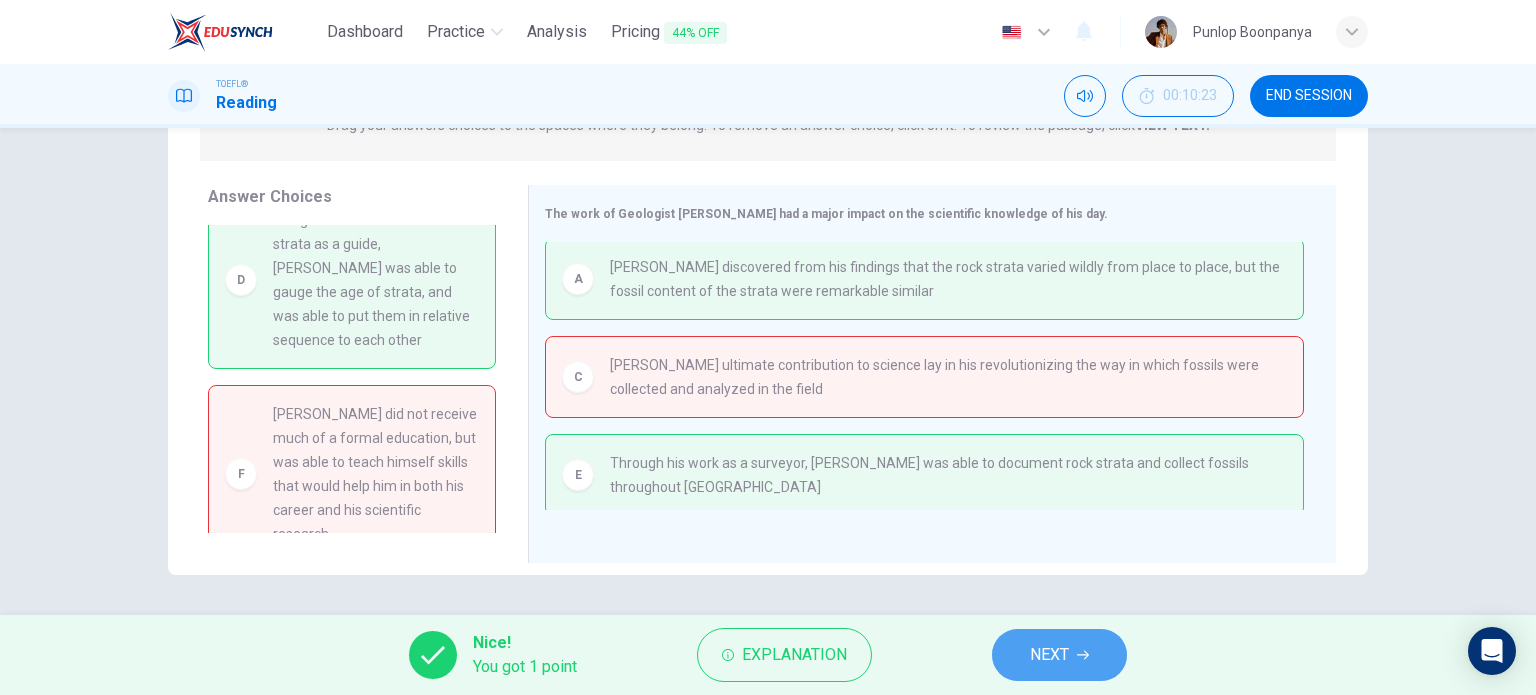 click on "NEXT" at bounding box center [1059, 655] 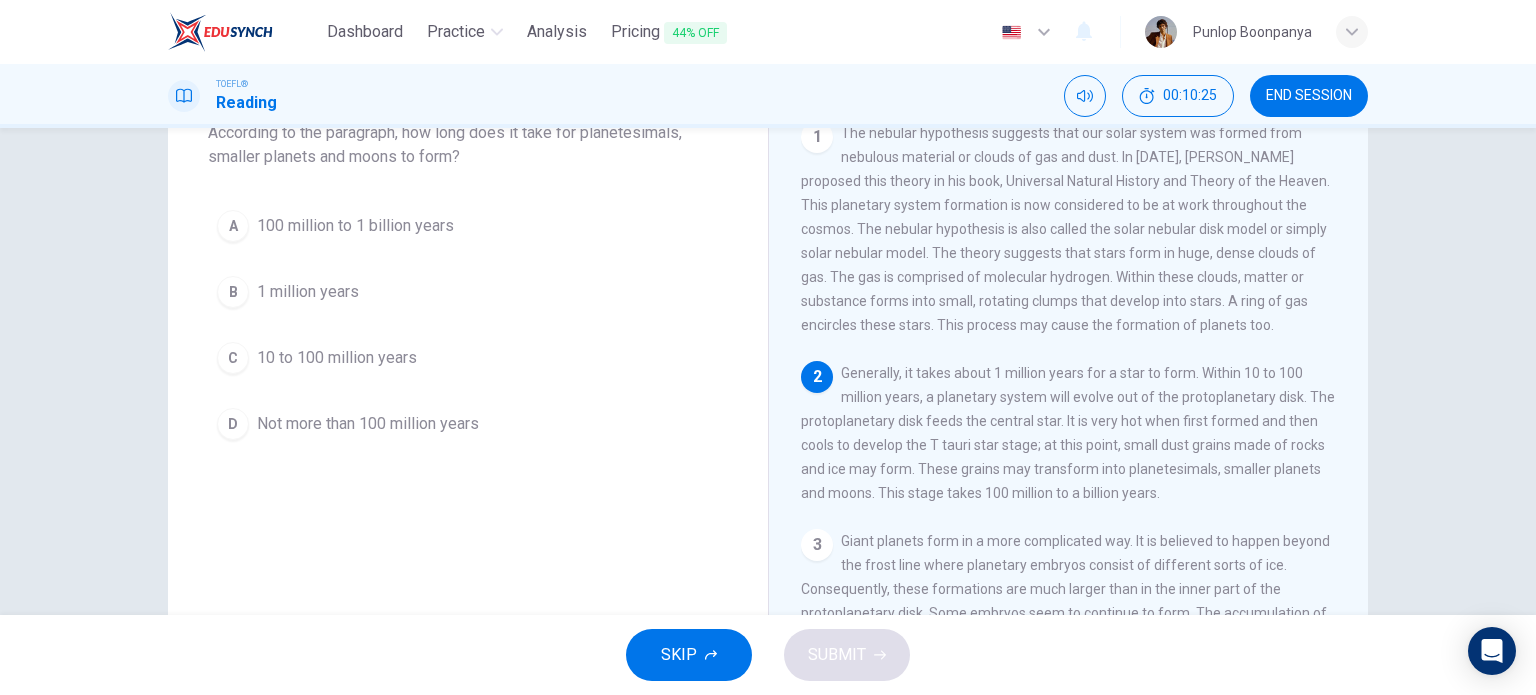 scroll, scrollTop: 88, scrollLeft: 0, axis: vertical 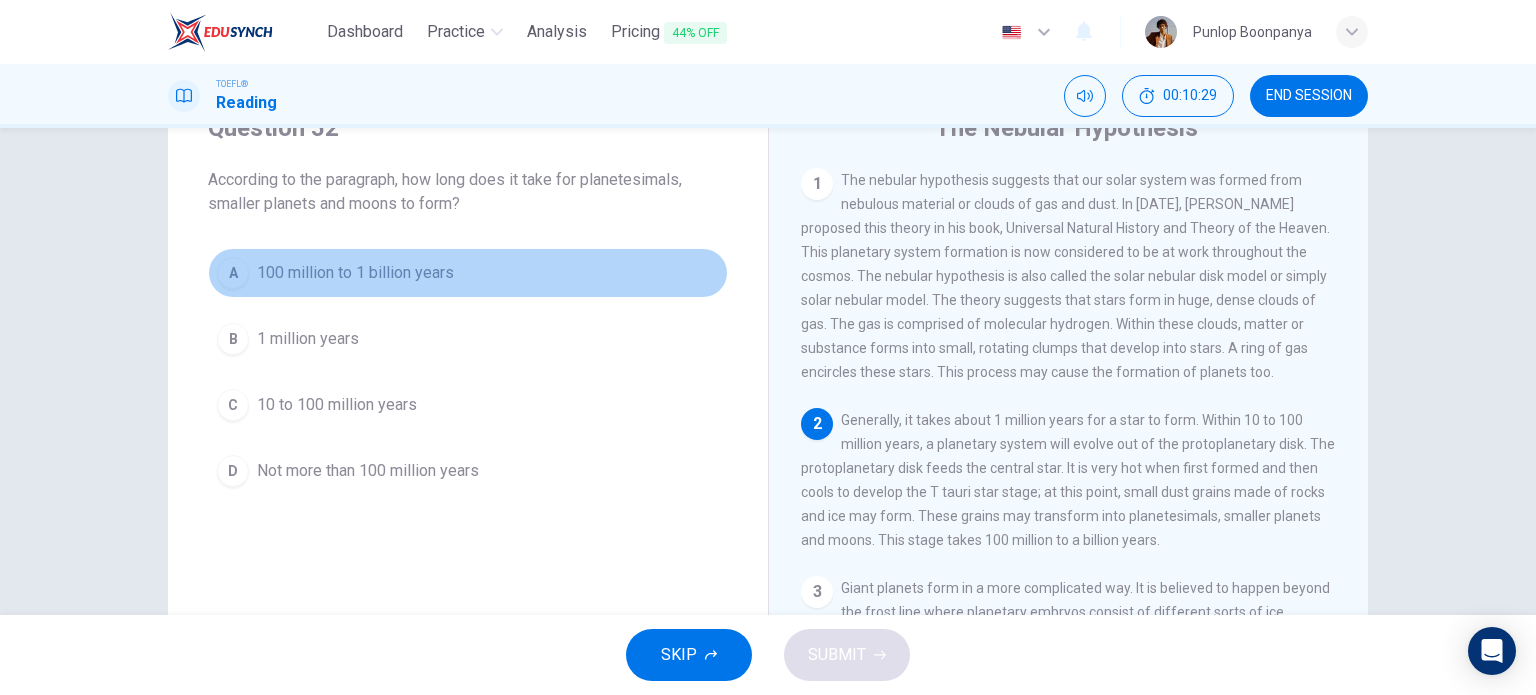 drag, startPoint x: 392, startPoint y: 272, endPoint x: 588, endPoint y: 423, distance: 247.4207 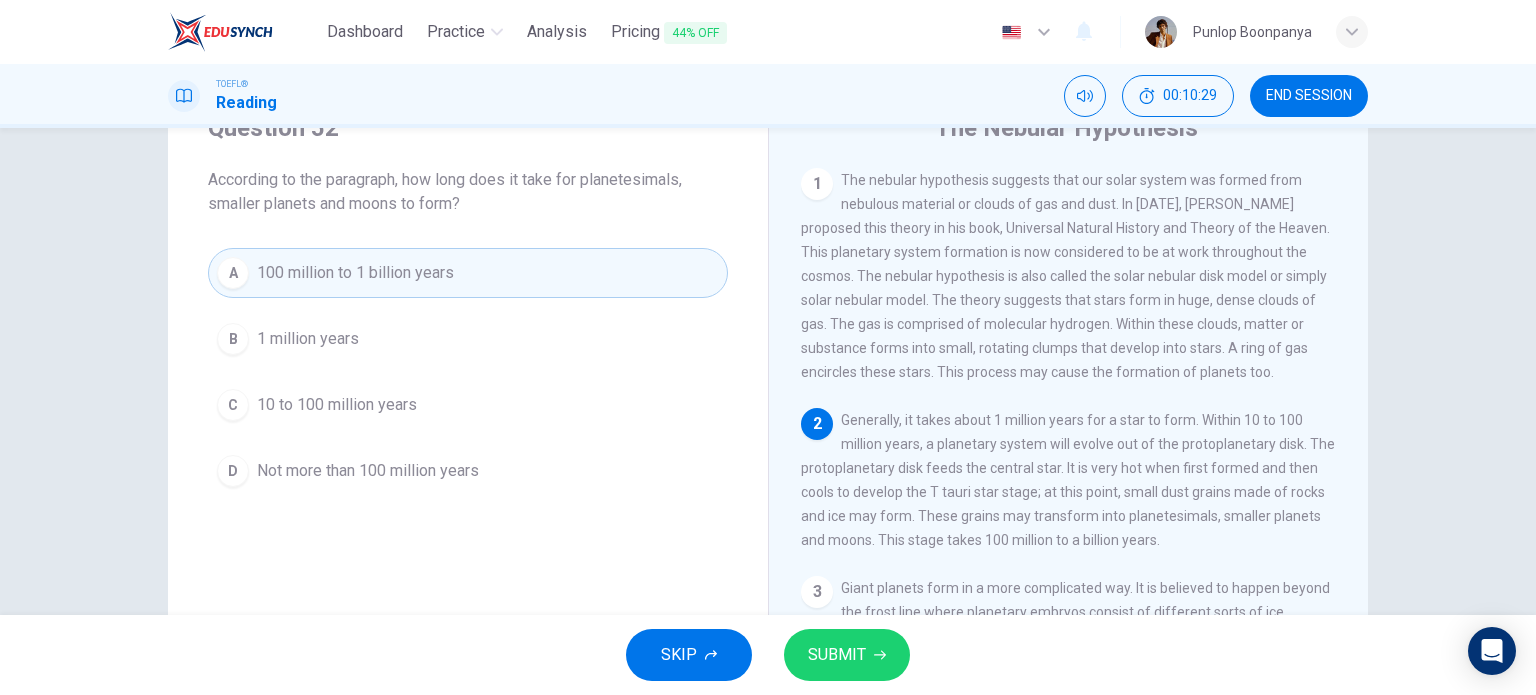 drag, startPoint x: 862, startPoint y: 625, endPoint x: 862, endPoint y: 651, distance: 26 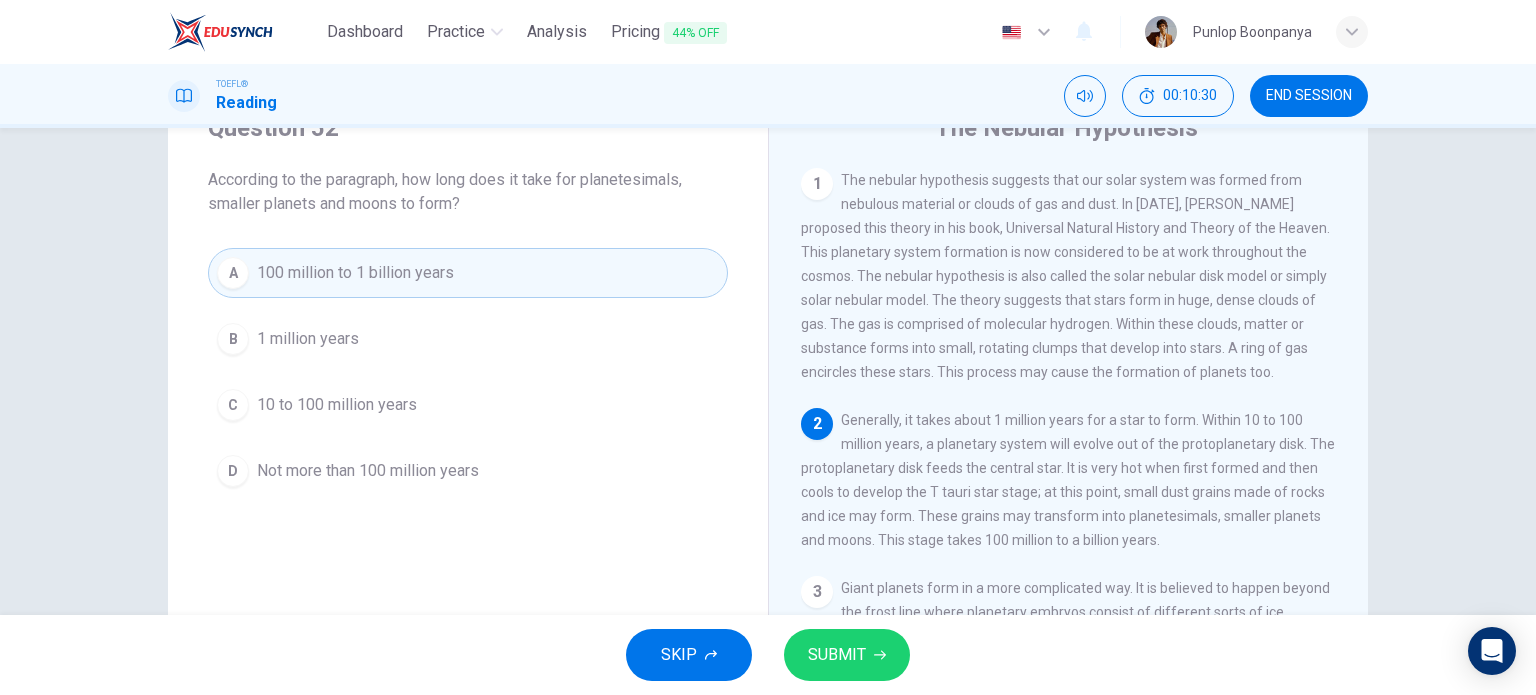 click on "SUBMIT" at bounding box center [837, 655] 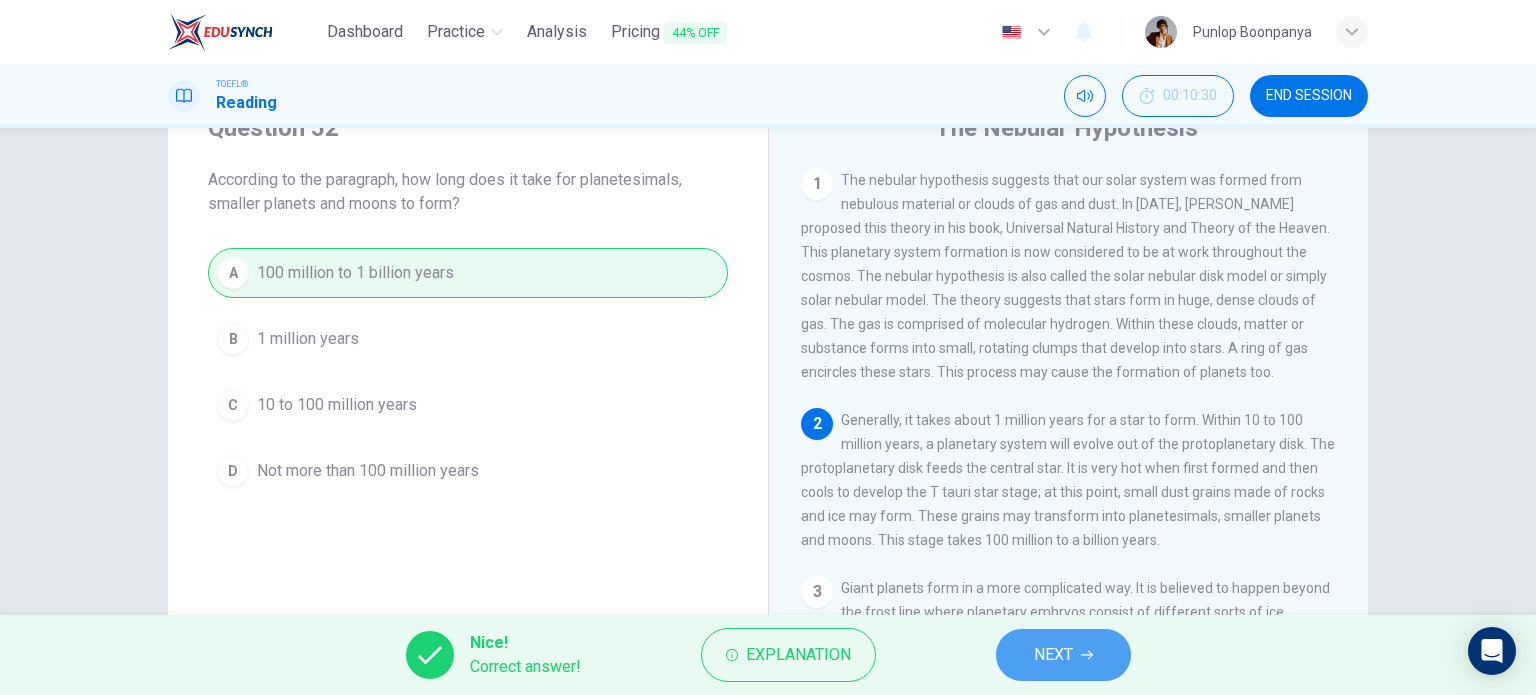 drag, startPoint x: 1072, startPoint y: 665, endPoint x: 1039, endPoint y: 649, distance: 36.67424 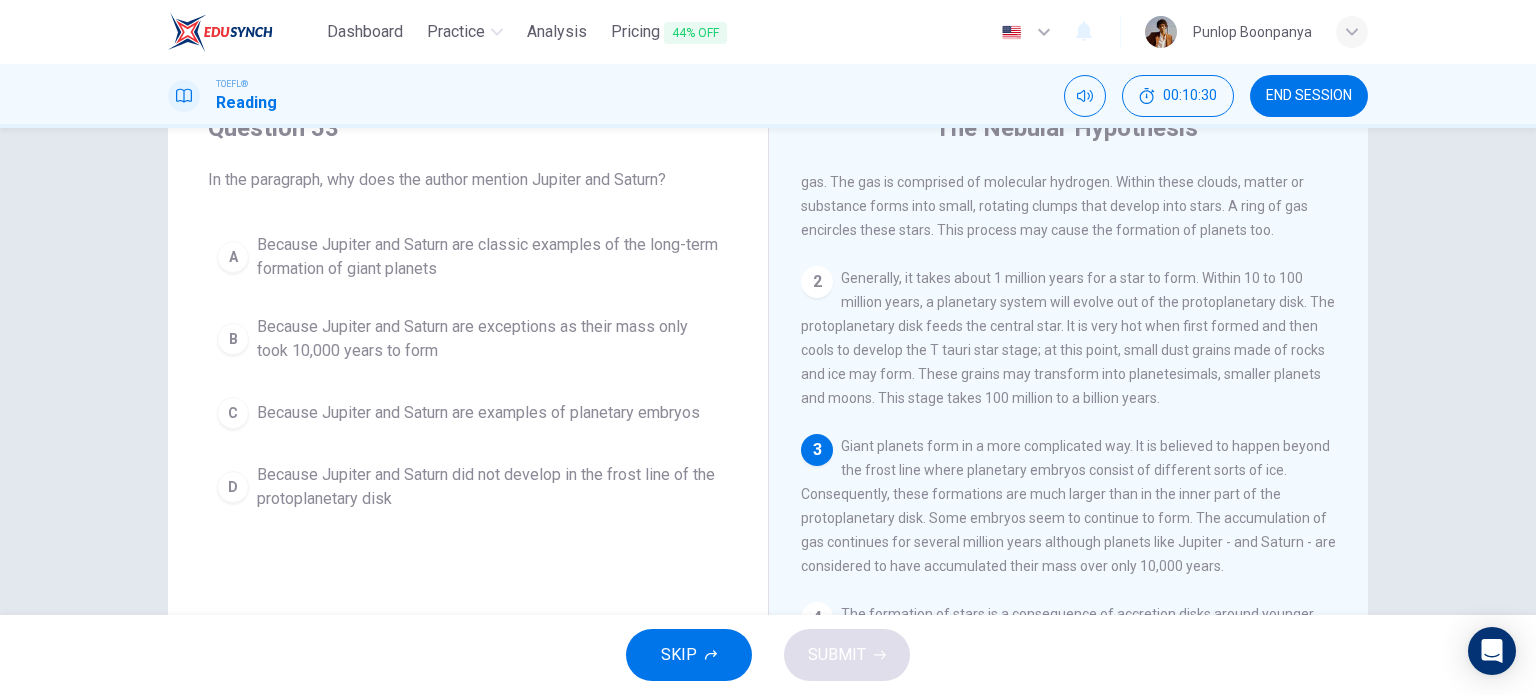 scroll, scrollTop: 193, scrollLeft: 0, axis: vertical 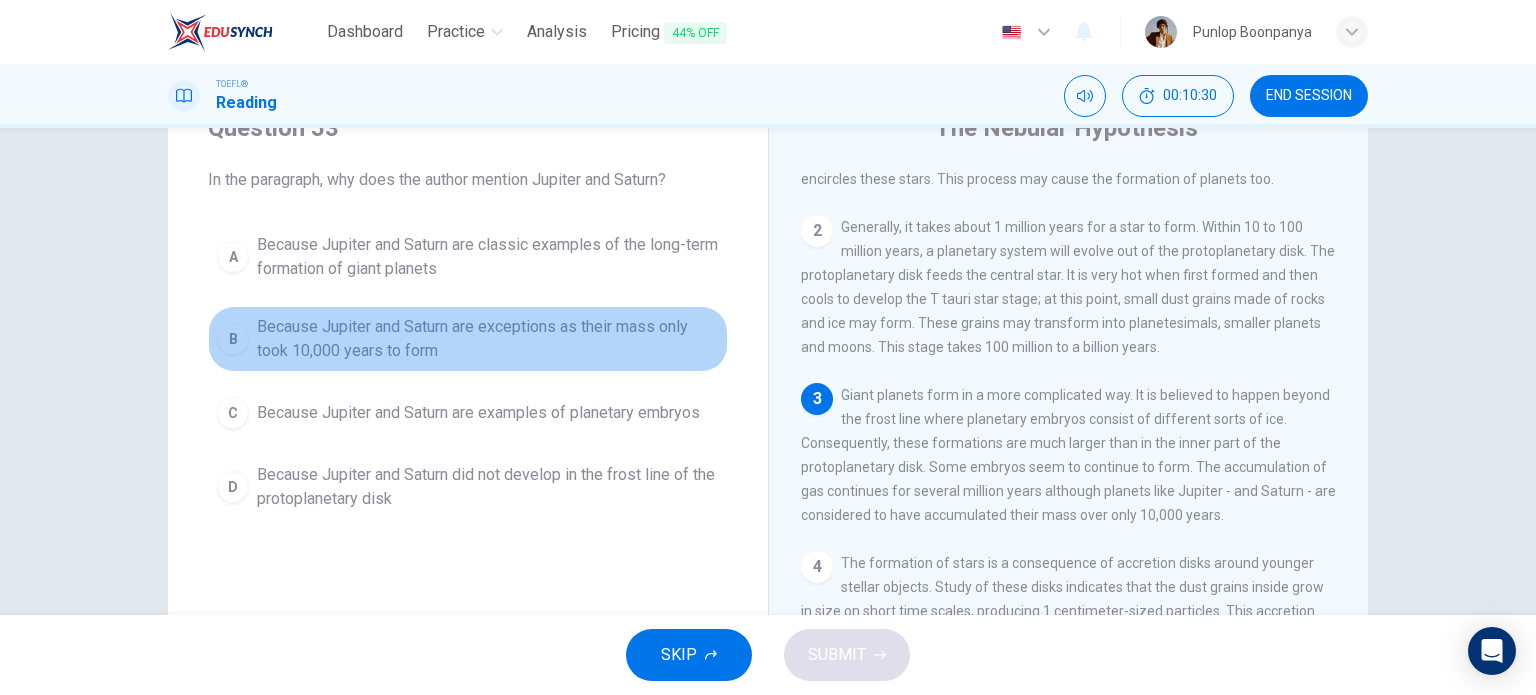 drag, startPoint x: 428, startPoint y: 315, endPoint x: 444, endPoint y: 326, distance: 19.416489 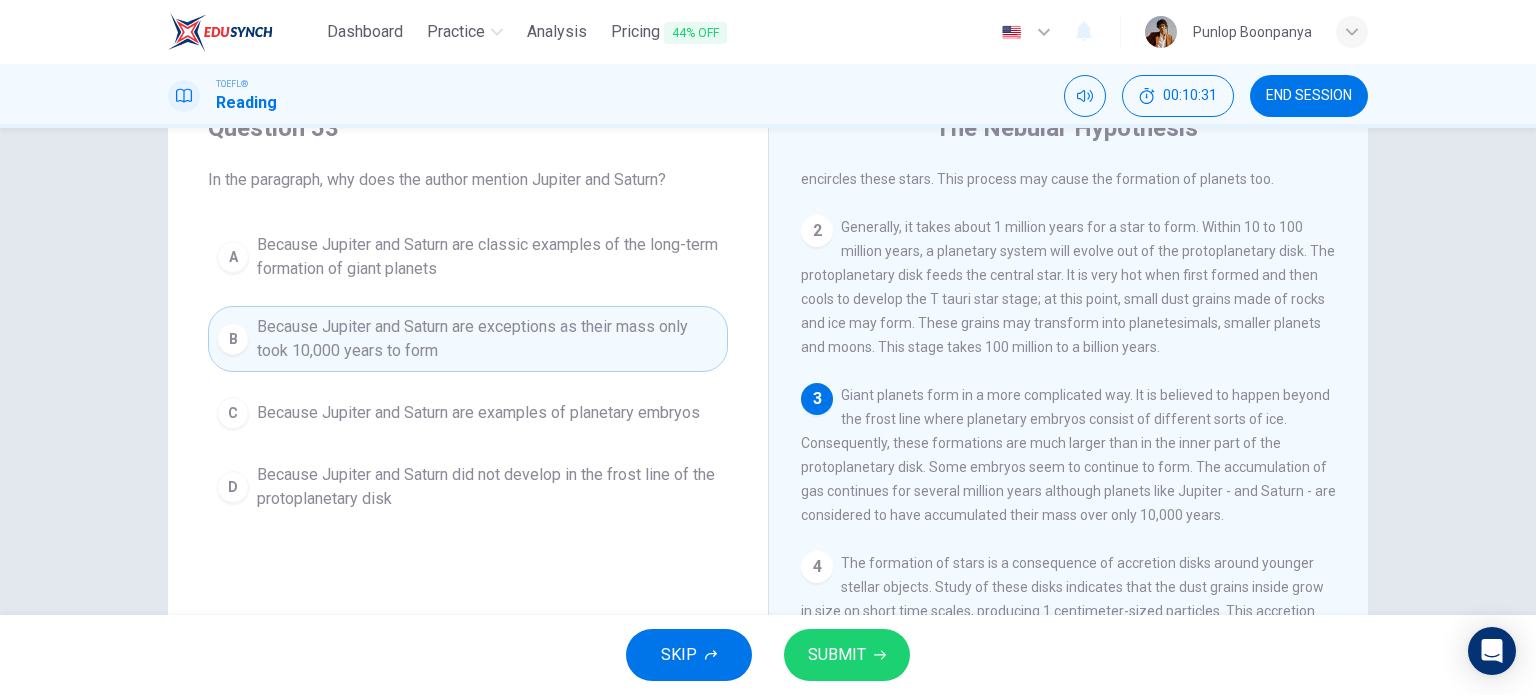 click on "SUBMIT" at bounding box center (837, 655) 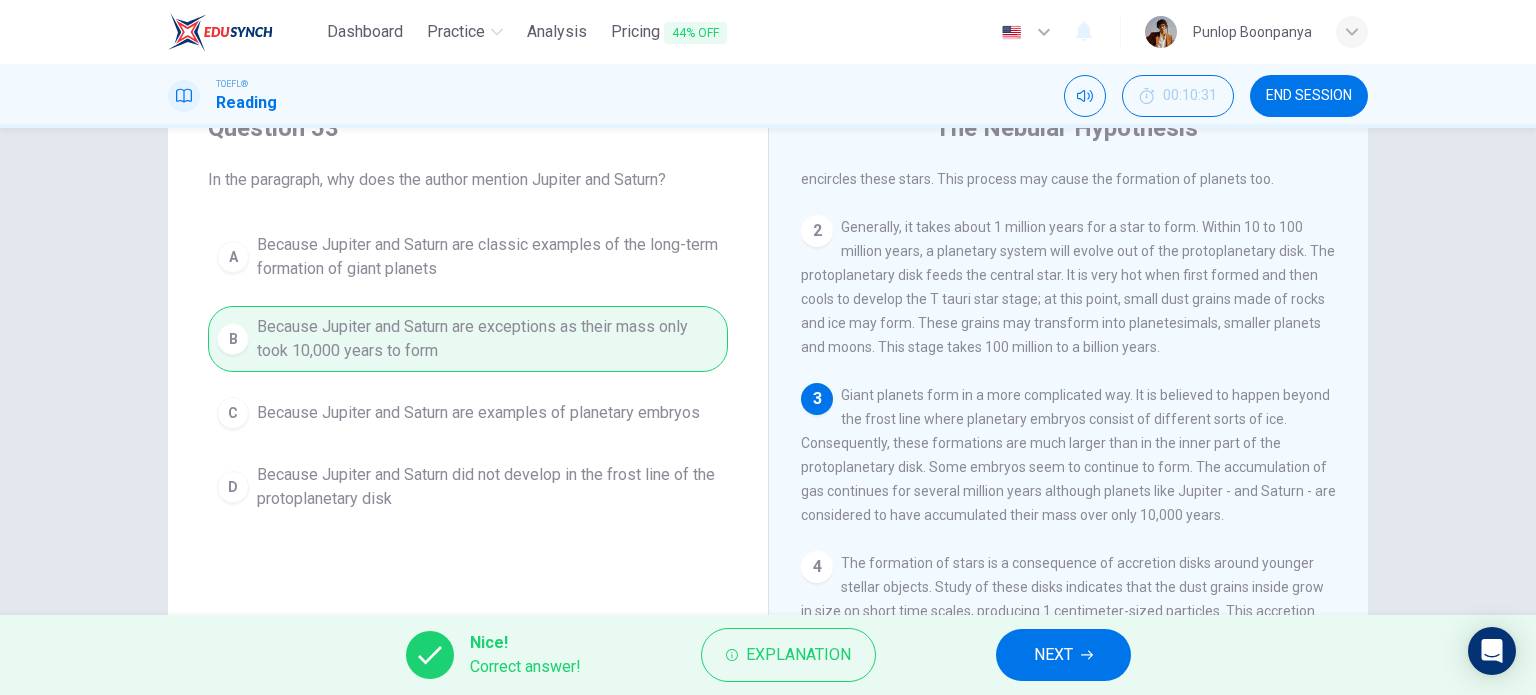 click on "Nice! Correct answer! Explanation NEXT" at bounding box center [768, 655] 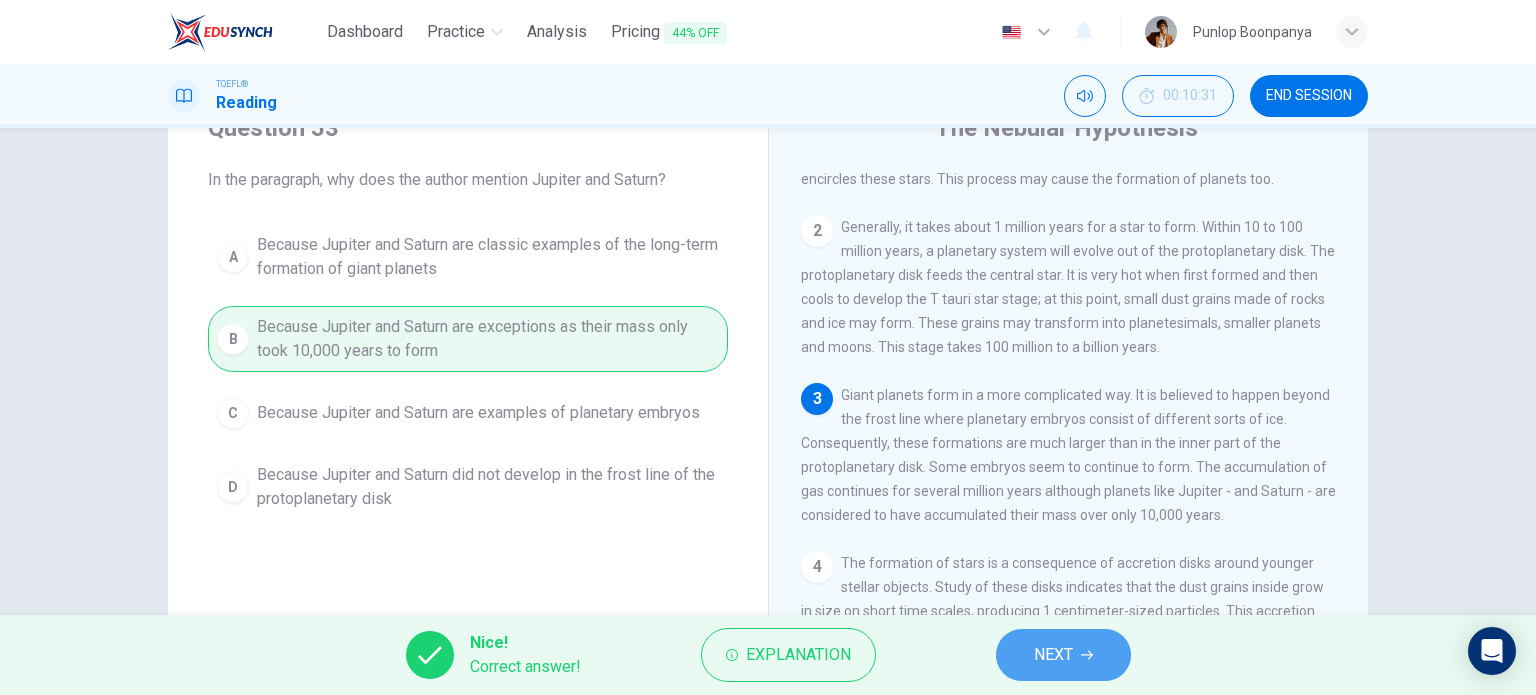 click on "NEXT" at bounding box center [1053, 655] 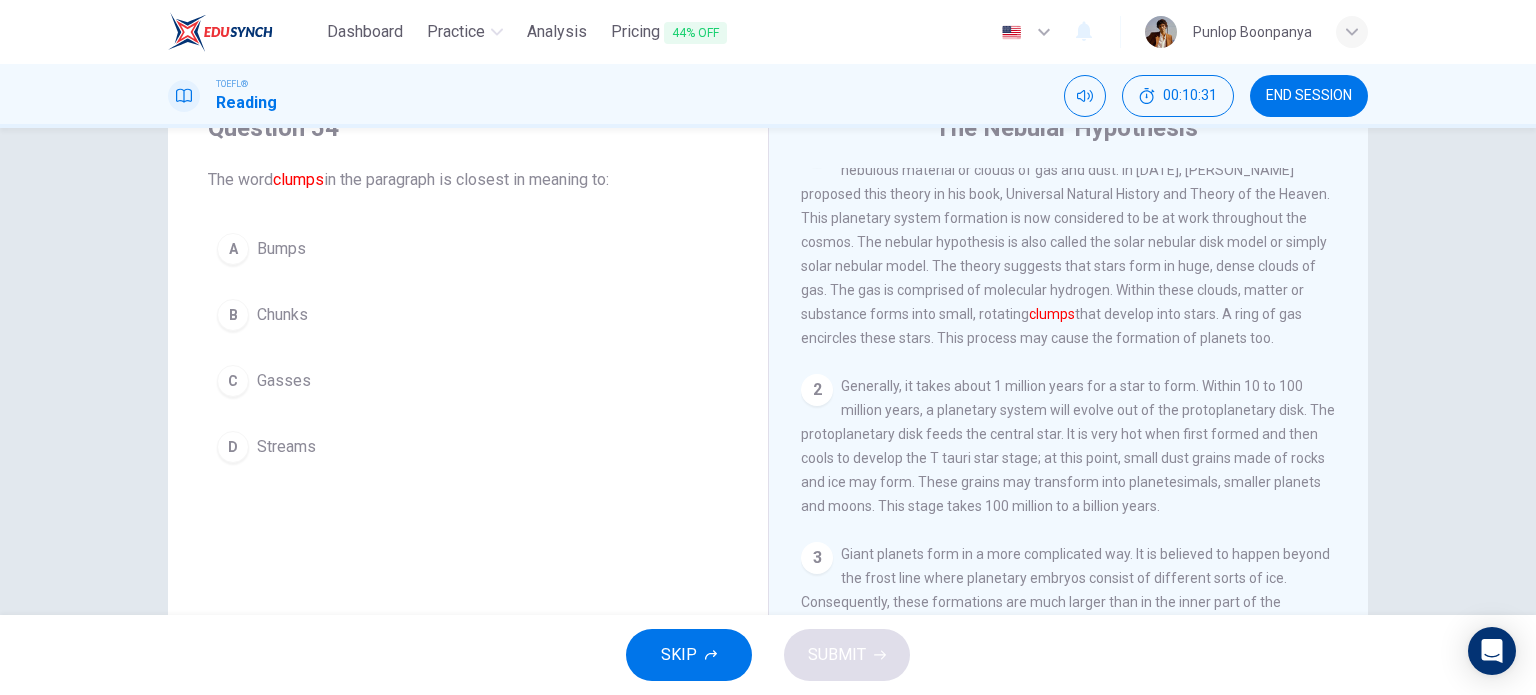 scroll, scrollTop: 0, scrollLeft: 0, axis: both 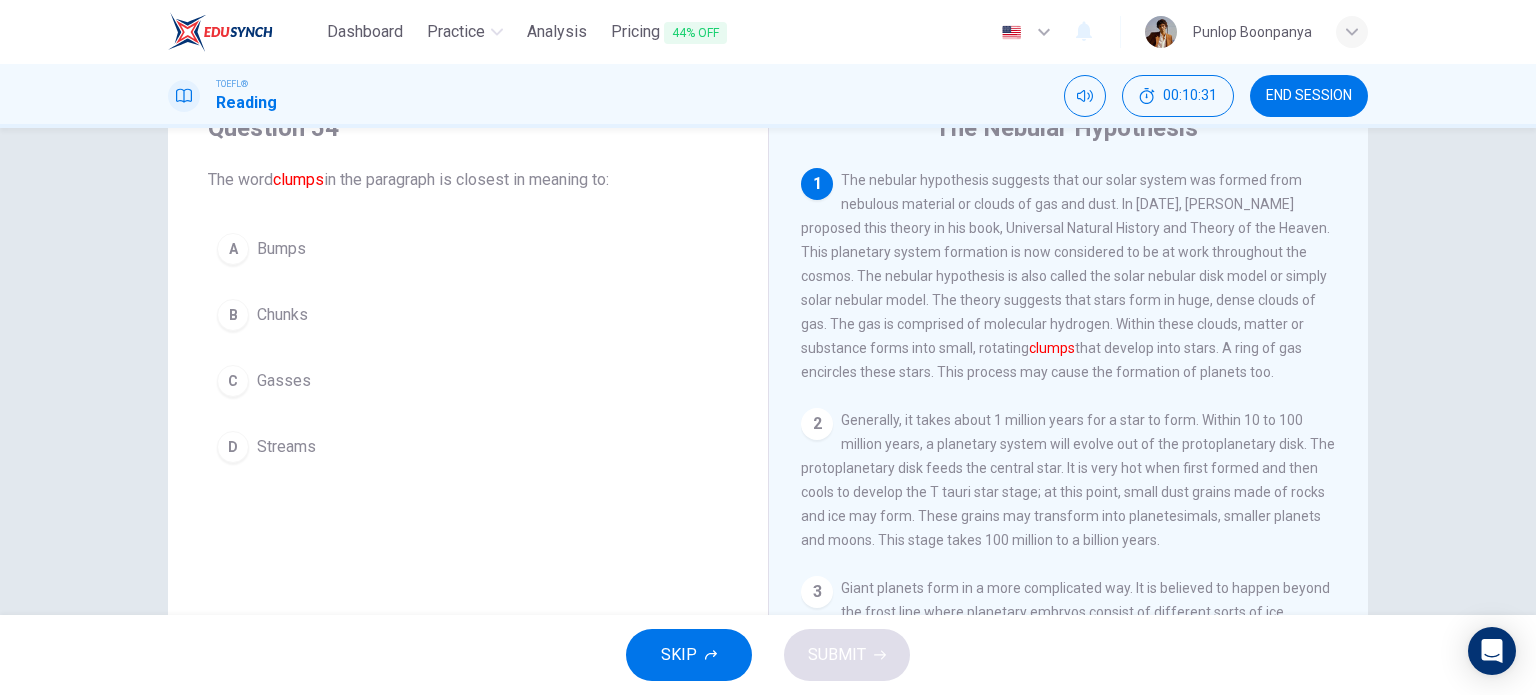 click on "C Gasses" at bounding box center (468, 381) 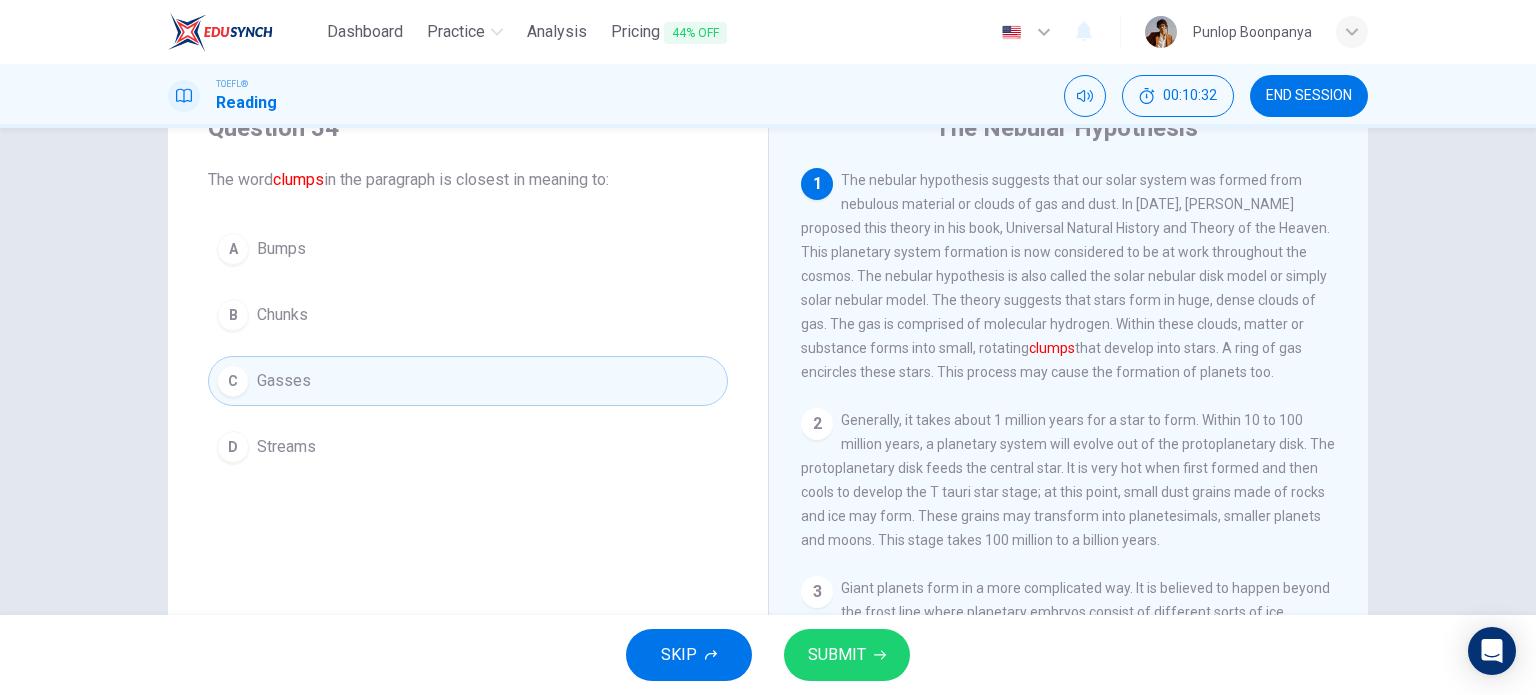 click on "SUBMIT" at bounding box center [837, 655] 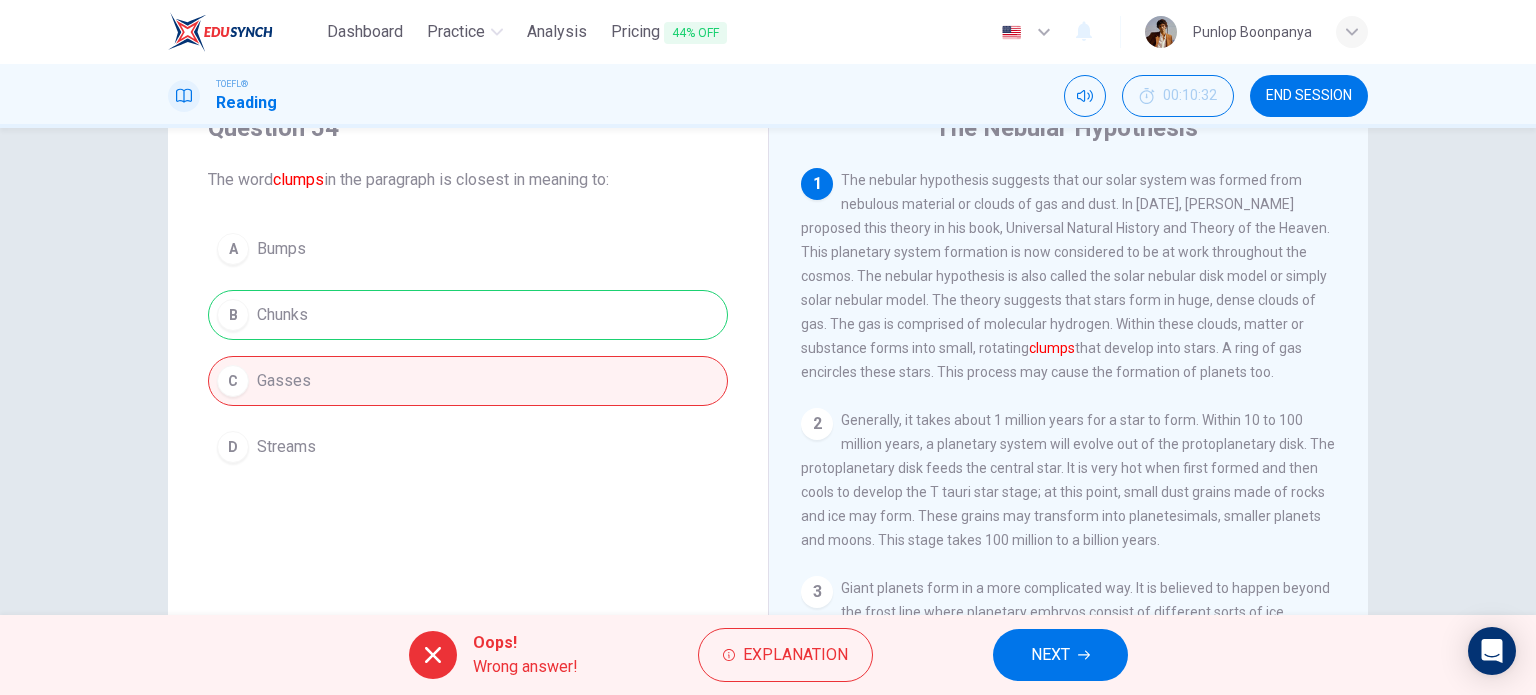 drag, startPoint x: 1045, startPoint y: 654, endPoint x: 1012, endPoint y: 643, distance: 34.785053 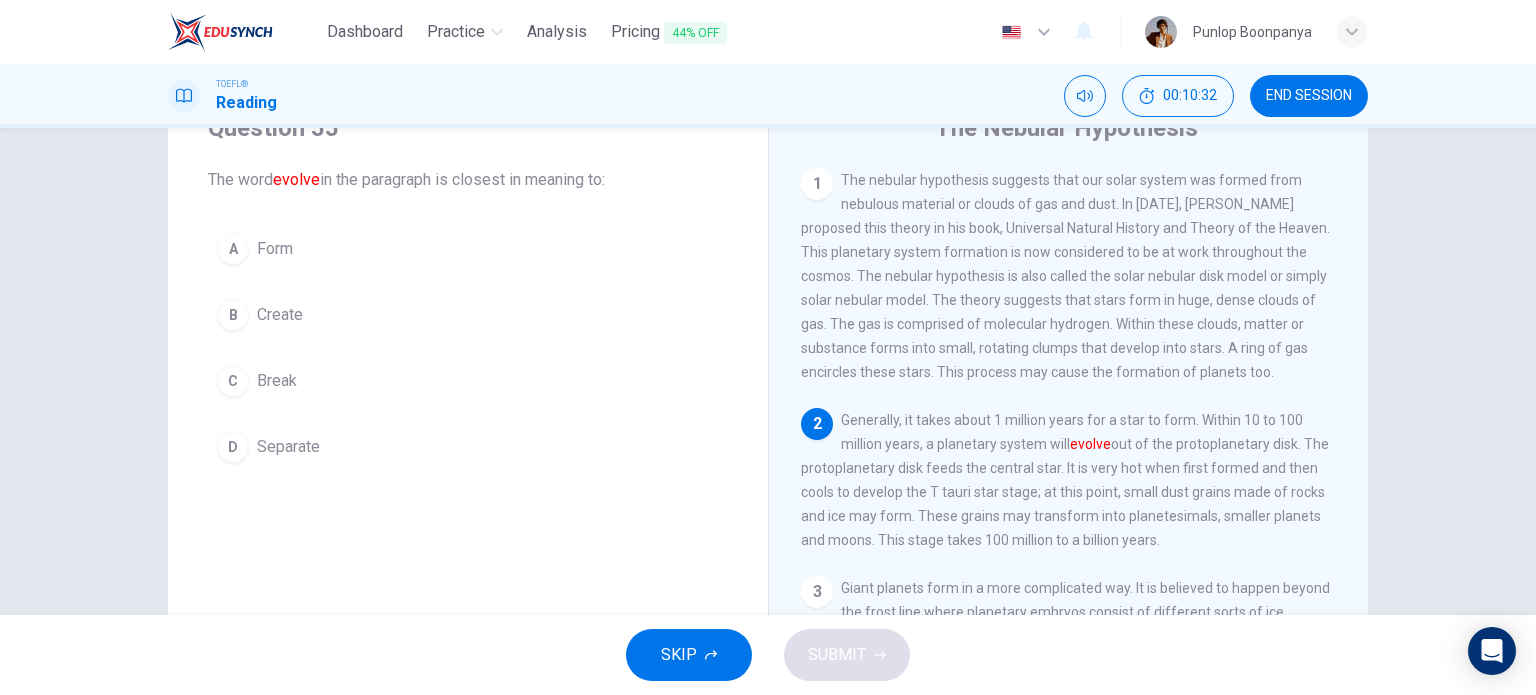 scroll, scrollTop: 20, scrollLeft: 0, axis: vertical 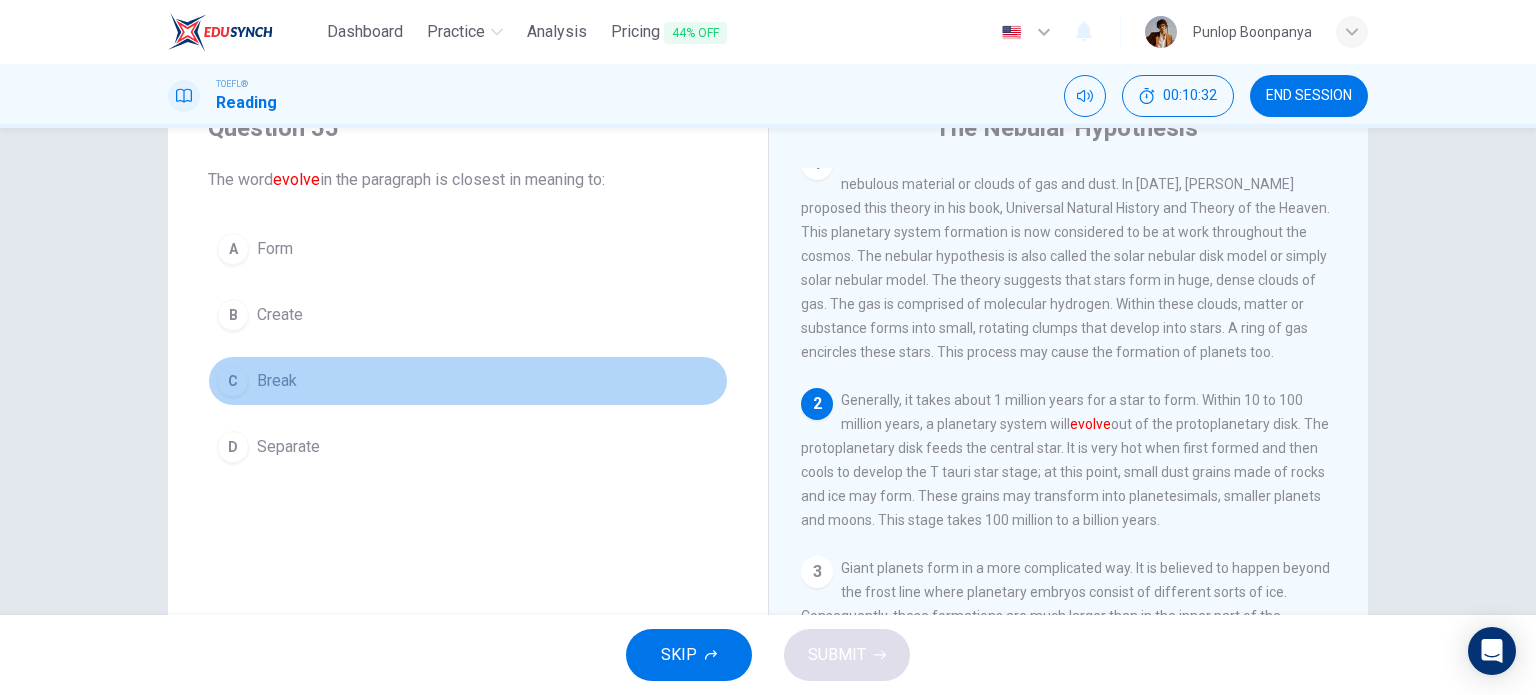 click on "C Break" at bounding box center [468, 381] 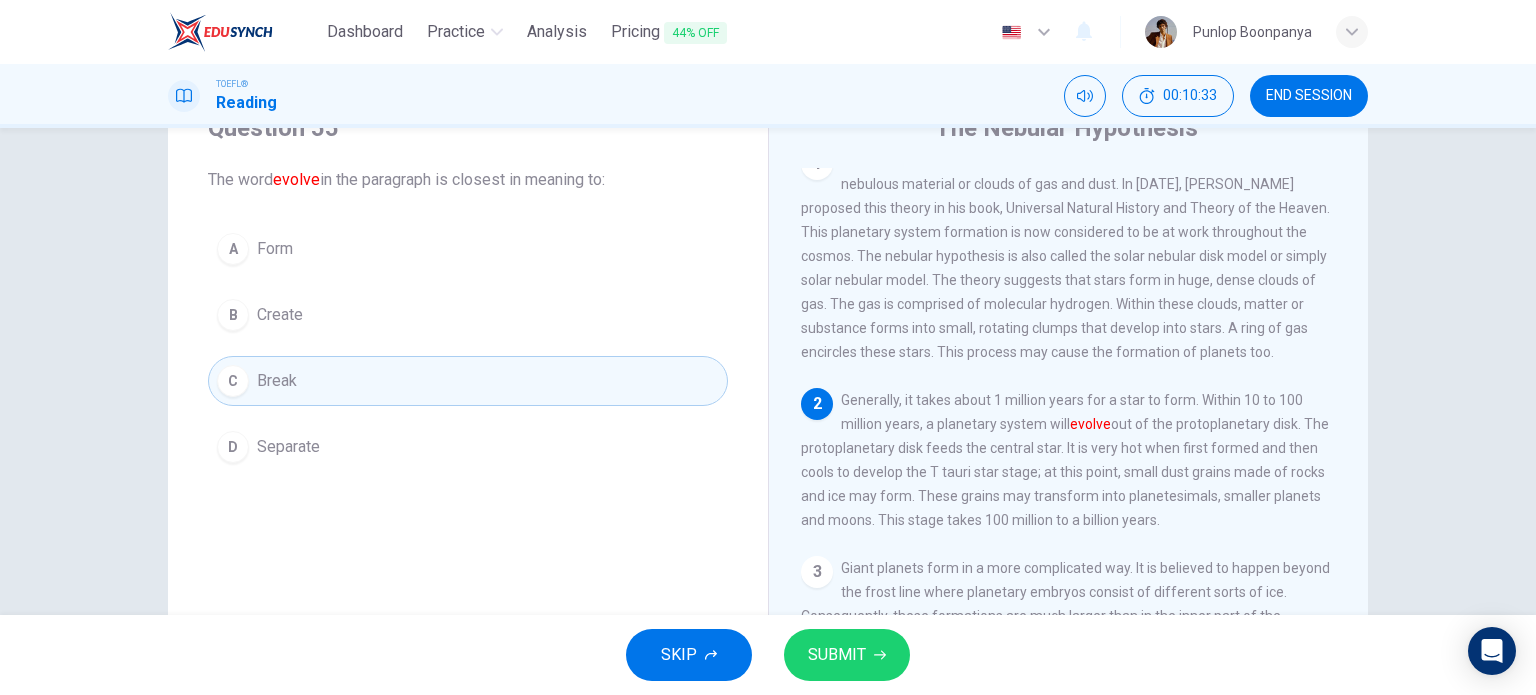 click on "SUBMIT" at bounding box center [847, 655] 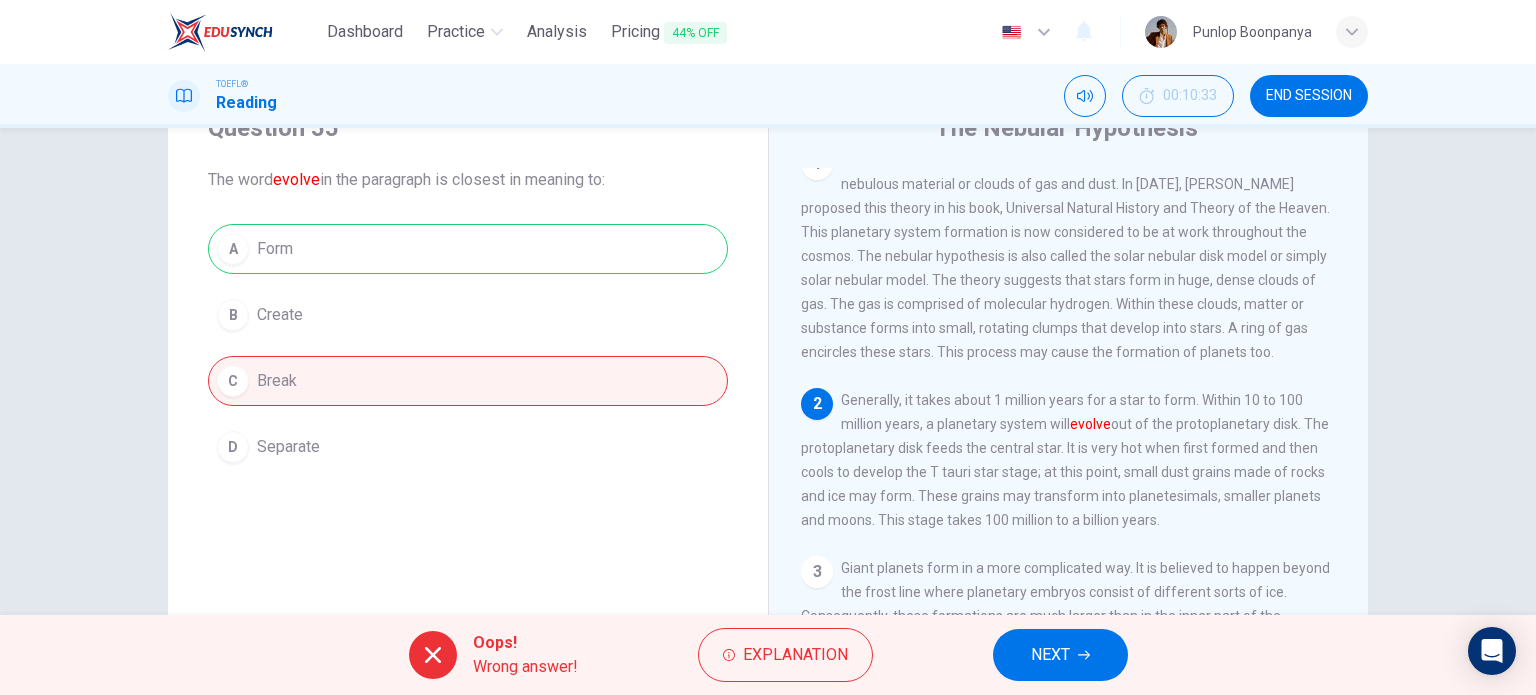 click on "Oops! Wrong answer! Explanation NEXT" at bounding box center (768, 655) 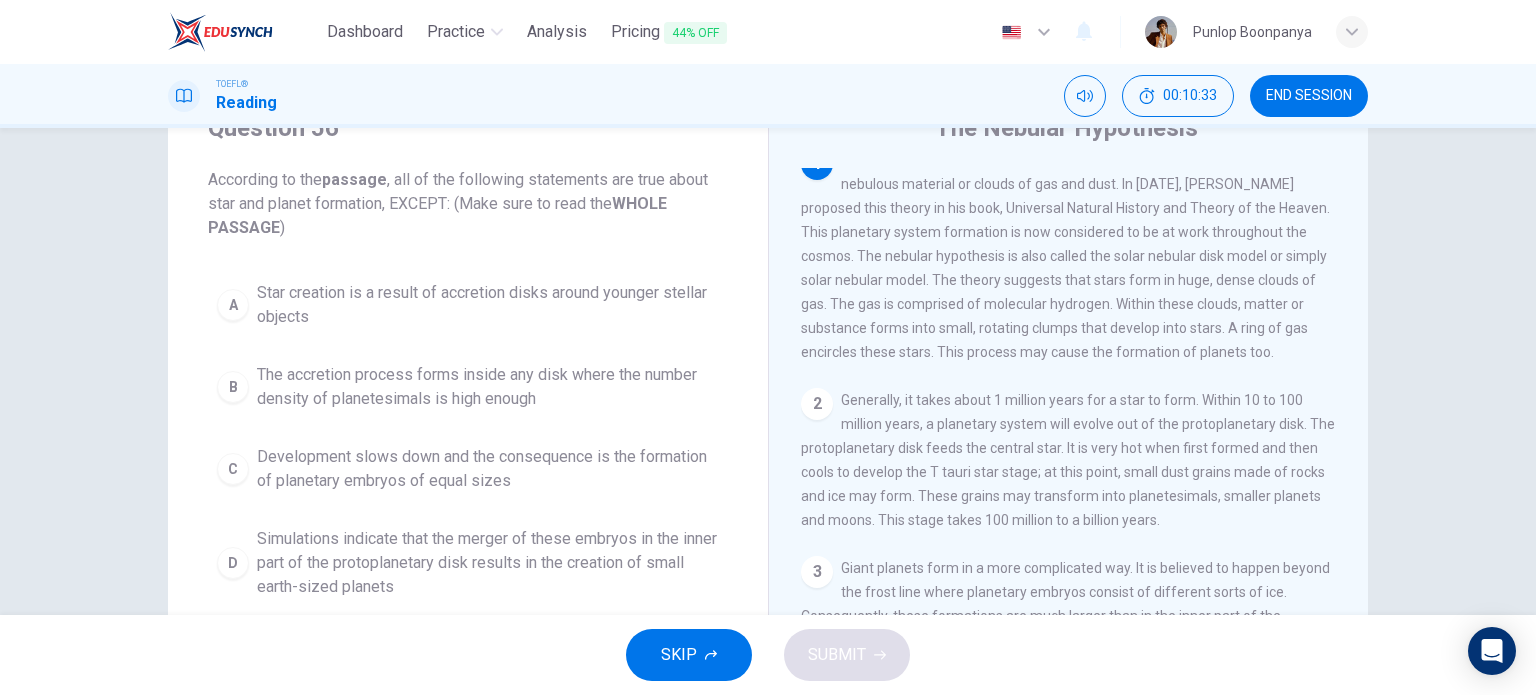 scroll, scrollTop: 0, scrollLeft: 0, axis: both 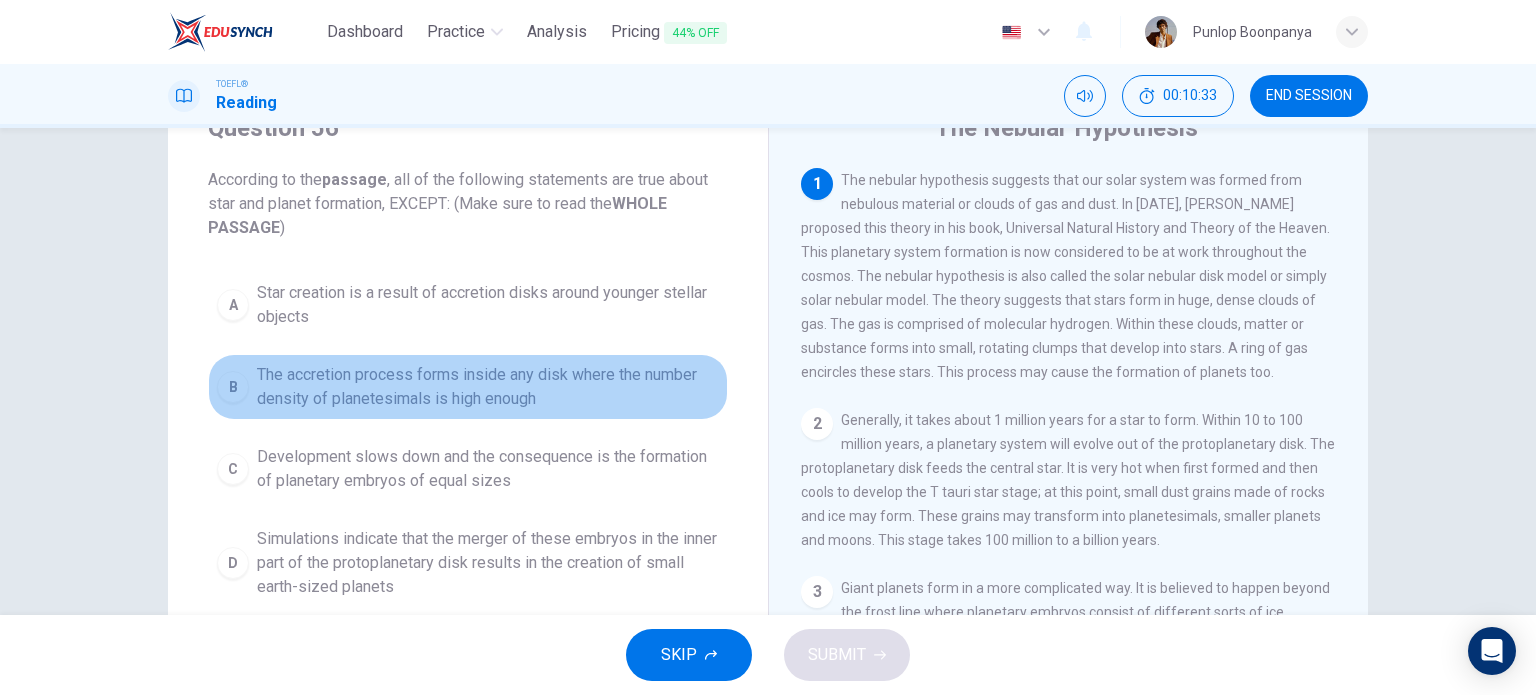 click on "The accretion process forms inside any disk where the number density of planetesimals is high enough" at bounding box center (488, 387) 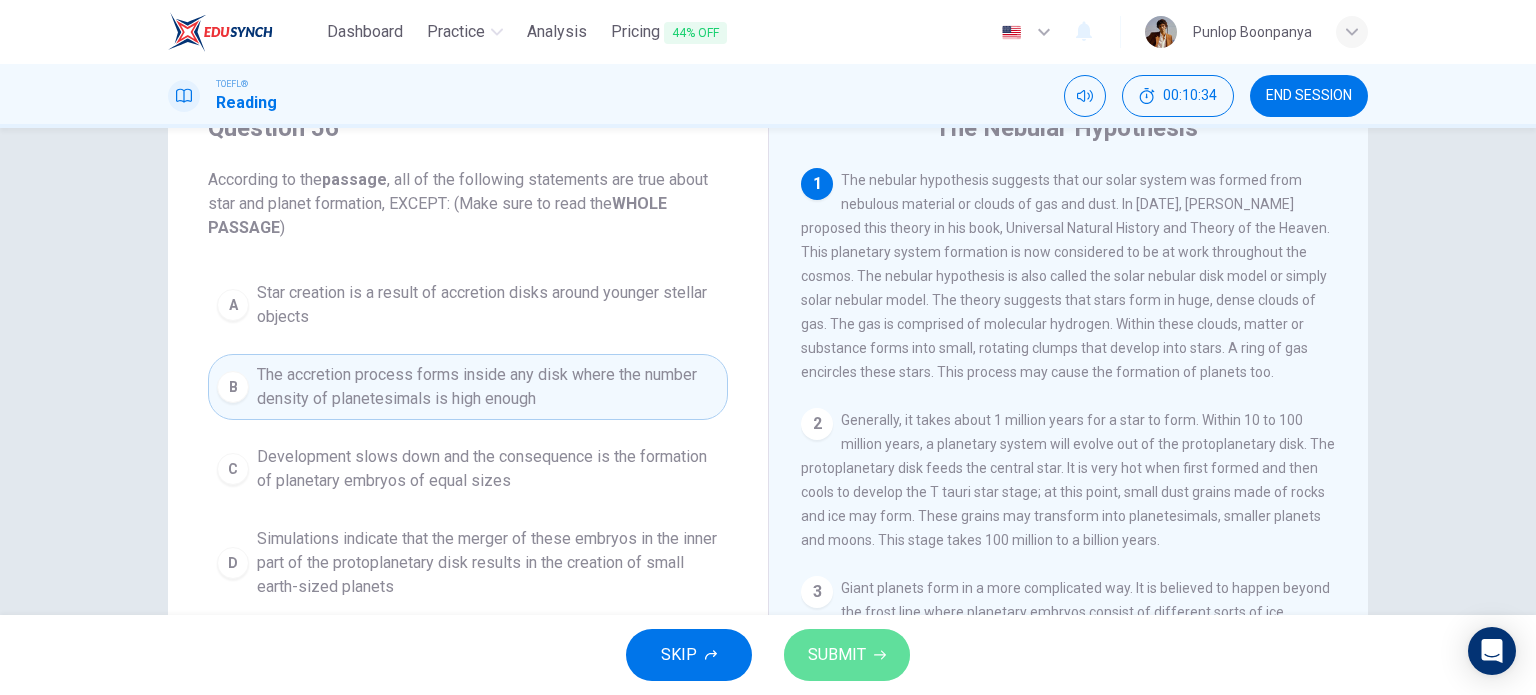 click on "SUBMIT" at bounding box center [847, 655] 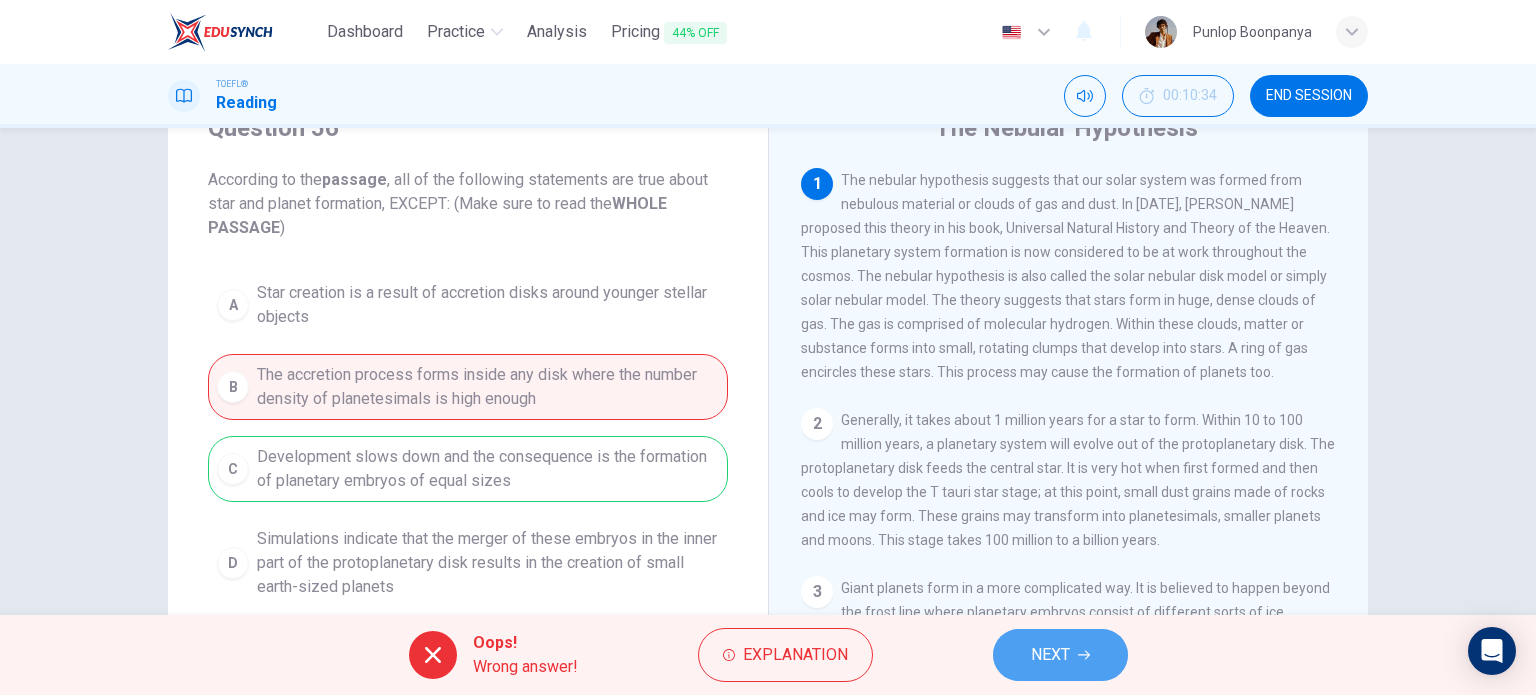 click on "NEXT" at bounding box center (1050, 655) 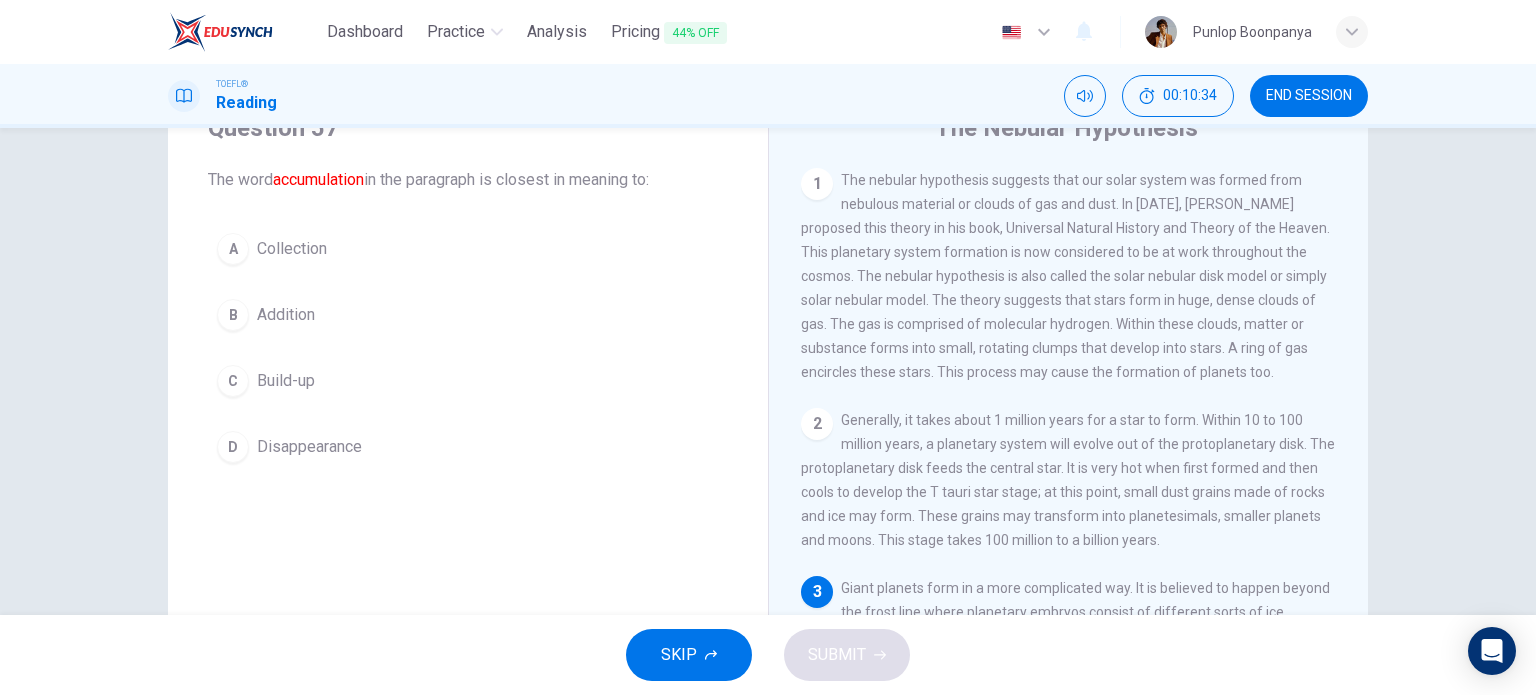 scroll, scrollTop: 193, scrollLeft: 0, axis: vertical 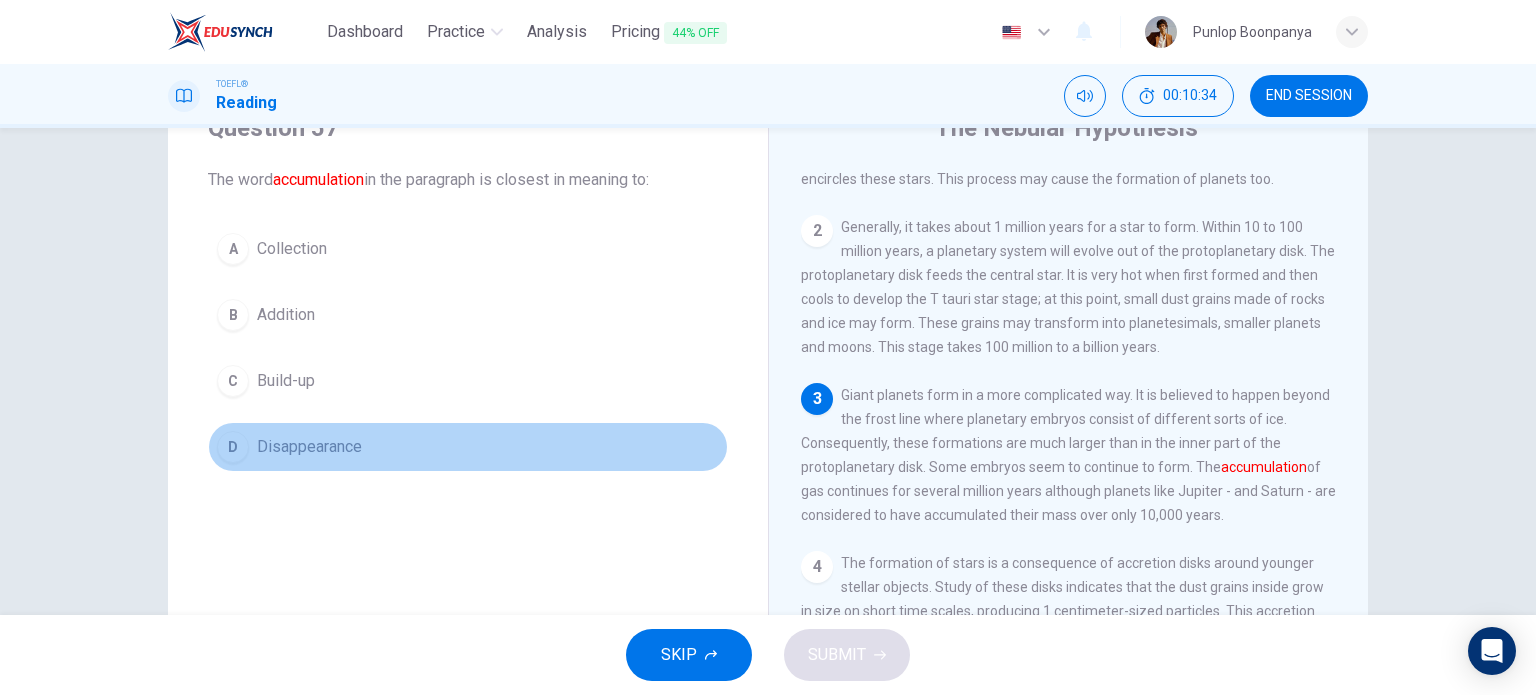 drag, startPoint x: 338, startPoint y: 440, endPoint x: 696, endPoint y: 603, distance: 393.36115 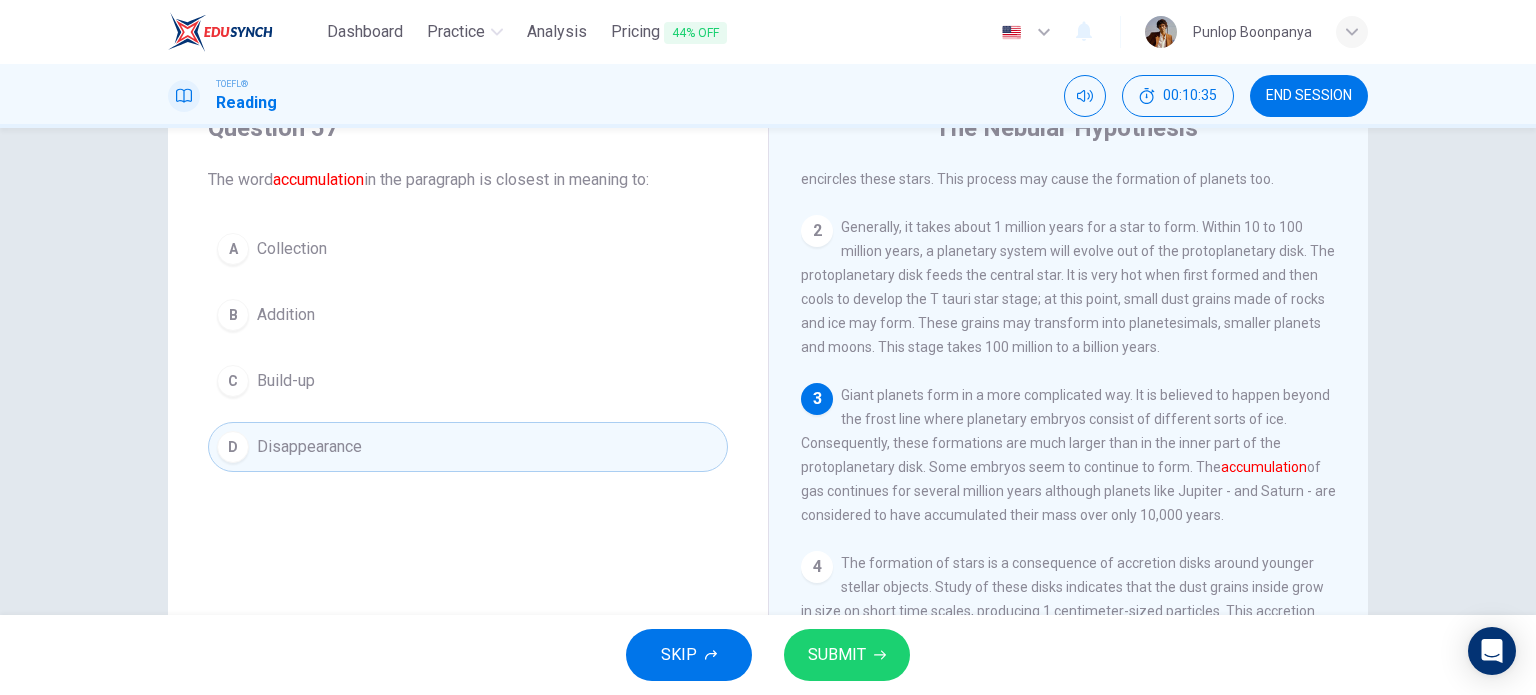 drag, startPoint x: 841, startPoint y: 665, endPoint x: 888, endPoint y: 674, distance: 47.853943 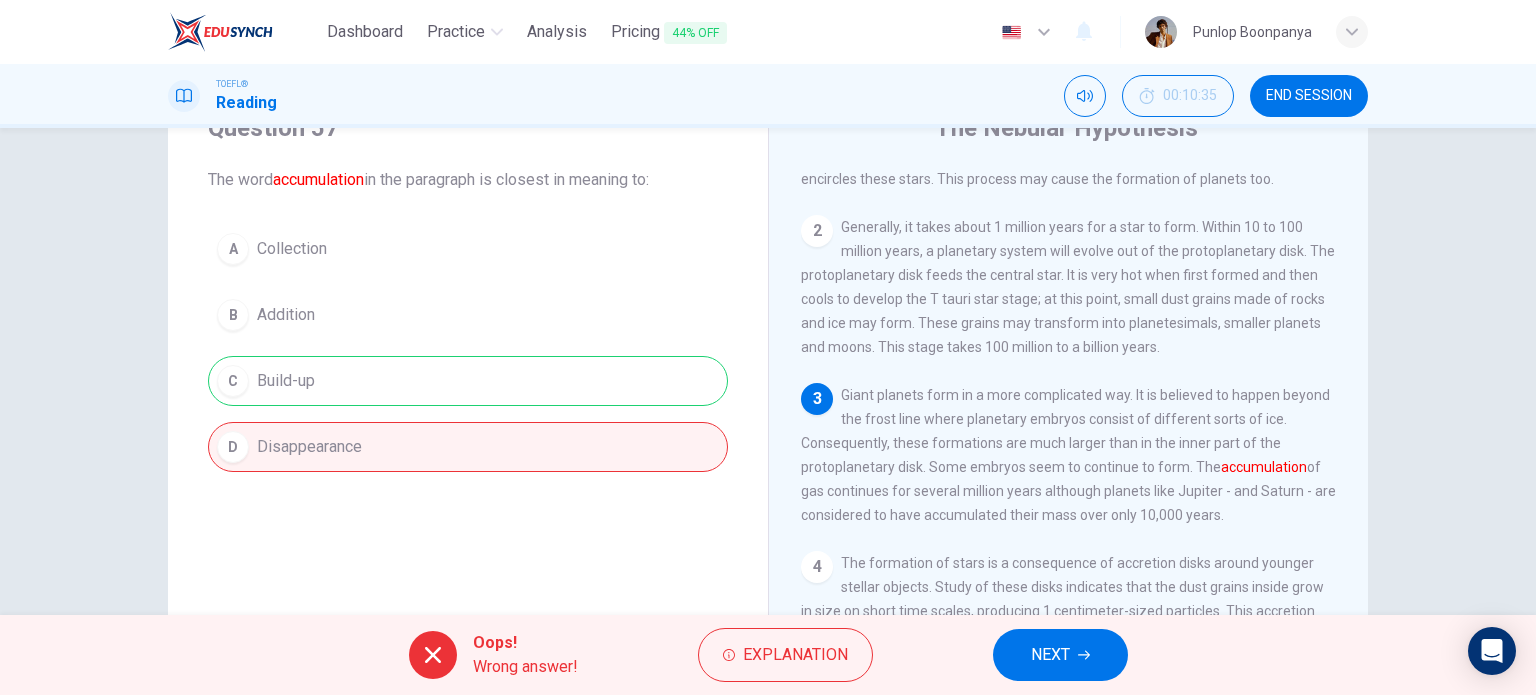 drag, startPoint x: 1045, startPoint y: 663, endPoint x: 868, endPoint y: 604, distance: 186.57439 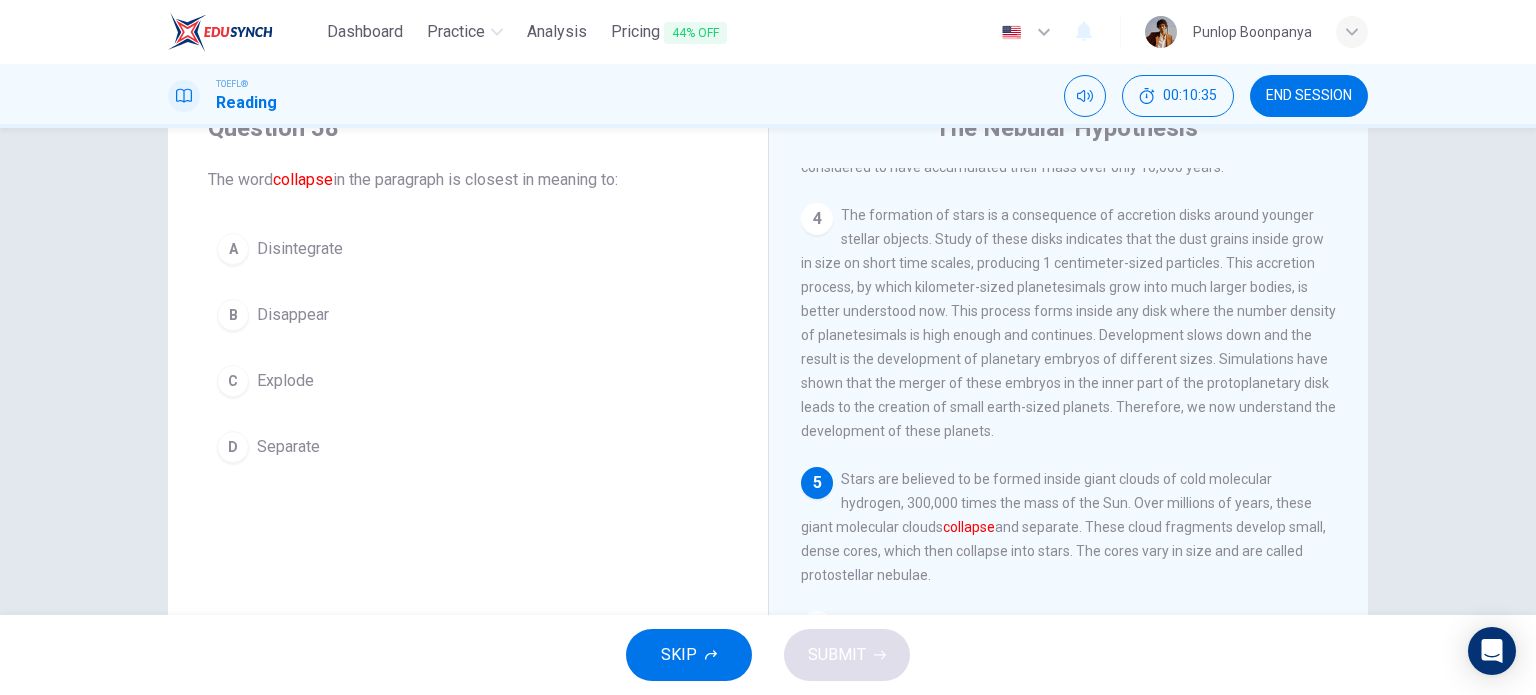scroll, scrollTop: 585, scrollLeft: 0, axis: vertical 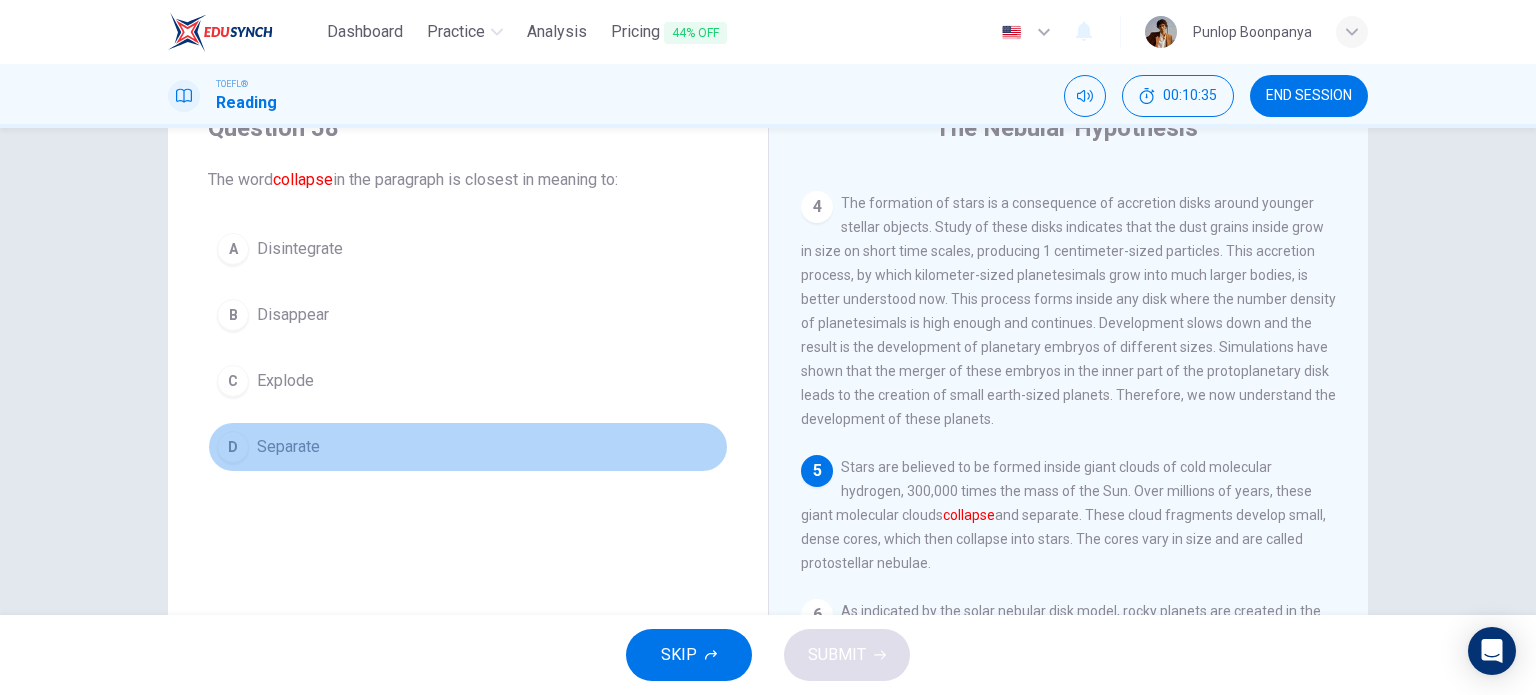 drag, startPoint x: 374, startPoint y: 431, endPoint x: 496, endPoint y: 478, distance: 130.7402 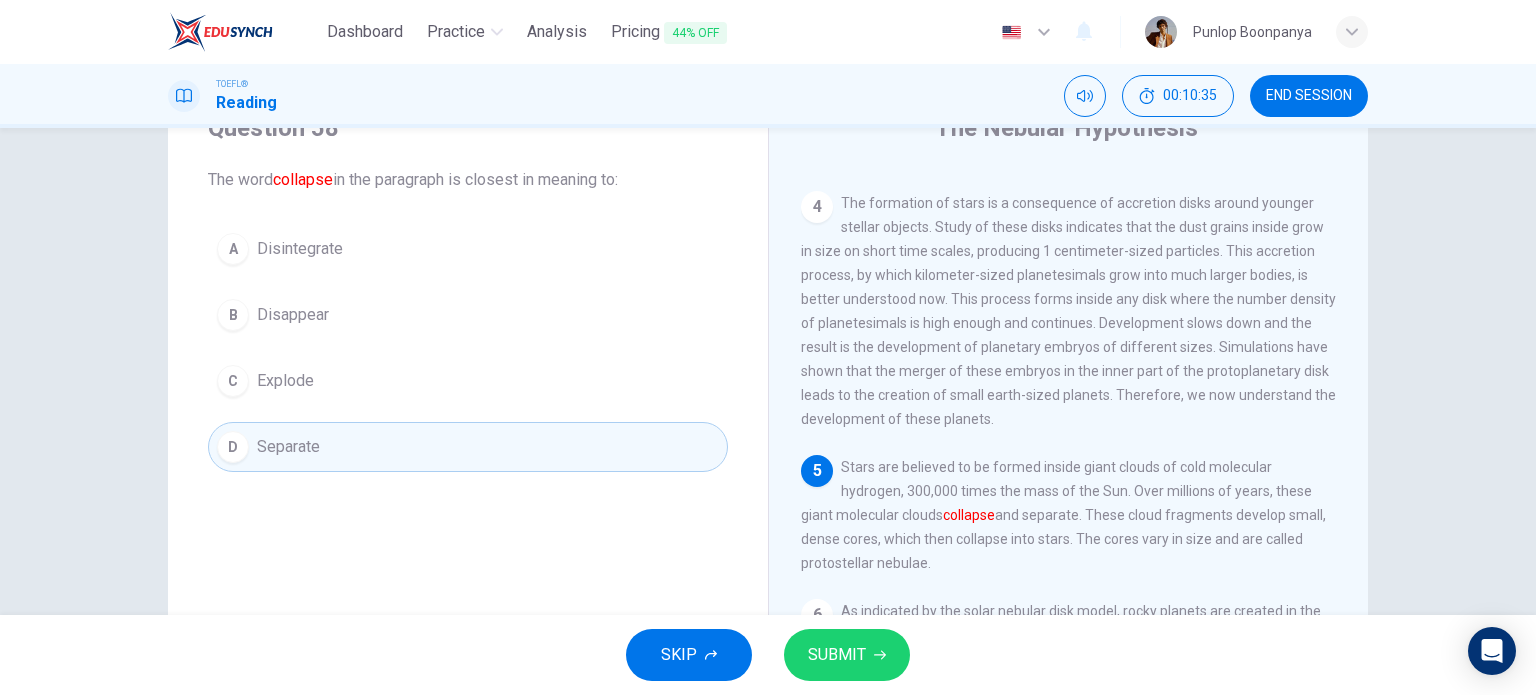 click on "SUBMIT" at bounding box center [837, 655] 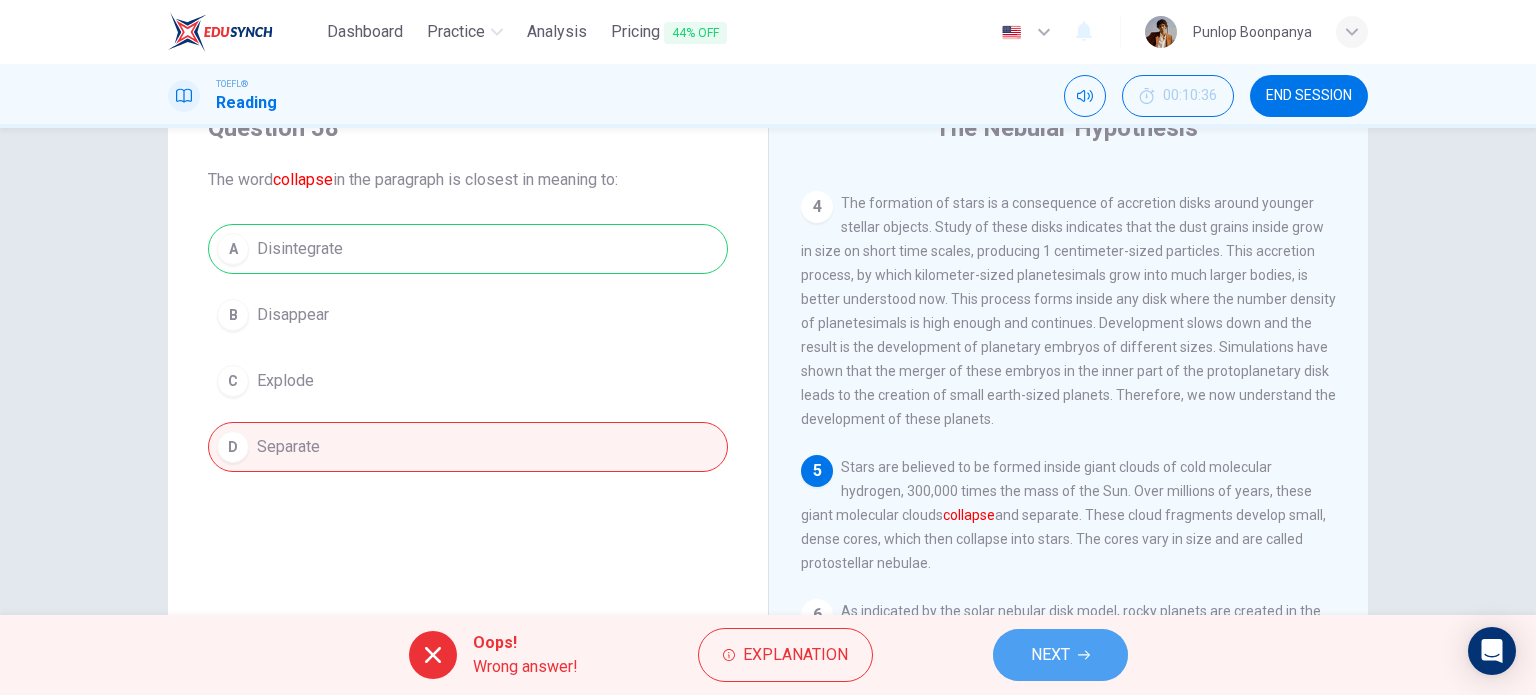 click on "NEXT" at bounding box center (1050, 655) 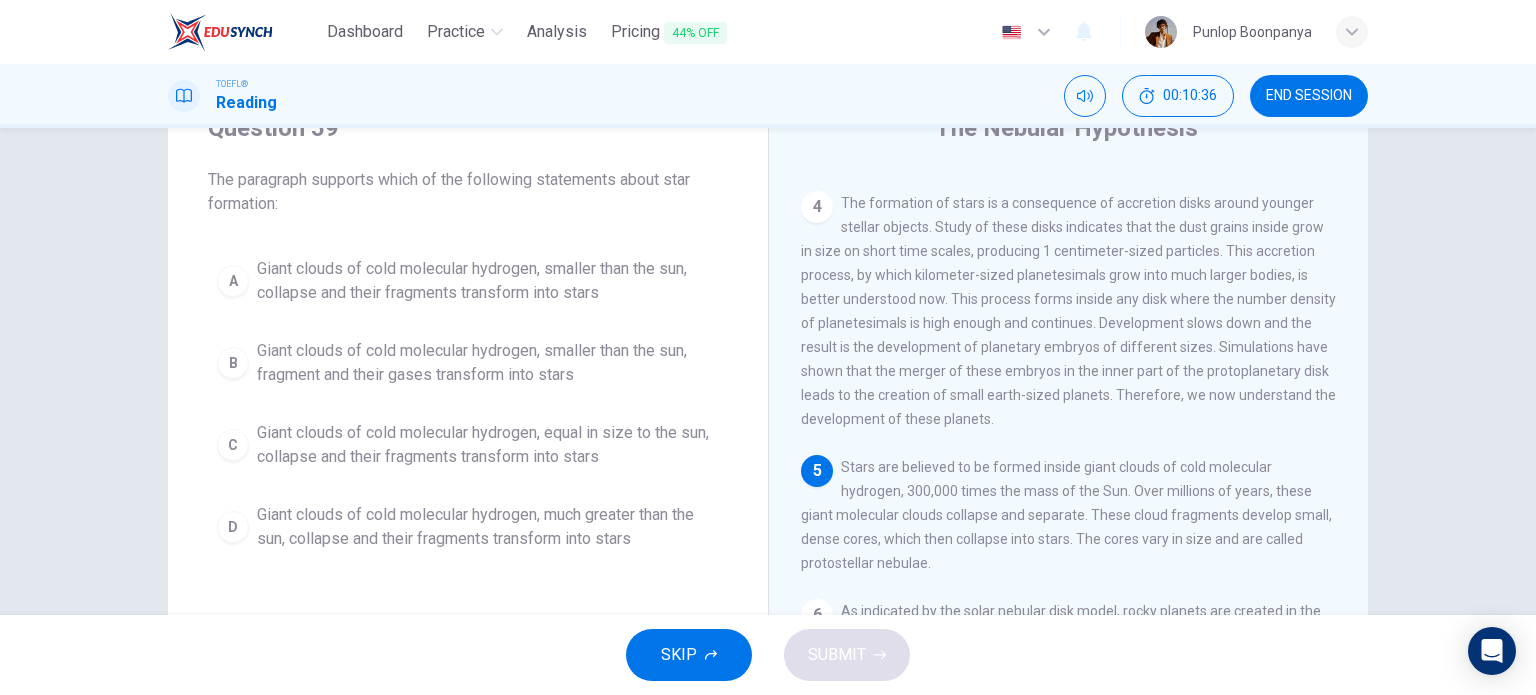 drag, startPoint x: 357, startPoint y: 439, endPoint x: 527, endPoint y: 482, distance: 175.35393 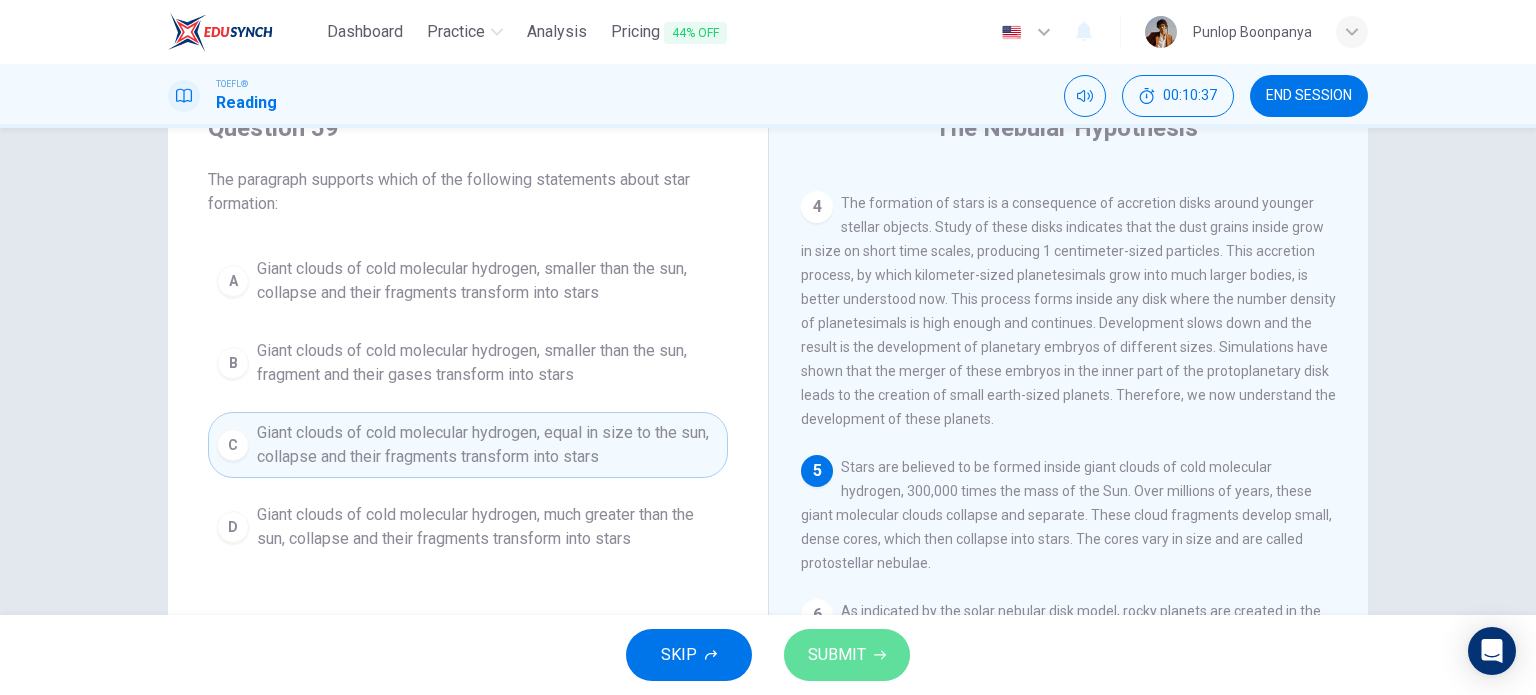 click 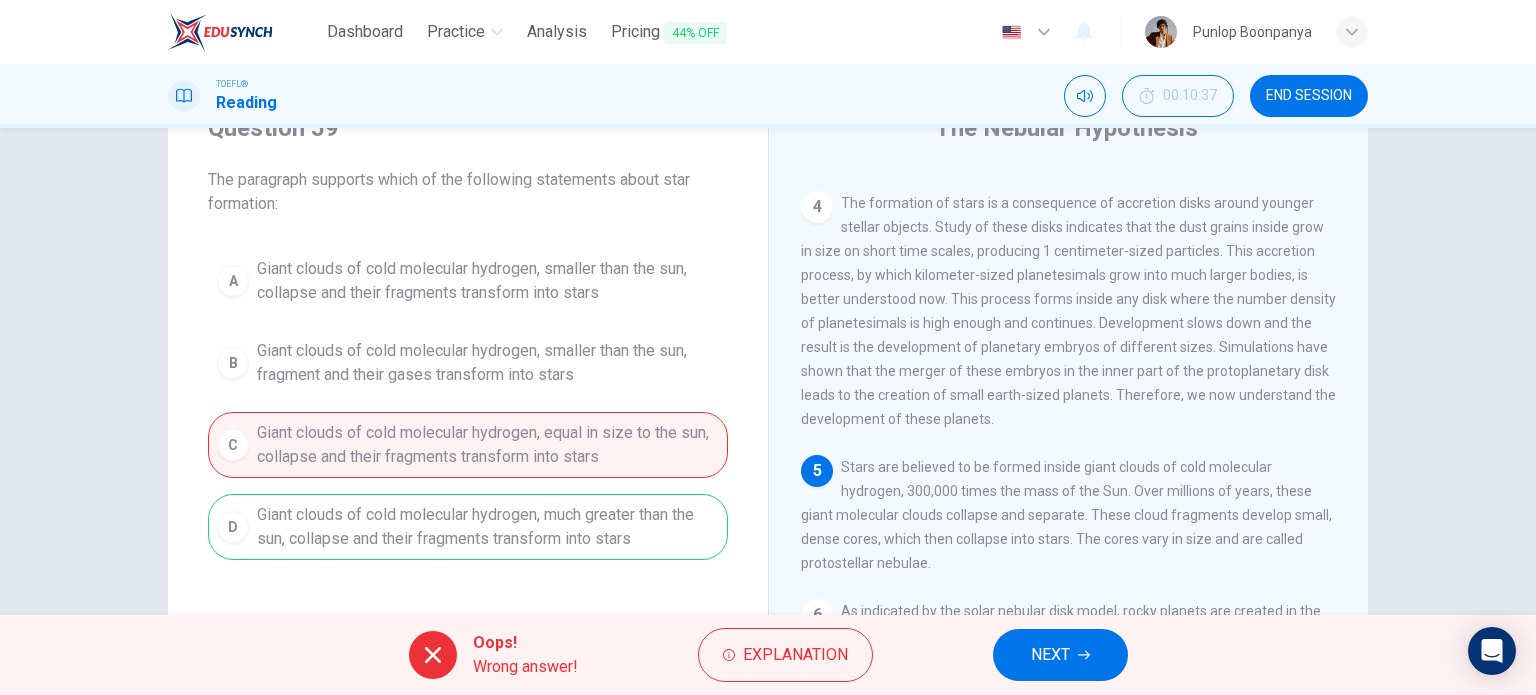 click on "NEXT" at bounding box center [1050, 655] 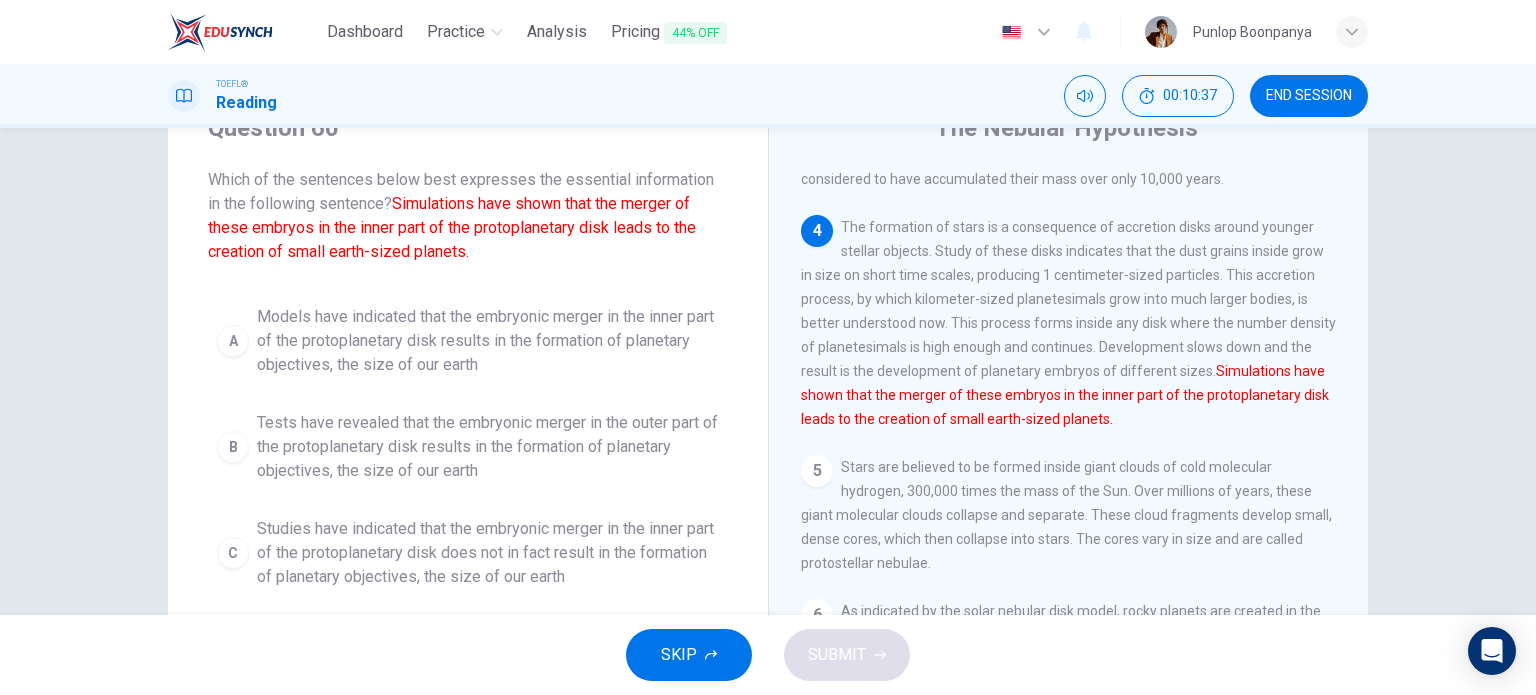 scroll, scrollTop: 560, scrollLeft: 0, axis: vertical 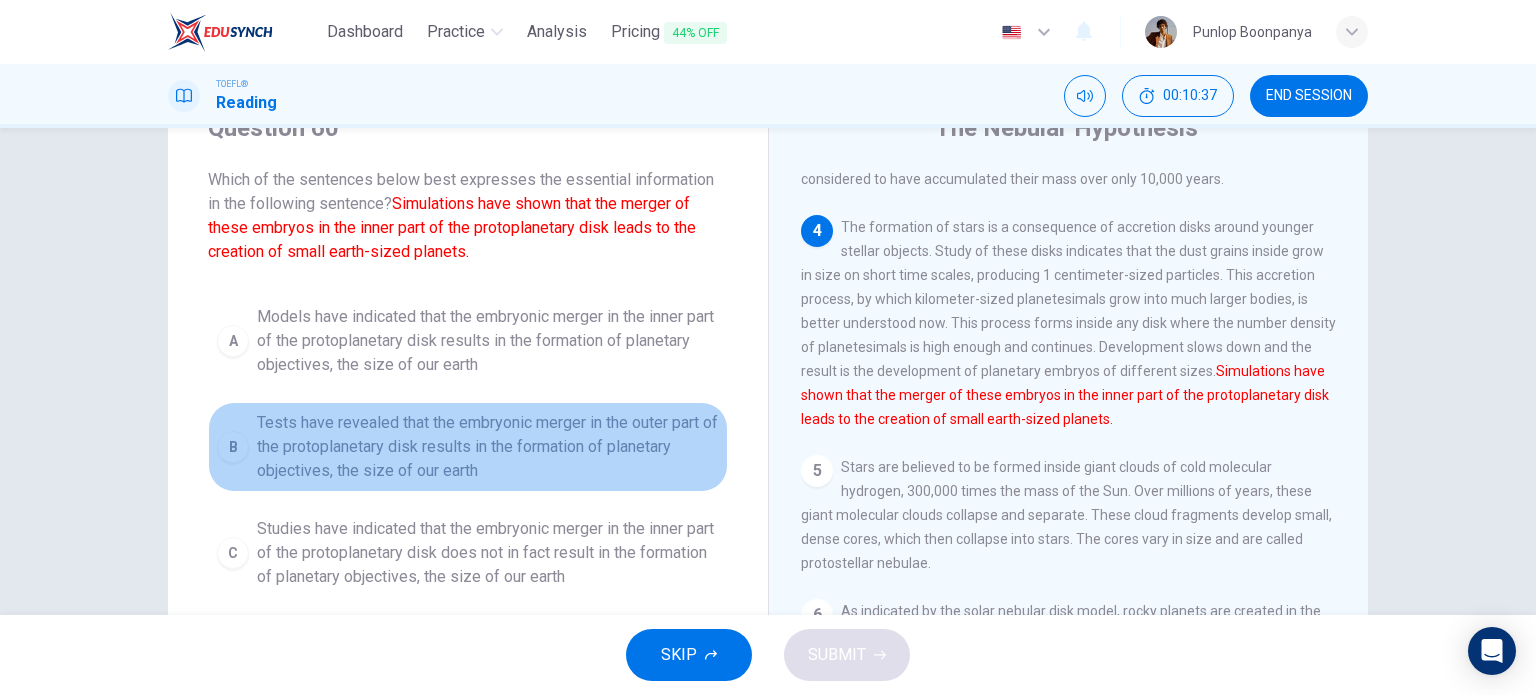 drag, startPoint x: 467, startPoint y: 483, endPoint x: 748, endPoint y: 599, distance: 304.00165 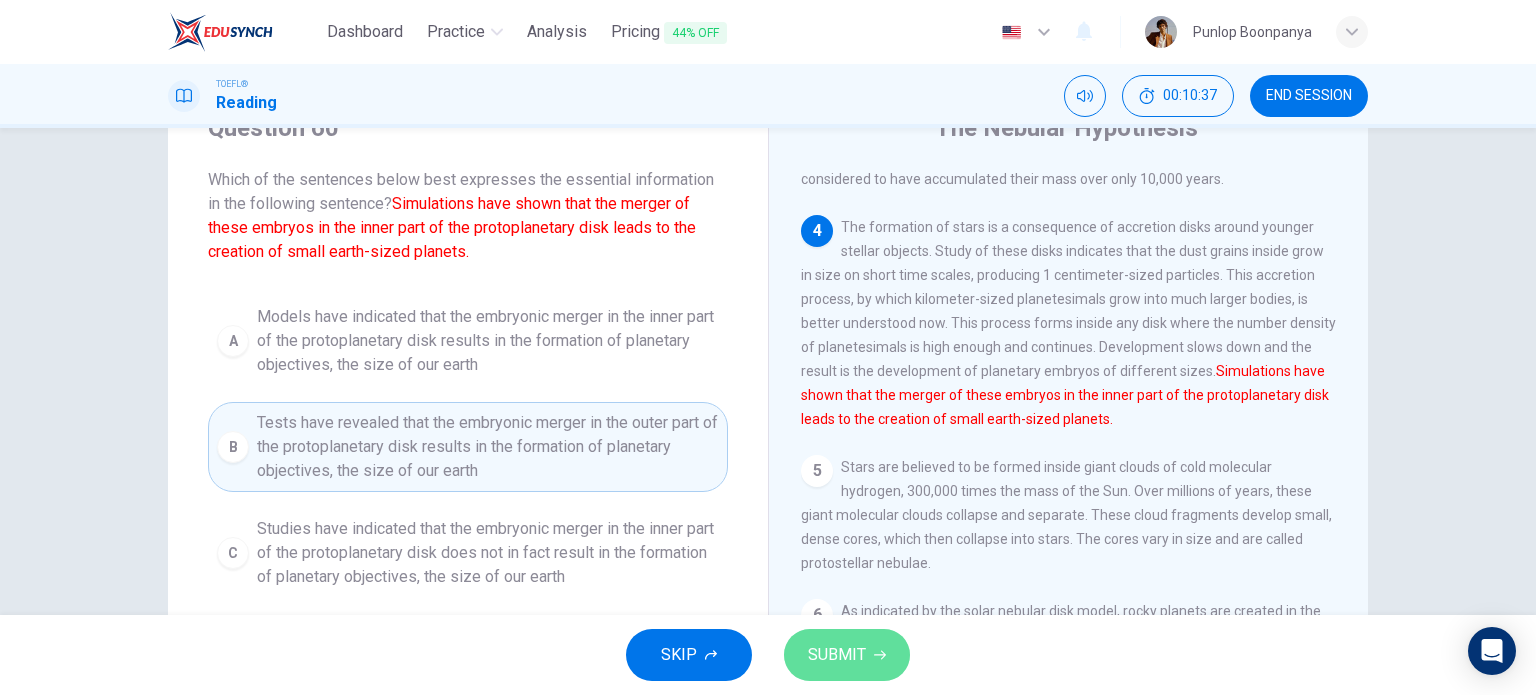 click on "SUBMIT" at bounding box center [847, 655] 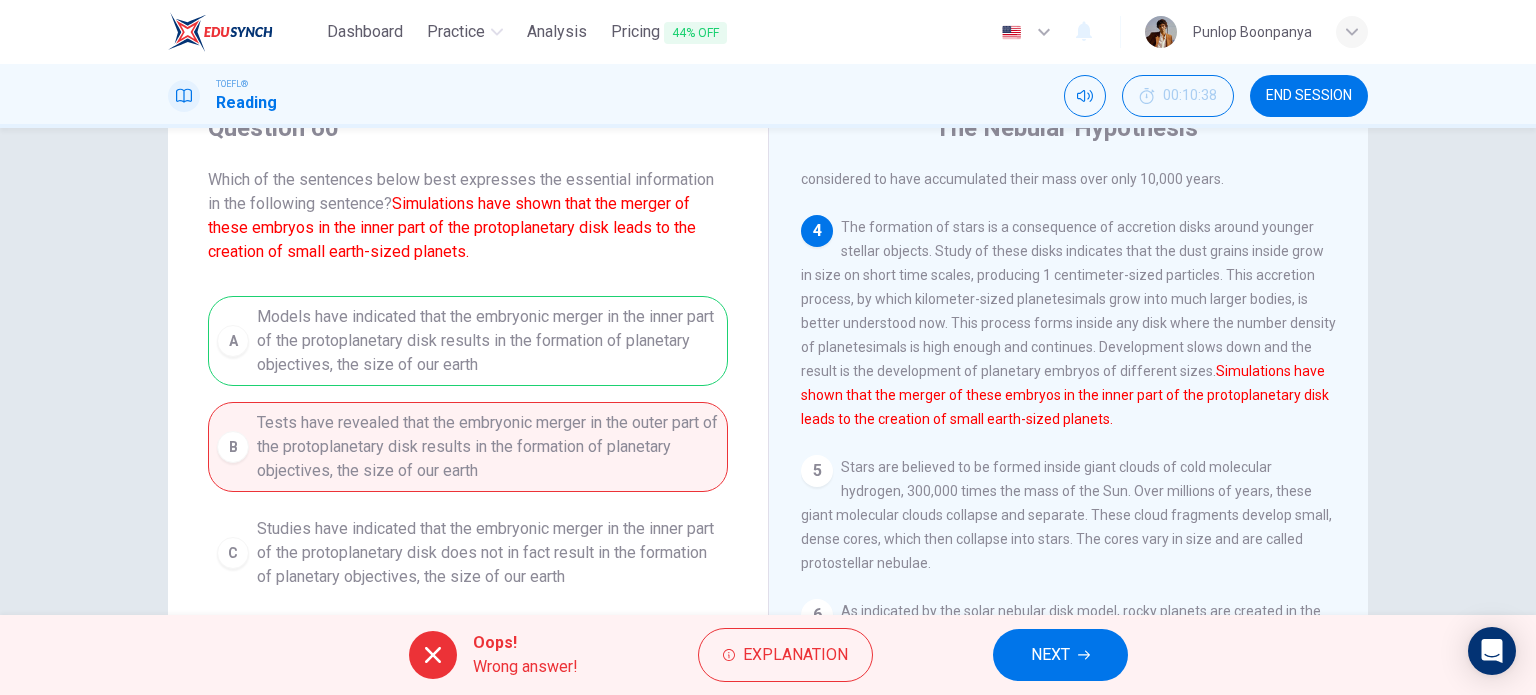 click on "NEXT" at bounding box center (1060, 655) 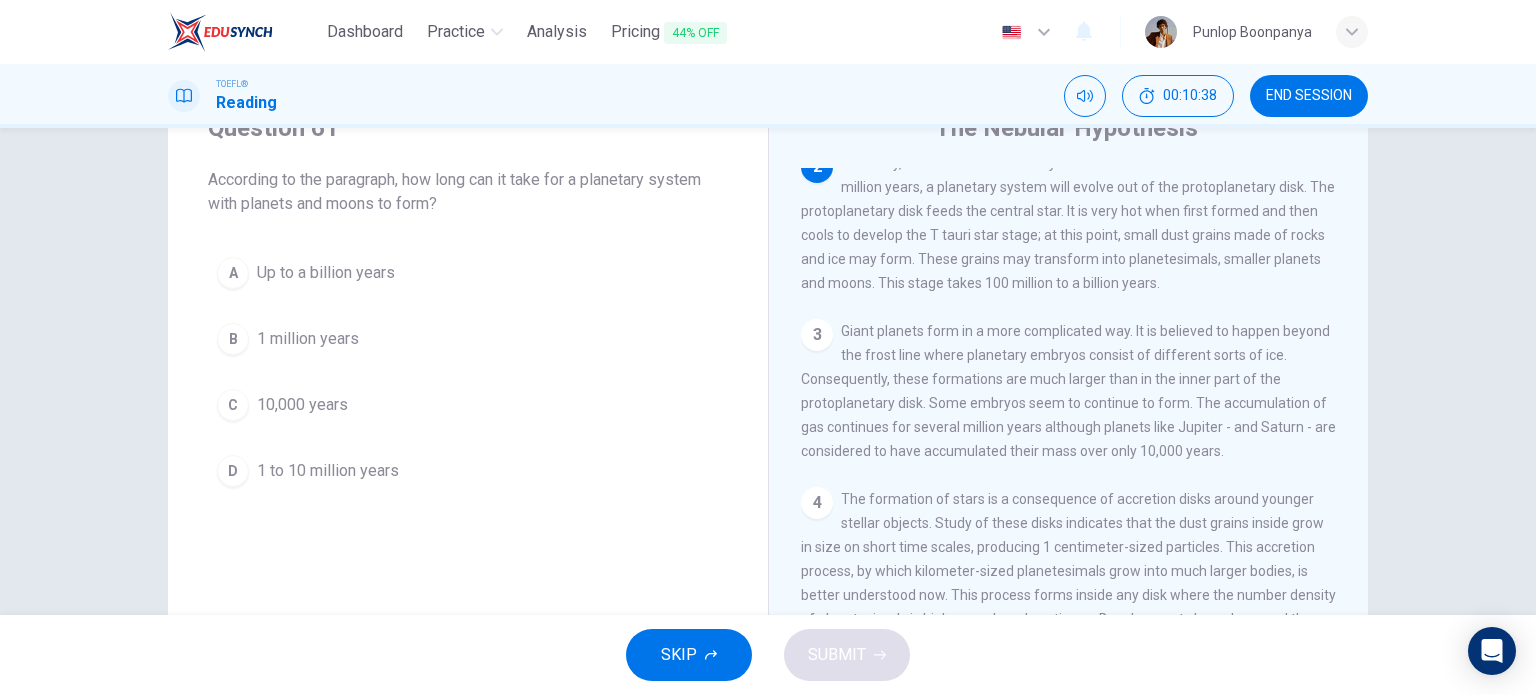 scroll, scrollTop: 247, scrollLeft: 0, axis: vertical 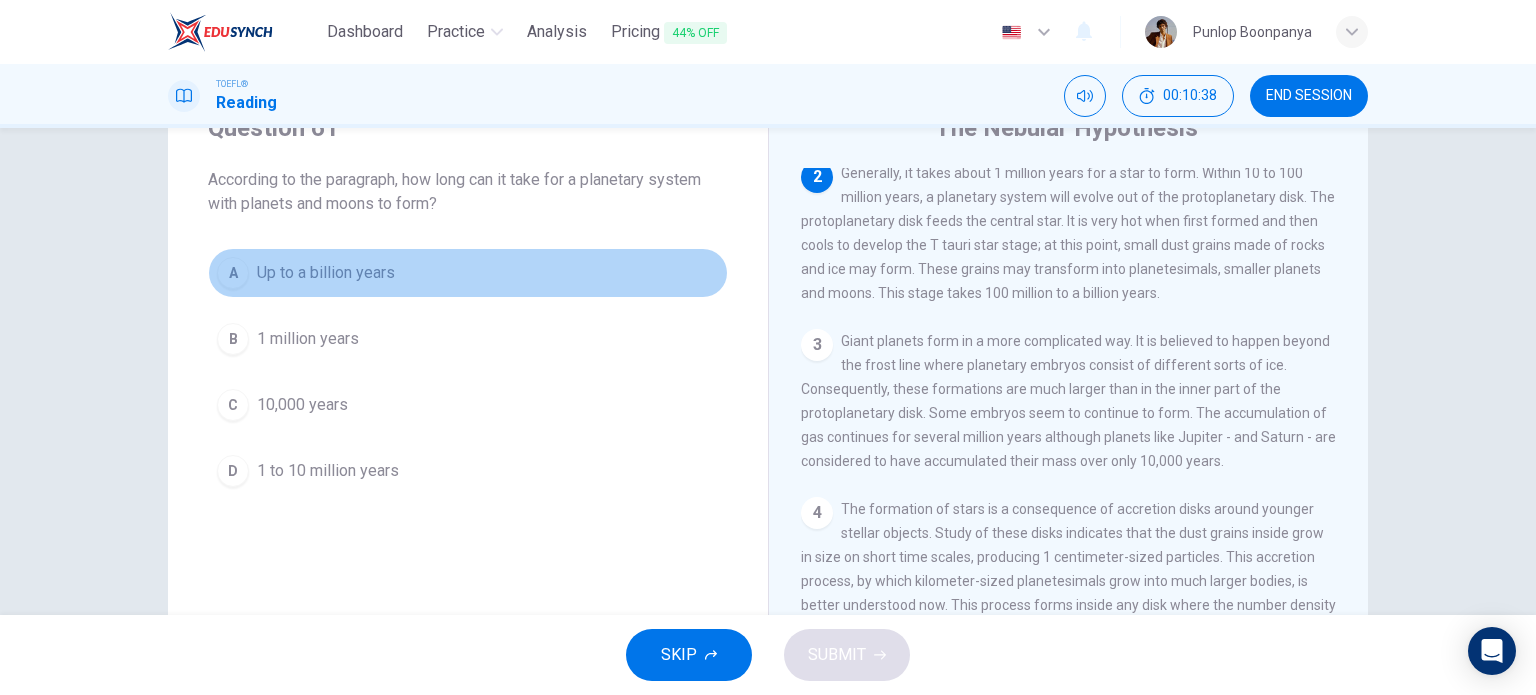 drag, startPoint x: 384, startPoint y: 262, endPoint x: 454, endPoint y: 279, distance: 72.03471 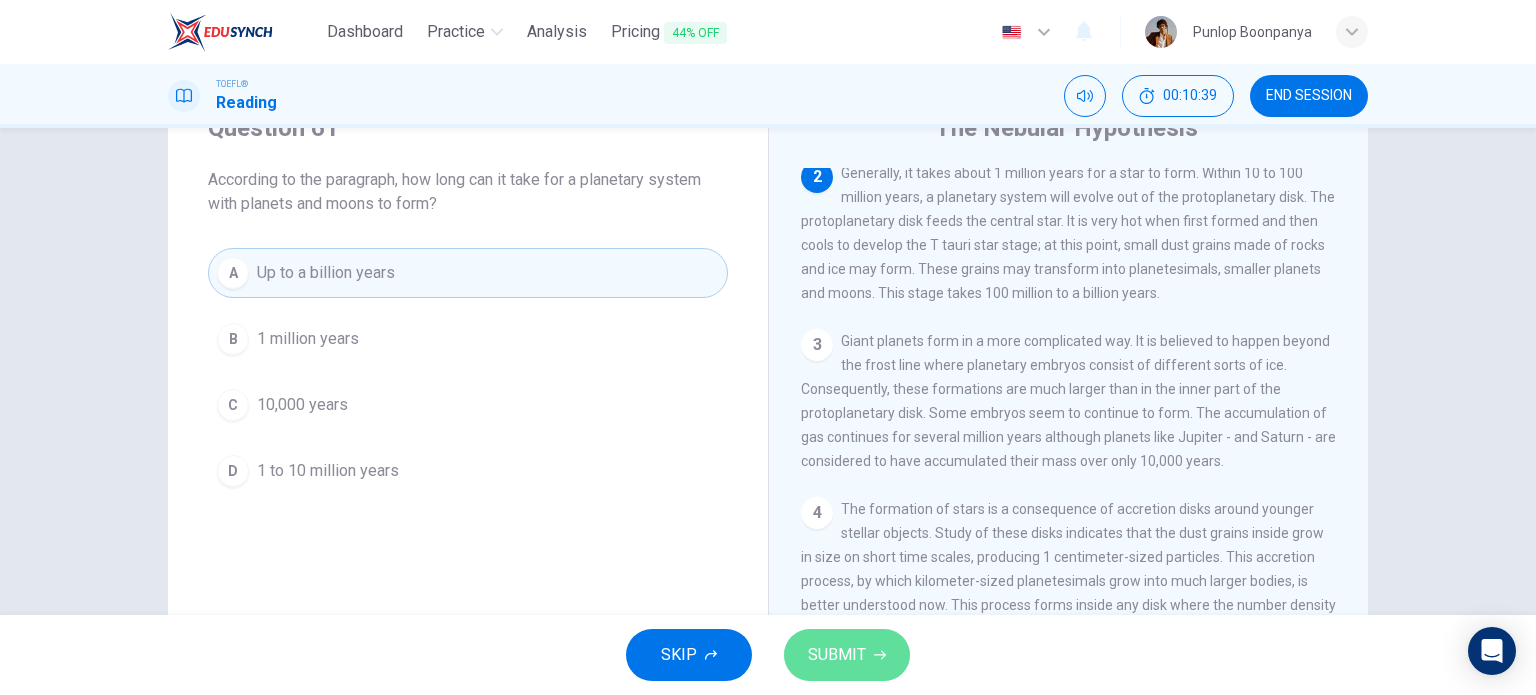 click on "SUBMIT" at bounding box center [837, 655] 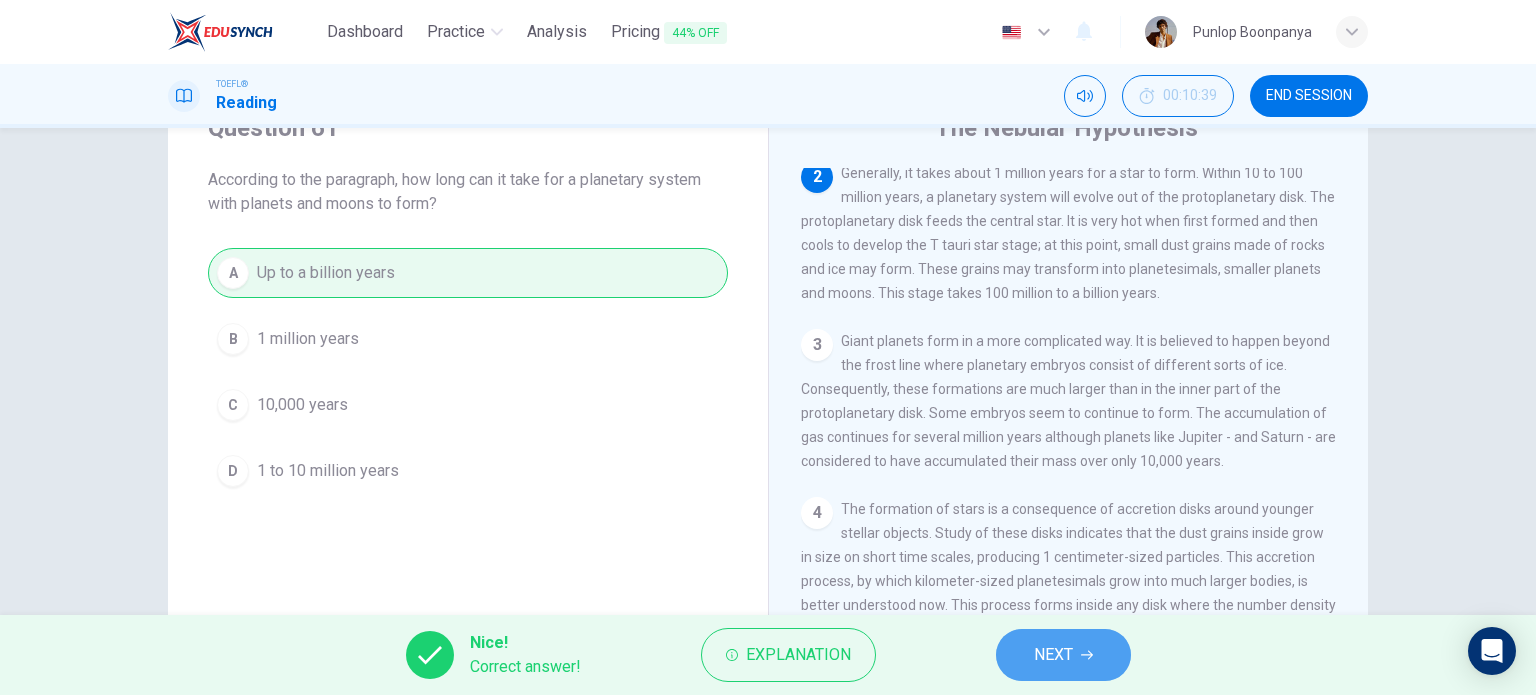 click on "NEXT" at bounding box center [1063, 655] 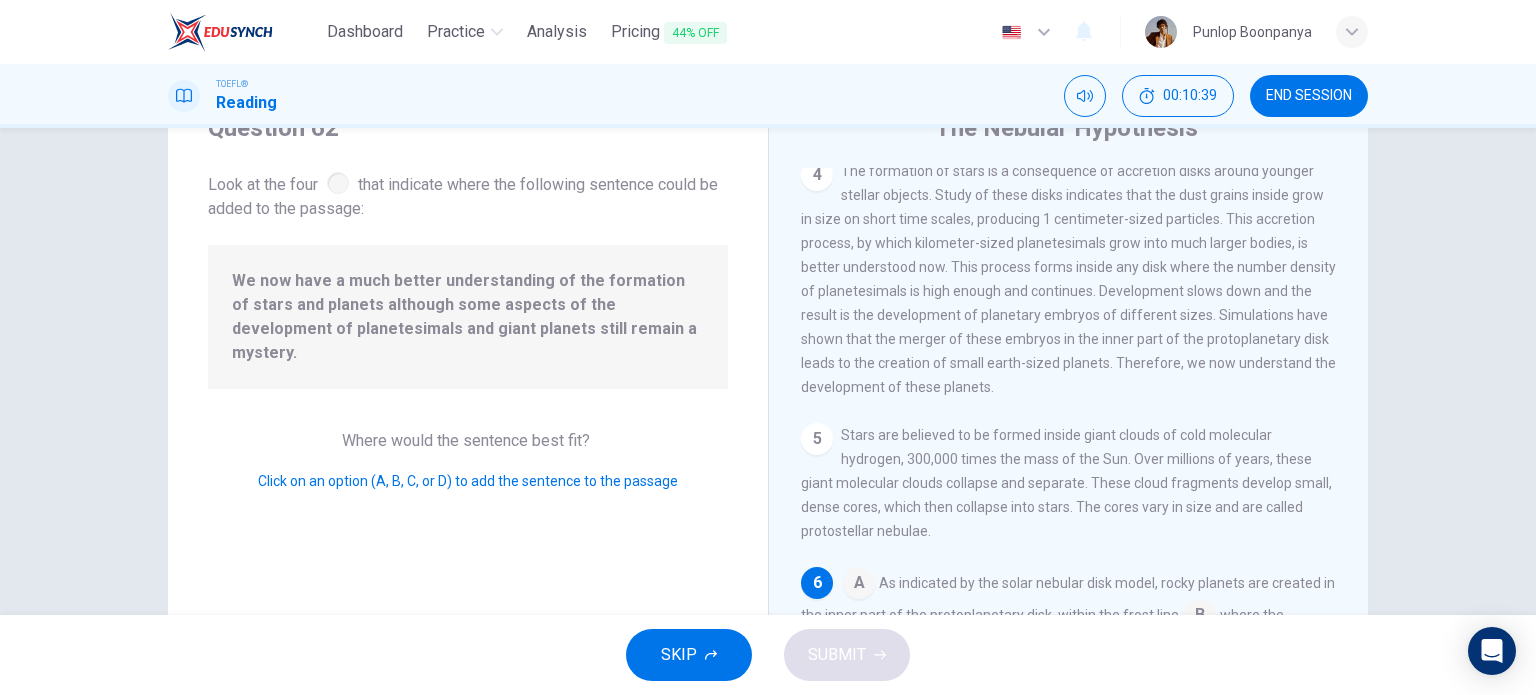 scroll, scrollTop: 613, scrollLeft: 0, axis: vertical 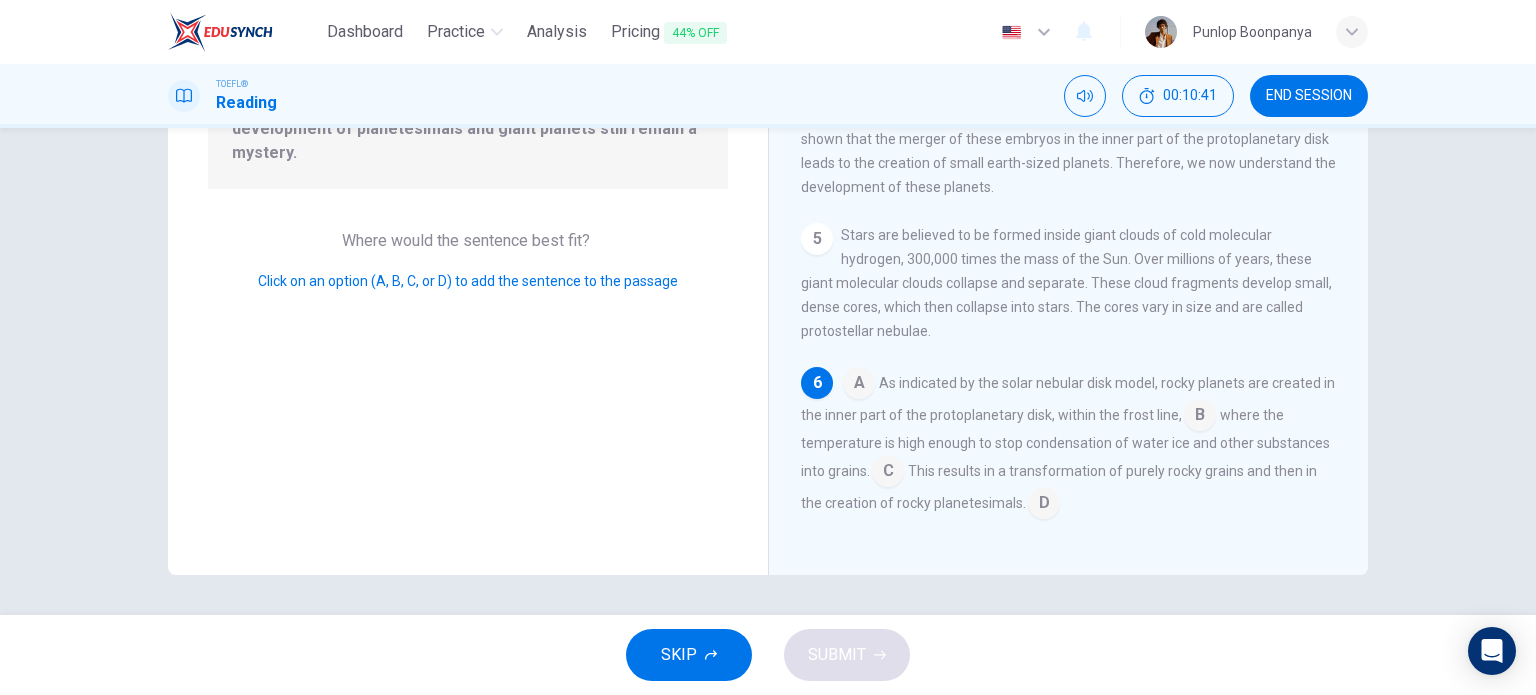 drag, startPoint x: 1036, startPoint y: 503, endPoint x: 978, endPoint y: 557, distance: 79.24645 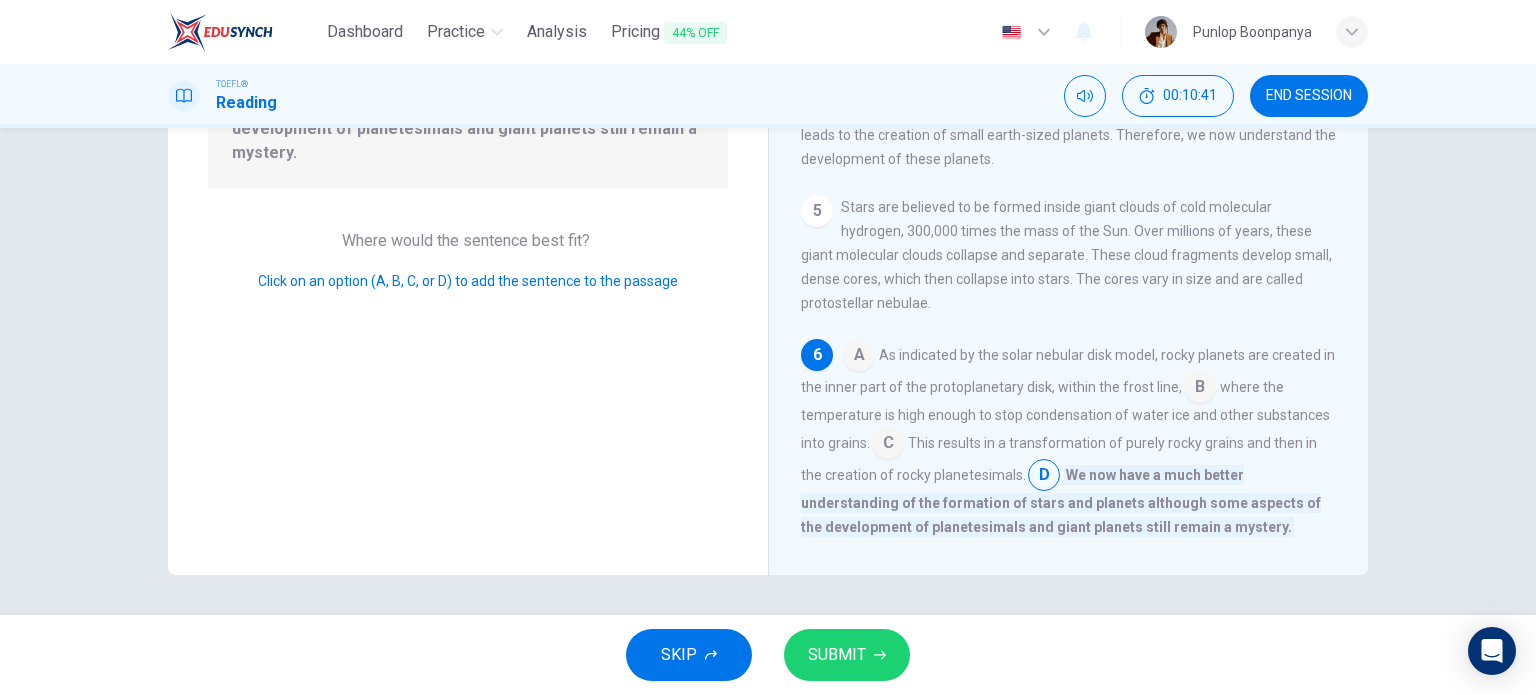 click on "SUBMIT" at bounding box center [837, 655] 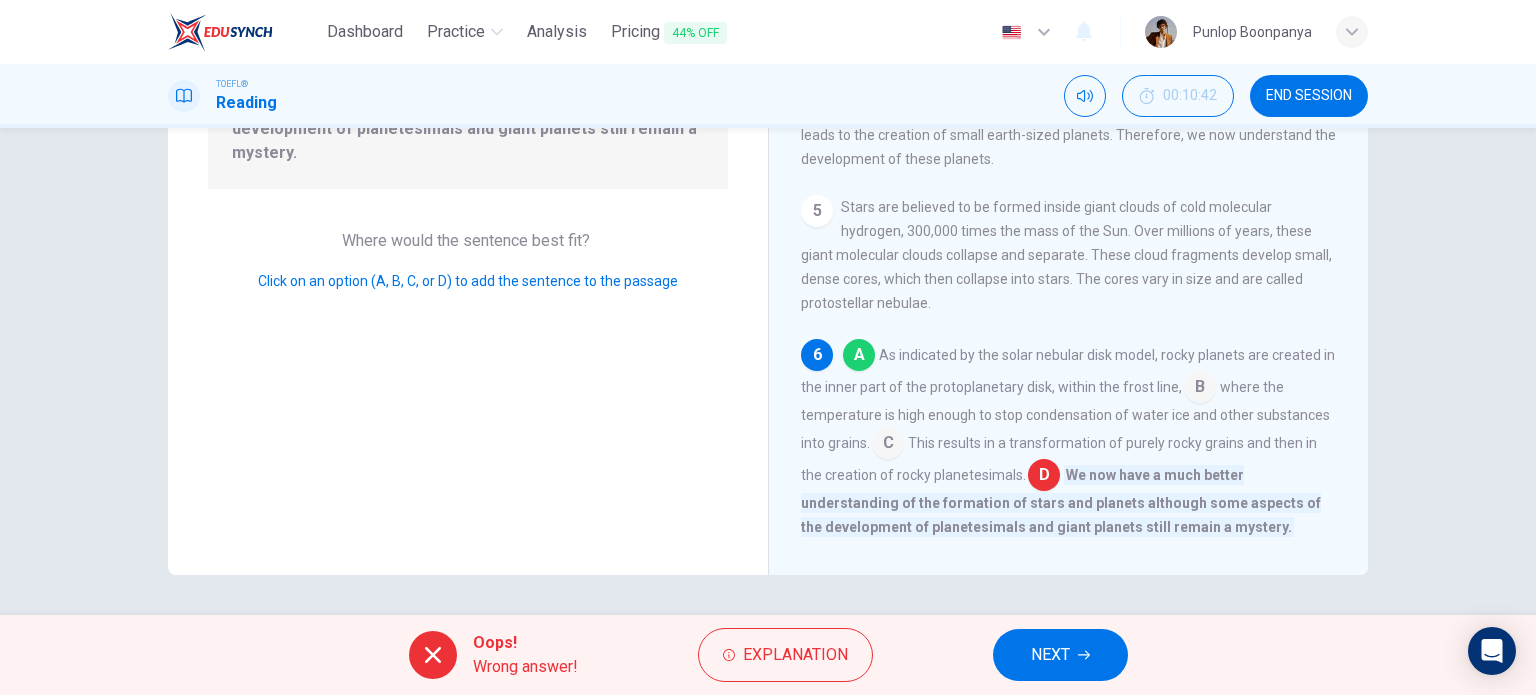 click on "NEXT" at bounding box center [1060, 655] 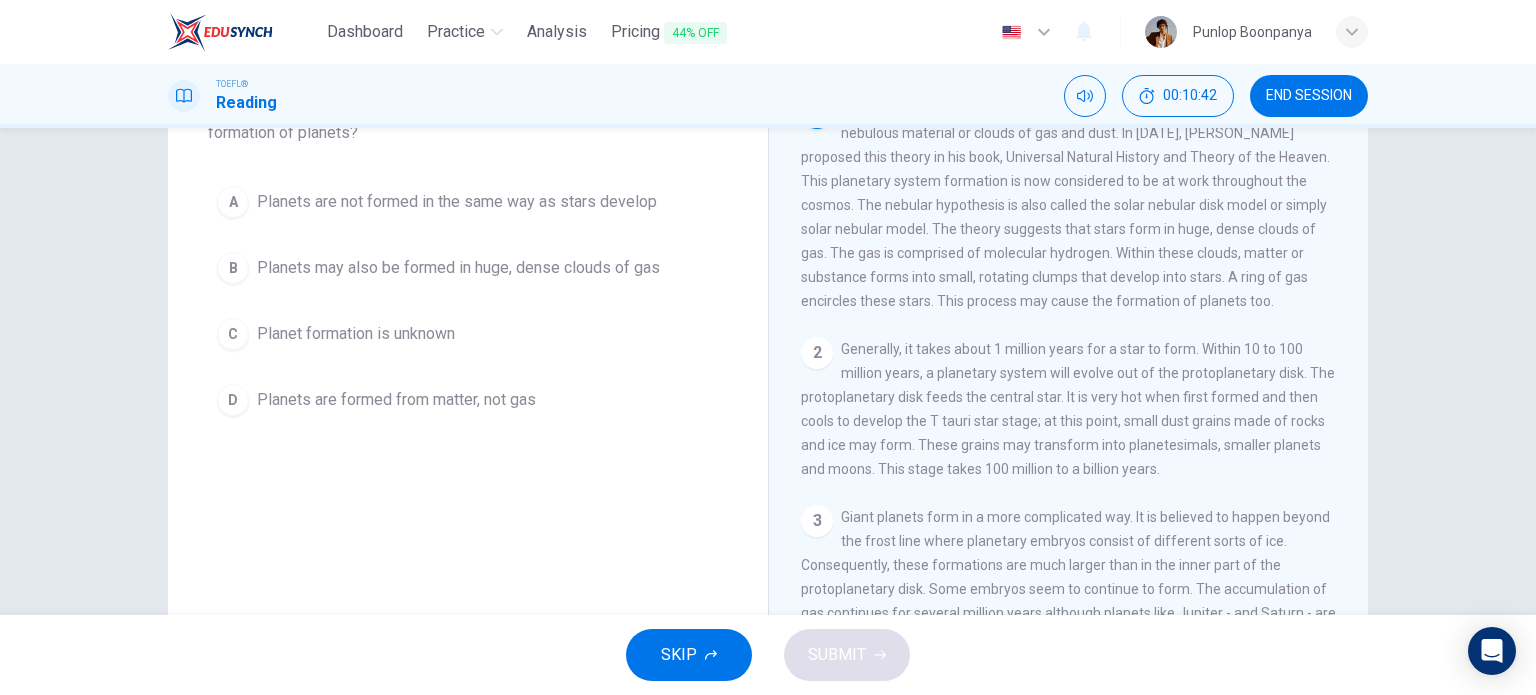 scroll, scrollTop: 88, scrollLeft: 0, axis: vertical 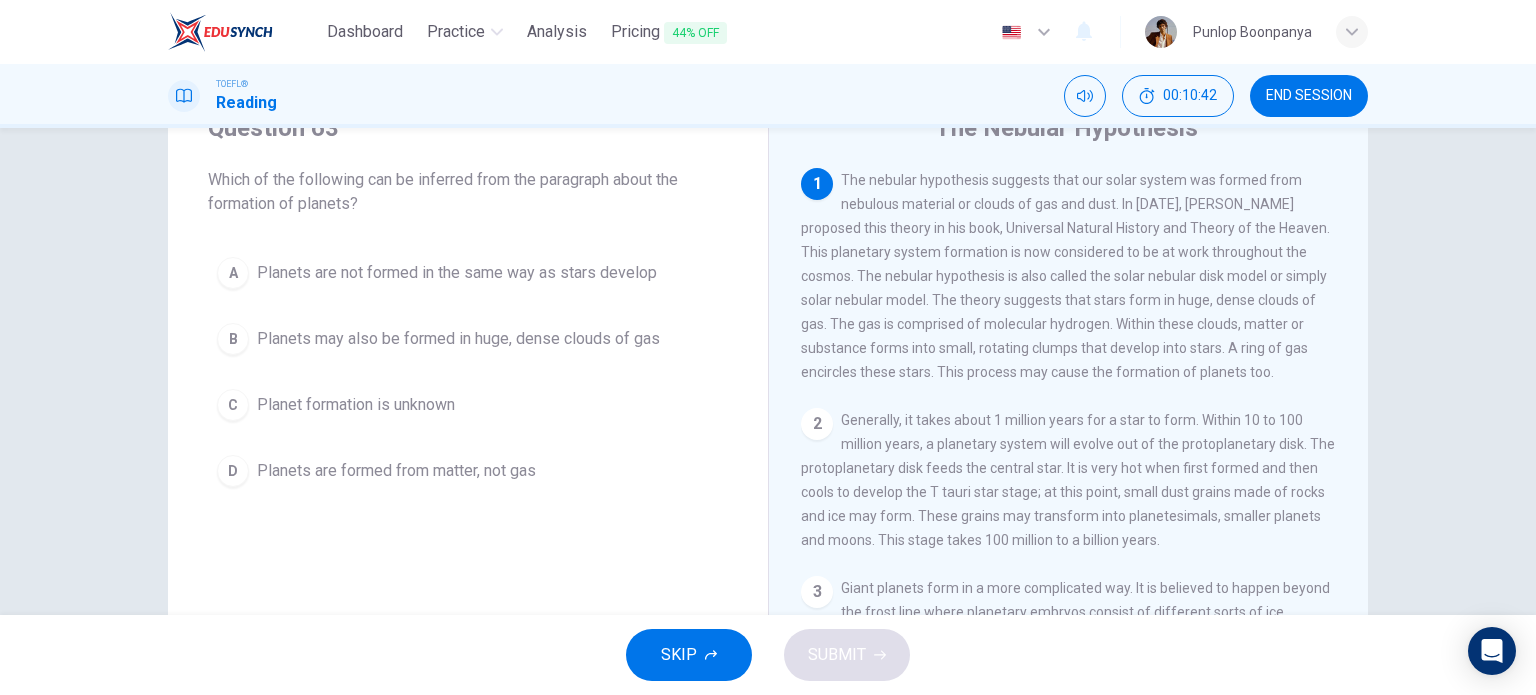 drag, startPoint x: 399, startPoint y: 339, endPoint x: 446, endPoint y: 340, distance: 47.010635 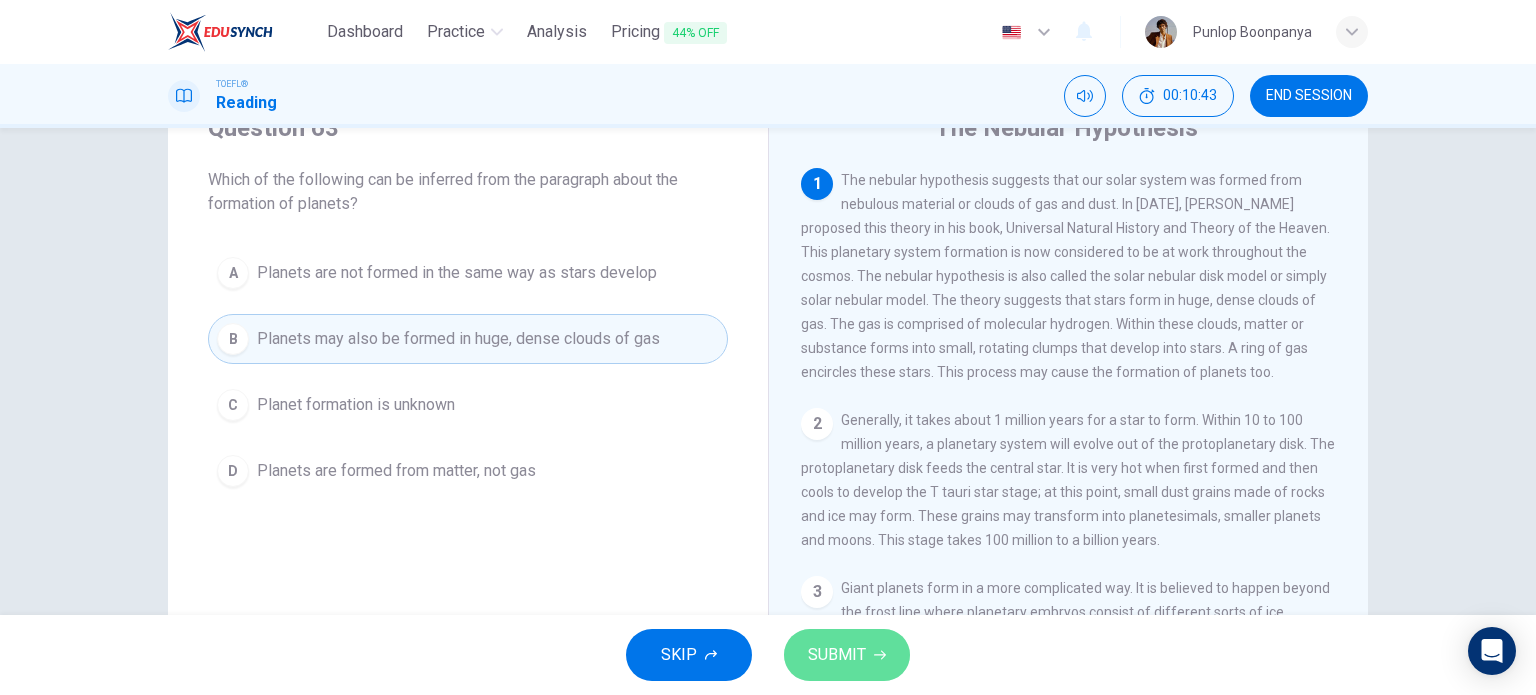click on "SUBMIT" at bounding box center (837, 655) 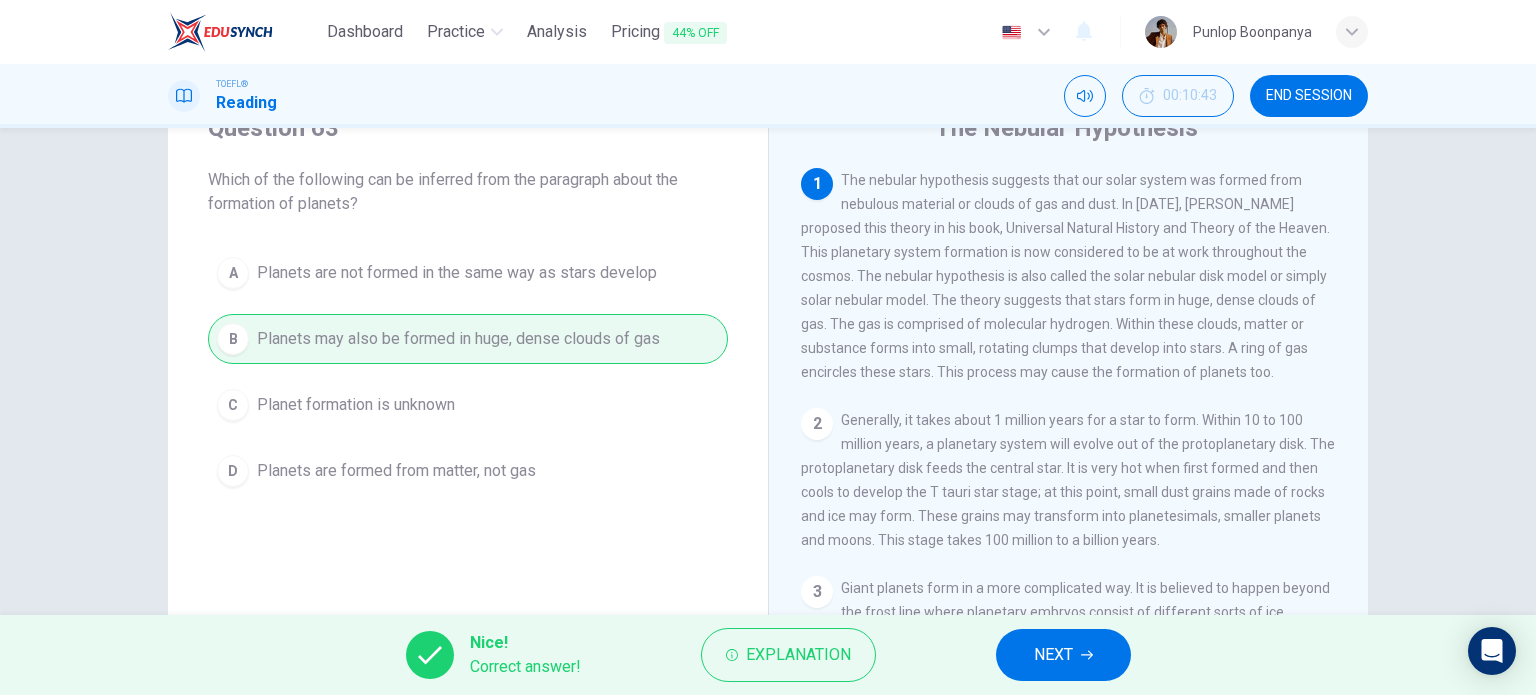 click on "NEXT" at bounding box center [1063, 655] 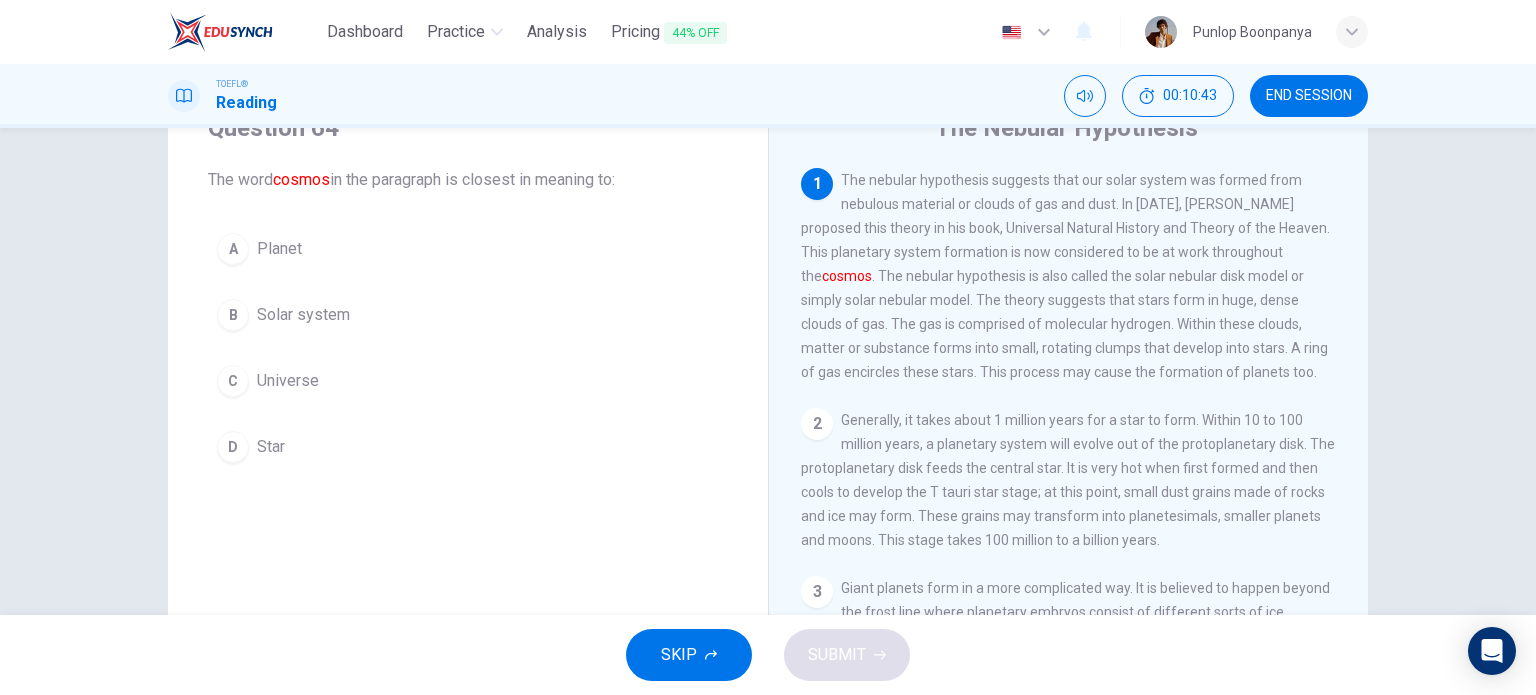 click on "A Planet" at bounding box center (468, 249) 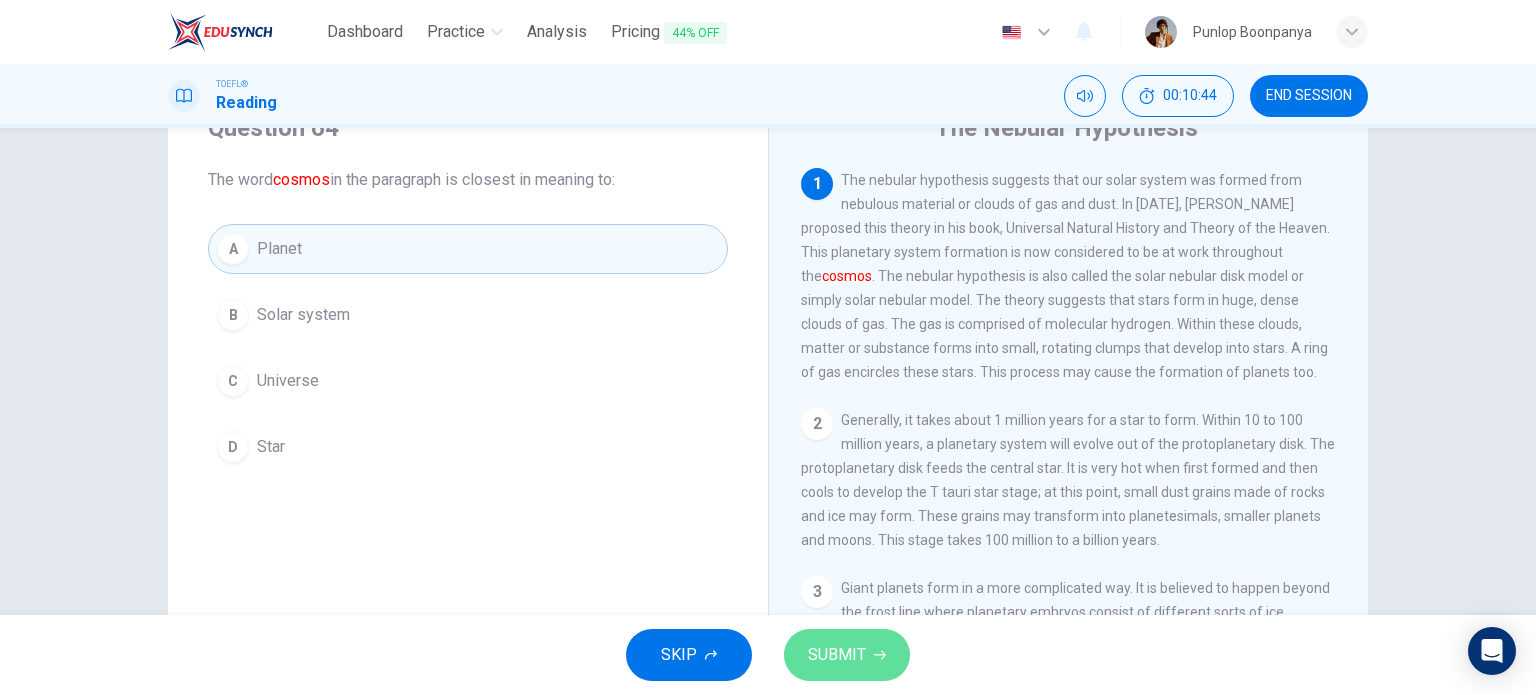 click on "SUBMIT" at bounding box center [847, 655] 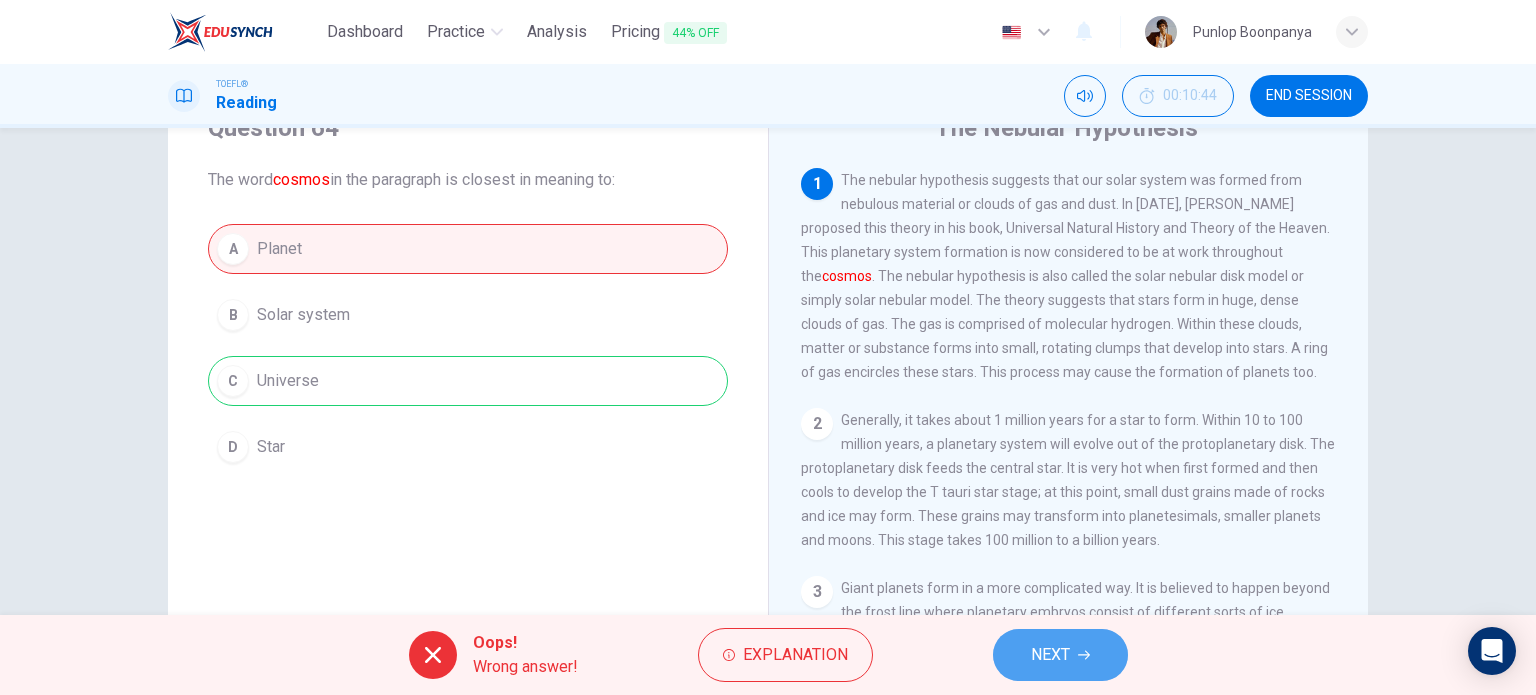 click on "NEXT" at bounding box center (1050, 655) 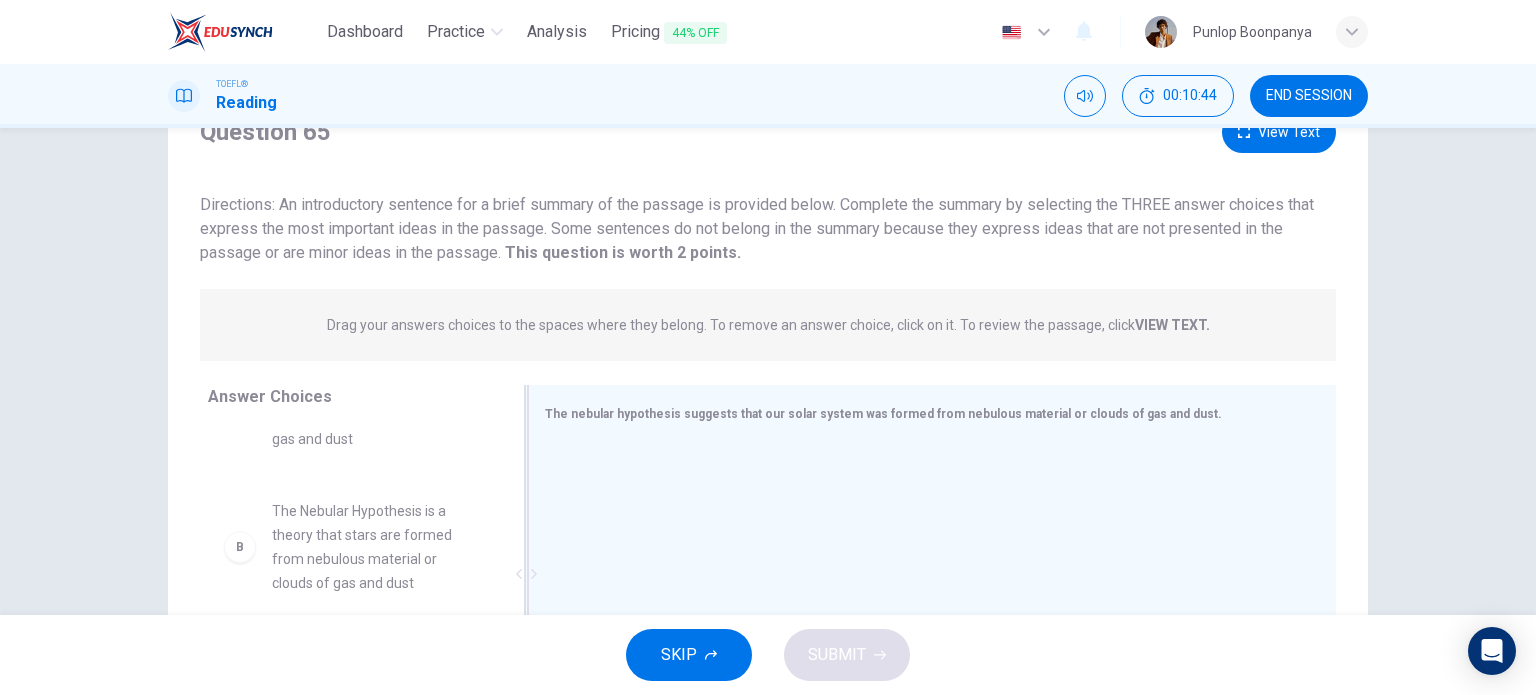 scroll, scrollTop: 200, scrollLeft: 0, axis: vertical 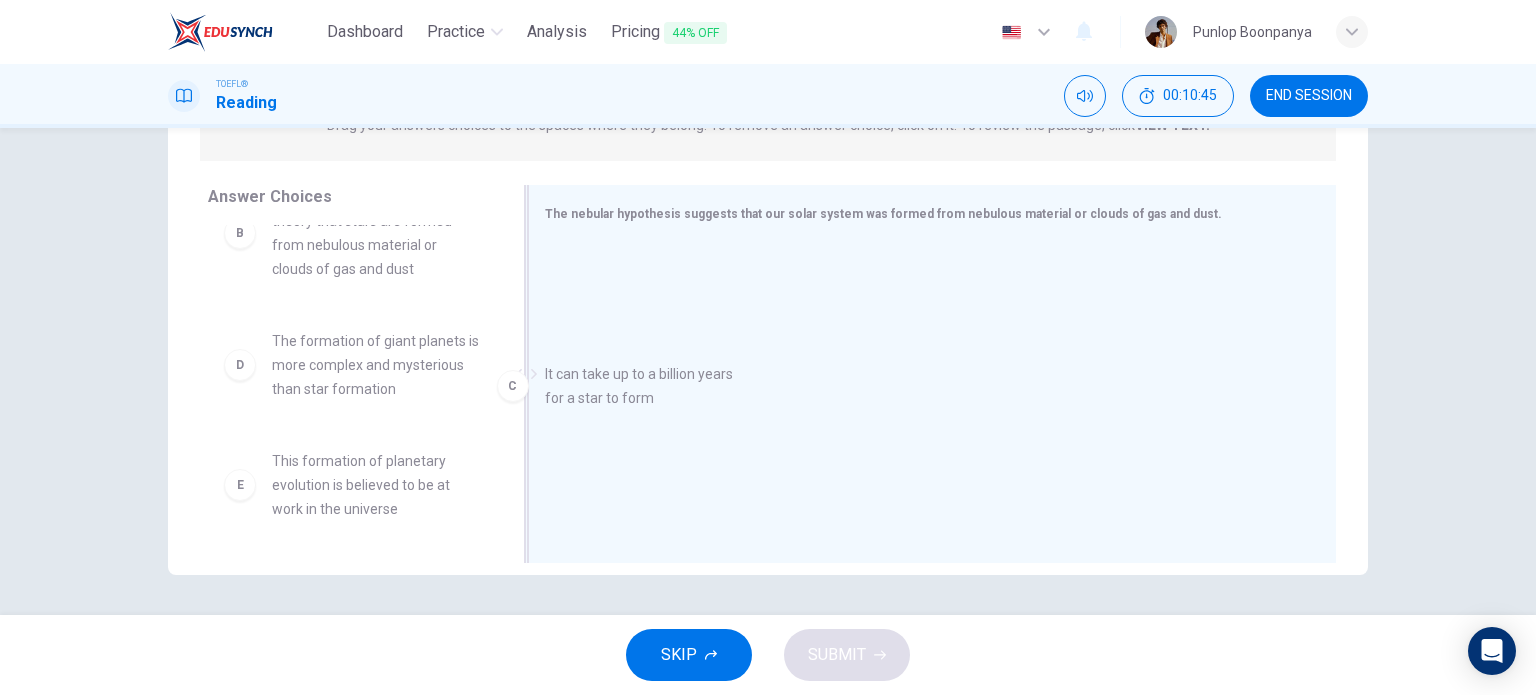 drag, startPoint x: 416, startPoint y: 370, endPoint x: 640, endPoint y: 397, distance: 225.62137 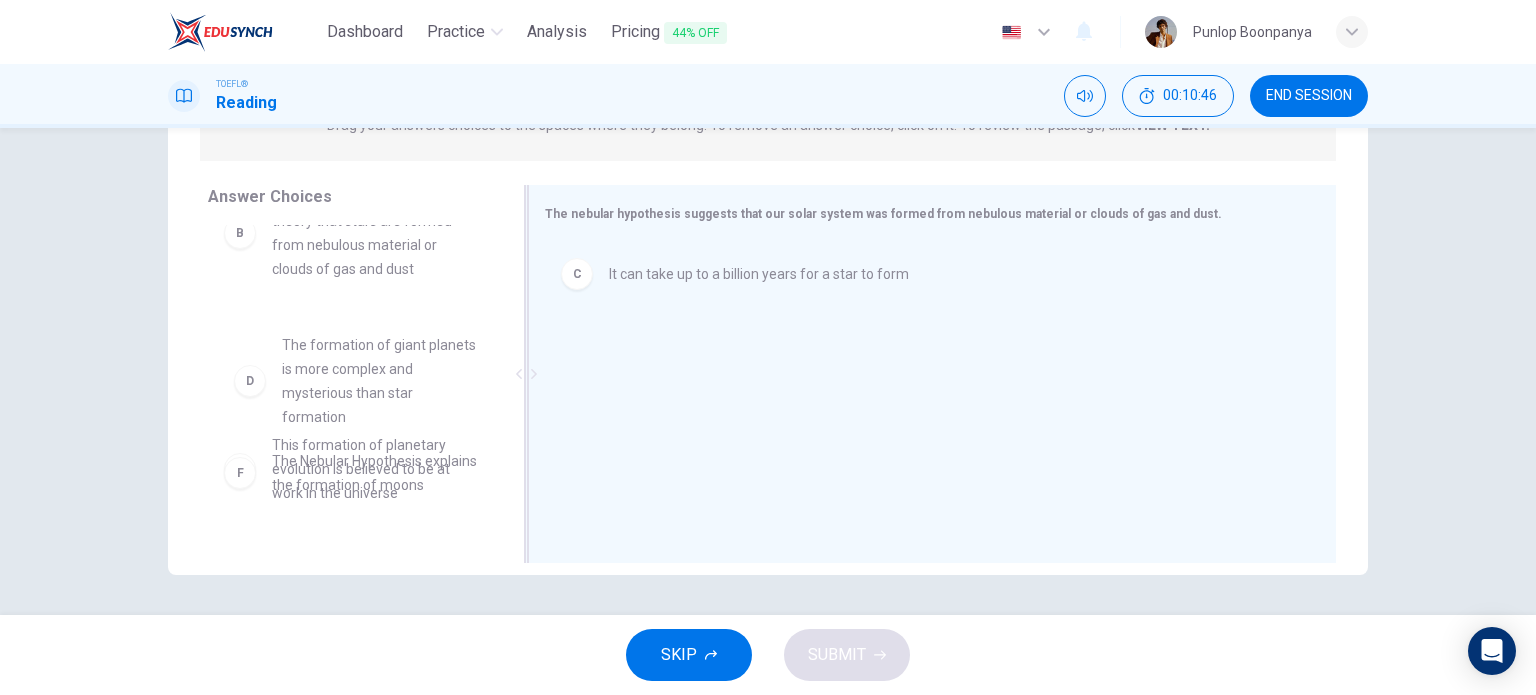 drag, startPoint x: 446, startPoint y: 374, endPoint x: 732, endPoint y: 419, distance: 289.51855 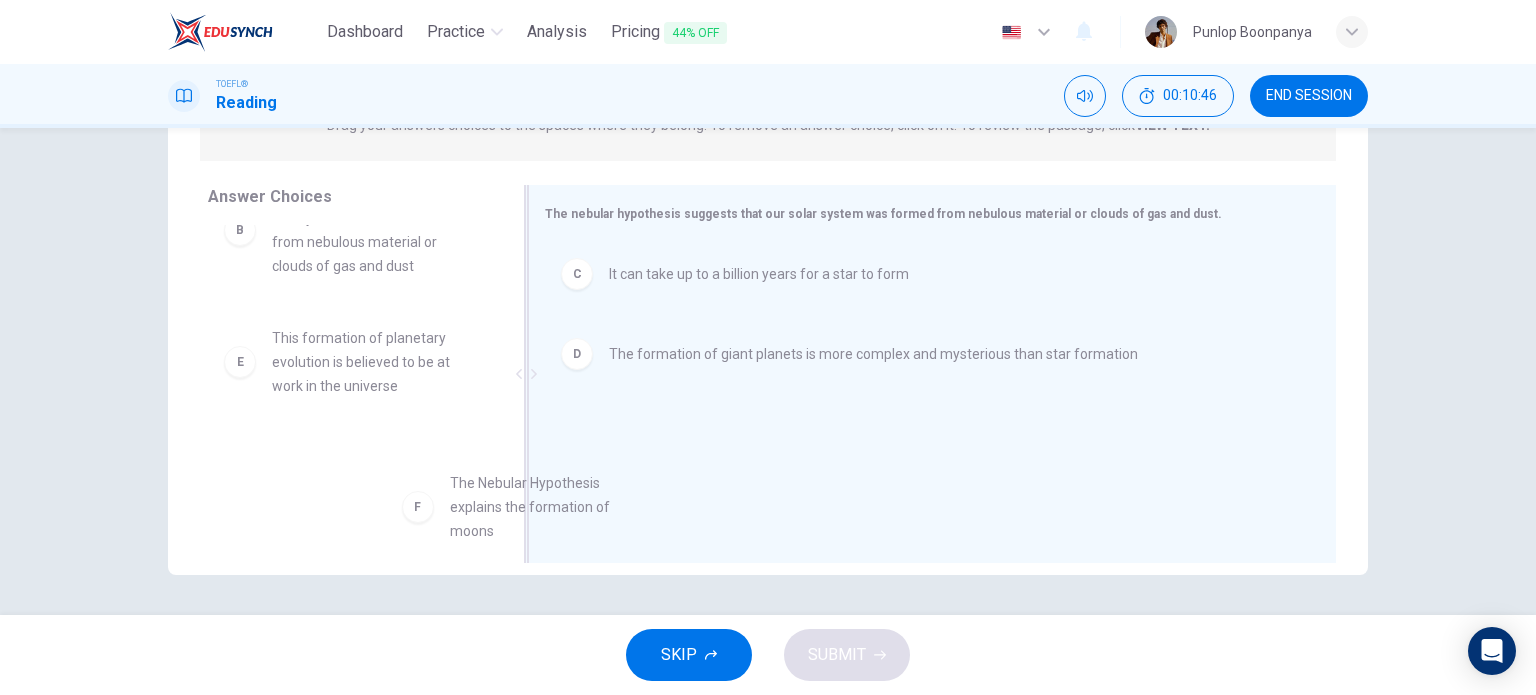 drag, startPoint x: 423, startPoint y: 482, endPoint x: 785, endPoint y: 534, distance: 365.71573 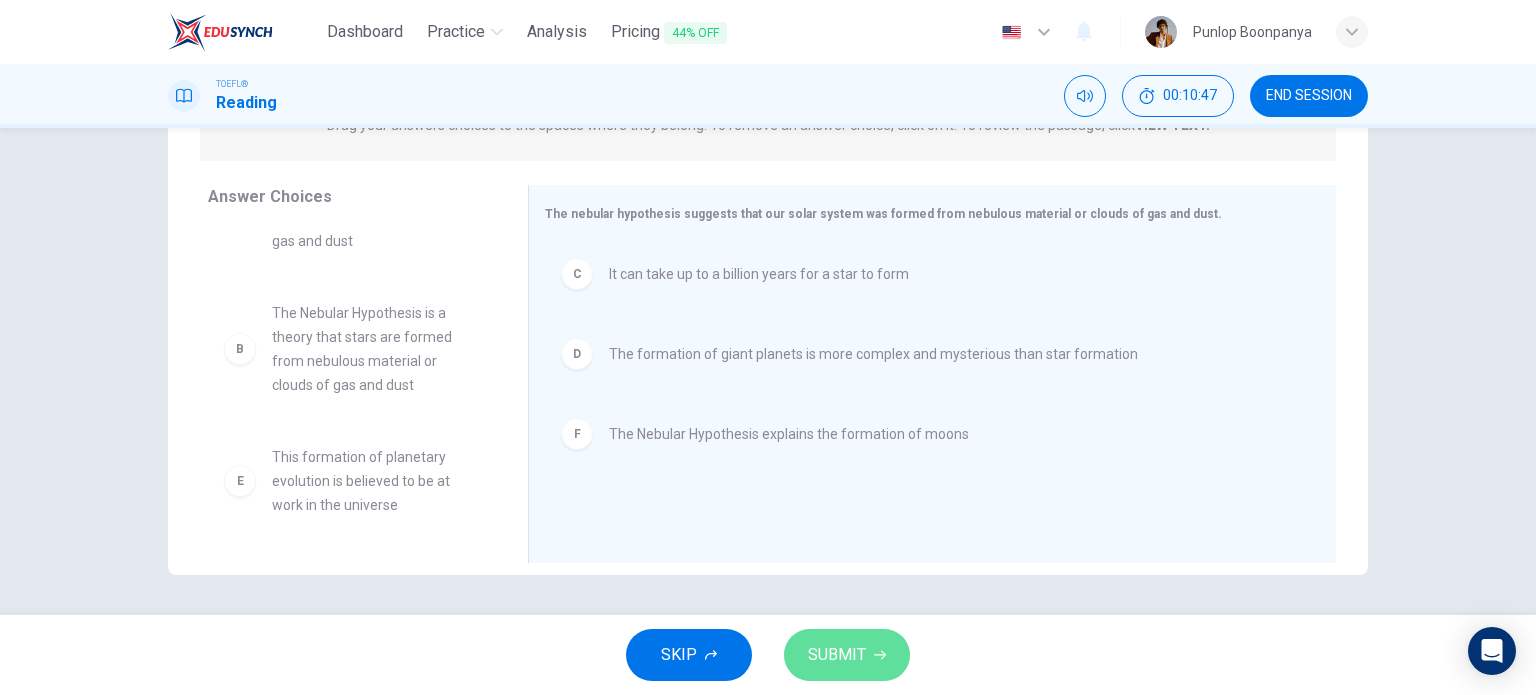 scroll, scrollTop: 84, scrollLeft: 0, axis: vertical 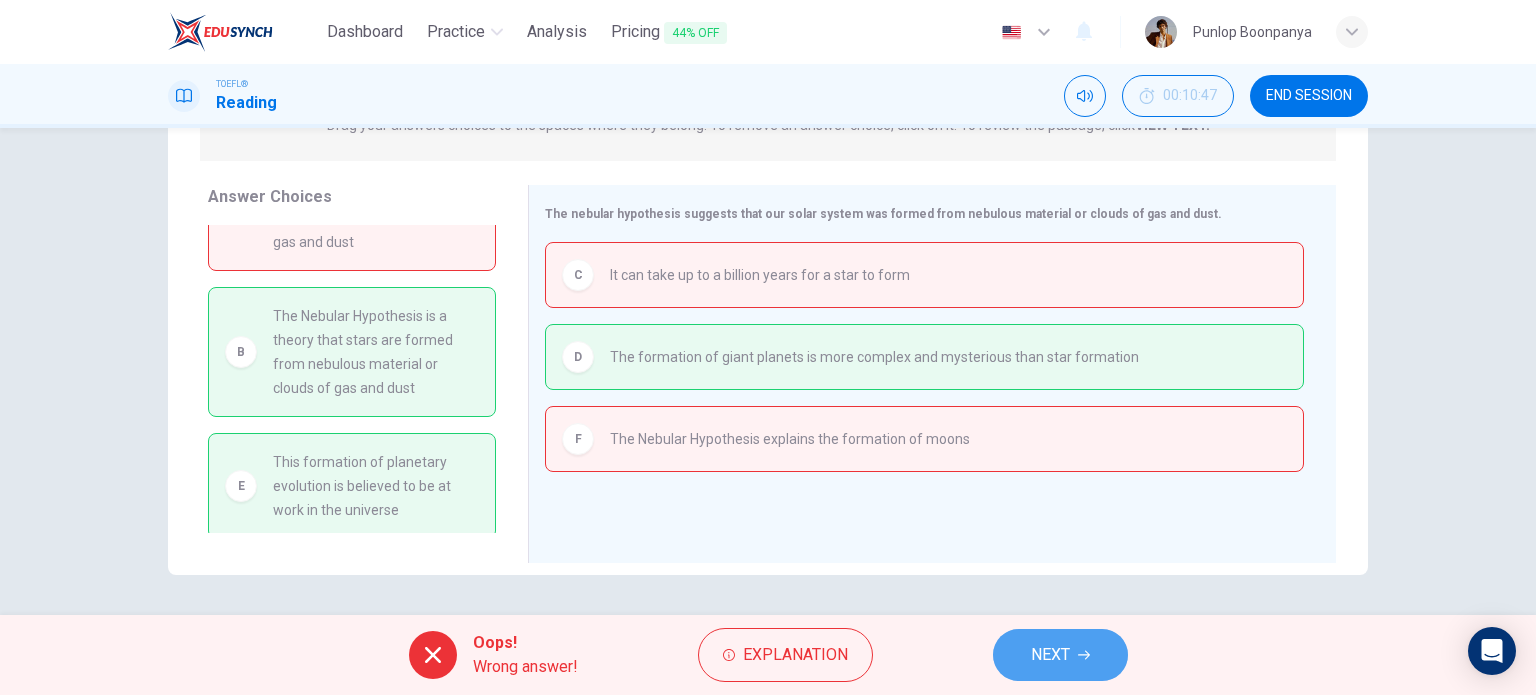 click on "NEXT" at bounding box center [1060, 655] 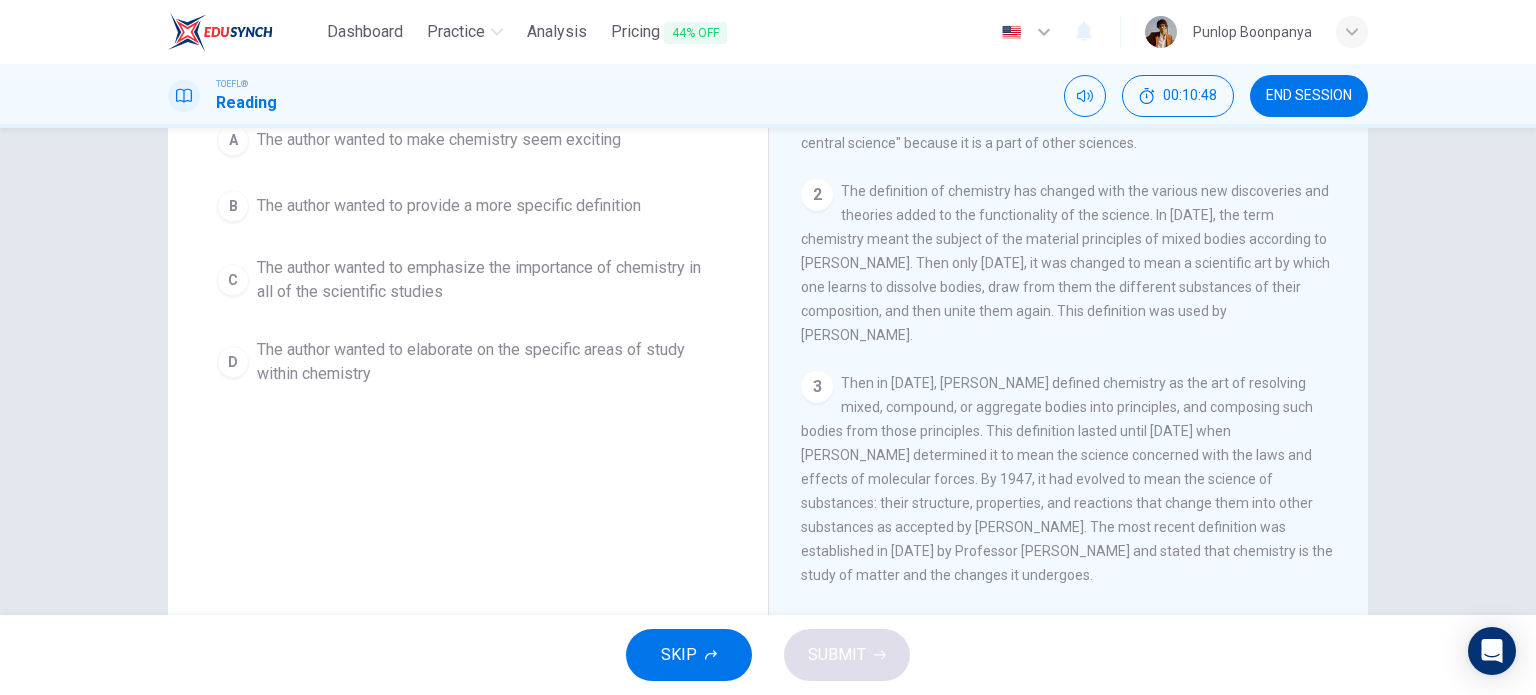 scroll, scrollTop: 88, scrollLeft: 0, axis: vertical 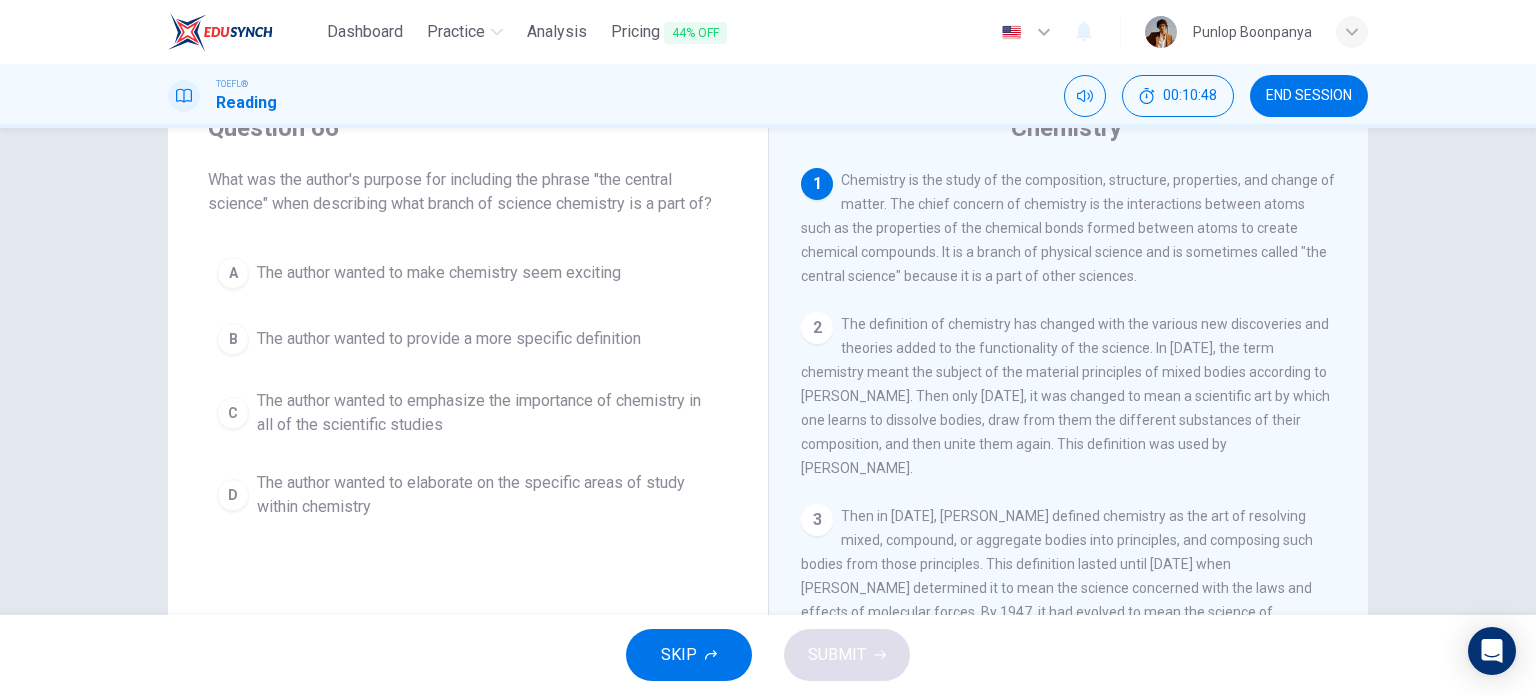 click on "The author wanted to make chemistry seem exciting" at bounding box center (439, 273) 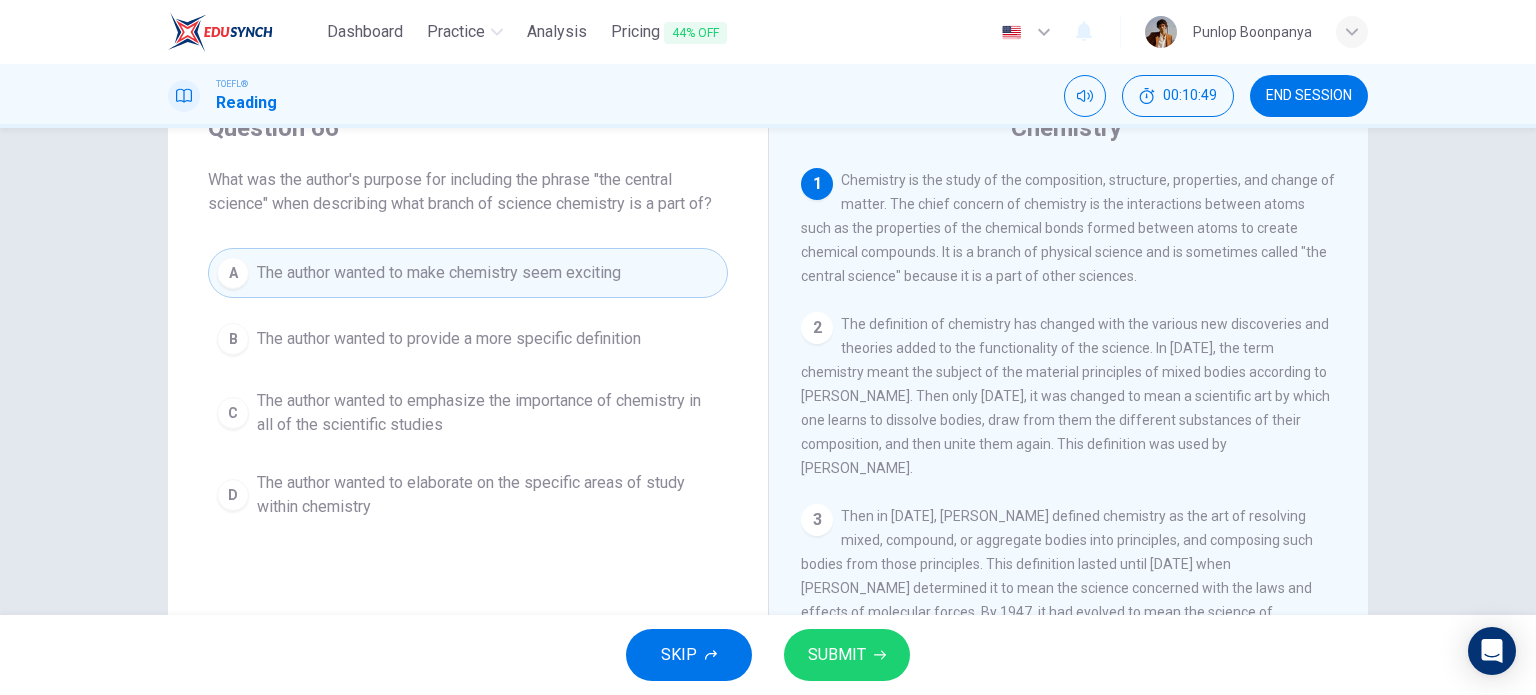 click on "SUBMIT" at bounding box center [847, 655] 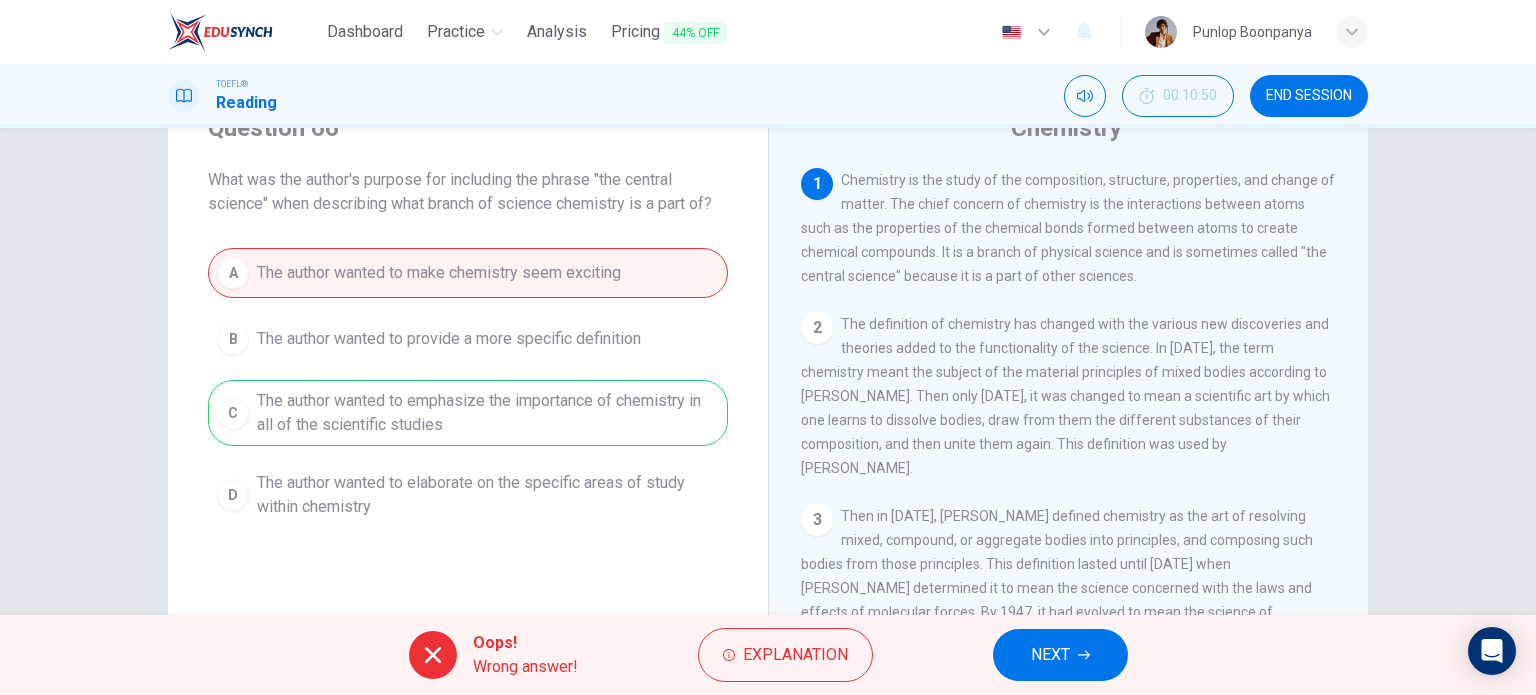 drag, startPoint x: 1071, startPoint y: 651, endPoint x: 728, endPoint y: 470, distance: 387.82727 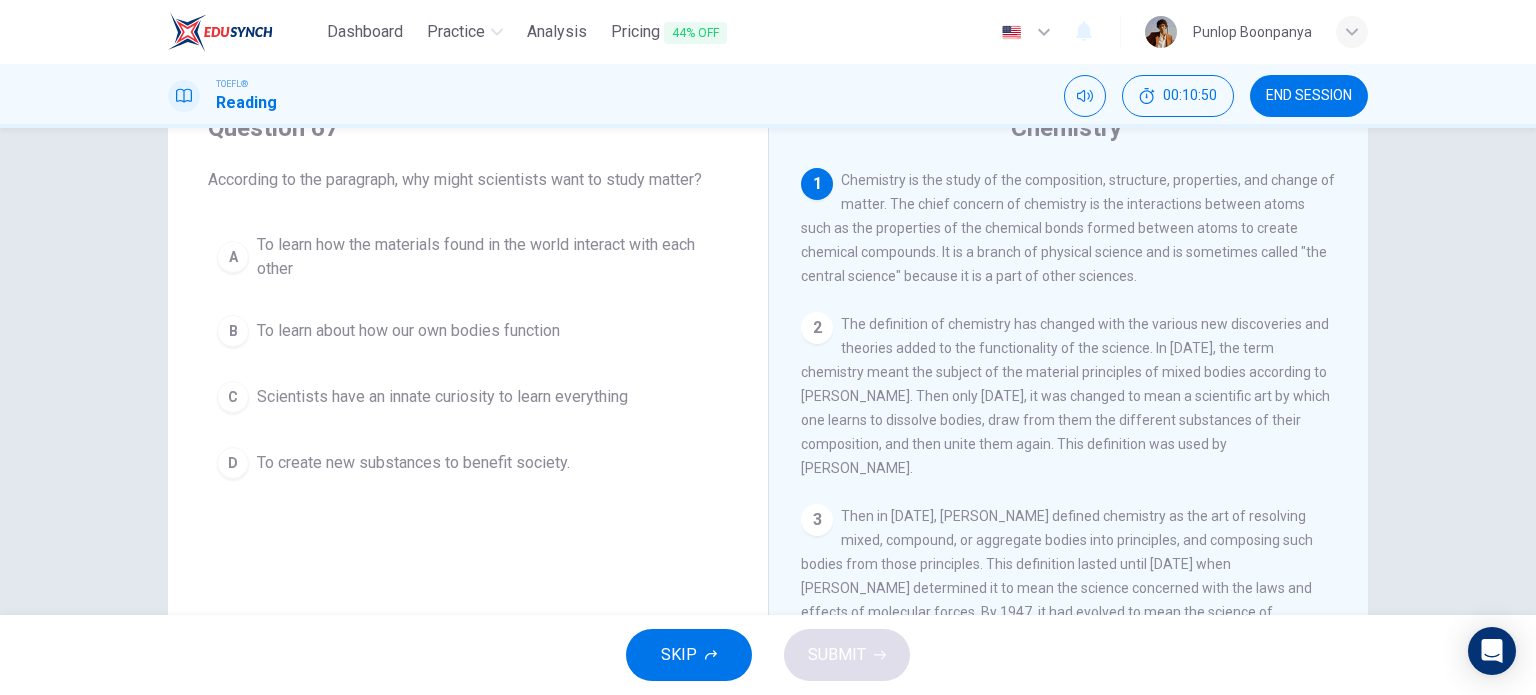 drag, startPoint x: 521, startPoint y: 405, endPoint x: 537, endPoint y: 417, distance: 20 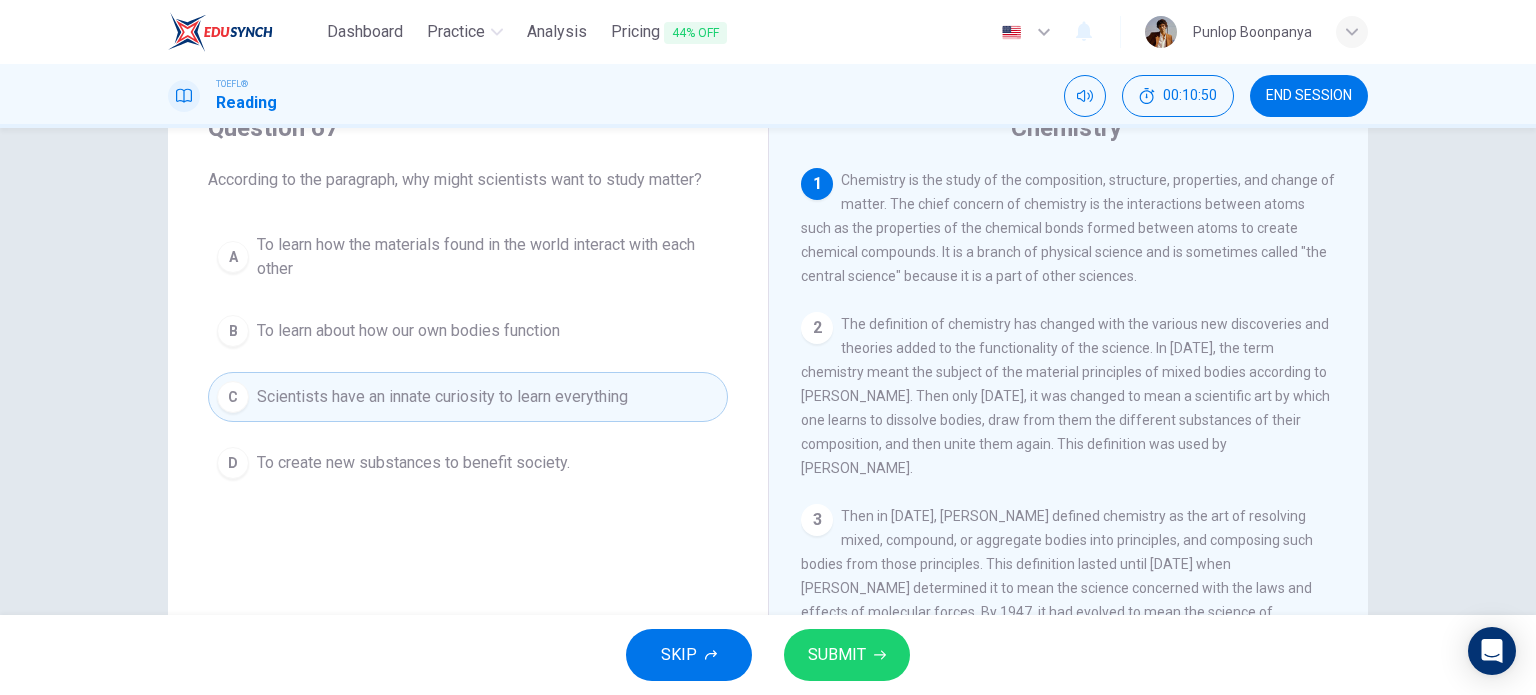 click on "Dashboard Practice Analysis Pricing 44% OFF English en ​ Punlop Boonpanya TOEFL® Reading 00:10:50 END SESSION Question 67 According to the paragraph, why might scientists want to study matter? A To learn how the materials found in the world interact with each other B To learn about how our own bodies function C Scientists have an innate curiosity to learn everything D To create new substances to benefit society. Chemistry 1 Chemistry is the study of the composition, structure, properties, and change of matter. The chief concern of chemistry is the interactions between atoms such as the properties of the chemical bonds formed between atoms to create chemical compounds. It is a branch of physical science and is sometimes called "the central science" because it is a part of other sciences. 2 3 4 5 SKIP SUBMIT" at bounding box center [768, 347] 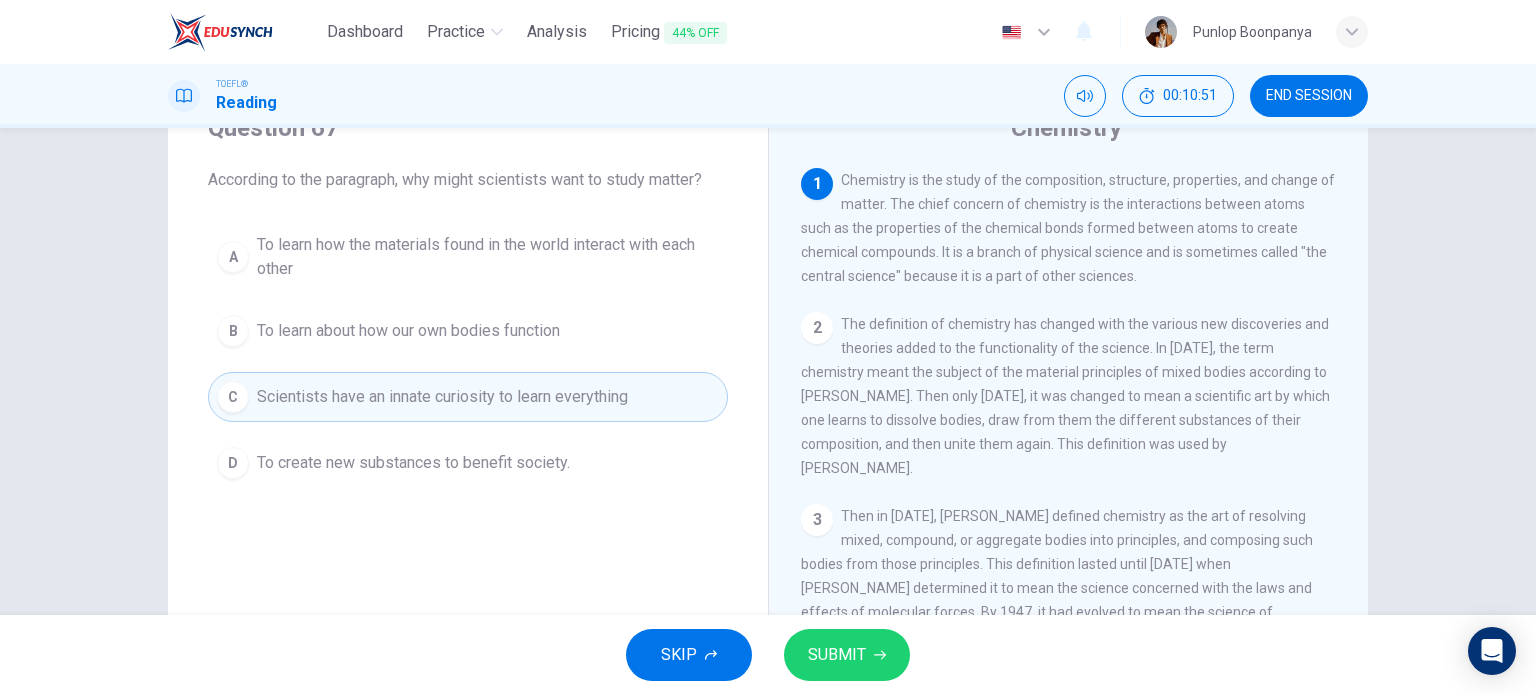 click on "SUBMIT" at bounding box center (837, 655) 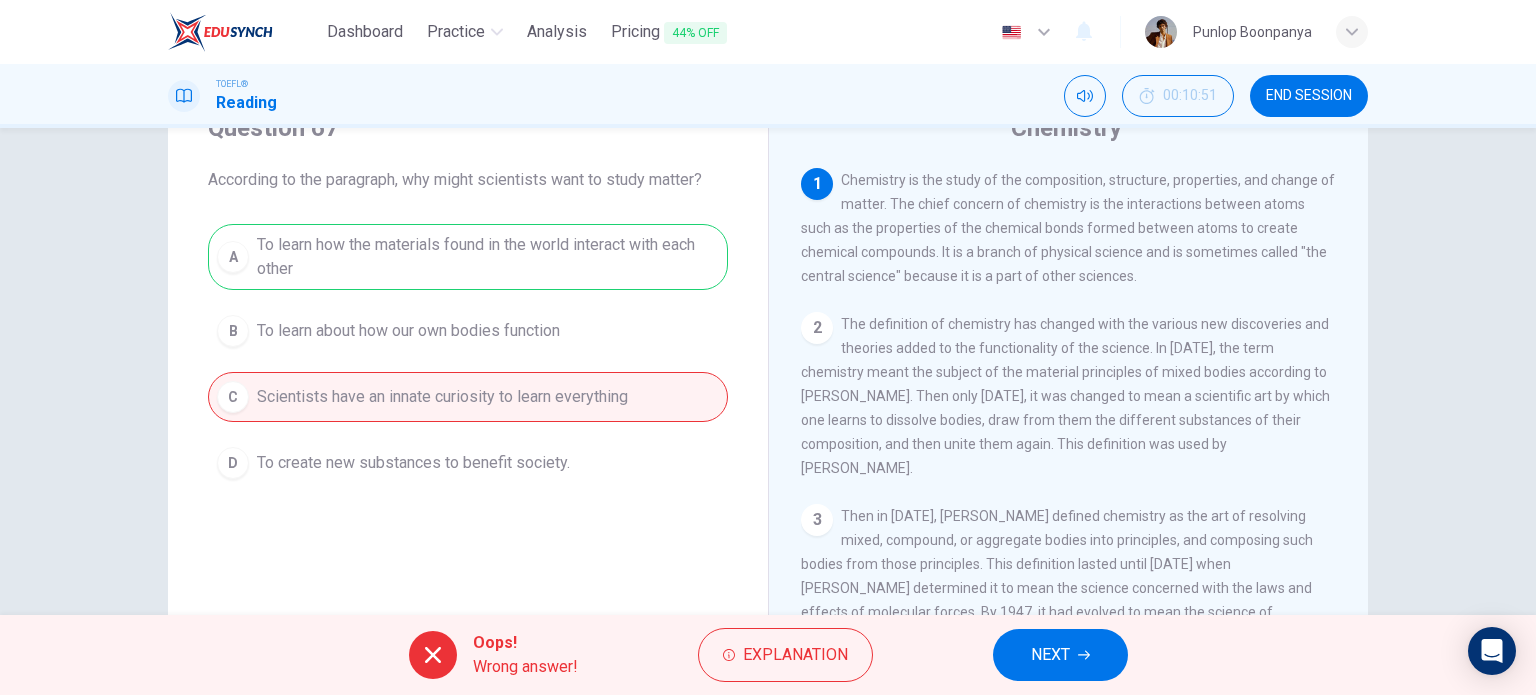 click on "A To learn how the materials found in the world interact with each other B To learn about how our own bodies function C Scientists have an innate curiosity to learn everything D To create new substances to benefit society." at bounding box center [468, 356] 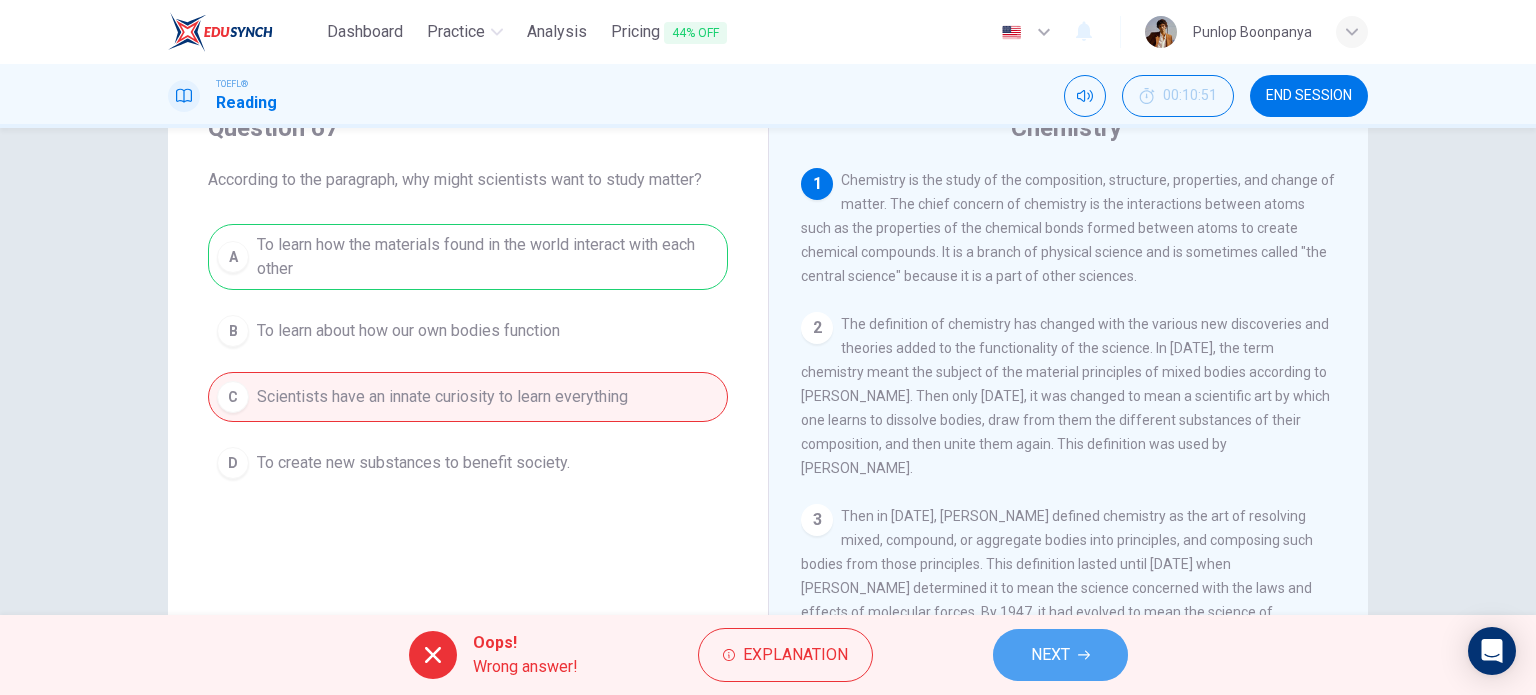 click on "NEXT" at bounding box center [1060, 655] 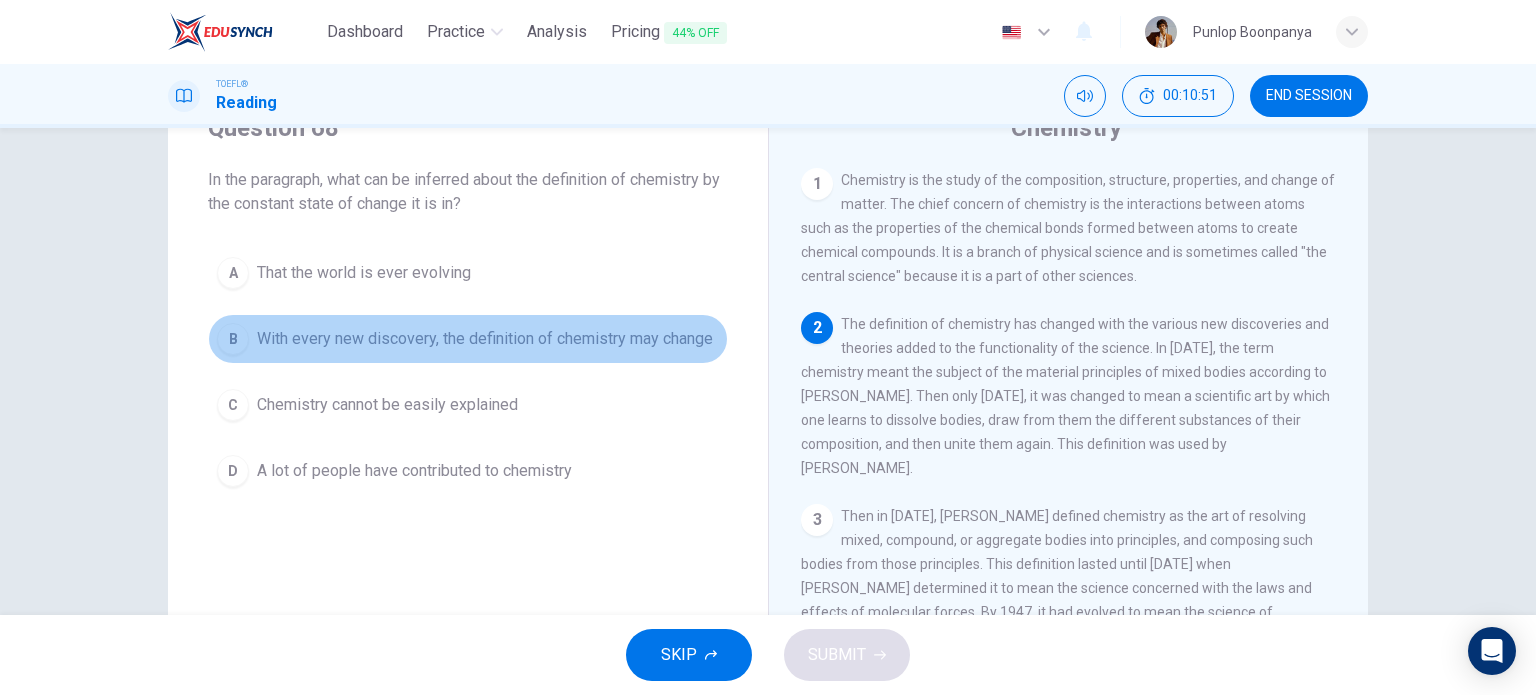 drag, startPoint x: 509, startPoint y: 359, endPoint x: 541, endPoint y: 363, distance: 32.24903 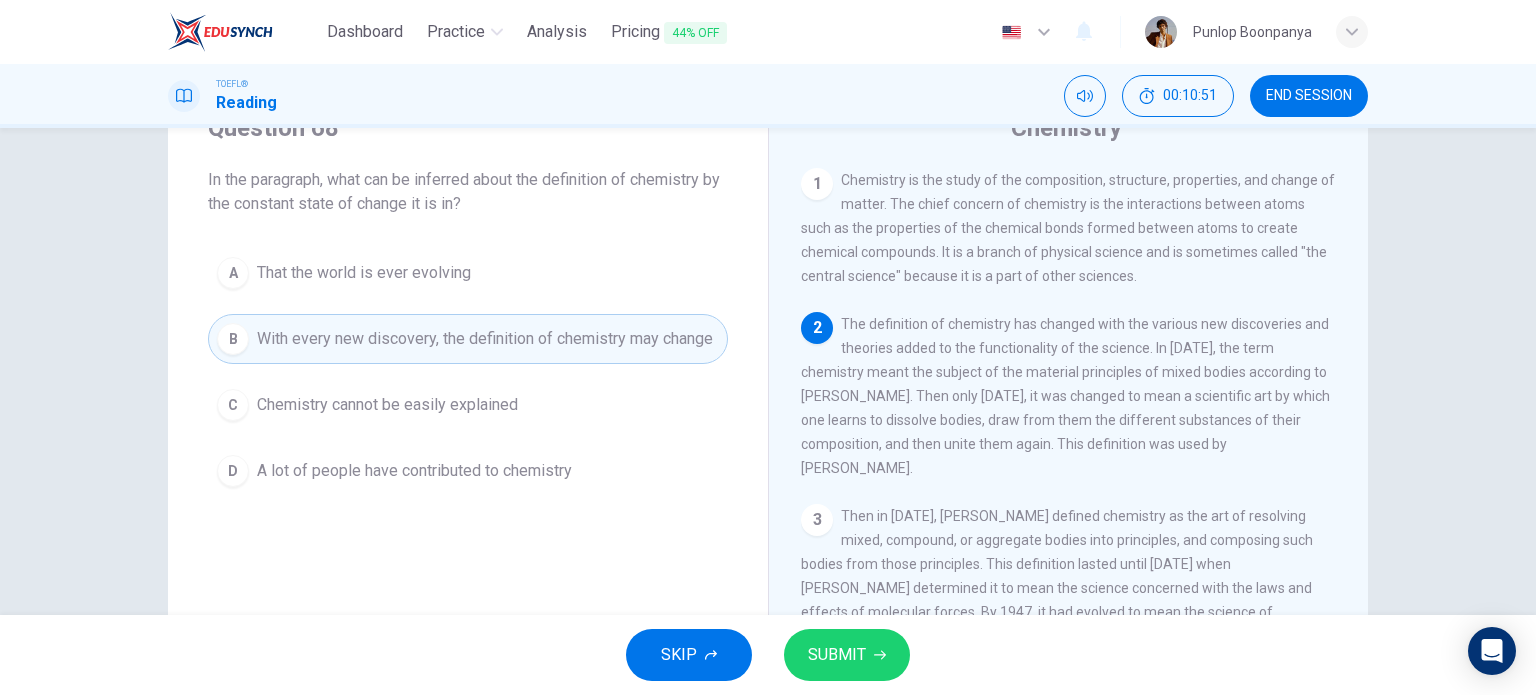 click on "SUBMIT" at bounding box center [837, 655] 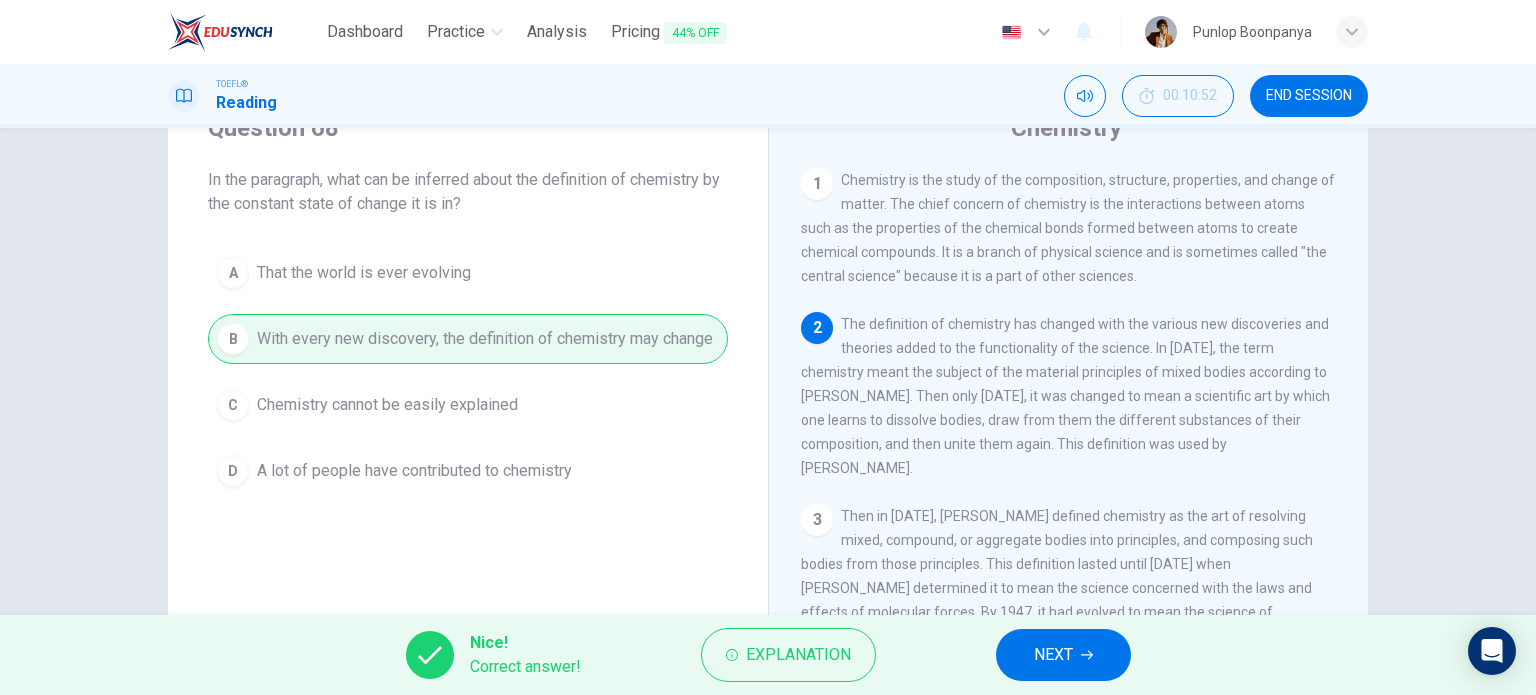 click on "NEXT" at bounding box center [1063, 655] 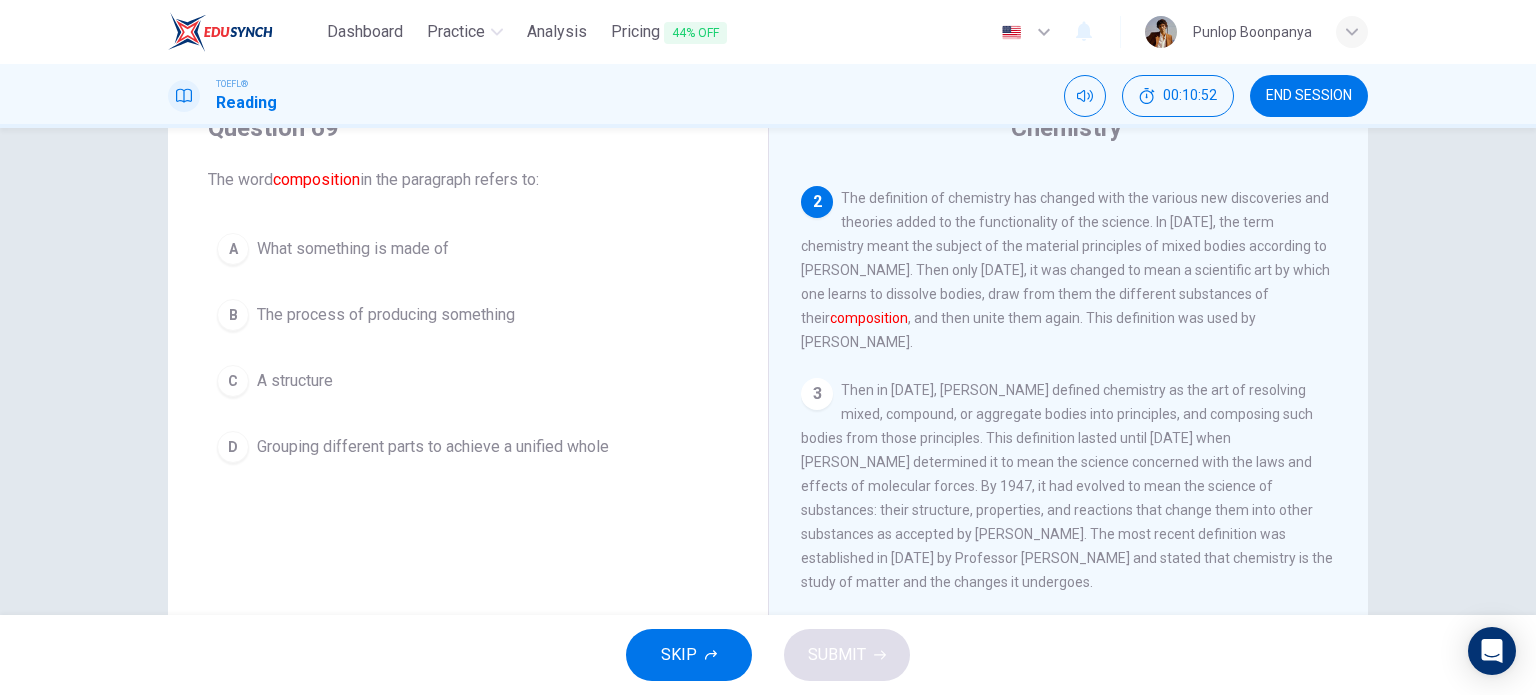 scroll, scrollTop: 148, scrollLeft: 0, axis: vertical 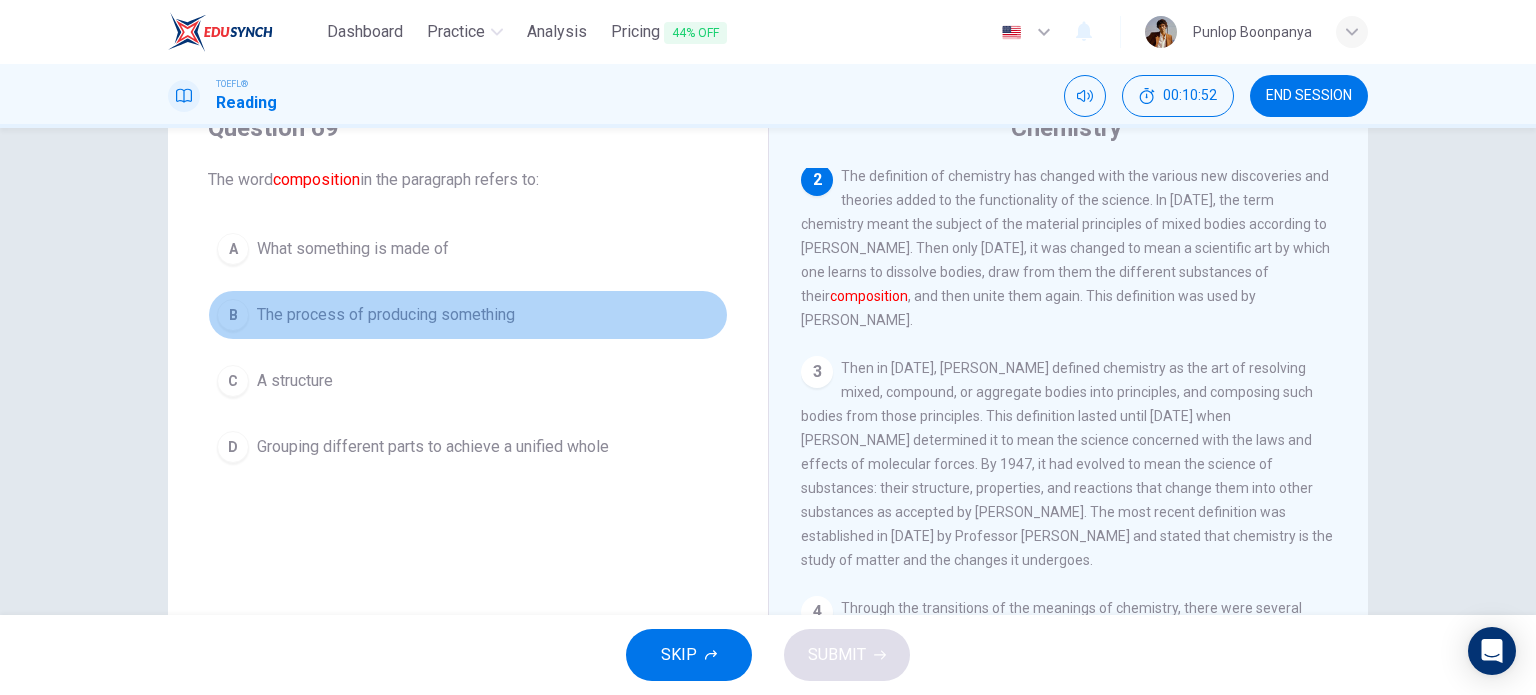 drag, startPoint x: 373, startPoint y: 324, endPoint x: 491, endPoint y: 385, distance: 132.83449 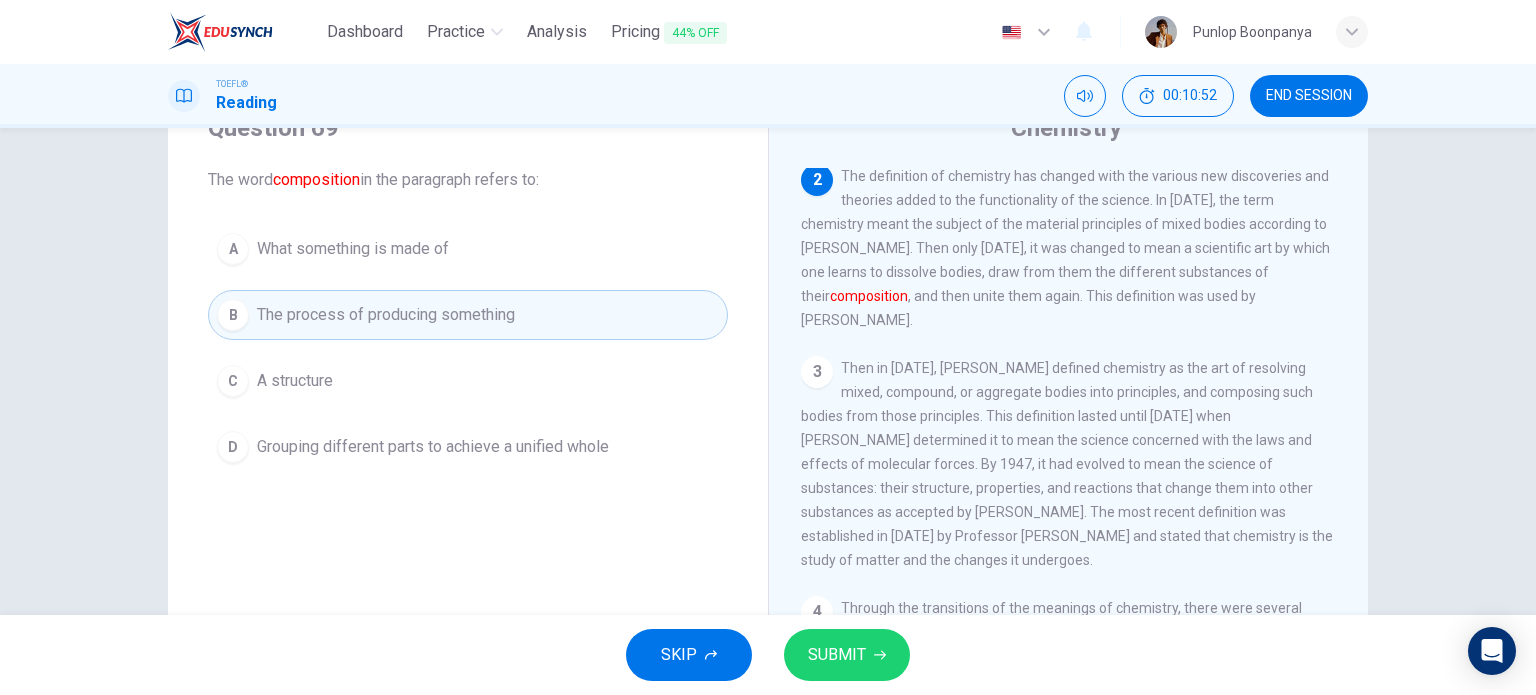 drag, startPoint x: 873, startPoint y: 656, endPoint x: 767, endPoint y: 618, distance: 112.60551 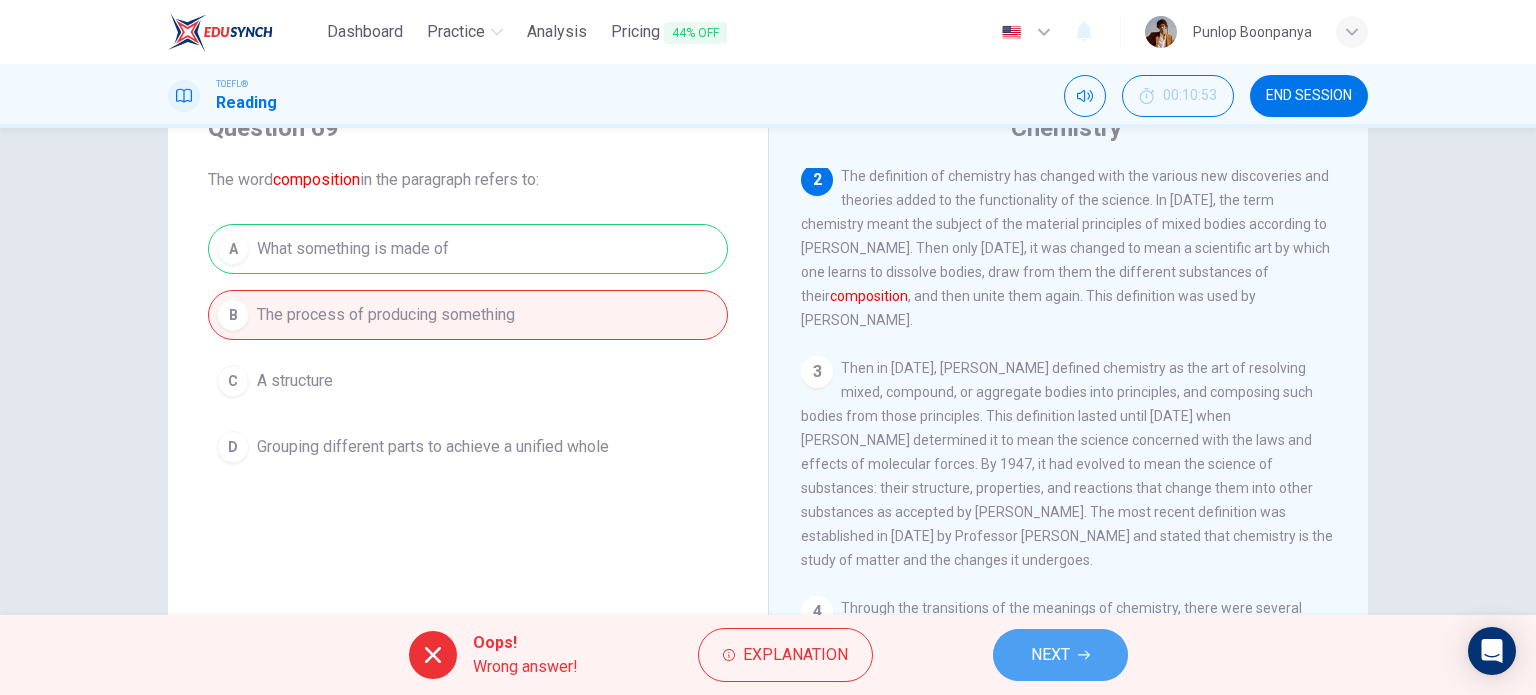 drag, startPoint x: 1091, startPoint y: 660, endPoint x: 744, endPoint y: 526, distance: 371.97446 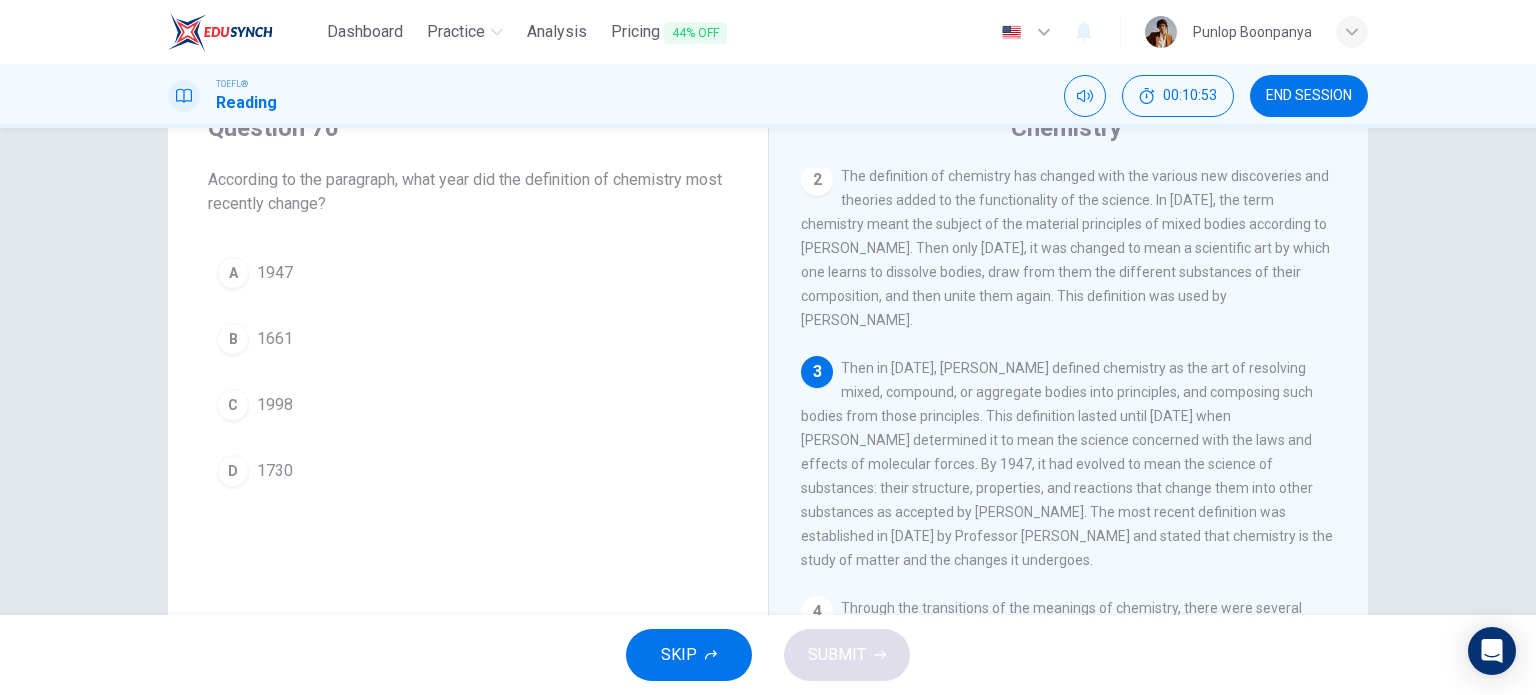scroll, scrollTop: 193, scrollLeft: 0, axis: vertical 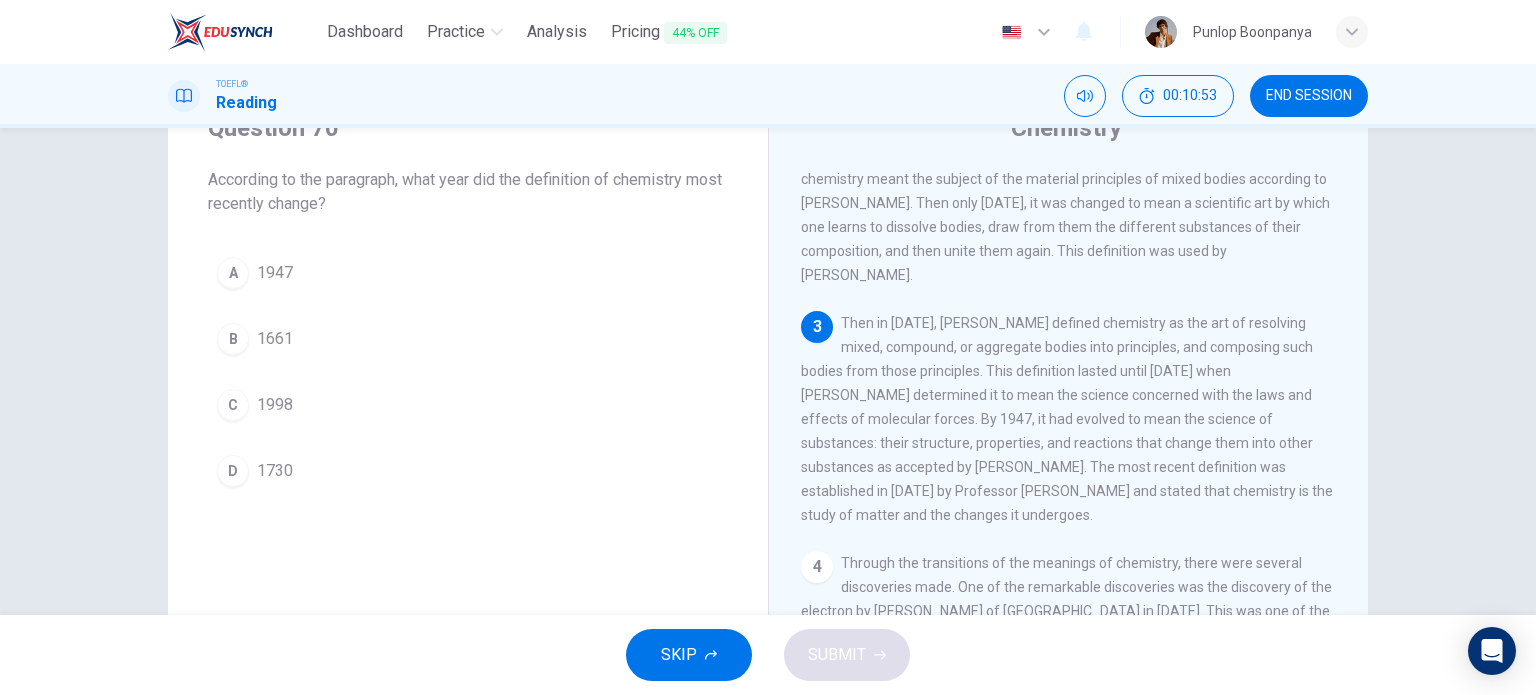 click on "A 1947" at bounding box center (468, 273) 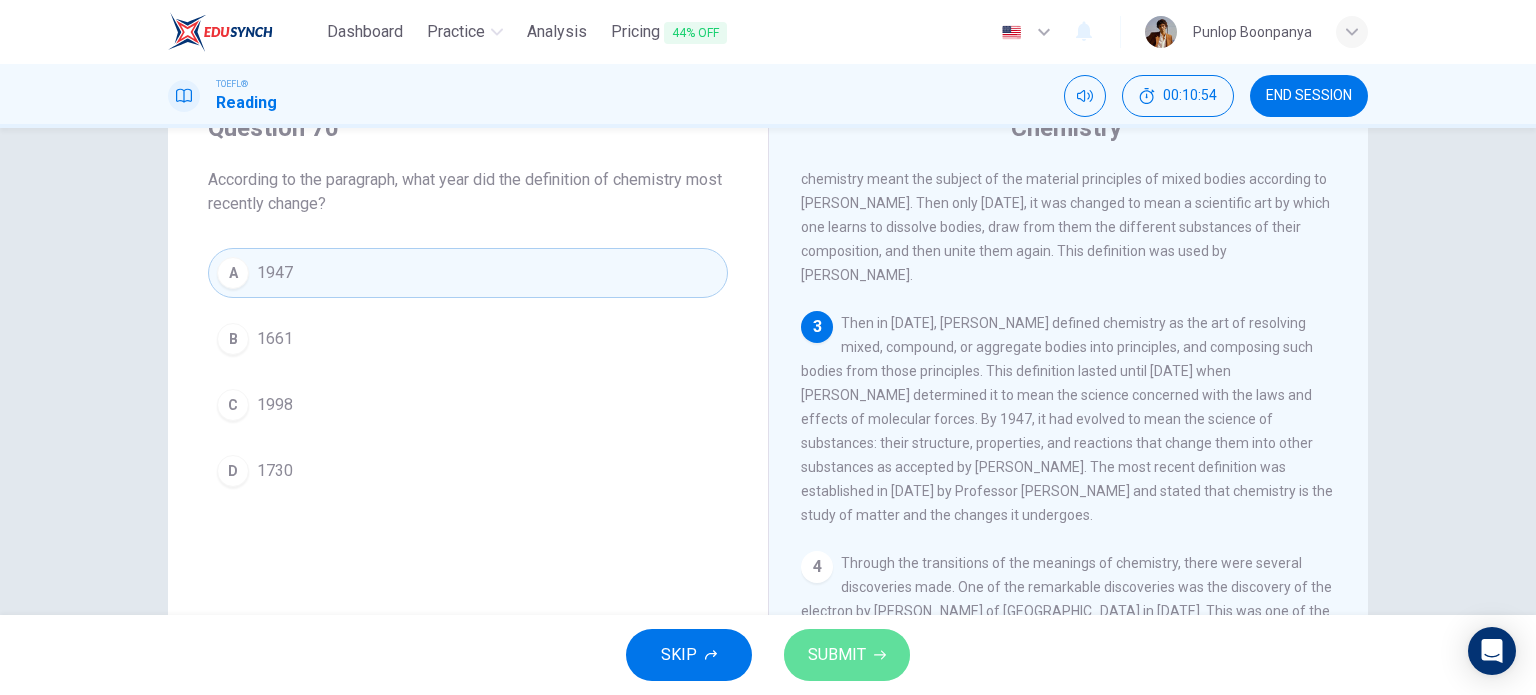 click on "SUBMIT" at bounding box center (847, 655) 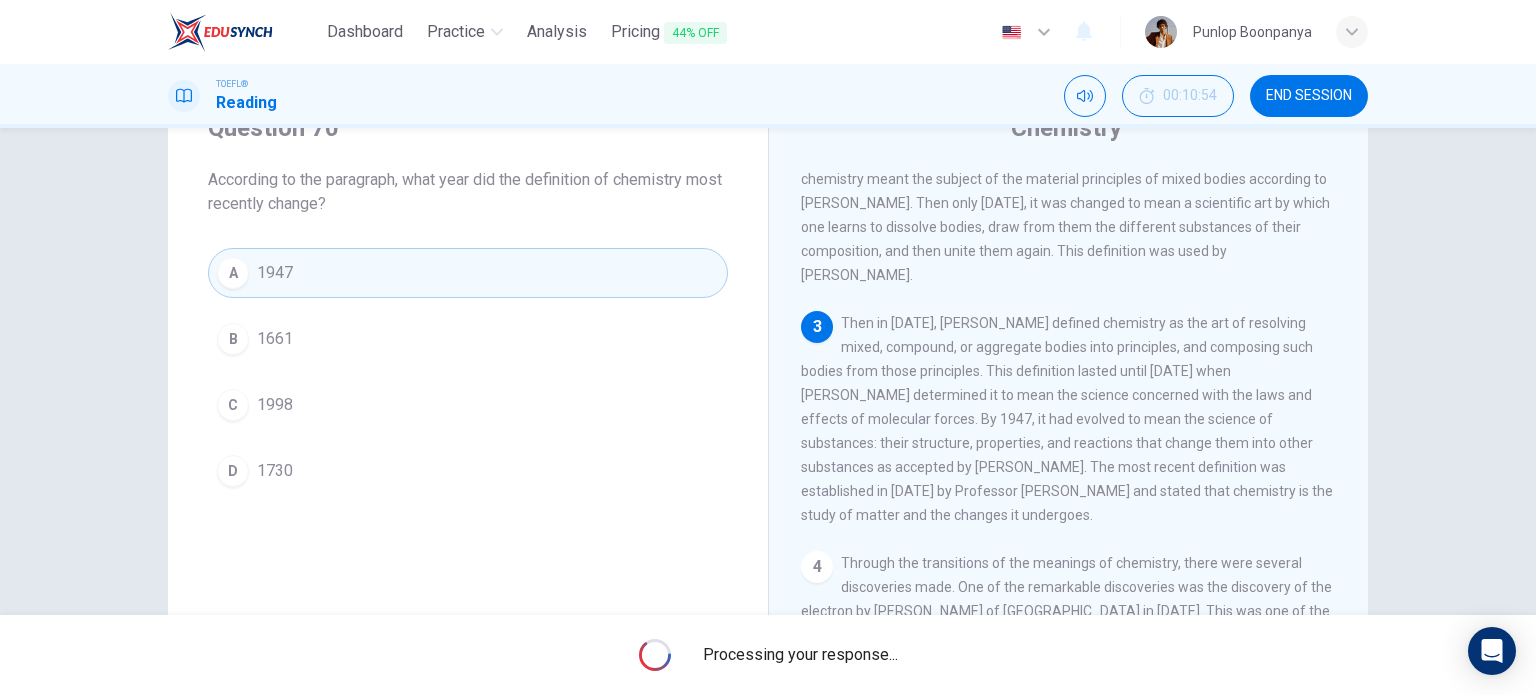 click on "Processing your response..." at bounding box center [800, 655] 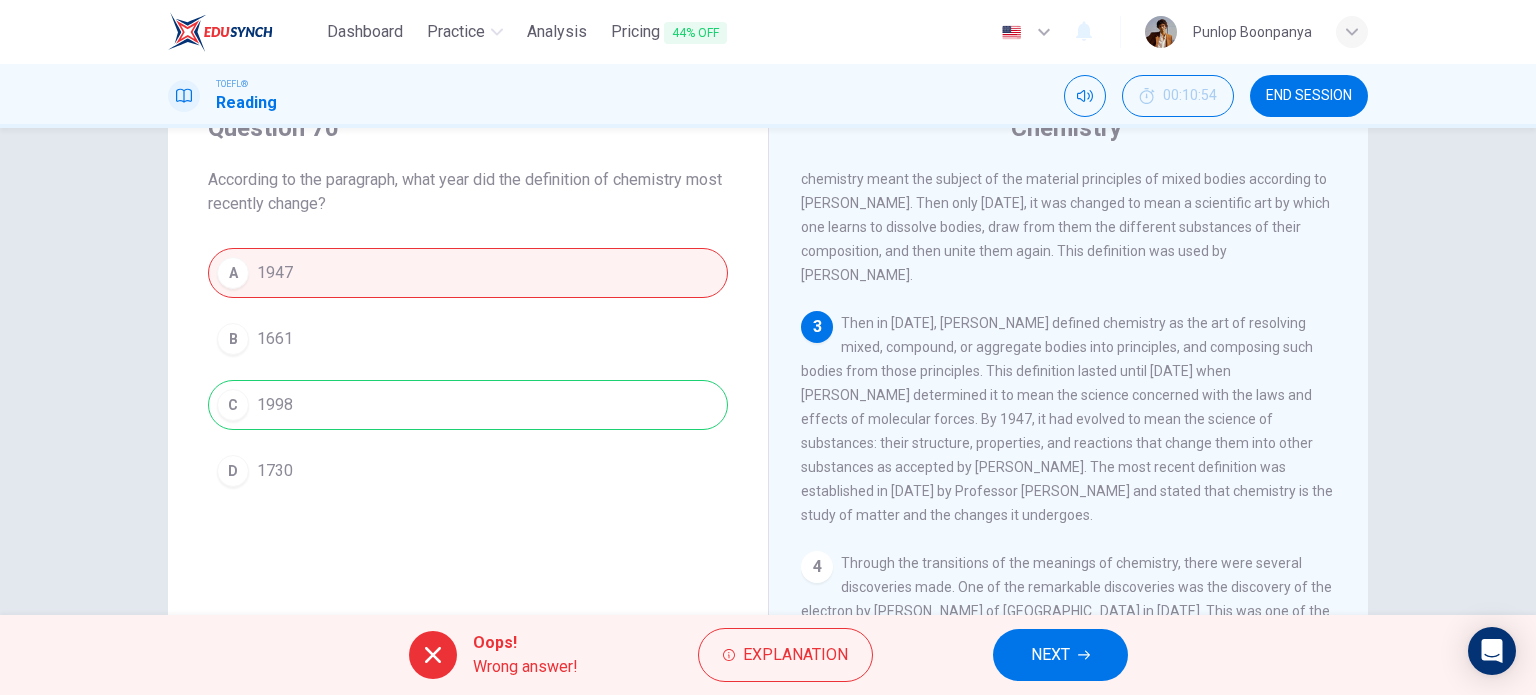 click on "NEXT" at bounding box center [1060, 655] 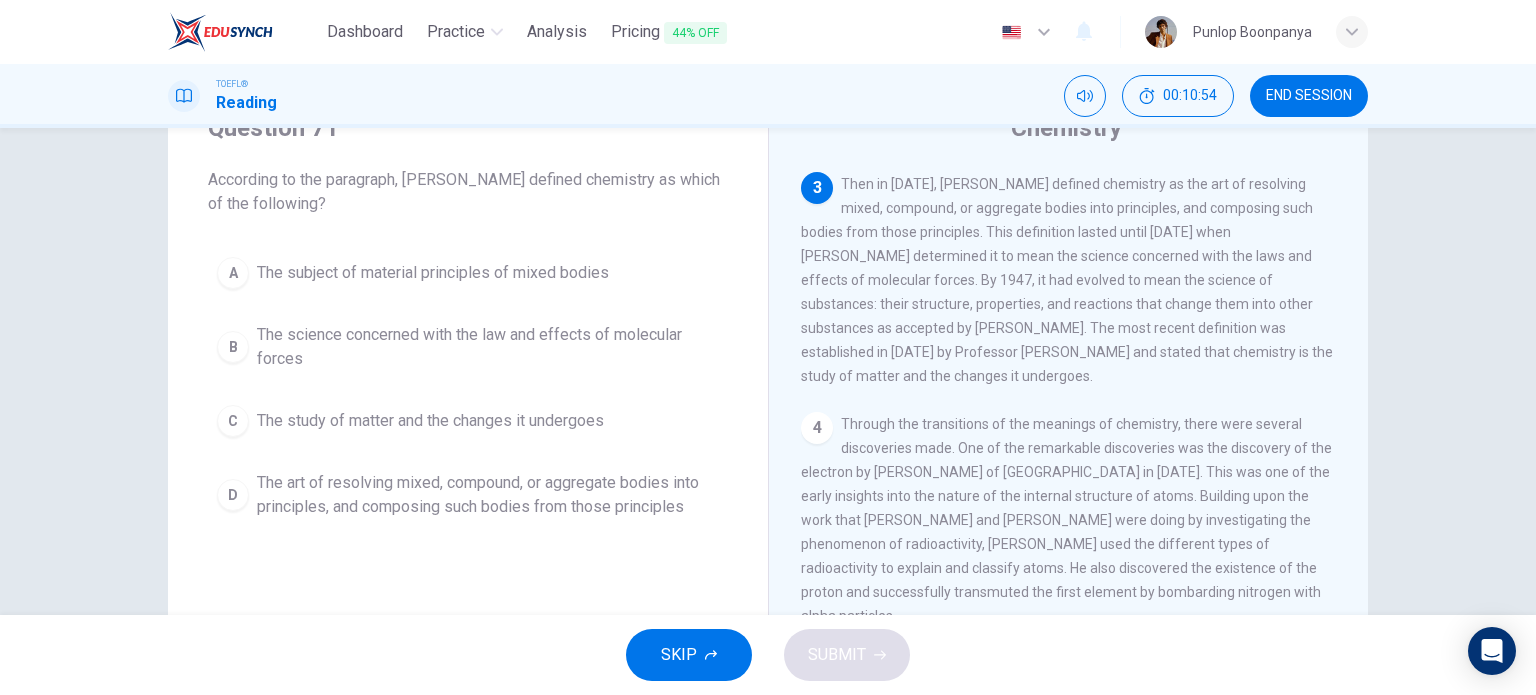 scroll, scrollTop: 345, scrollLeft: 0, axis: vertical 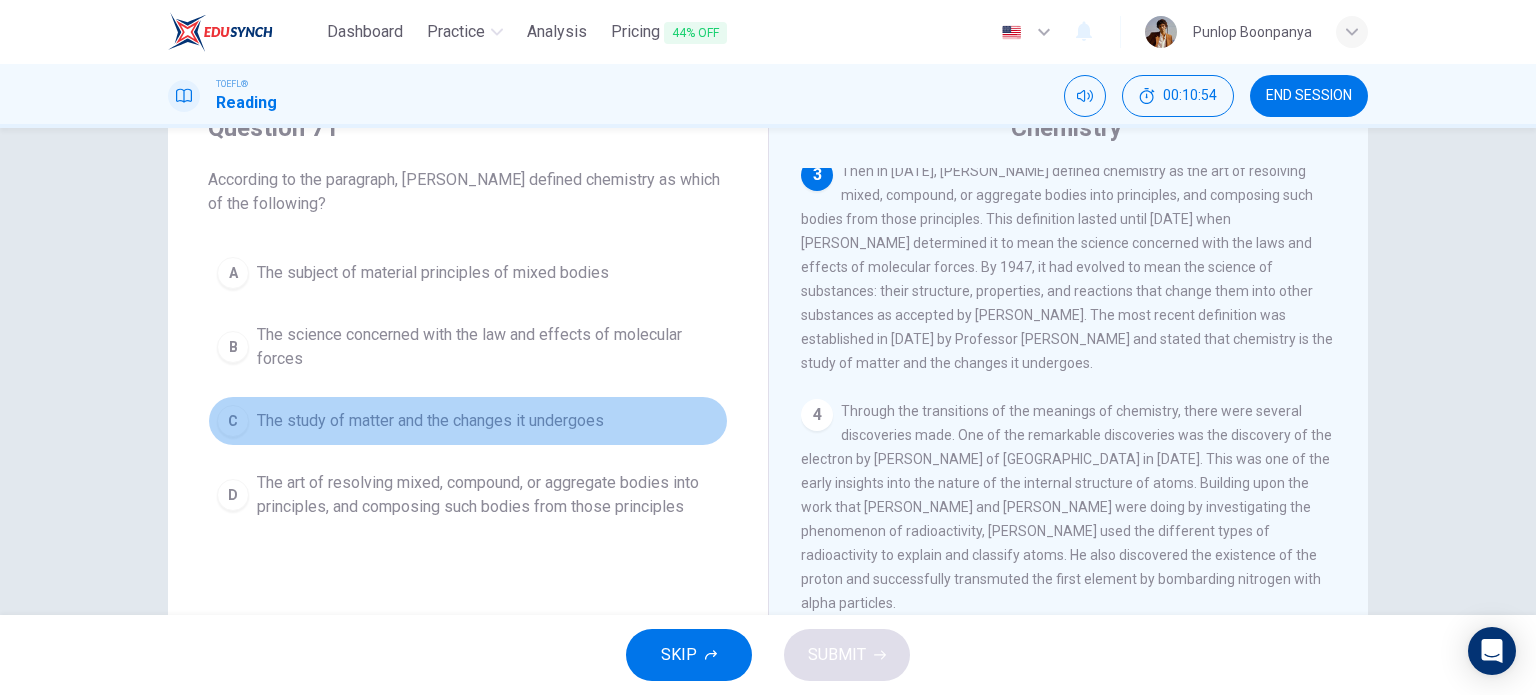 drag, startPoint x: 401, startPoint y: 401, endPoint x: 607, endPoint y: 475, distance: 218.88809 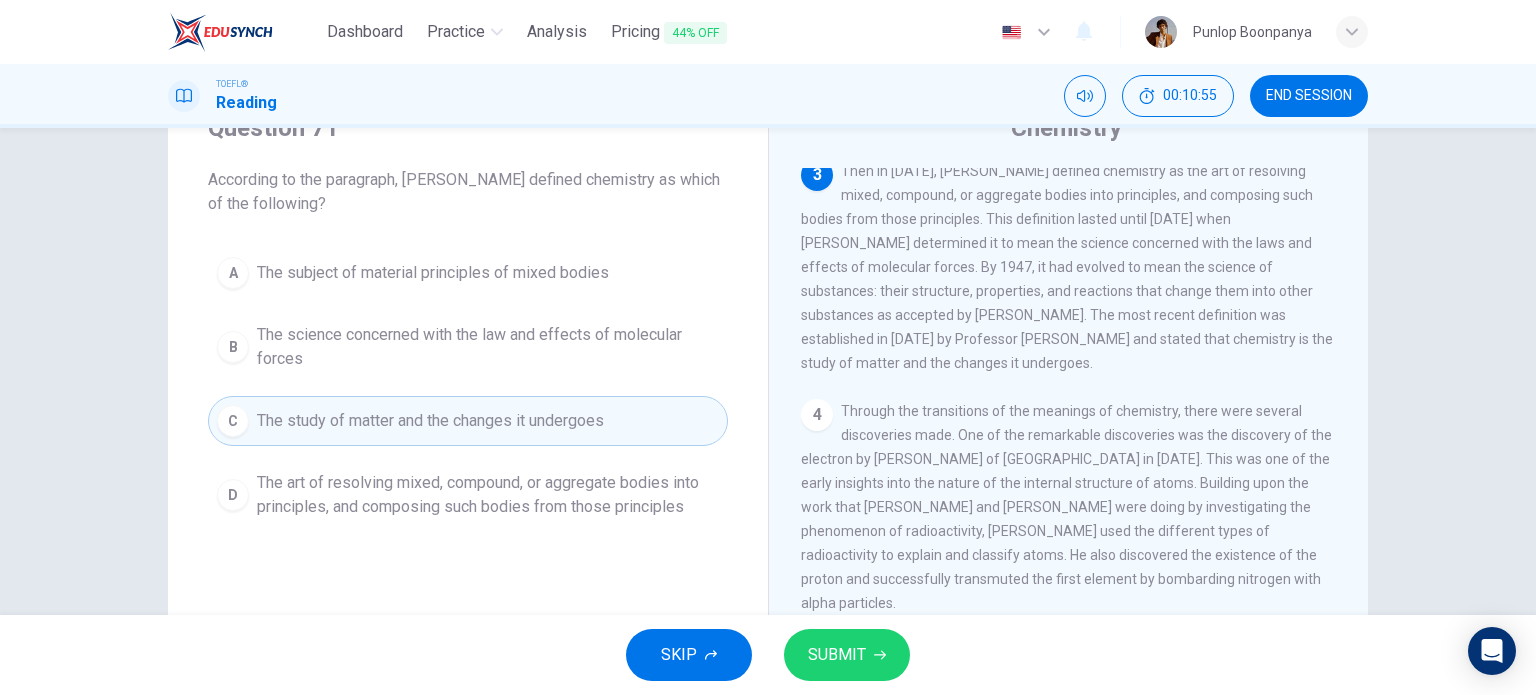 click on "SKIP SUBMIT" at bounding box center (768, 655) 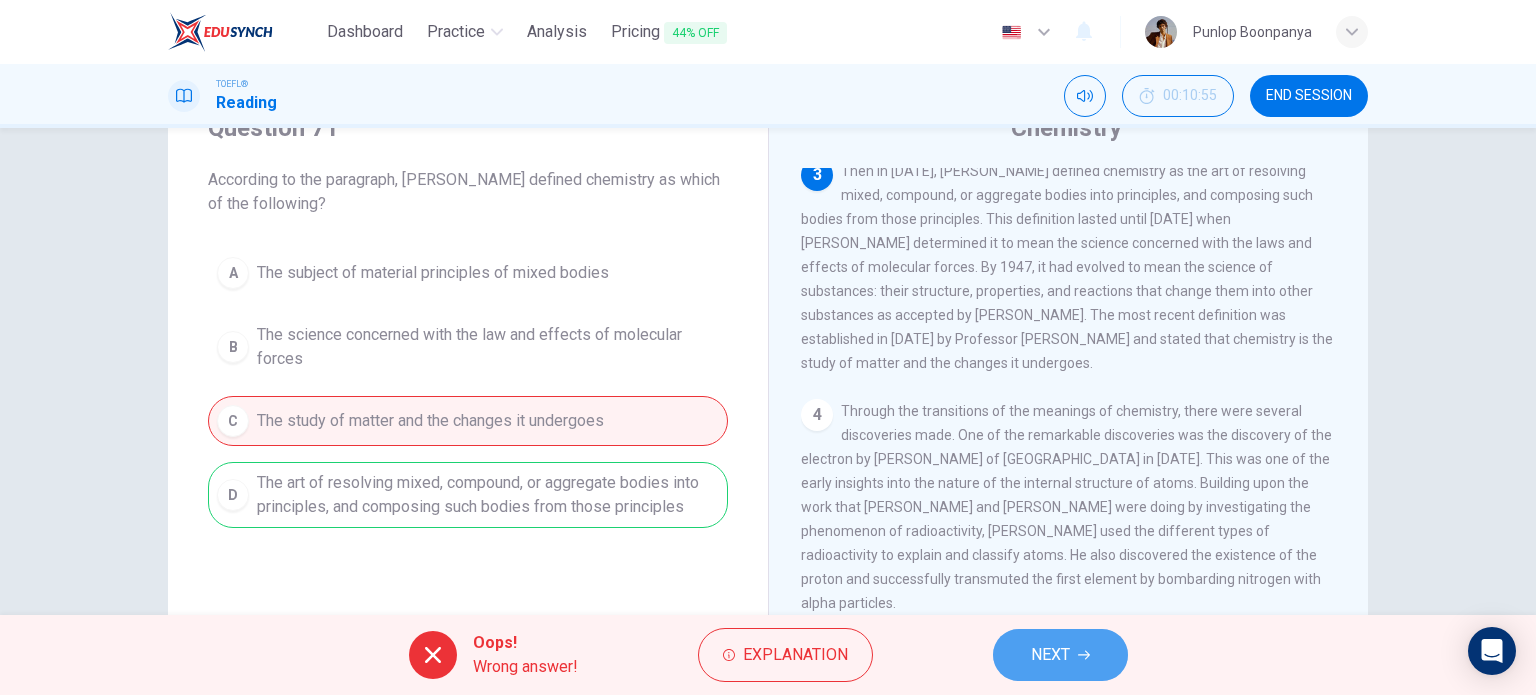 drag, startPoint x: 1041, startPoint y: 671, endPoint x: 735, endPoint y: 611, distance: 311.82687 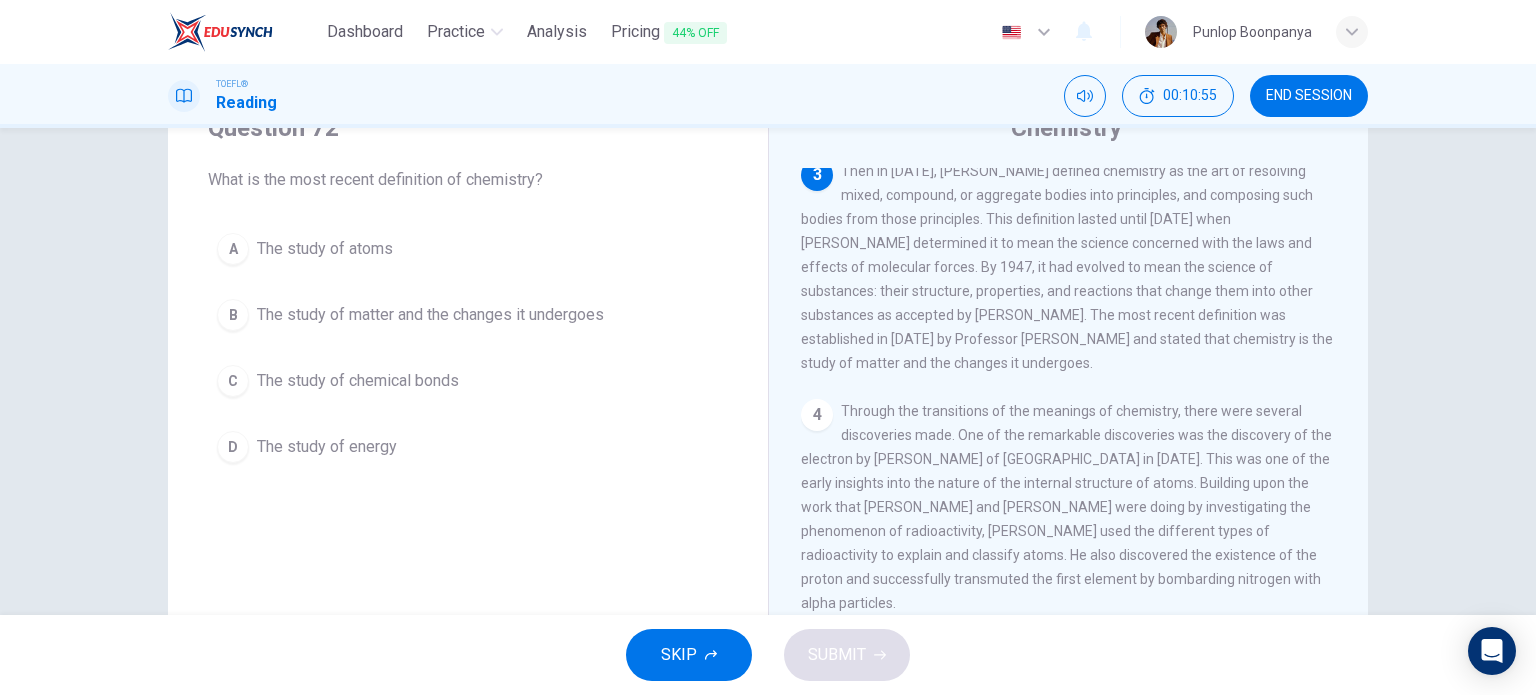 drag, startPoint x: 402, startPoint y: 447, endPoint x: 608, endPoint y: 548, distance: 229.42755 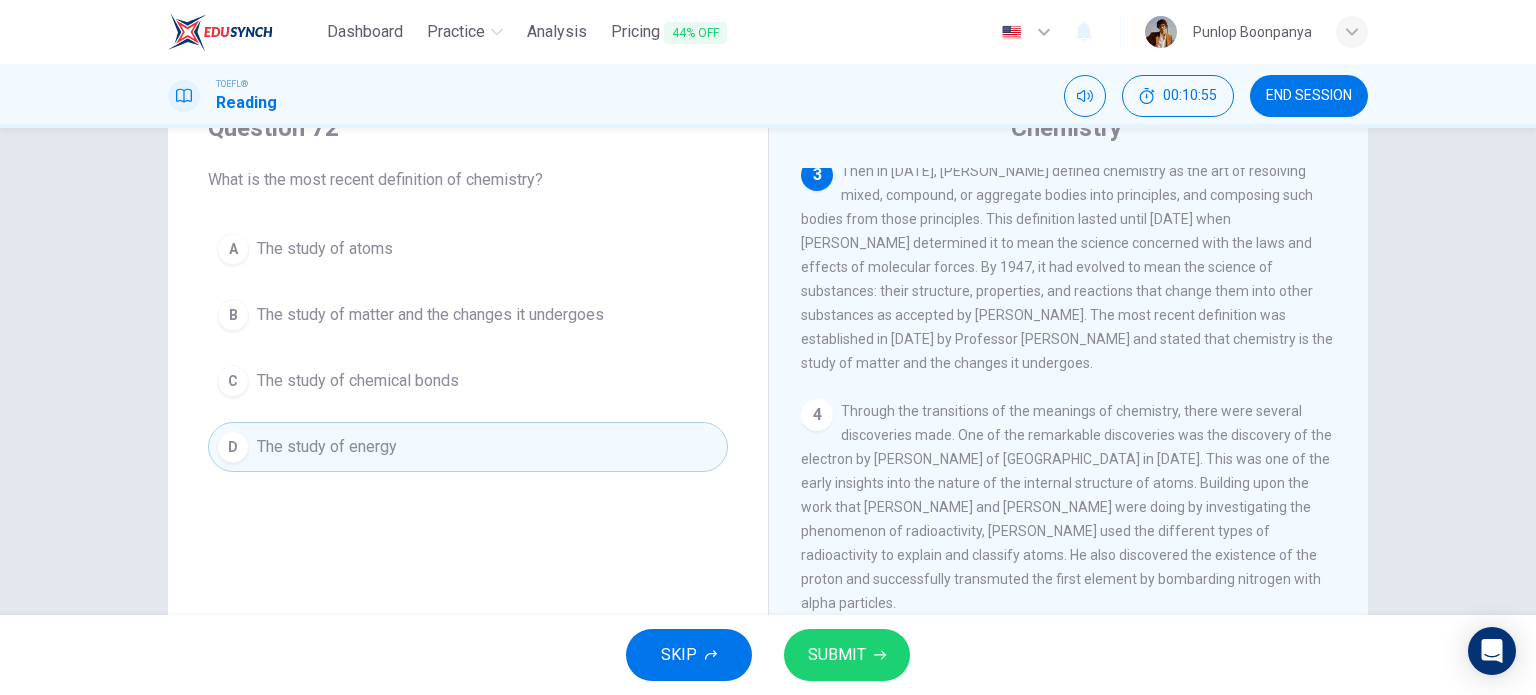 click on "SUBMIT" at bounding box center [837, 655] 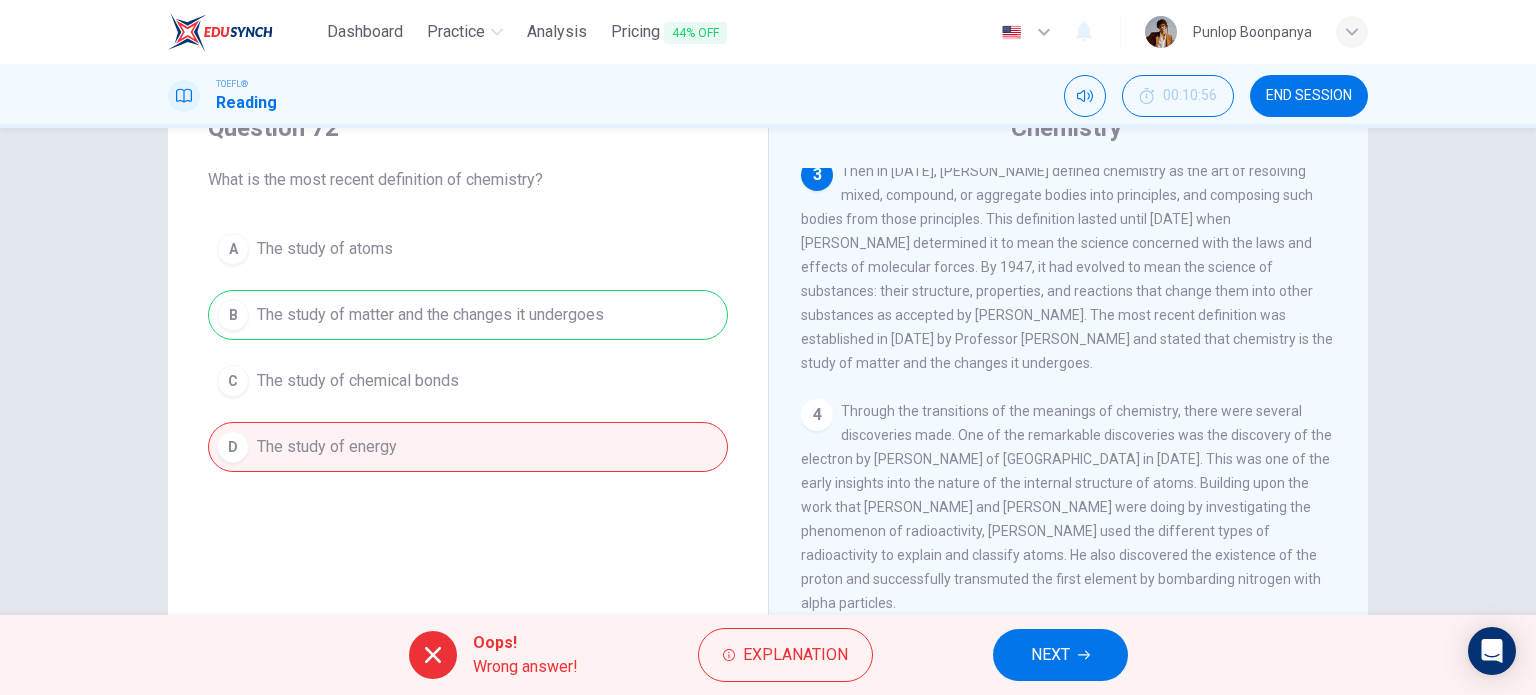 click on "NEXT" at bounding box center (1060, 655) 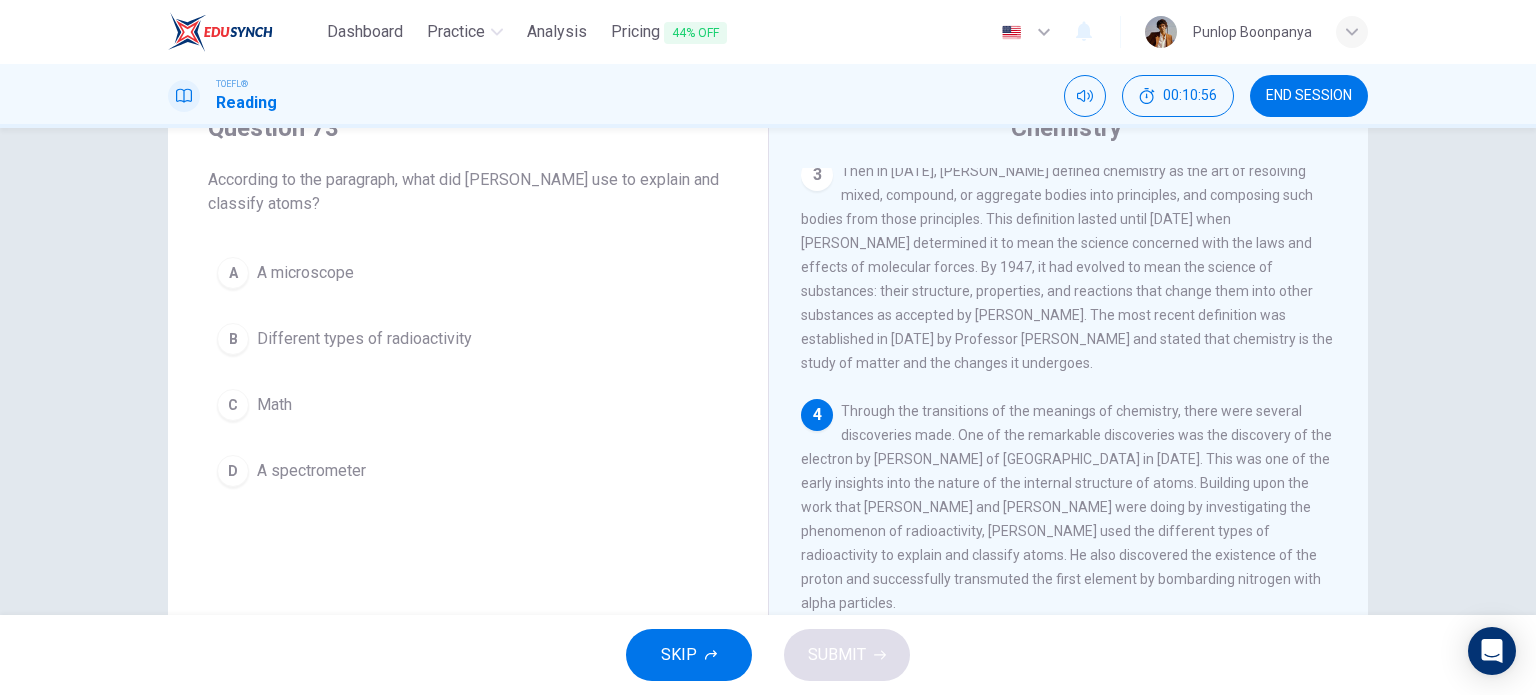 scroll, scrollTop: 363, scrollLeft: 0, axis: vertical 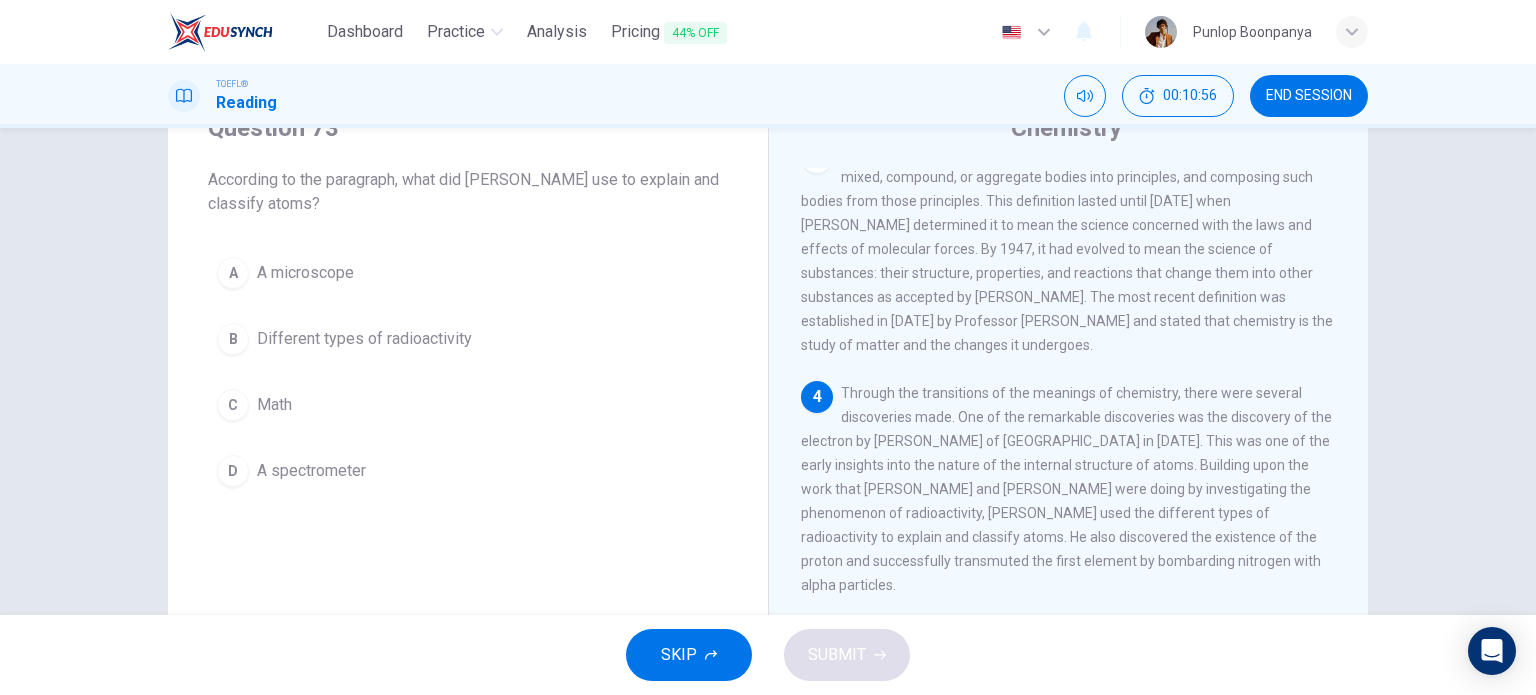 click on "SKIP SUBMIT" at bounding box center (768, 655) 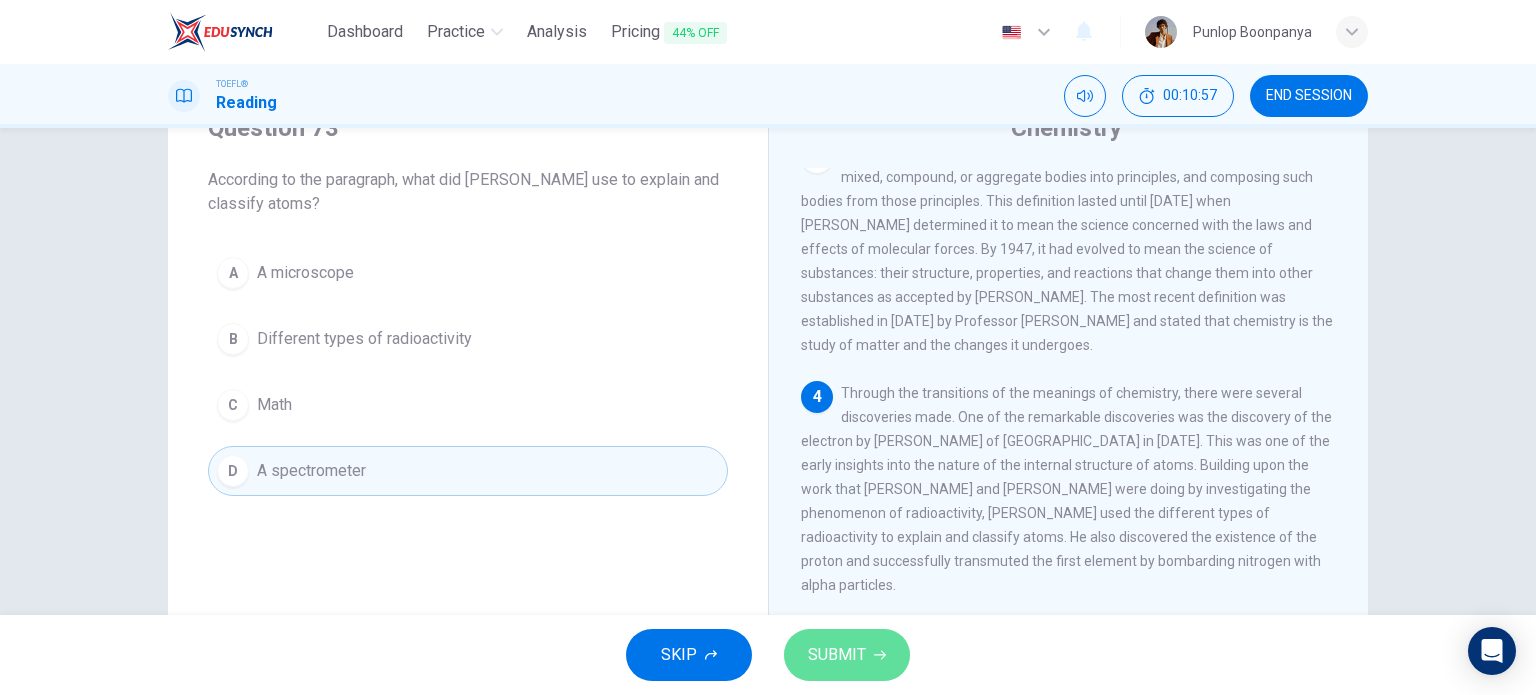click on "SUBMIT" at bounding box center (847, 655) 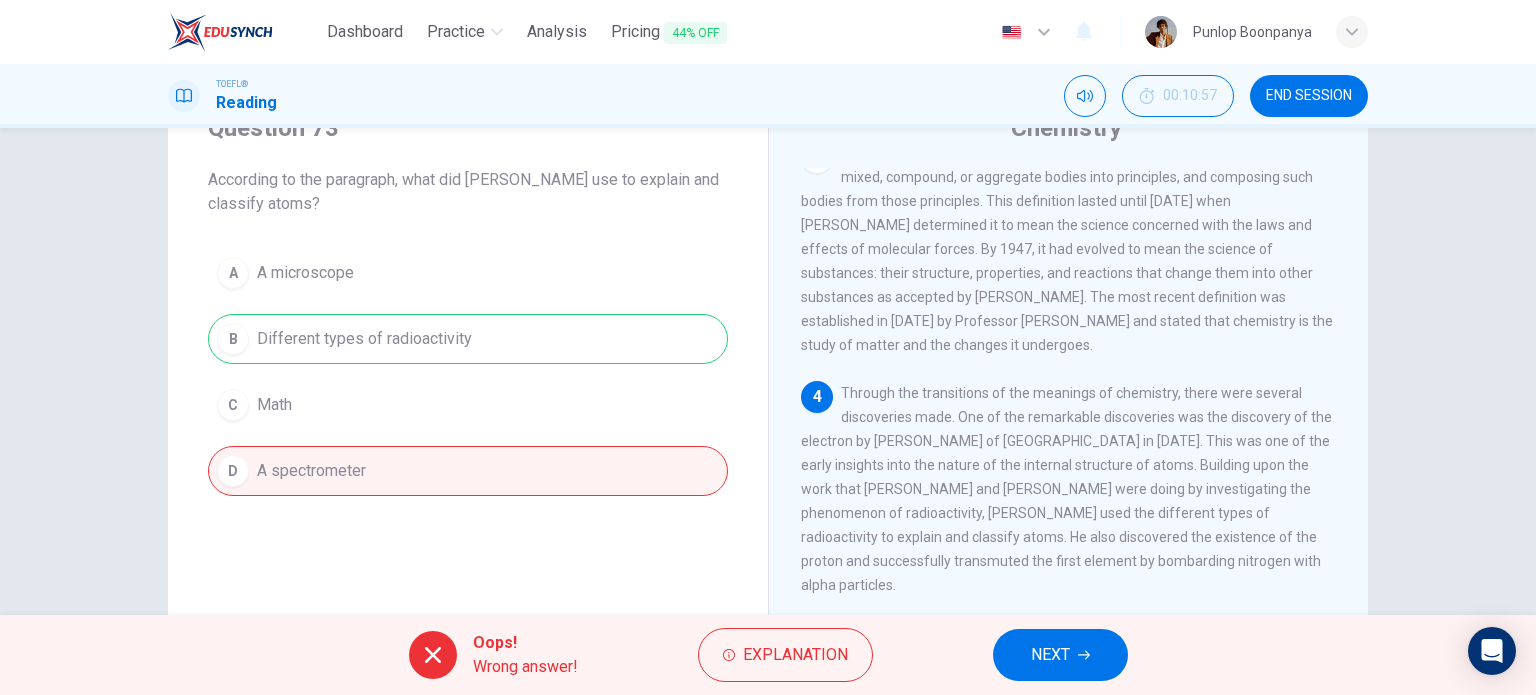 drag, startPoint x: 1042, startPoint y: 666, endPoint x: 934, endPoint y: 650, distance: 109.17875 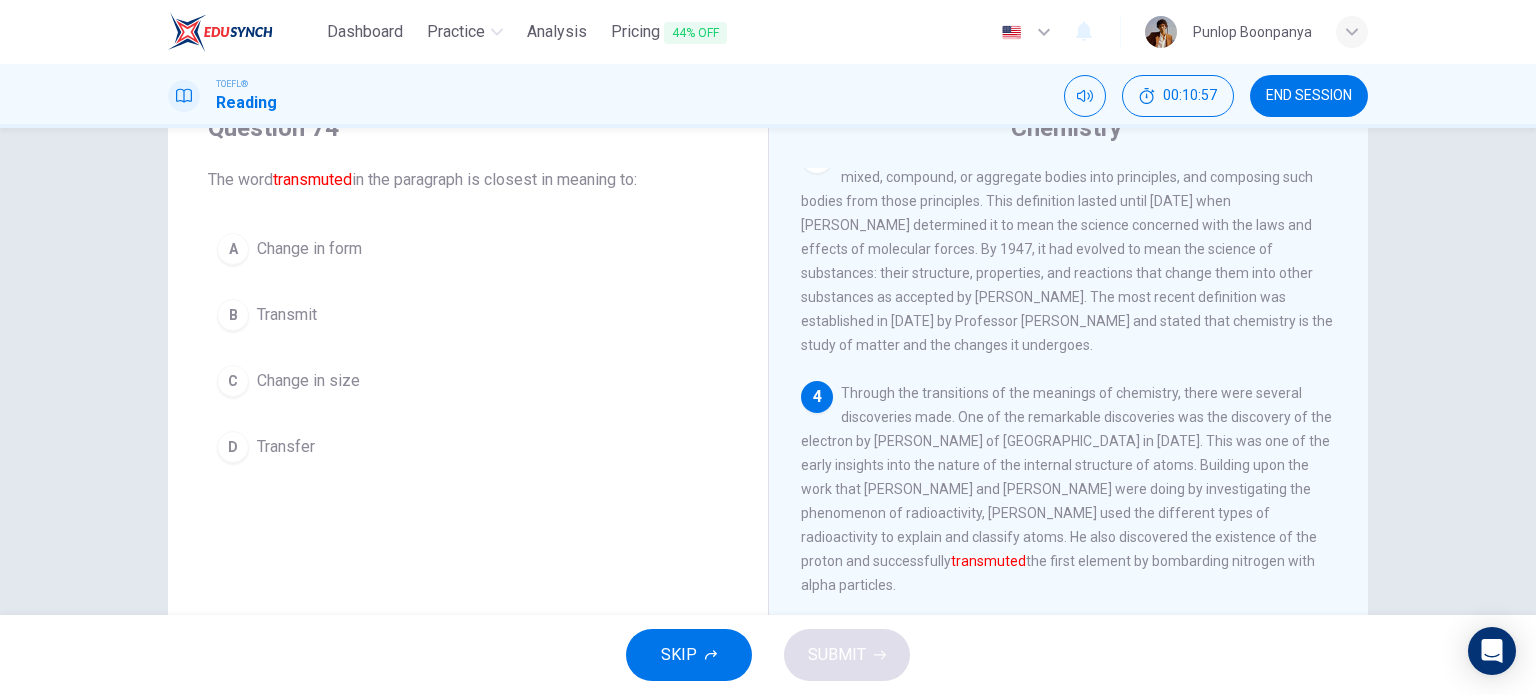 drag, startPoint x: 397, startPoint y: 441, endPoint x: 528, endPoint y: 499, distance: 143.26549 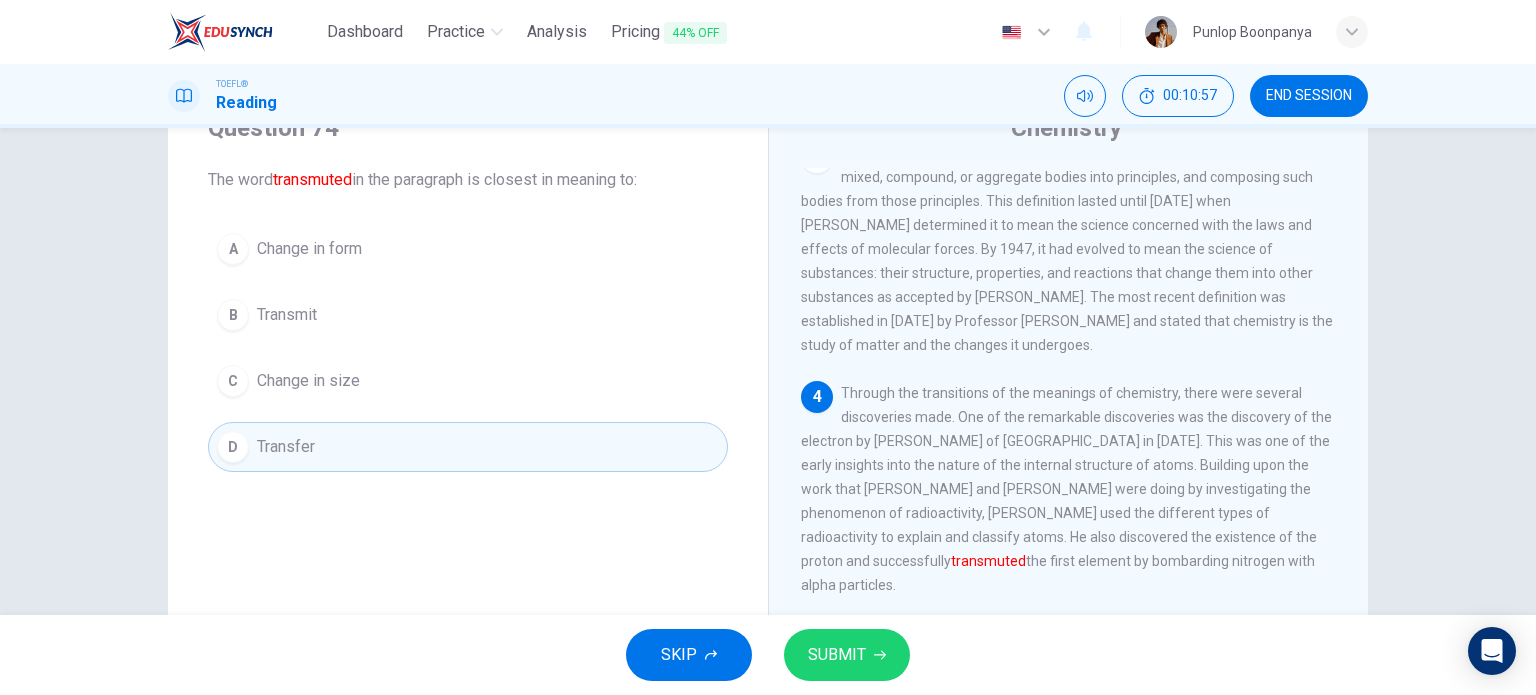 click on "SUBMIT" at bounding box center (837, 655) 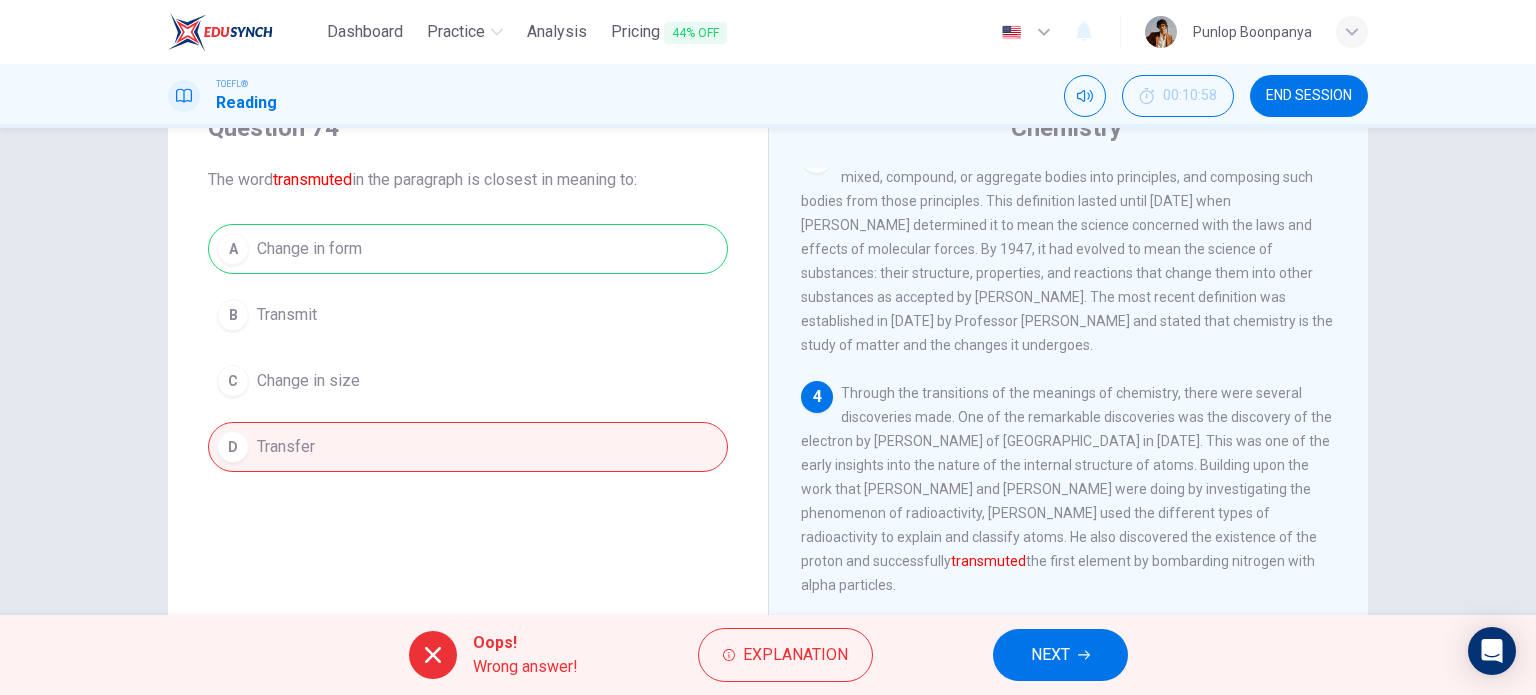 drag, startPoint x: 1076, startPoint y: 683, endPoint x: 1057, endPoint y: 665, distance: 26.172504 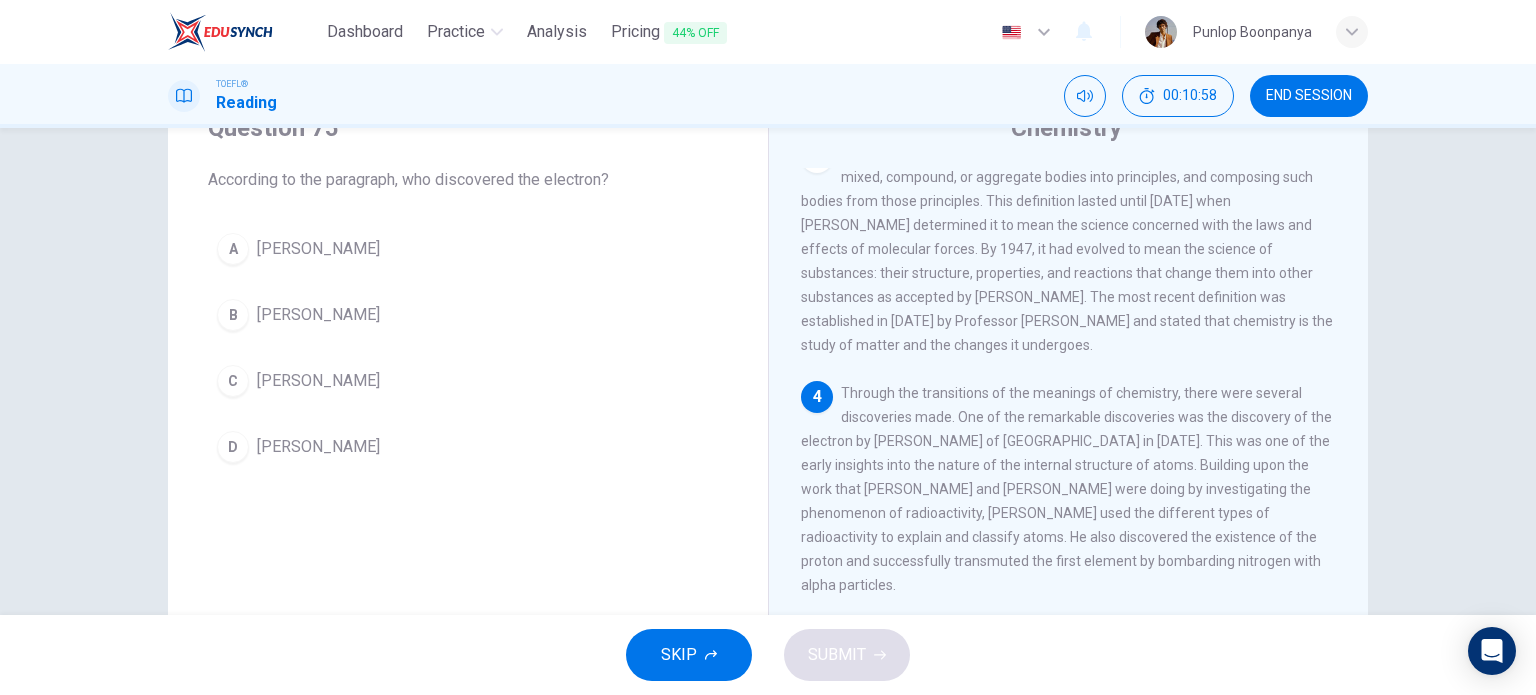click on "[PERSON_NAME]" at bounding box center [318, 447] 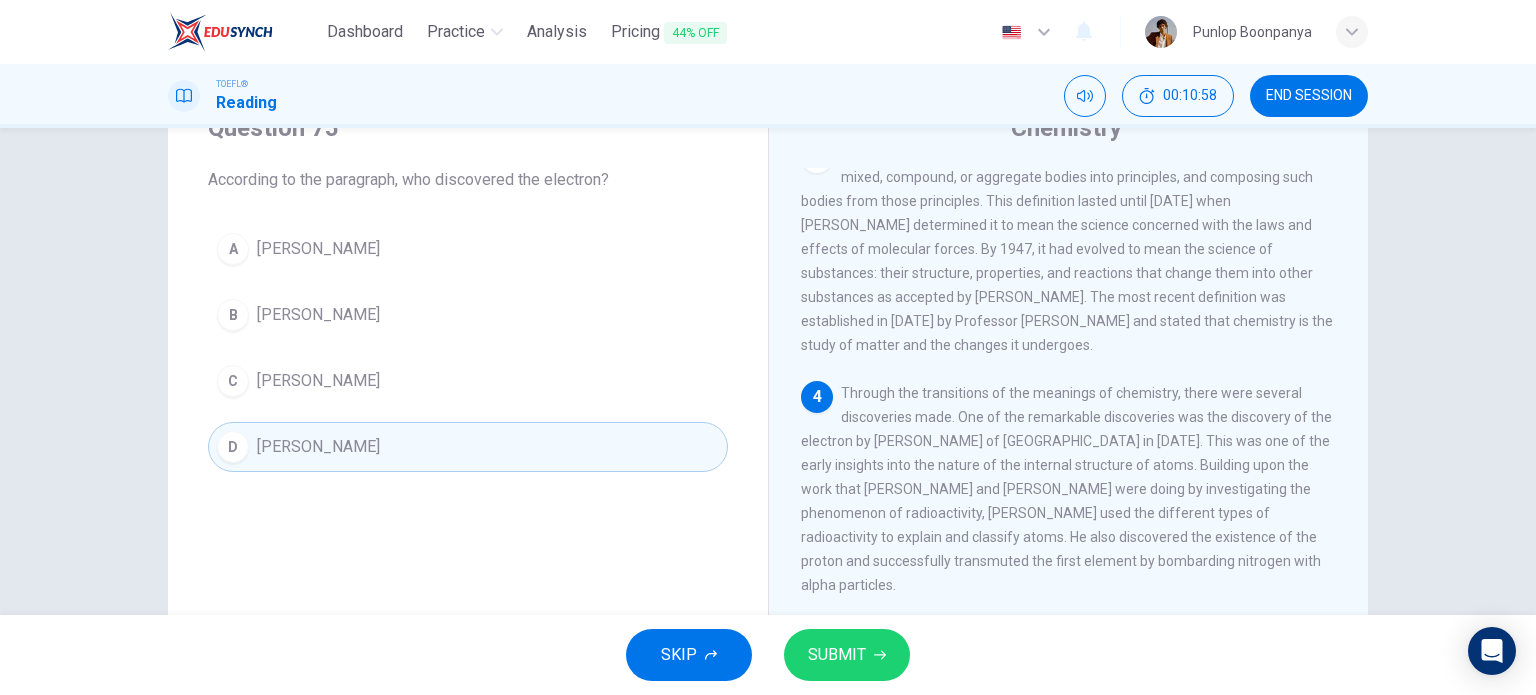 click on "SUBMIT" at bounding box center [847, 655] 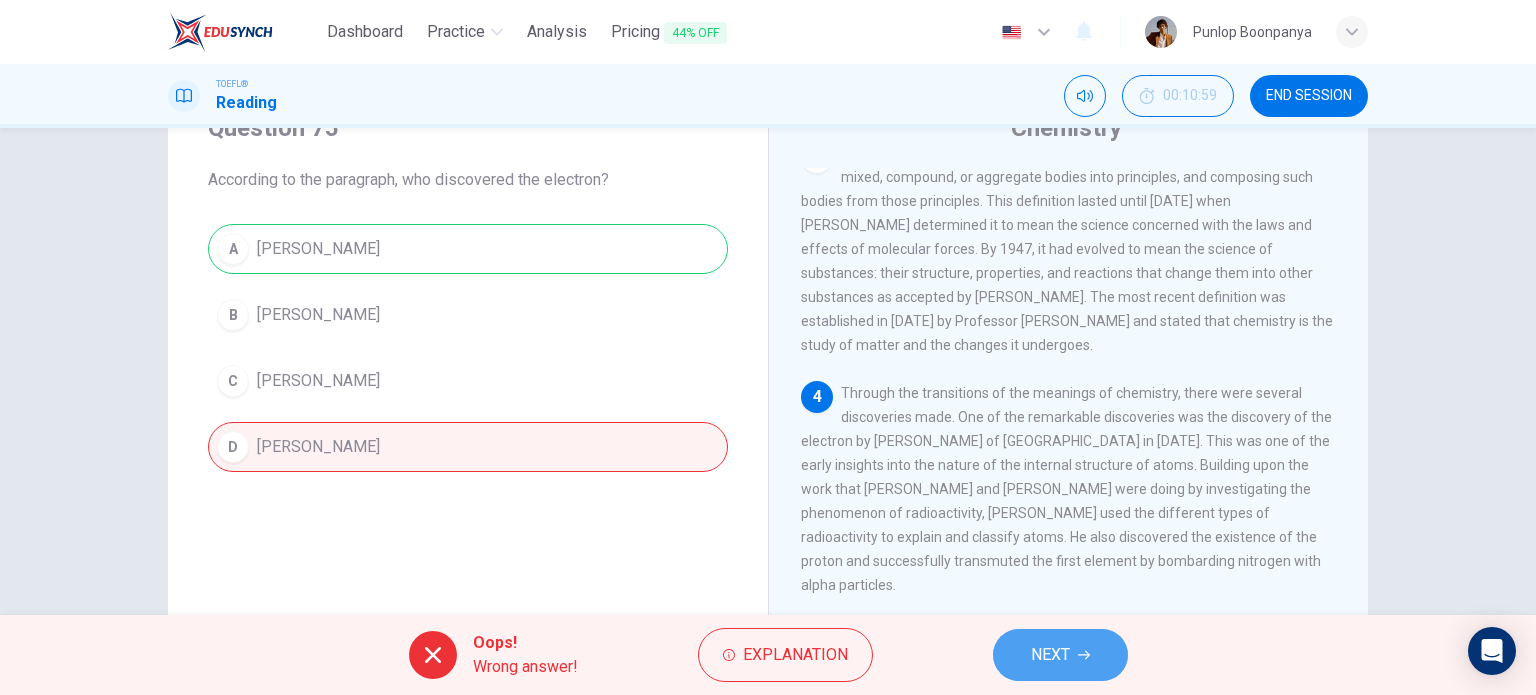 drag, startPoint x: 1081, startPoint y: 663, endPoint x: 857, endPoint y: 589, distance: 235.90677 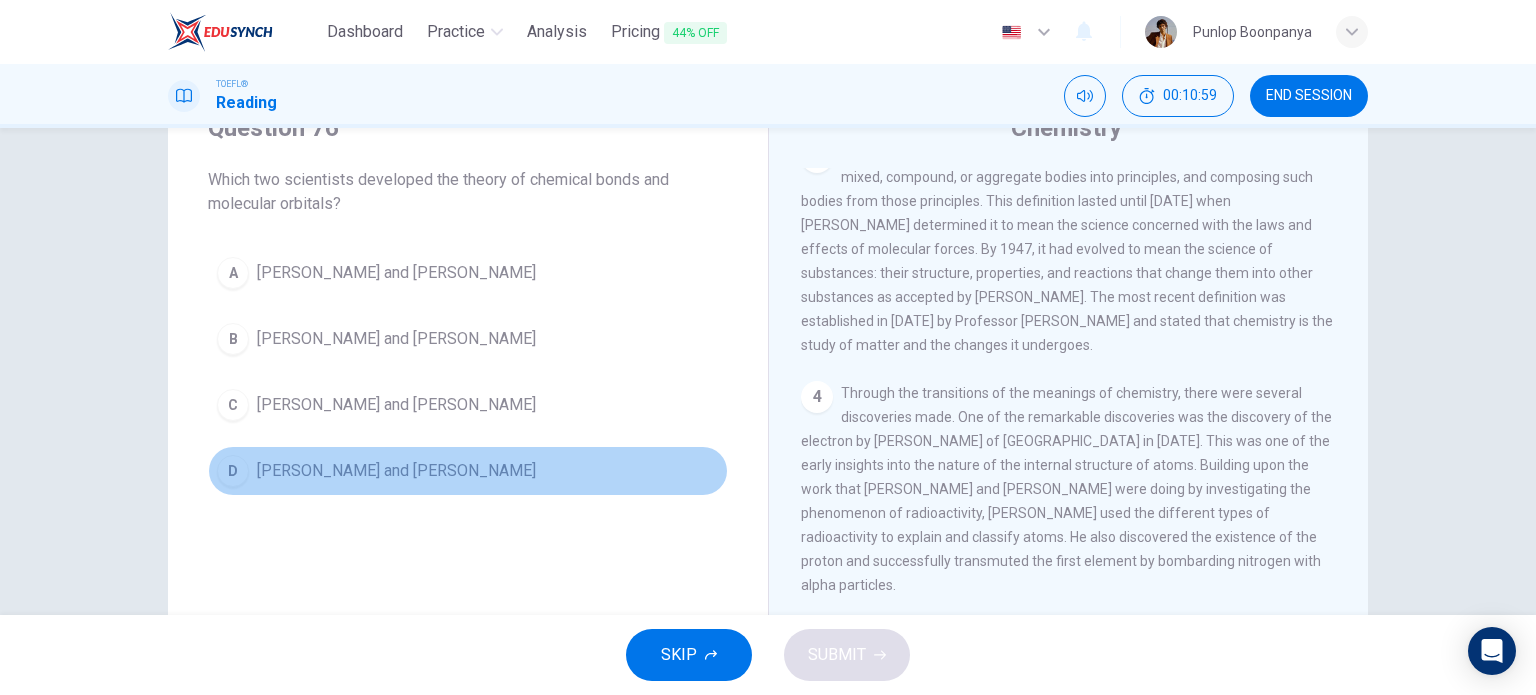 click on "[PERSON_NAME] and [PERSON_NAME]" at bounding box center [396, 471] 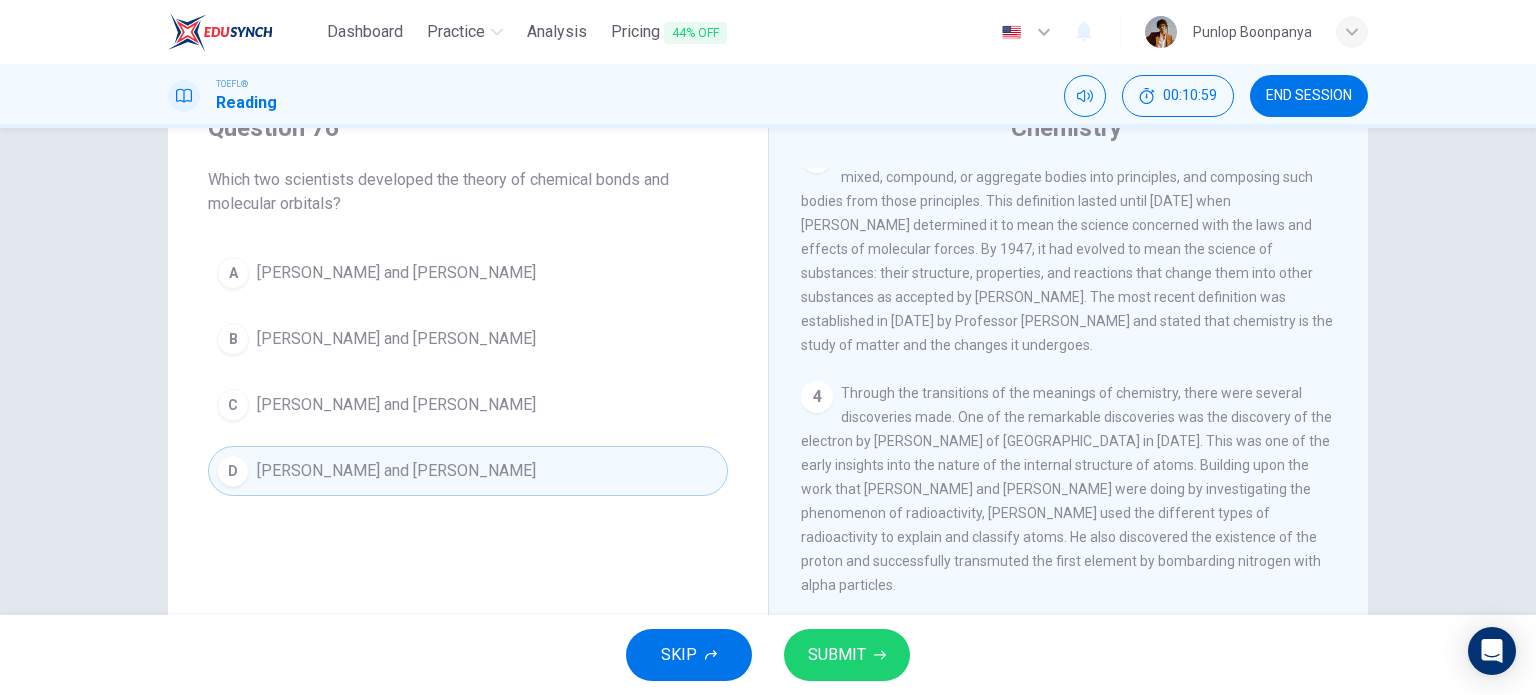 drag, startPoint x: 861, startPoint y: 646, endPoint x: 917, endPoint y: 651, distance: 56.22277 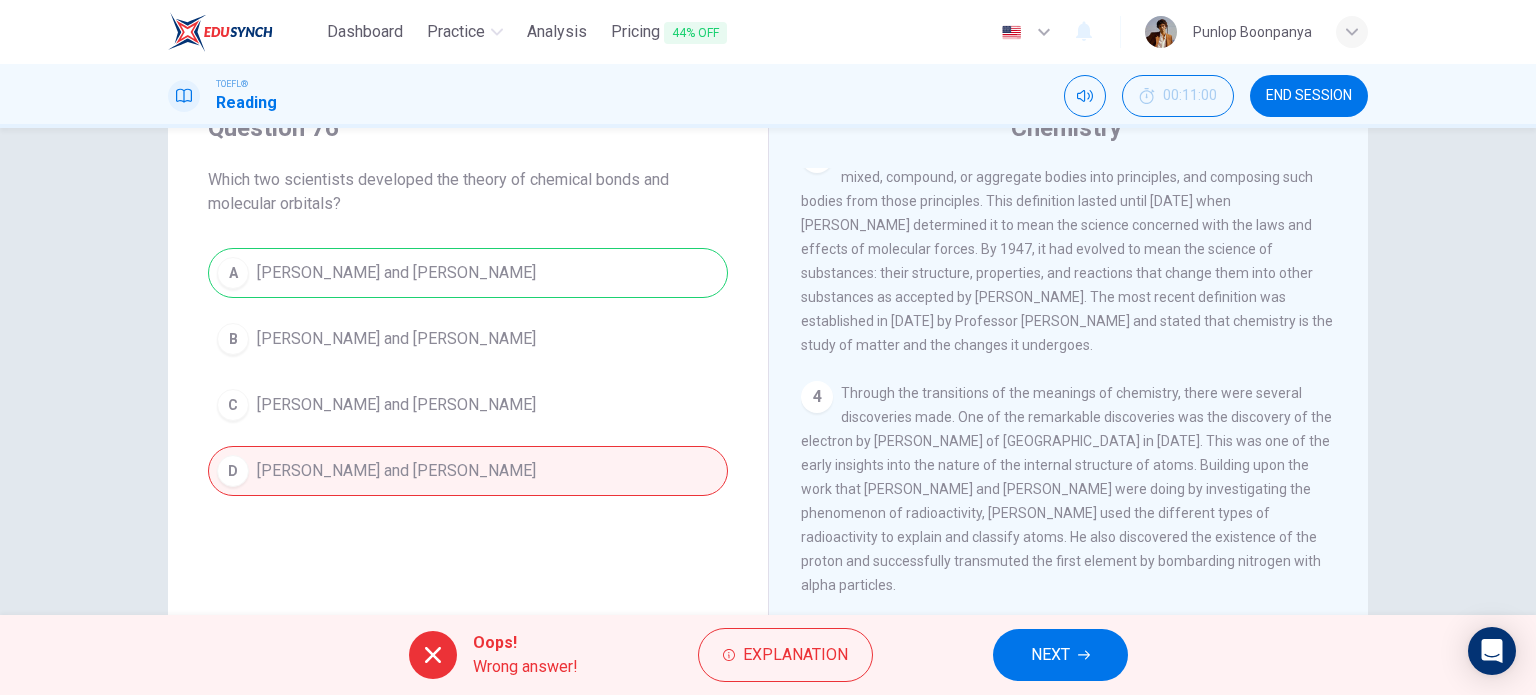 click on "NEXT" at bounding box center (1050, 655) 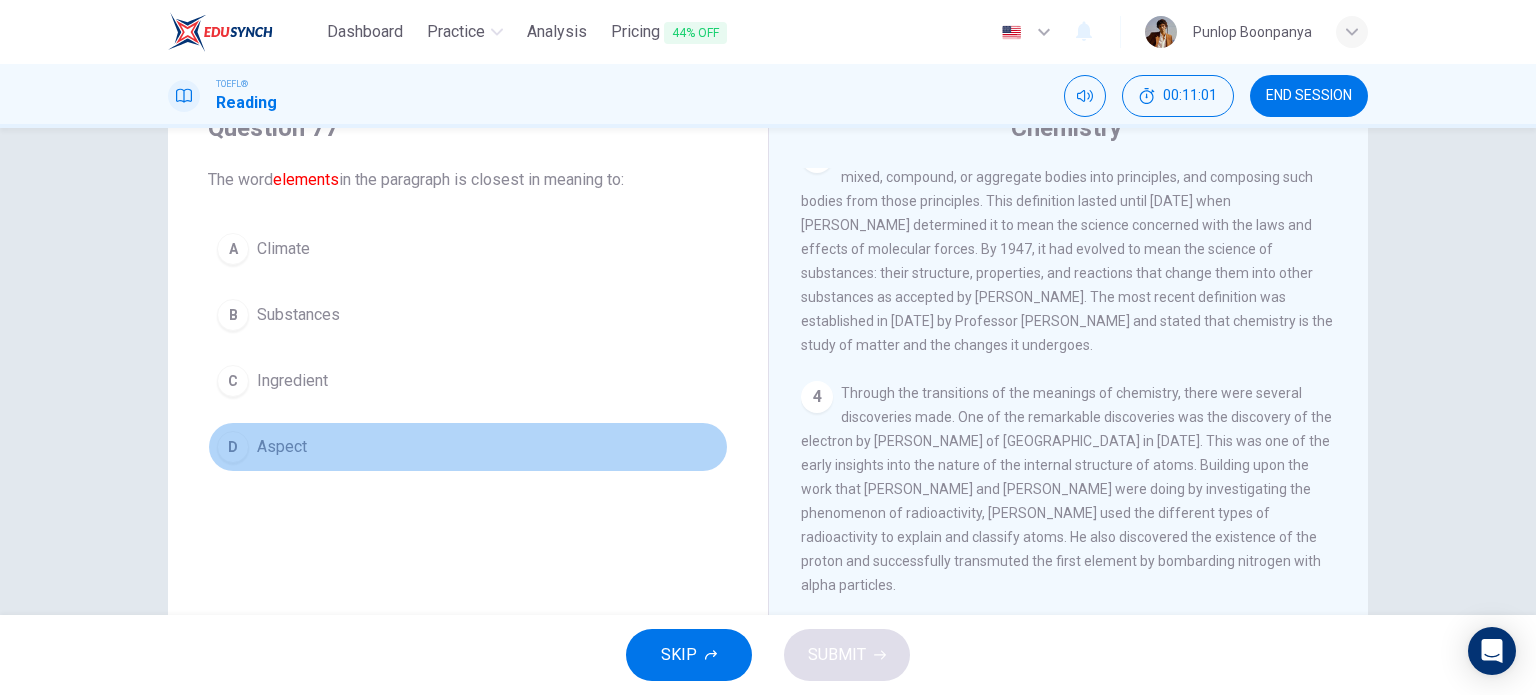 drag, startPoint x: 307, startPoint y: 435, endPoint x: 658, endPoint y: 563, distance: 373.61075 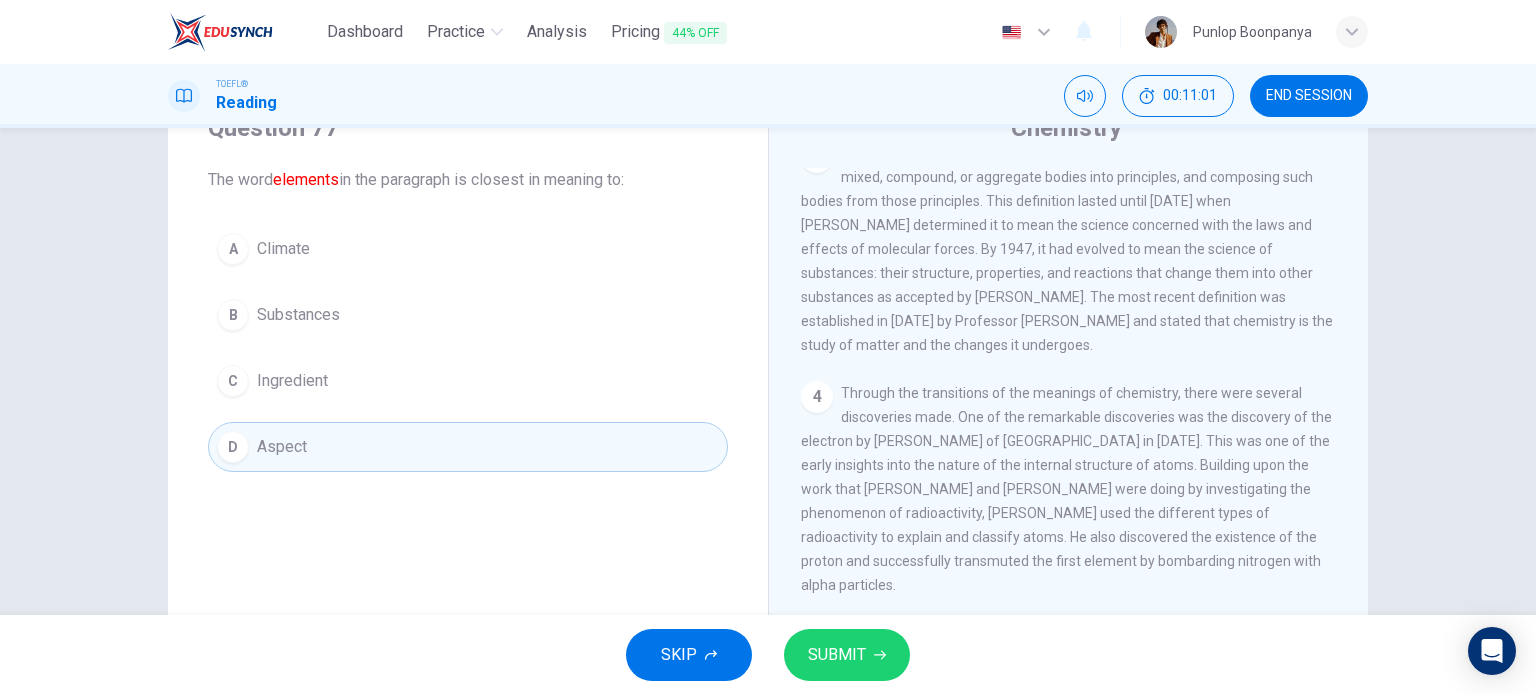 click on "SKIP SUBMIT" at bounding box center [768, 655] 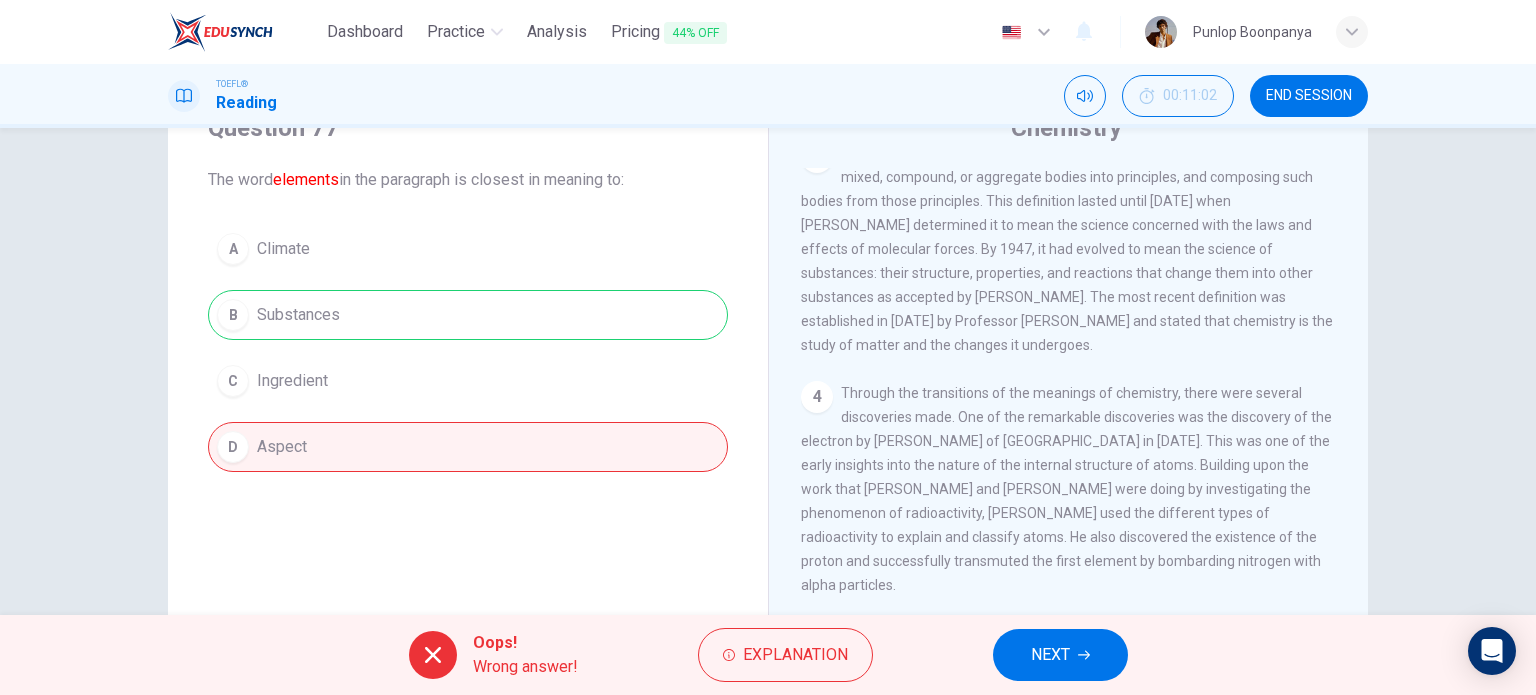 click on "NEXT" at bounding box center (1050, 655) 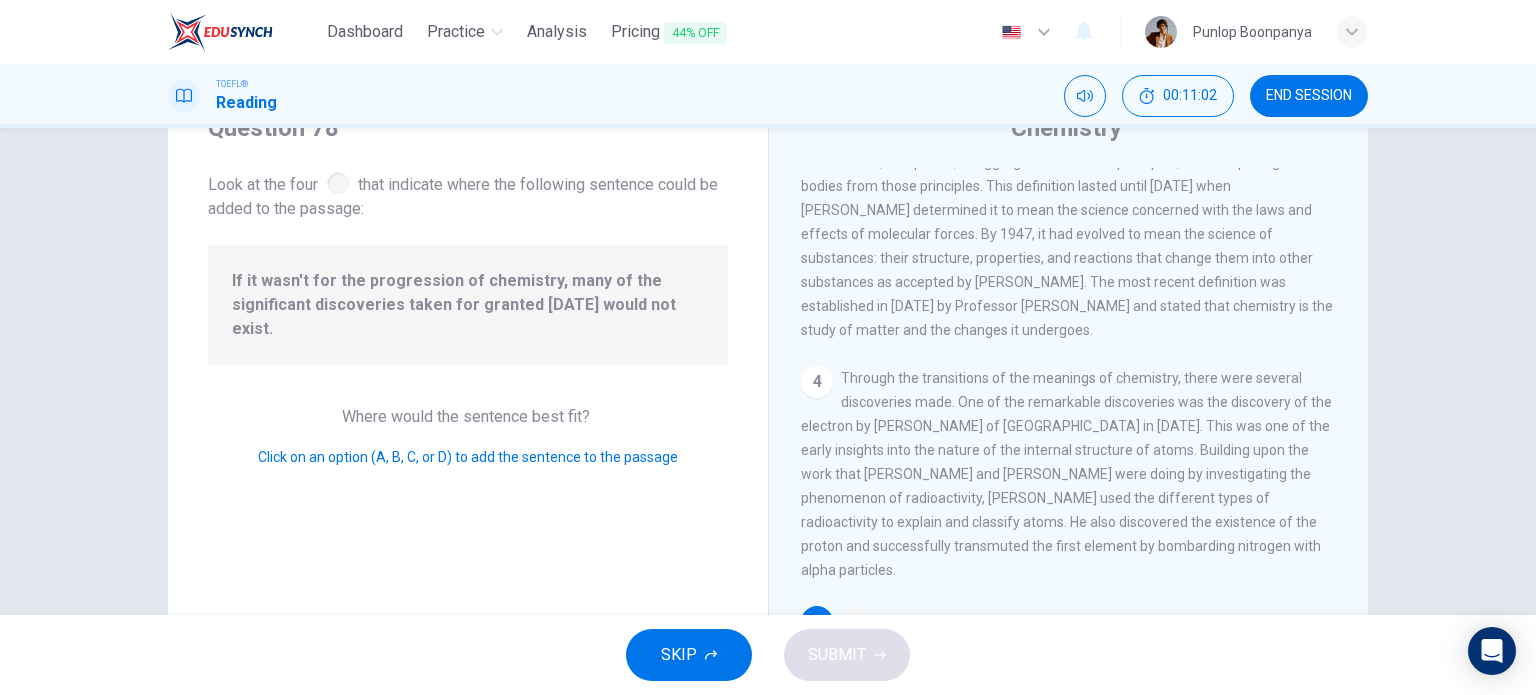 scroll, scrollTop: 416, scrollLeft: 0, axis: vertical 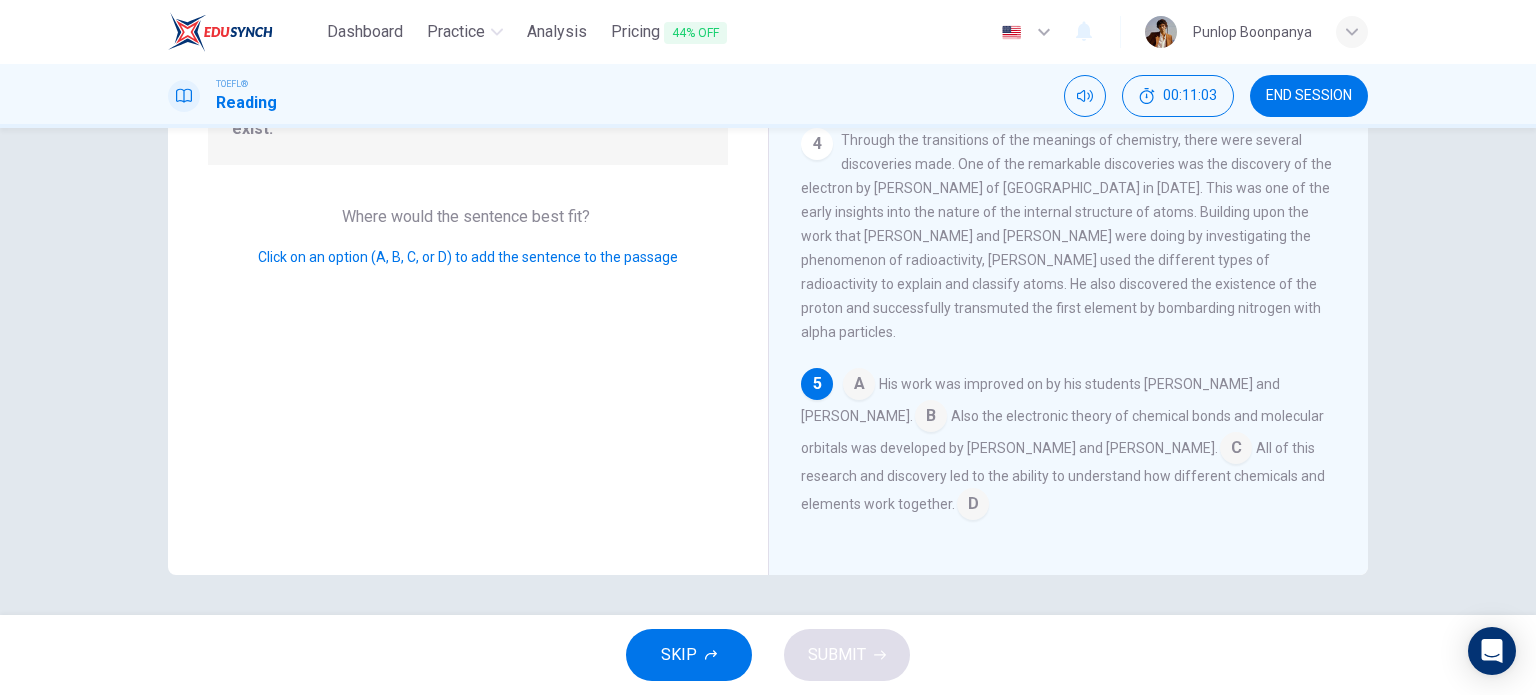 drag, startPoint x: 875, startPoint y: 510, endPoint x: 888, endPoint y: 571, distance: 62.369865 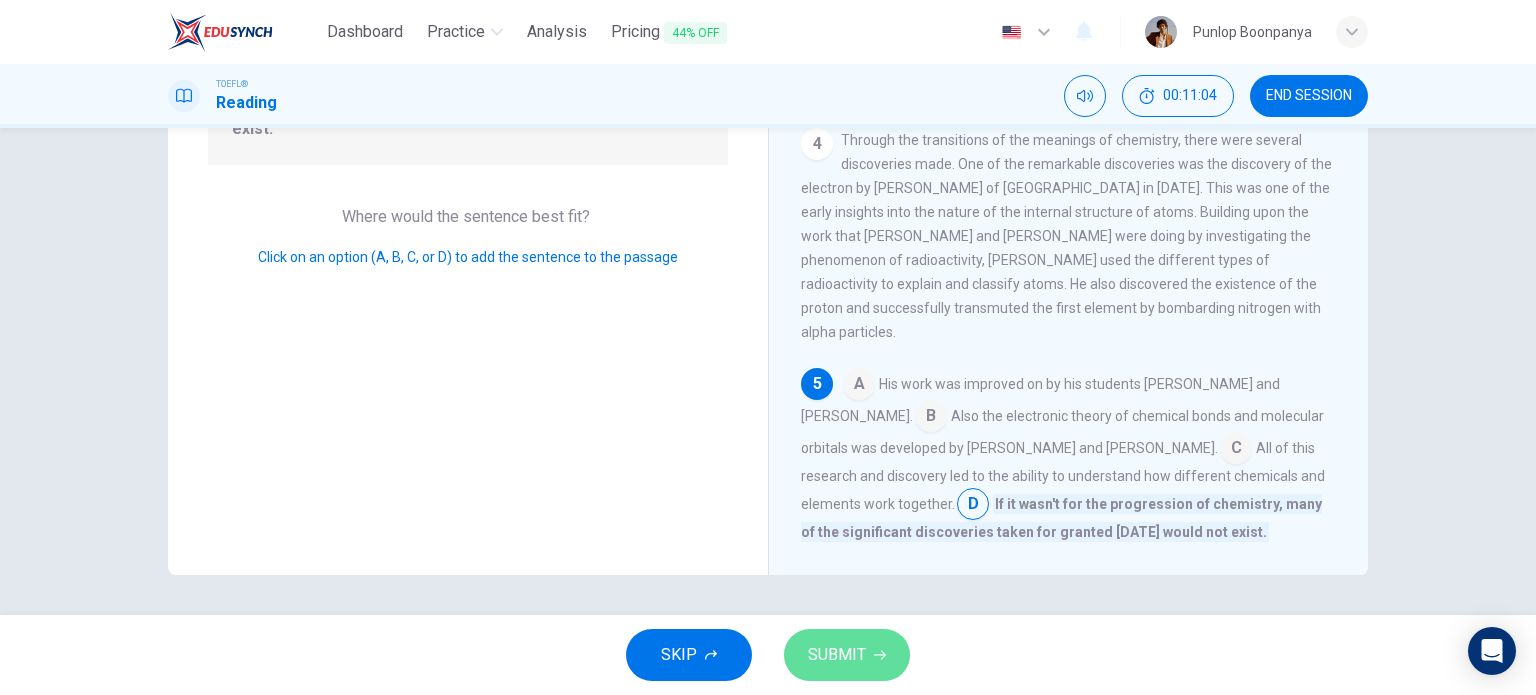 click on "SUBMIT" at bounding box center (847, 655) 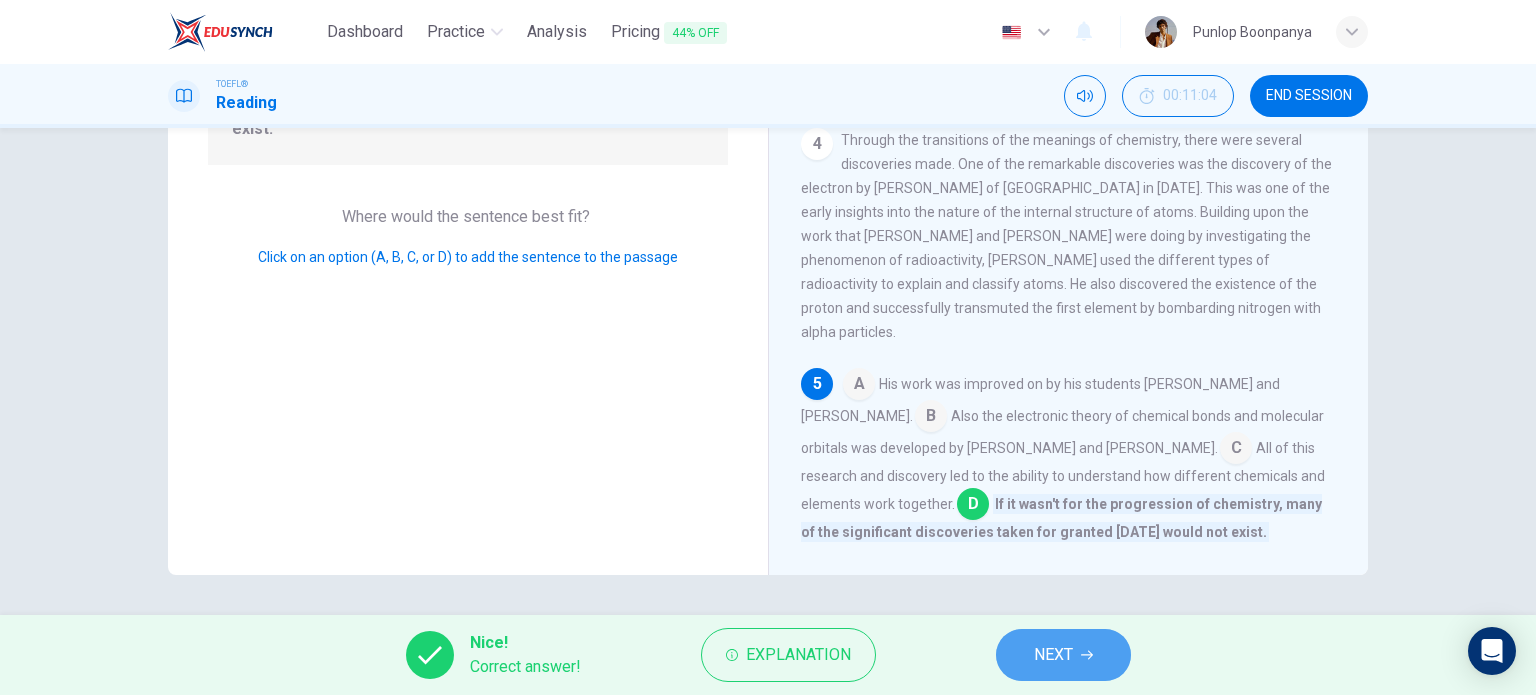 click on "NEXT" at bounding box center [1053, 655] 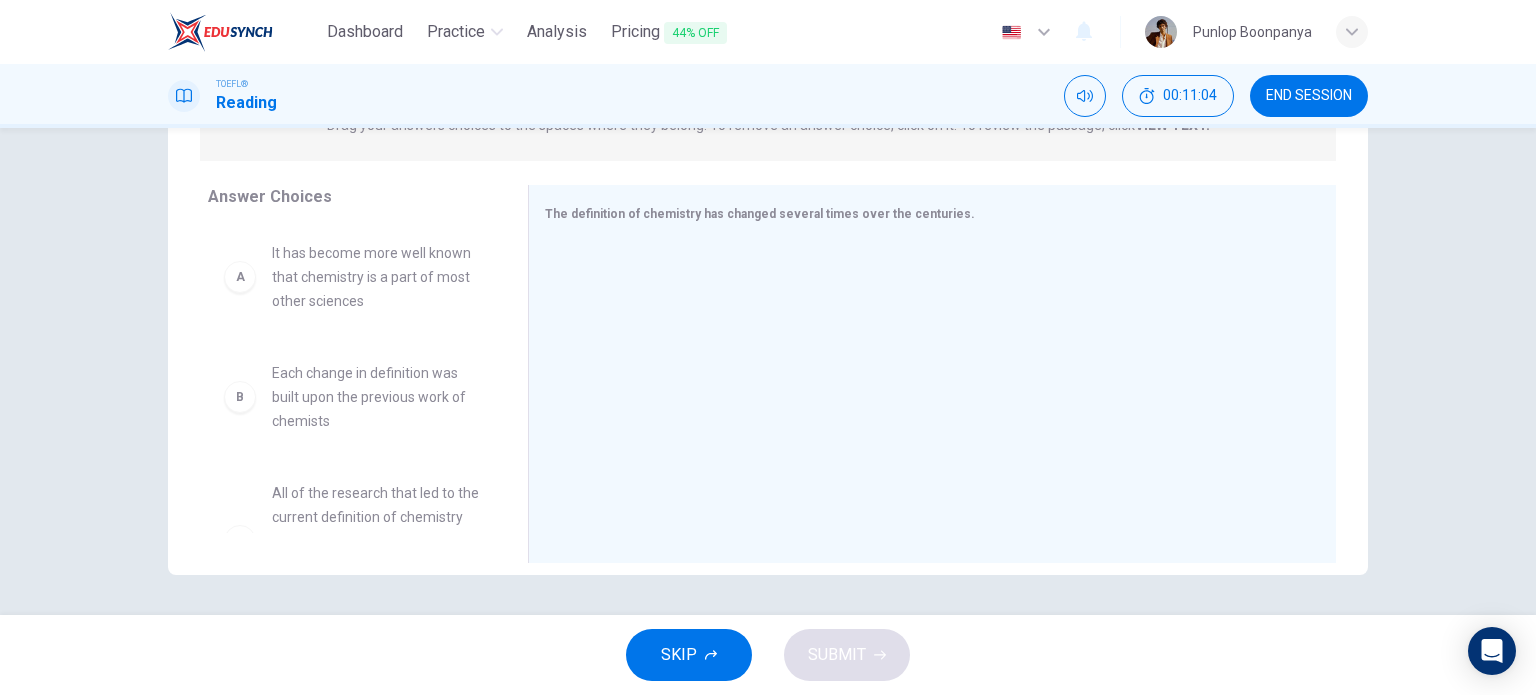 click on "Each change in definition was built upon the previous work of chemists" at bounding box center (376, 397) 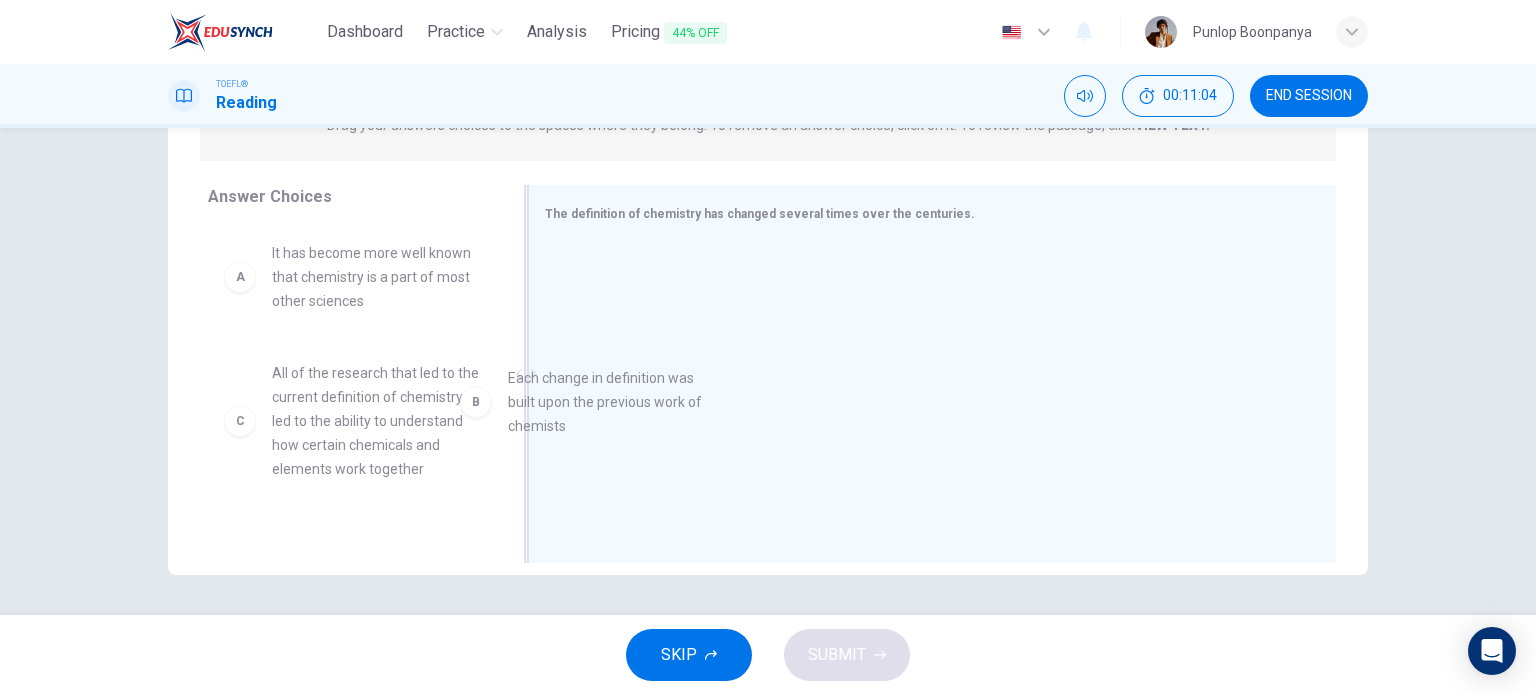 drag, startPoint x: 352, startPoint y: 392, endPoint x: 544, endPoint y: 390, distance: 192.01042 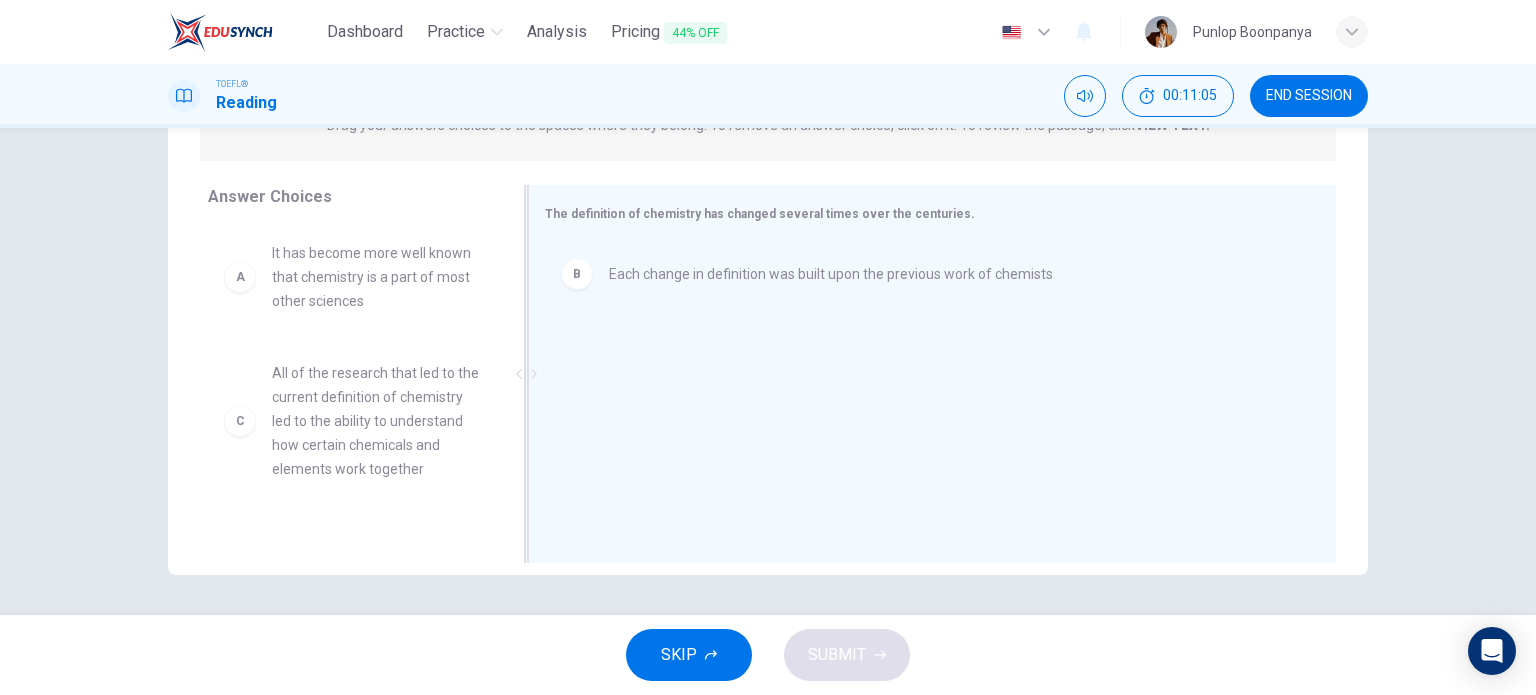 drag, startPoint x: 492, startPoint y: 419, endPoint x: 768, endPoint y: 411, distance: 276.1159 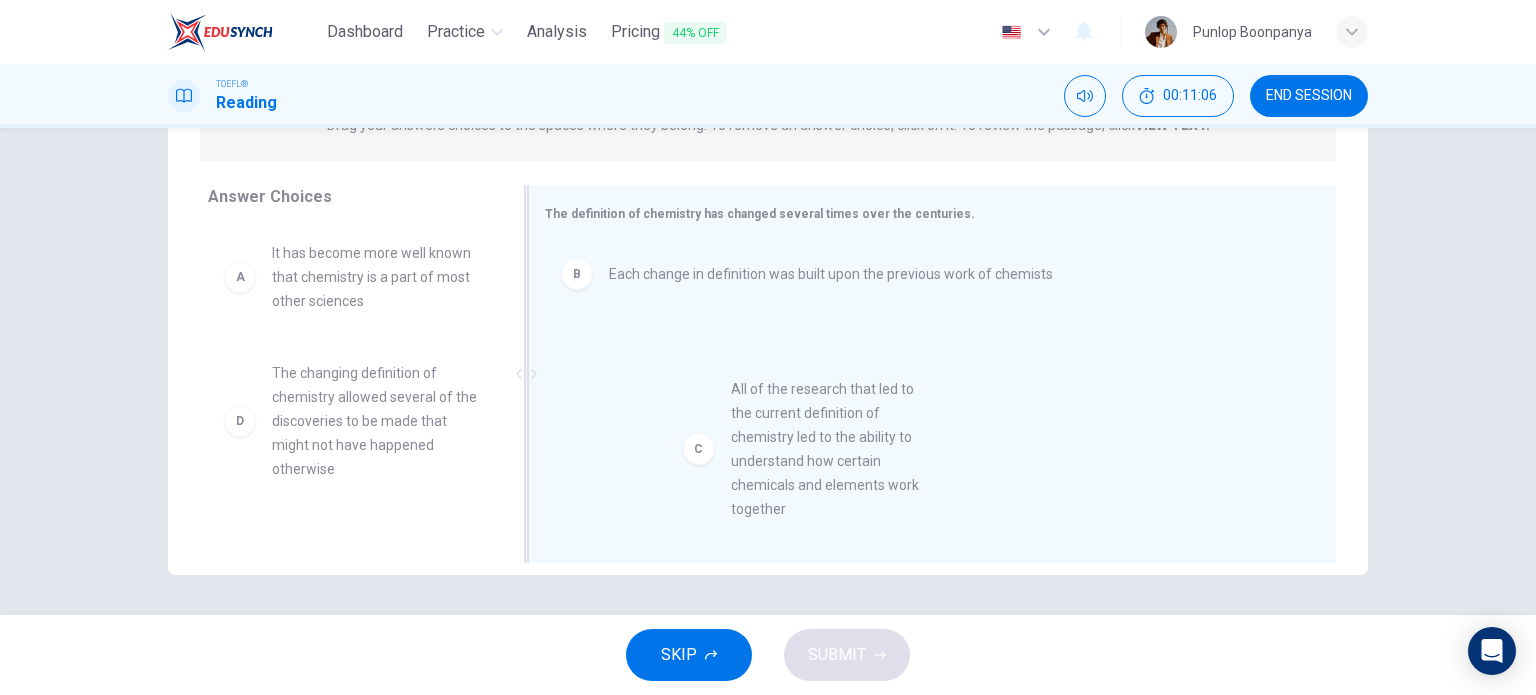 drag, startPoint x: 360, startPoint y: 426, endPoint x: 720, endPoint y: 445, distance: 360.50104 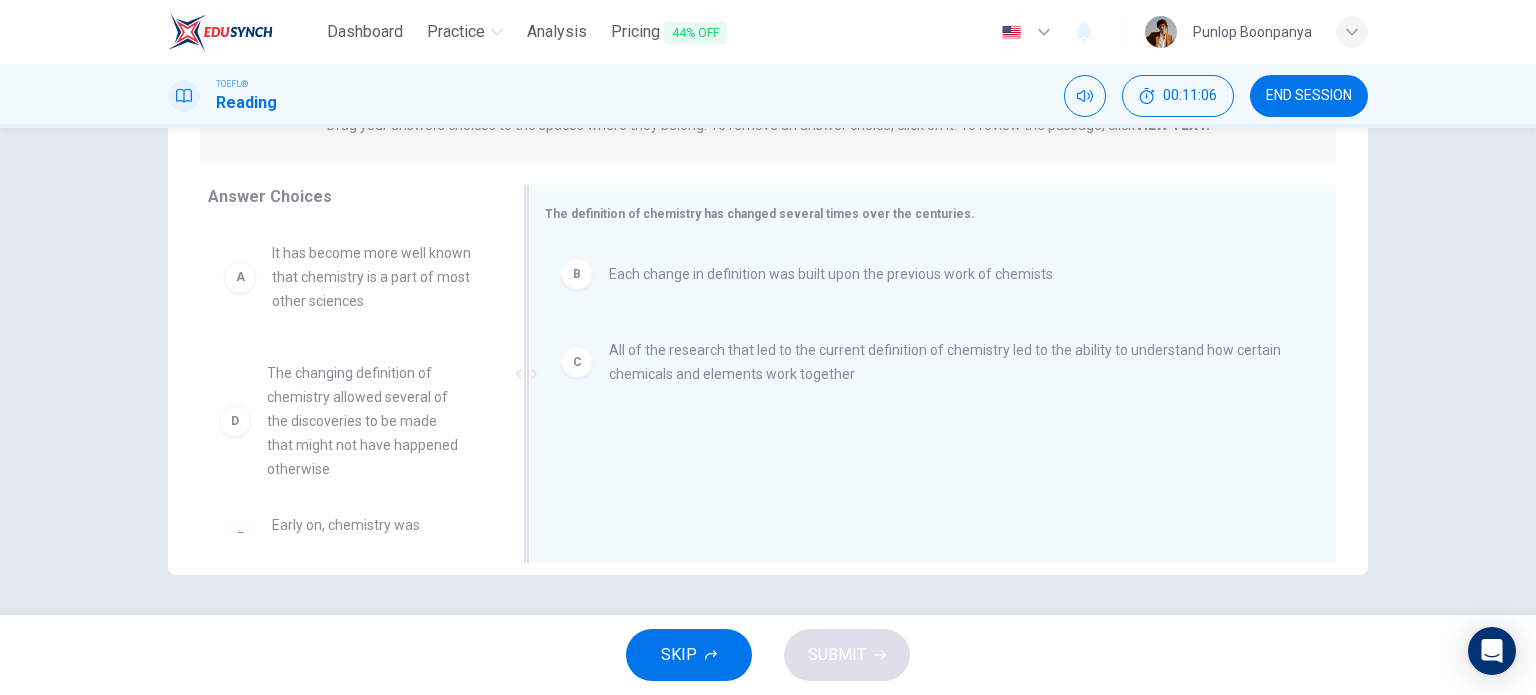drag, startPoint x: 351, startPoint y: 431, endPoint x: 850, endPoint y: 534, distance: 509.51938 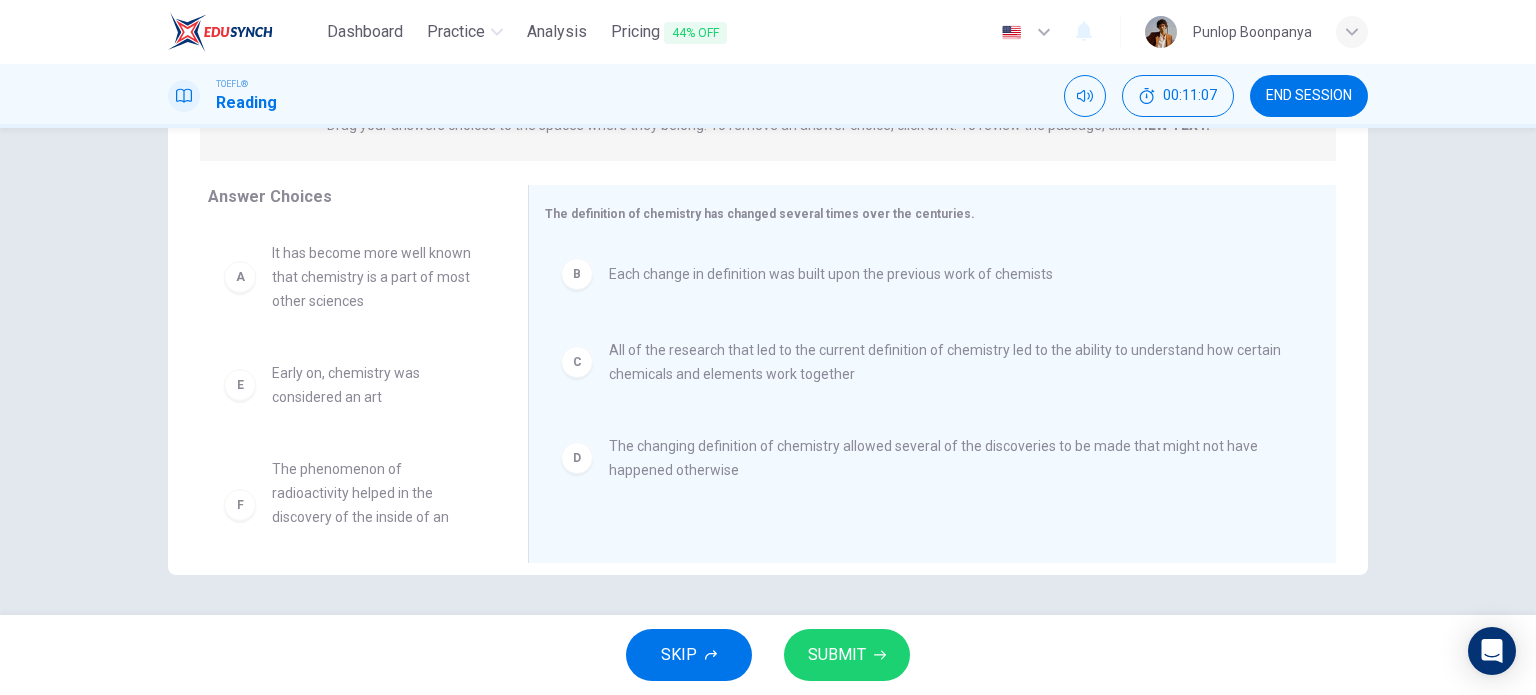 scroll, scrollTop: 0, scrollLeft: 0, axis: both 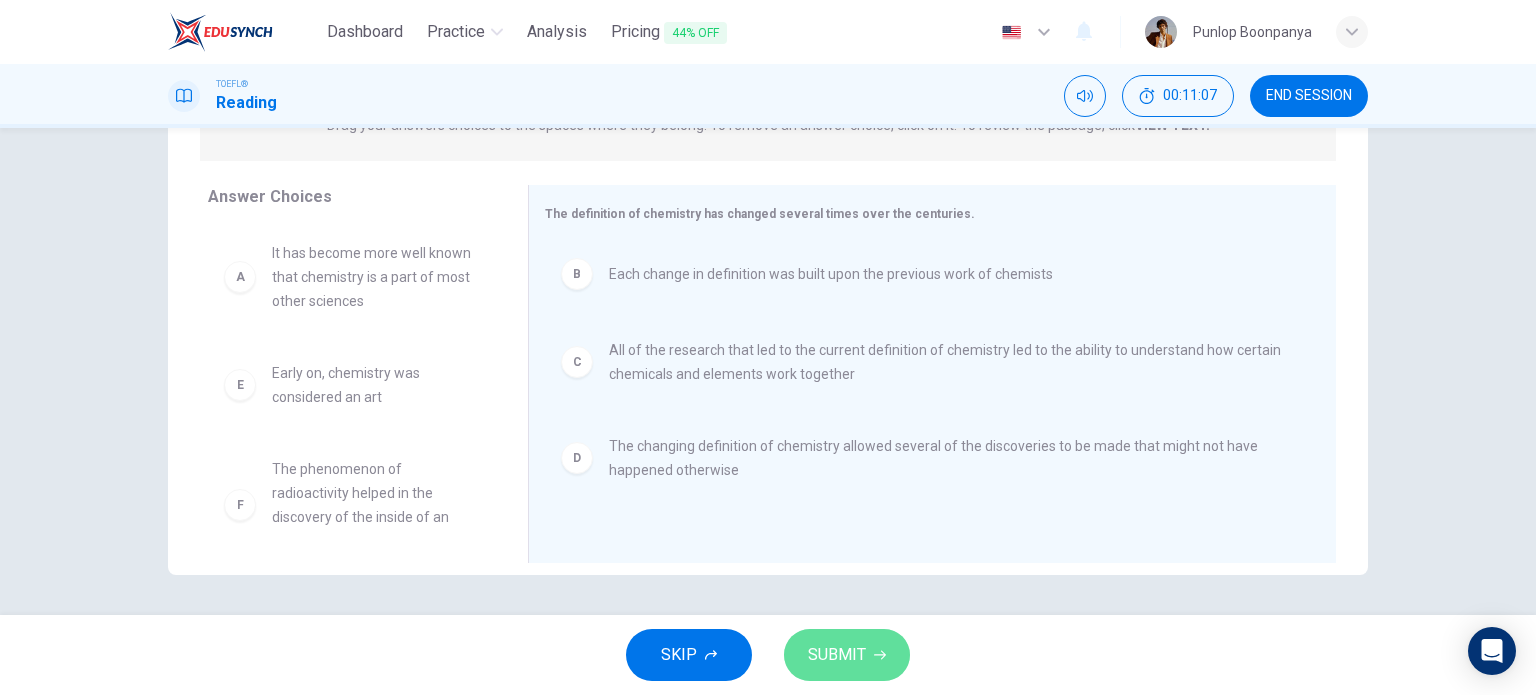 click on "SUBMIT" at bounding box center [837, 655] 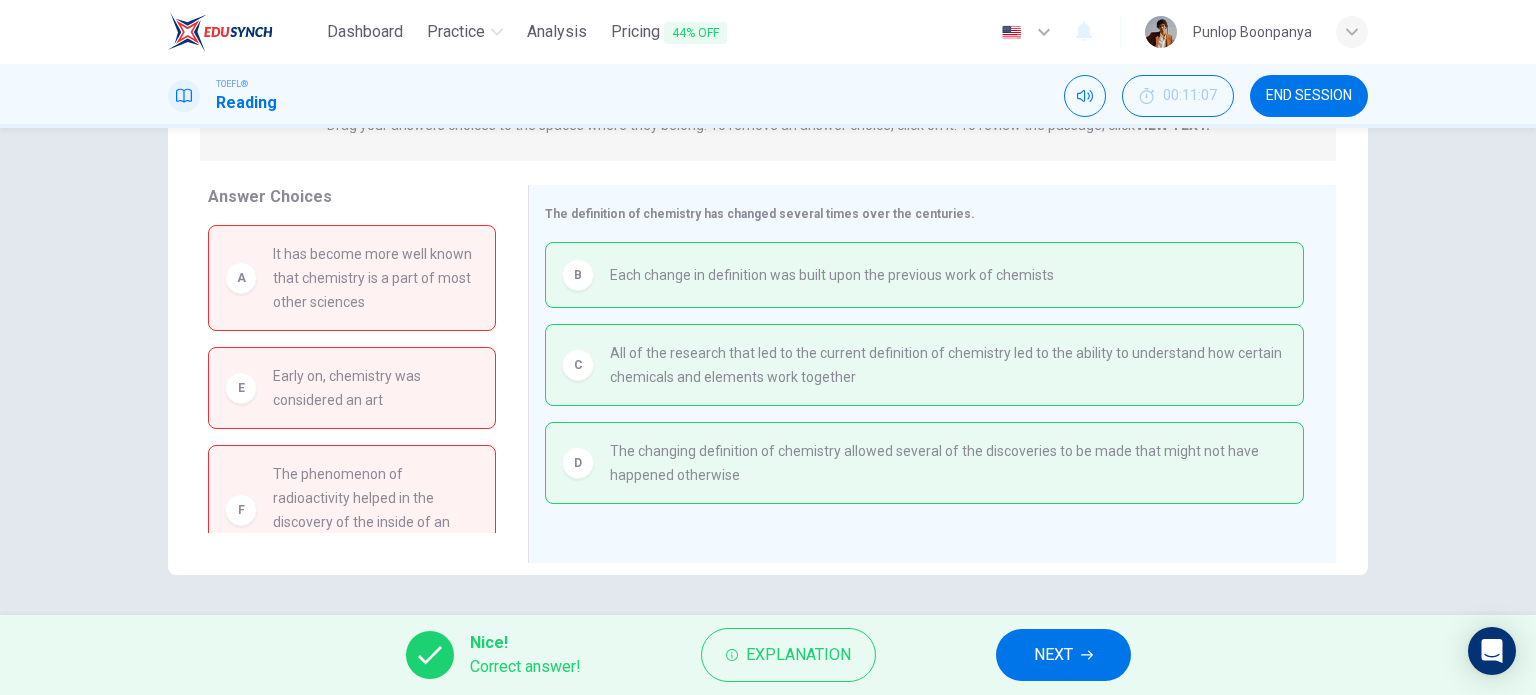 click on "NEXT" at bounding box center (1063, 655) 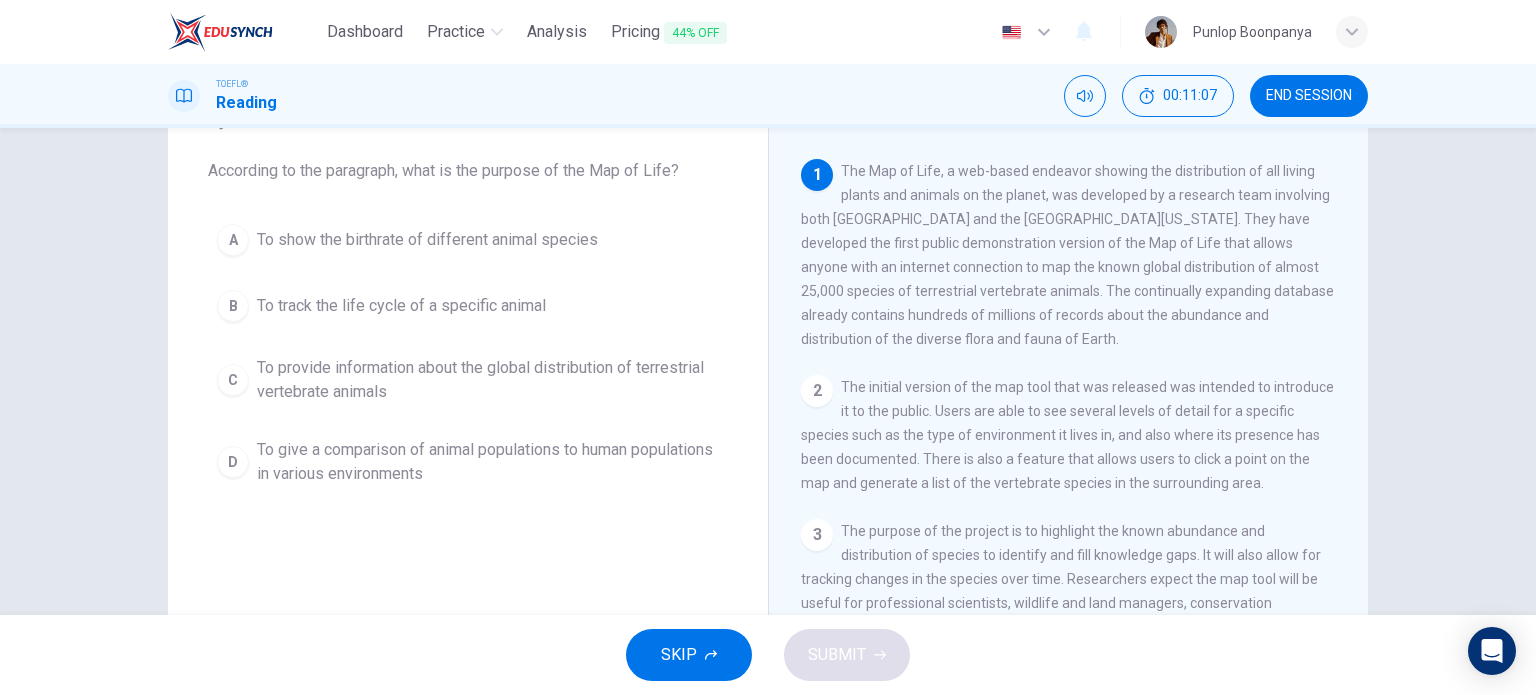 scroll, scrollTop: 200, scrollLeft: 0, axis: vertical 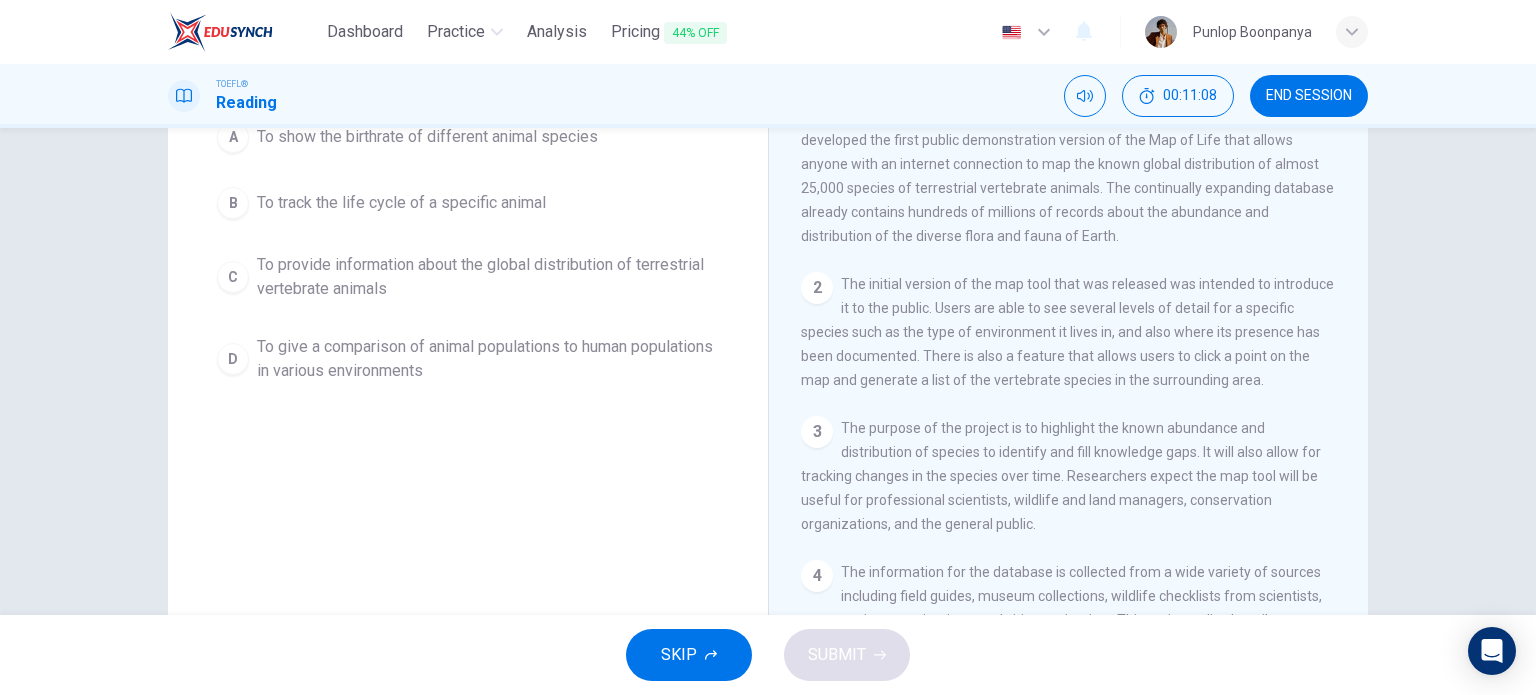 click on "B To track the life cycle of a specific animal" at bounding box center (468, 203) 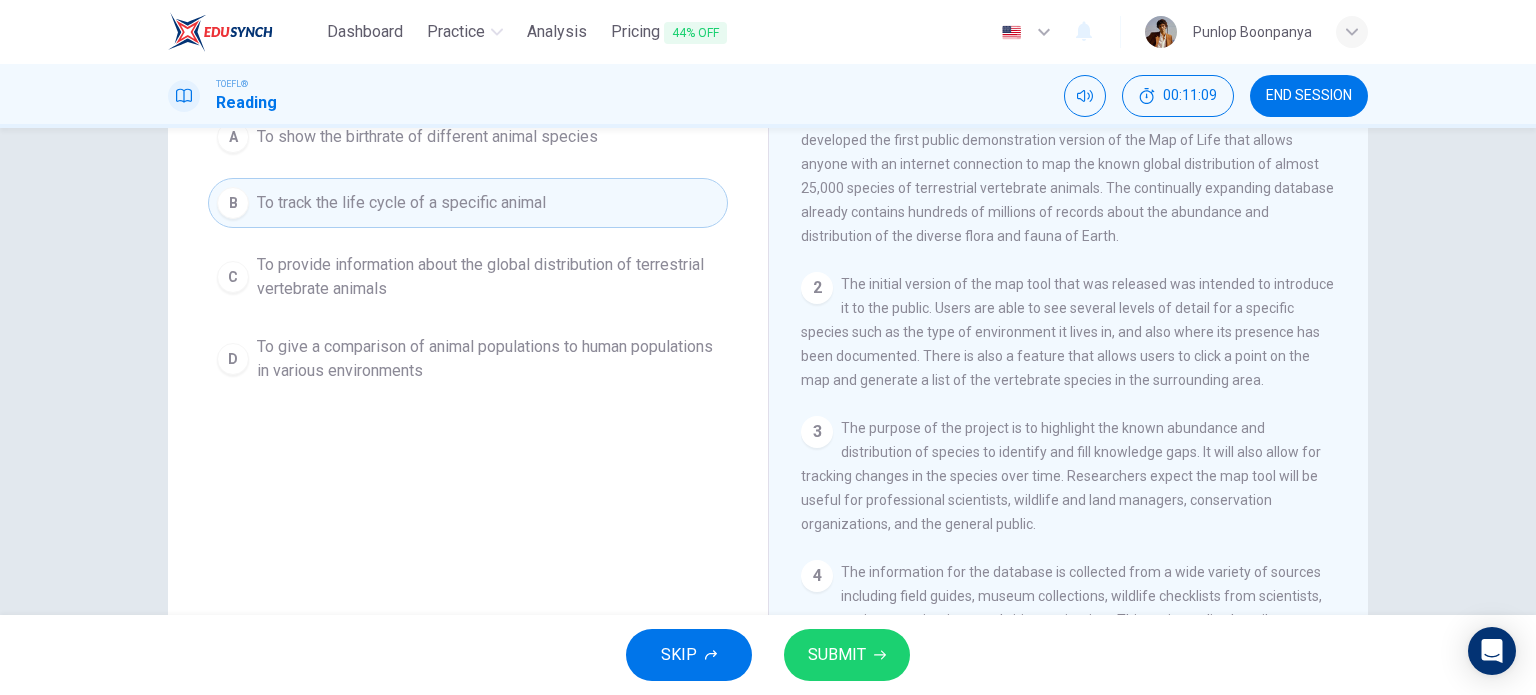 click on "SUBMIT" at bounding box center [847, 655] 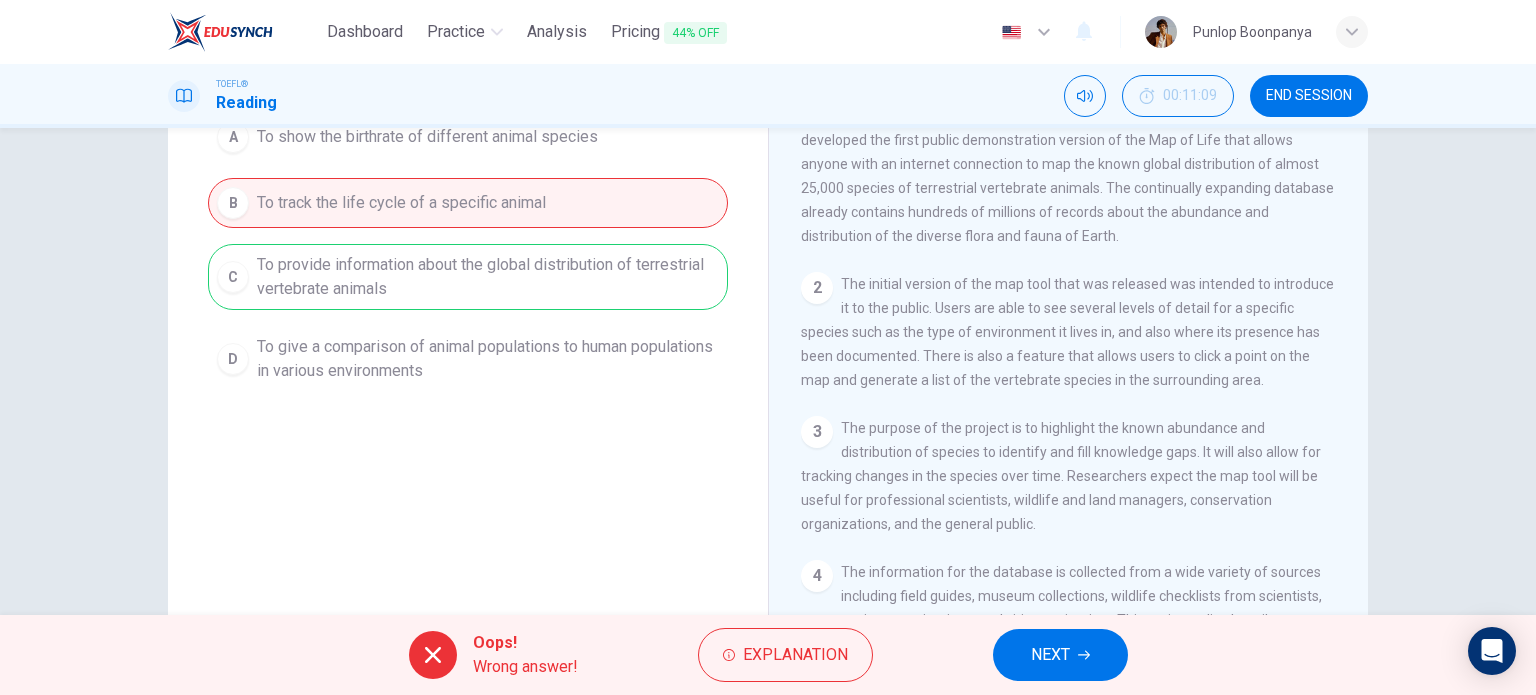 click on "NEXT" at bounding box center (1050, 655) 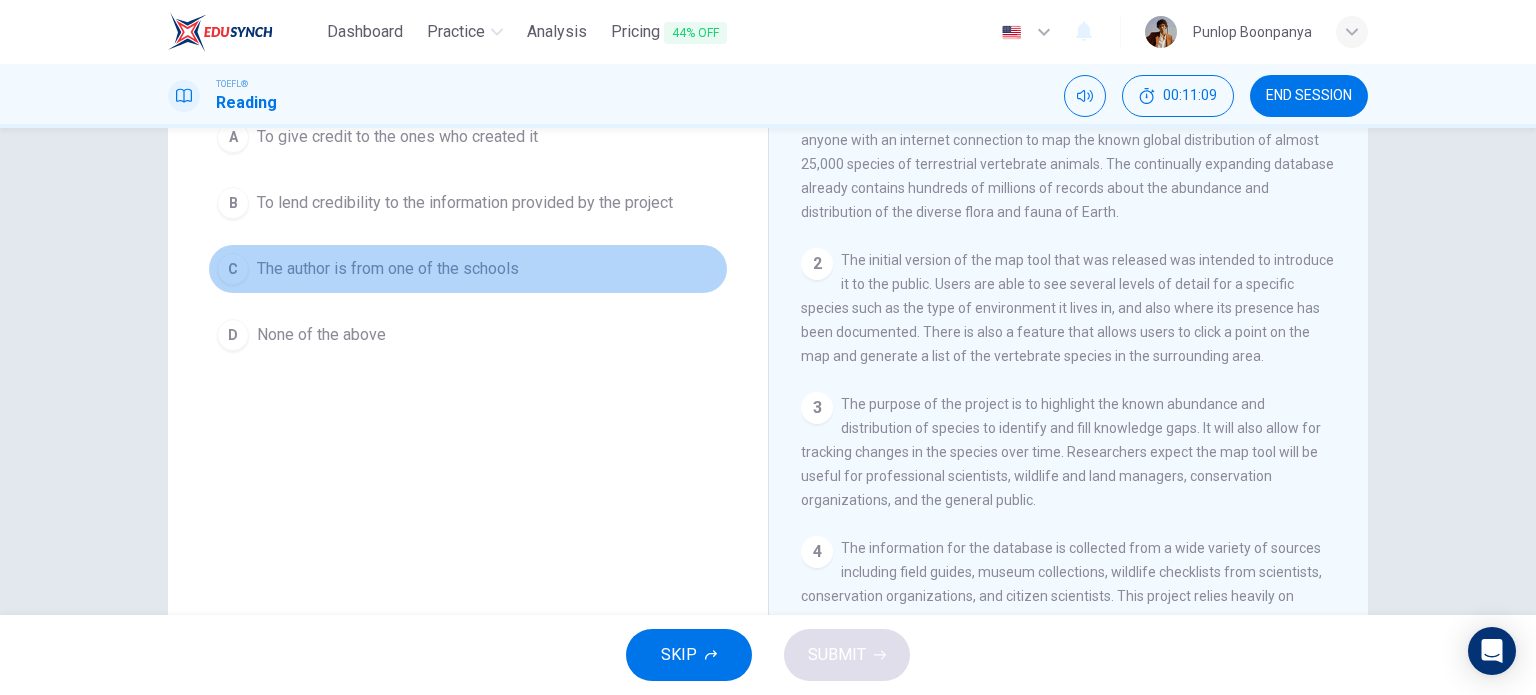 drag, startPoint x: 386, startPoint y: 261, endPoint x: 447, endPoint y: 247, distance: 62.58594 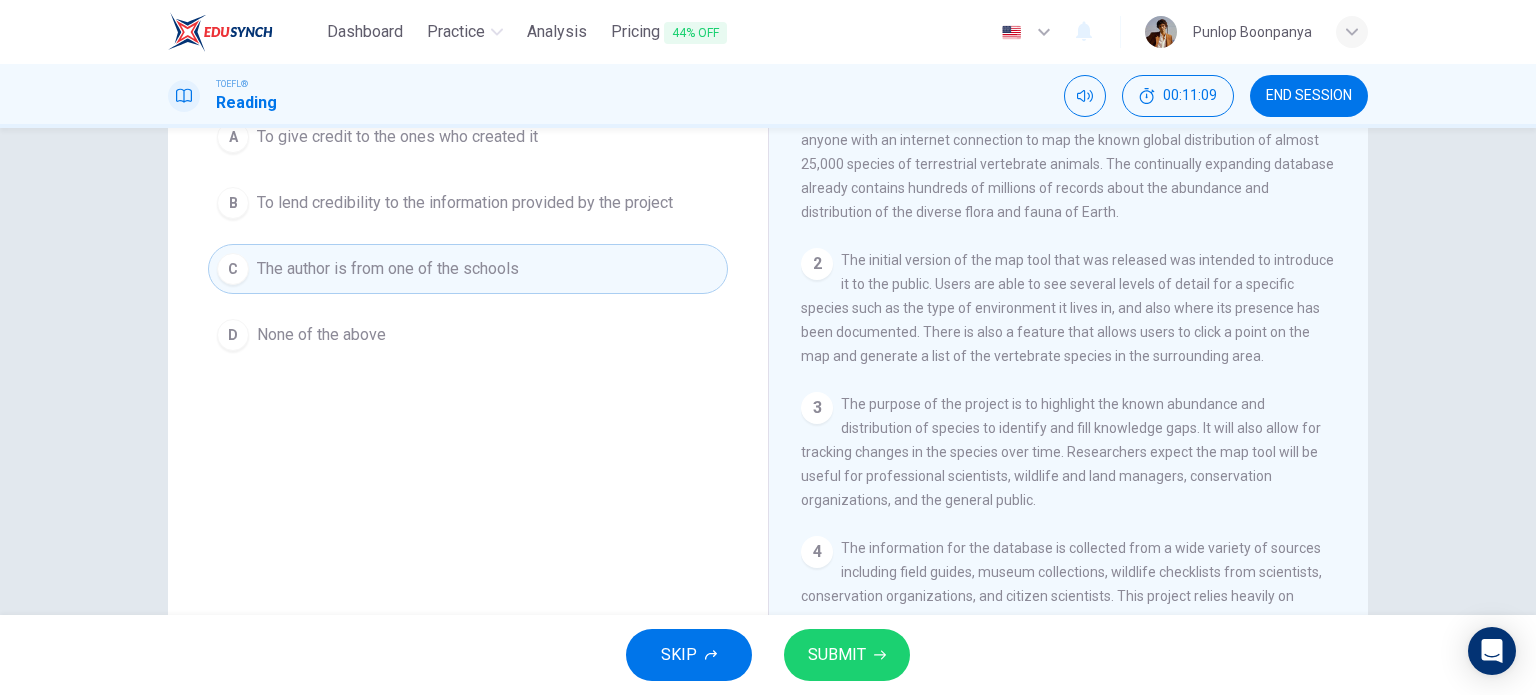 click on "B To lend credibility to the information provided by the project" at bounding box center (468, 203) 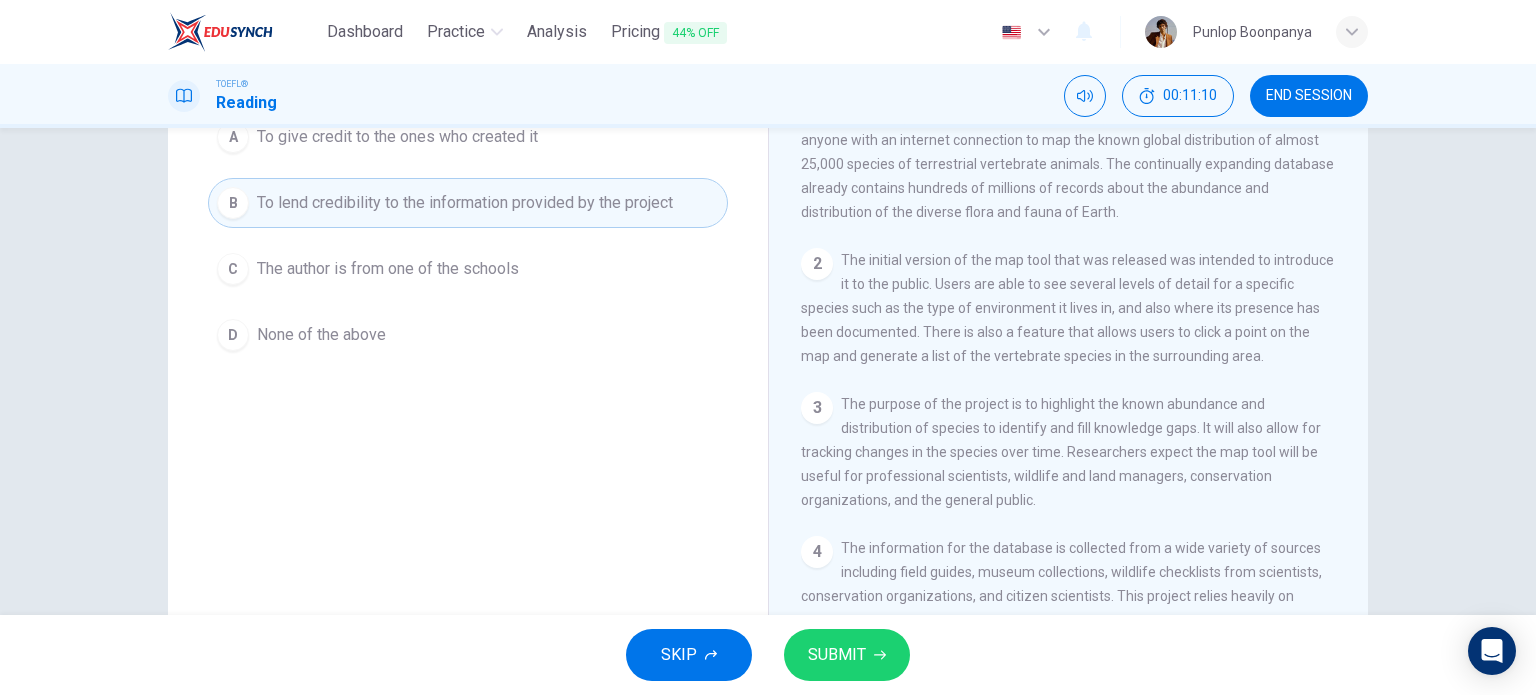 click on "SKIP SUBMIT" at bounding box center [768, 655] 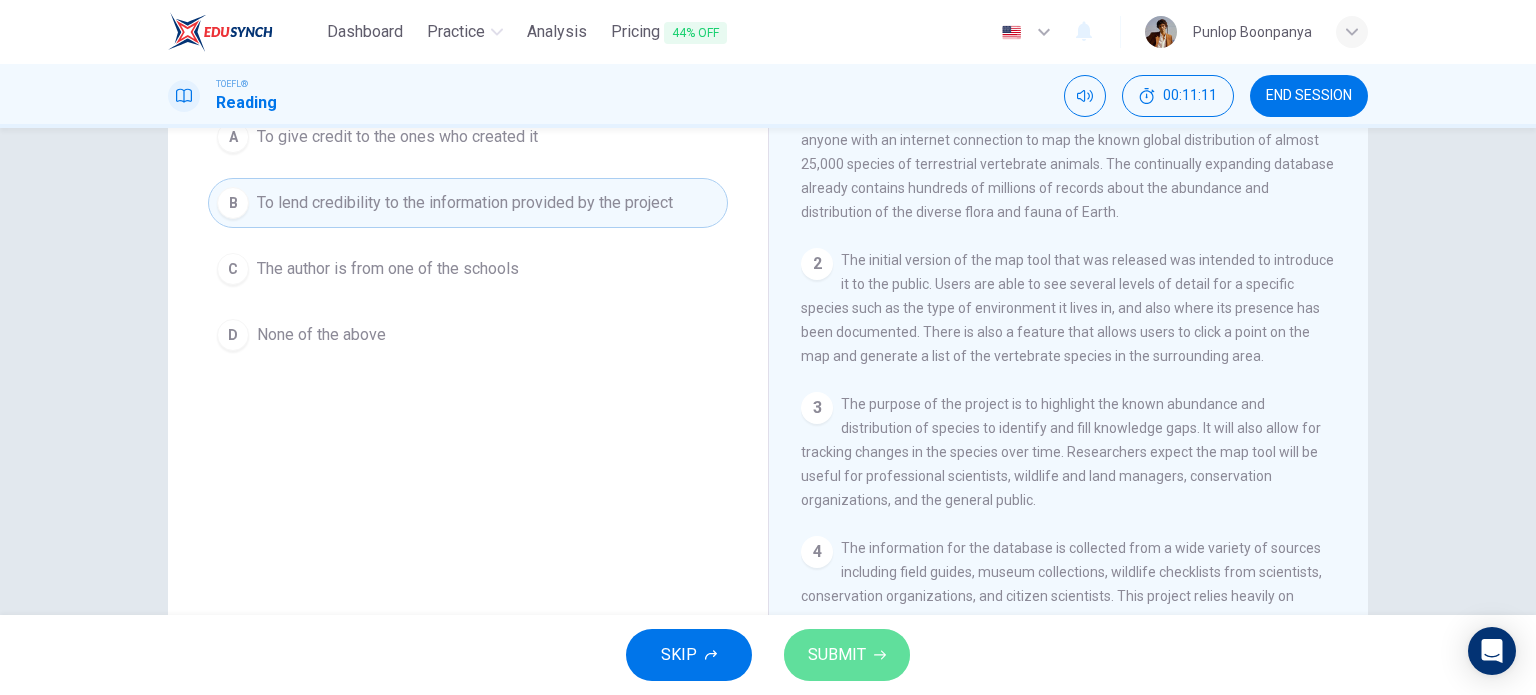 click on "SUBMIT" at bounding box center [837, 655] 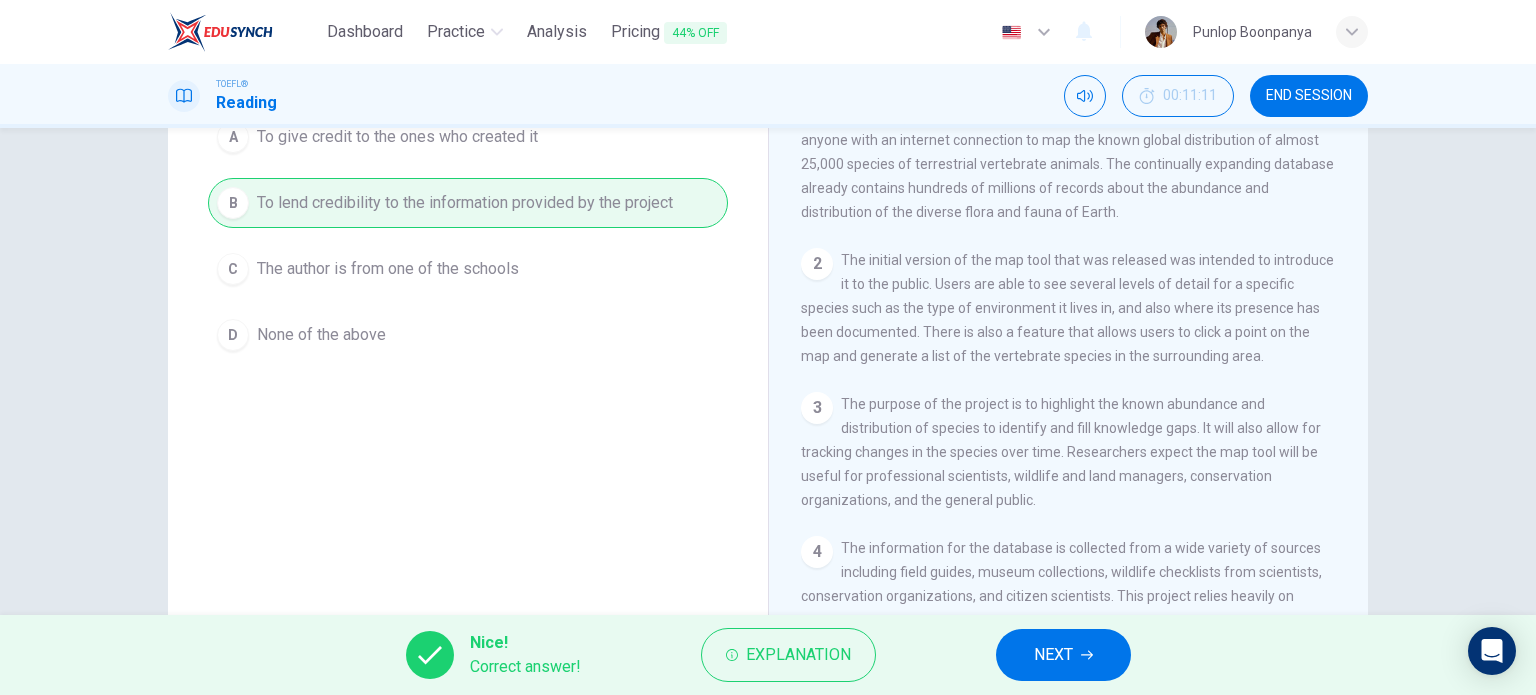 click on "NEXT" at bounding box center [1063, 655] 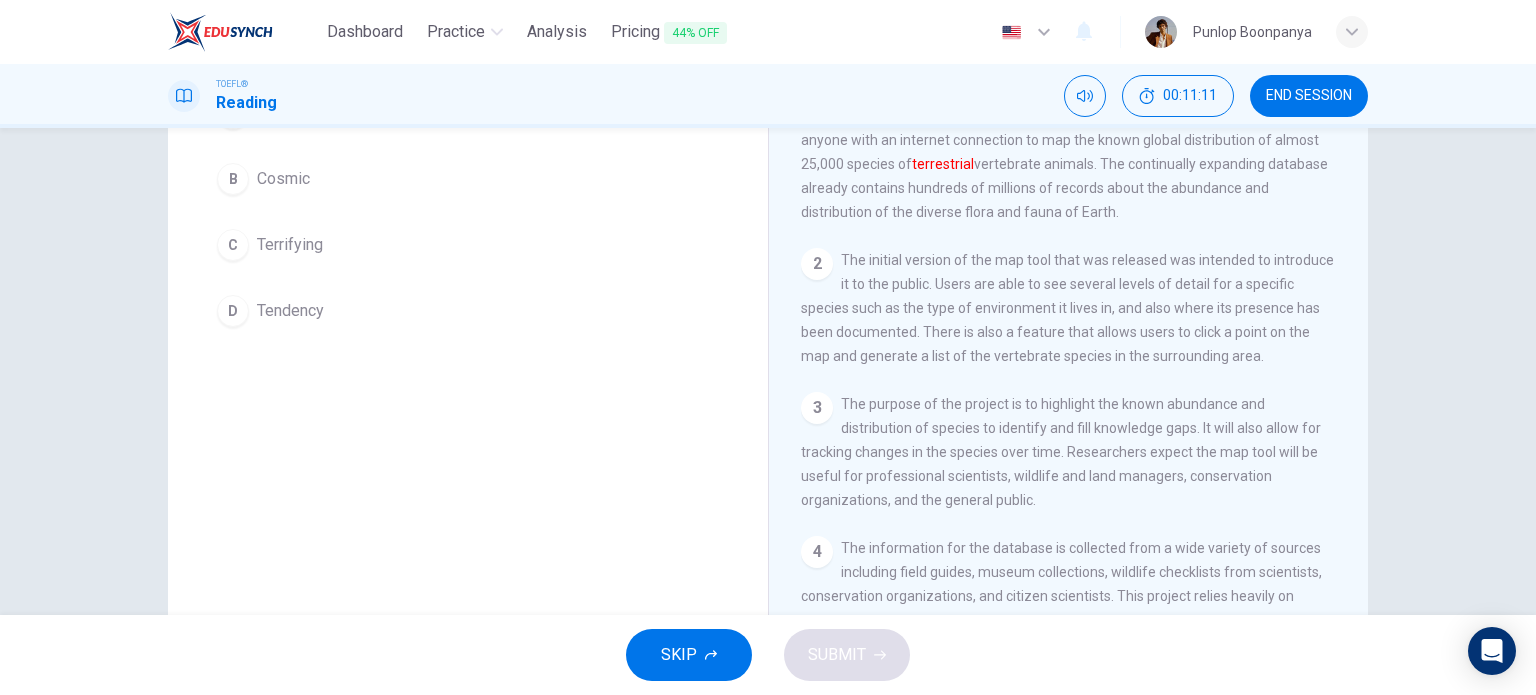 scroll, scrollTop: 200, scrollLeft: 0, axis: vertical 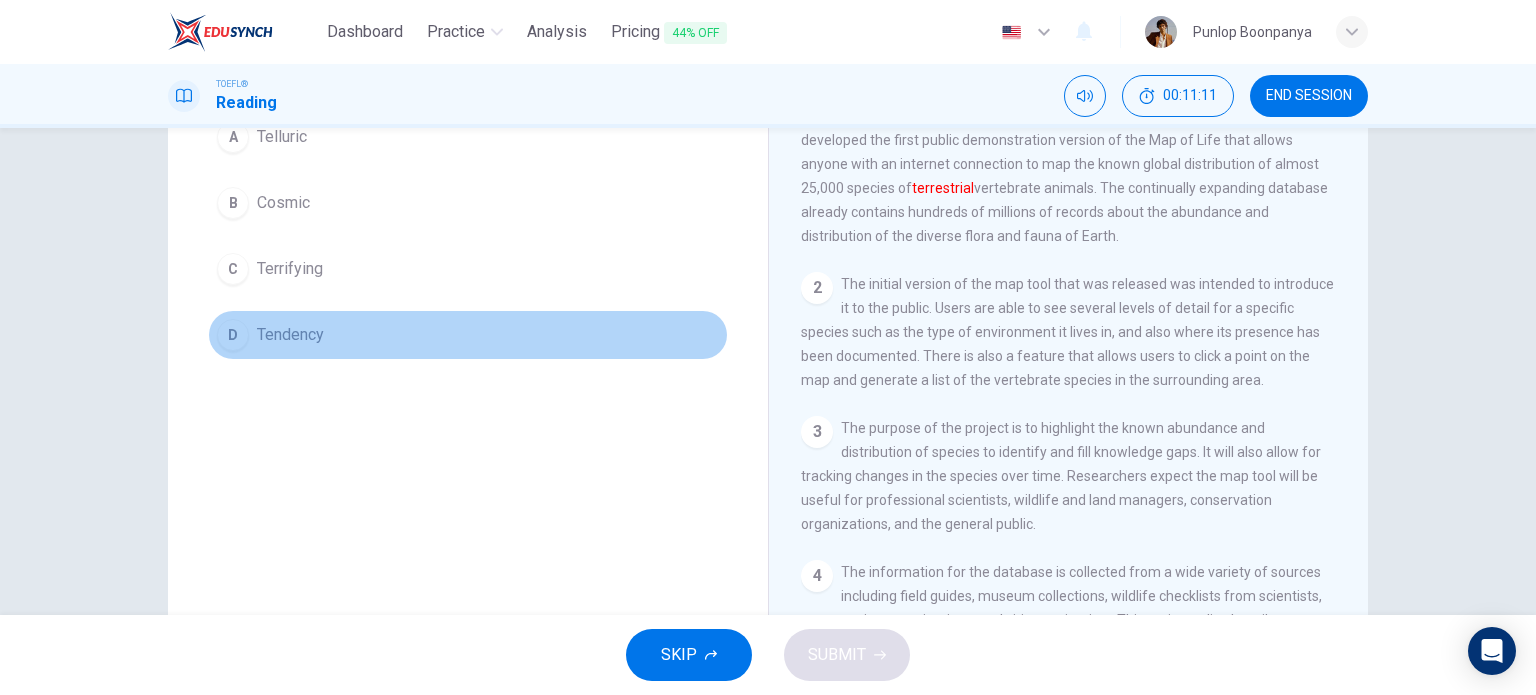 drag, startPoint x: 332, startPoint y: 327, endPoint x: 701, endPoint y: 535, distance: 423.58588 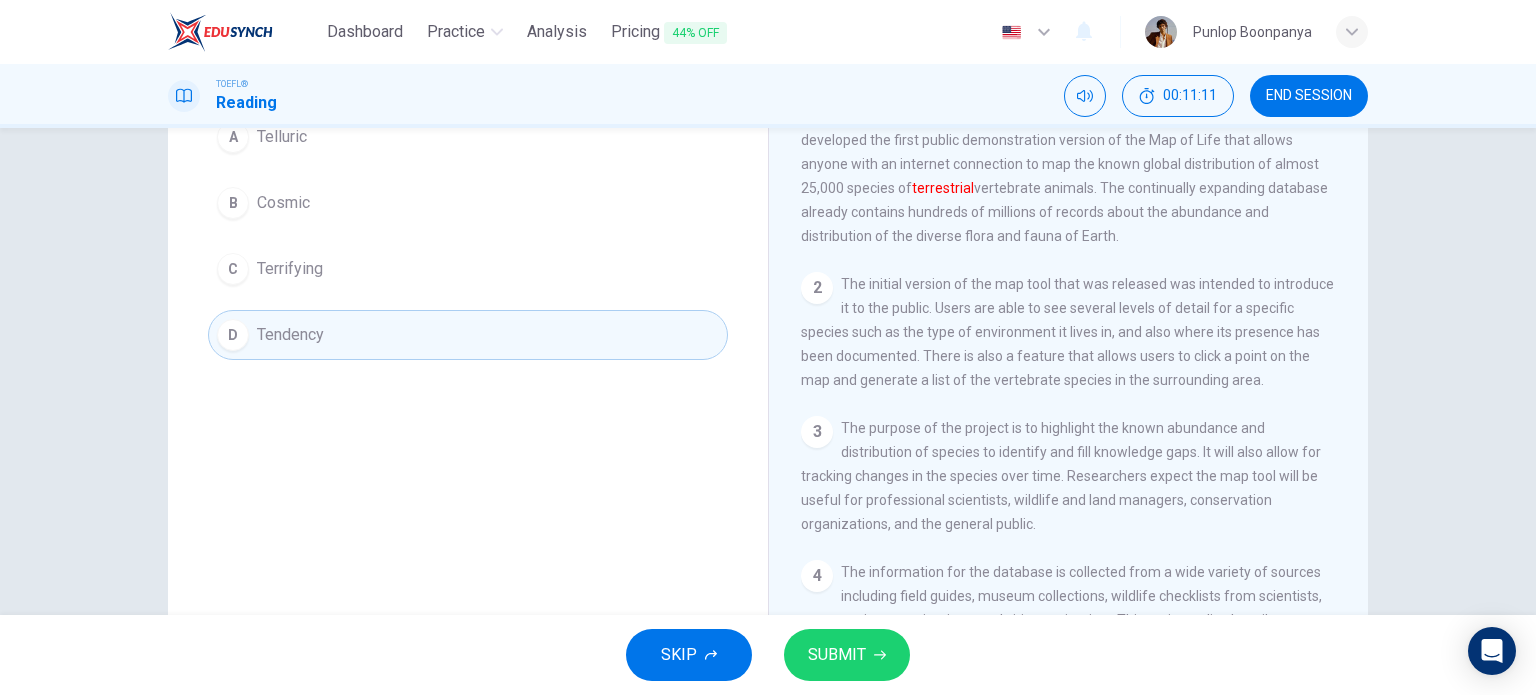 click on "SUBMIT" at bounding box center (847, 655) 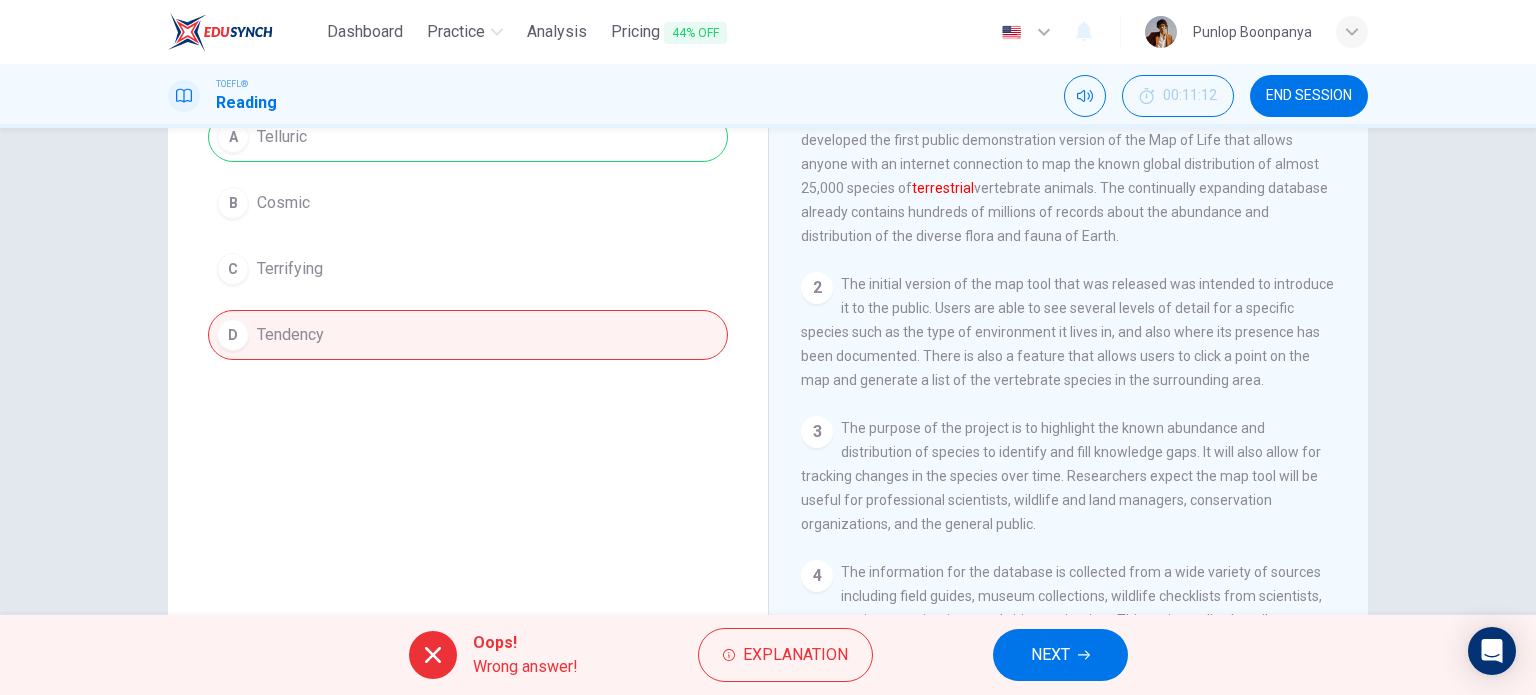 click on "NEXT" at bounding box center (1060, 655) 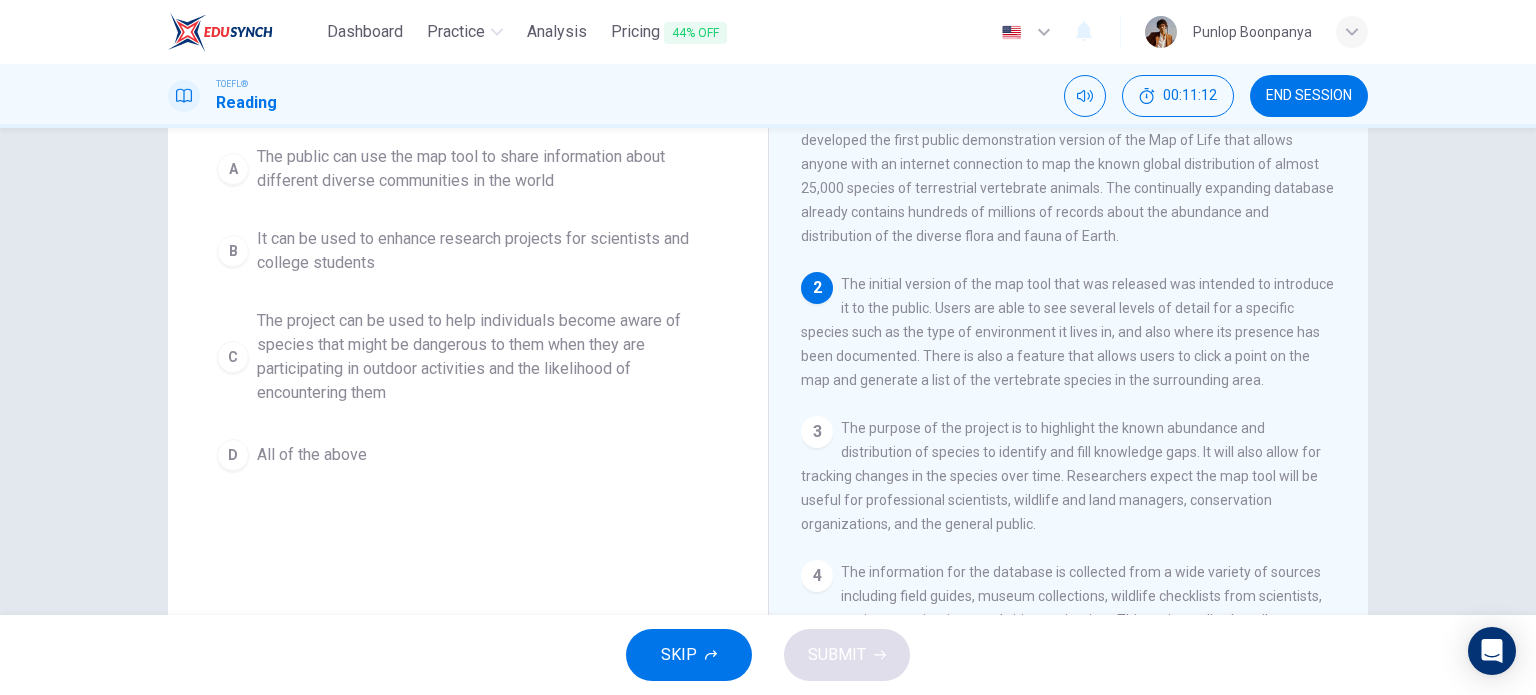 scroll, scrollTop: 224, scrollLeft: 0, axis: vertical 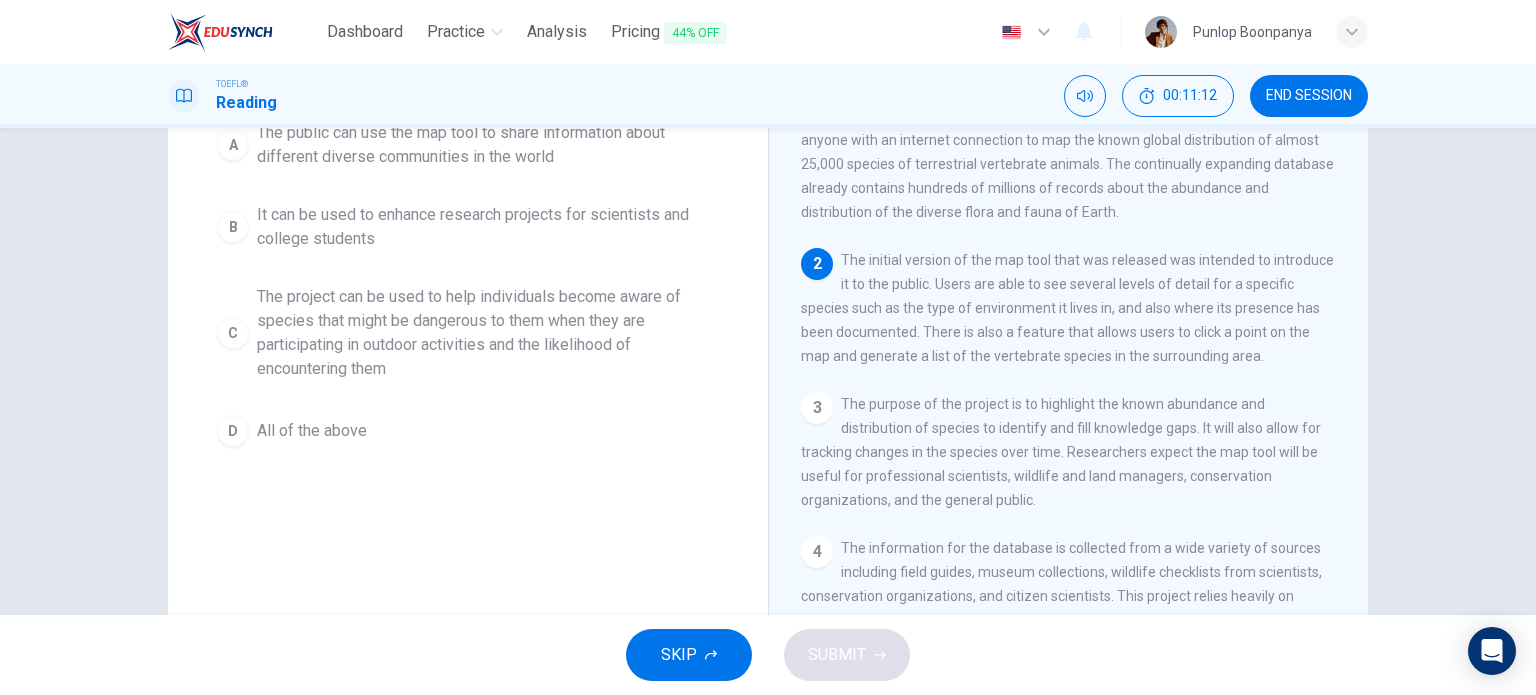 drag, startPoint x: 350, startPoint y: 247, endPoint x: 682, endPoint y: 404, distance: 367.2506 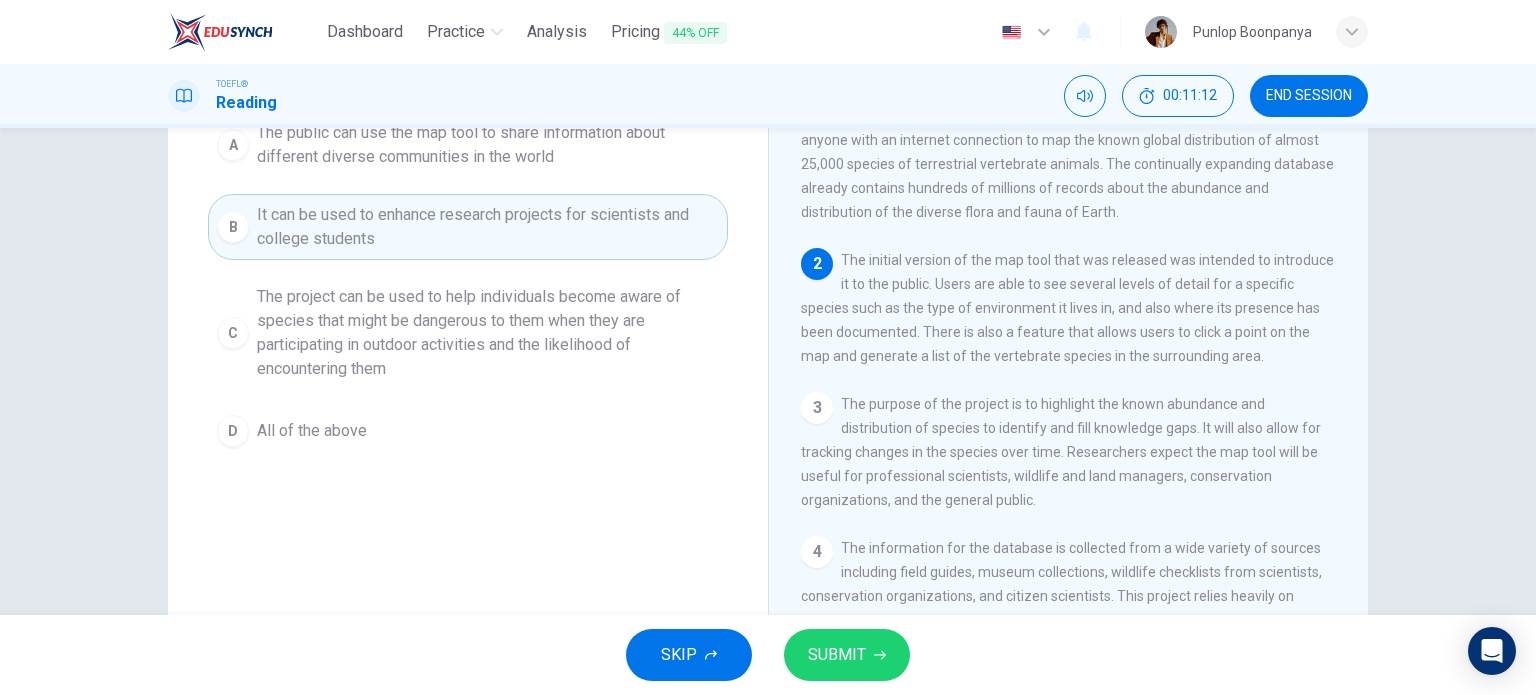 click on "SUBMIT" at bounding box center [837, 655] 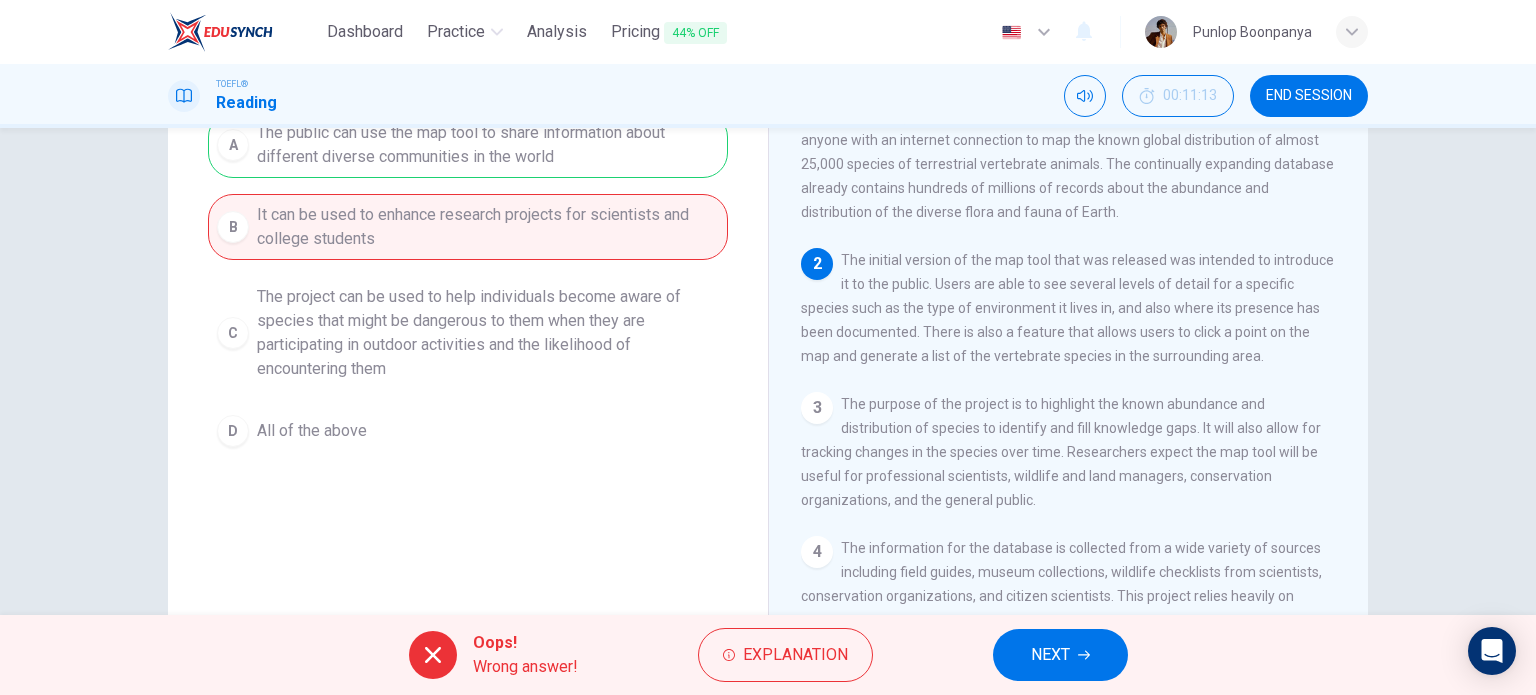 drag, startPoint x: 1064, startPoint y: 652, endPoint x: 756, endPoint y: 470, distance: 357.75412 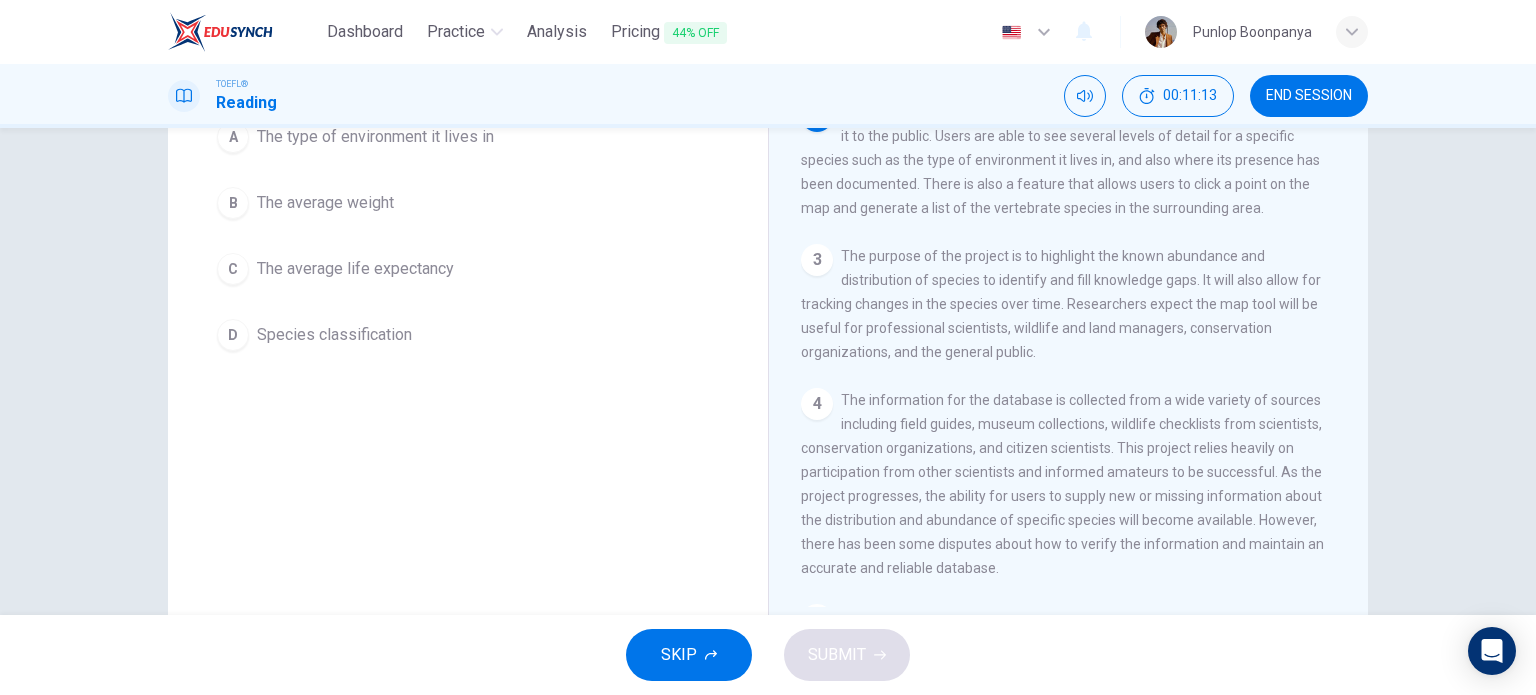 scroll, scrollTop: 222, scrollLeft: 0, axis: vertical 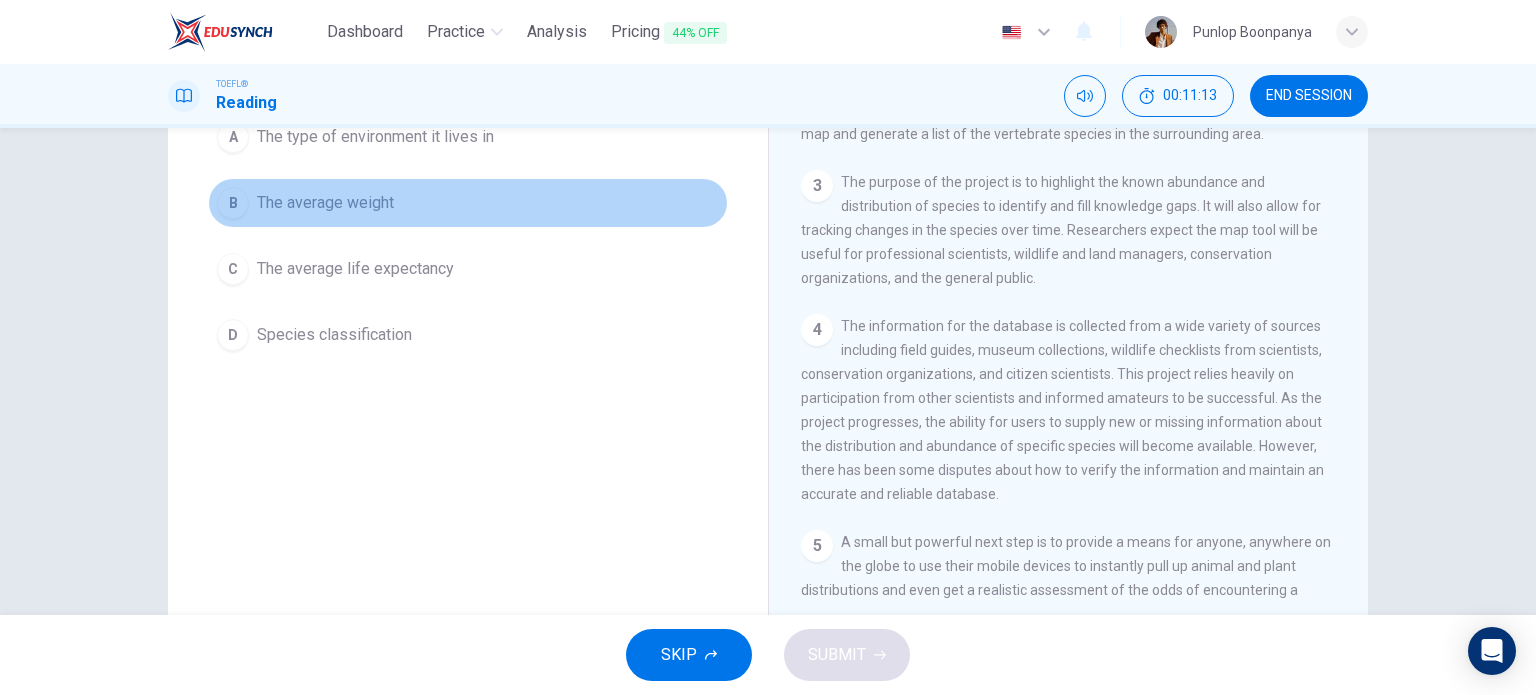 drag, startPoint x: 372, startPoint y: 187, endPoint x: 472, endPoint y: 235, distance: 110.92339 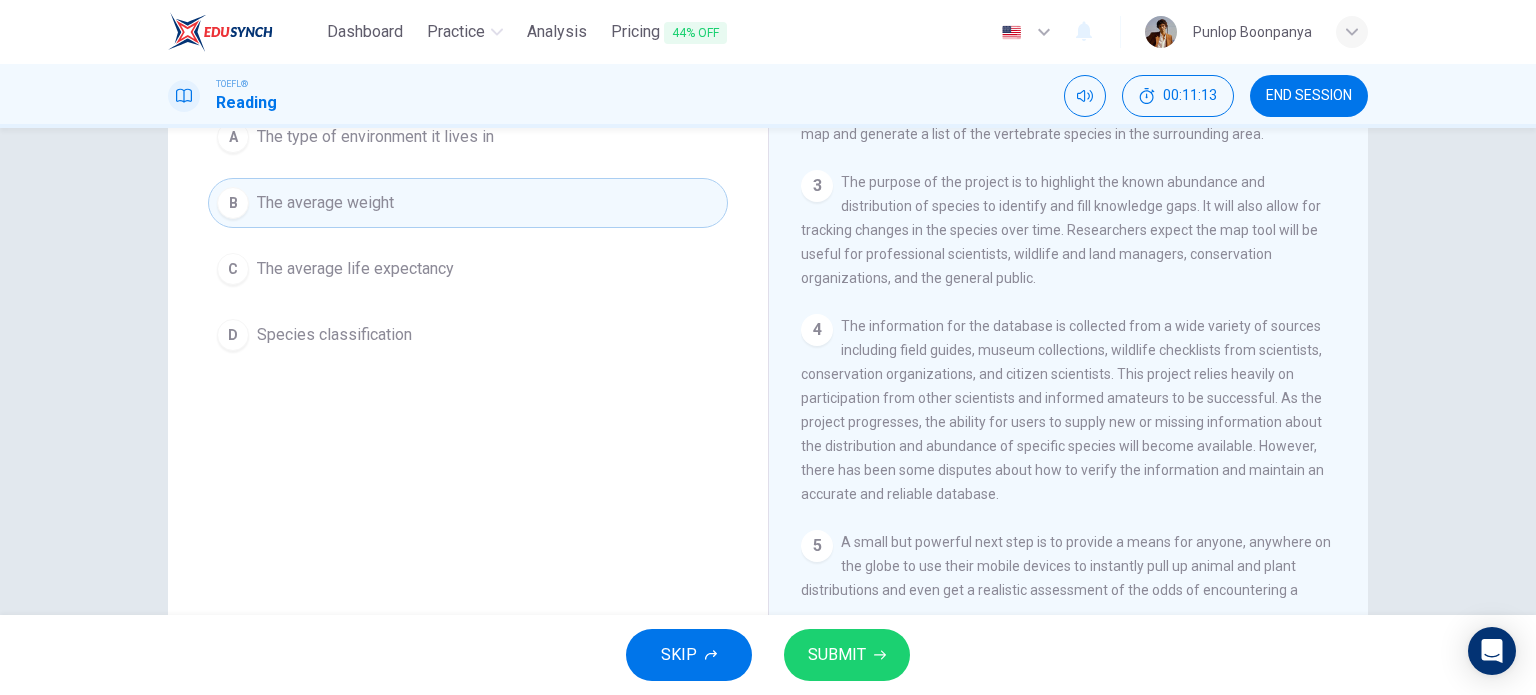 drag, startPoint x: 865, startPoint y: 653, endPoint x: 804, endPoint y: 611, distance: 74.06078 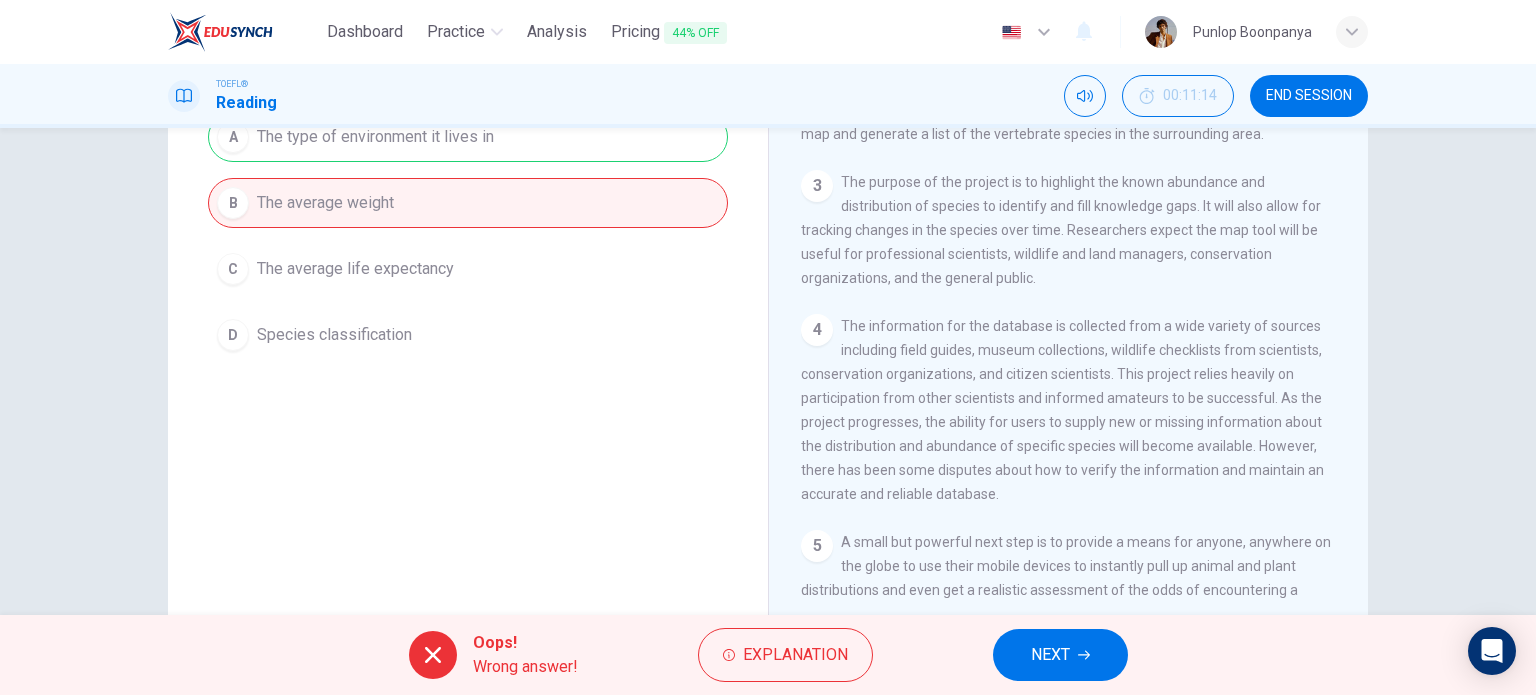 drag, startPoint x: 384, startPoint y: 339, endPoint x: 417, endPoint y: 348, distance: 34.20526 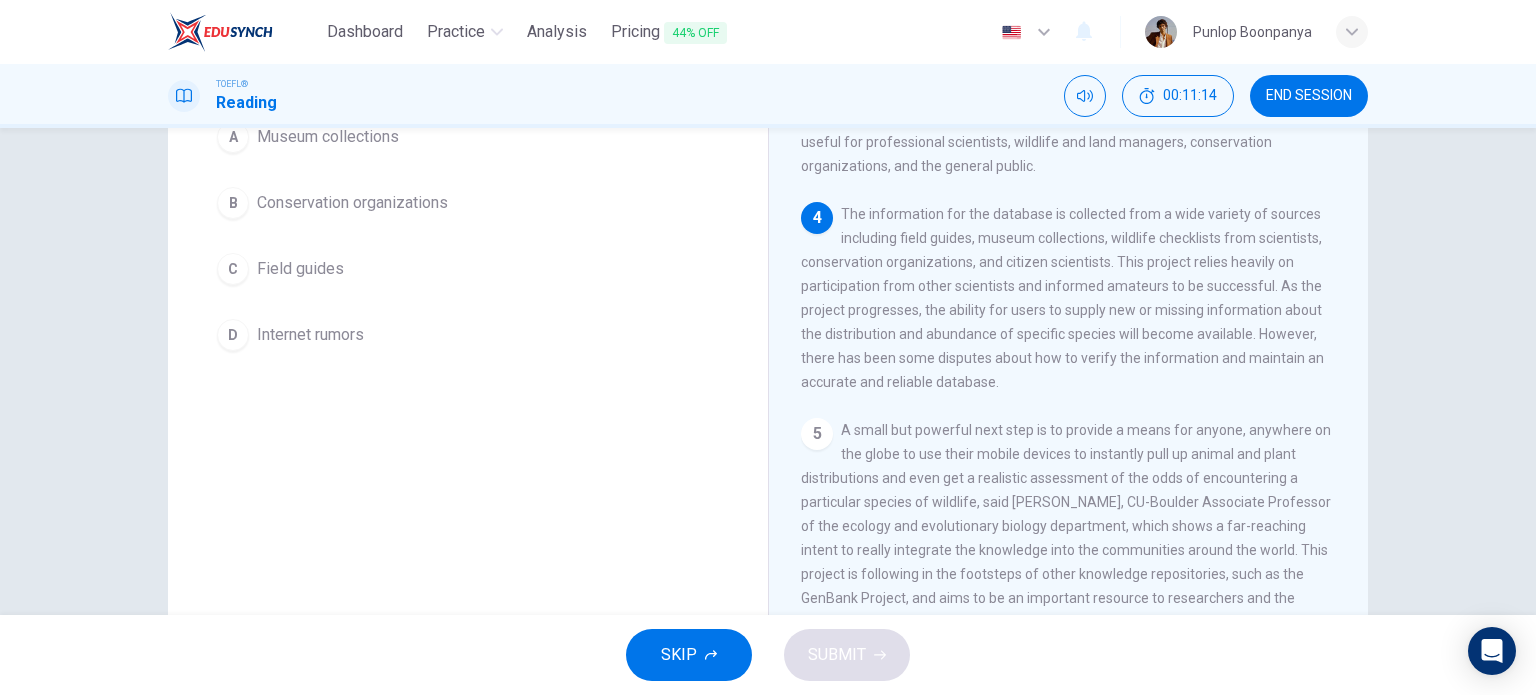 scroll, scrollTop: 341, scrollLeft: 0, axis: vertical 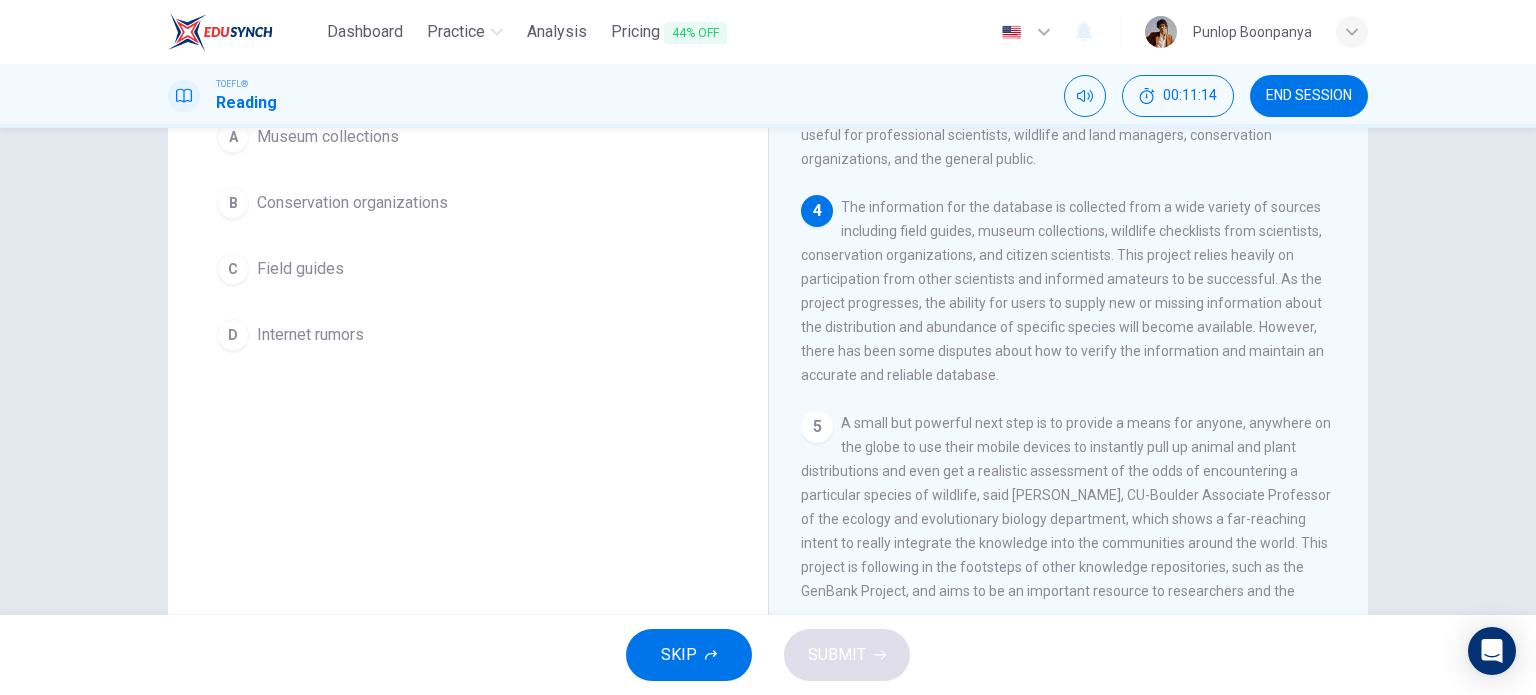 drag, startPoint x: 345, startPoint y: 279, endPoint x: 526, endPoint y: 423, distance: 231.29419 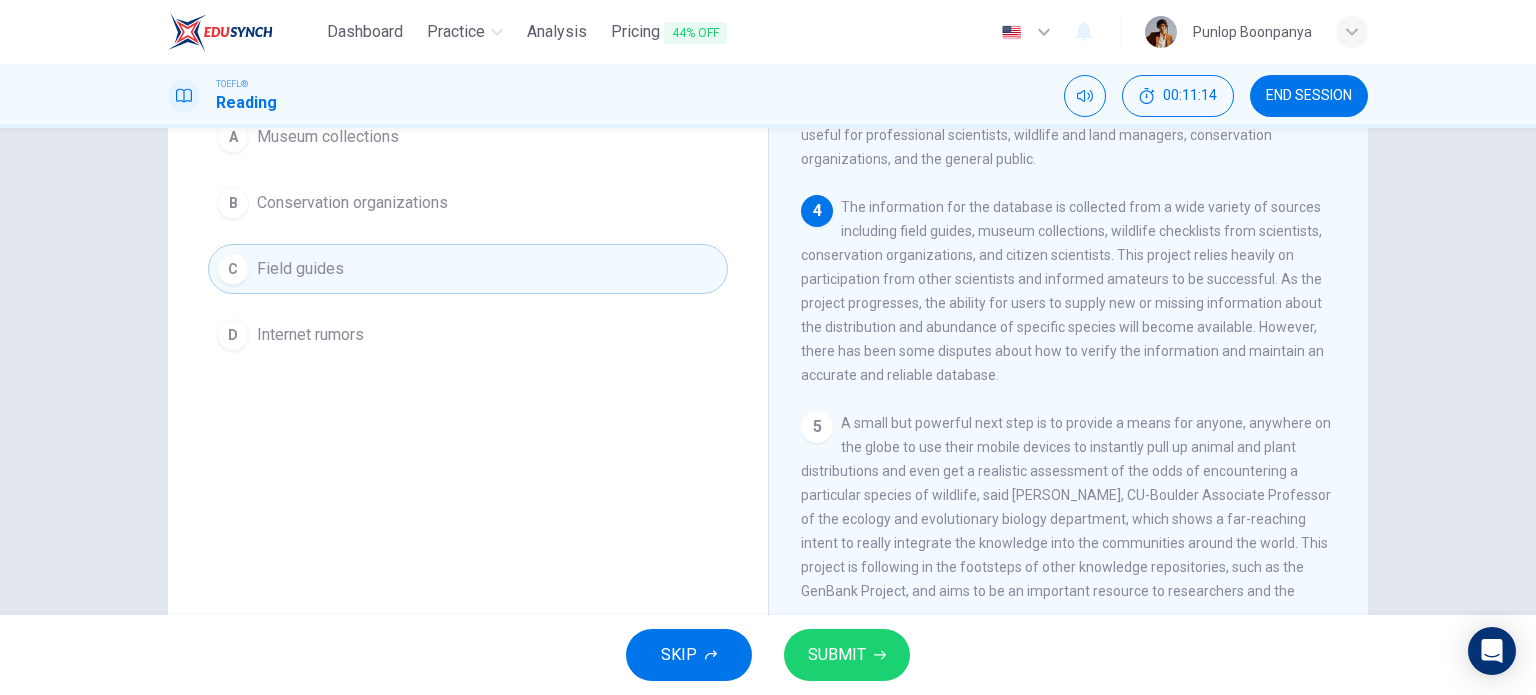 click on "SUBMIT" at bounding box center (837, 655) 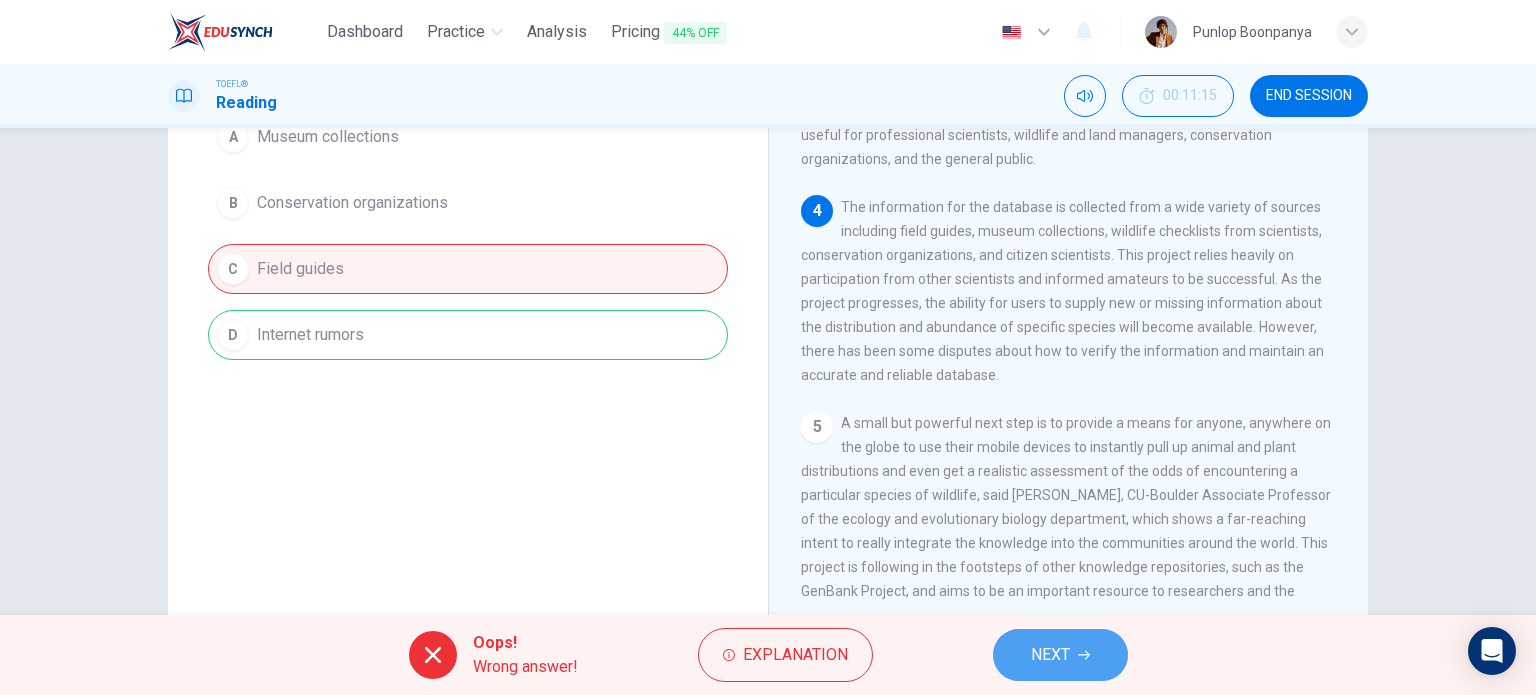 drag, startPoint x: 1080, startPoint y: 657, endPoint x: 488, endPoint y: 396, distance: 646.98145 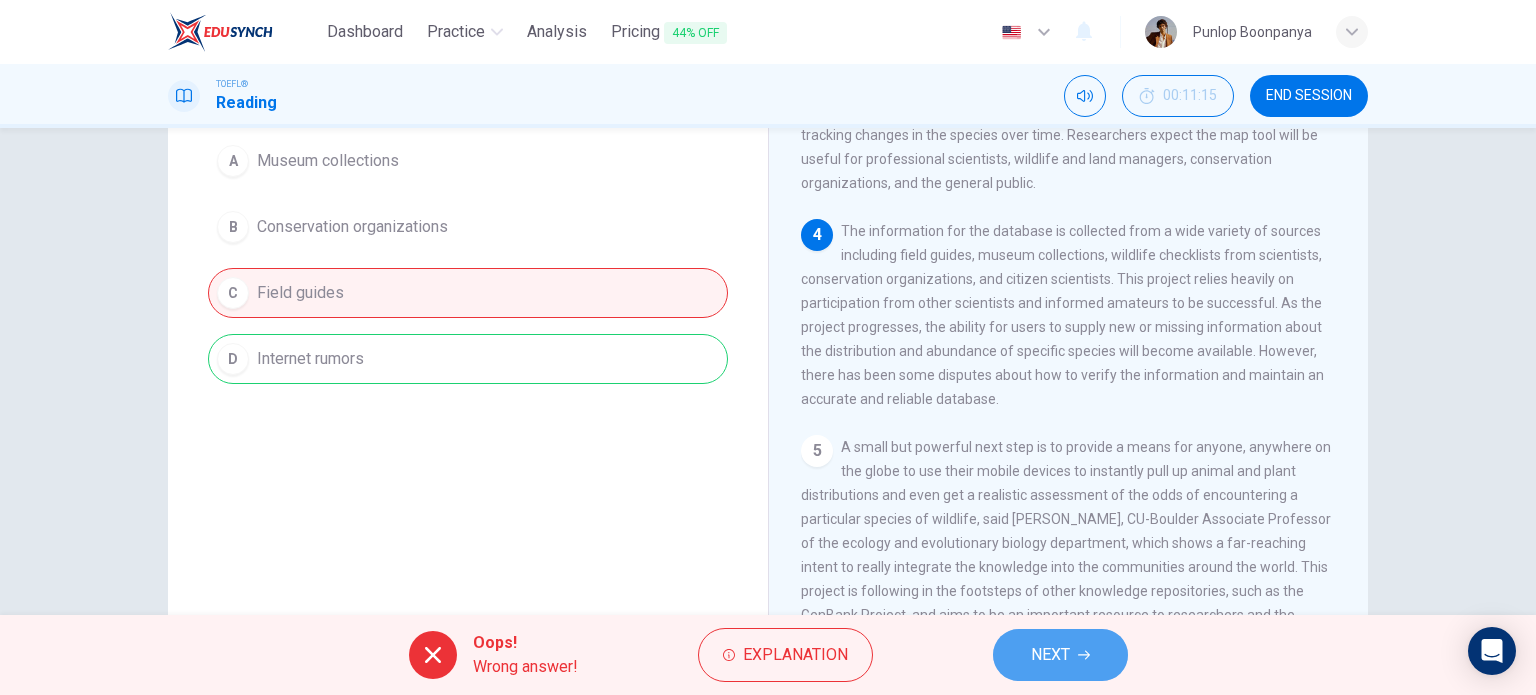 scroll, scrollTop: 370, scrollLeft: 0, axis: vertical 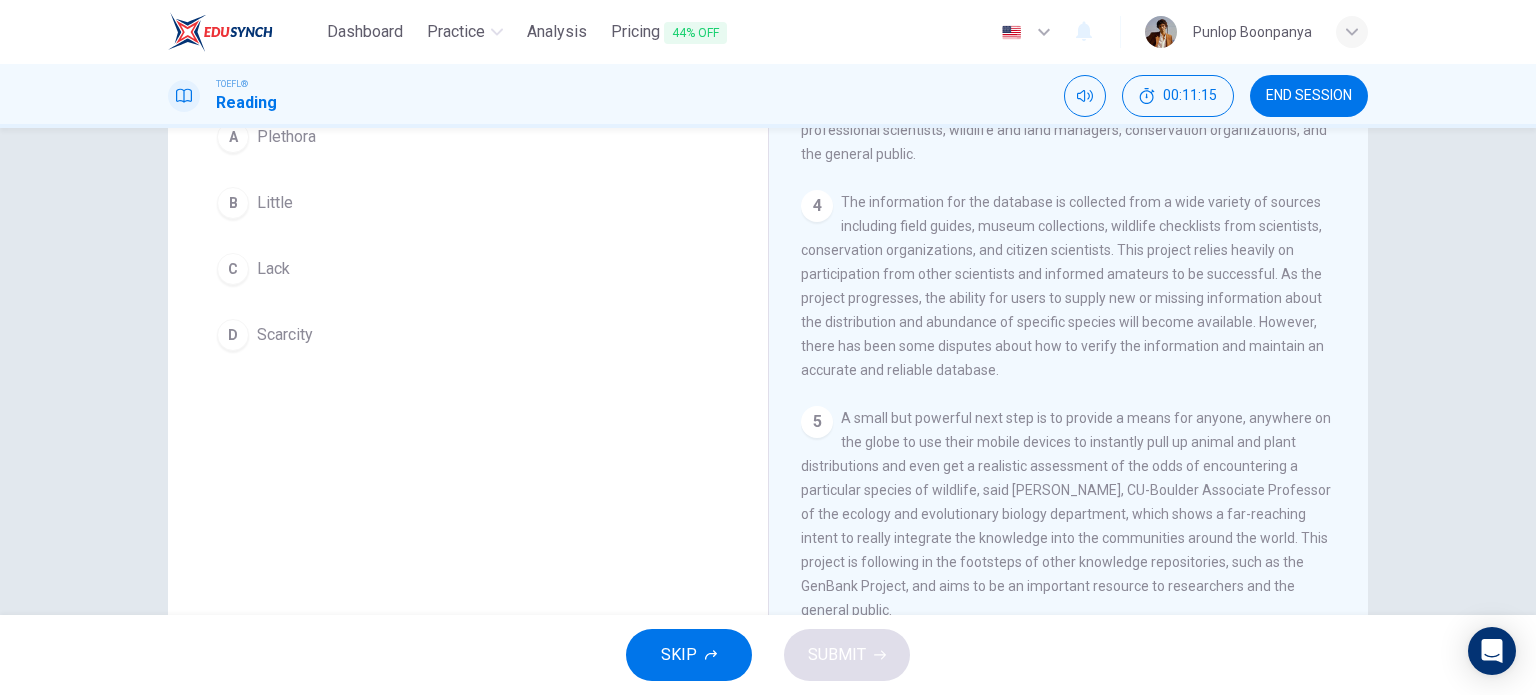 drag, startPoint x: 330, startPoint y: 149, endPoint x: 356, endPoint y: 159, distance: 27.856777 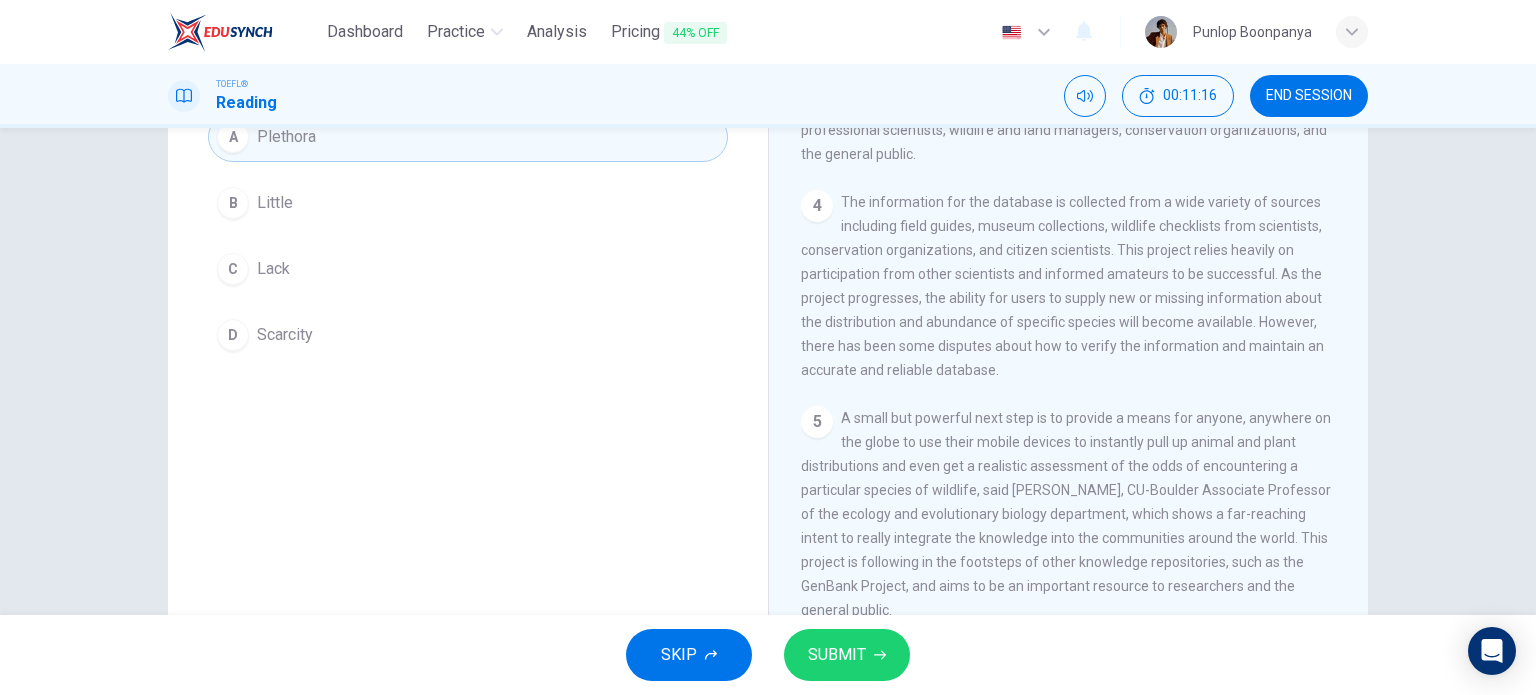 drag, startPoint x: 872, startPoint y: 659, endPoint x: 747, endPoint y: 576, distance: 150.04666 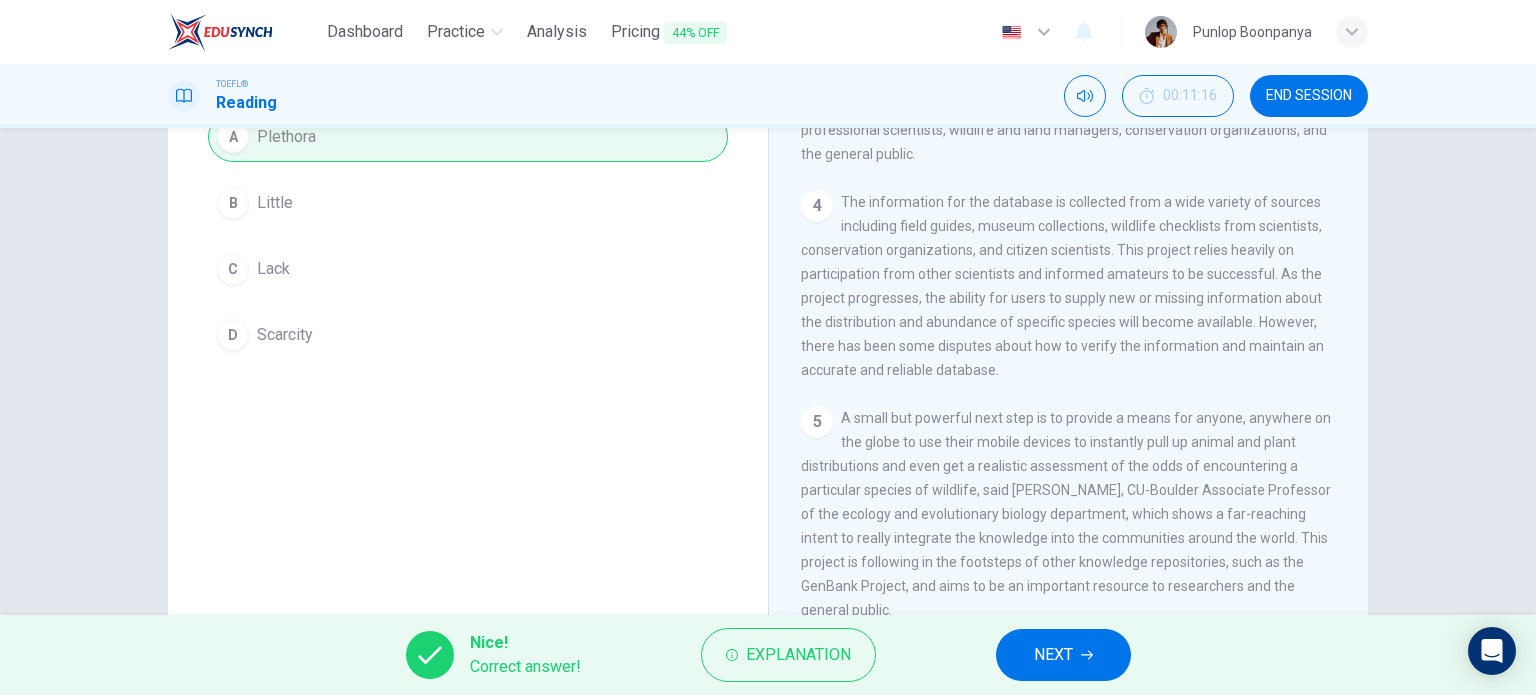 click on "NEXT" at bounding box center [1063, 655] 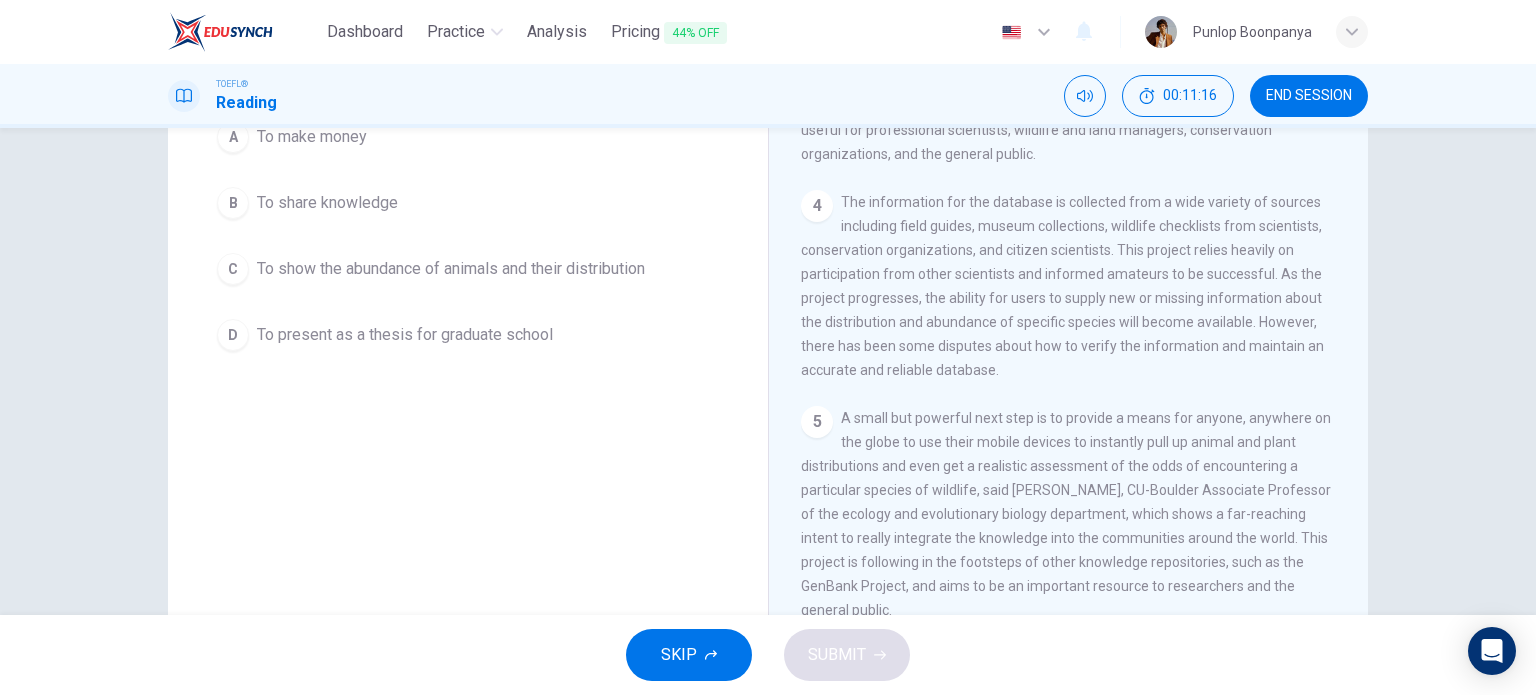 drag, startPoint x: 324, startPoint y: 207, endPoint x: 458, endPoint y: 248, distance: 140.13208 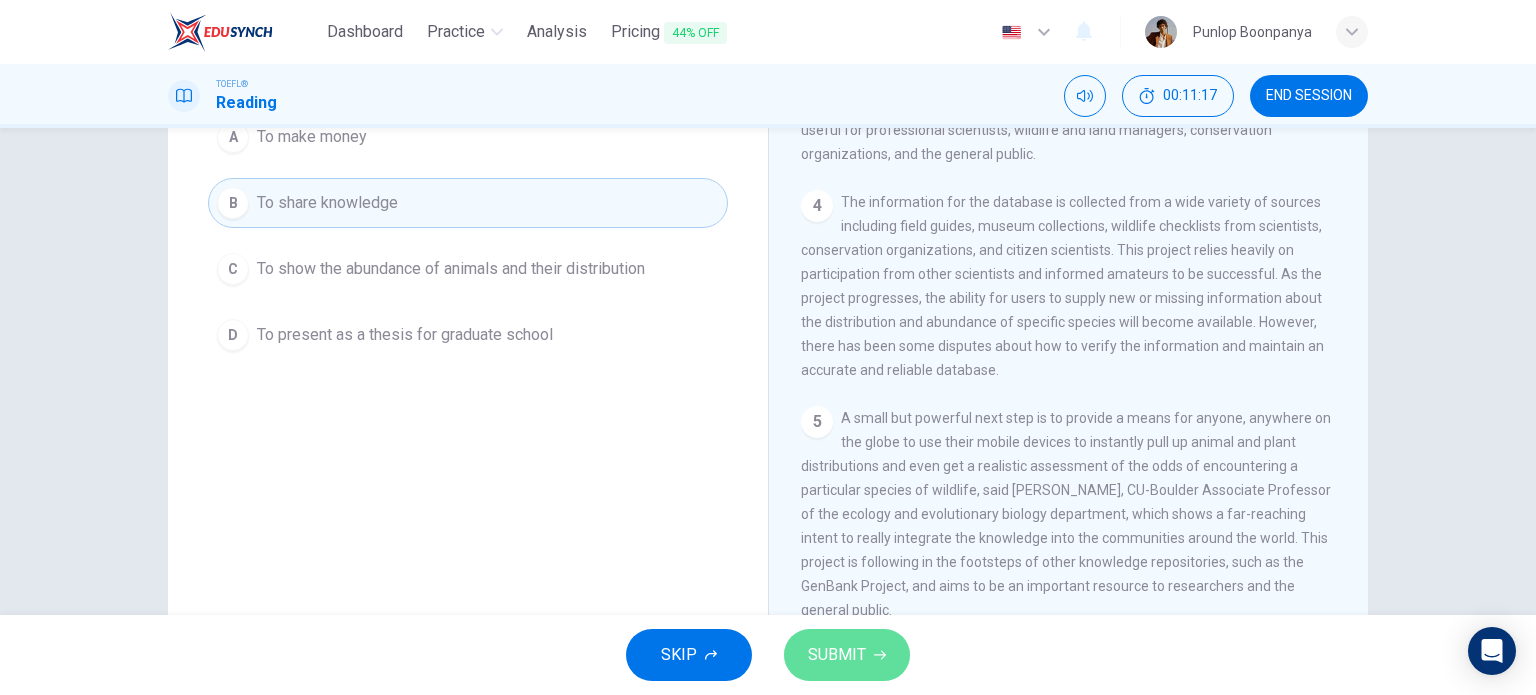 click on "SUBMIT" at bounding box center [847, 655] 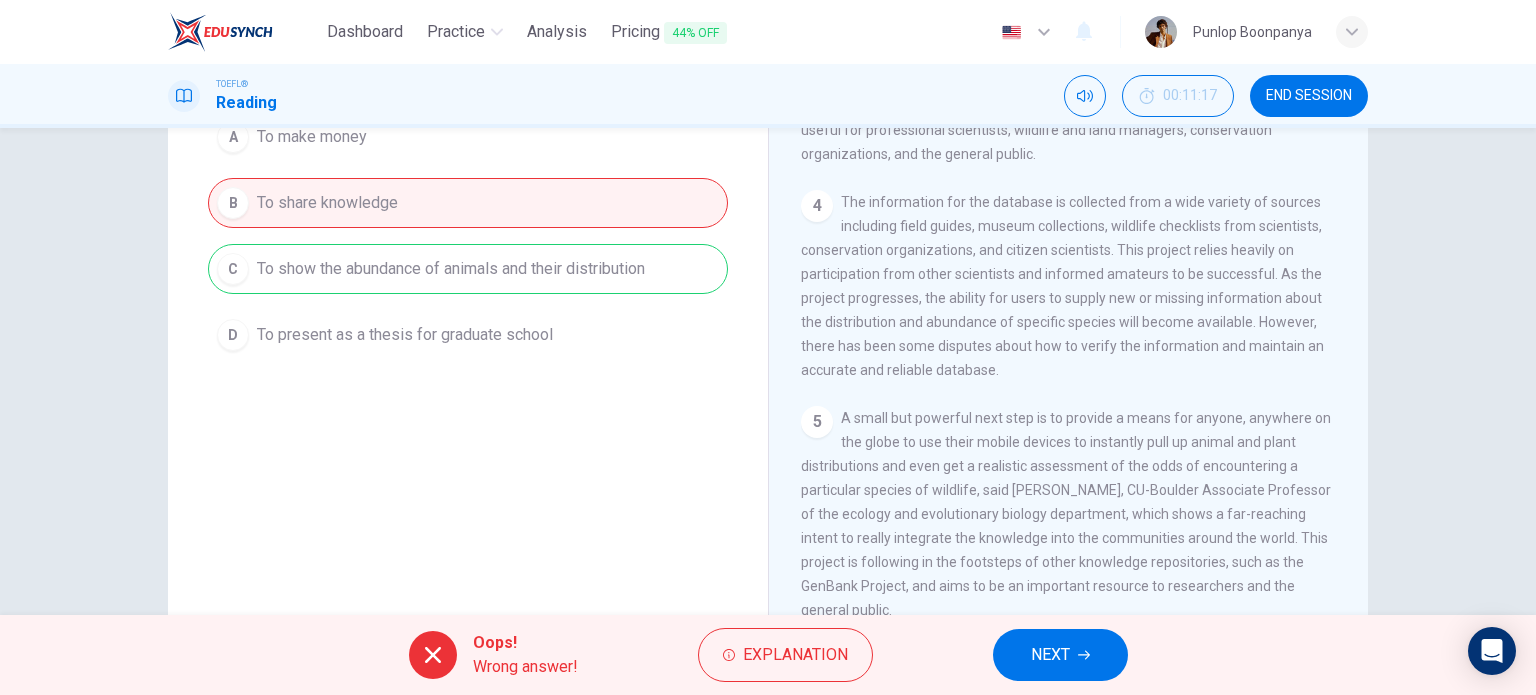 click on "NEXT" at bounding box center (1050, 655) 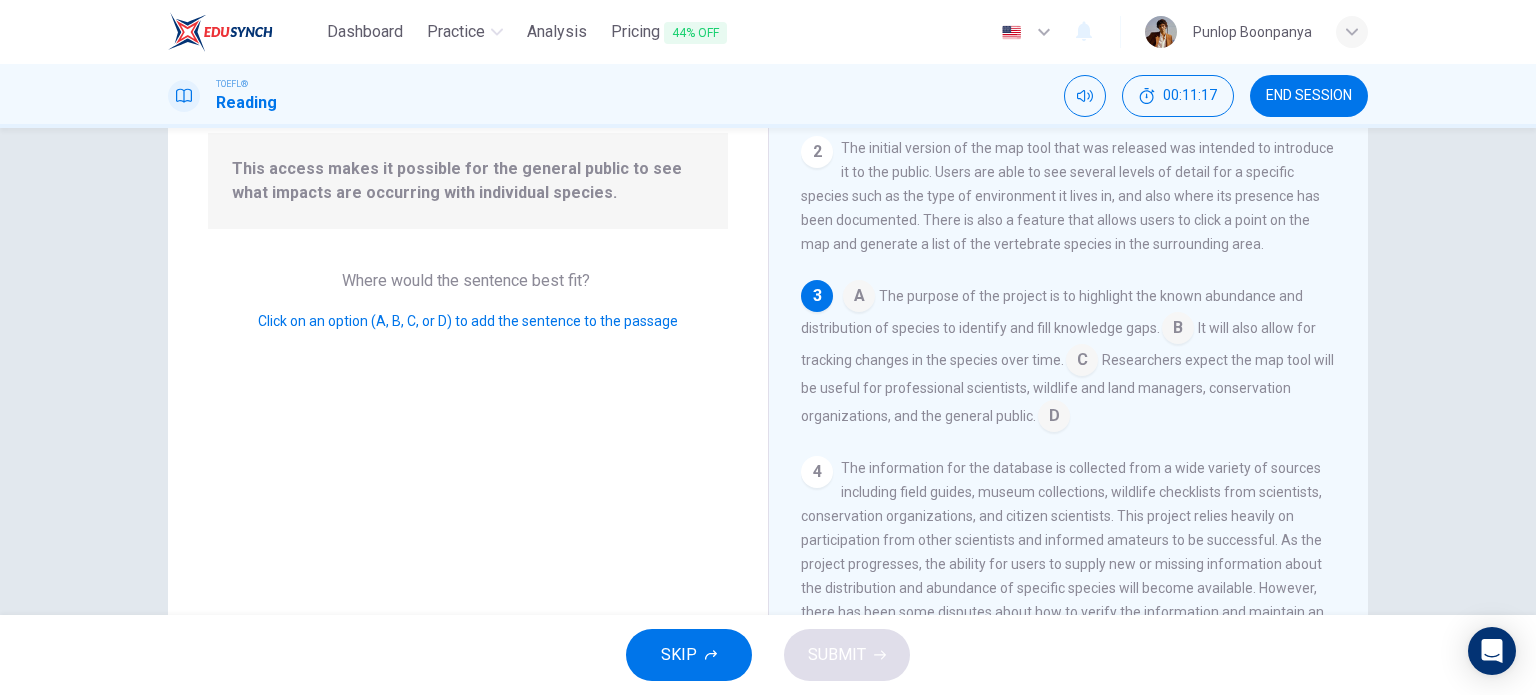 scroll, scrollTop: 147, scrollLeft: 0, axis: vertical 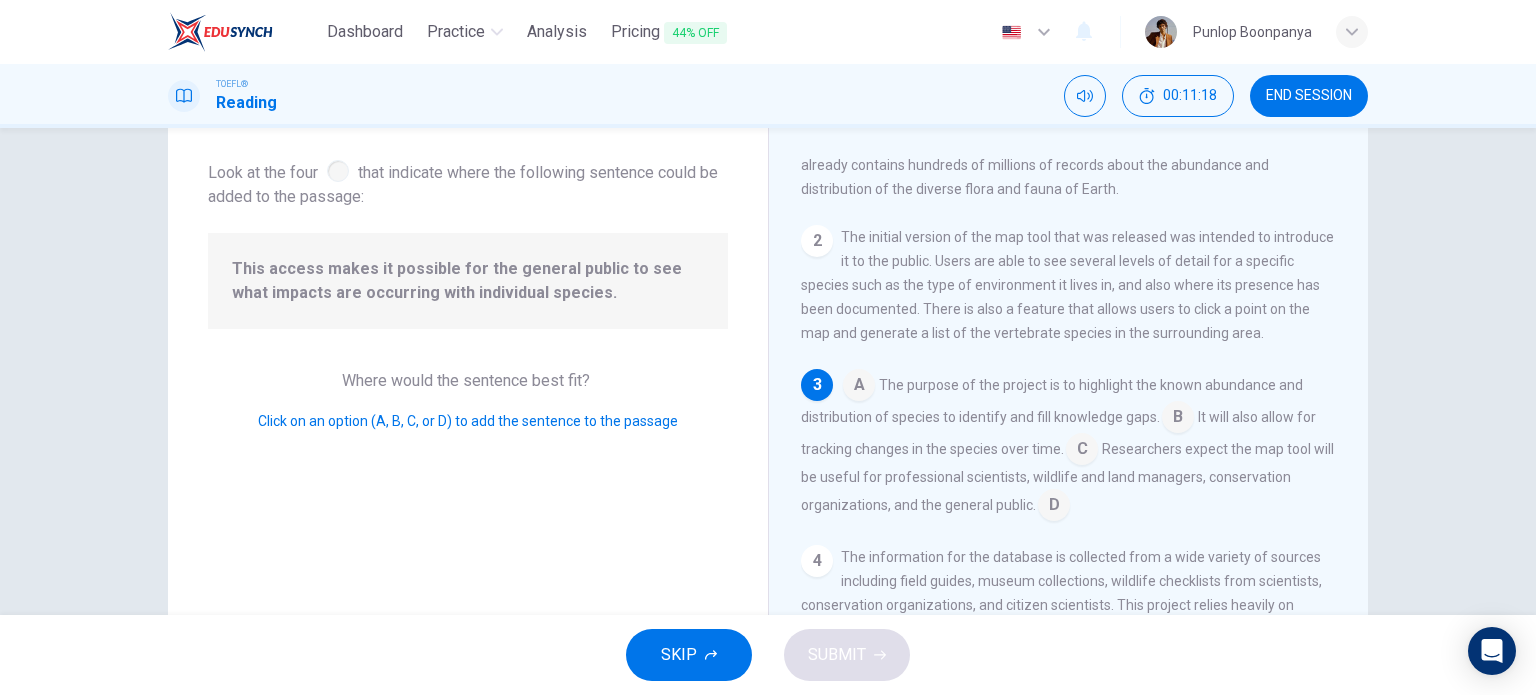 drag, startPoint x: 1079, startPoint y: 464, endPoint x: 1062, endPoint y: 520, distance: 58.5235 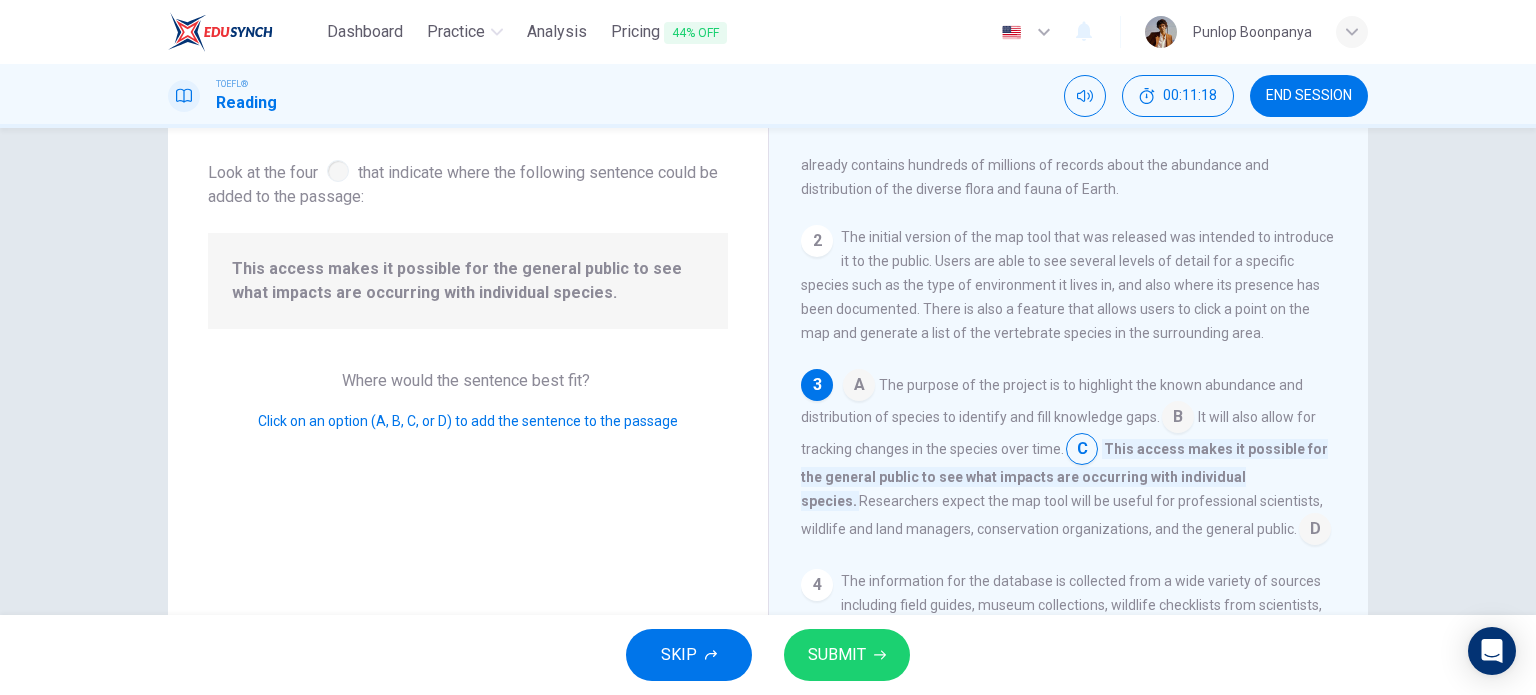 click on "SUBMIT" at bounding box center [847, 655] 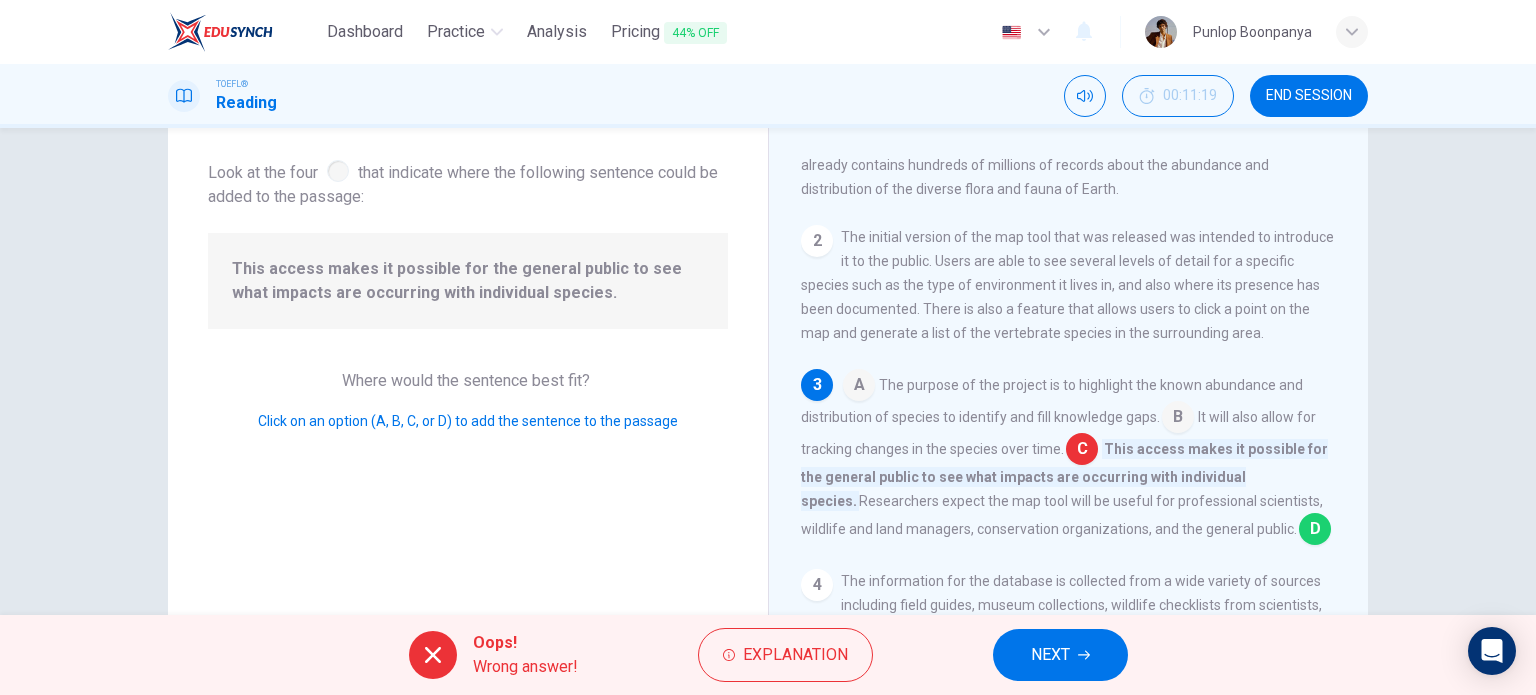 click on "Oops! Wrong answer! Explanation NEXT" at bounding box center (768, 655) 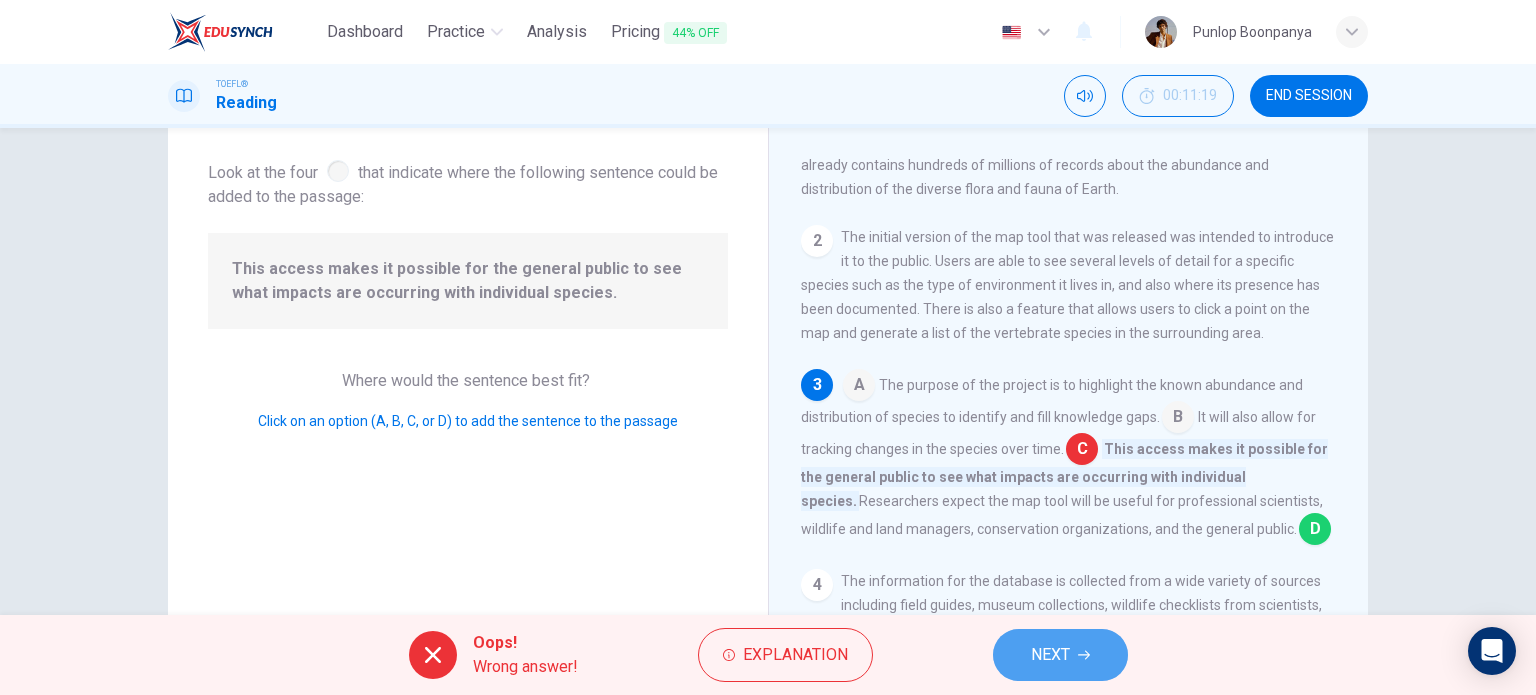 click on "NEXT" at bounding box center [1050, 655] 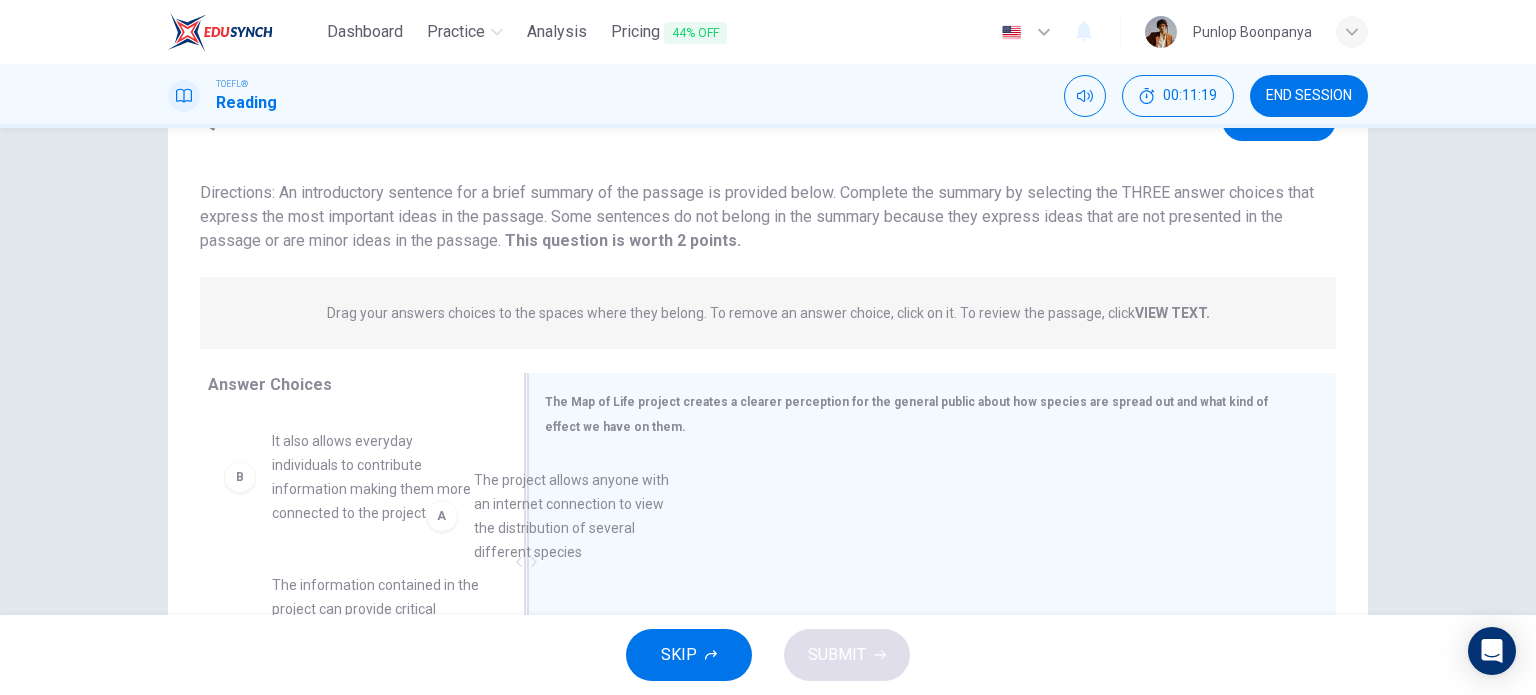 drag, startPoint x: 548, startPoint y: 490, endPoint x: 831, endPoint y: 507, distance: 283.51013 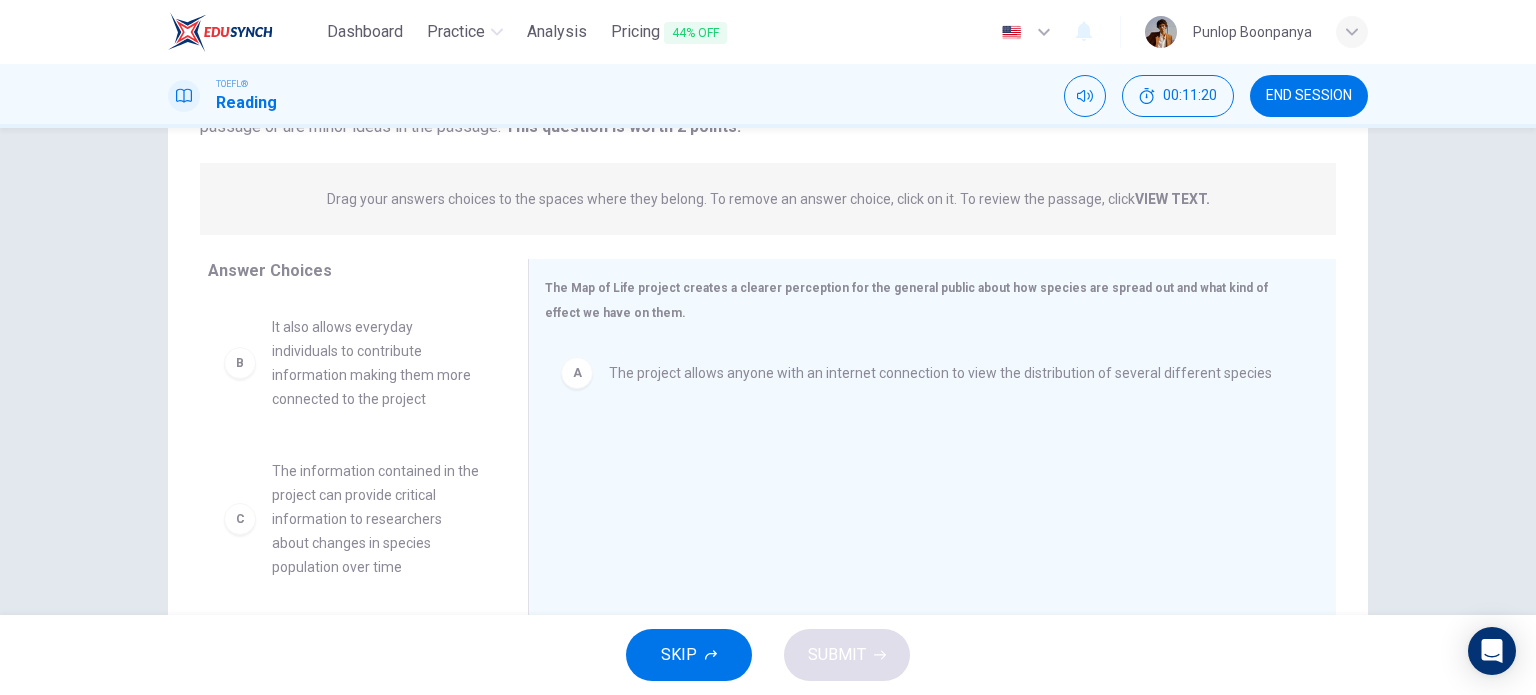 scroll, scrollTop: 288, scrollLeft: 0, axis: vertical 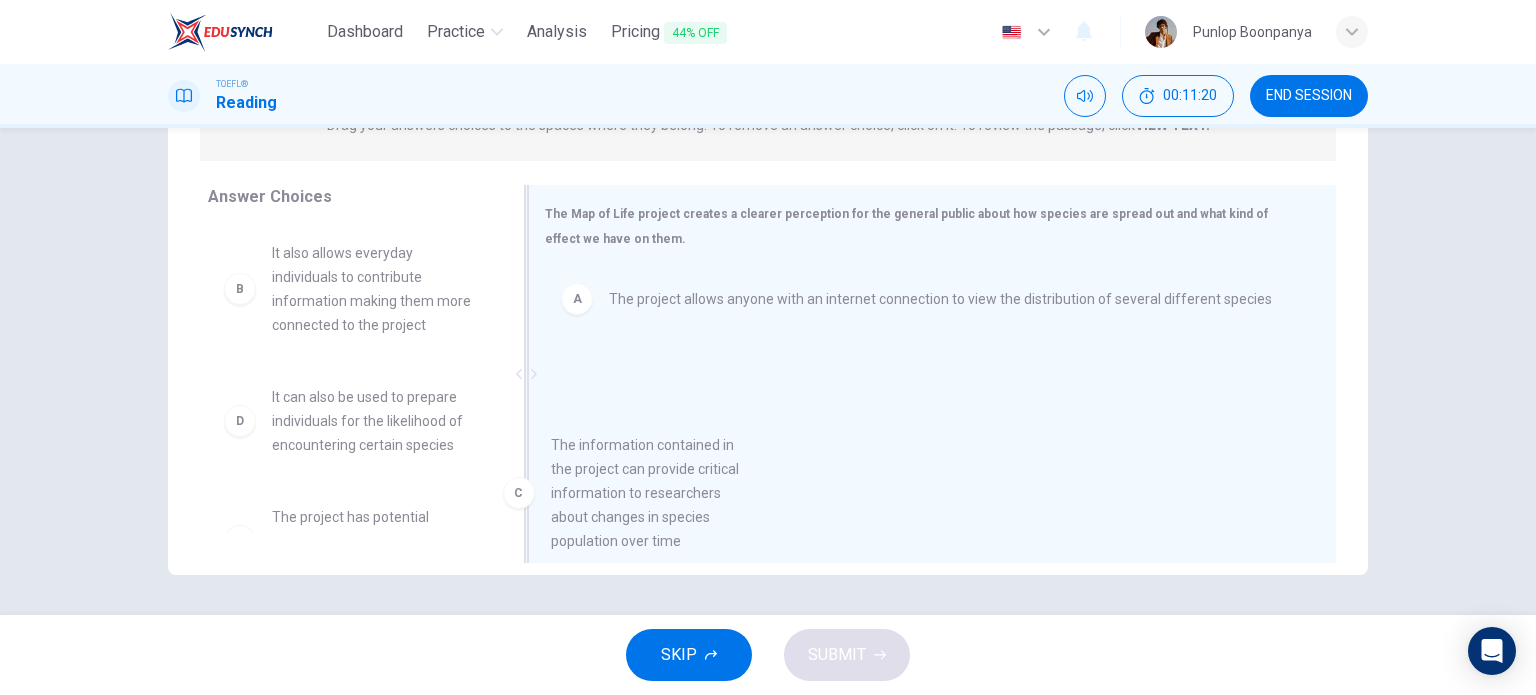 drag, startPoint x: 628, startPoint y: 464, endPoint x: 820, endPoint y: 474, distance: 192.26024 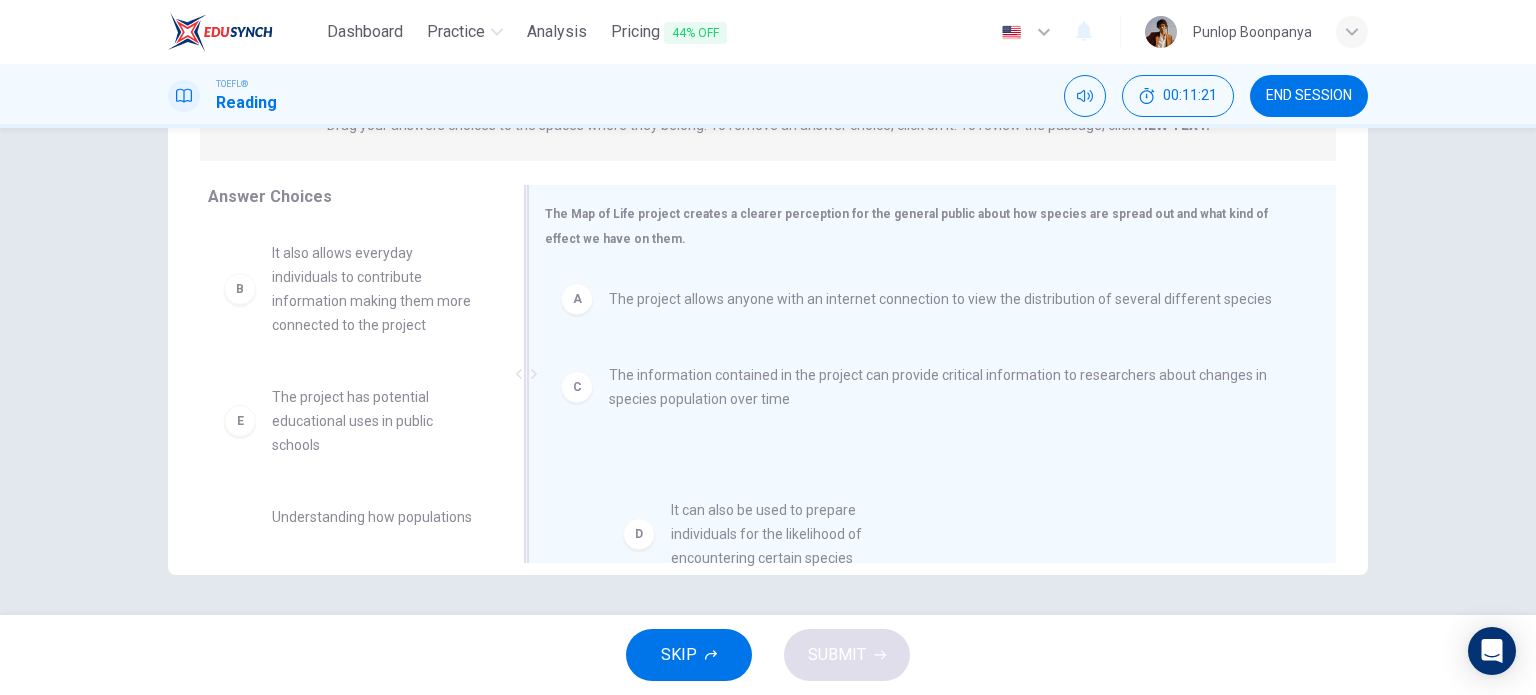 drag, startPoint x: 473, startPoint y: 472, endPoint x: 804, endPoint y: 556, distance: 341.4923 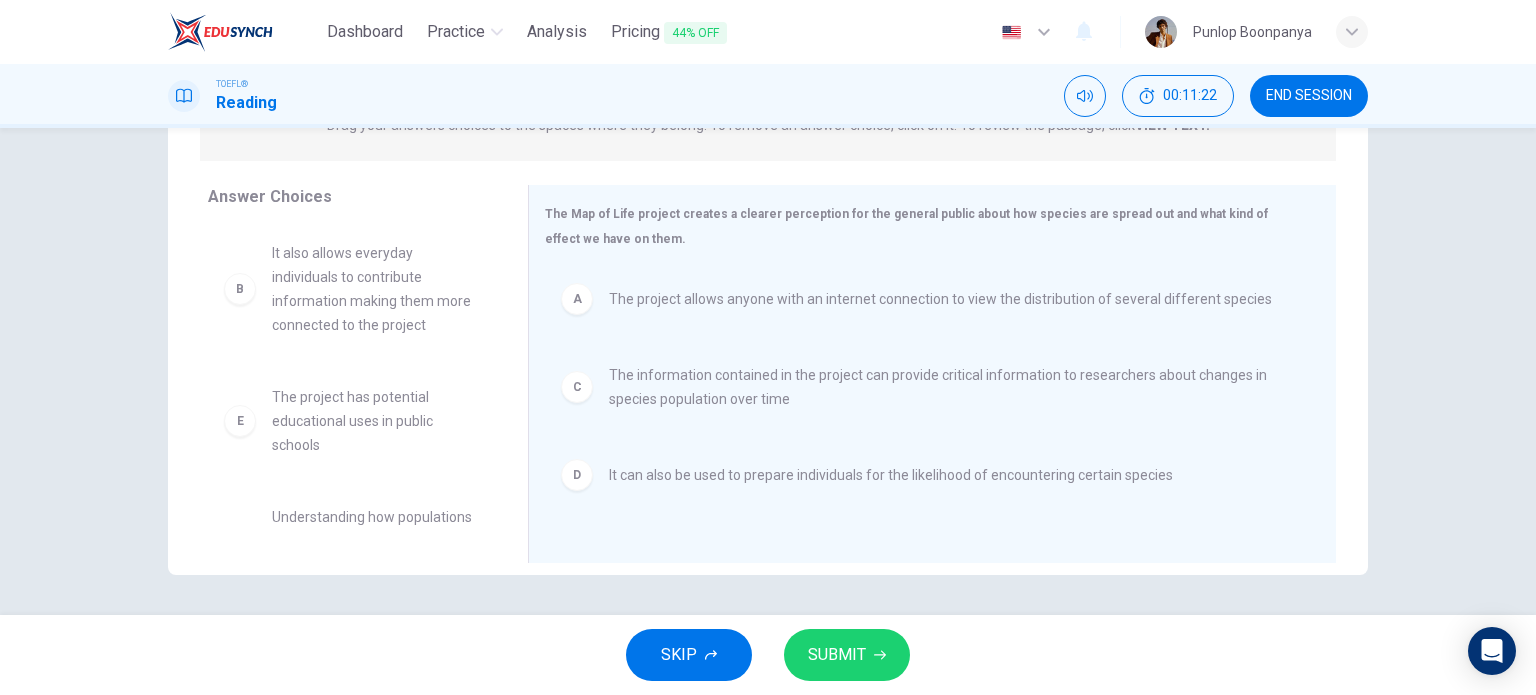 click on "SUBMIT" at bounding box center (847, 655) 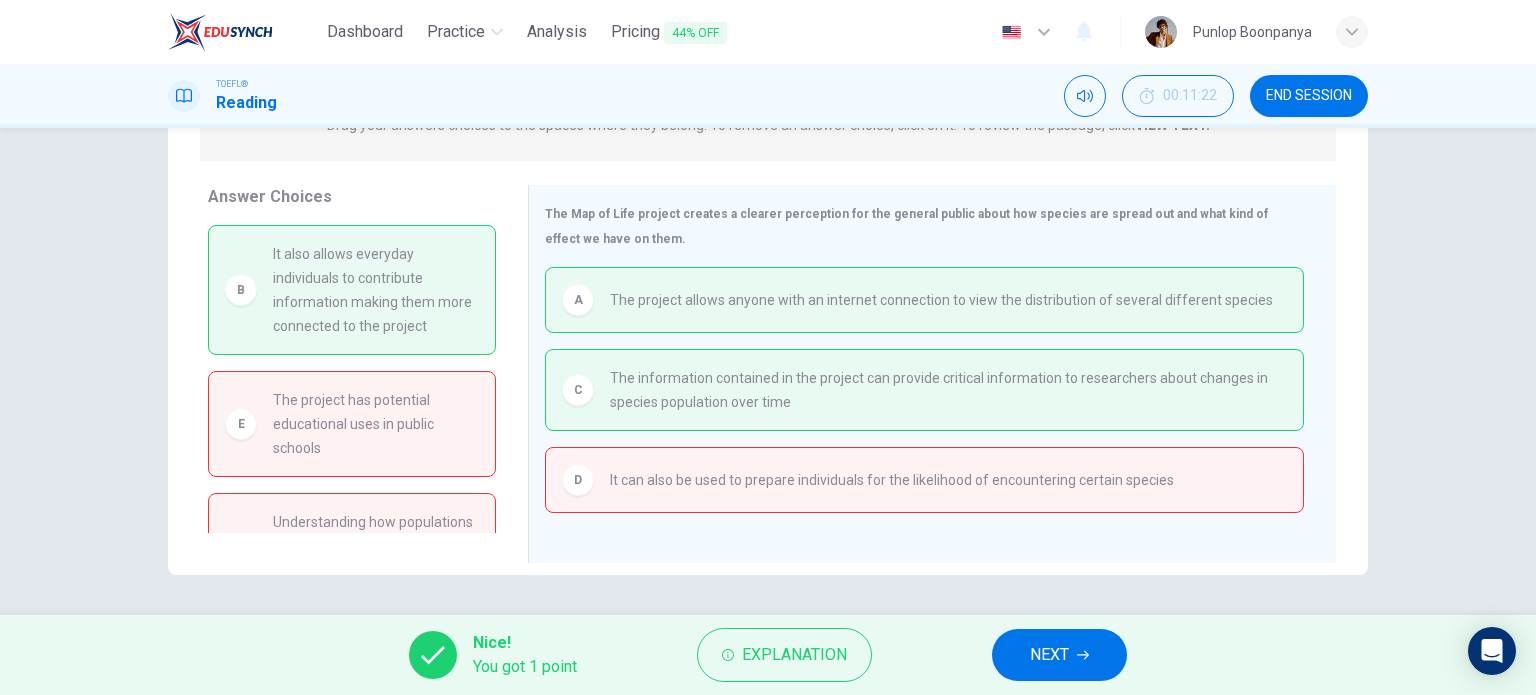 click on "NEXT" at bounding box center [1059, 655] 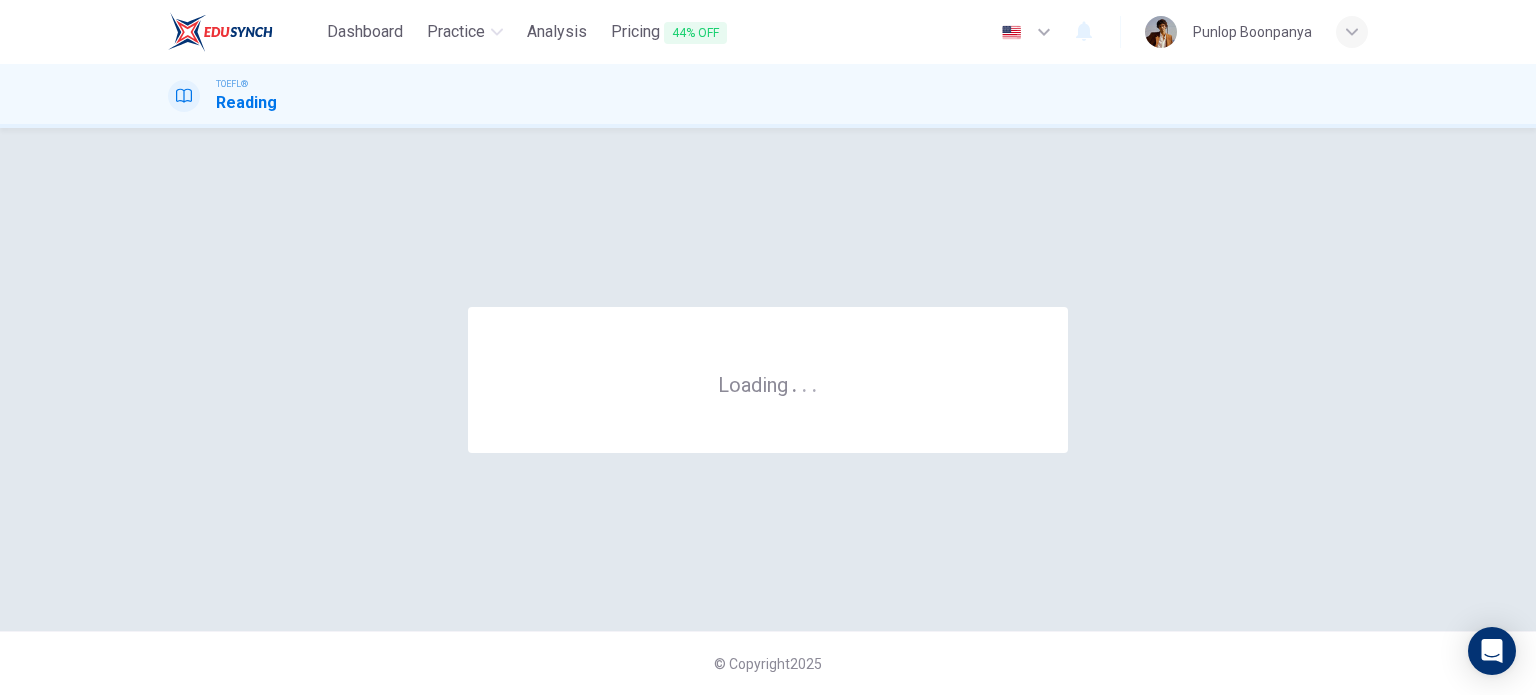 scroll, scrollTop: 0, scrollLeft: 0, axis: both 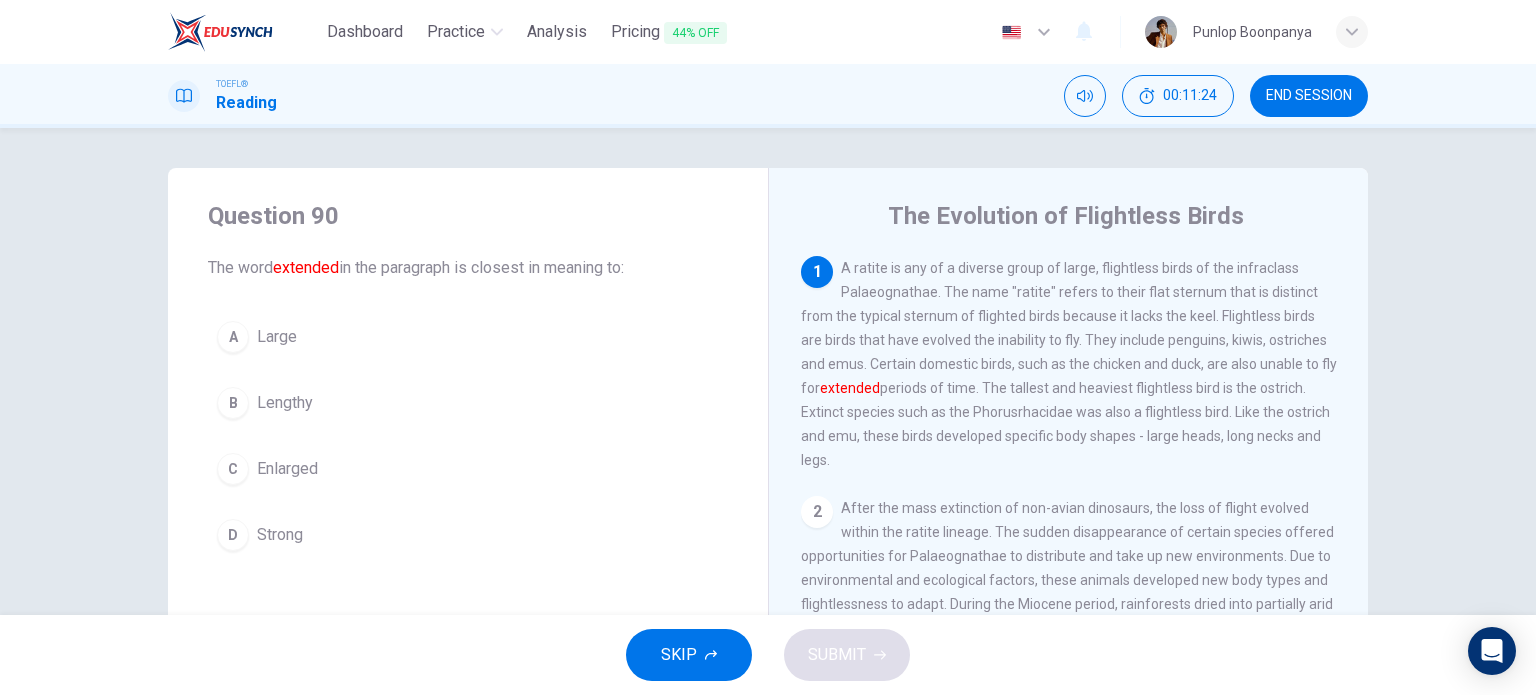 click on "A Large" at bounding box center (468, 337) 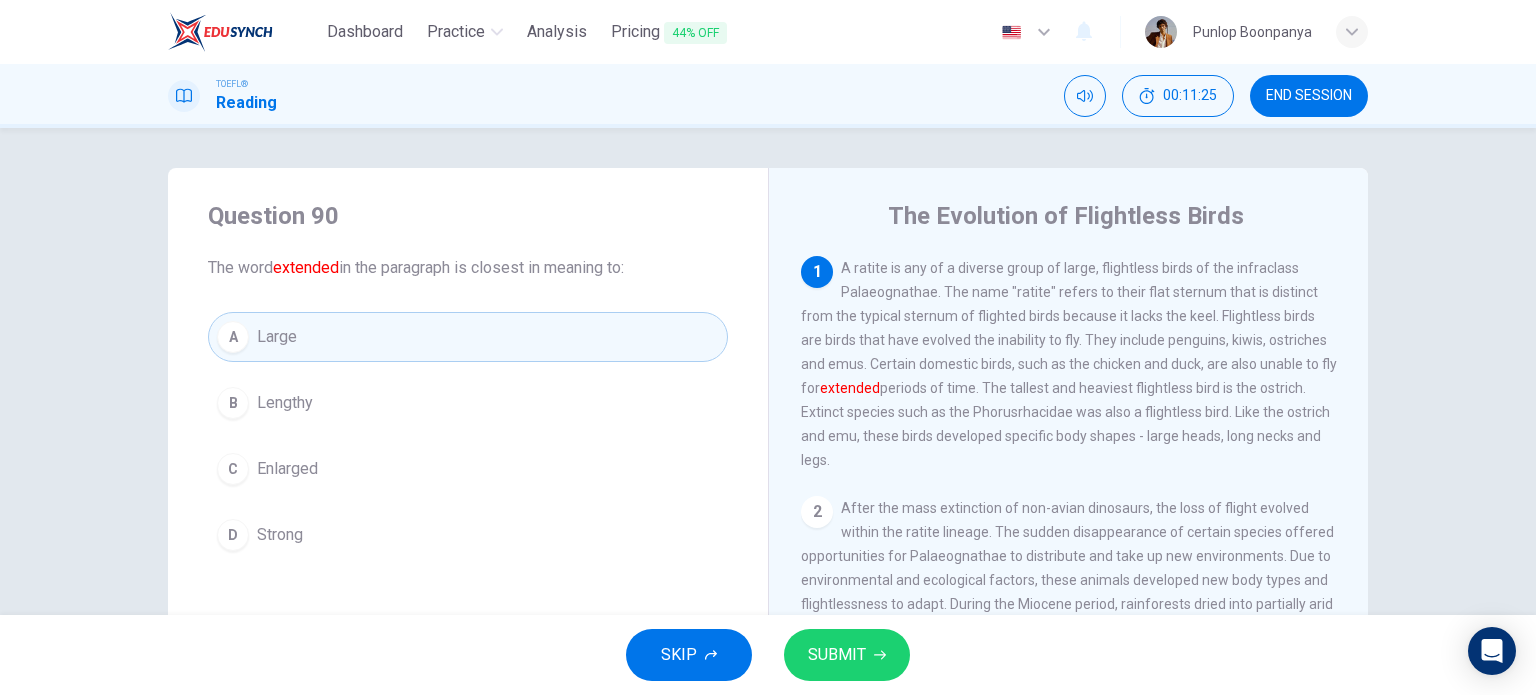 drag, startPoint x: 824, startPoint y: 625, endPoint x: 832, endPoint y: 636, distance: 13.601471 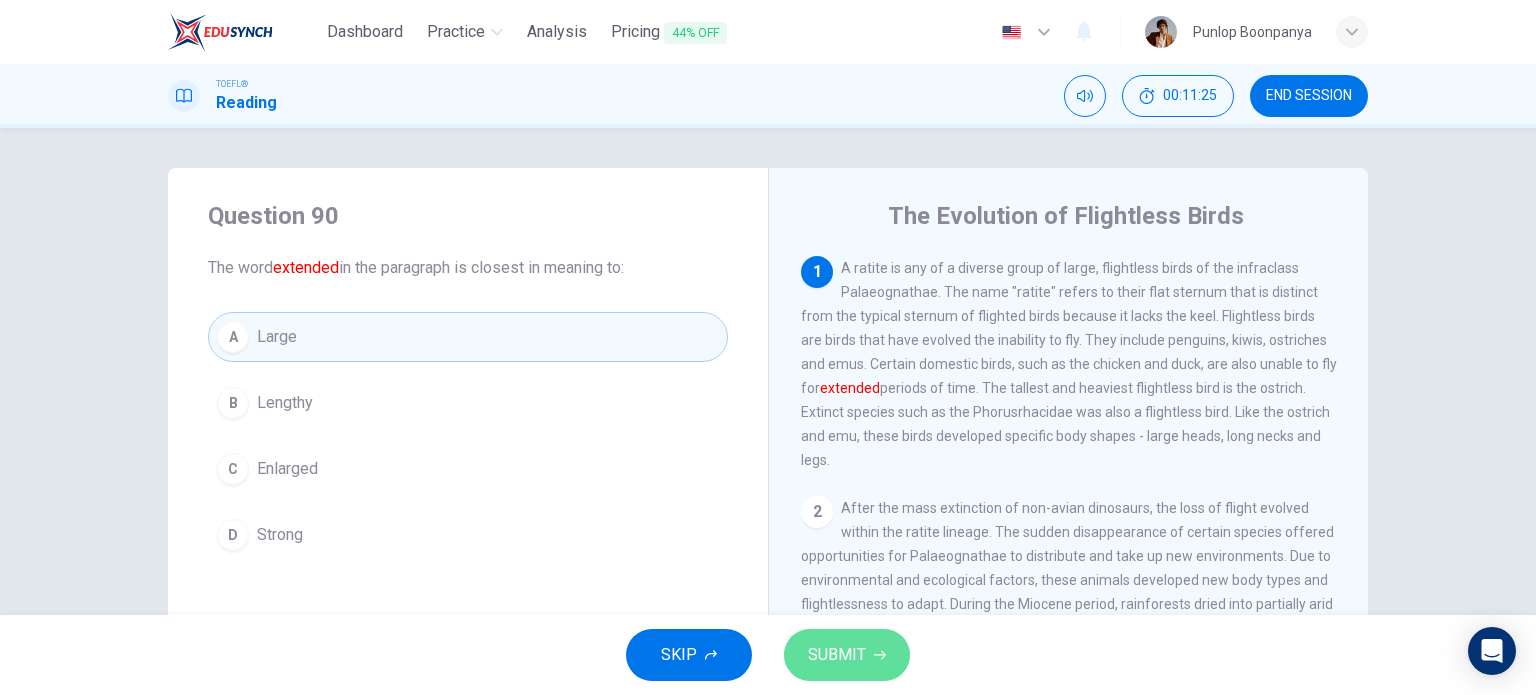 click on "SUBMIT" at bounding box center (837, 655) 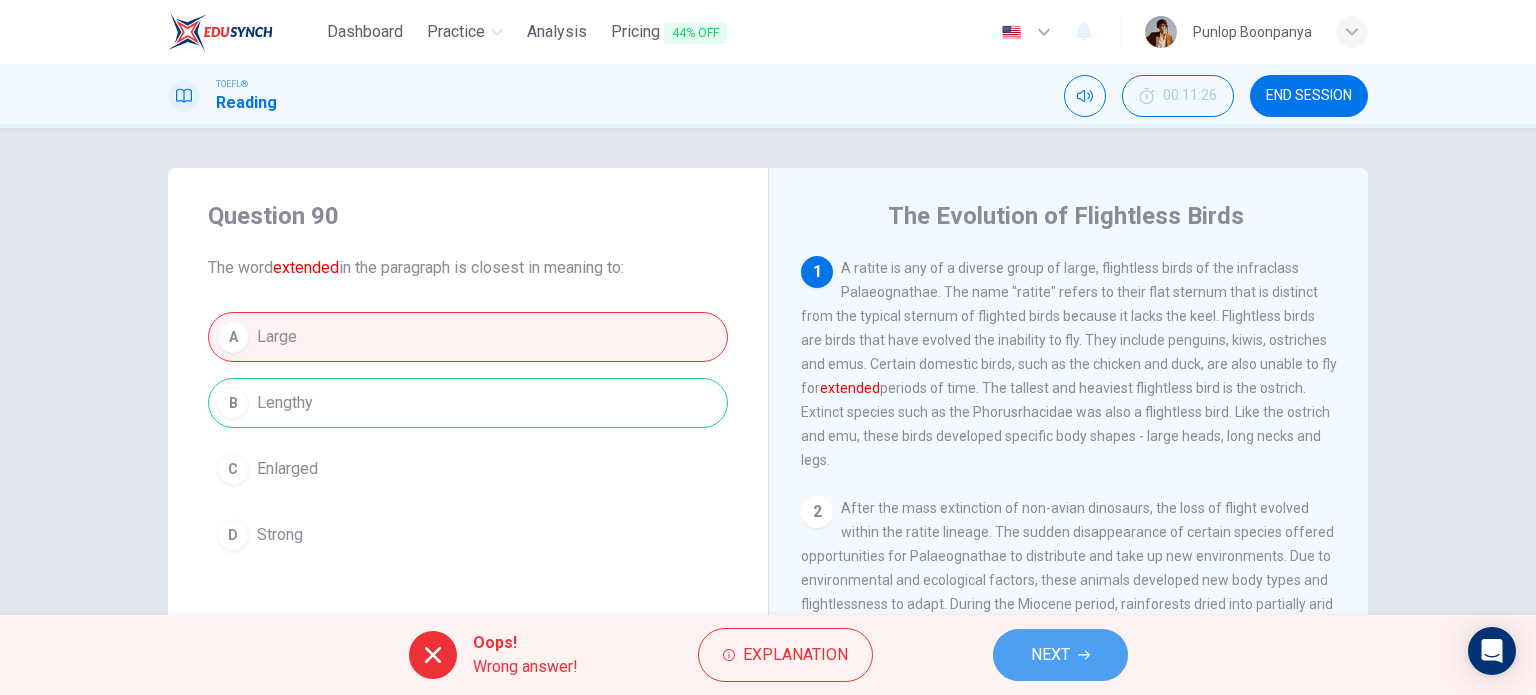 click on "NEXT" at bounding box center (1050, 655) 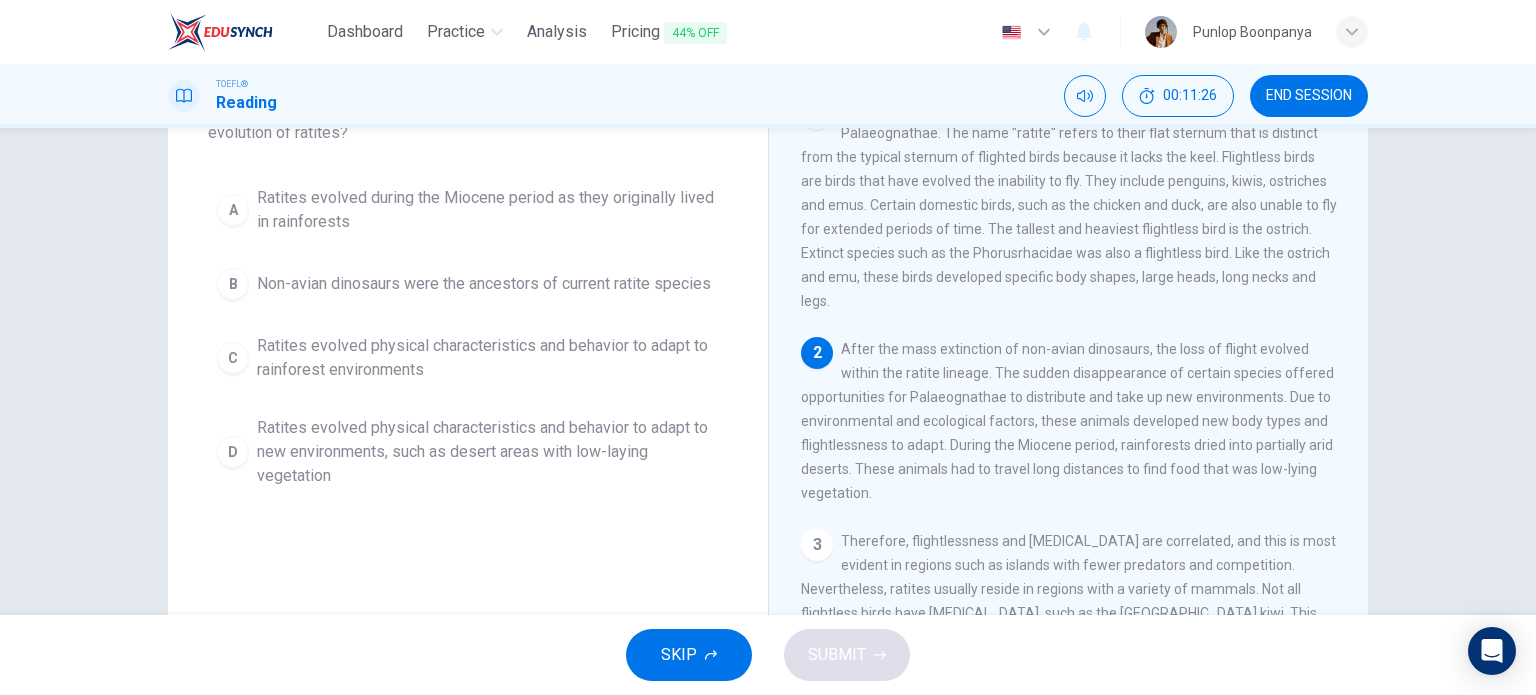 scroll, scrollTop: 288, scrollLeft: 0, axis: vertical 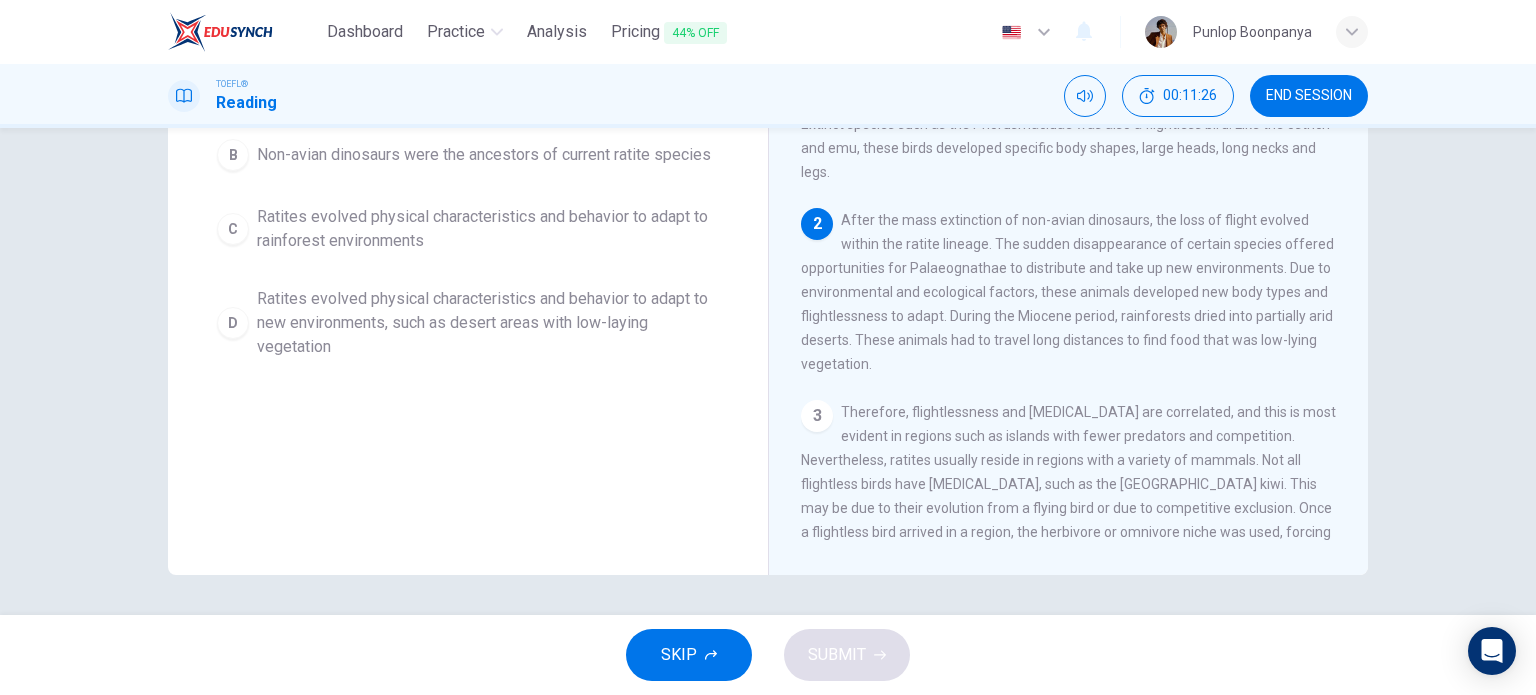 click on "Ratites evolved physical characteristics and behavior to adapt to rainforest environments" at bounding box center [488, 229] 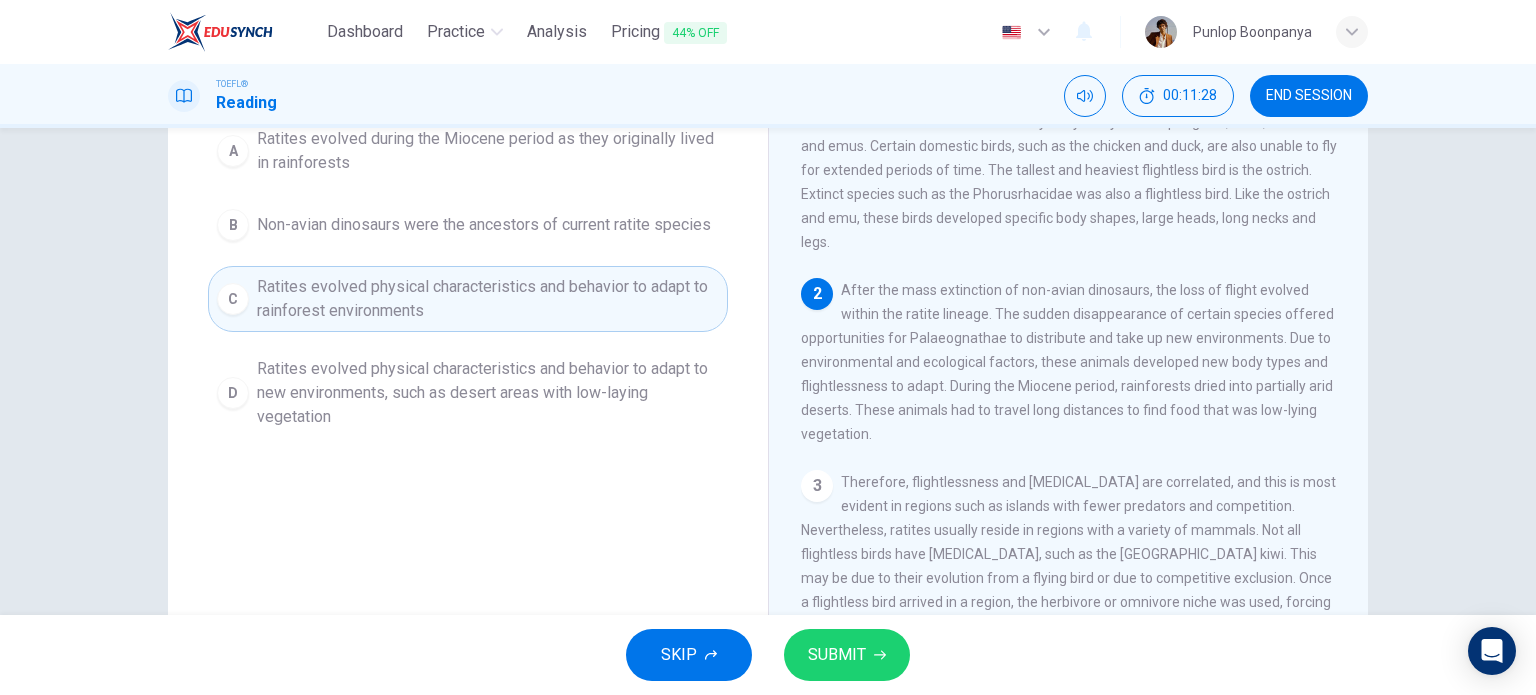 scroll, scrollTop: 88, scrollLeft: 0, axis: vertical 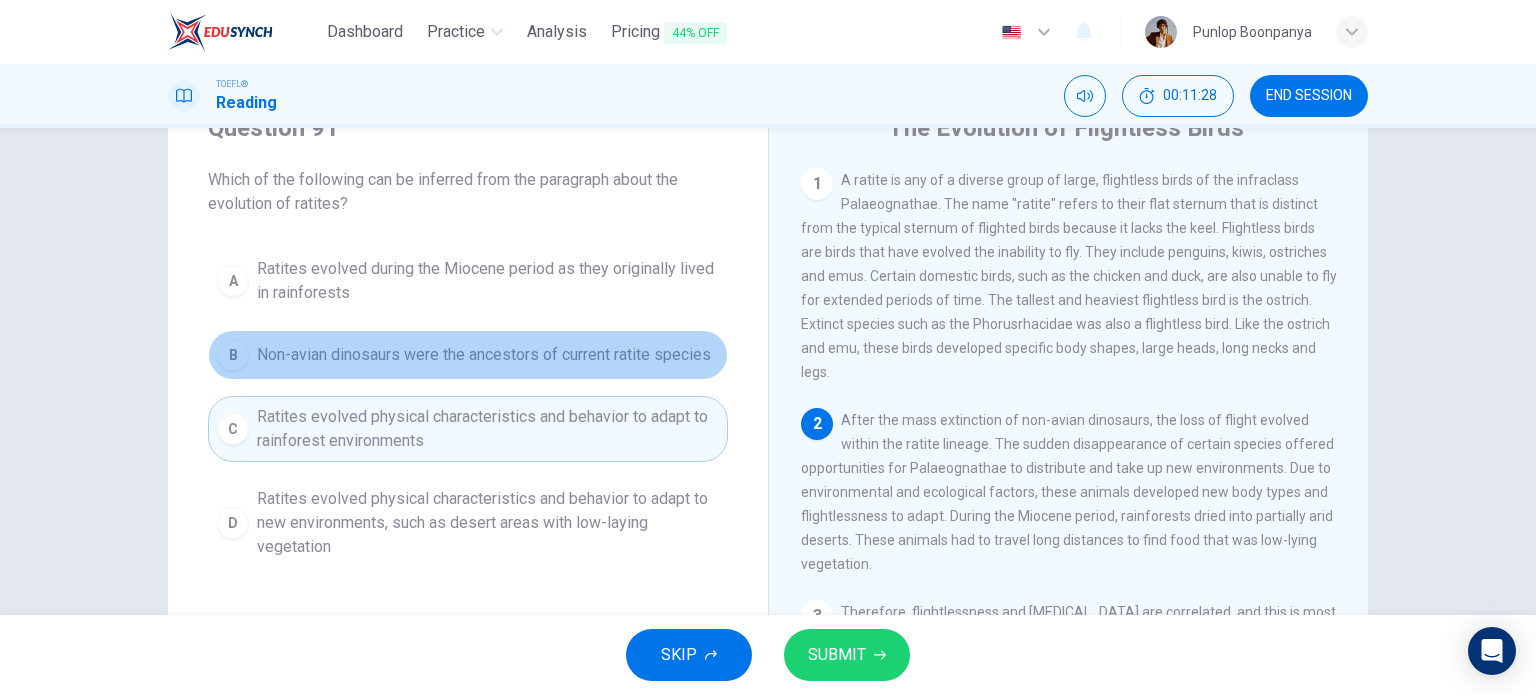 click on "Non-avian dinosaurs were the ancestors of current ratite species" at bounding box center [484, 355] 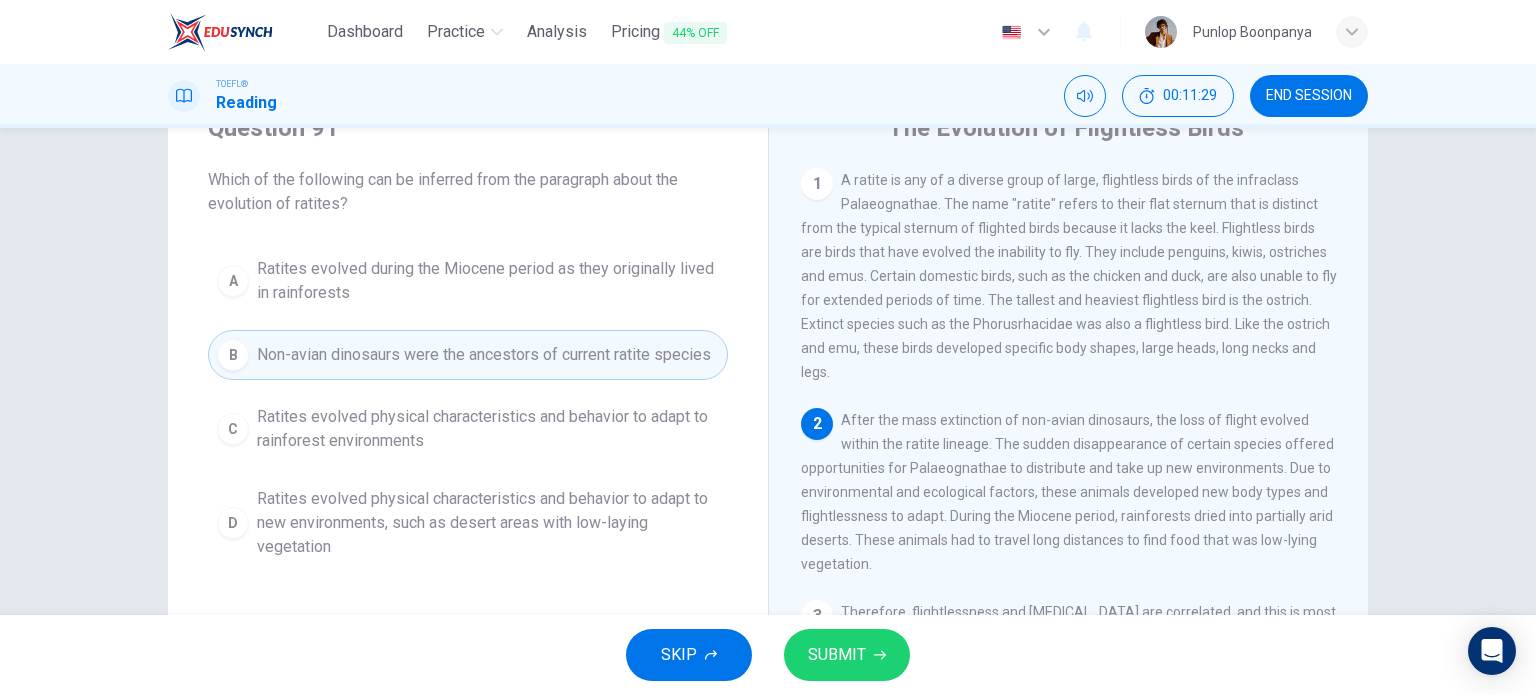 click on "SUBMIT" at bounding box center (837, 655) 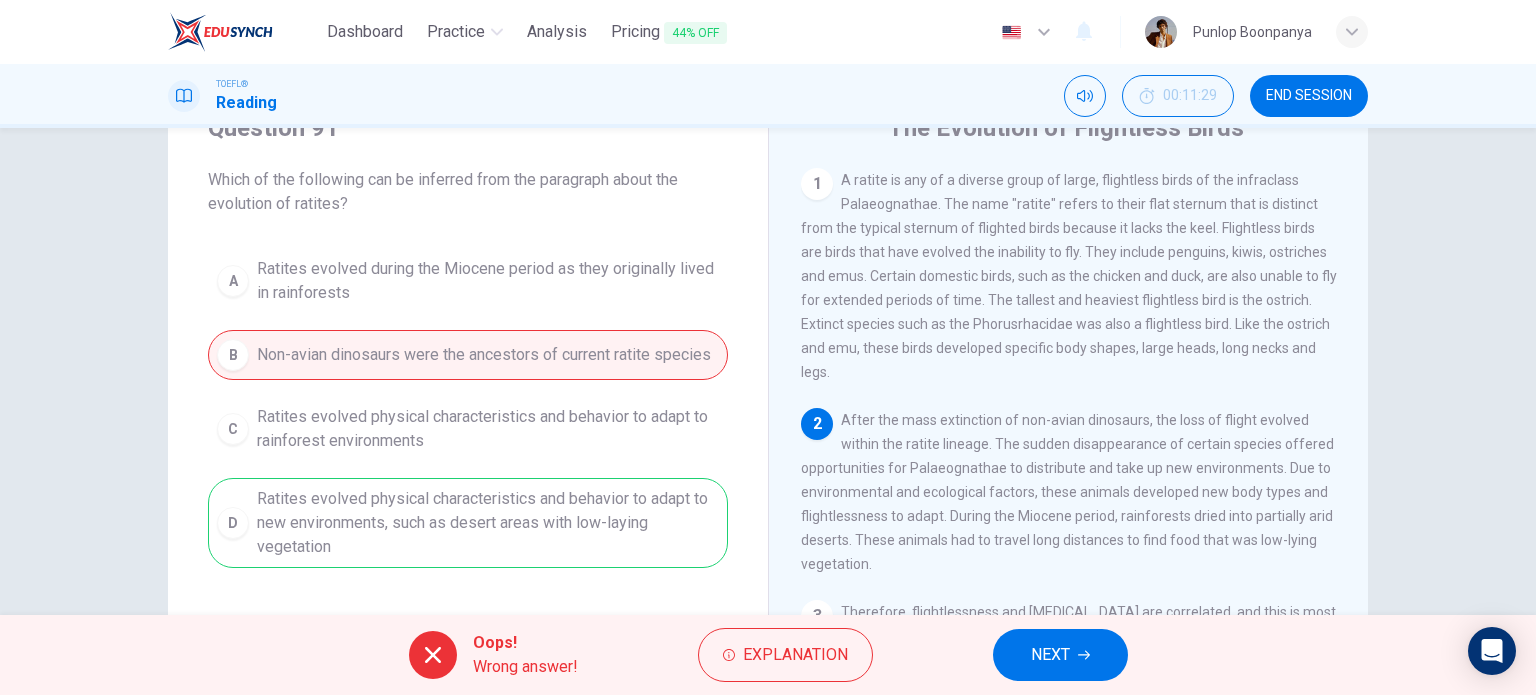 drag, startPoint x: 1048, startPoint y: 648, endPoint x: 1027, endPoint y: 643, distance: 21.587032 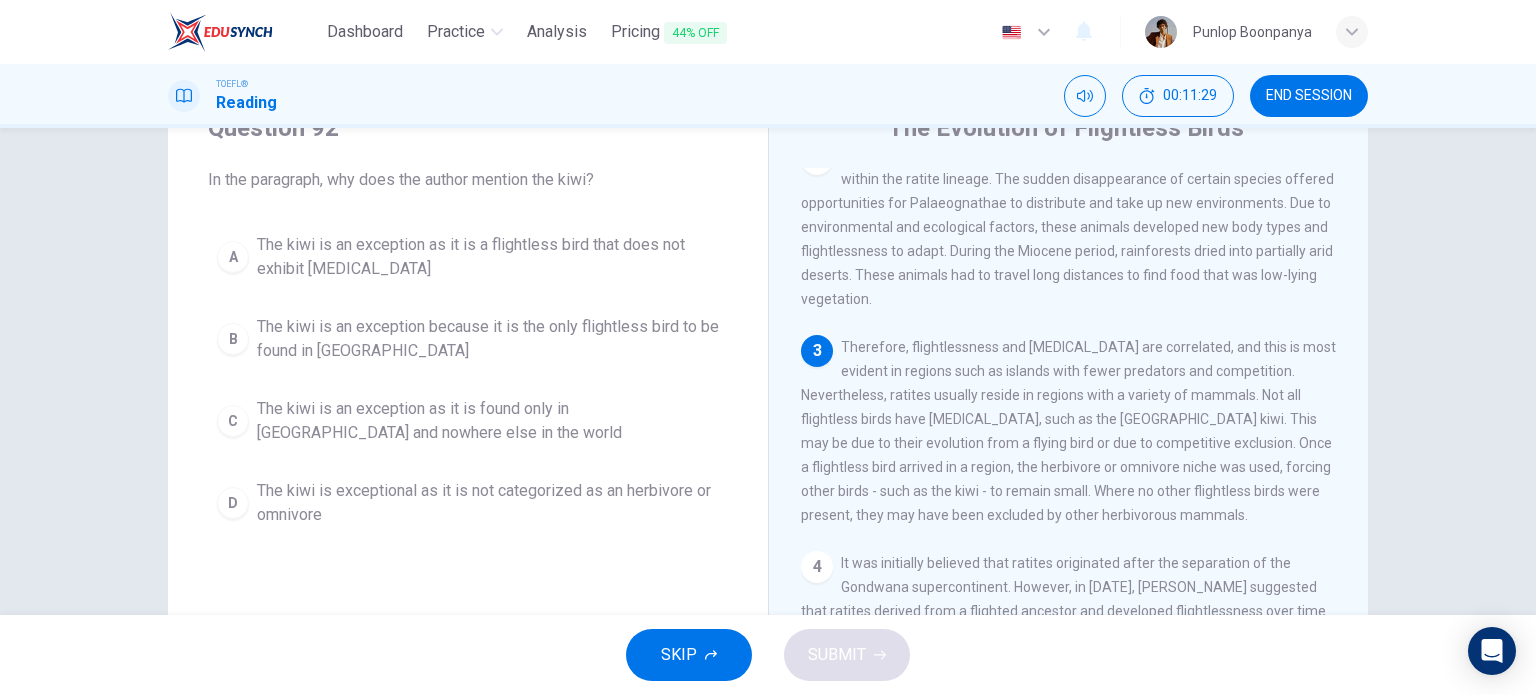 scroll, scrollTop: 268, scrollLeft: 0, axis: vertical 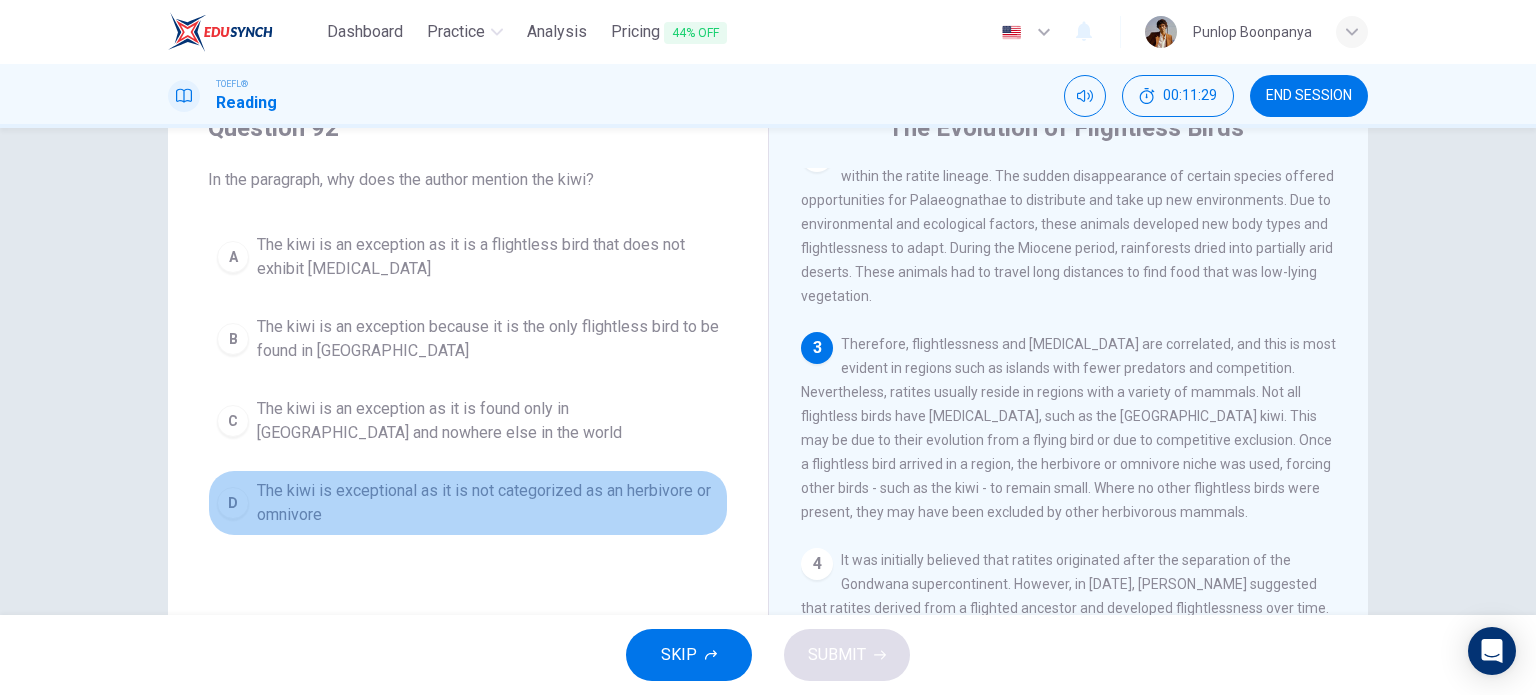 click on "D The kiwi is exceptional as it is not categorized as an herbivore or omnivore" at bounding box center (468, 503) 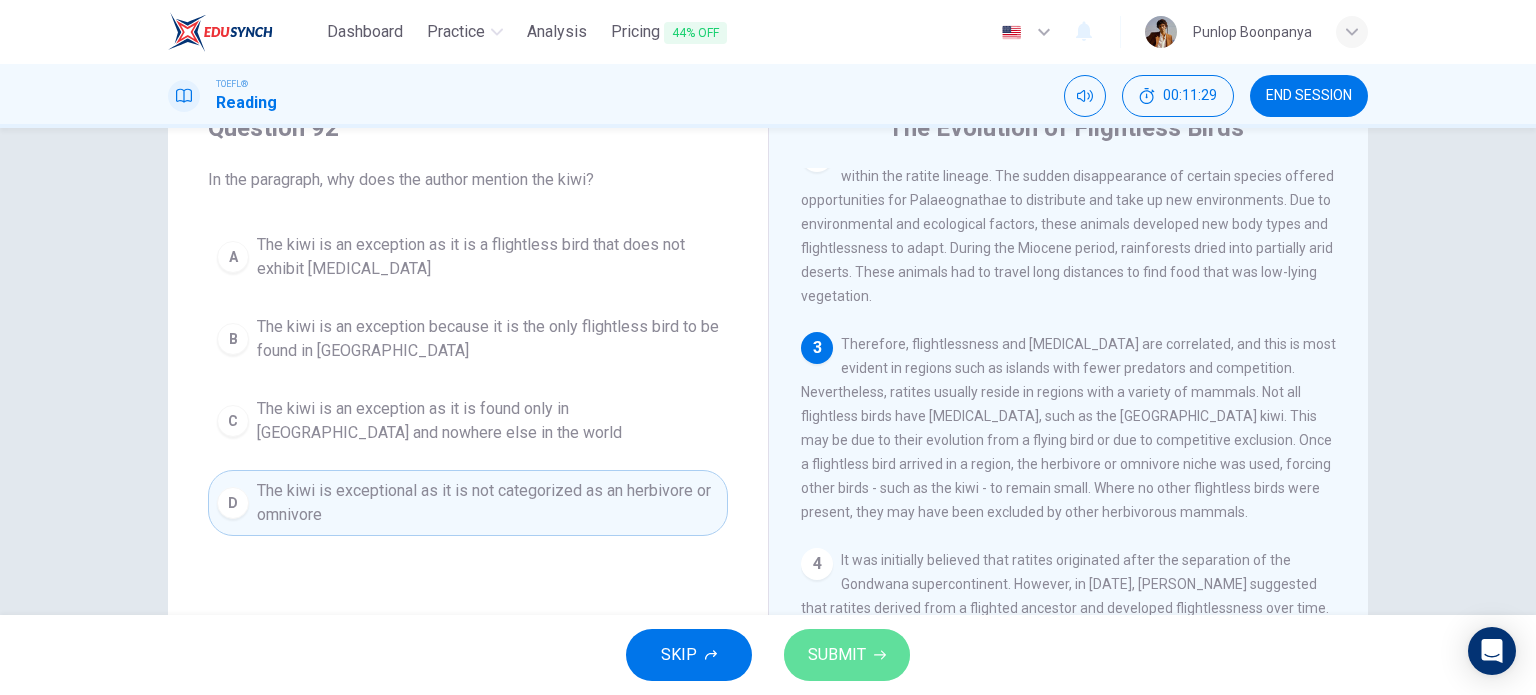 click 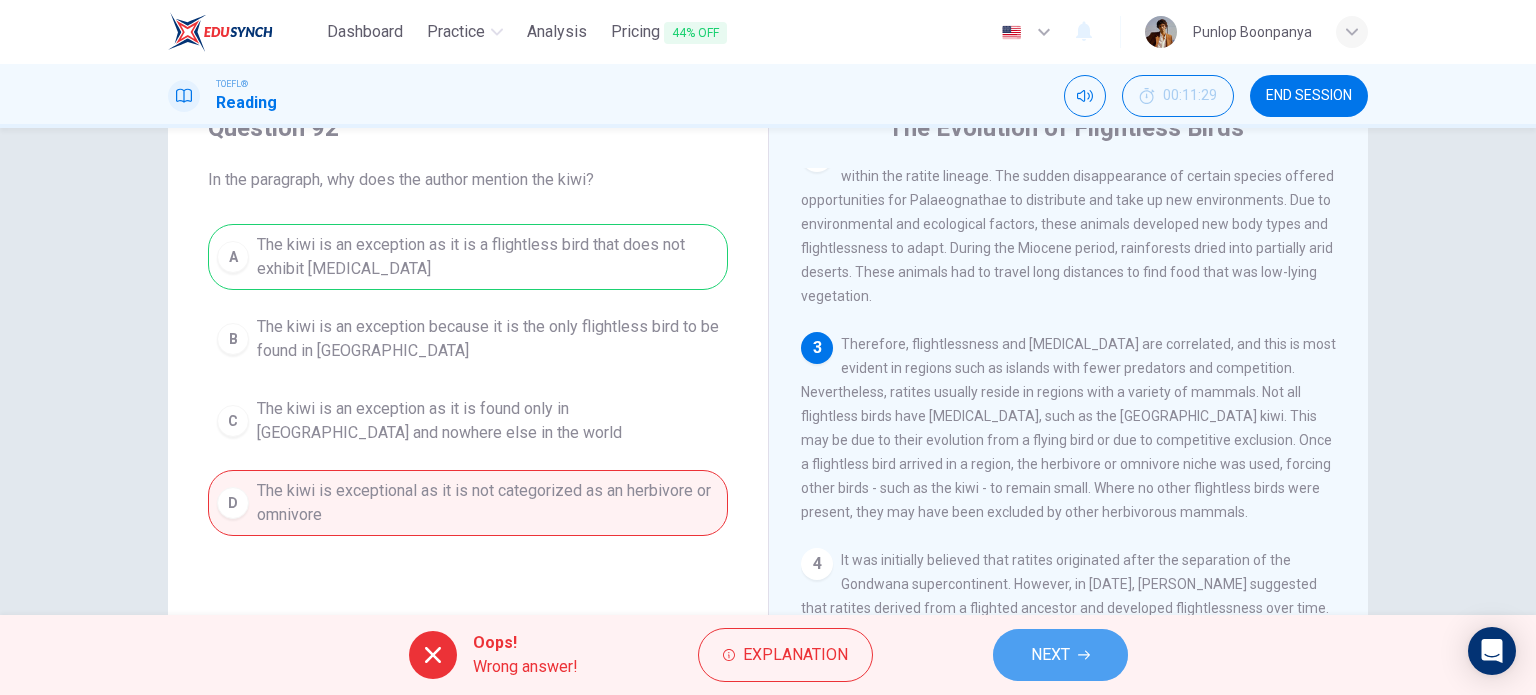 drag, startPoint x: 1100, startPoint y: 655, endPoint x: 1074, endPoint y: 650, distance: 26.476404 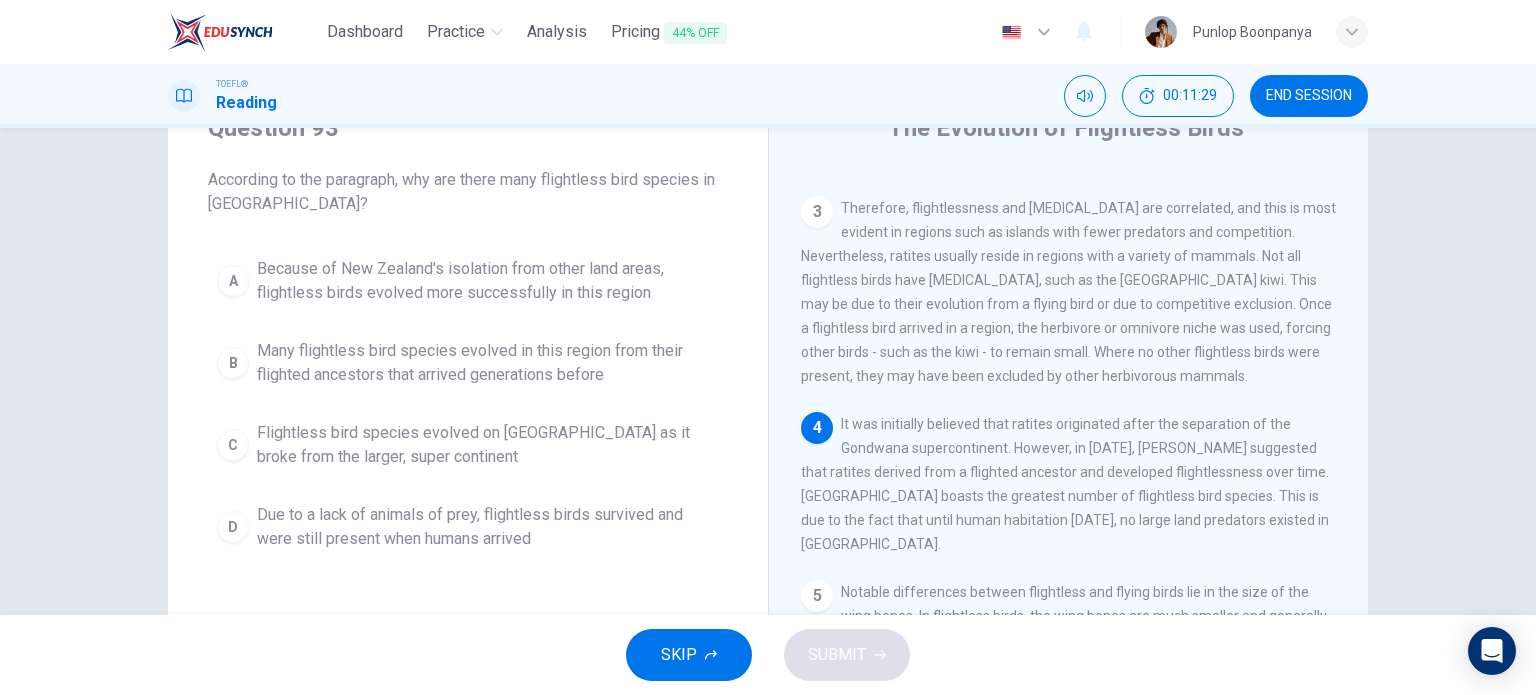 scroll, scrollTop: 440, scrollLeft: 0, axis: vertical 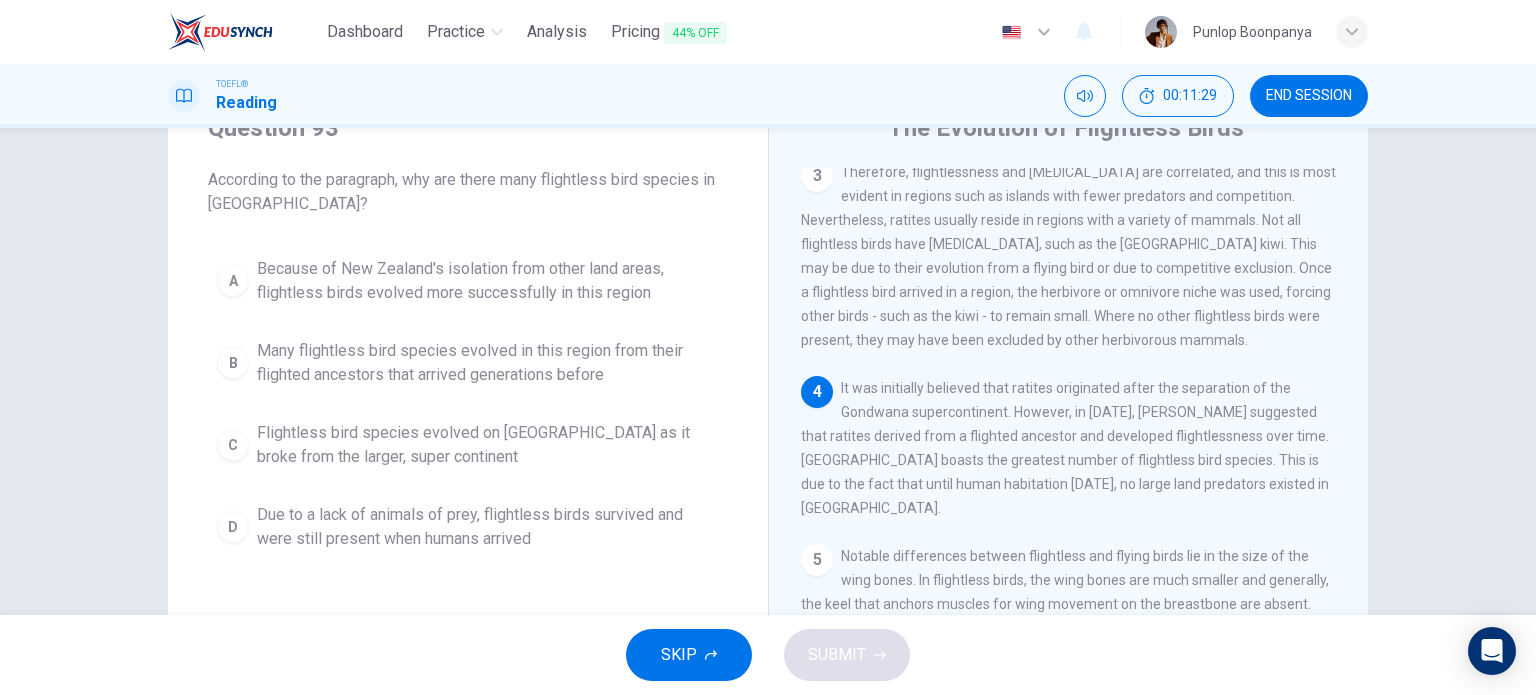 click on "Because of New Zealand's isolation from other land areas, flightless birds evolved more successfully in this region" at bounding box center (488, 281) 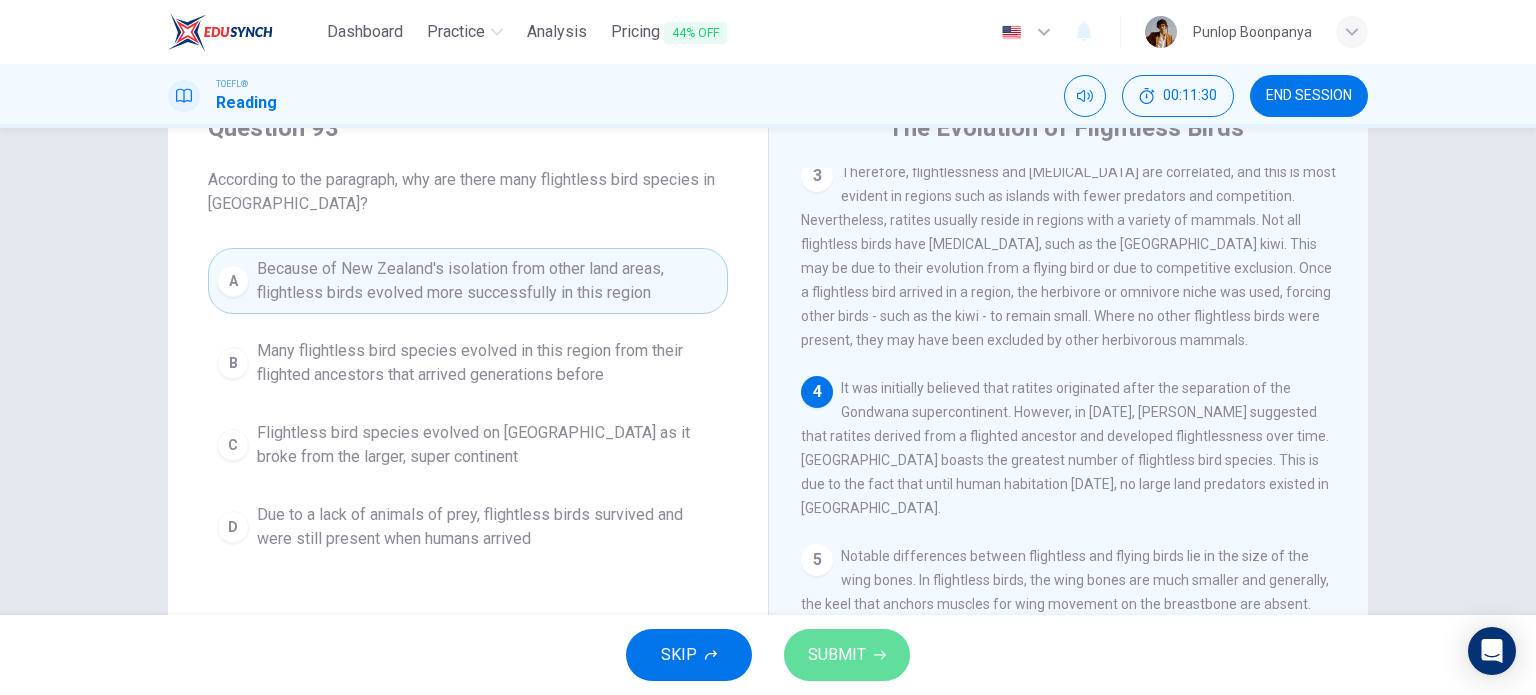 click on "SUBMIT" at bounding box center (837, 655) 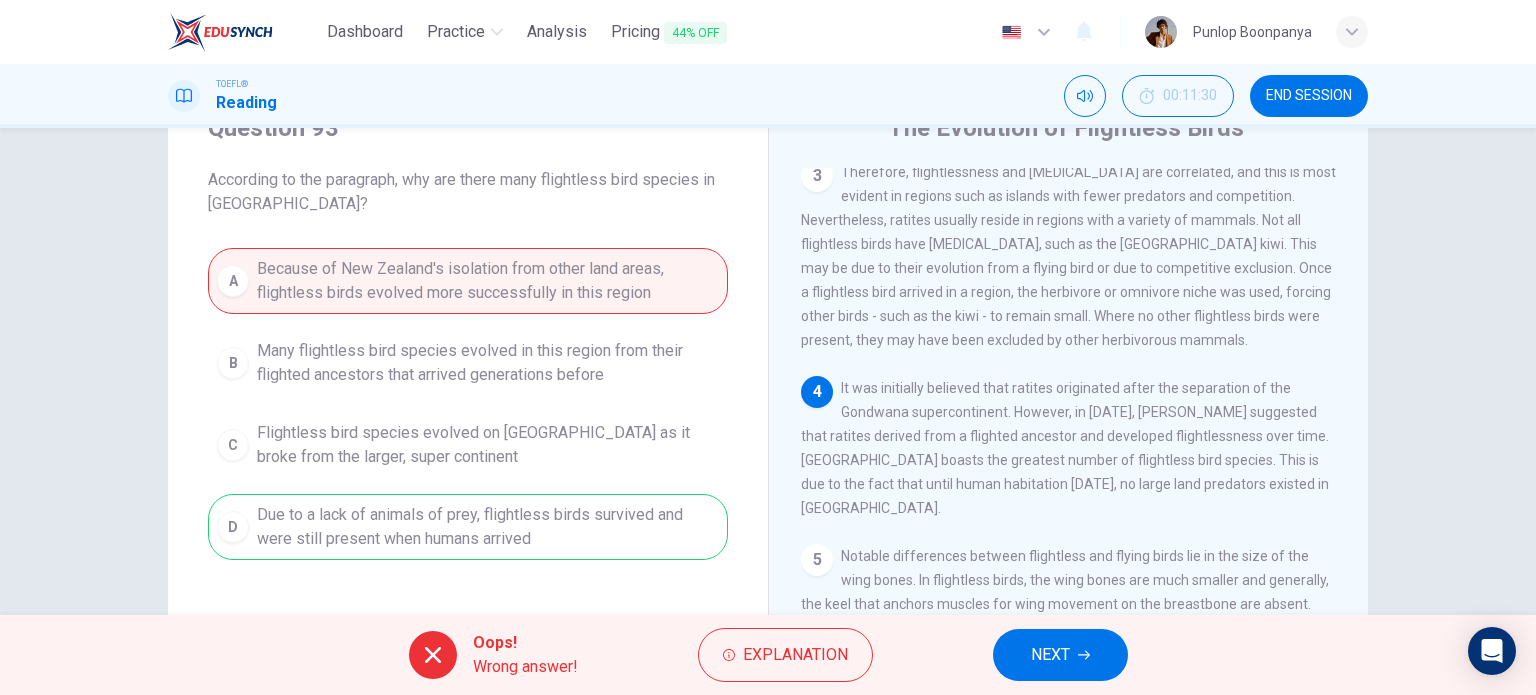 drag, startPoint x: 1039, startPoint y: 661, endPoint x: 865, endPoint y: 607, distance: 182.18672 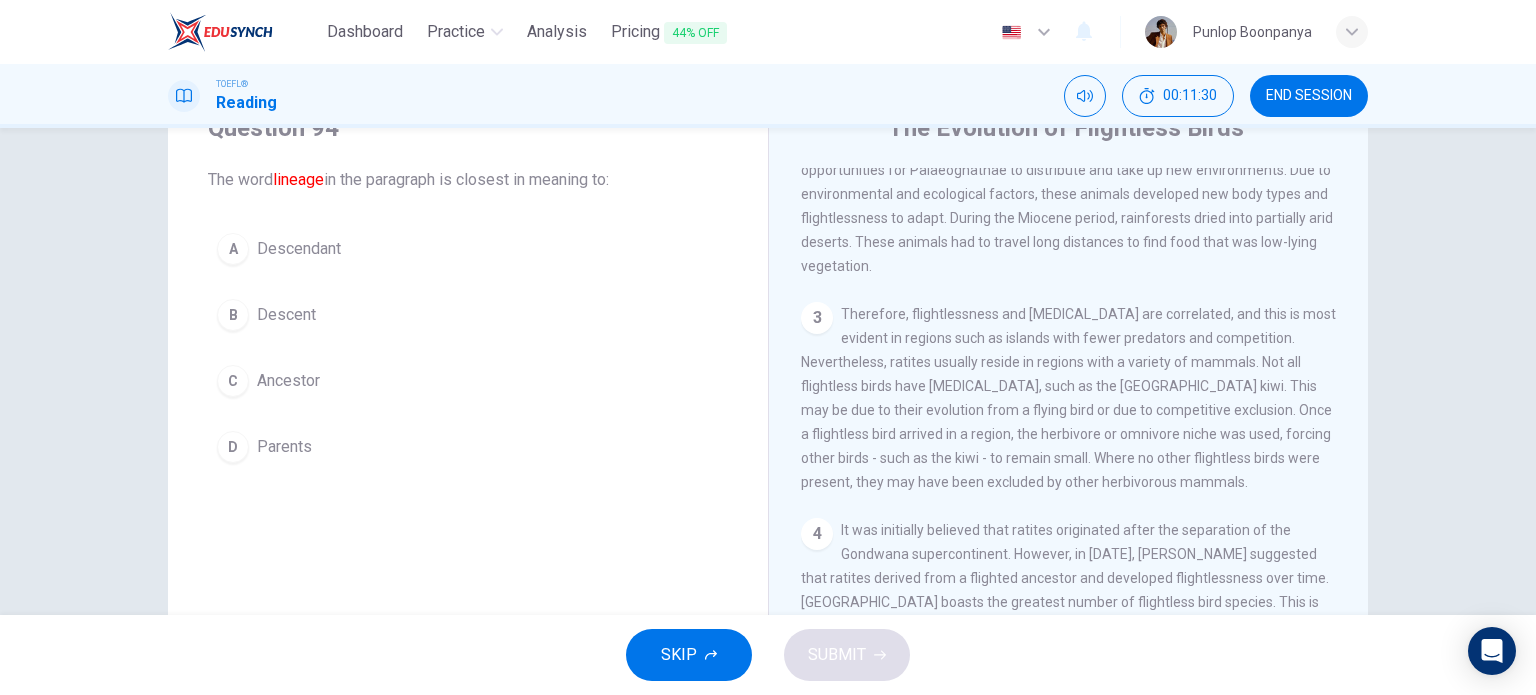 scroll, scrollTop: 247, scrollLeft: 0, axis: vertical 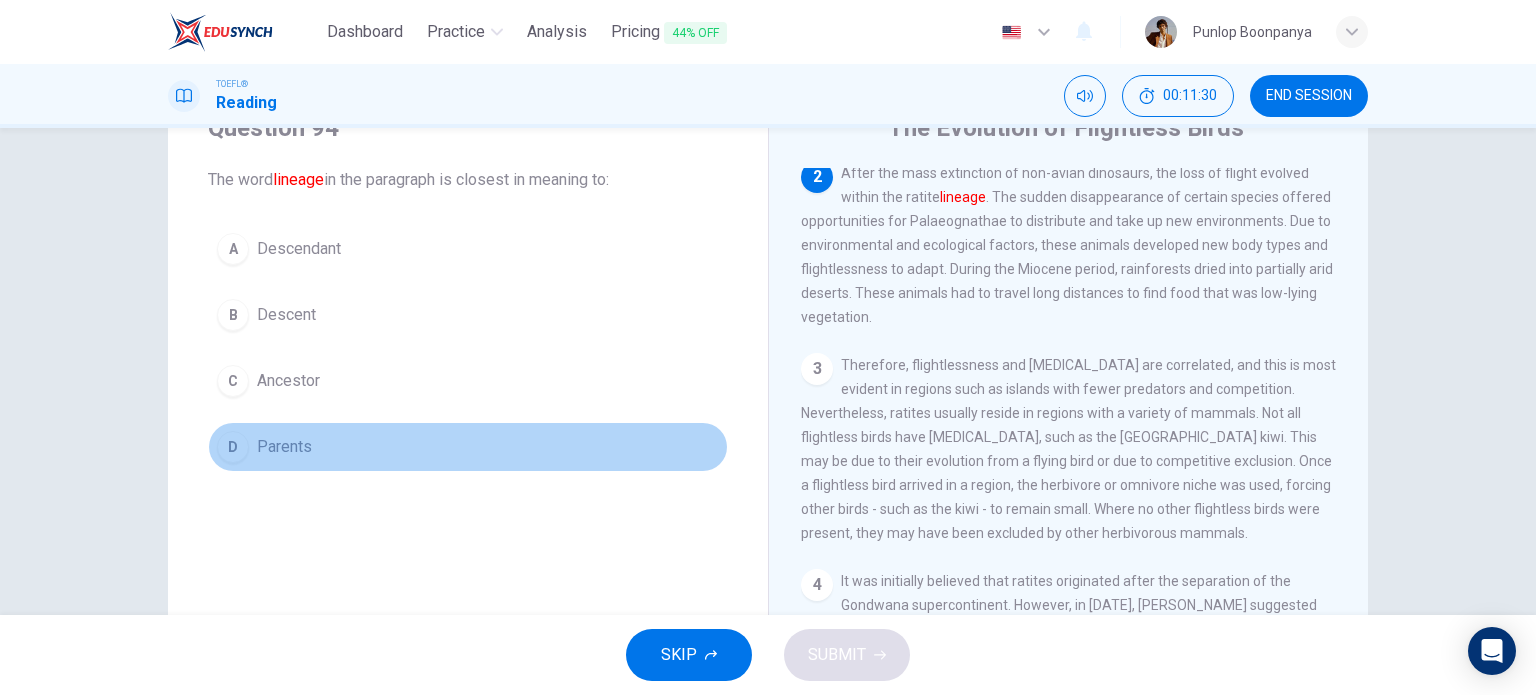 drag, startPoint x: 411, startPoint y: 448, endPoint x: 705, endPoint y: 555, distance: 312.86578 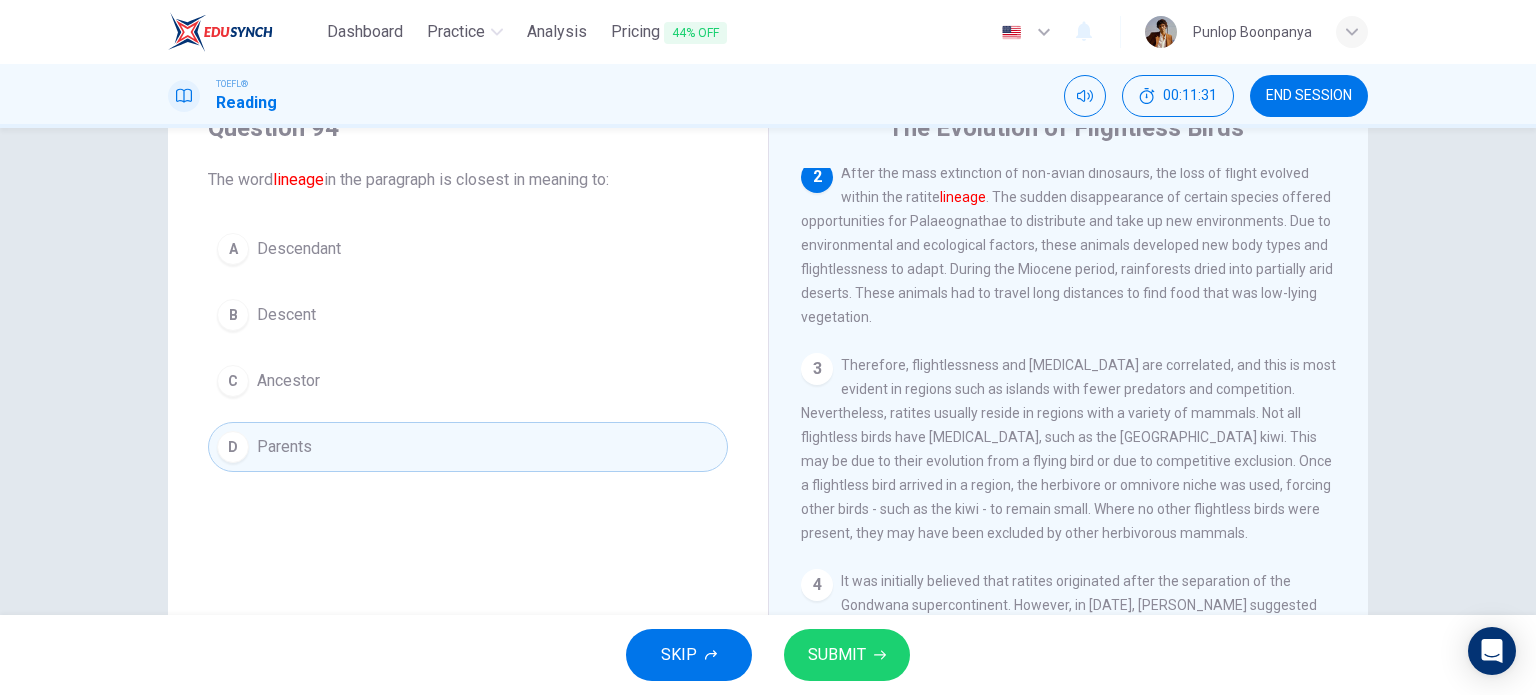drag, startPoint x: 368, startPoint y: 252, endPoint x: 473, endPoint y: 350, distance: 143.62799 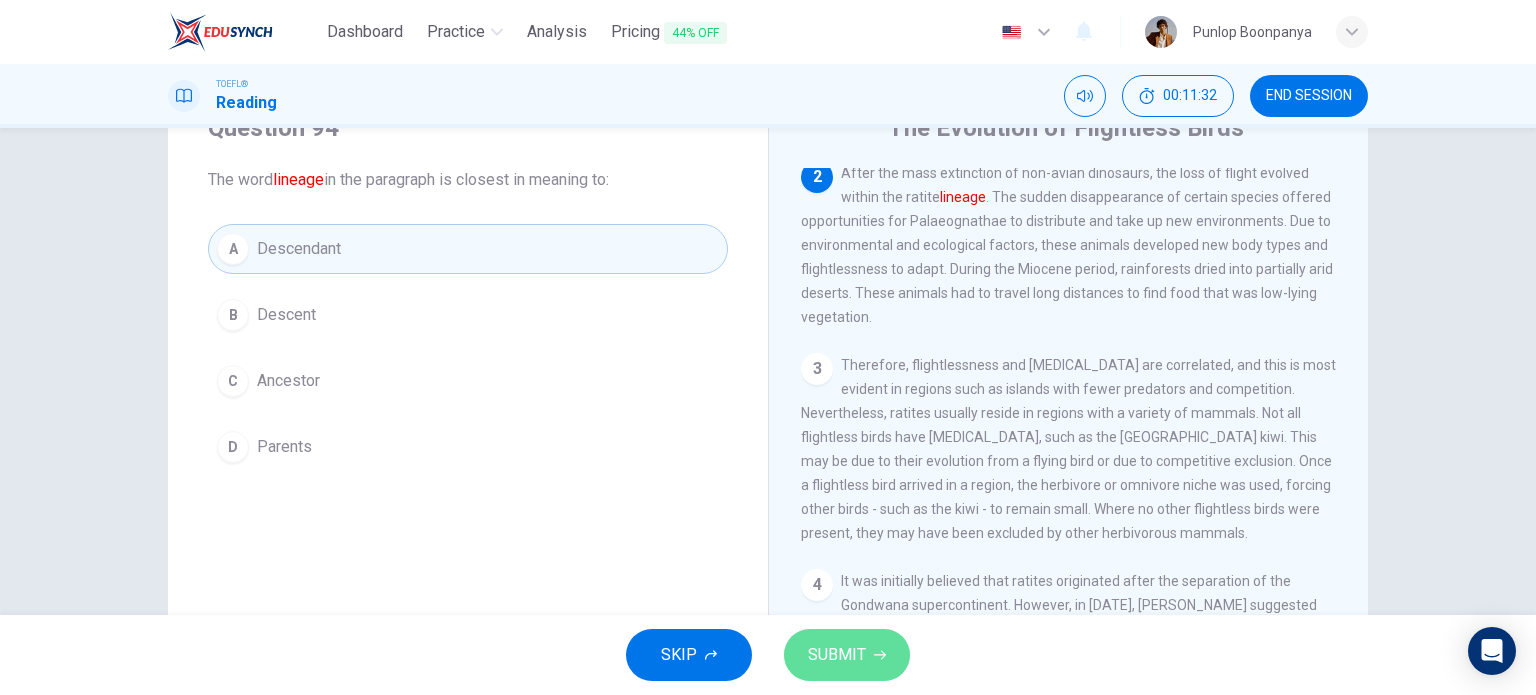 click on "SUBMIT" at bounding box center [837, 655] 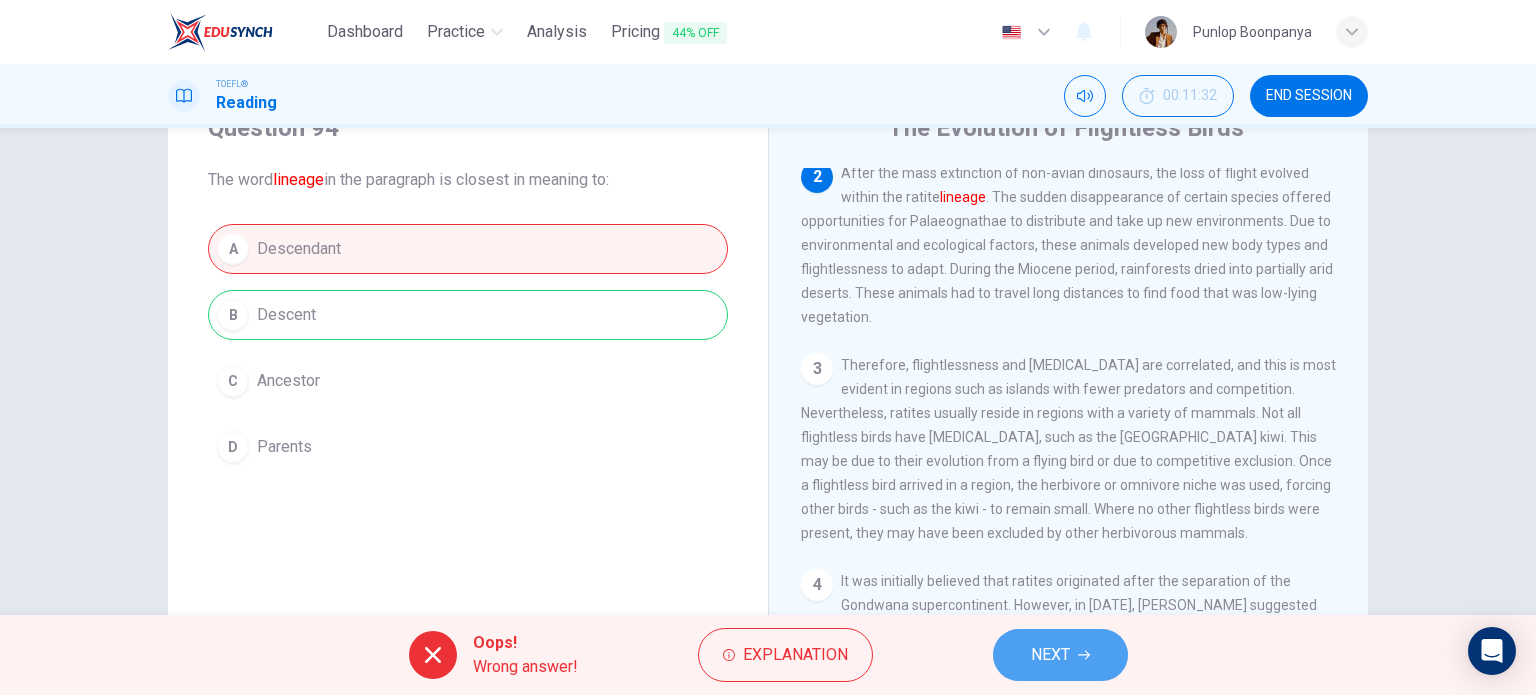 click 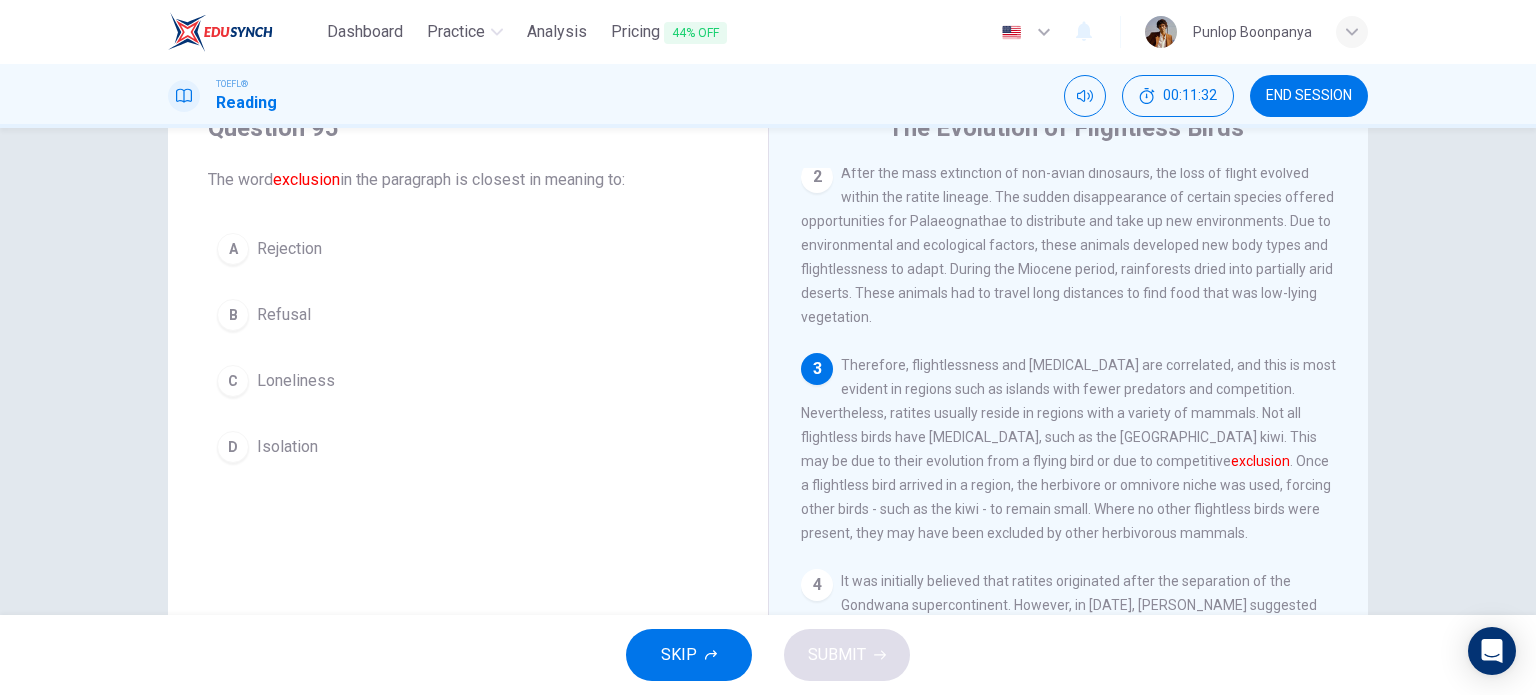 scroll, scrollTop: 268, scrollLeft: 0, axis: vertical 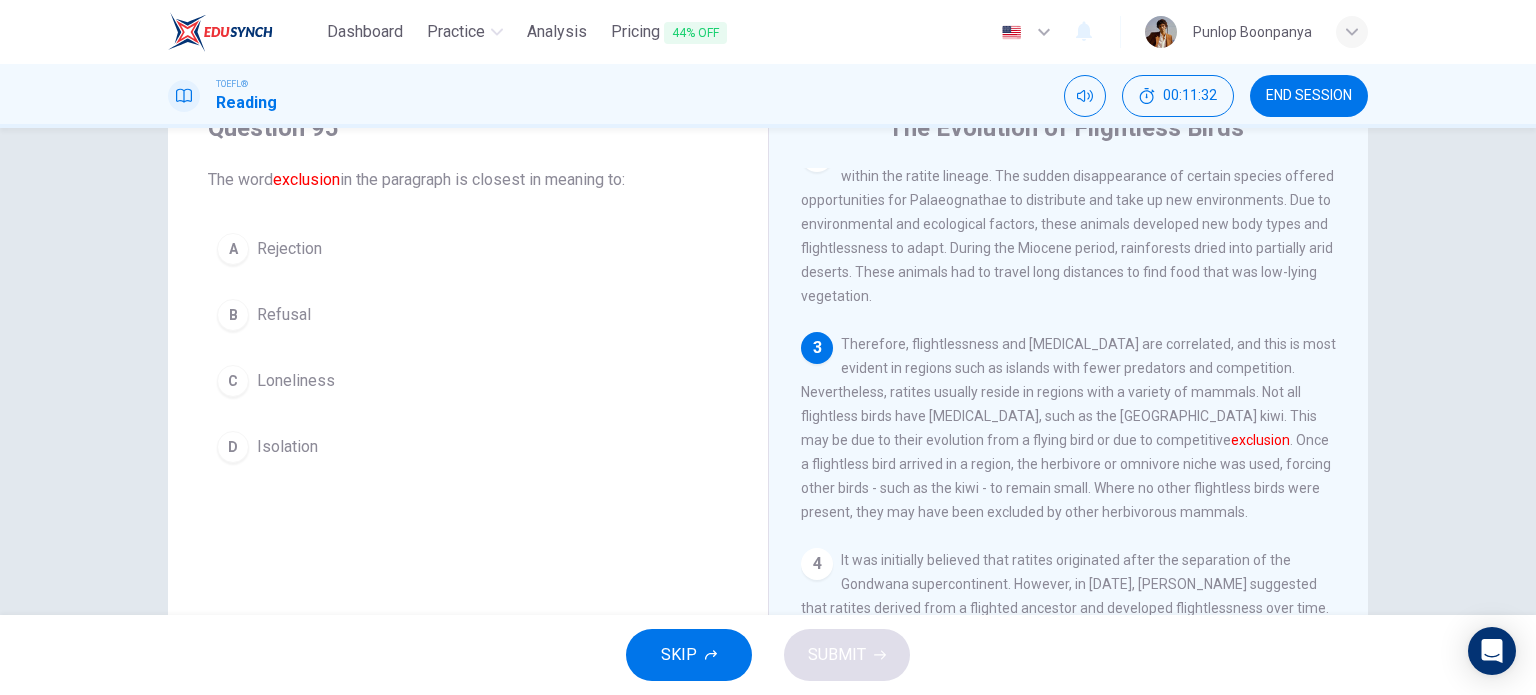 drag, startPoint x: 322, startPoint y: 300, endPoint x: 352, endPoint y: 310, distance: 31.622776 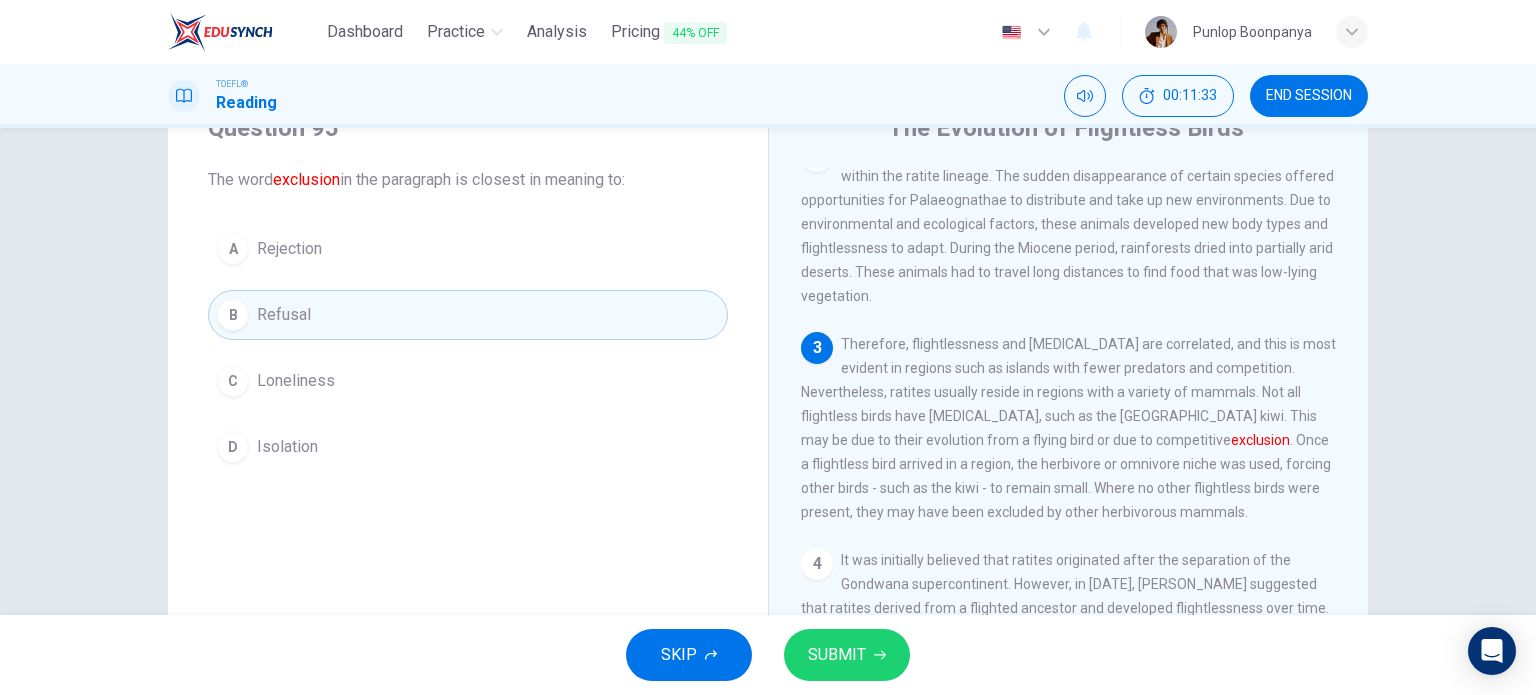 drag, startPoint x: 848, startPoint y: 635, endPoint x: 813, endPoint y: 631, distance: 35.22783 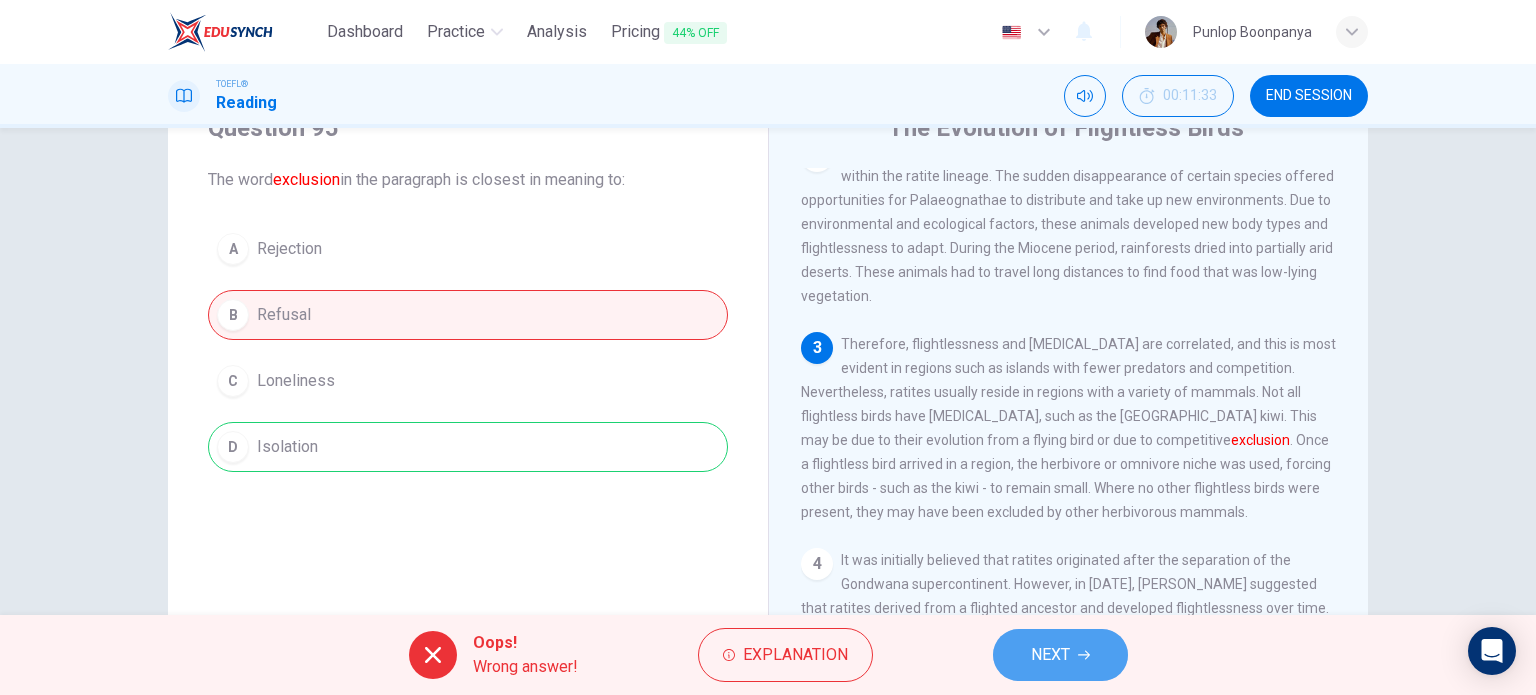 drag, startPoint x: 1065, startPoint y: 661, endPoint x: 1021, endPoint y: 647, distance: 46.173584 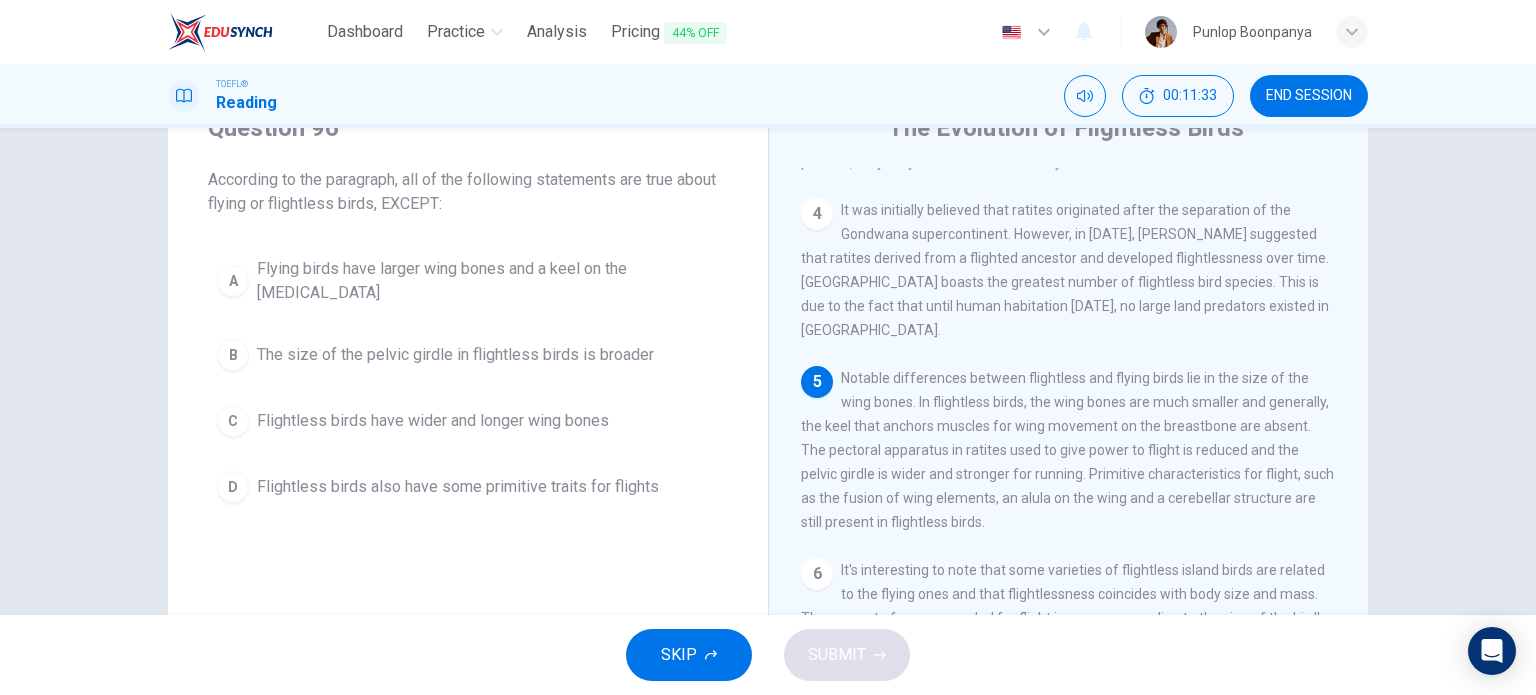 scroll, scrollTop: 638, scrollLeft: 0, axis: vertical 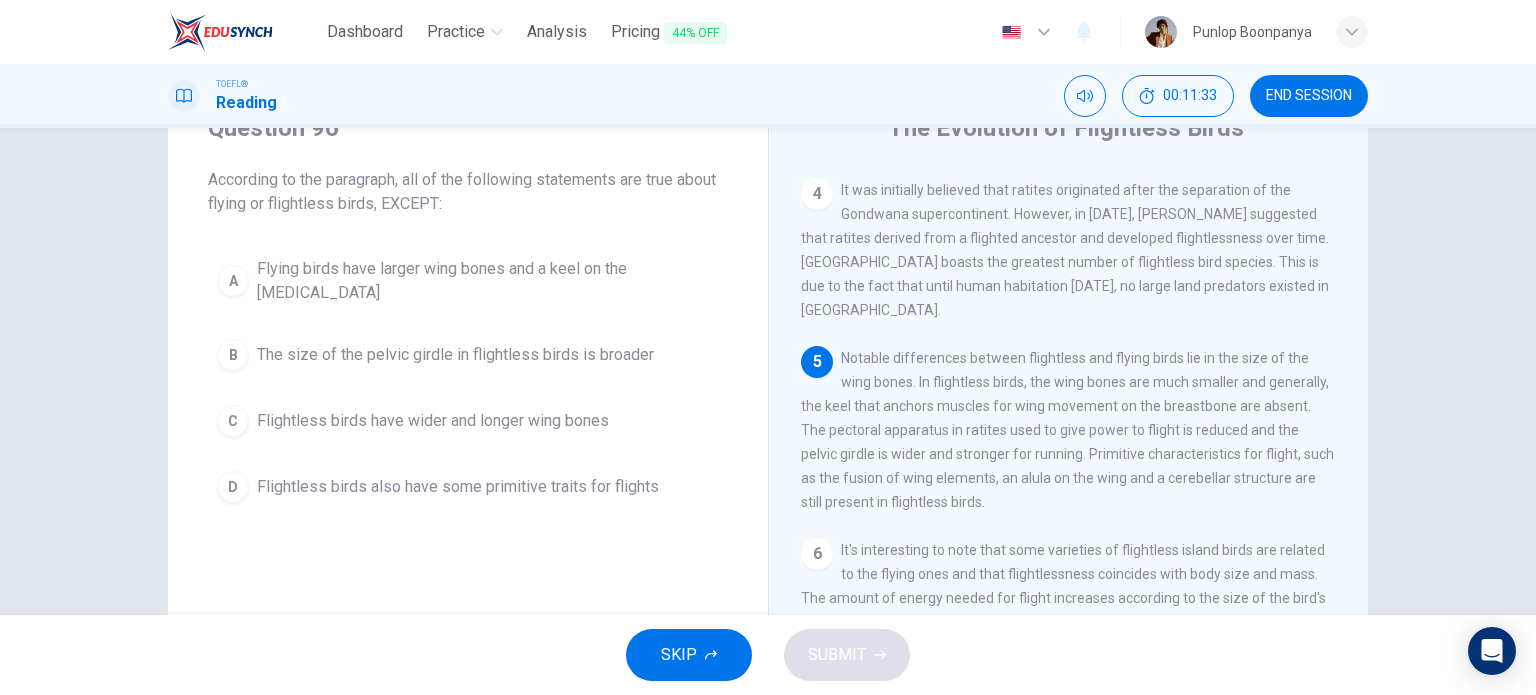 drag, startPoint x: 371, startPoint y: 455, endPoint x: 460, endPoint y: 468, distance: 89.94443 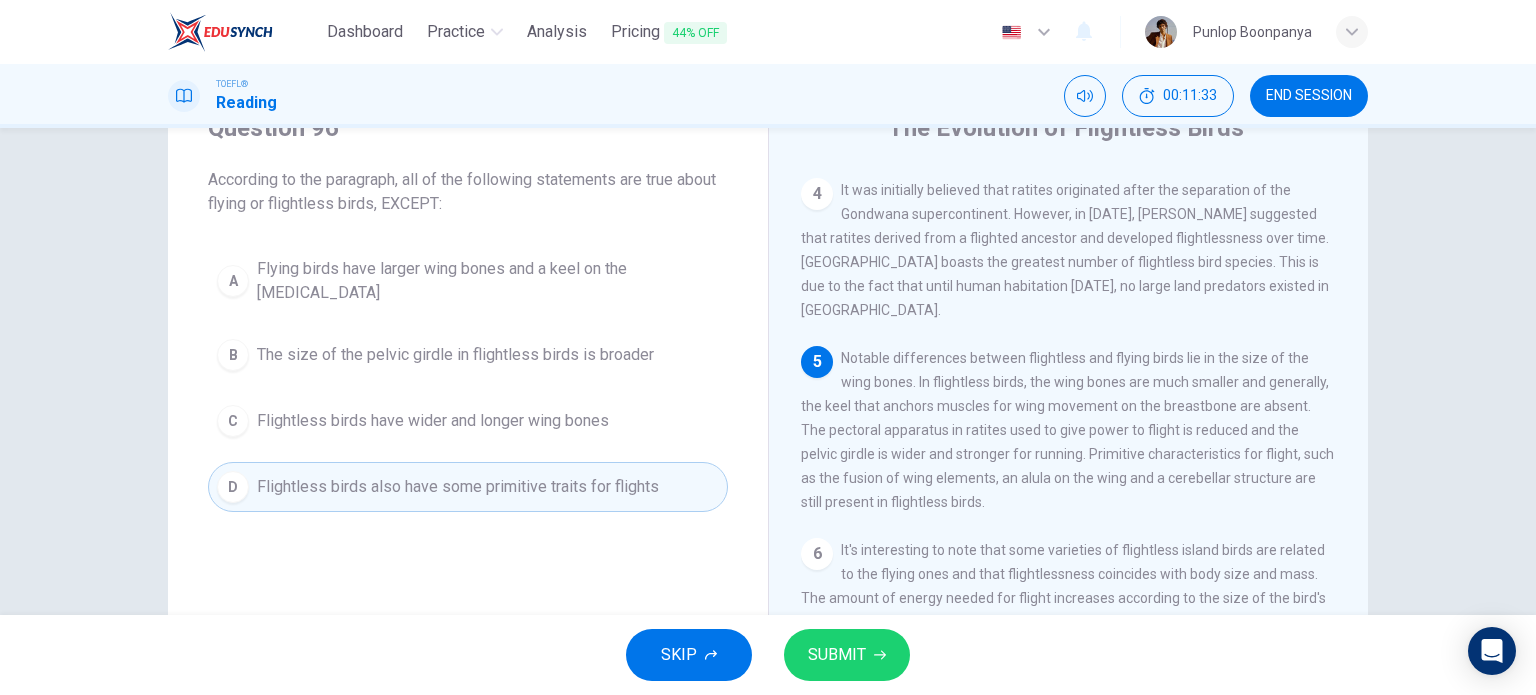 drag, startPoint x: 891, startPoint y: 676, endPoint x: 880, endPoint y: 677, distance: 11.045361 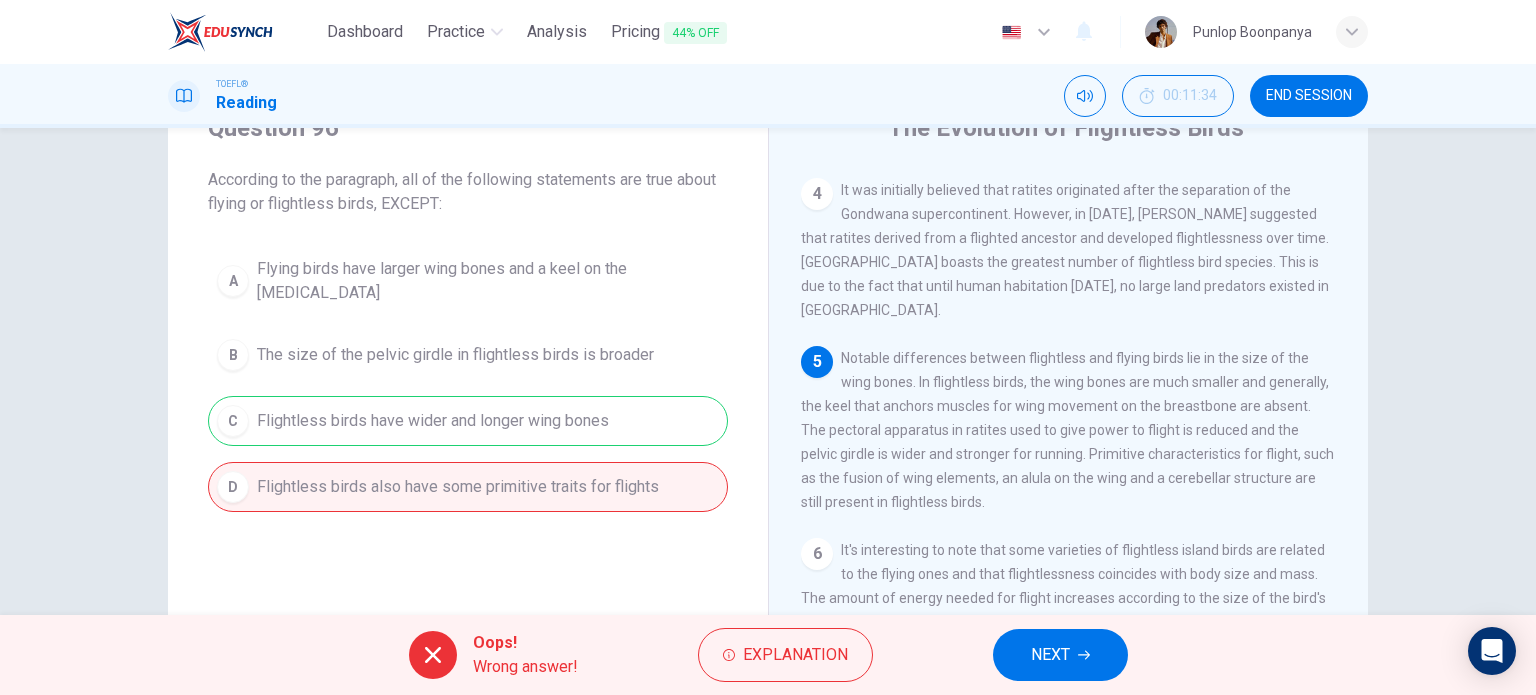 click on "NEXT" at bounding box center [1050, 655] 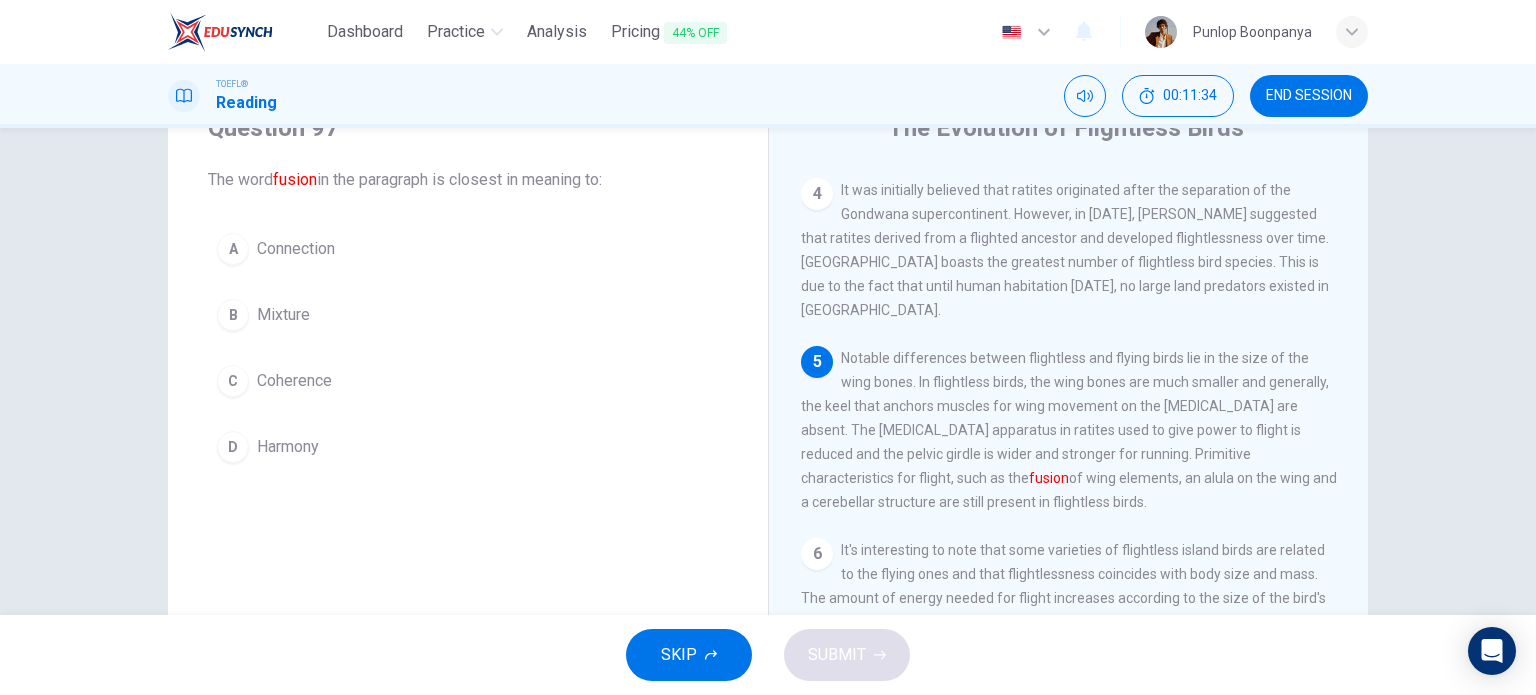 drag, startPoint x: 367, startPoint y: 389, endPoint x: 507, endPoint y: 442, distance: 149.69637 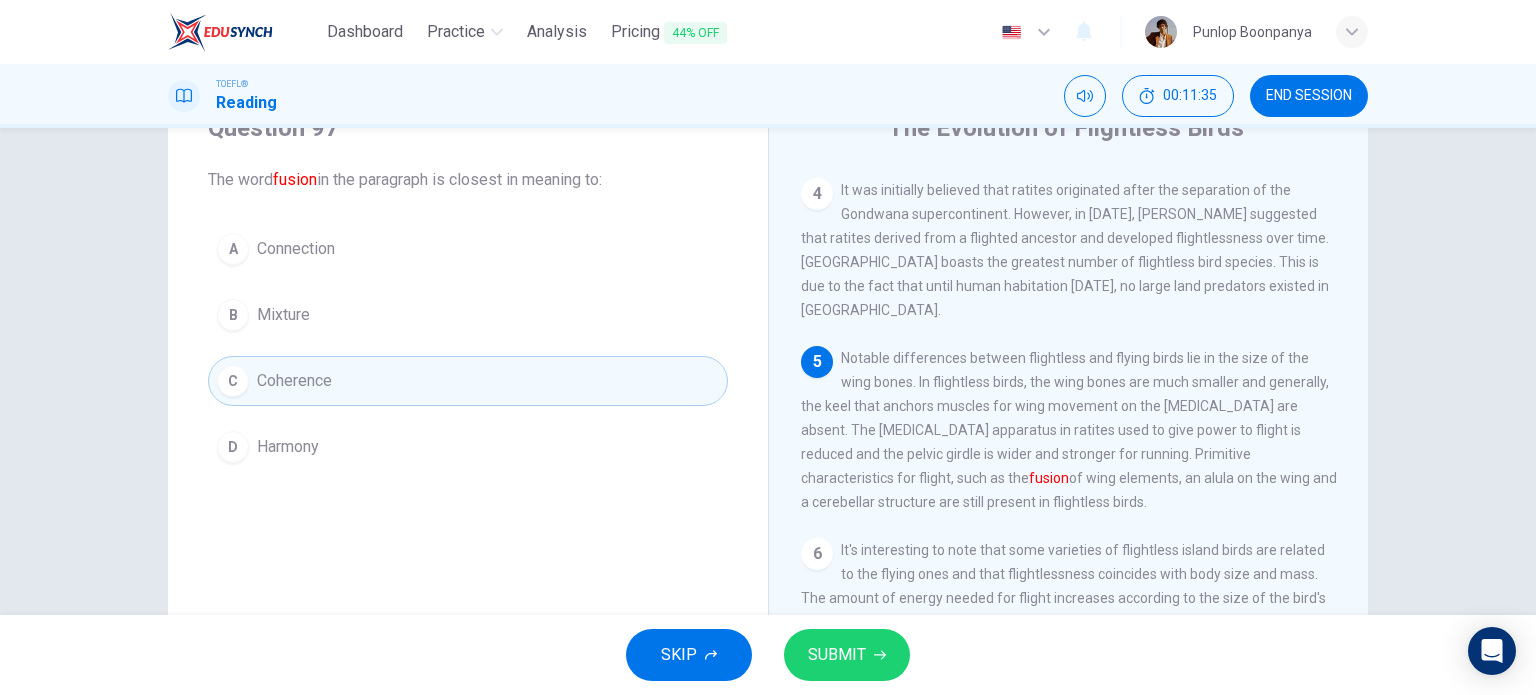 drag, startPoint x: 308, startPoint y: 252, endPoint x: 324, endPoint y: 258, distance: 17.088007 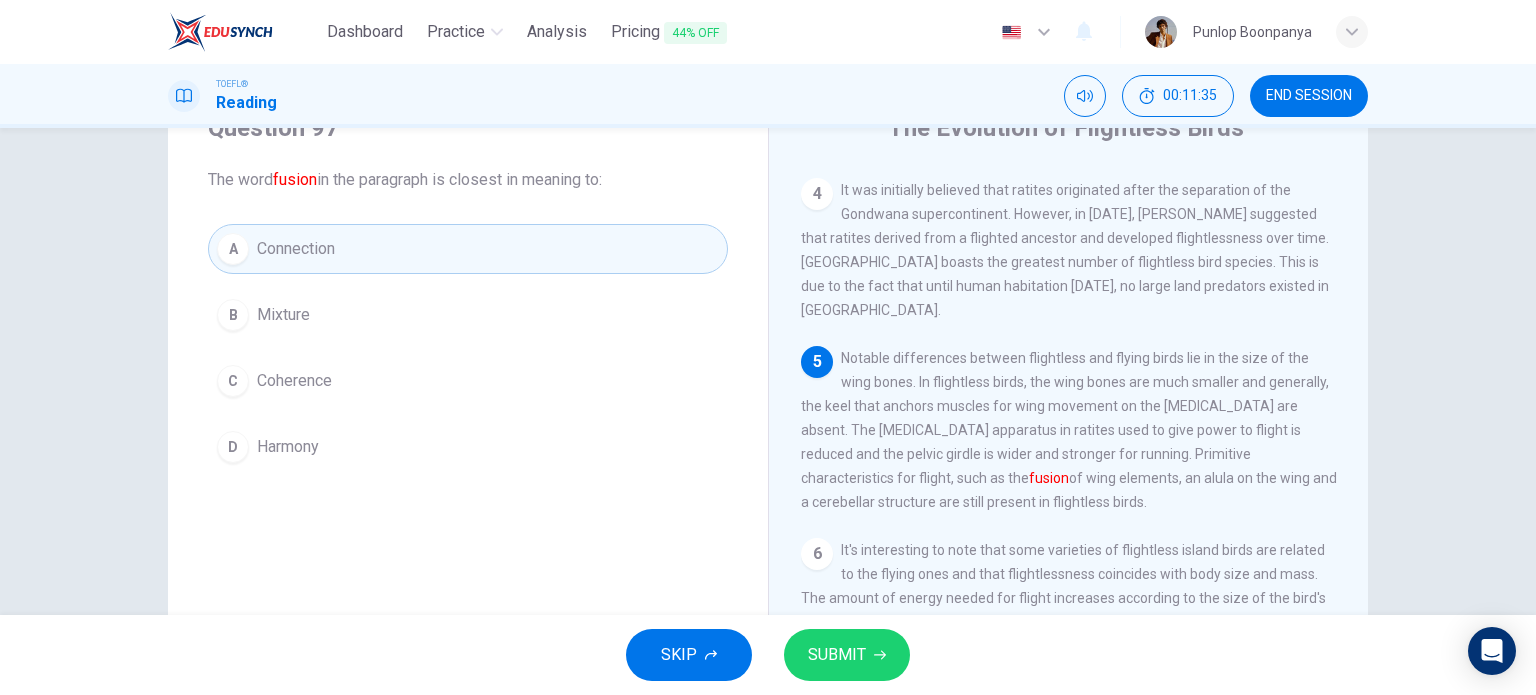 click on "SKIP SUBMIT" at bounding box center [768, 655] 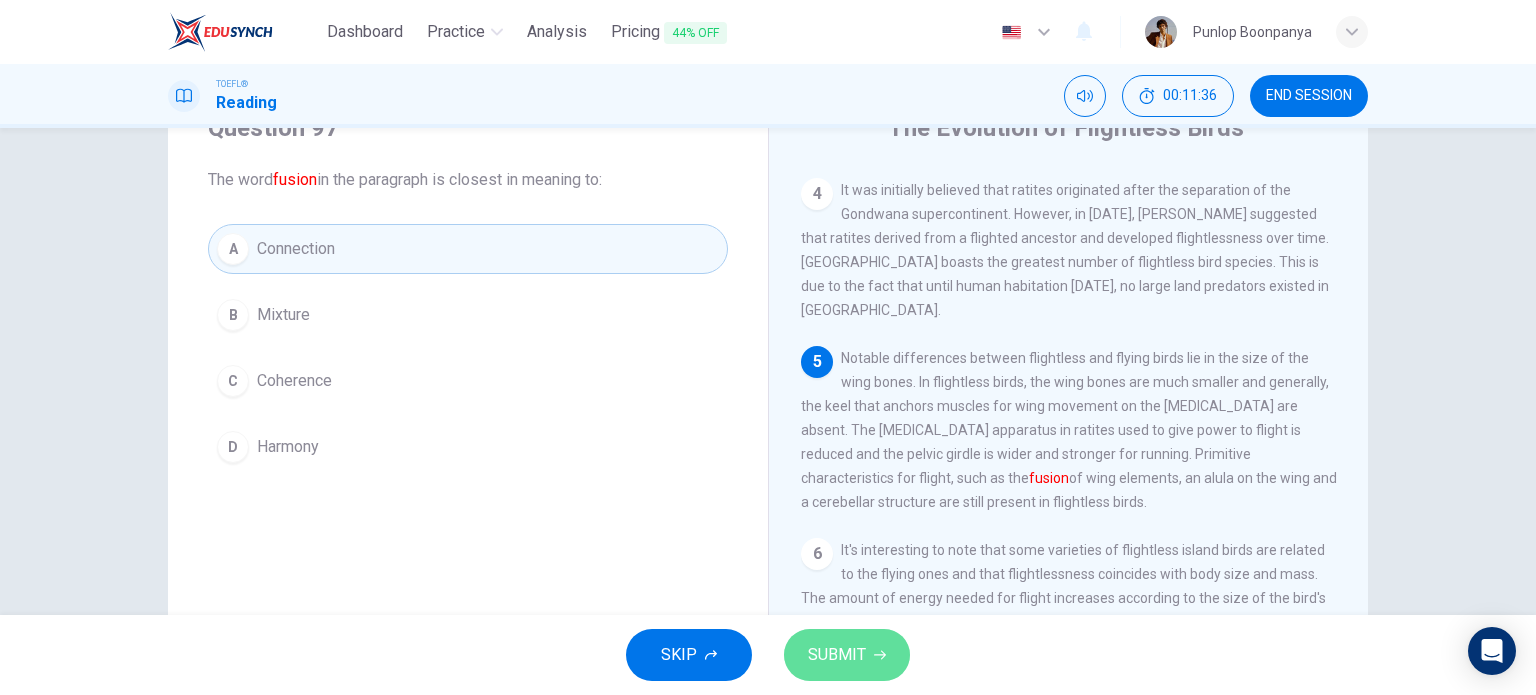 click on "SUBMIT" at bounding box center [847, 655] 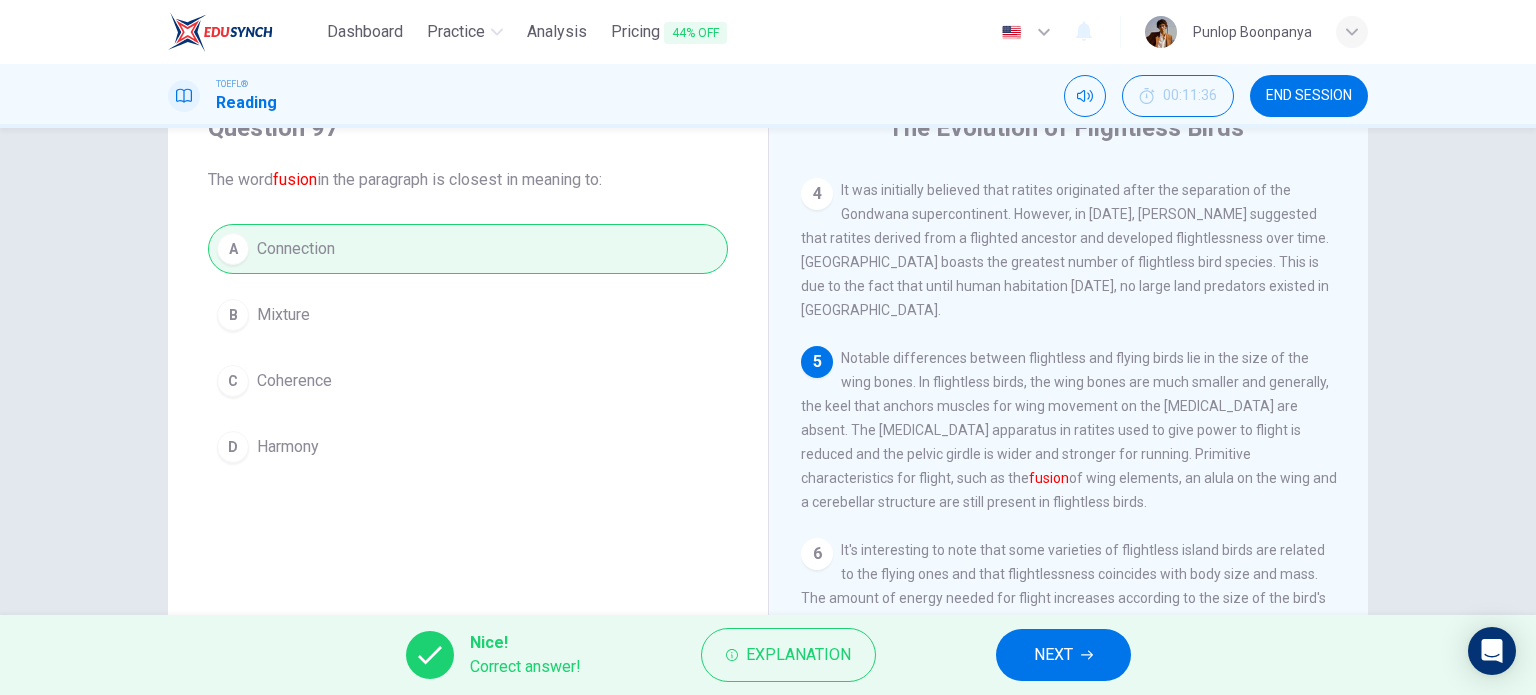 click on "NEXT" at bounding box center (1053, 655) 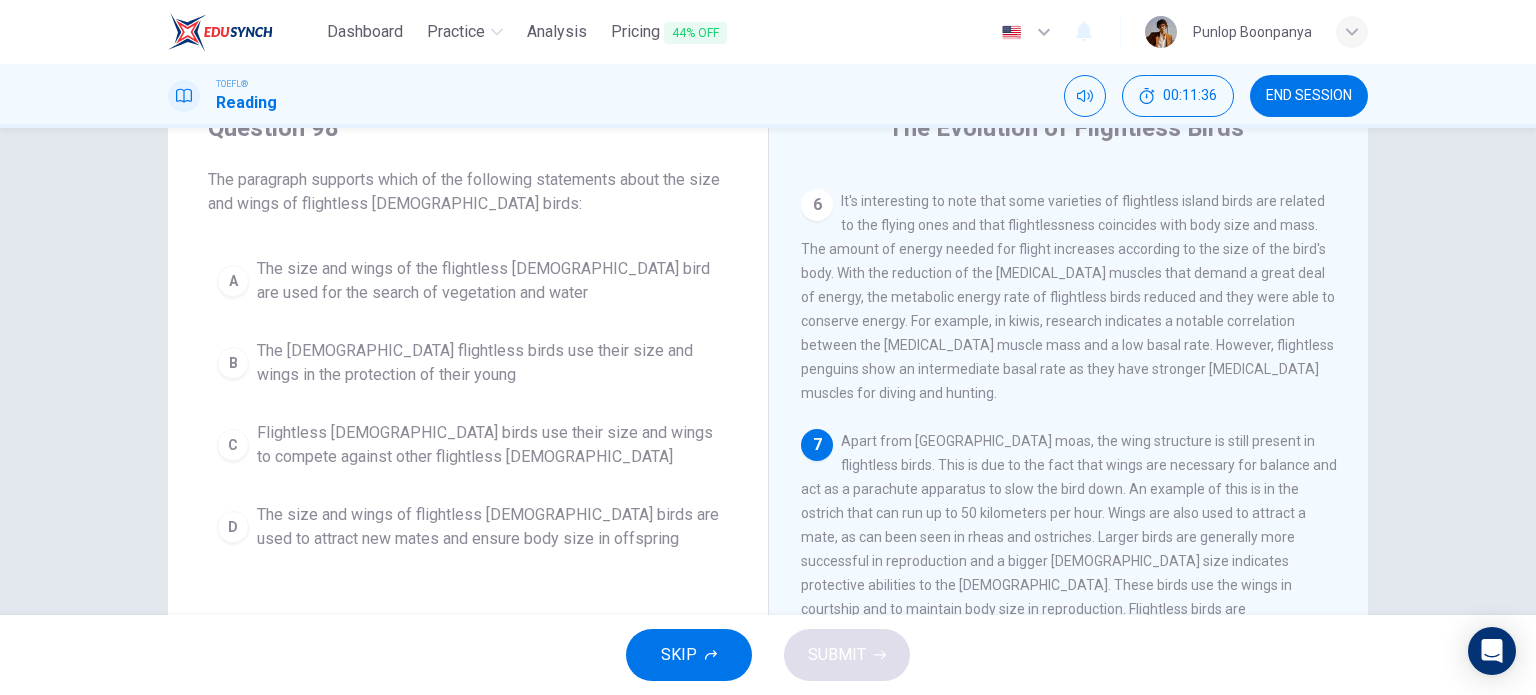 scroll, scrollTop: 1006, scrollLeft: 0, axis: vertical 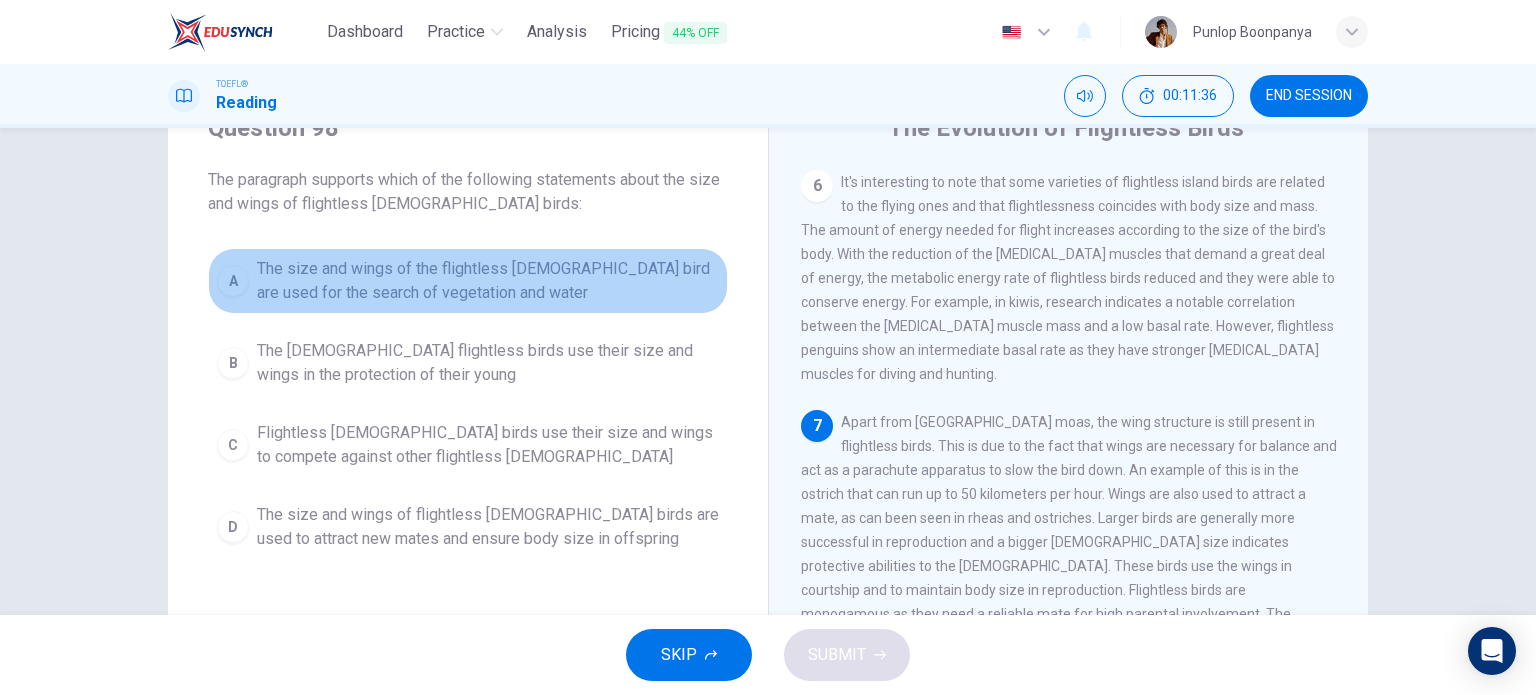 click on "The size and wings of the flightless [DEMOGRAPHIC_DATA] bird are used for the search of vegetation and water" at bounding box center [488, 281] 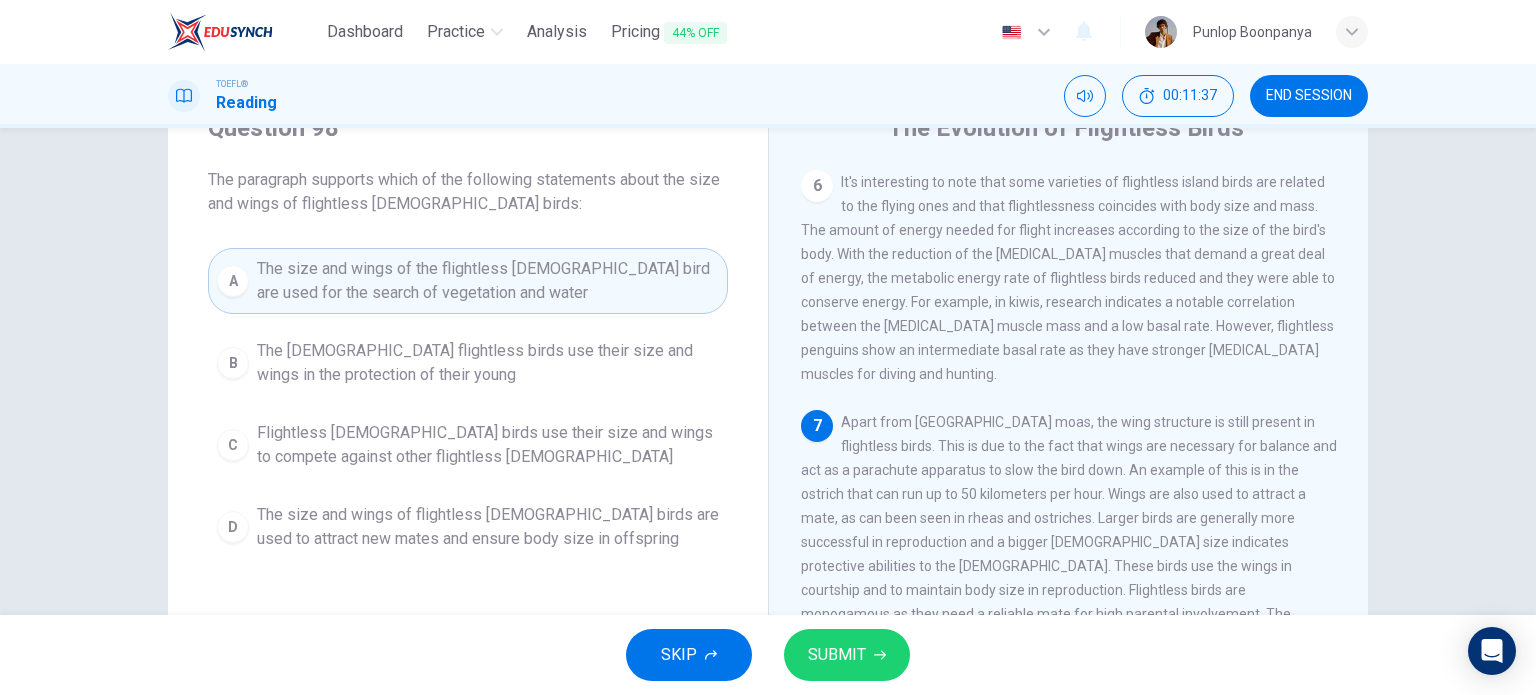 click on "The [DEMOGRAPHIC_DATA] flightless birds use their size and wings in the protection of their young" at bounding box center (488, 363) 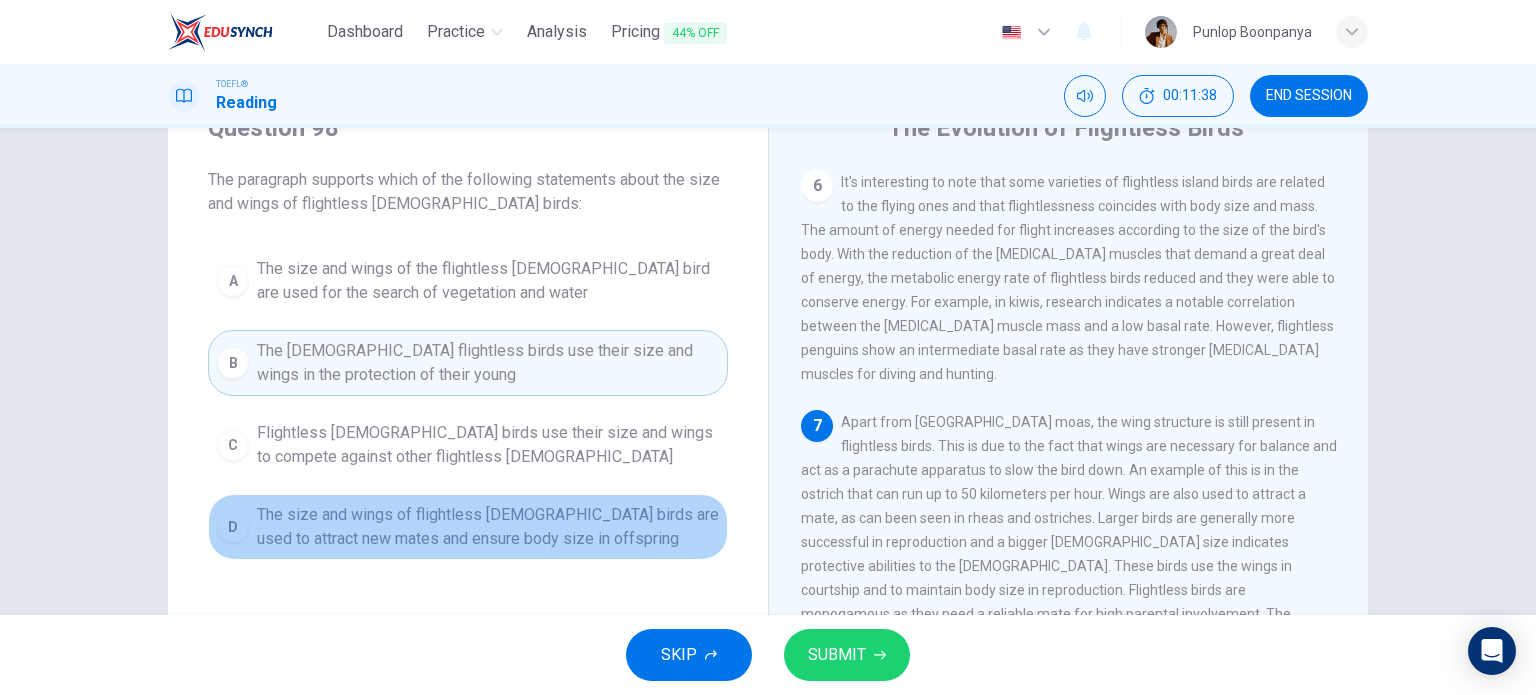 drag, startPoint x: 548, startPoint y: 527, endPoint x: 690, endPoint y: 625, distance: 172.53406 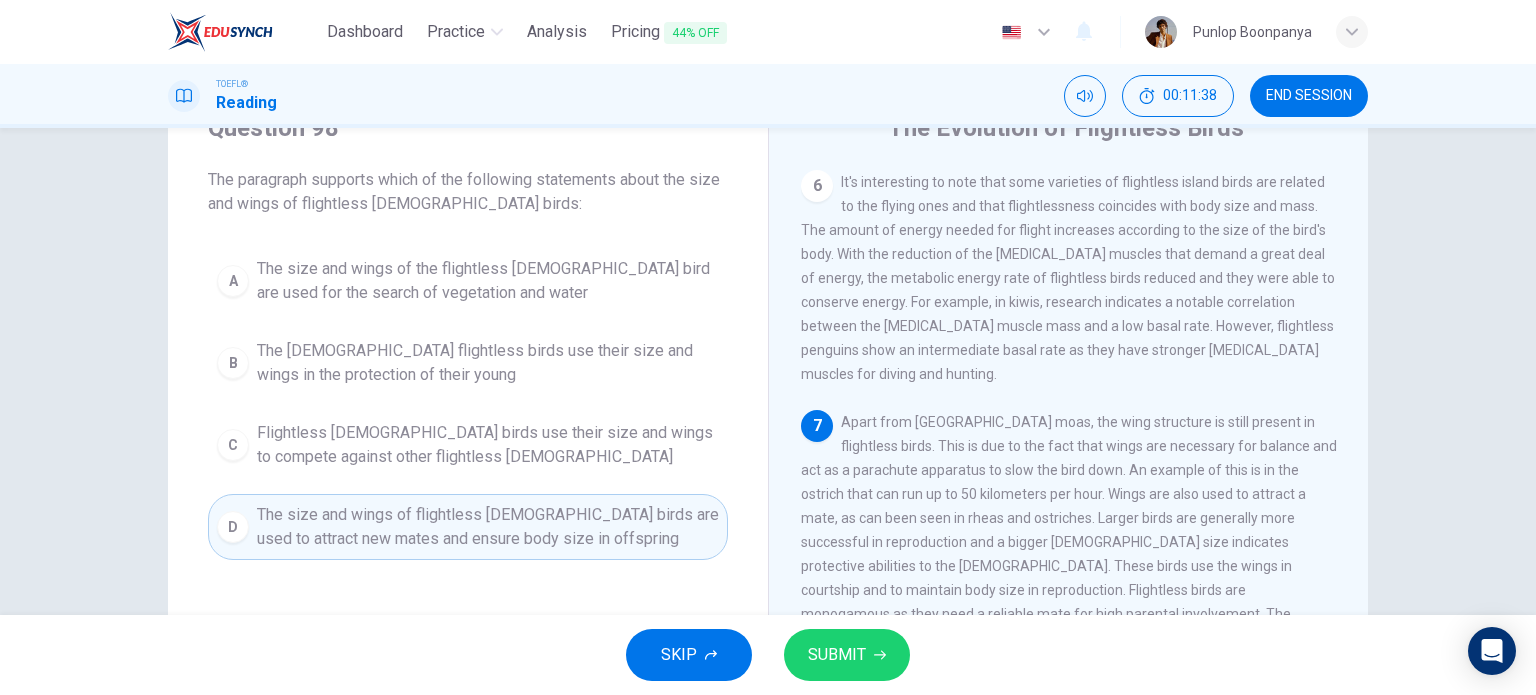 click on "SUBMIT" at bounding box center [837, 655] 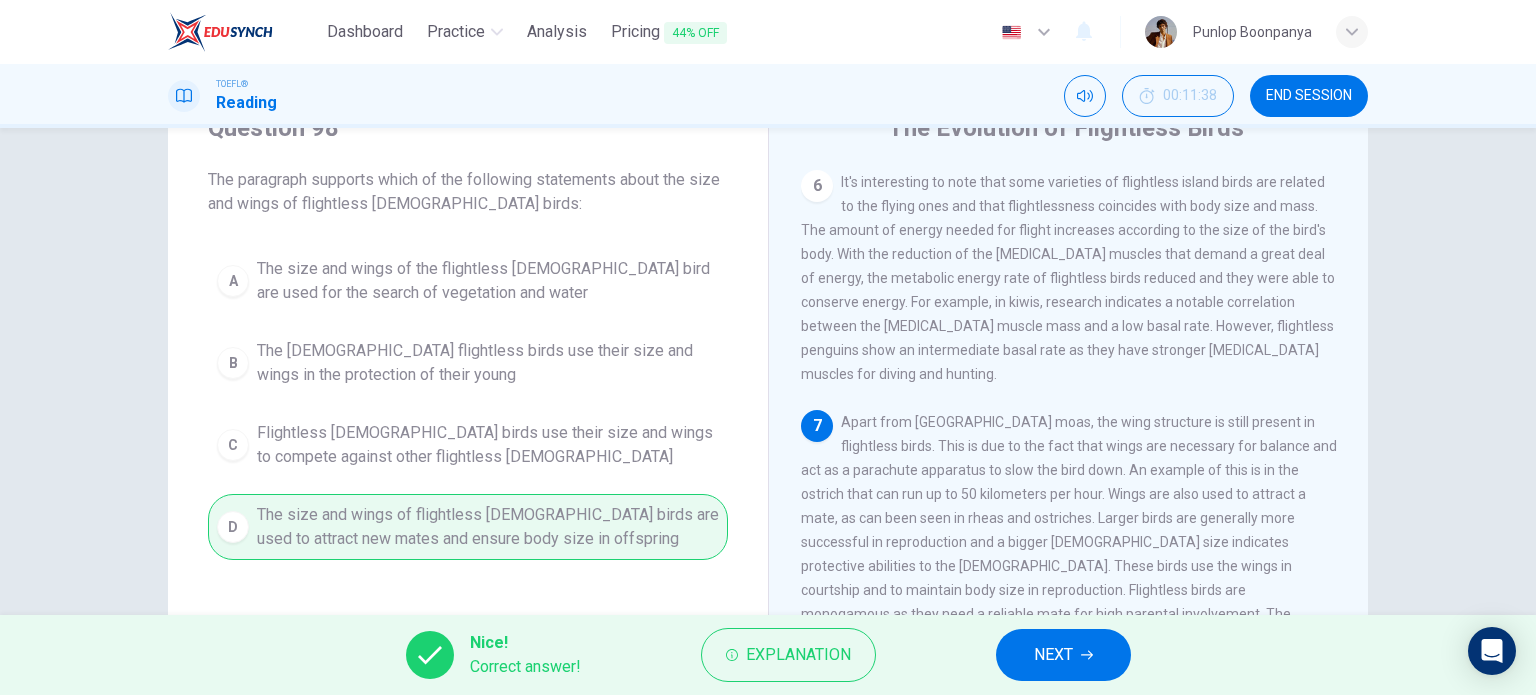 click on "NEXT" at bounding box center [1053, 655] 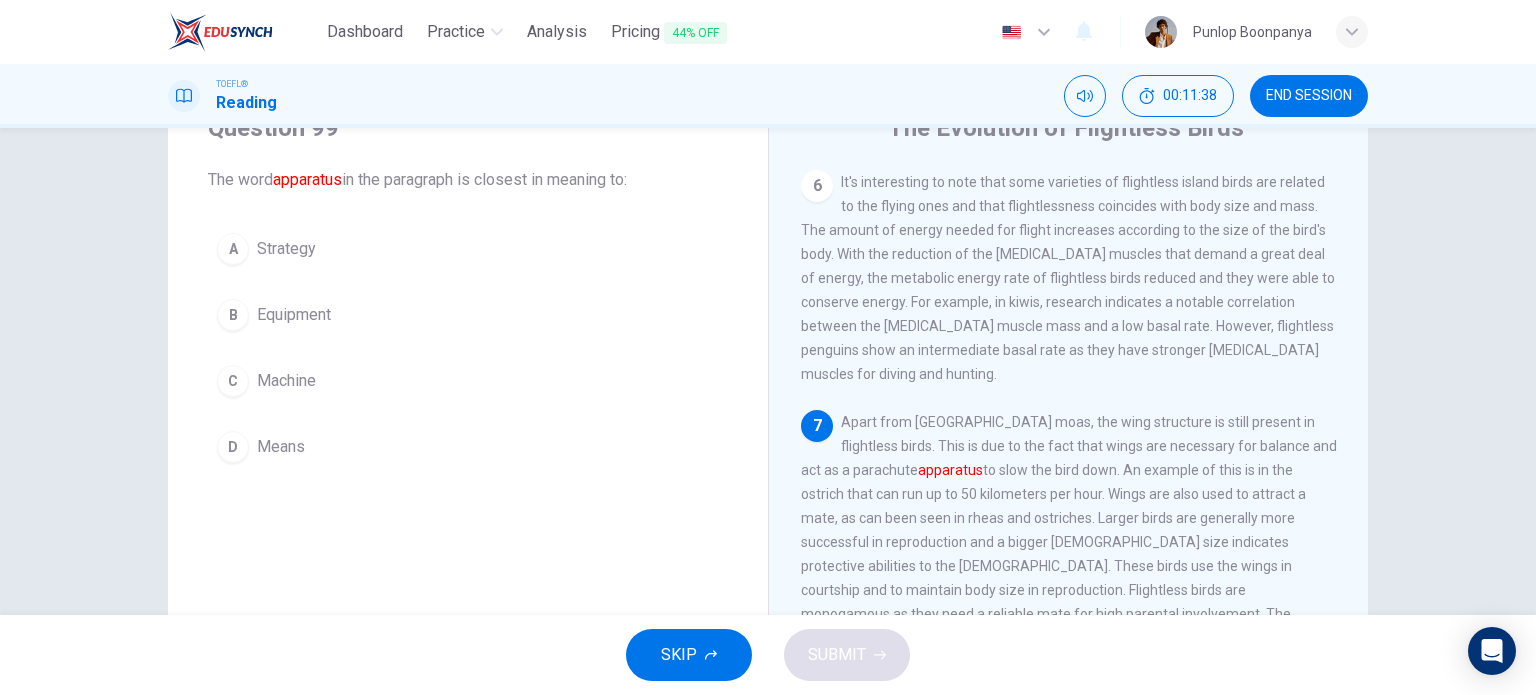 click on "A Strategy B Equipment C Machine D Means" at bounding box center (468, 348) 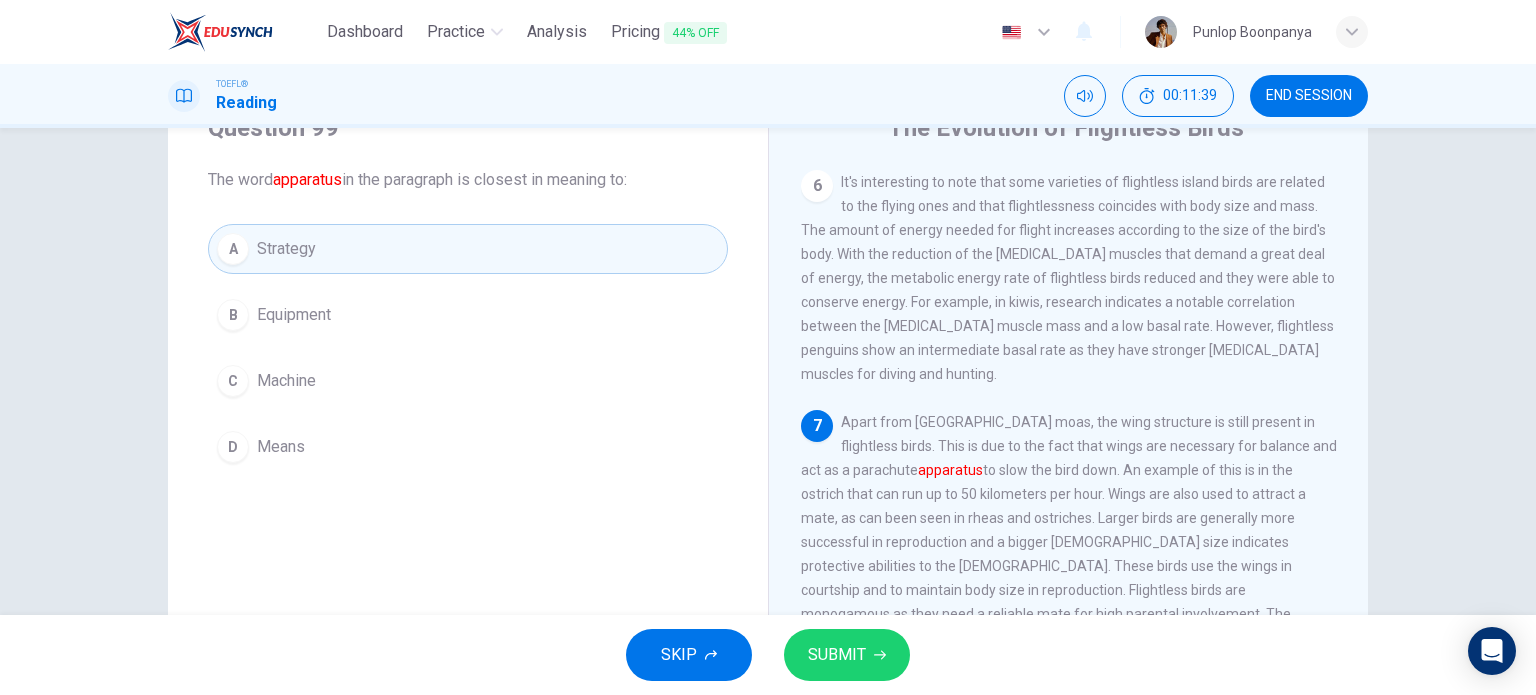 click 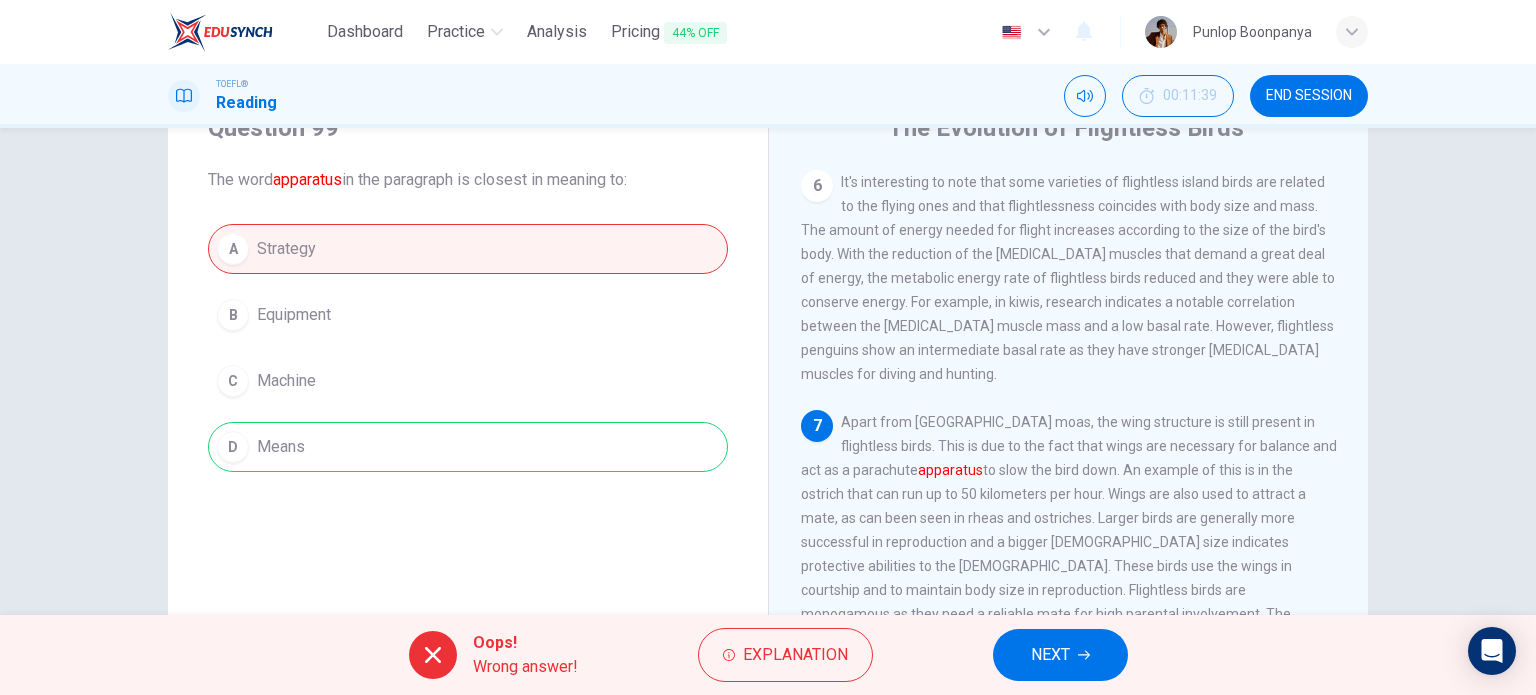 click on "Oops! Wrong answer! Explanation NEXT" at bounding box center (768, 655) 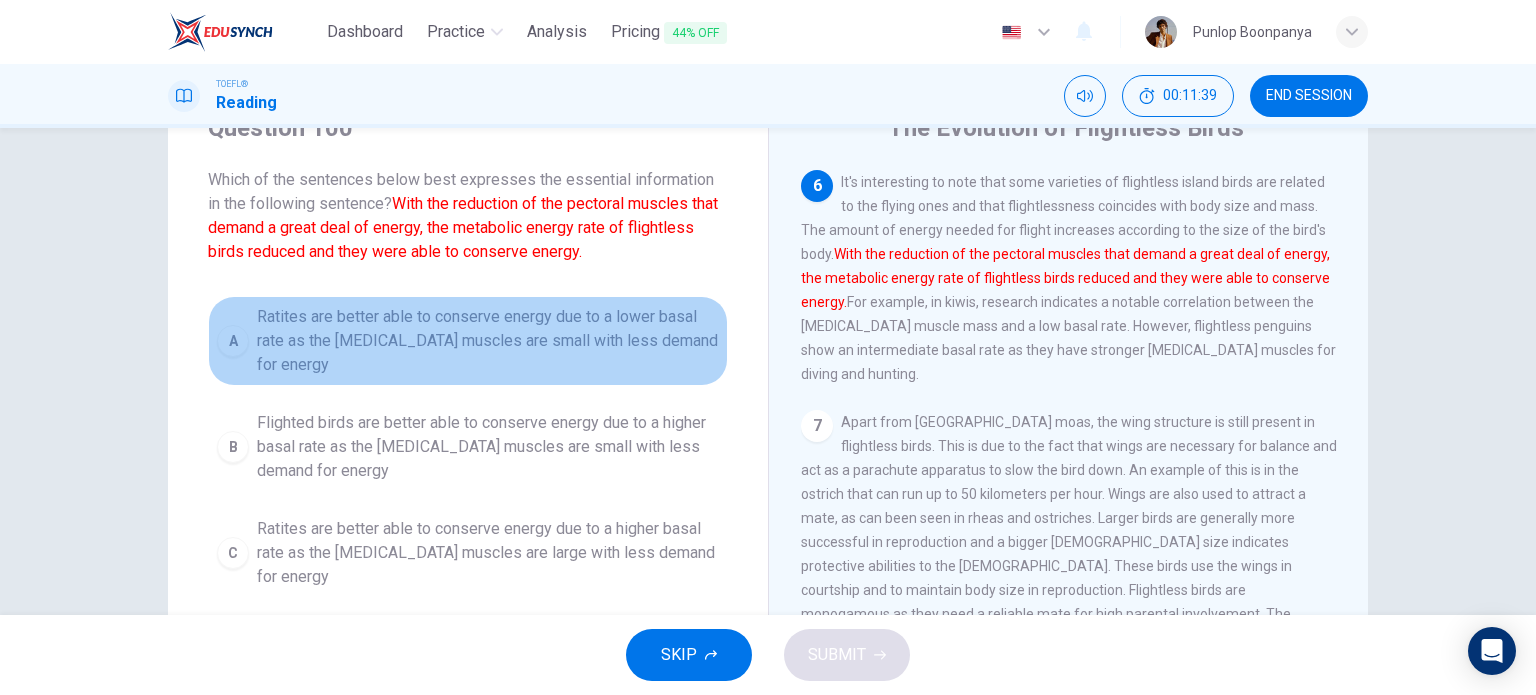 drag, startPoint x: 347, startPoint y: 312, endPoint x: 461, endPoint y: 359, distance: 123.308556 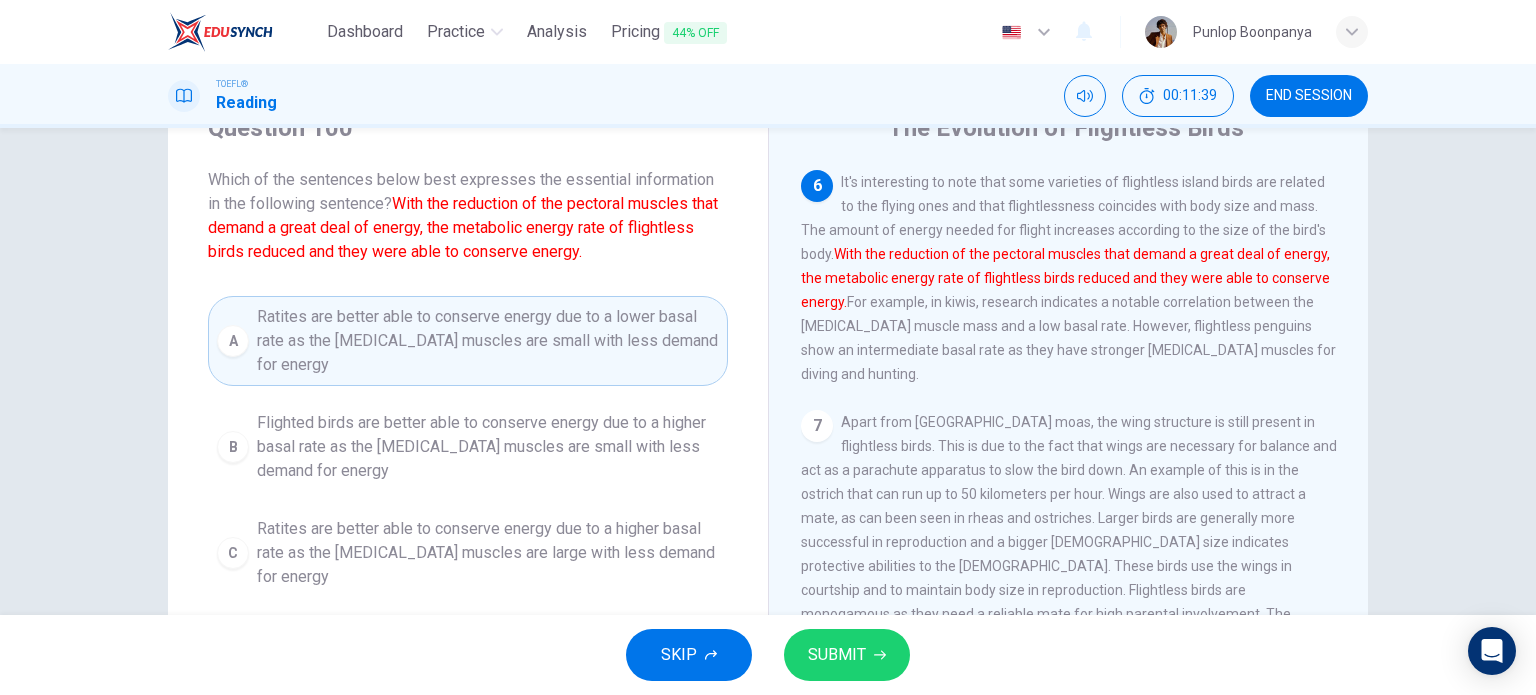 click on "SUBMIT" at bounding box center (847, 655) 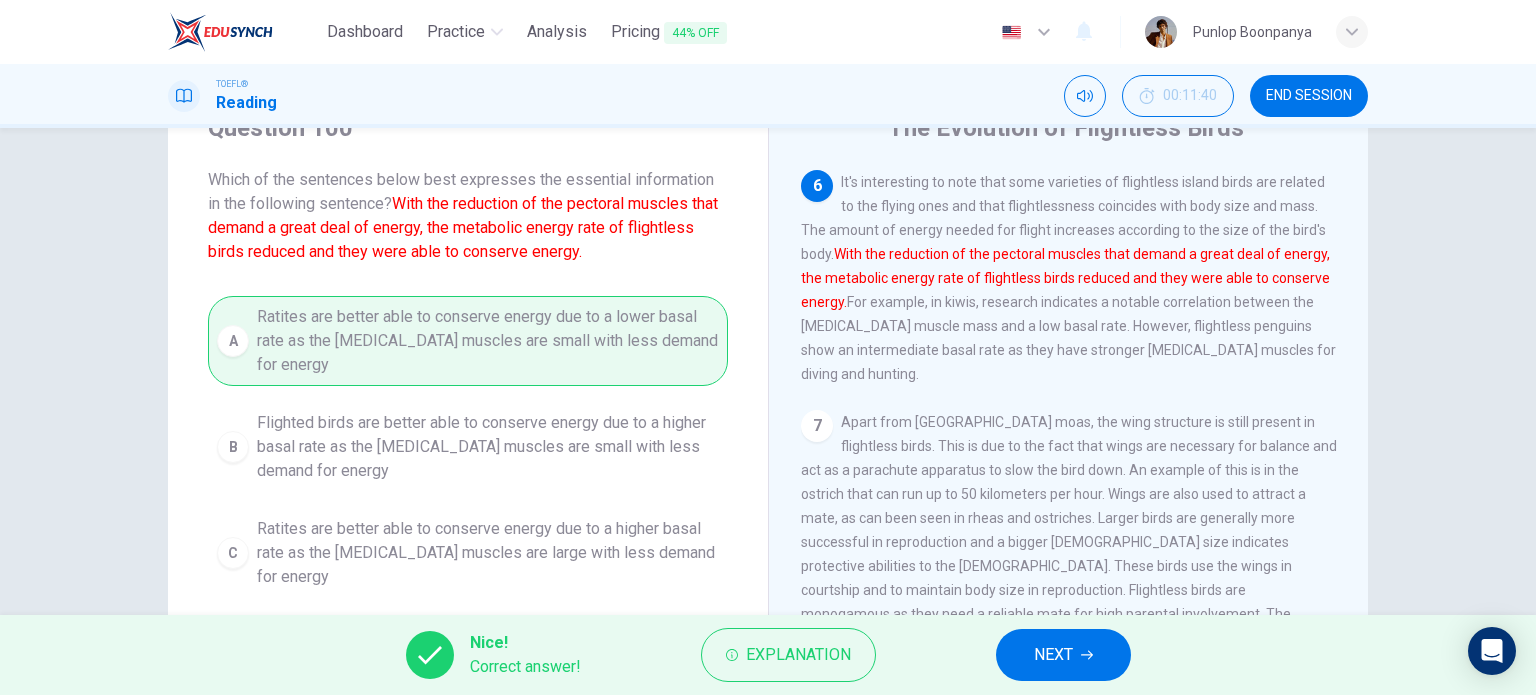 click on "NEXT" at bounding box center (1063, 655) 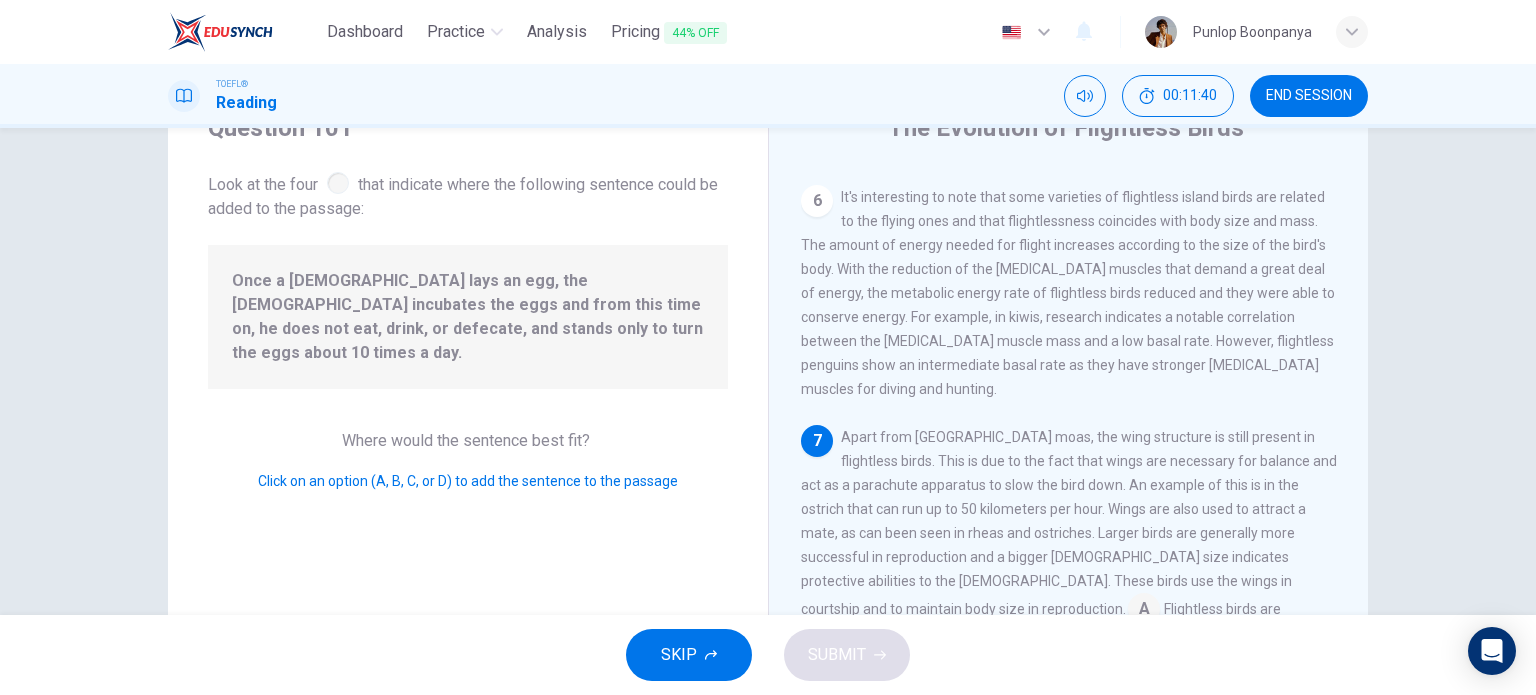 scroll, scrollTop: 1029, scrollLeft: 0, axis: vertical 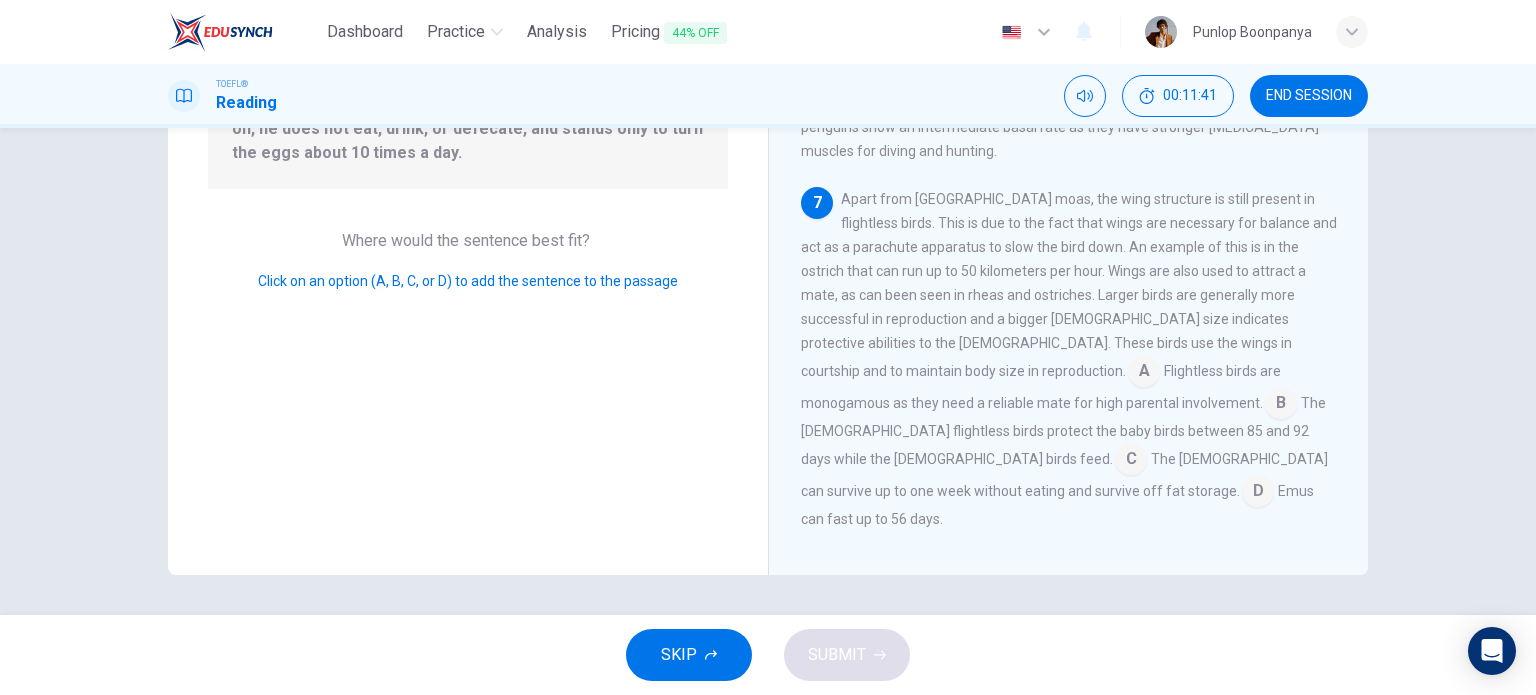click at bounding box center [1131, 461] 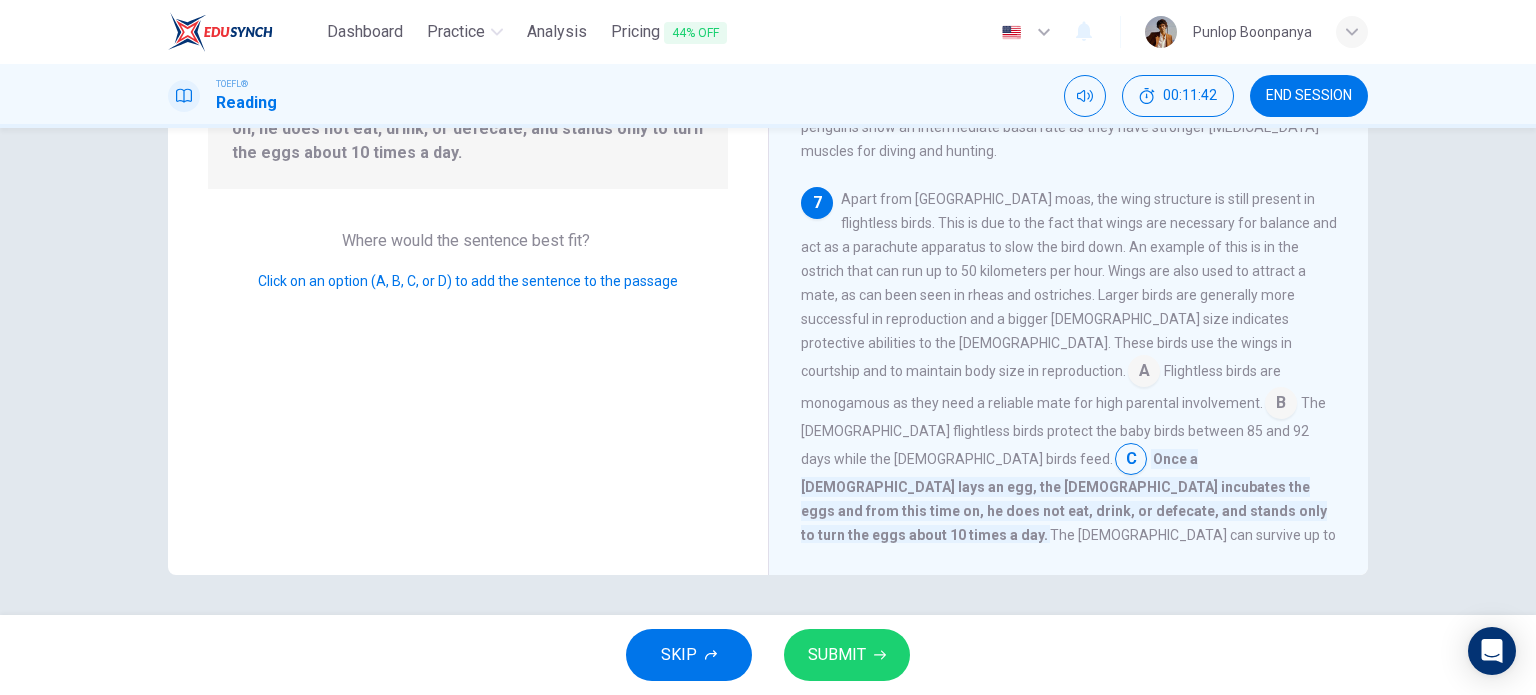 click on "SUBMIT" at bounding box center (847, 655) 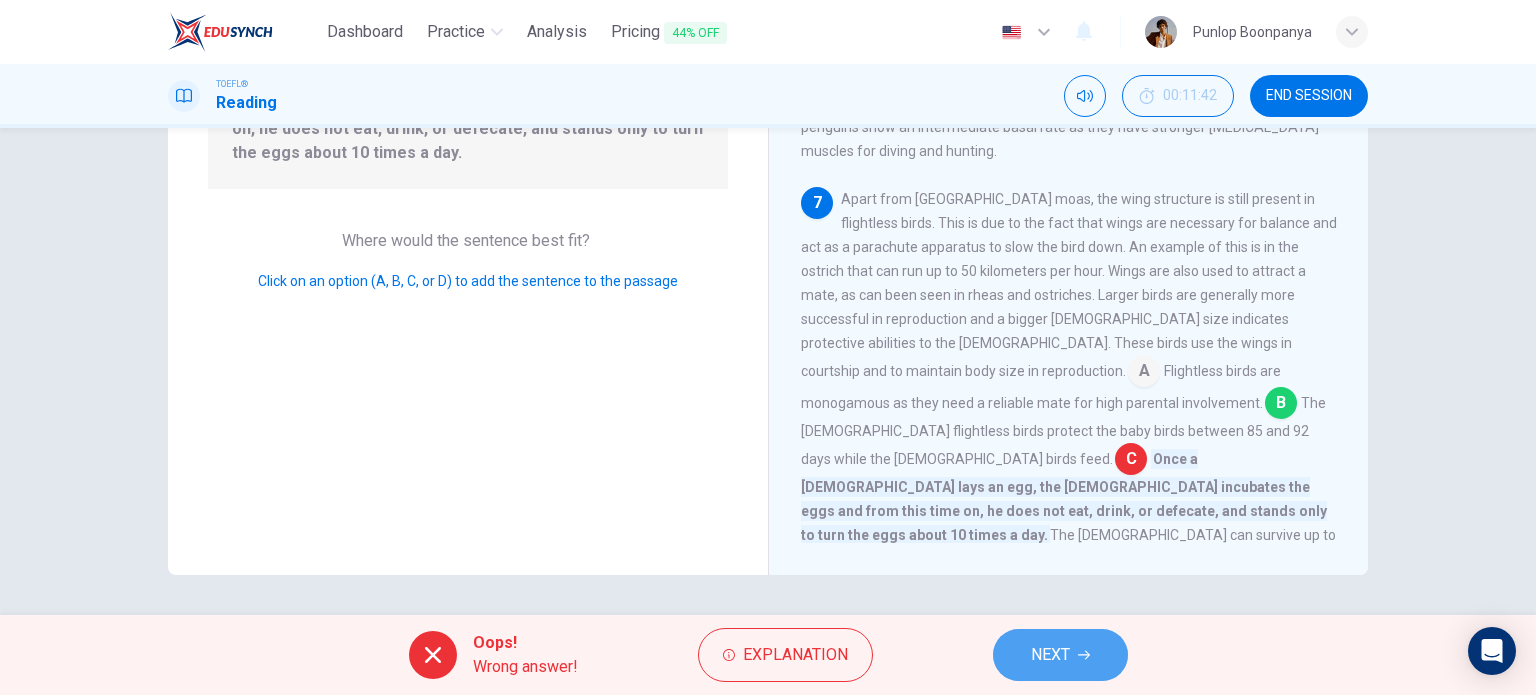 click on "NEXT" at bounding box center [1060, 655] 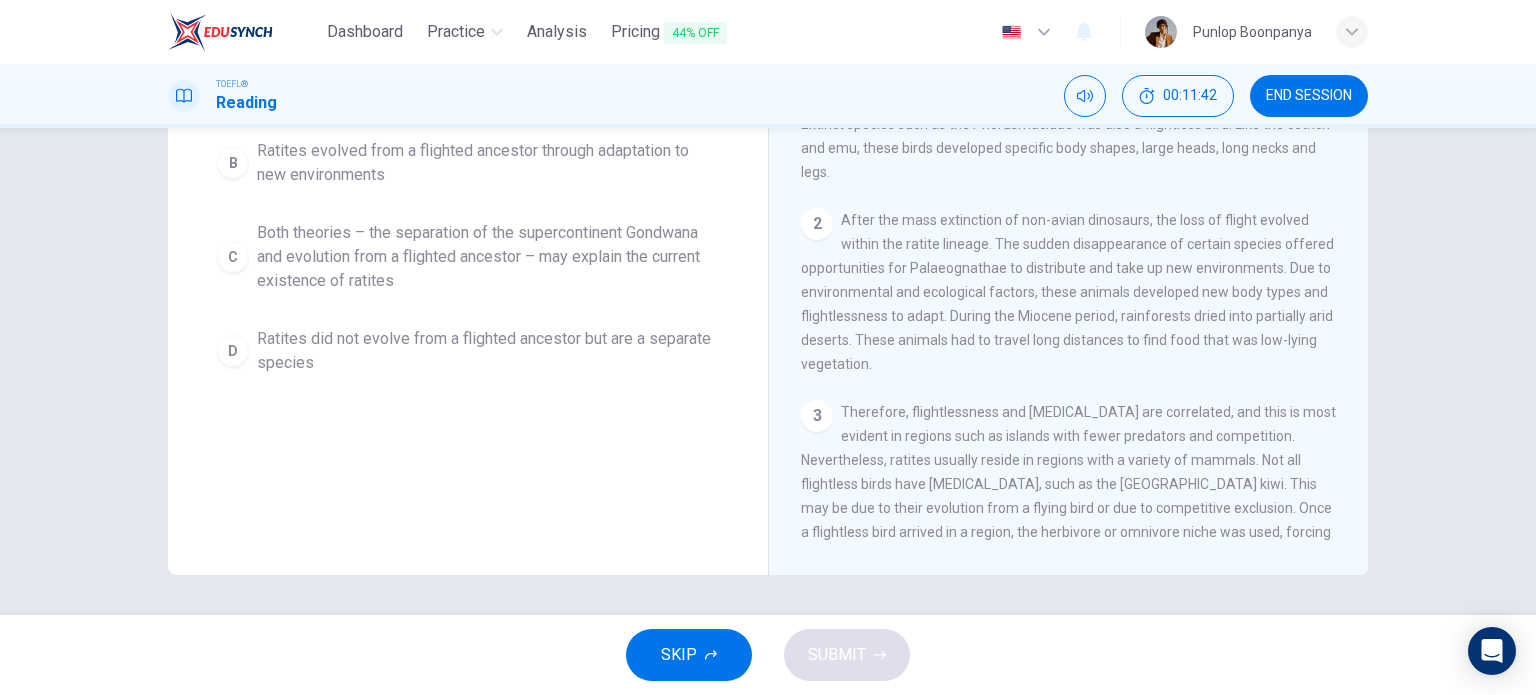 click on "Both theories – the separation of the supercontinent Gondwana and evolution from a flighted ancestor – may explain the current existence of ratites" at bounding box center (488, 257) 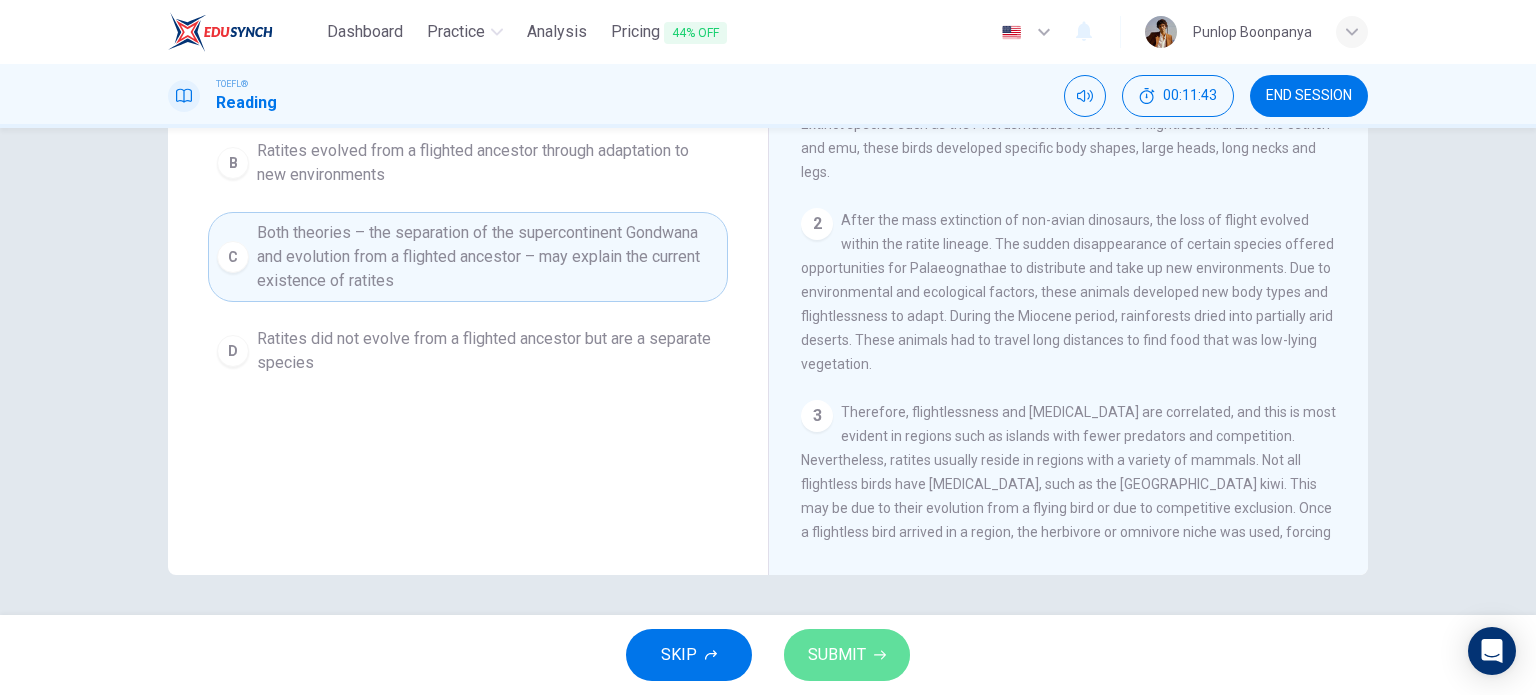 drag, startPoint x: 837, startPoint y: 667, endPoint x: 825, endPoint y: 639, distance: 30.463093 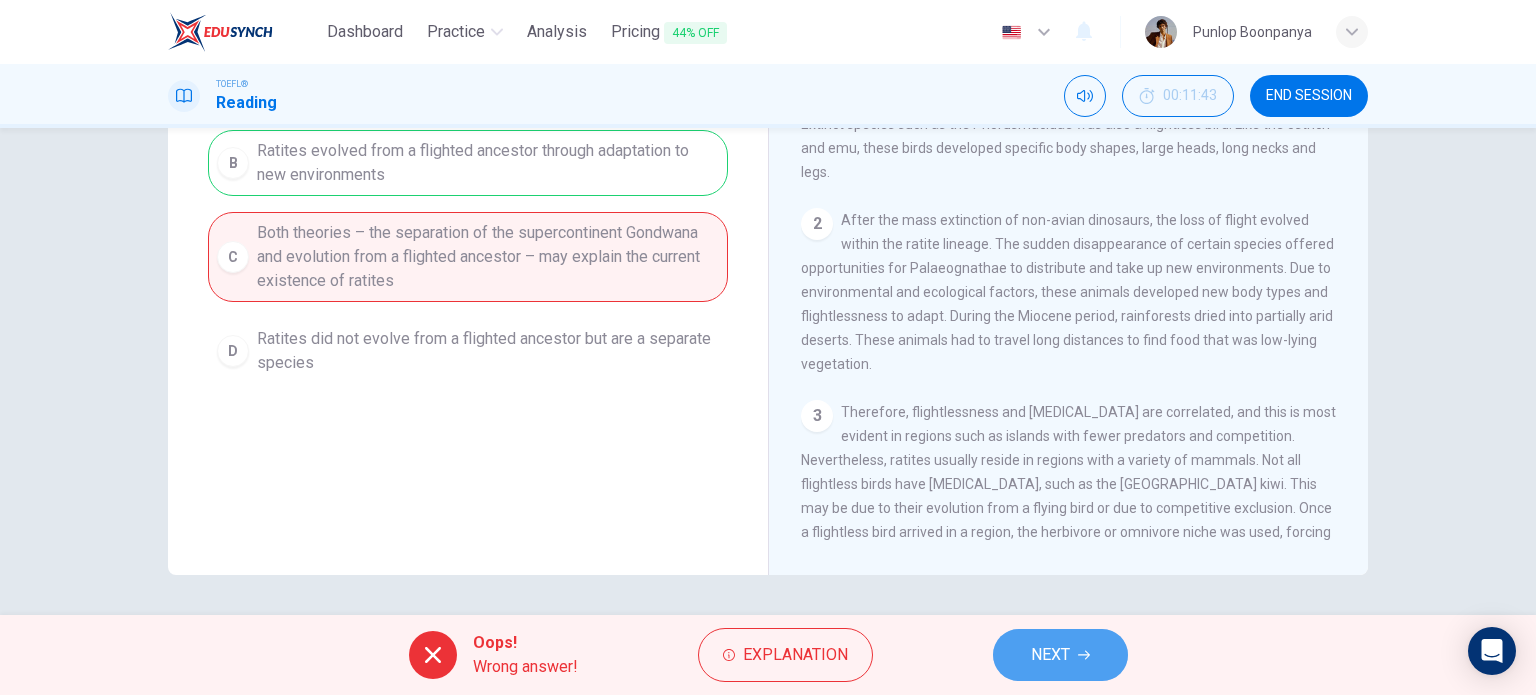 click on "NEXT" at bounding box center (1050, 655) 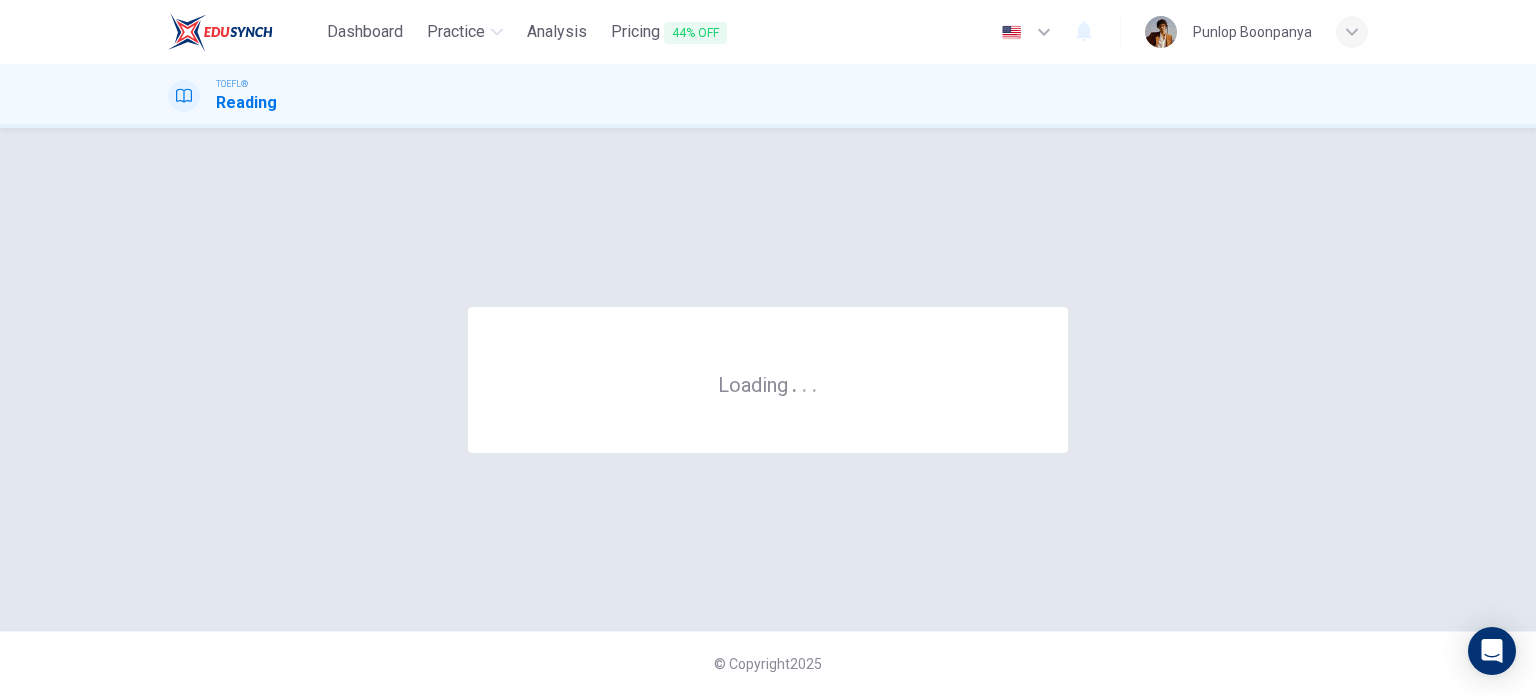scroll, scrollTop: 0, scrollLeft: 0, axis: both 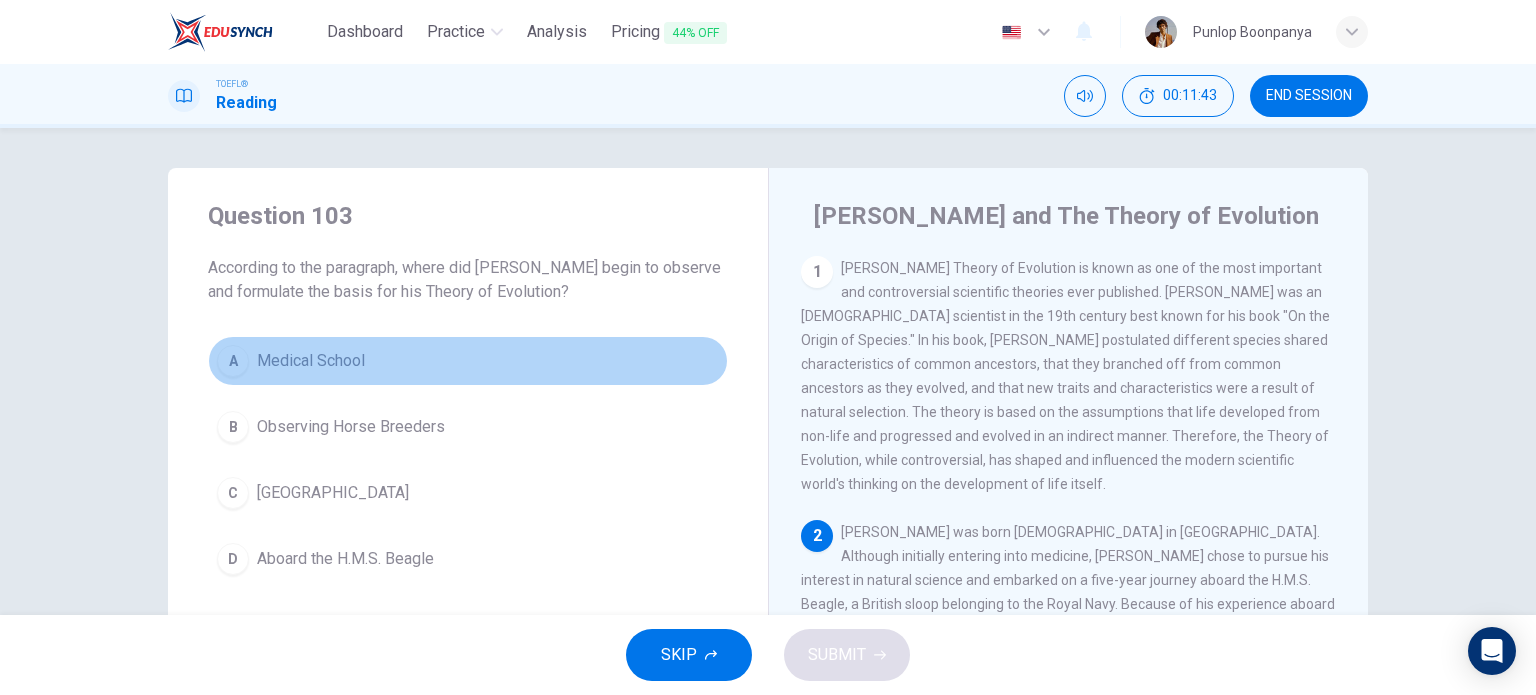 click on "A Medical School" at bounding box center [468, 361] 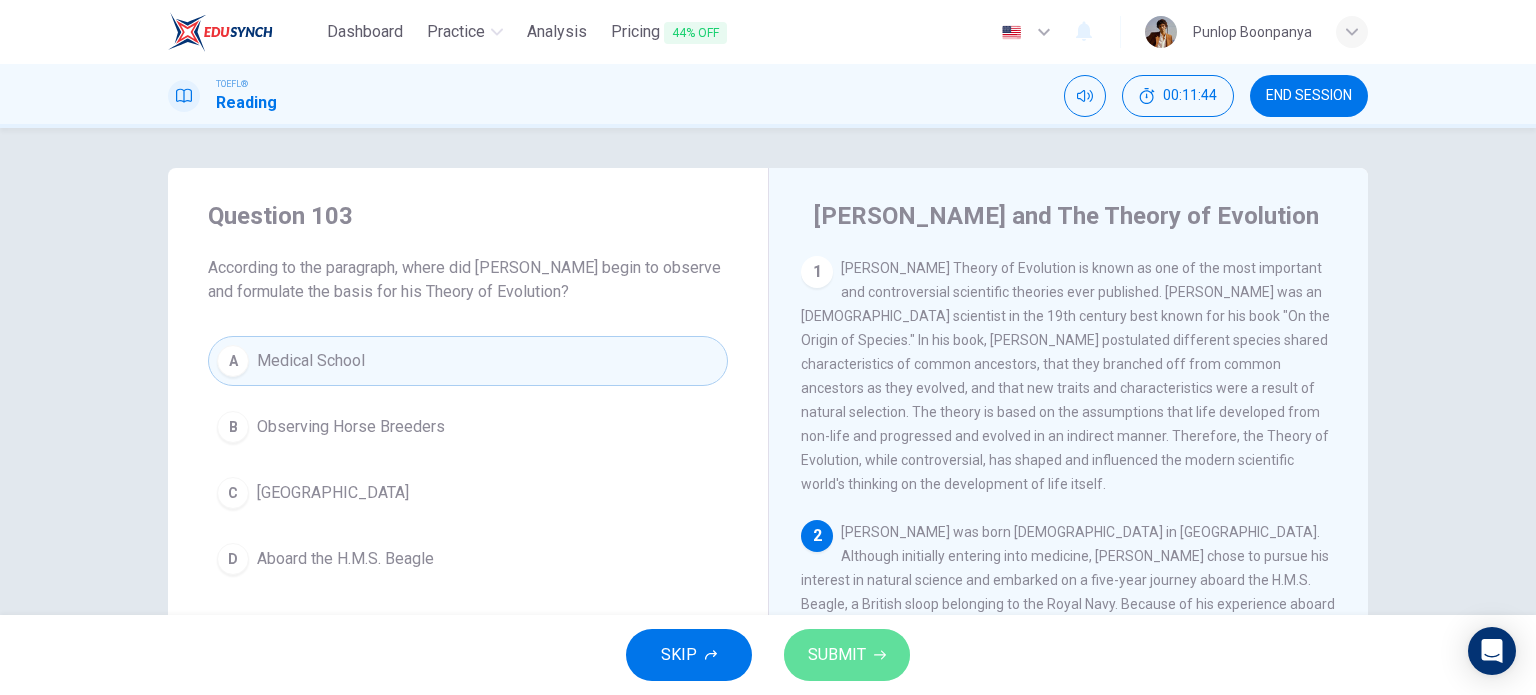 click on "SUBMIT" at bounding box center (837, 655) 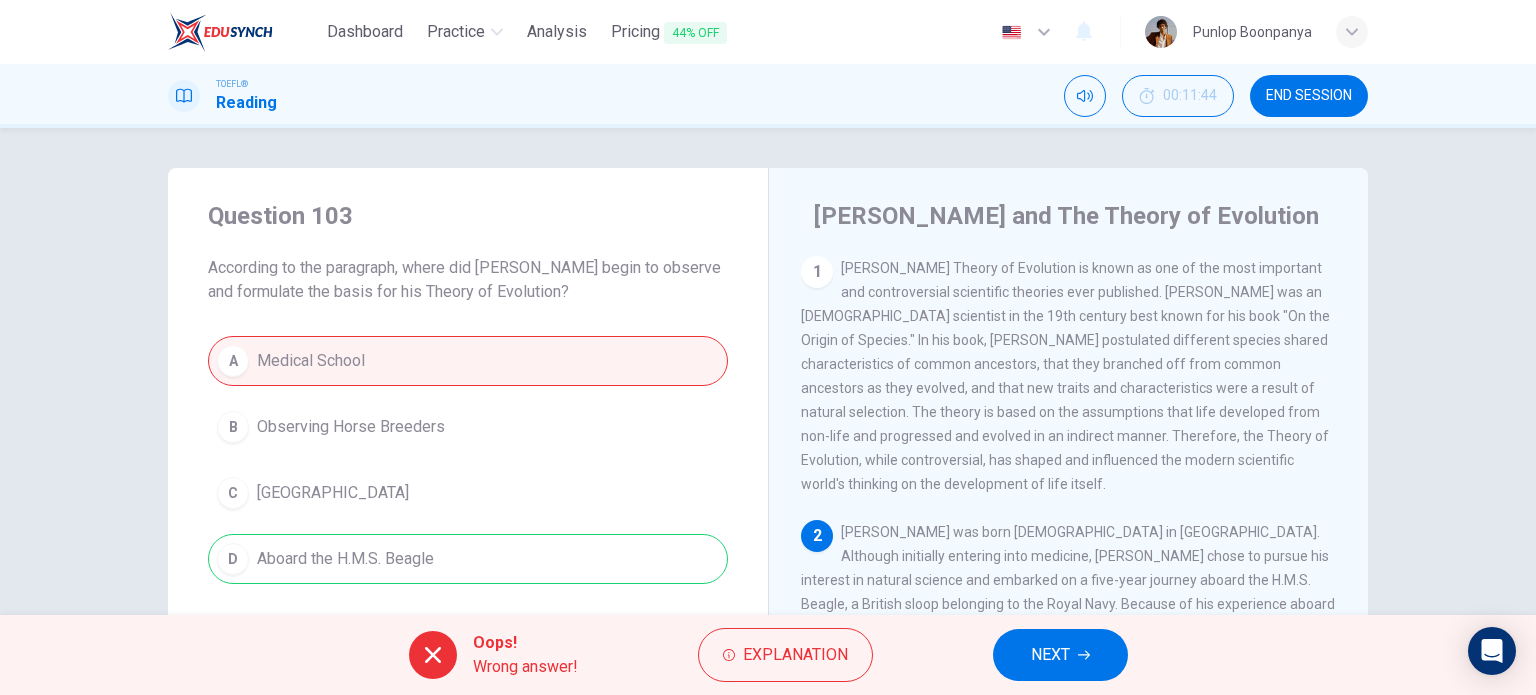 click on "A Medical School B Observing Horse Breeders C England D Aboard the H.M.S. Beagle" at bounding box center [468, 460] 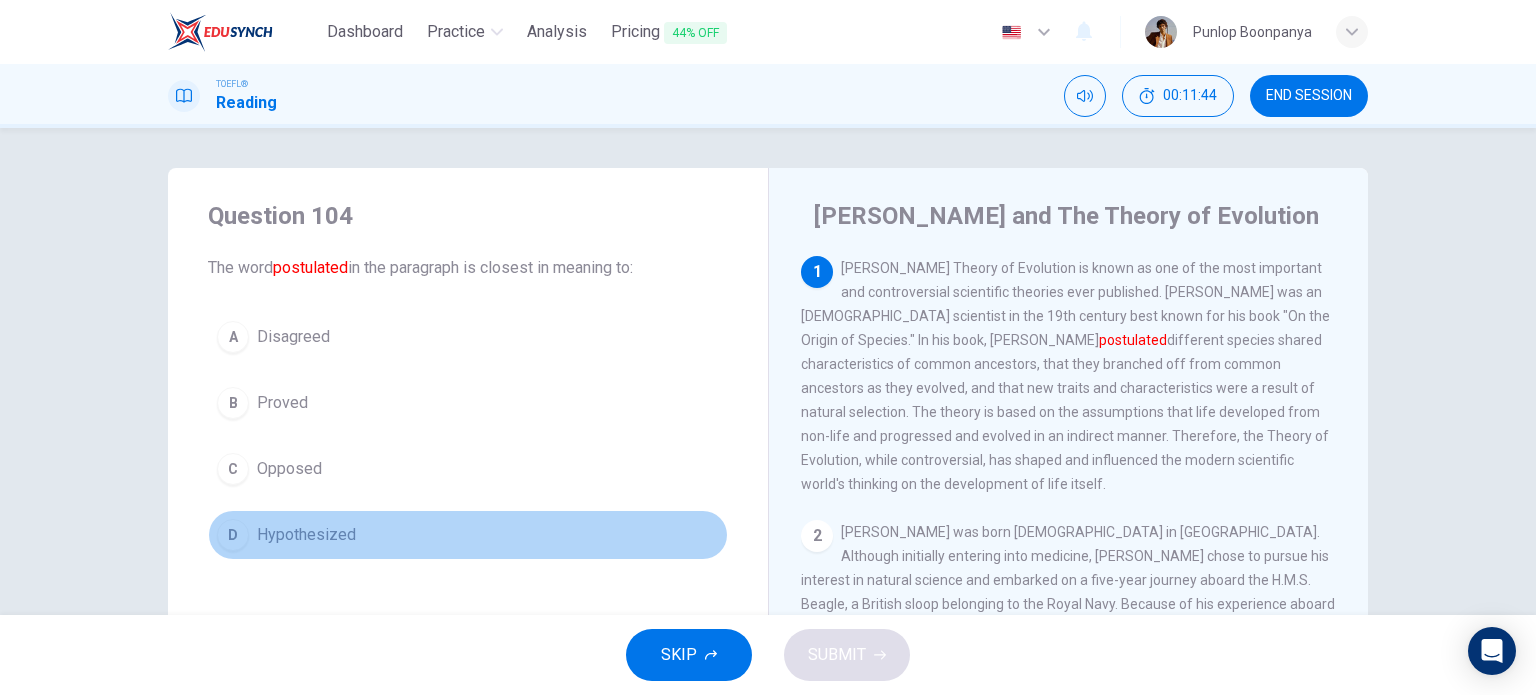 click on "D Hypothesized" at bounding box center (468, 535) 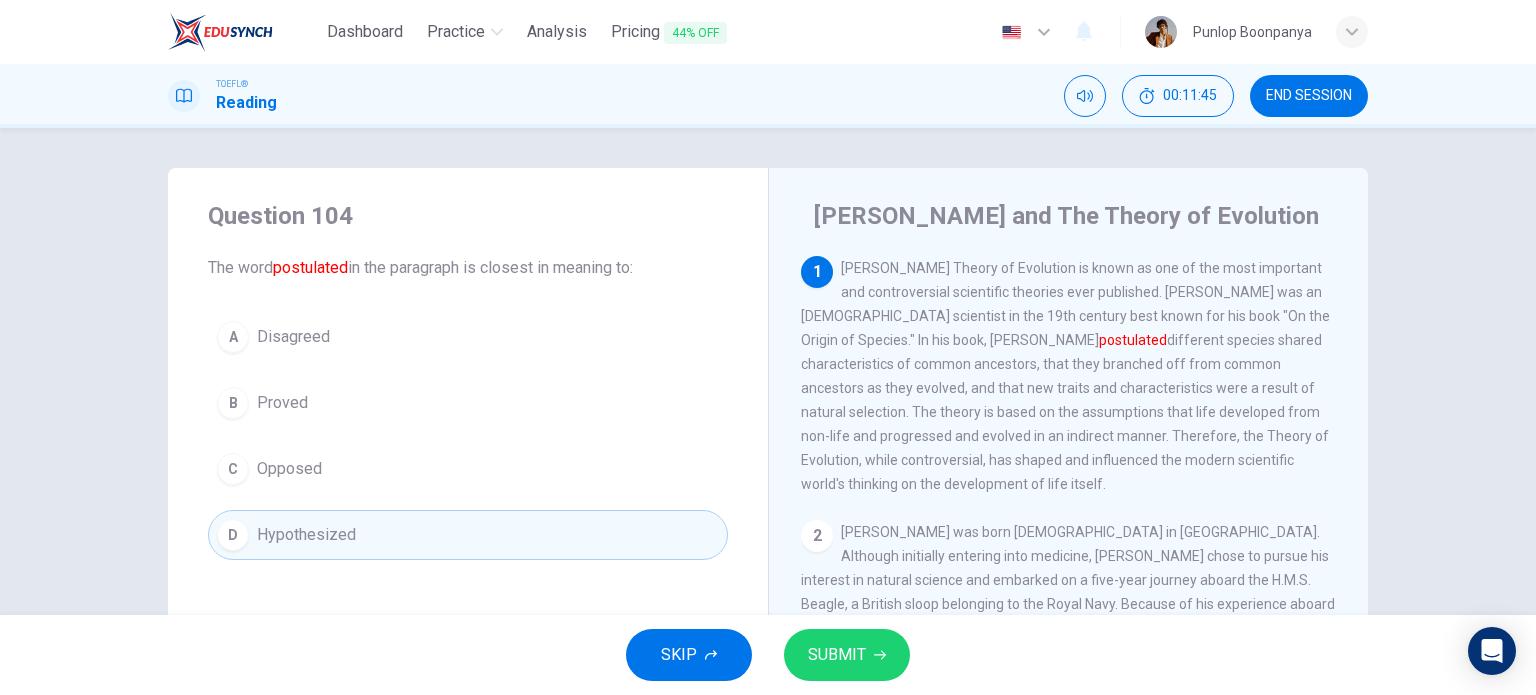 click on "SUBMIT" at bounding box center (837, 655) 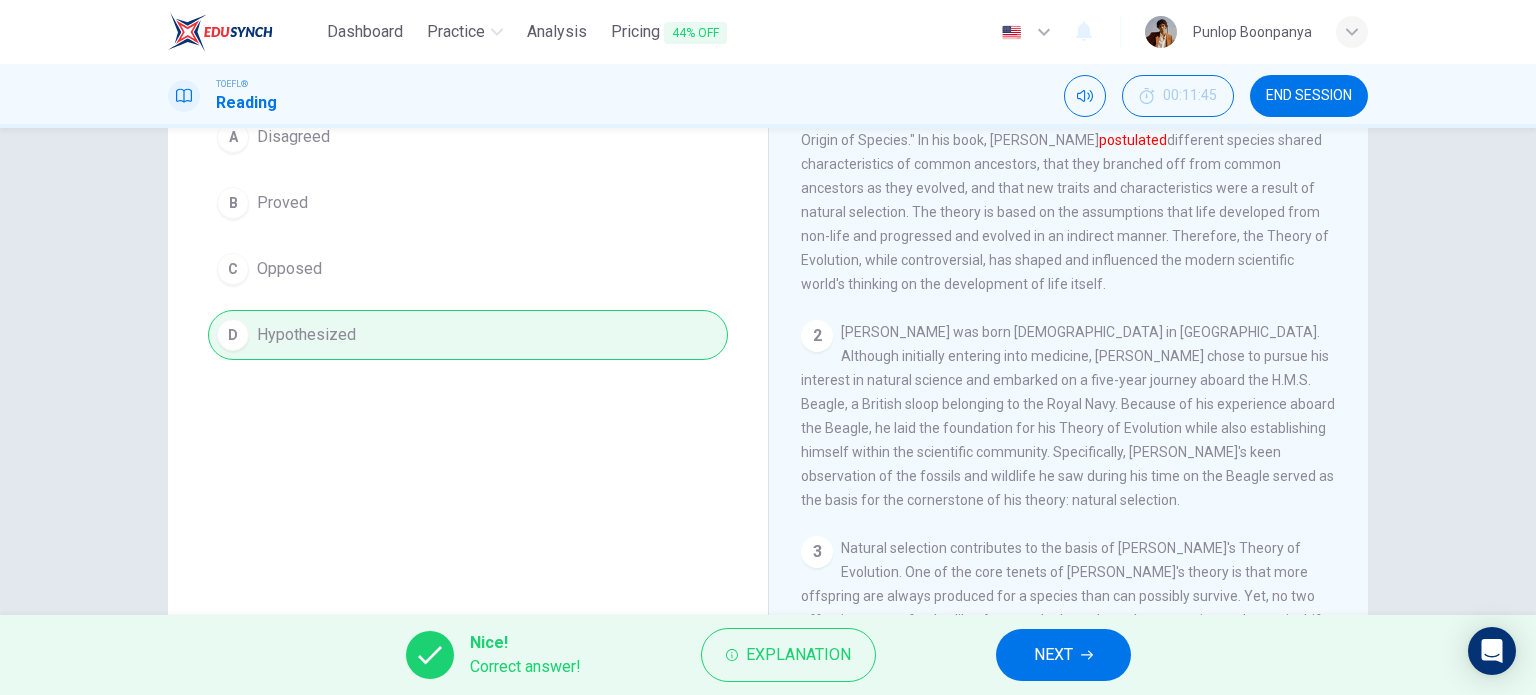 click on "NEXT" at bounding box center [1063, 655] 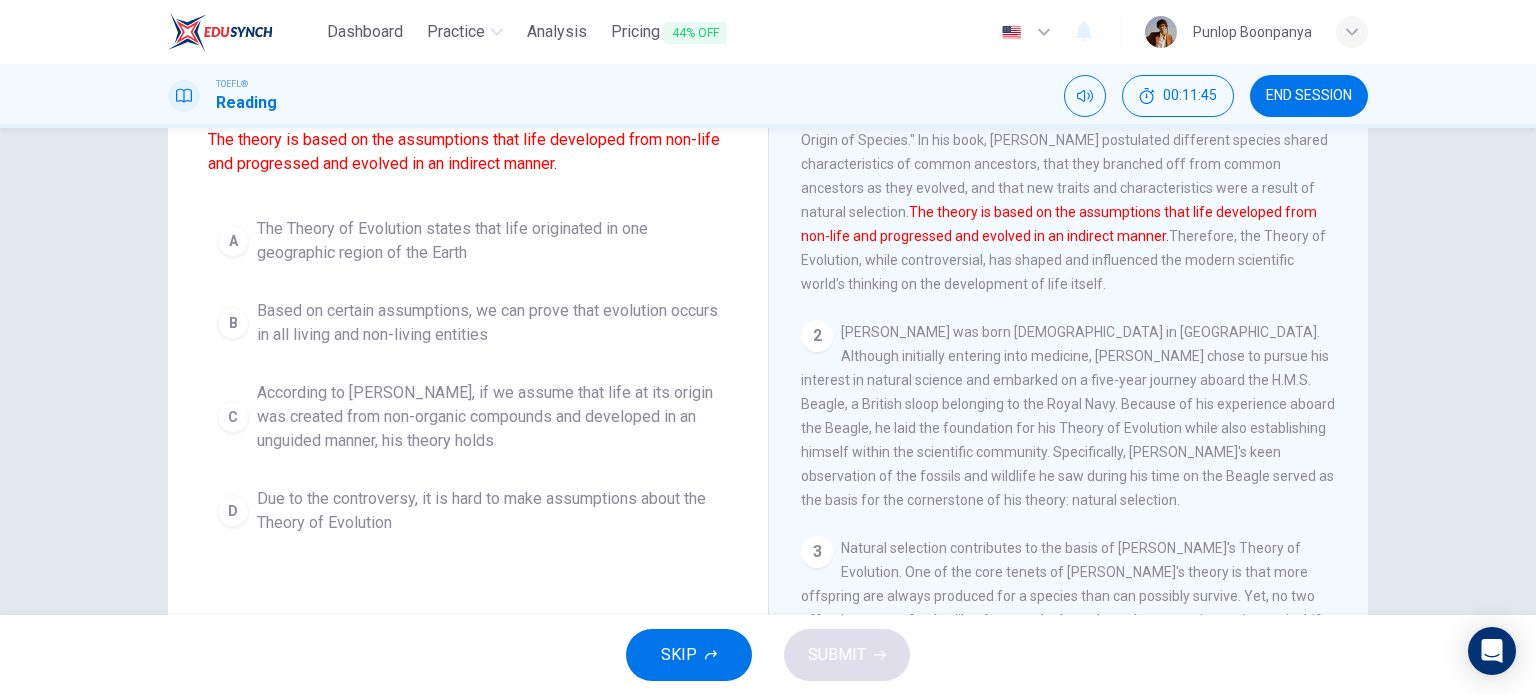 scroll, scrollTop: 288, scrollLeft: 0, axis: vertical 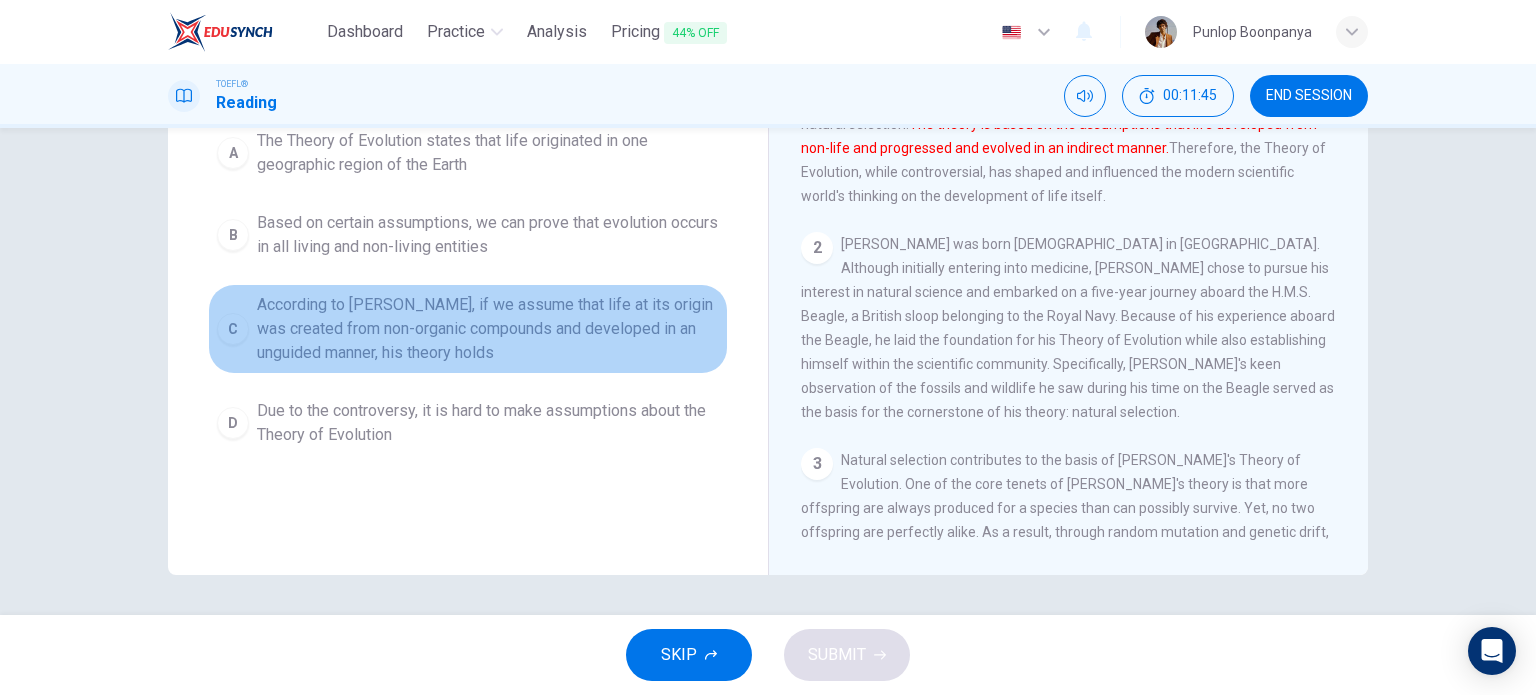 click on "According to [PERSON_NAME], if we assume that life at its origin was created from non-organic compounds and developed in an unguided manner, his theory holds" at bounding box center [488, 329] 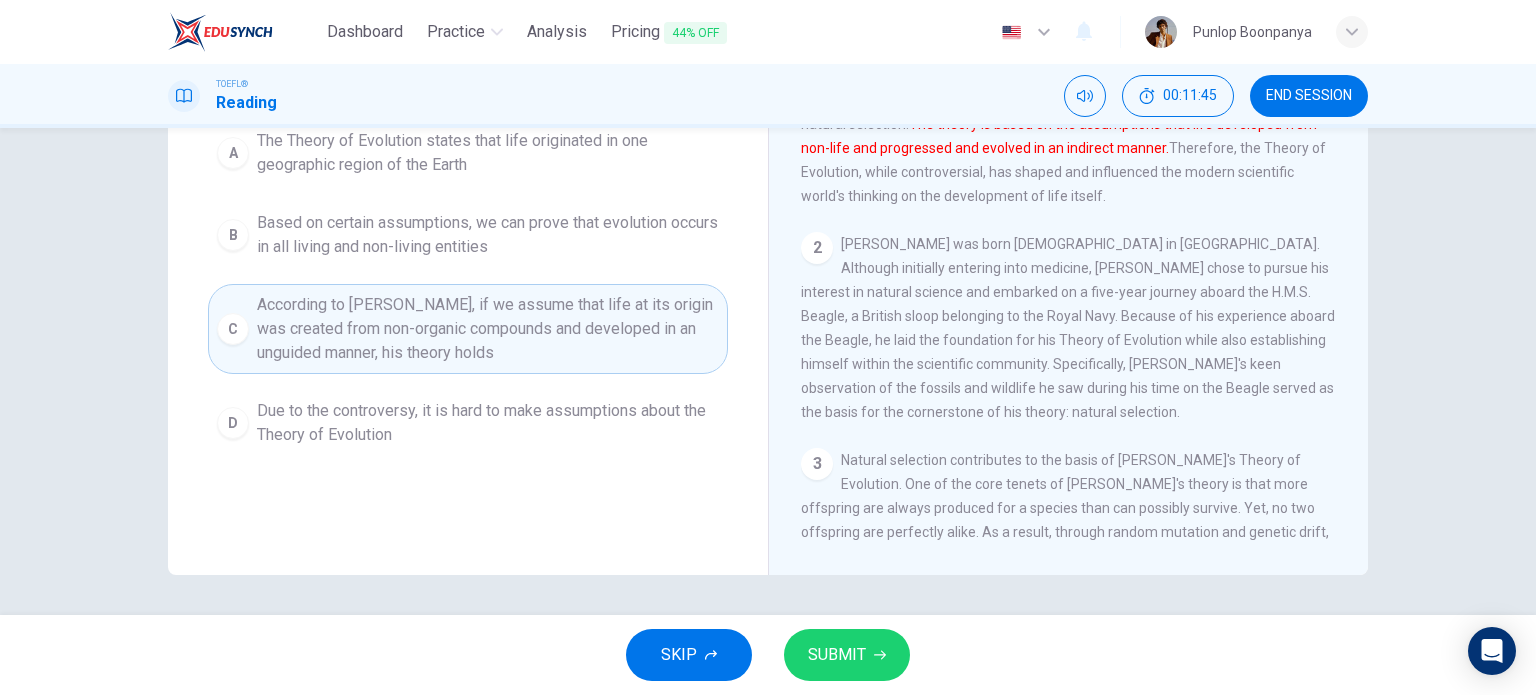 click on "SUBMIT" at bounding box center (847, 655) 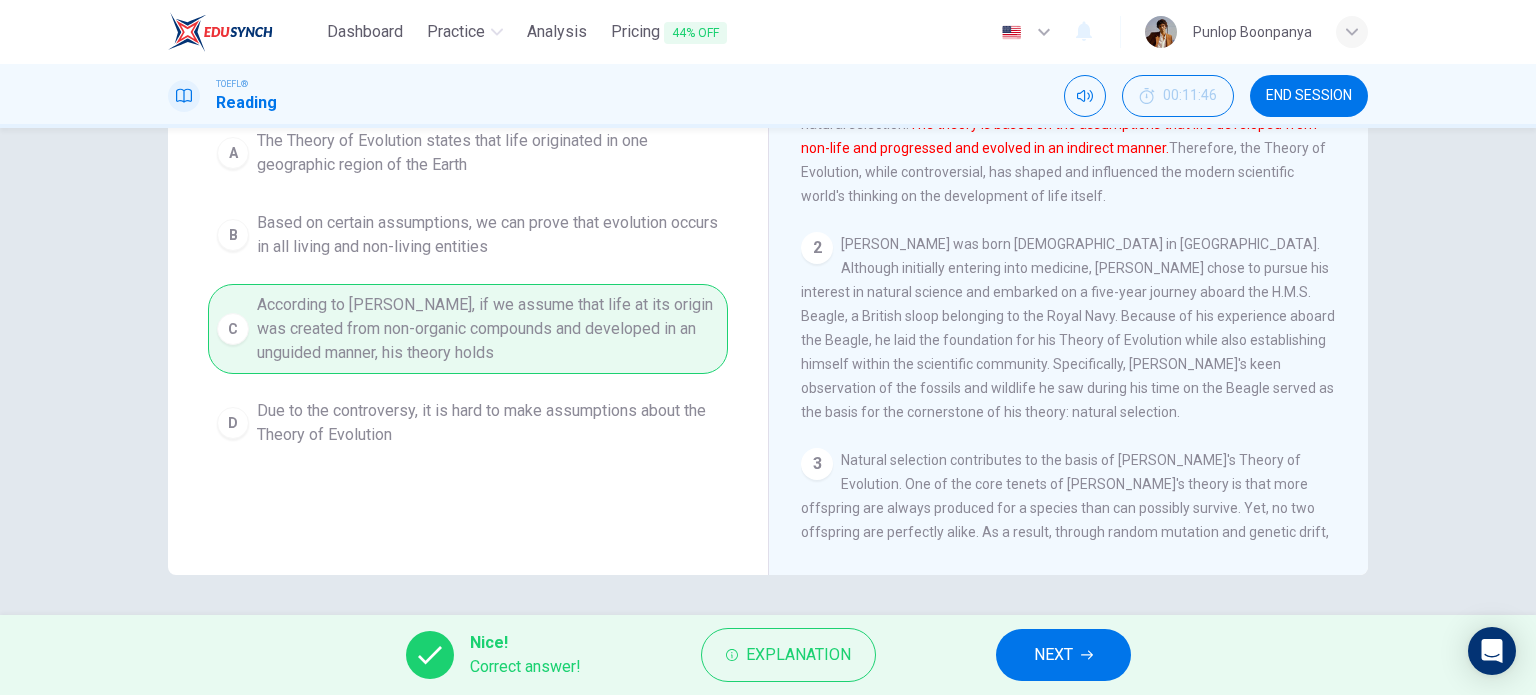 drag, startPoint x: 1060, startPoint y: 651, endPoint x: 1014, endPoint y: 625, distance: 52.83938 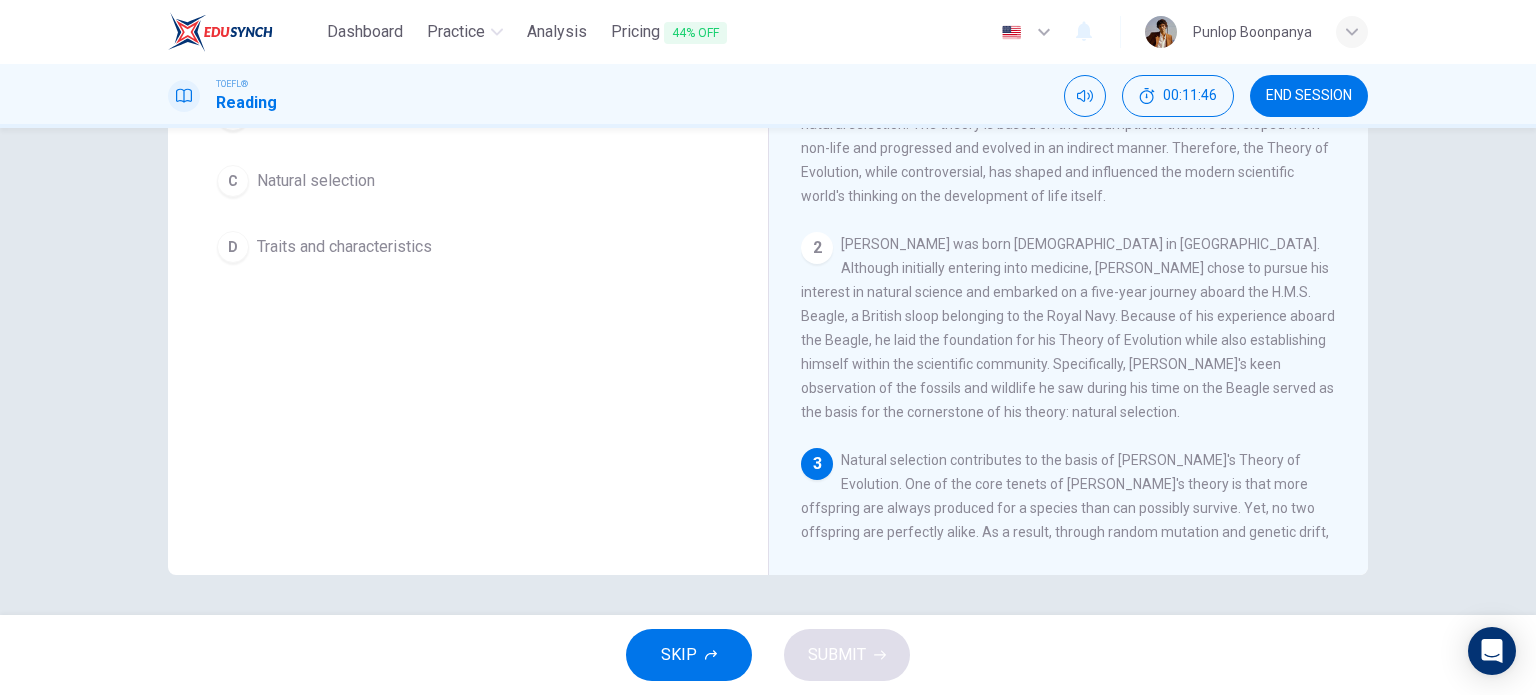 scroll, scrollTop: 192, scrollLeft: 0, axis: vertical 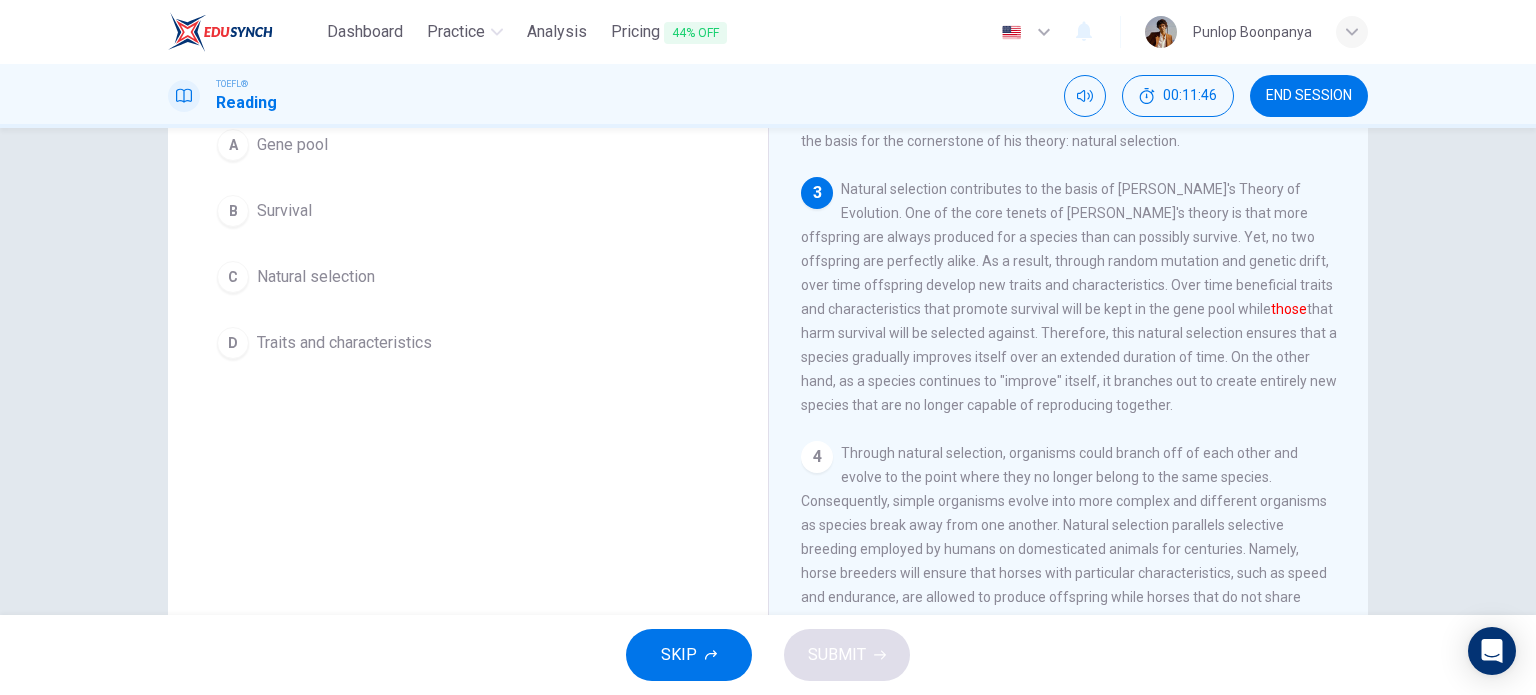 drag, startPoint x: 336, startPoint y: 262, endPoint x: 356, endPoint y: 263, distance: 20.024984 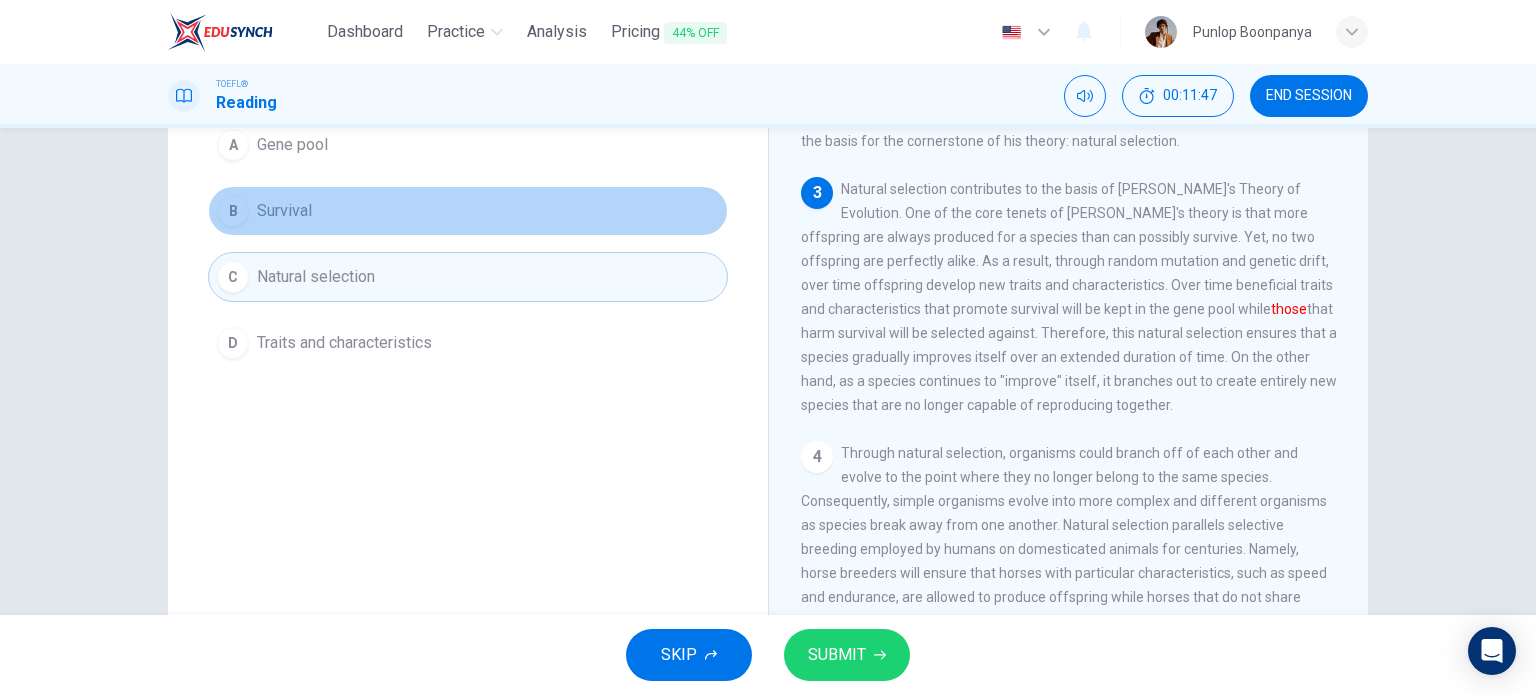 drag, startPoint x: 368, startPoint y: 204, endPoint x: 691, endPoint y: 448, distance: 404.80243 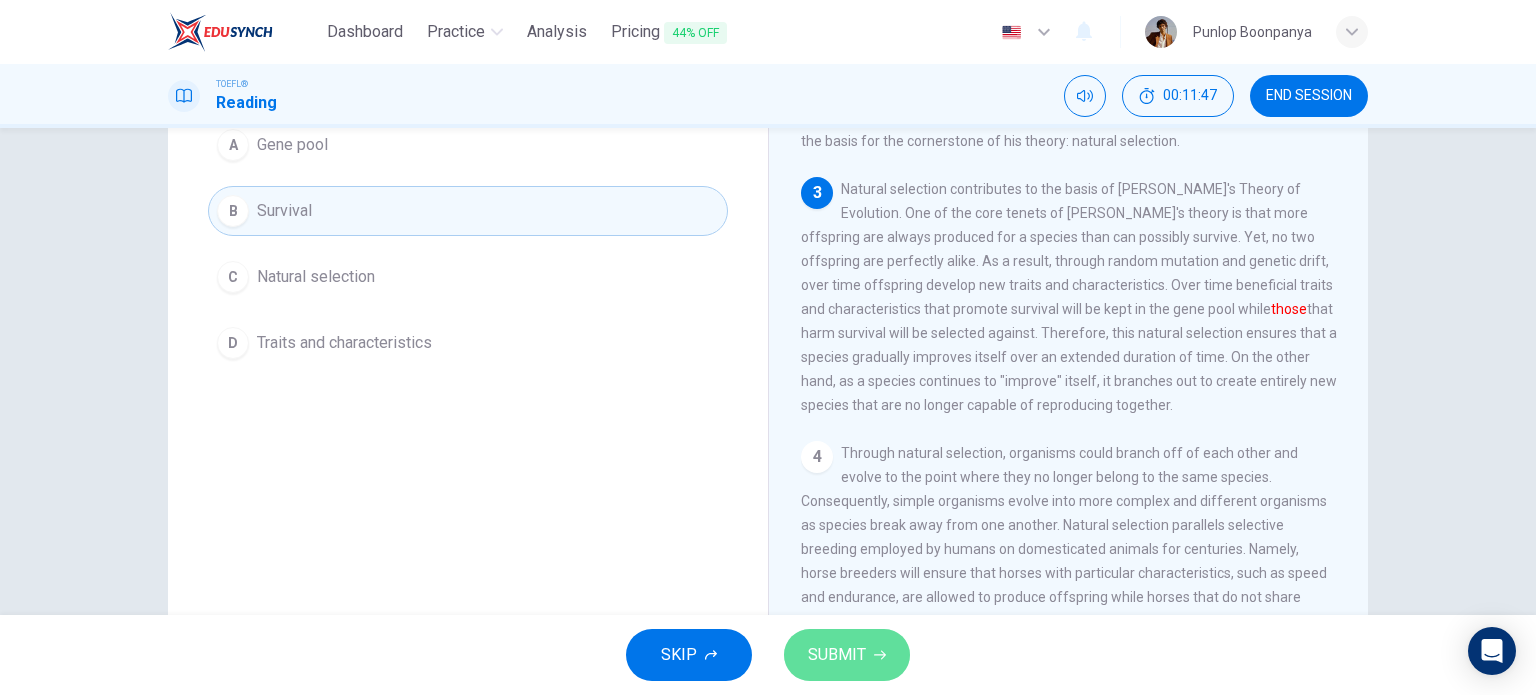 drag, startPoint x: 861, startPoint y: 673, endPoint x: 757, endPoint y: 613, distance: 120.06665 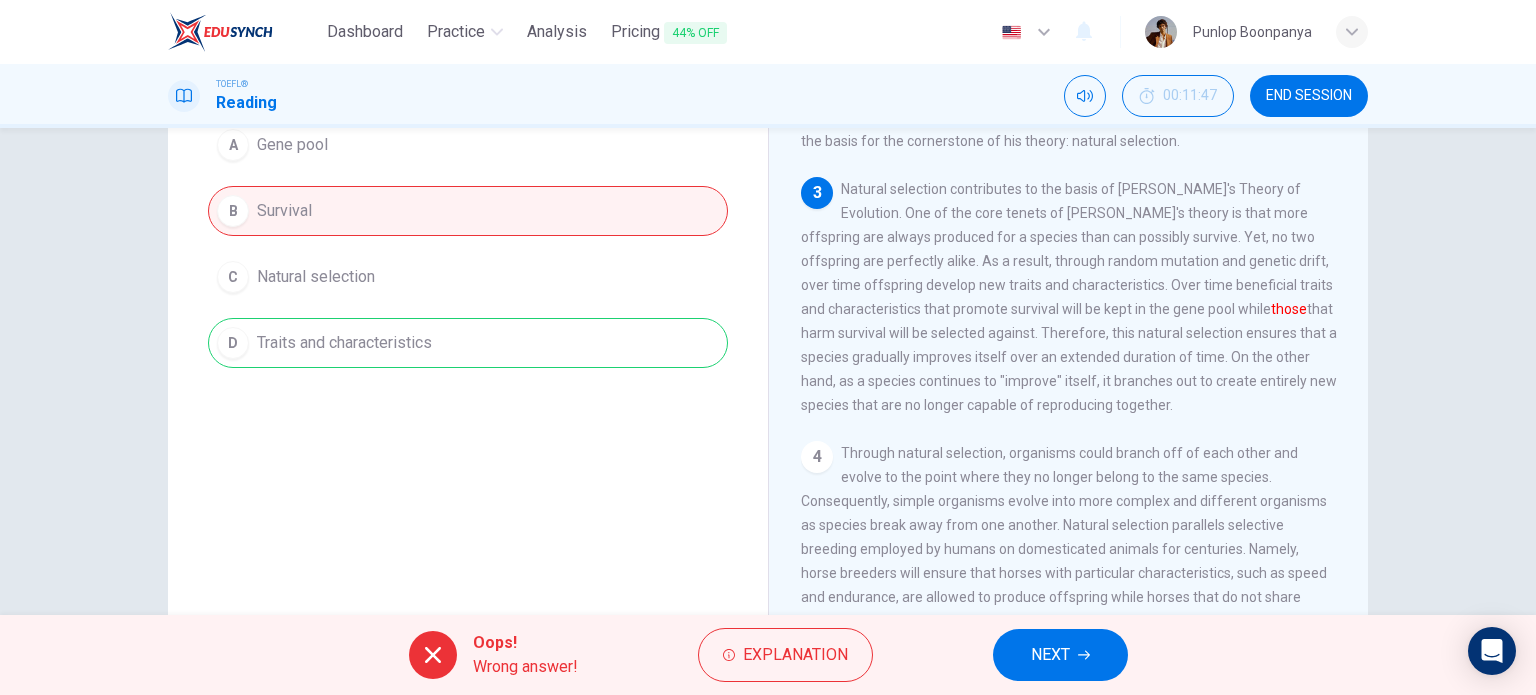 scroll, scrollTop: 92, scrollLeft: 0, axis: vertical 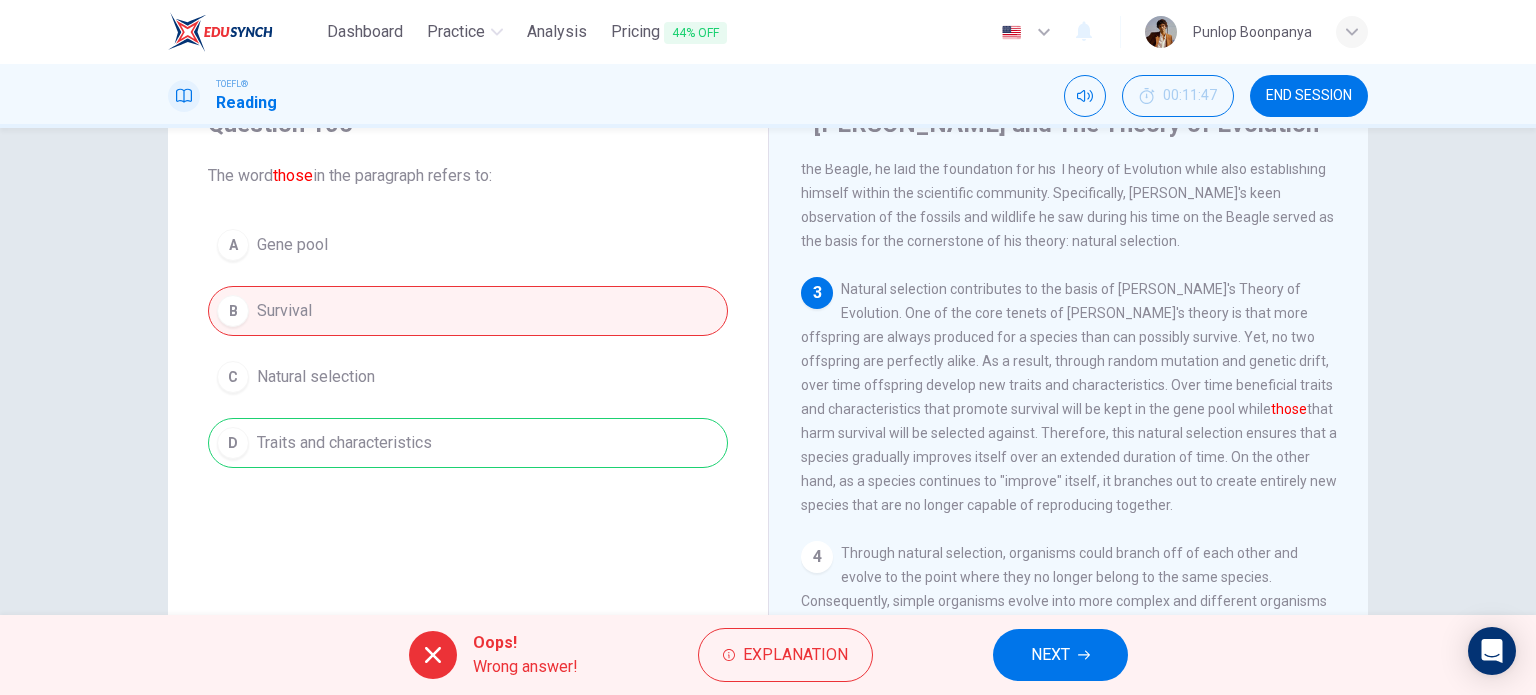 click on "NEXT" at bounding box center (1050, 655) 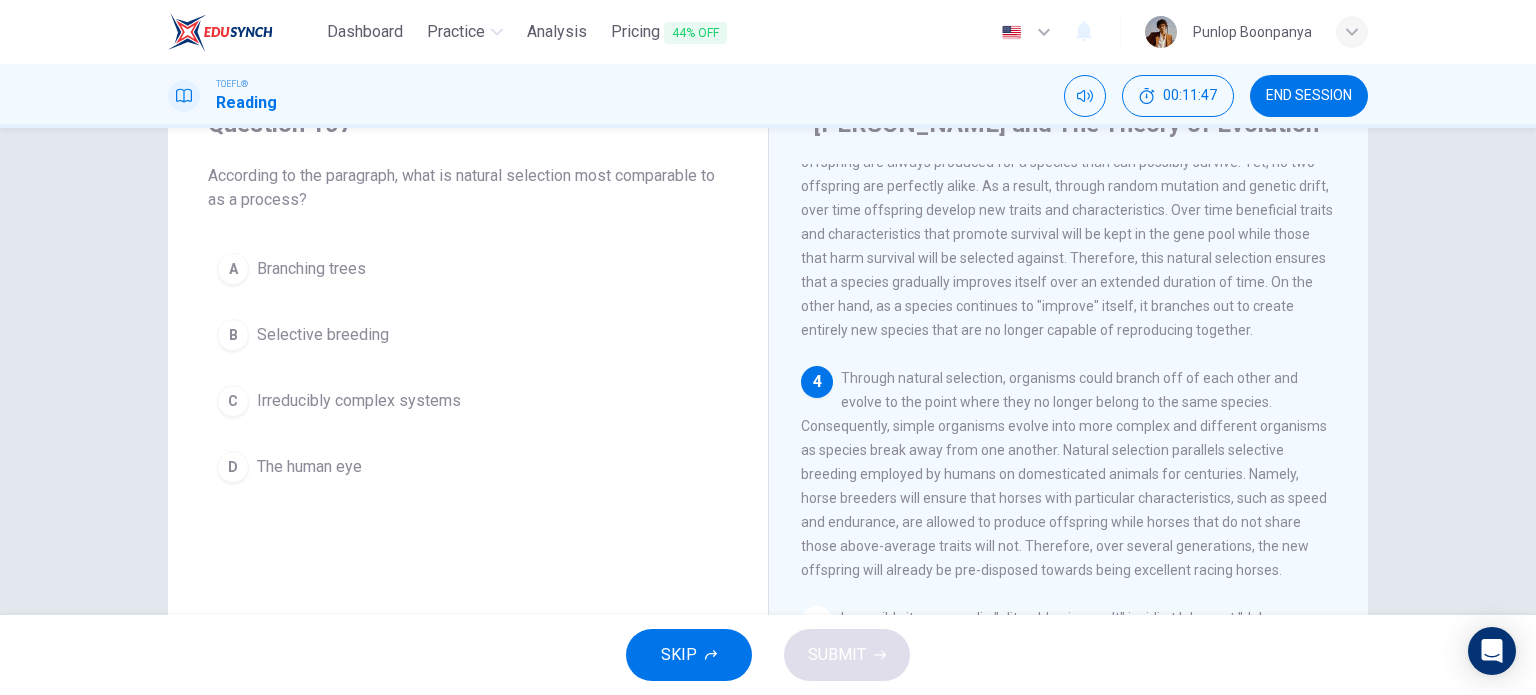 scroll, scrollTop: 614, scrollLeft: 0, axis: vertical 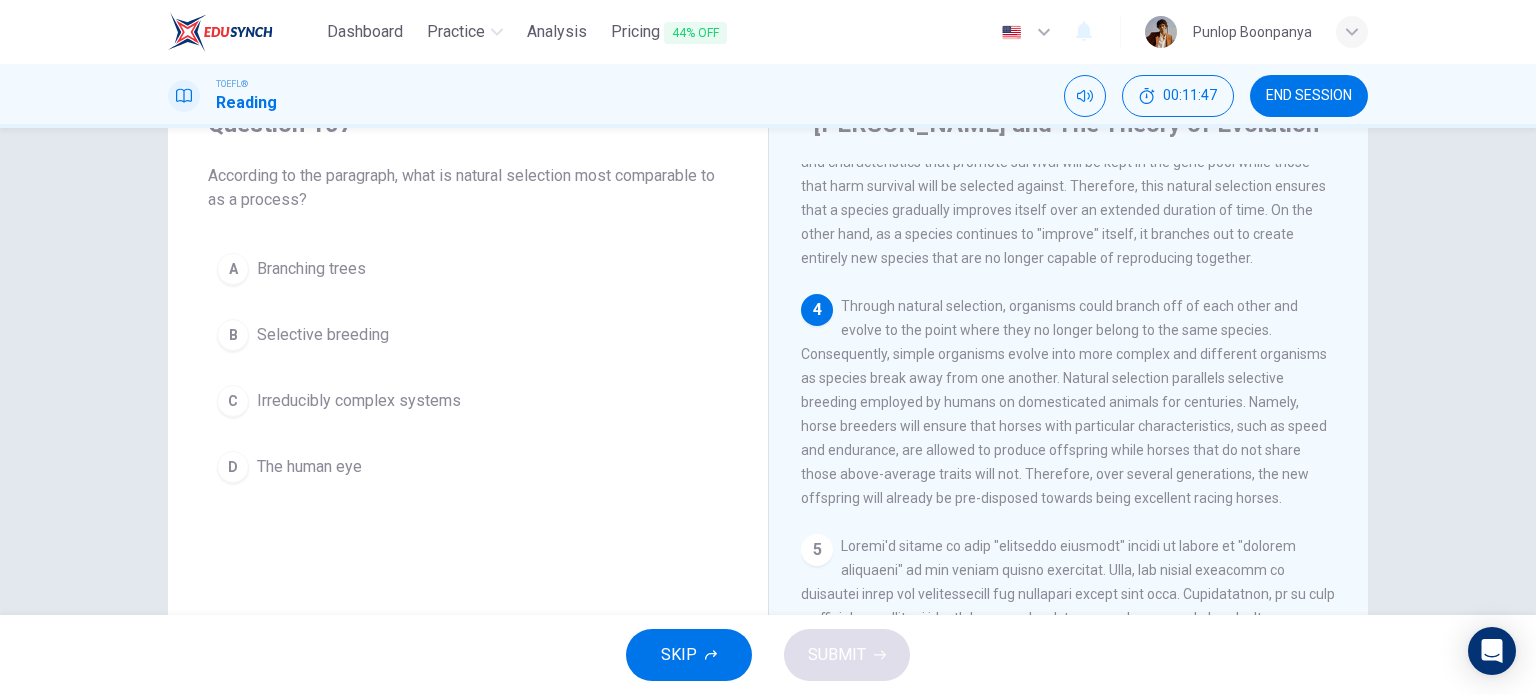 drag, startPoint x: 324, startPoint y: 402, endPoint x: 351, endPoint y: 414, distance: 29.546574 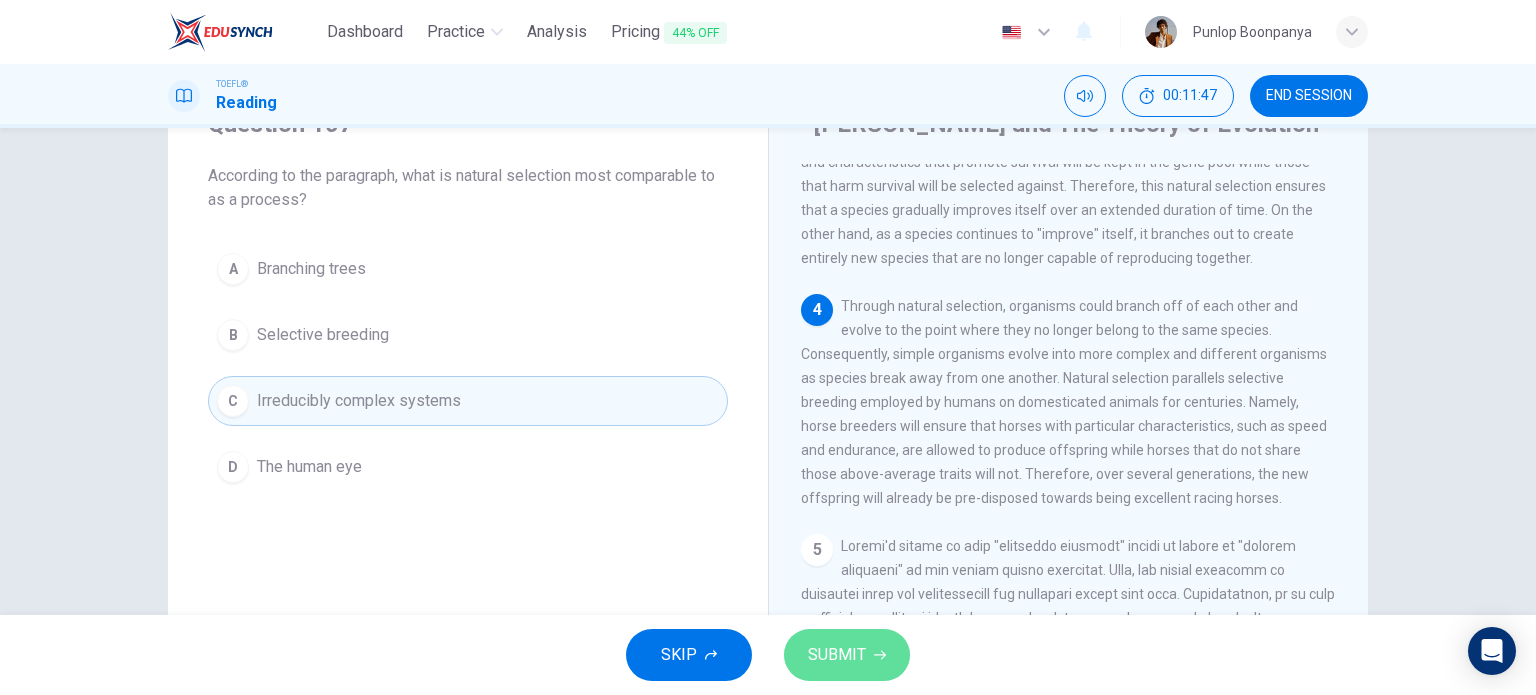 click on "SUBMIT" at bounding box center (847, 655) 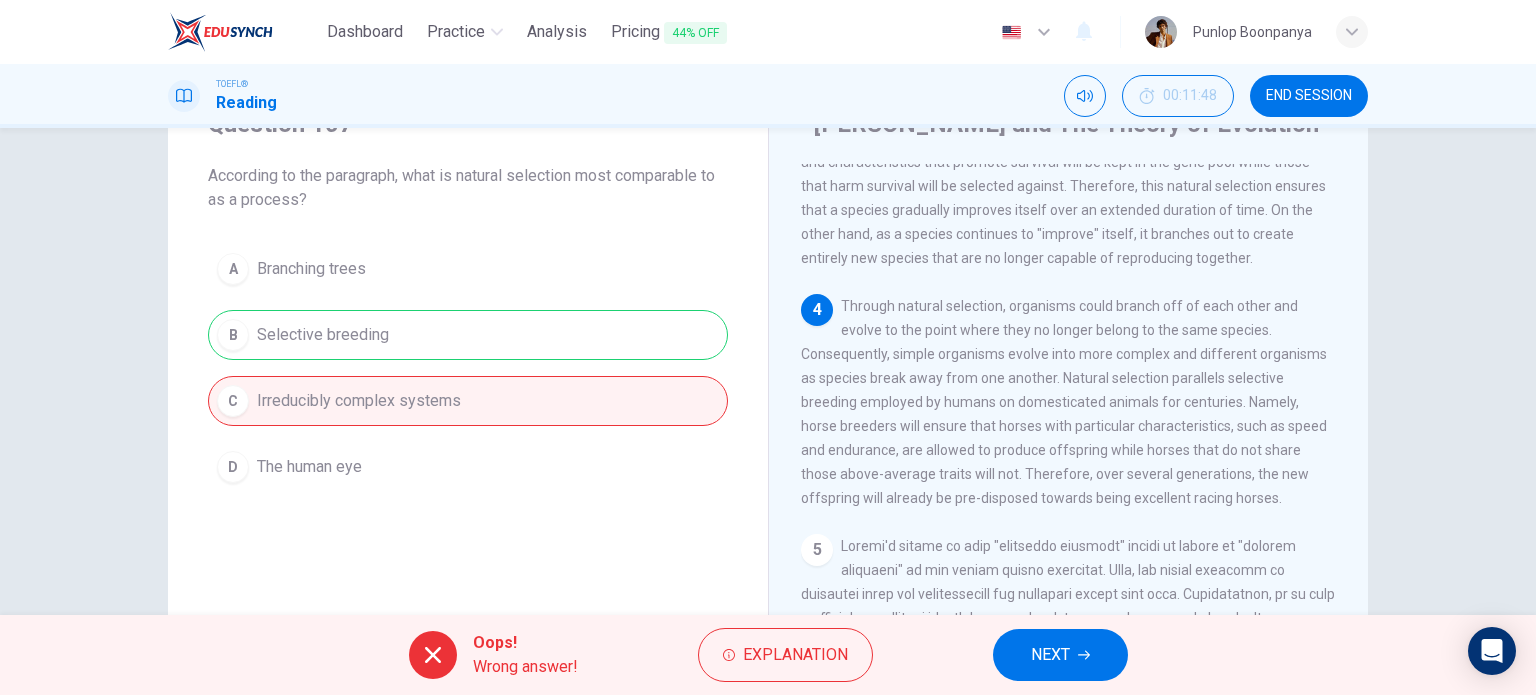 drag, startPoint x: 1084, startPoint y: 654, endPoint x: 778, endPoint y: 538, distance: 327.24915 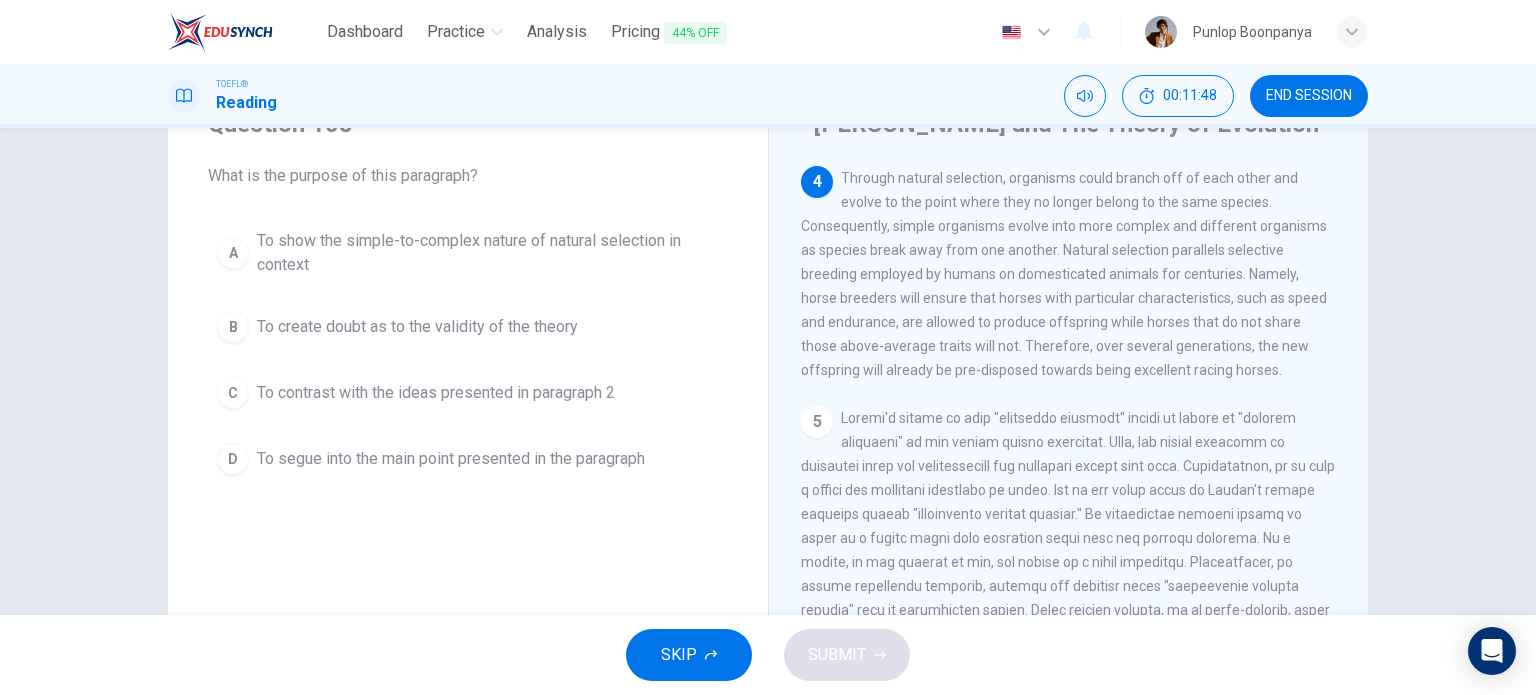 scroll, scrollTop: 766, scrollLeft: 0, axis: vertical 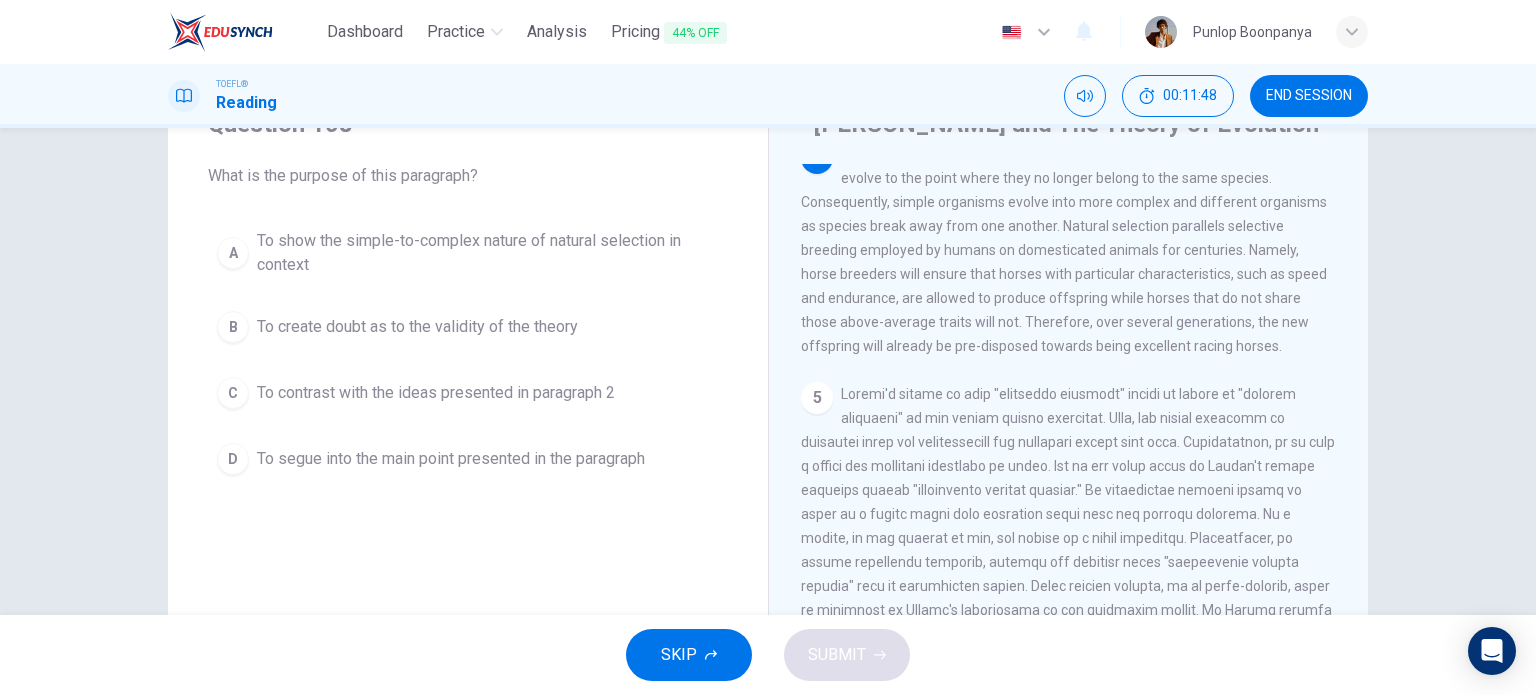click on "To create doubt as to the validity of the theory" at bounding box center (417, 327) 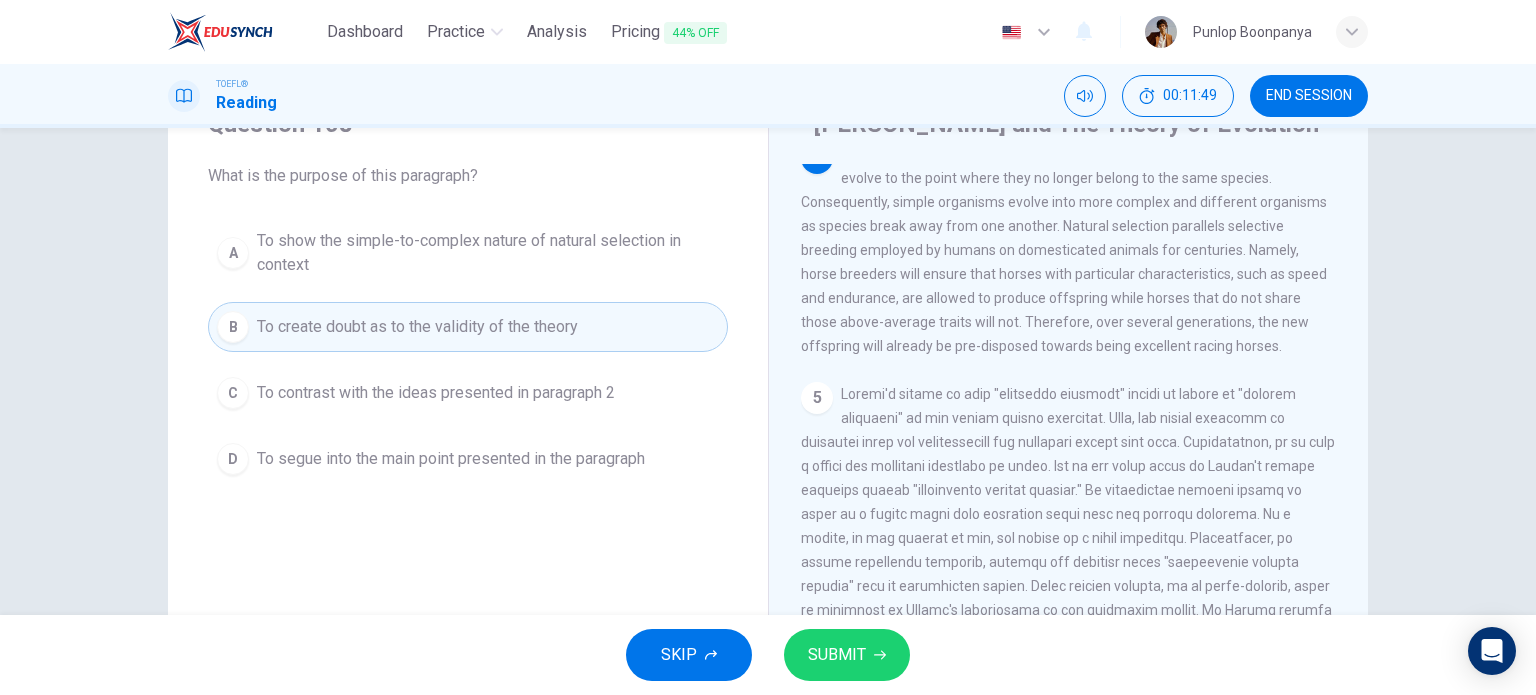 click on "To contrast with the ideas presented in paragraph 2" at bounding box center (436, 393) 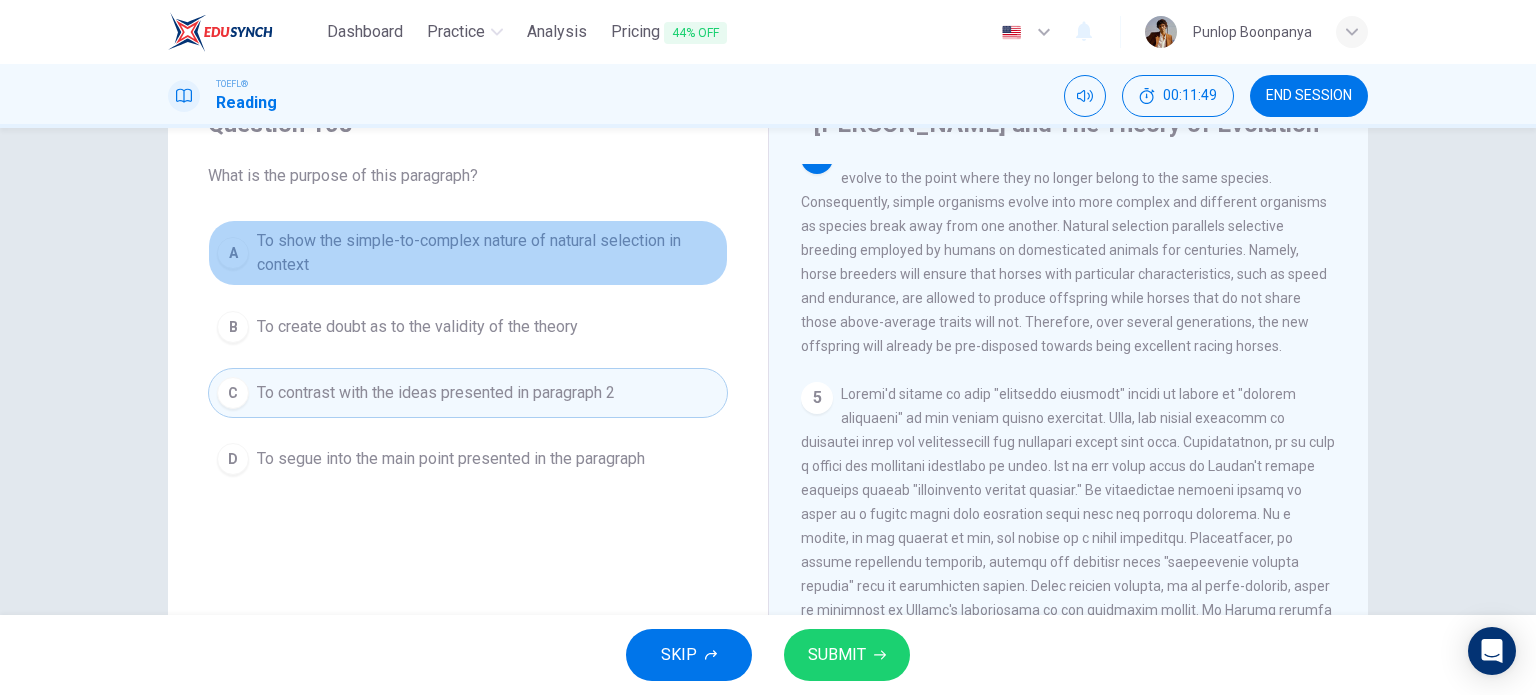 drag, startPoint x: 474, startPoint y: 273, endPoint x: 586, endPoint y: 357, distance: 140 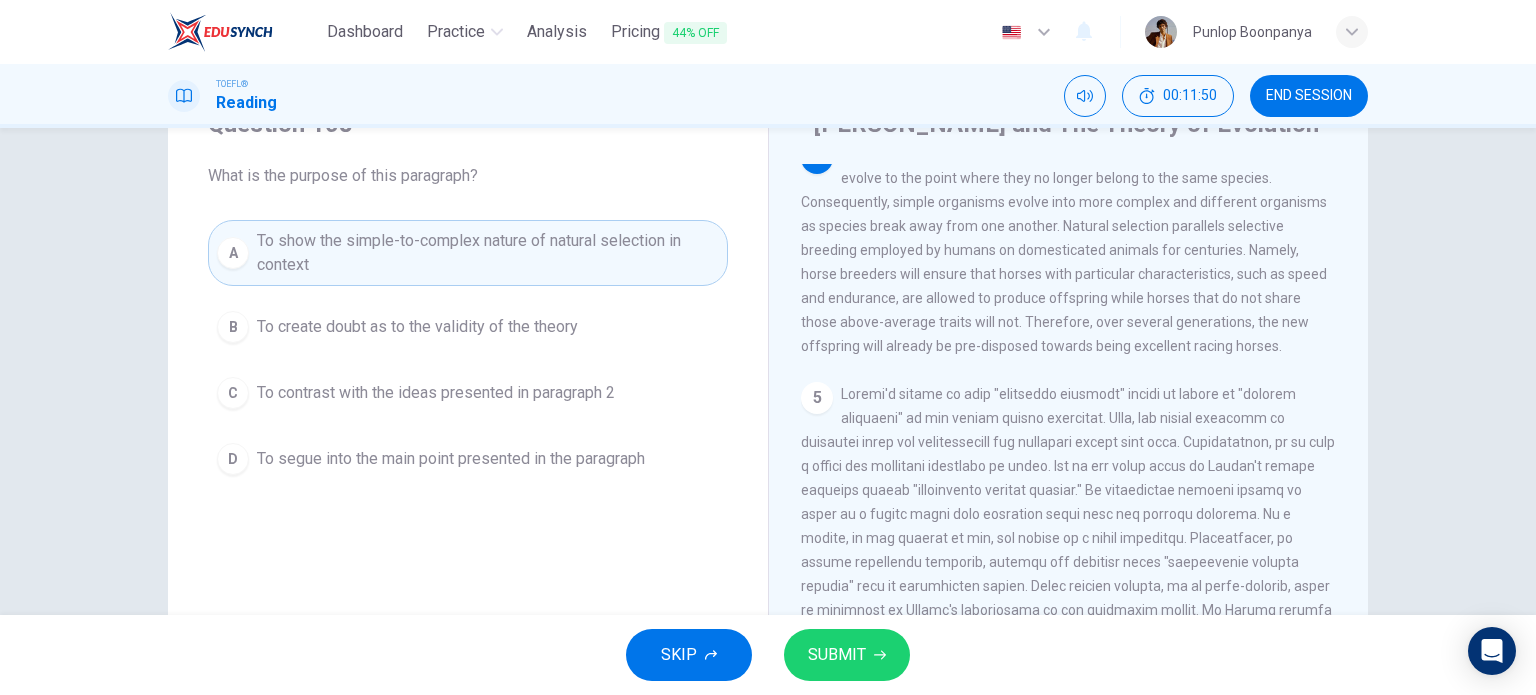 click on "SUBMIT" at bounding box center (837, 655) 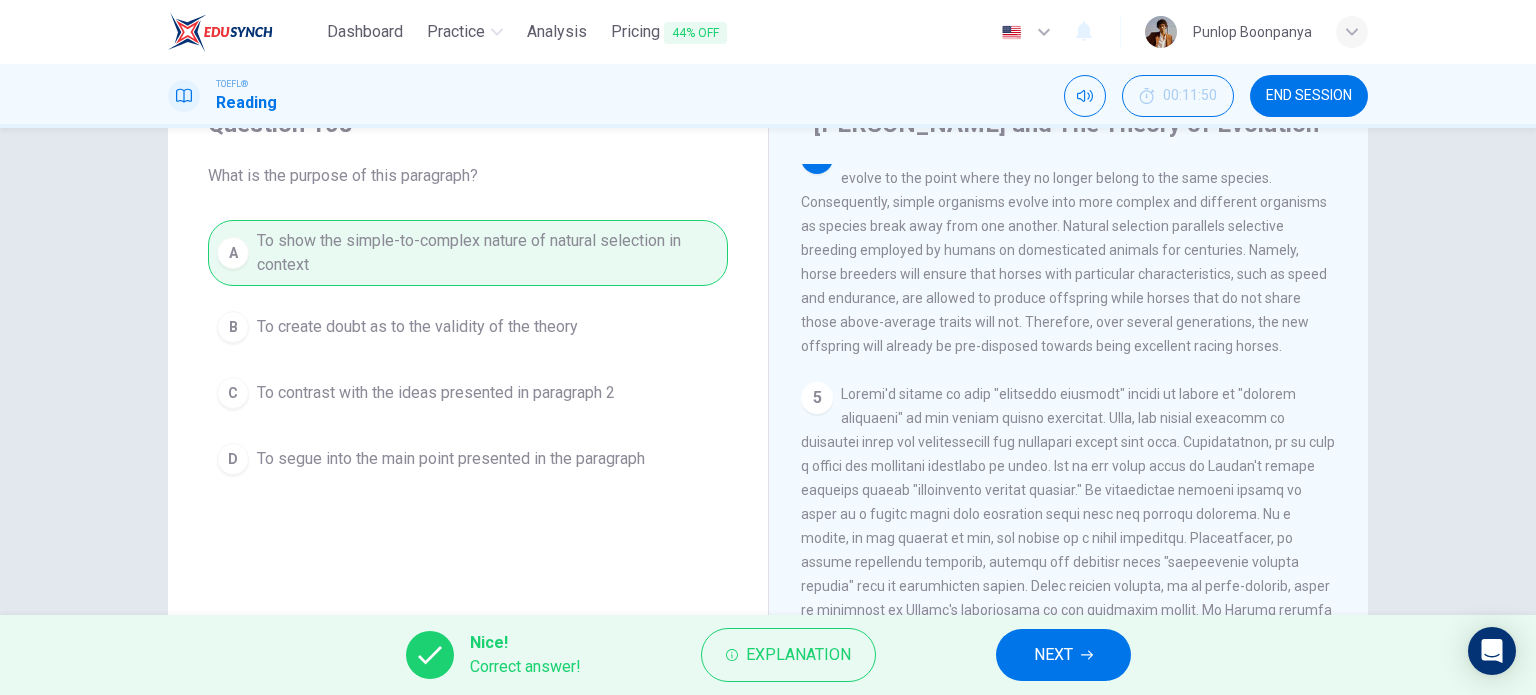 drag, startPoint x: 1056, startPoint y: 667, endPoint x: 1000, endPoint y: 617, distance: 75.073296 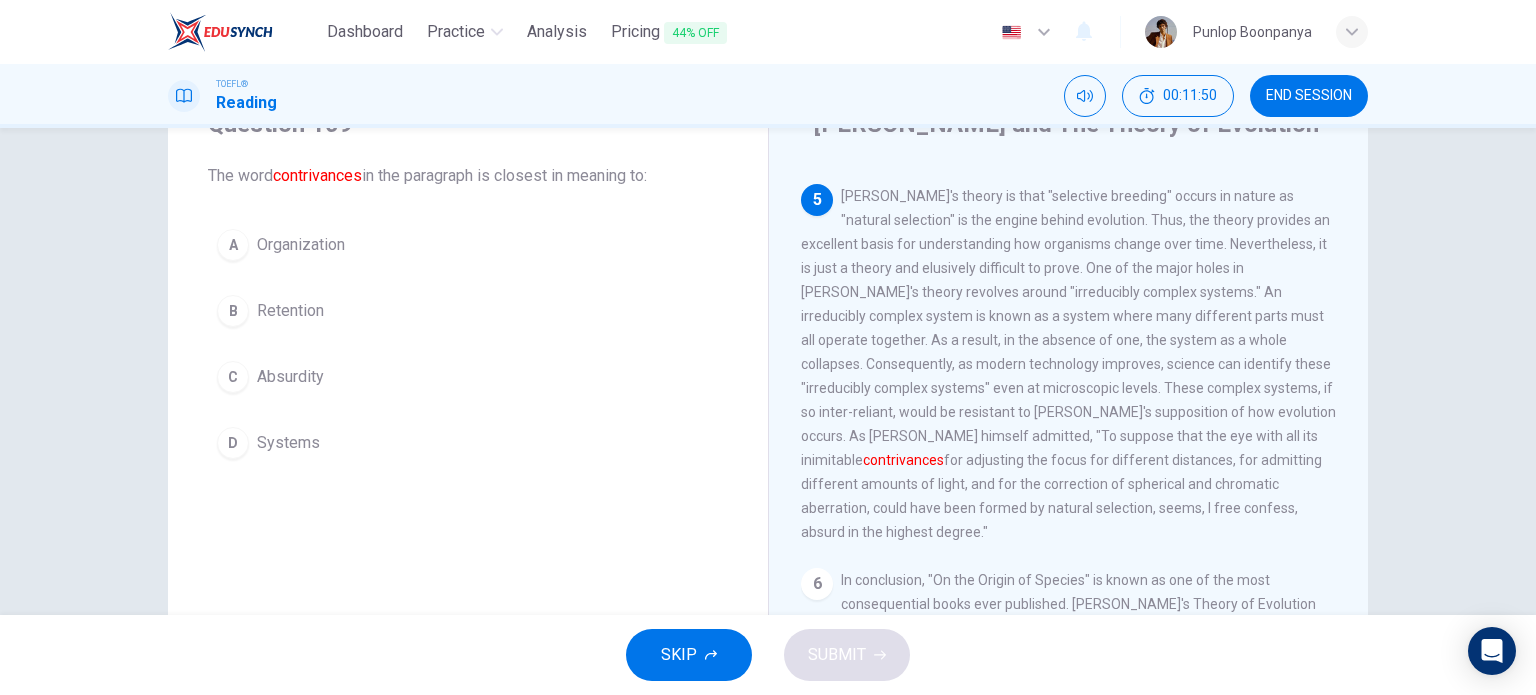 scroll, scrollTop: 985, scrollLeft: 0, axis: vertical 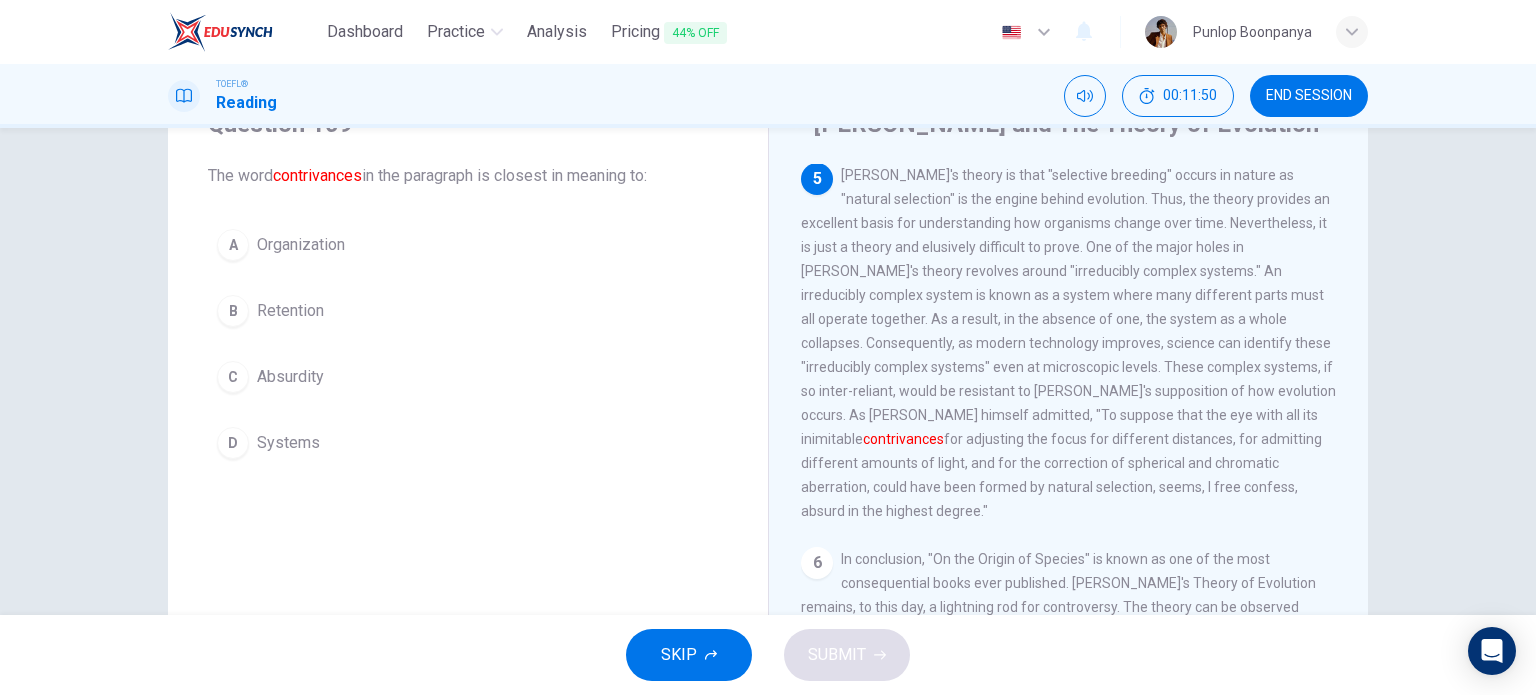 click on "A Organization" at bounding box center (468, 245) 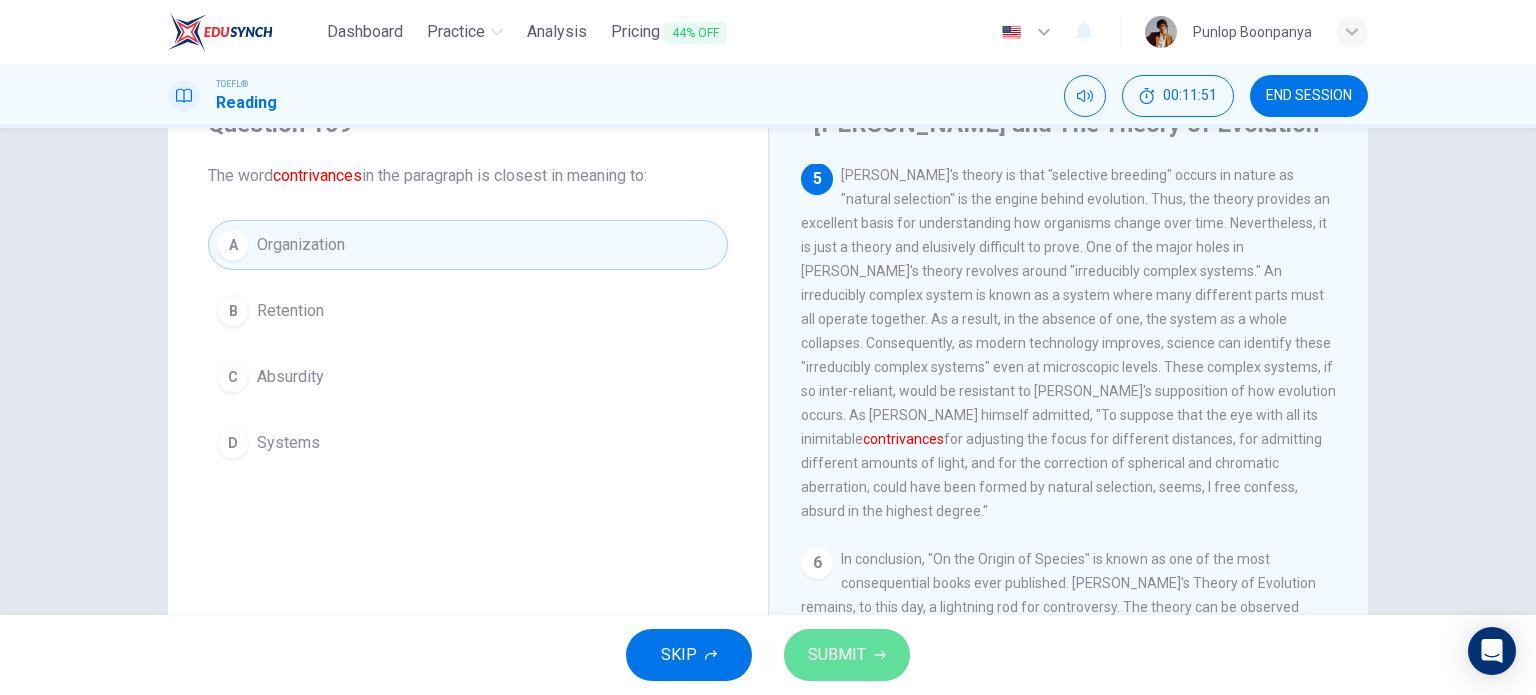 click on "SUBMIT" at bounding box center (847, 655) 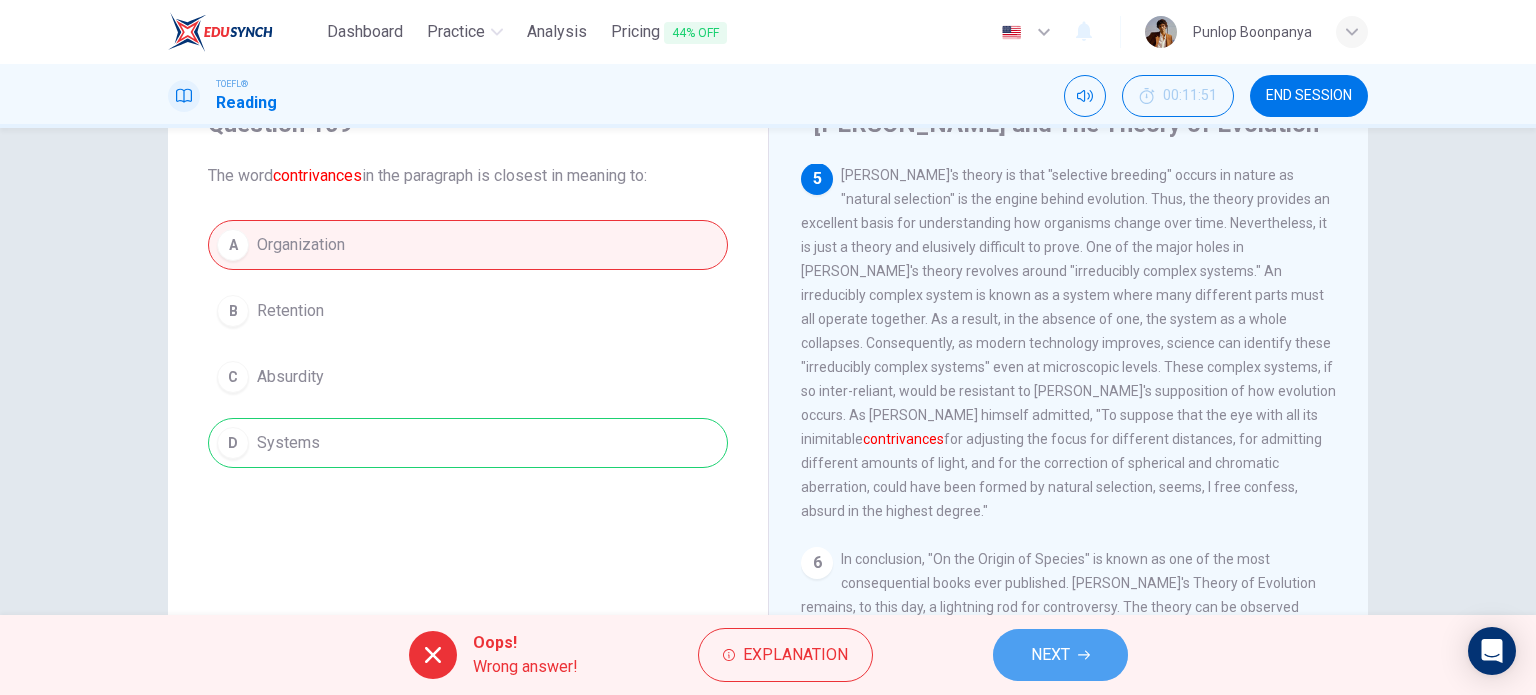 drag, startPoint x: 1076, startPoint y: 663, endPoint x: 1008, endPoint y: 634, distance: 73.92564 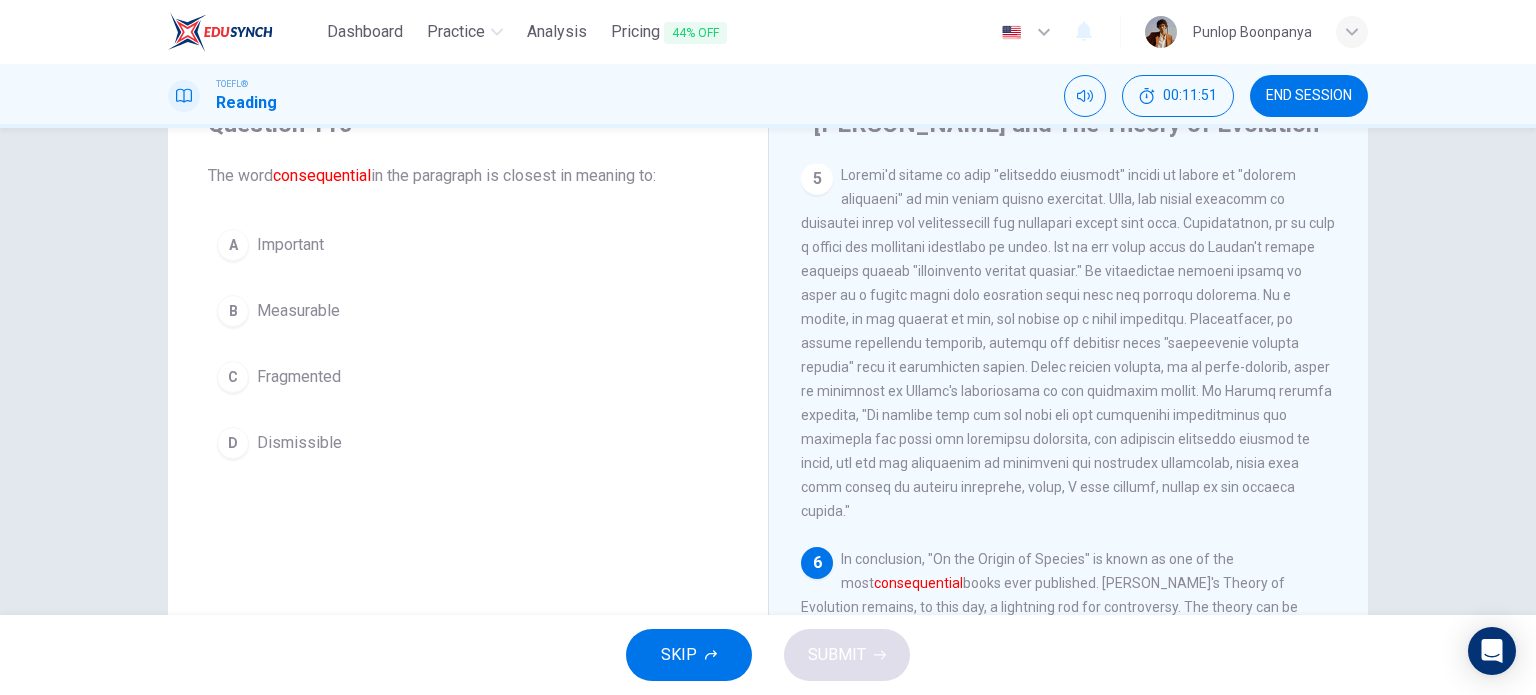 scroll, scrollTop: 1032, scrollLeft: 0, axis: vertical 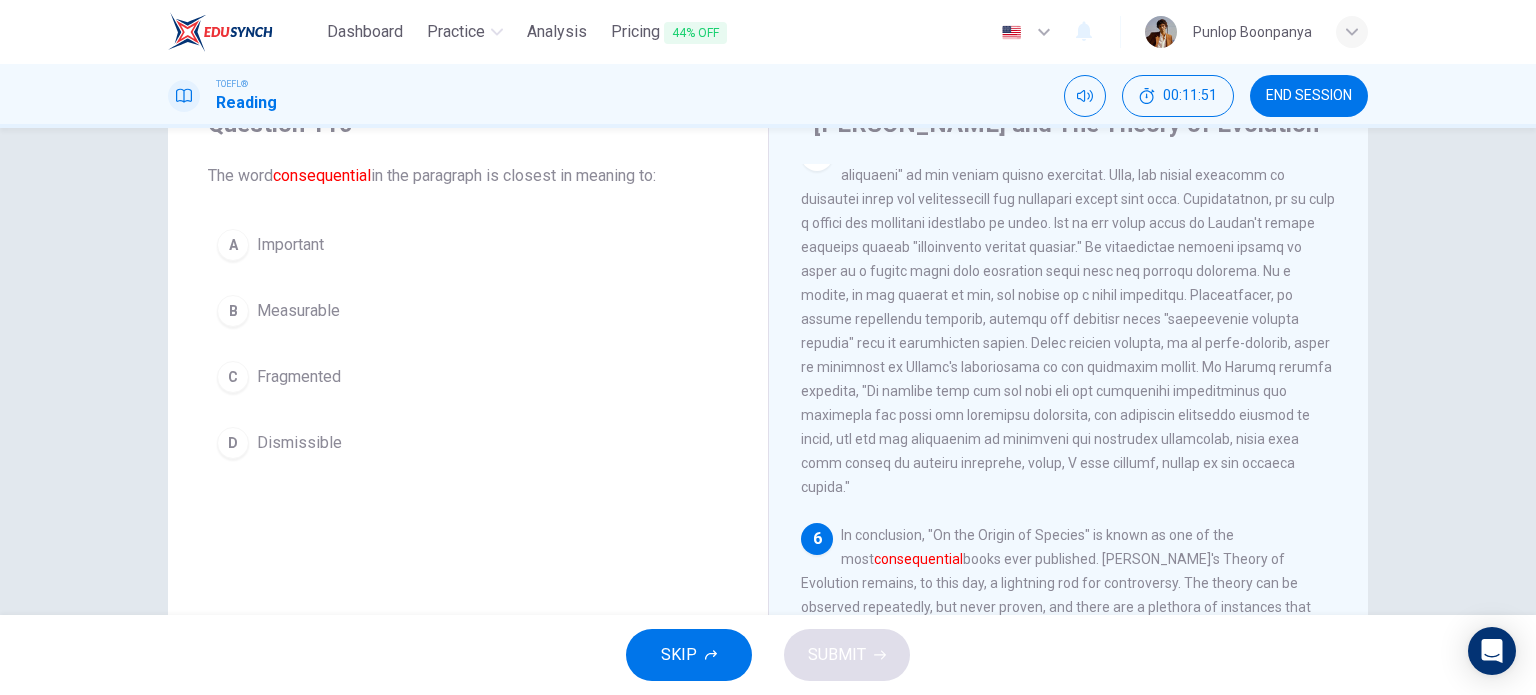 click on "D Dismissible" at bounding box center [468, 443] 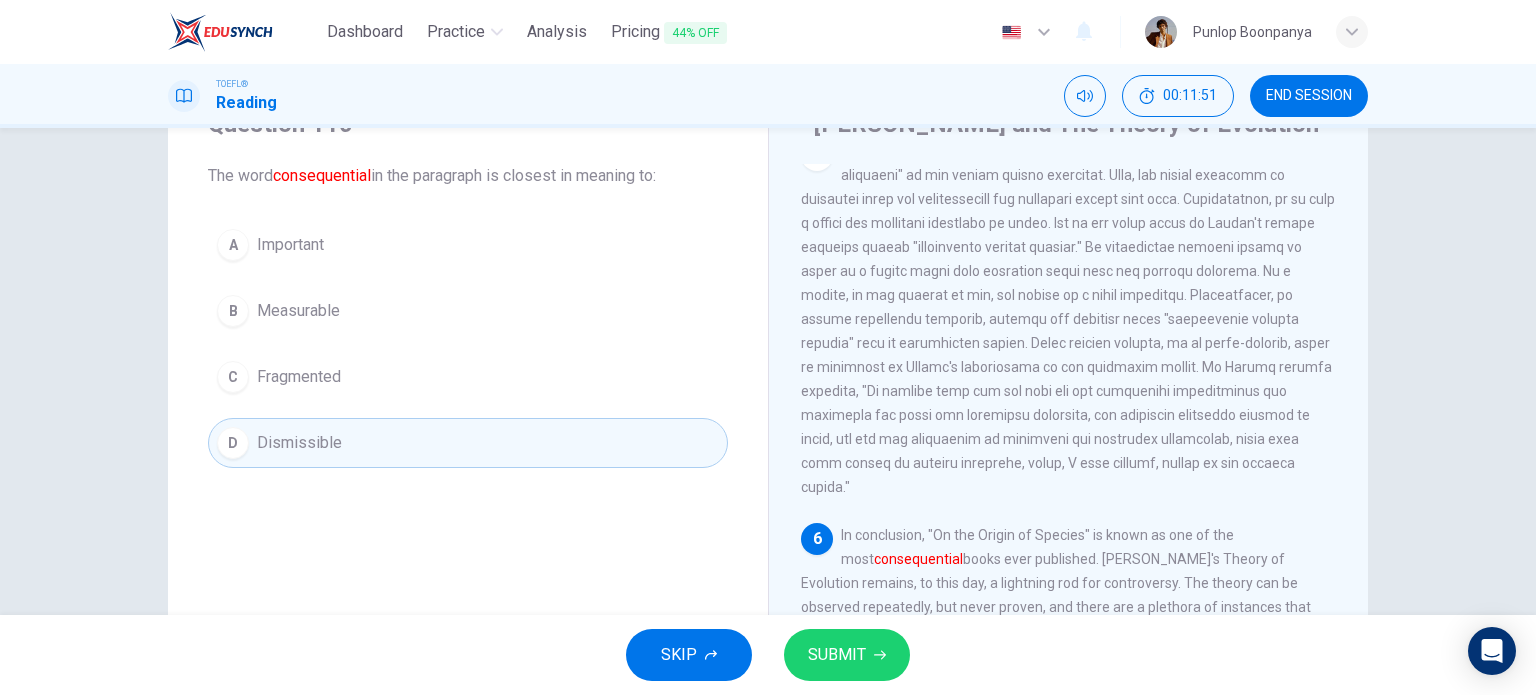 drag, startPoint x: 908, startPoint y: 639, endPoint x: 855, endPoint y: 653, distance: 54.81788 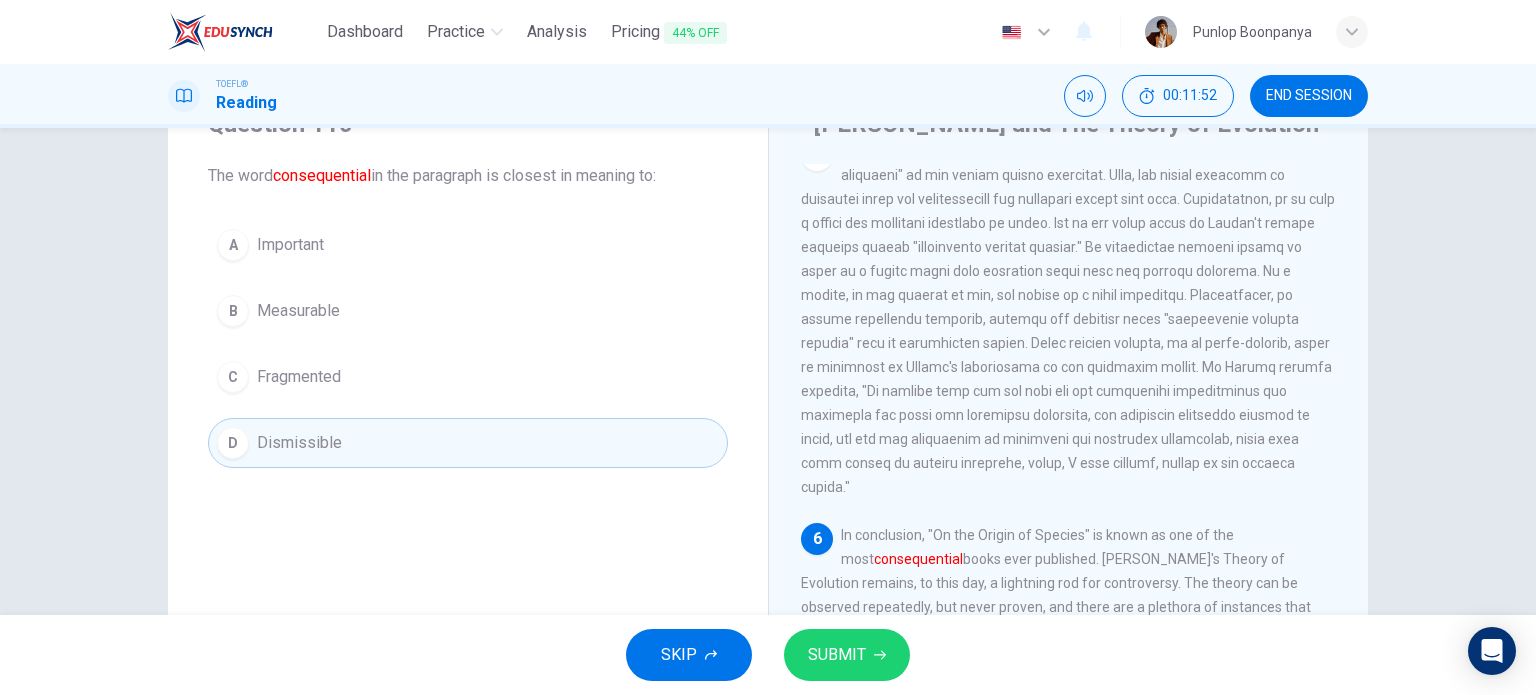 click on "SUBMIT" at bounding box center (837, 655) 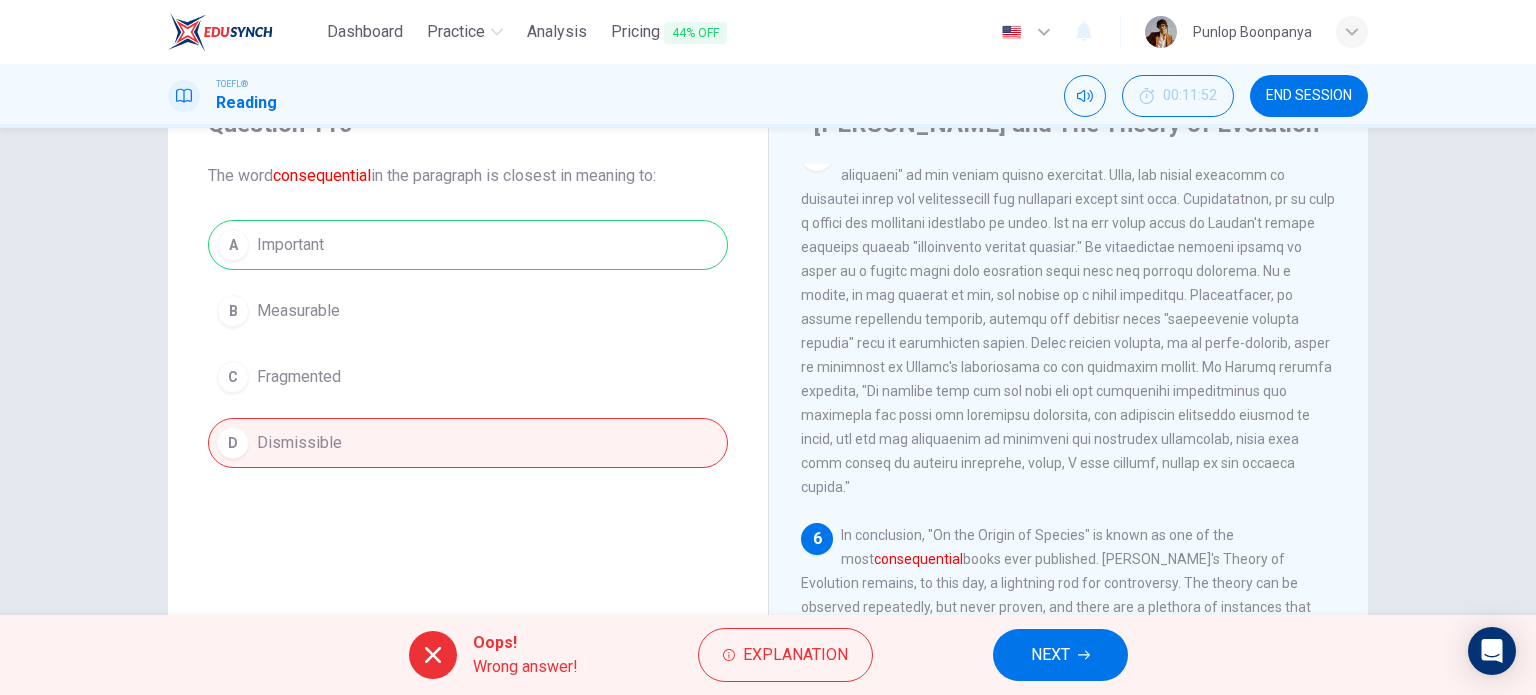 drag, startPoint x: 1038, startPoint y: 663, endPoint x: 989, endPoint y: 643, distance: 52.924473 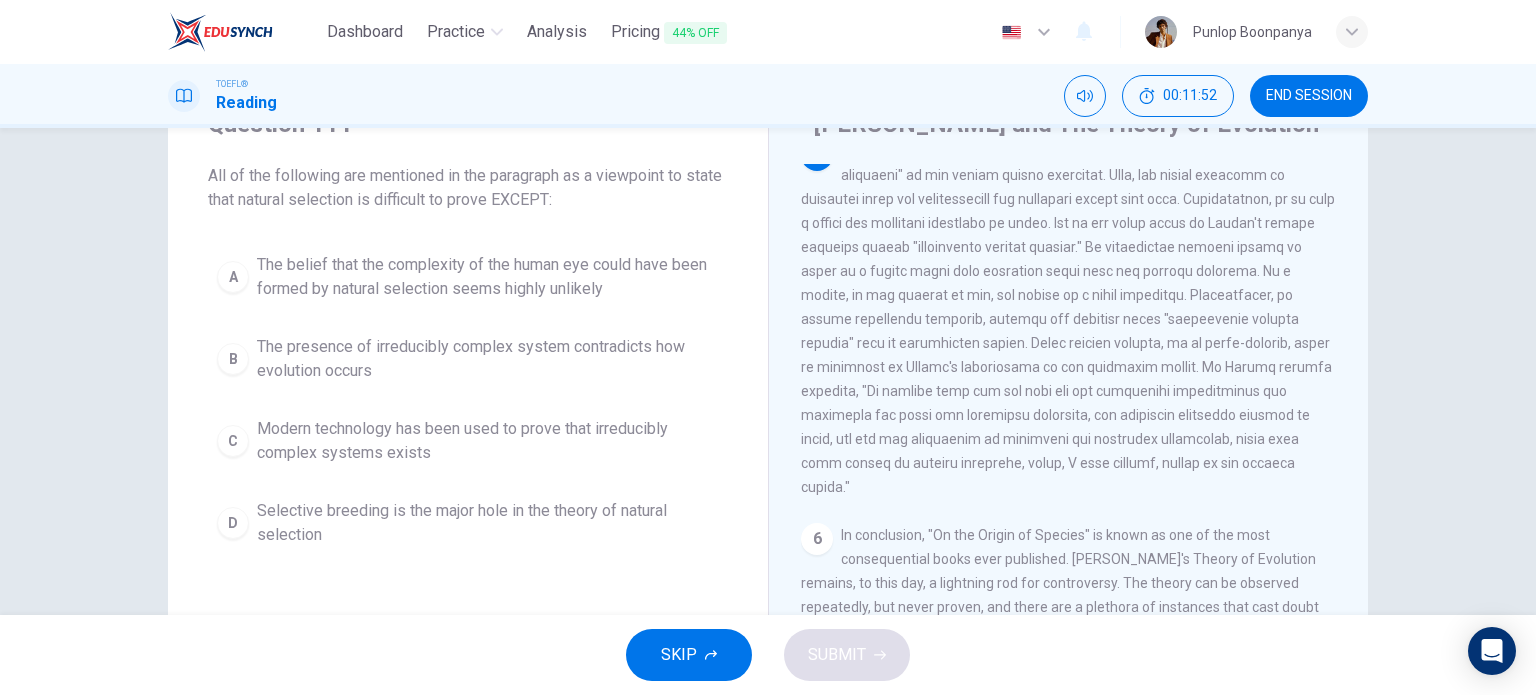 scroll, scrollTop: 1013, scrollLeft: 0, axis: vertical 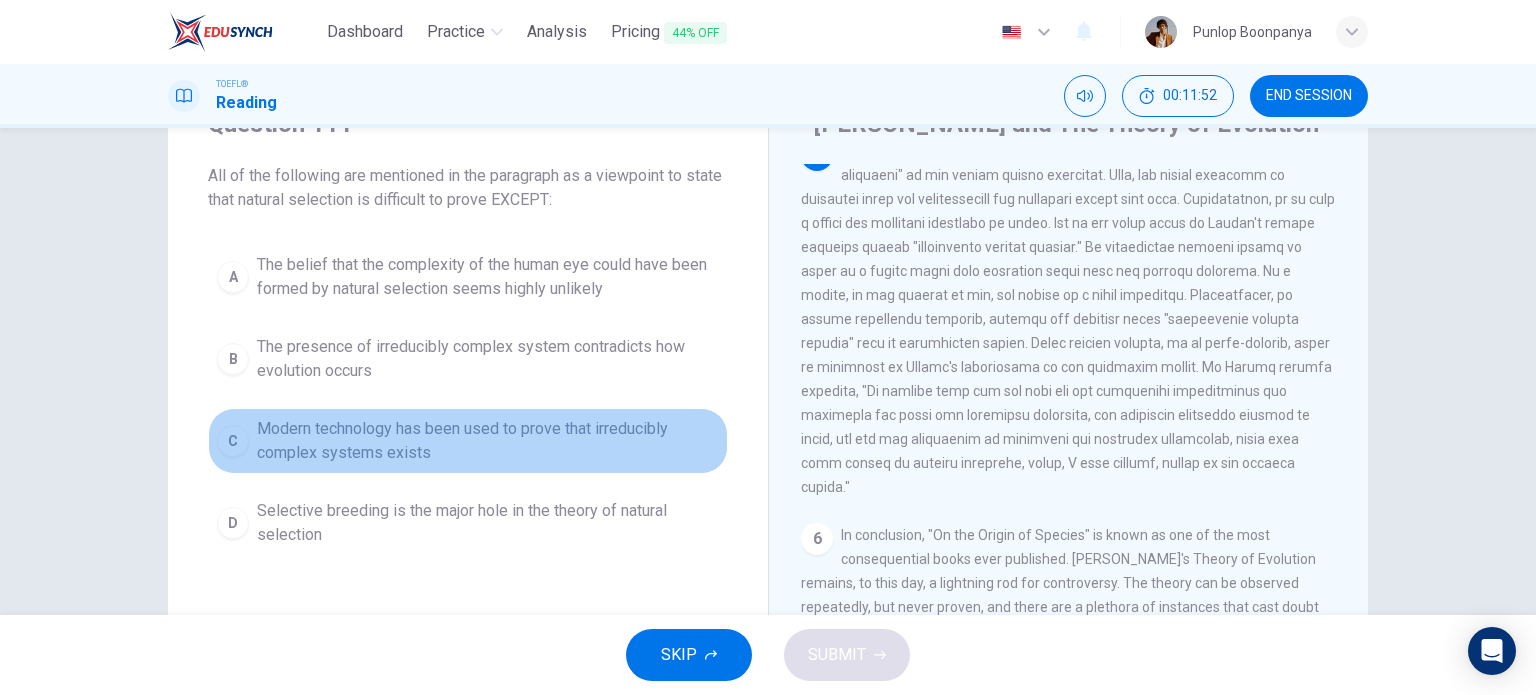 drag, startPoint x: 390, startPoint y: 431, endPoint x: 621, endPoint y: 551, distance: 260.30942 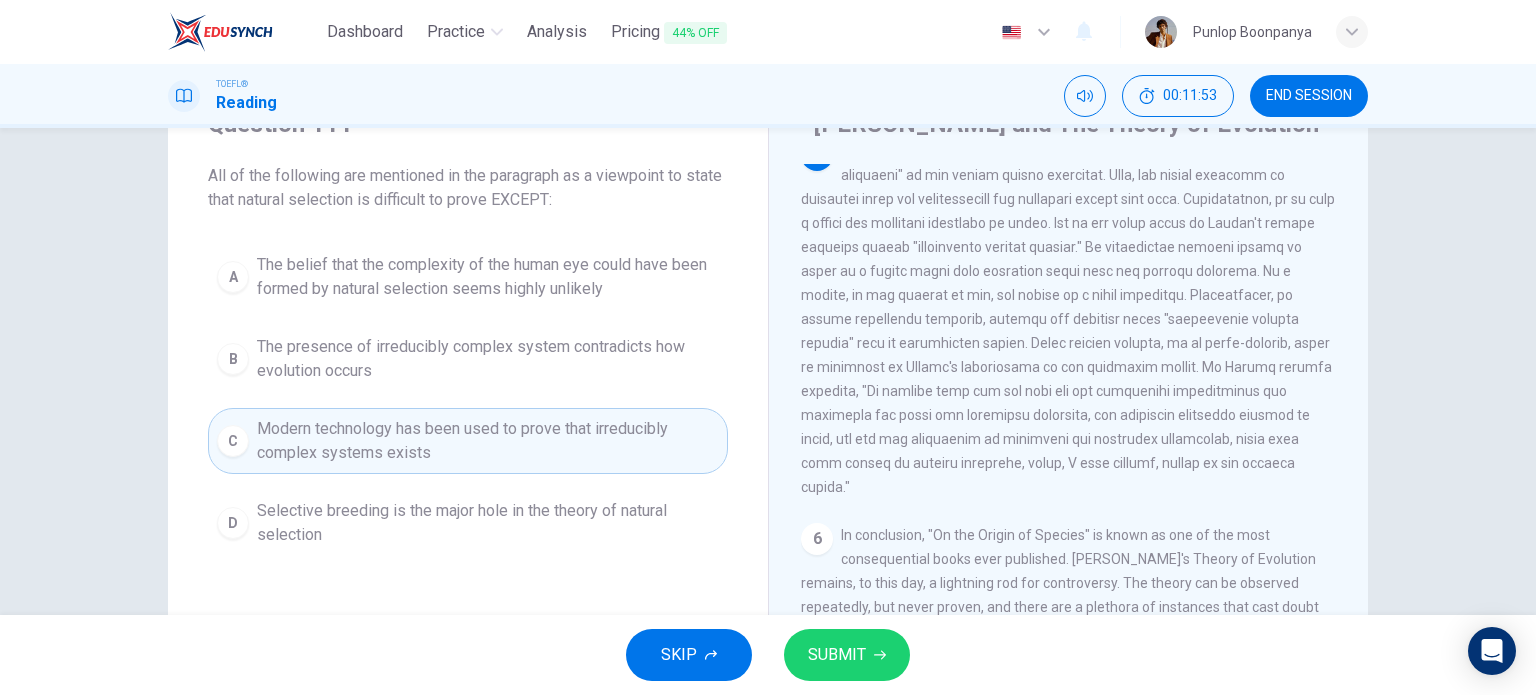 click on "SUBMIT" at bounding box center (837, 655) 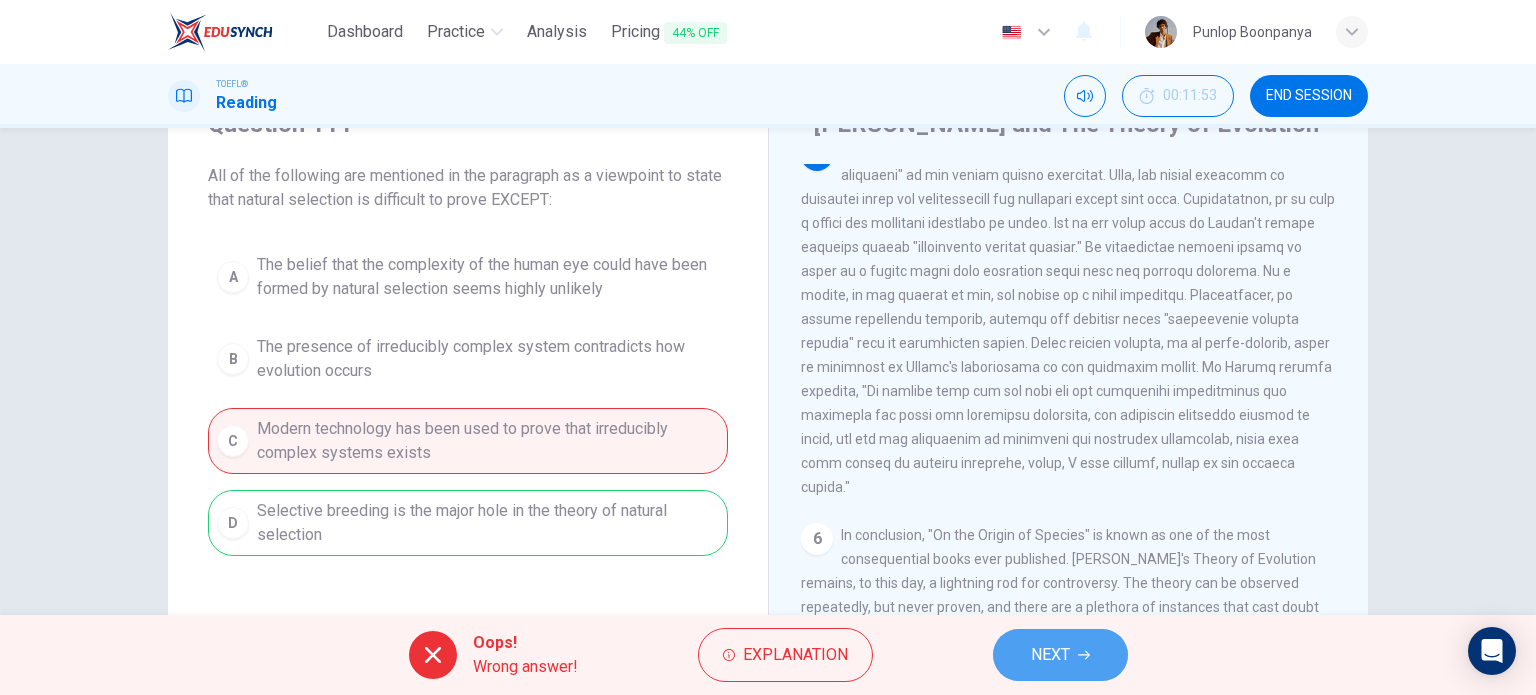 click on "NEXT" at bounding box center [1050, 655] 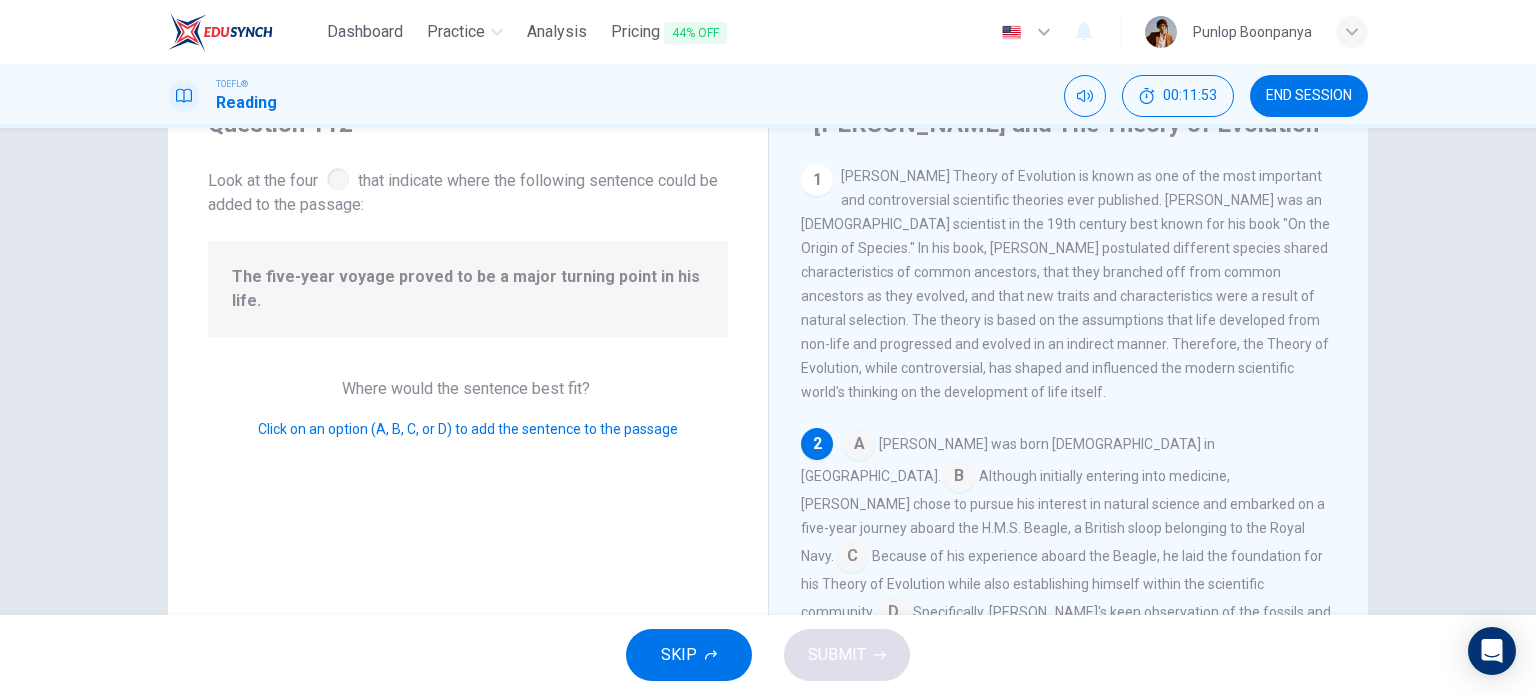scroll, scrollTop: 112, scrollLeft: 0, axis: vertical 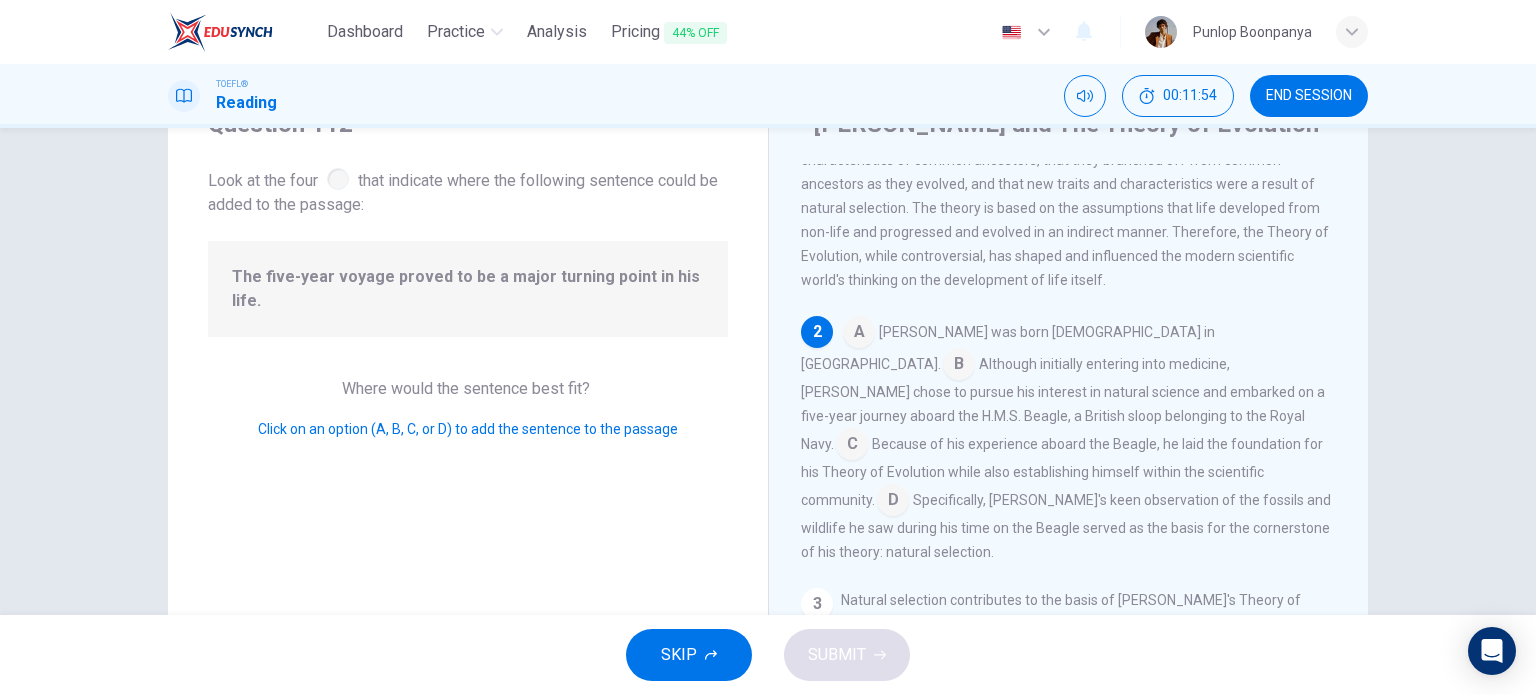 click at bounding box center [859, 334] 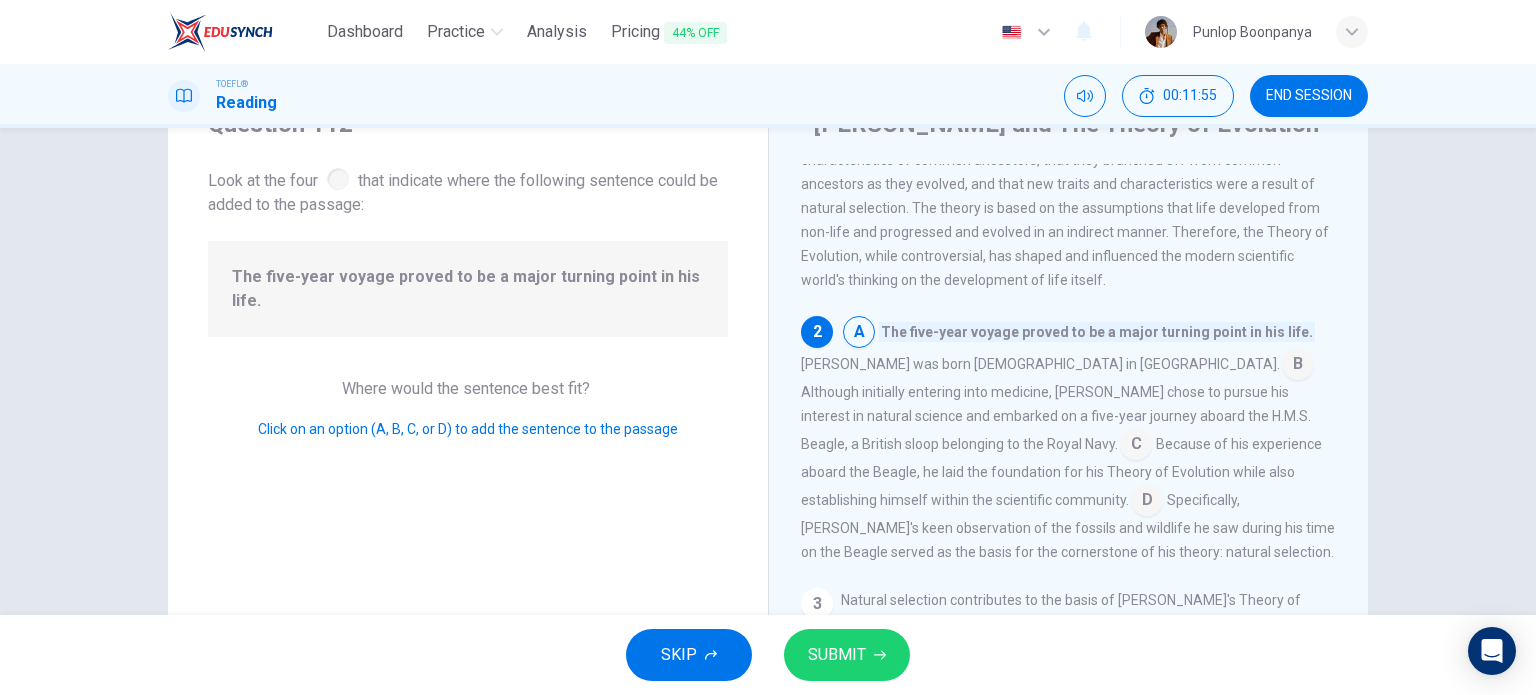 drag, startPoint x: 872, startPoint y: 652, endPoint x: 1010, endPoint y: 637, distance: 138.81282 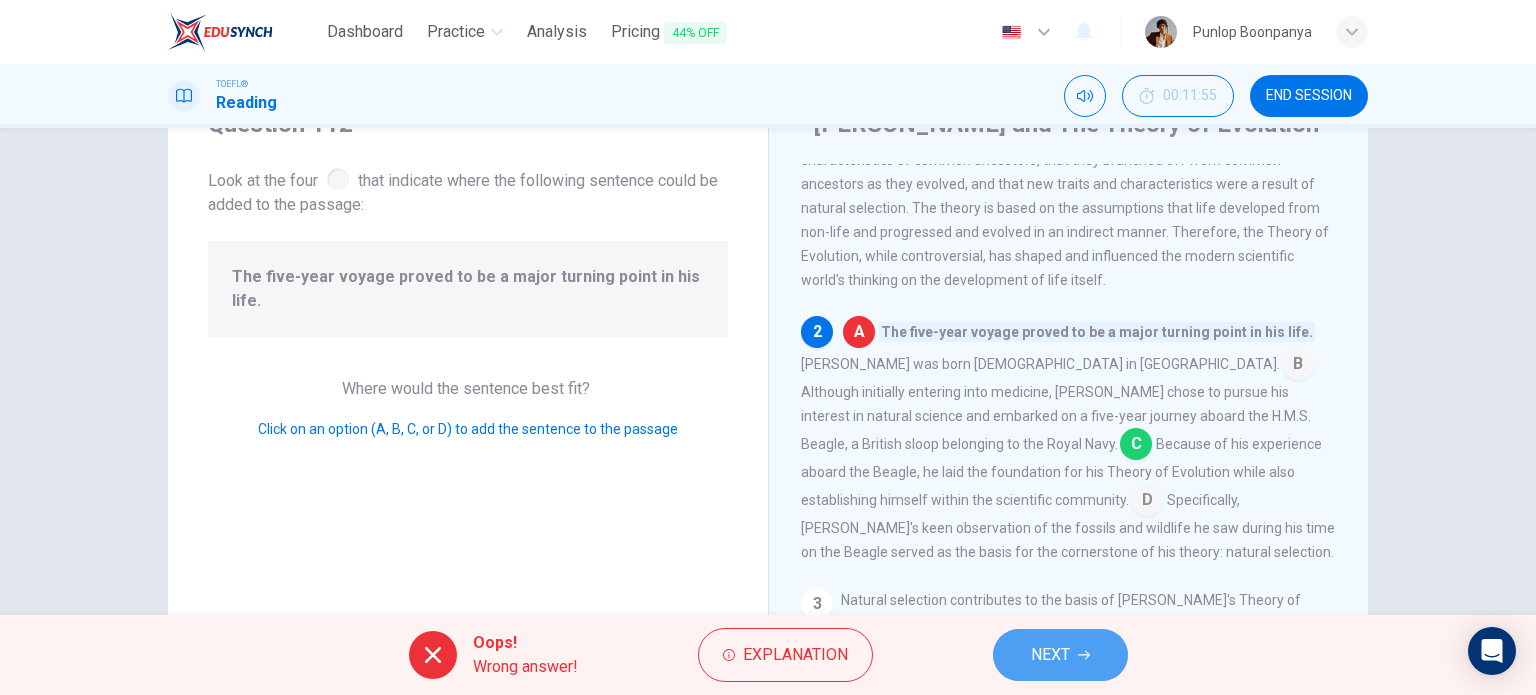 drag, startPoint x: 1058, startPoint y: 654, endPoint x: 1063, endPoint y: 624, distance: 30.413813 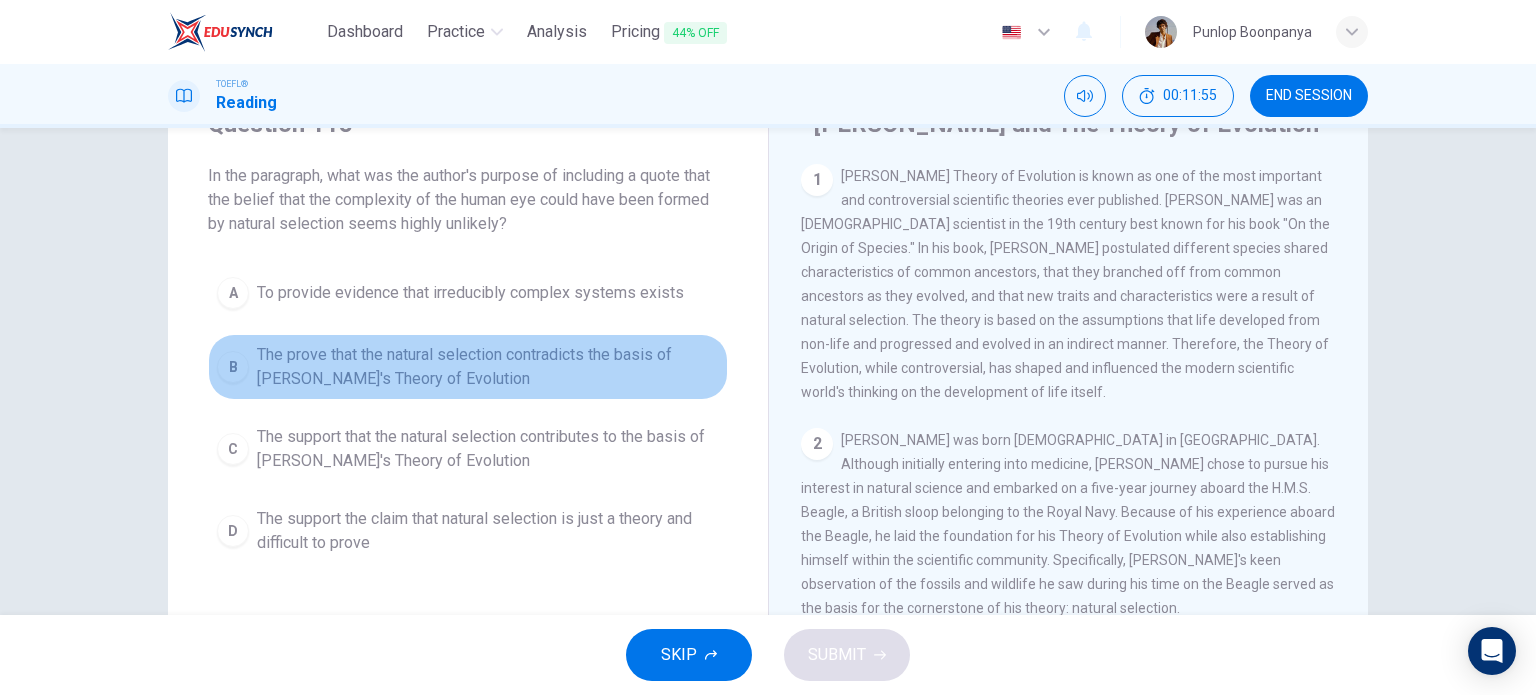 click on "The prove that the natural selection contradicts the basis of [PERSON_NAME]'s Theory of Evolution" at bounding box center [488, 367] 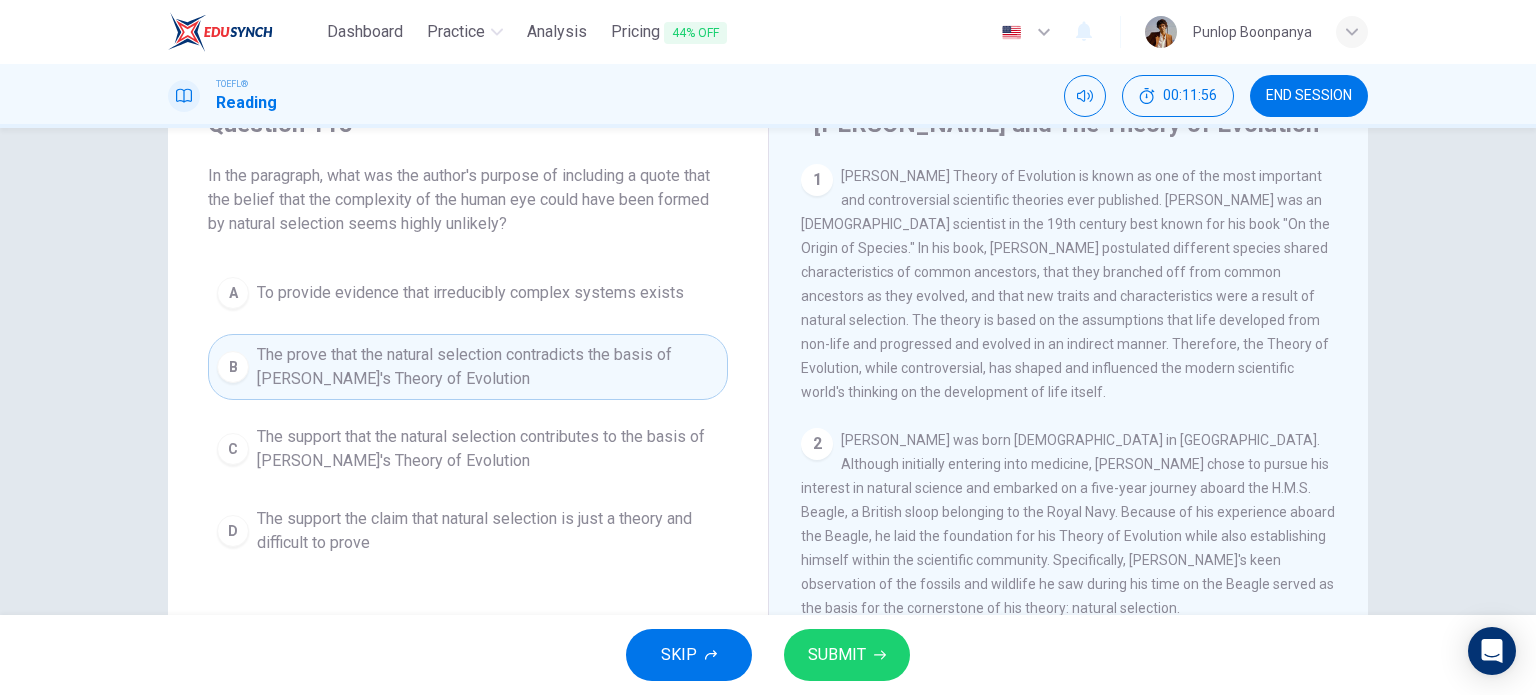 drag, startPoint x: 769, startPoint y: 660, endPoint x: 785, endPoint y: 663, distance: 16.27882 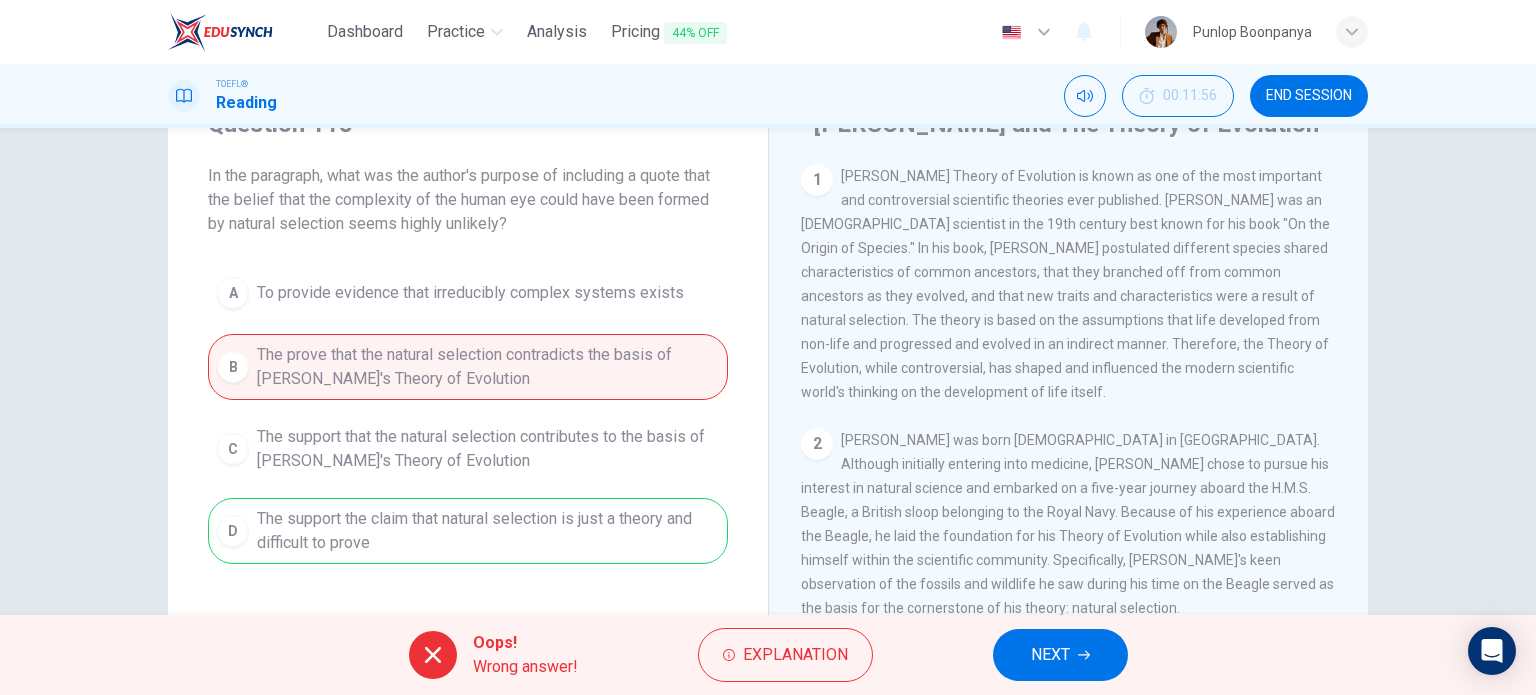 click on "NEXT" at bounding box center (1060, 655) 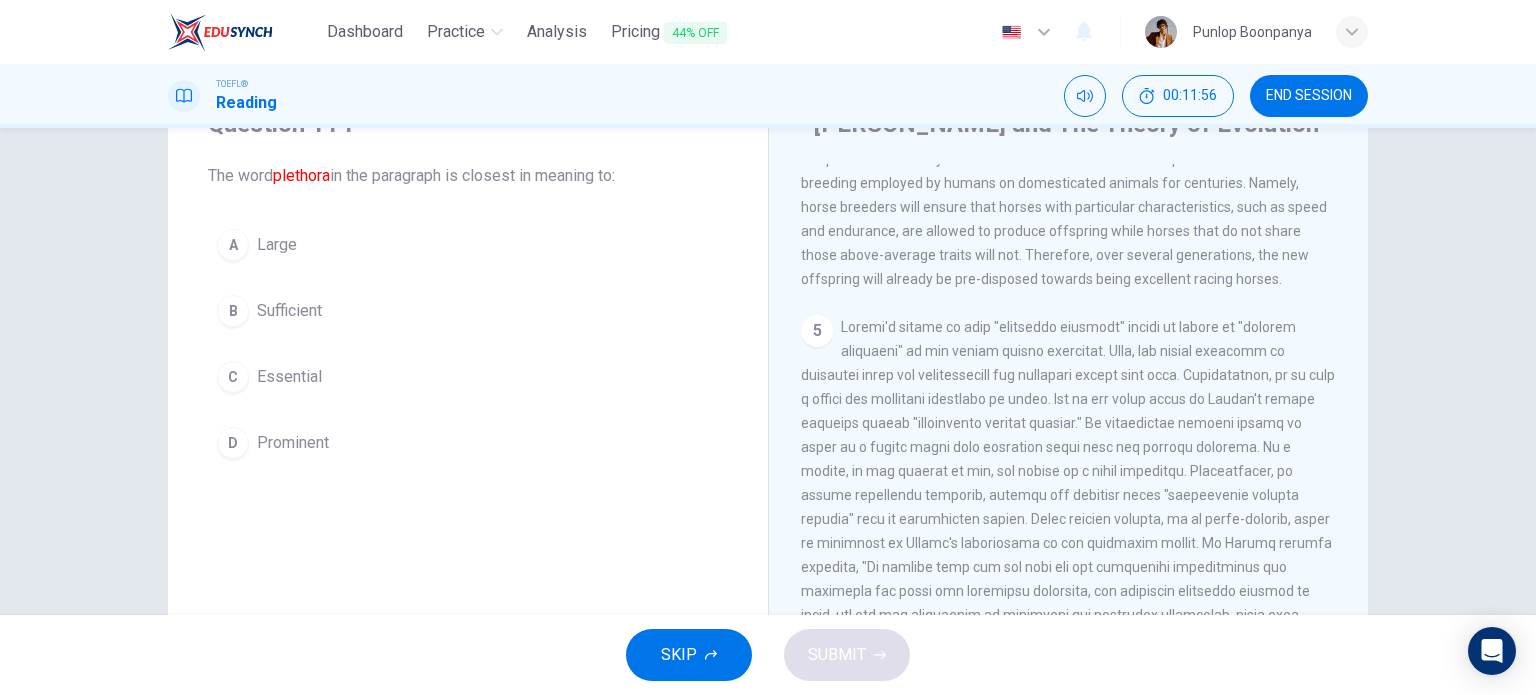 click on "D Prominent" at bounding box center (468, 443) 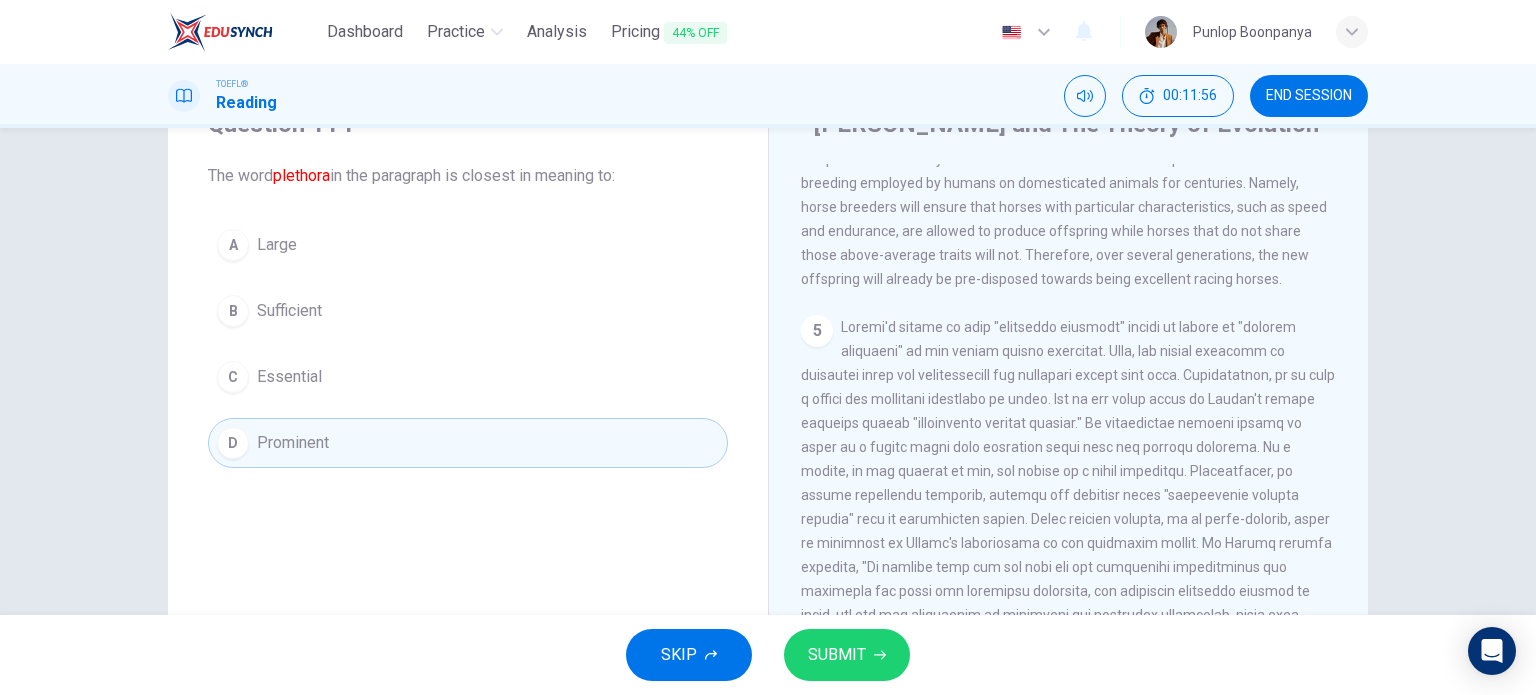 scroll, scrollTop: 1032, scrollLeft: 0, axis: vertical 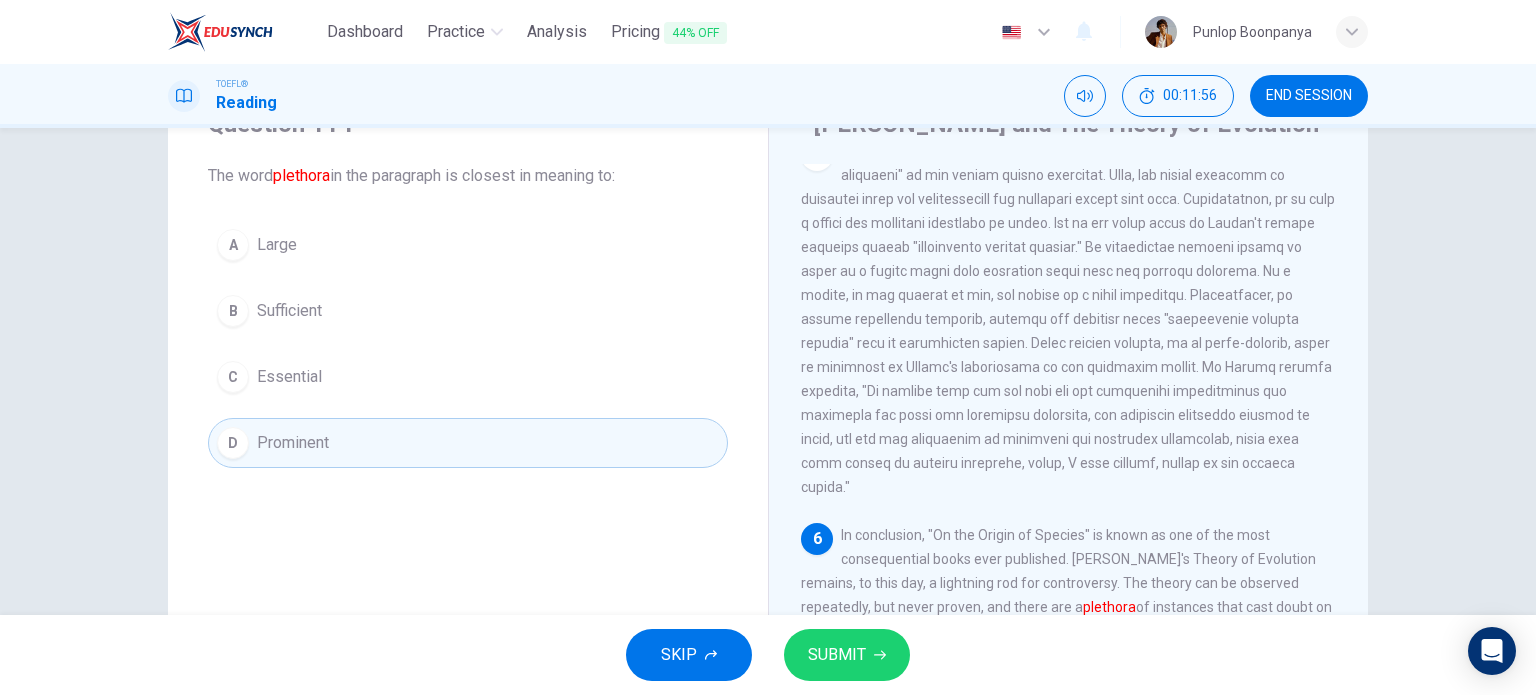 click on "SKIP SUBMIT" at bounding box center [768, 655] 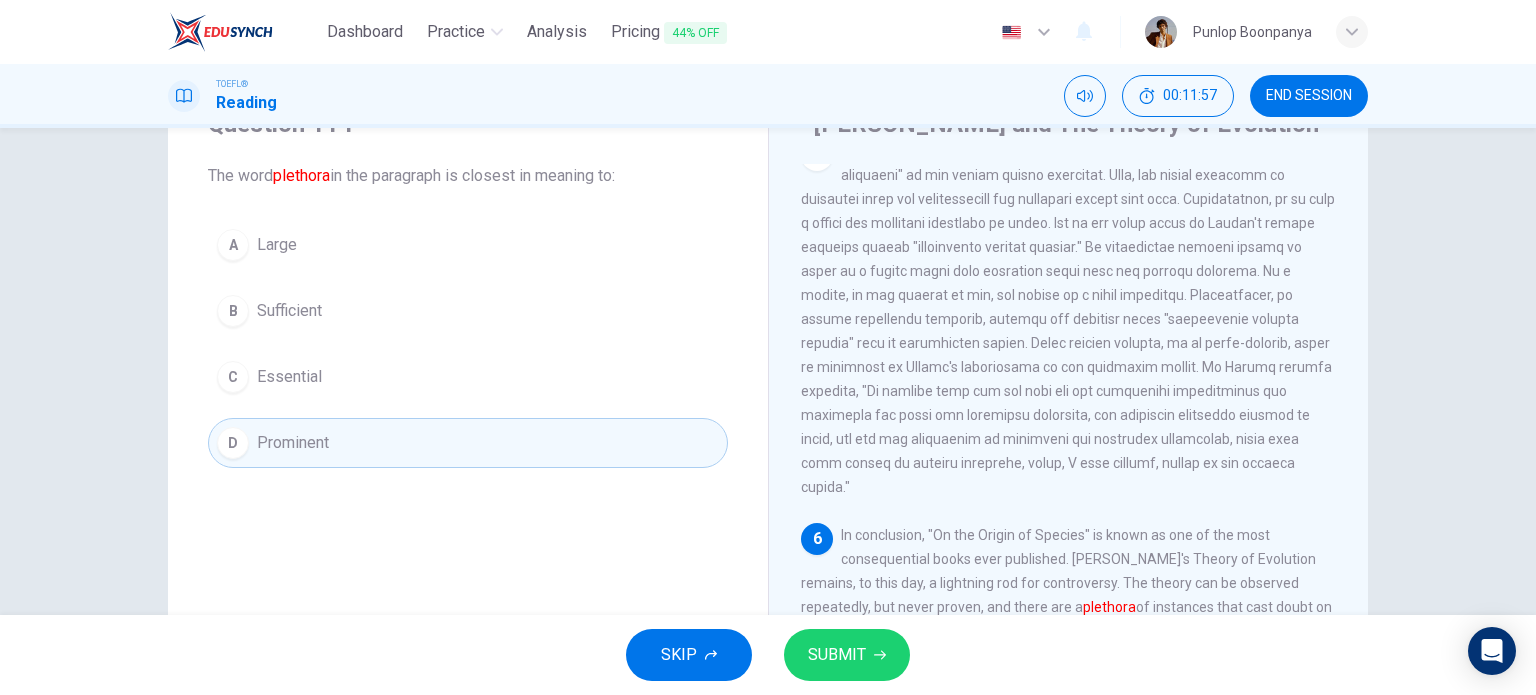 click on "SUBMIT" at bounding box center (837, 655) 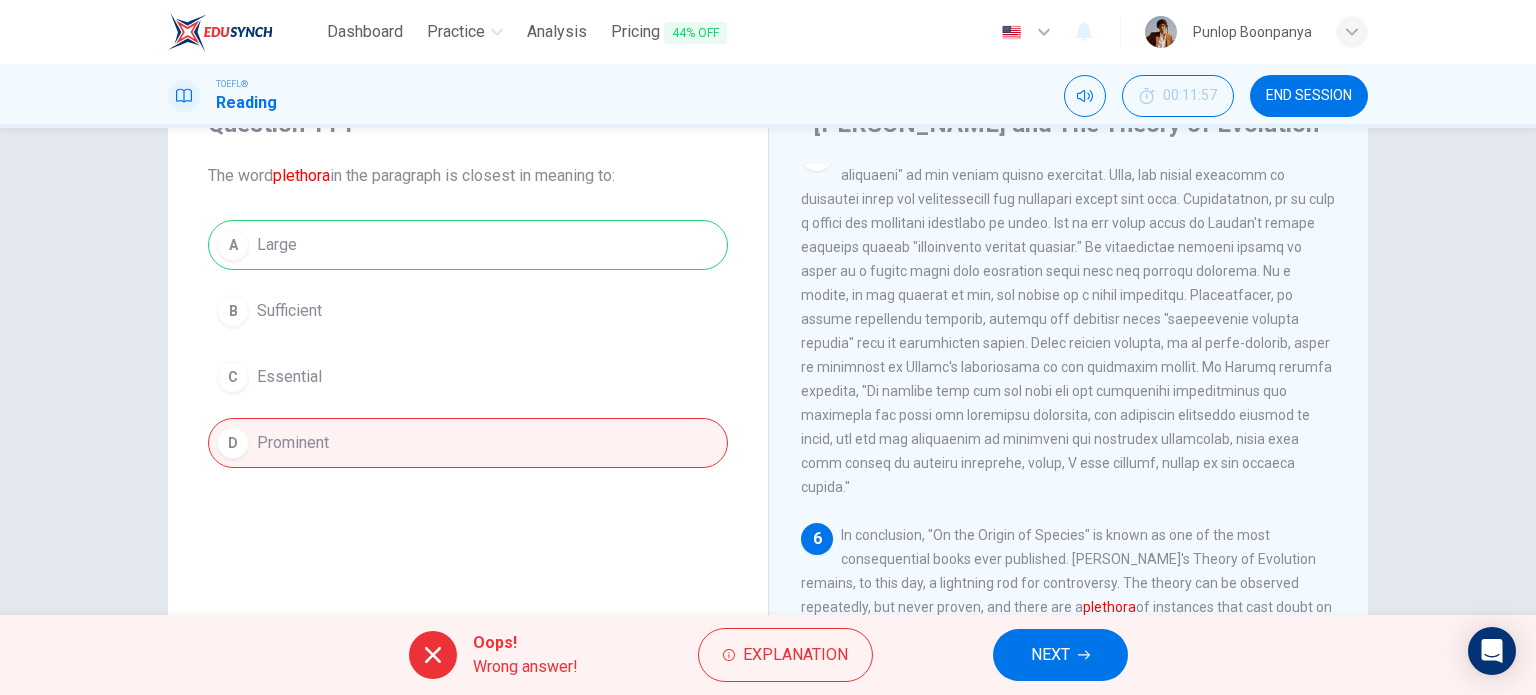 click on "NEXT" at bounding box center [1050, 655] 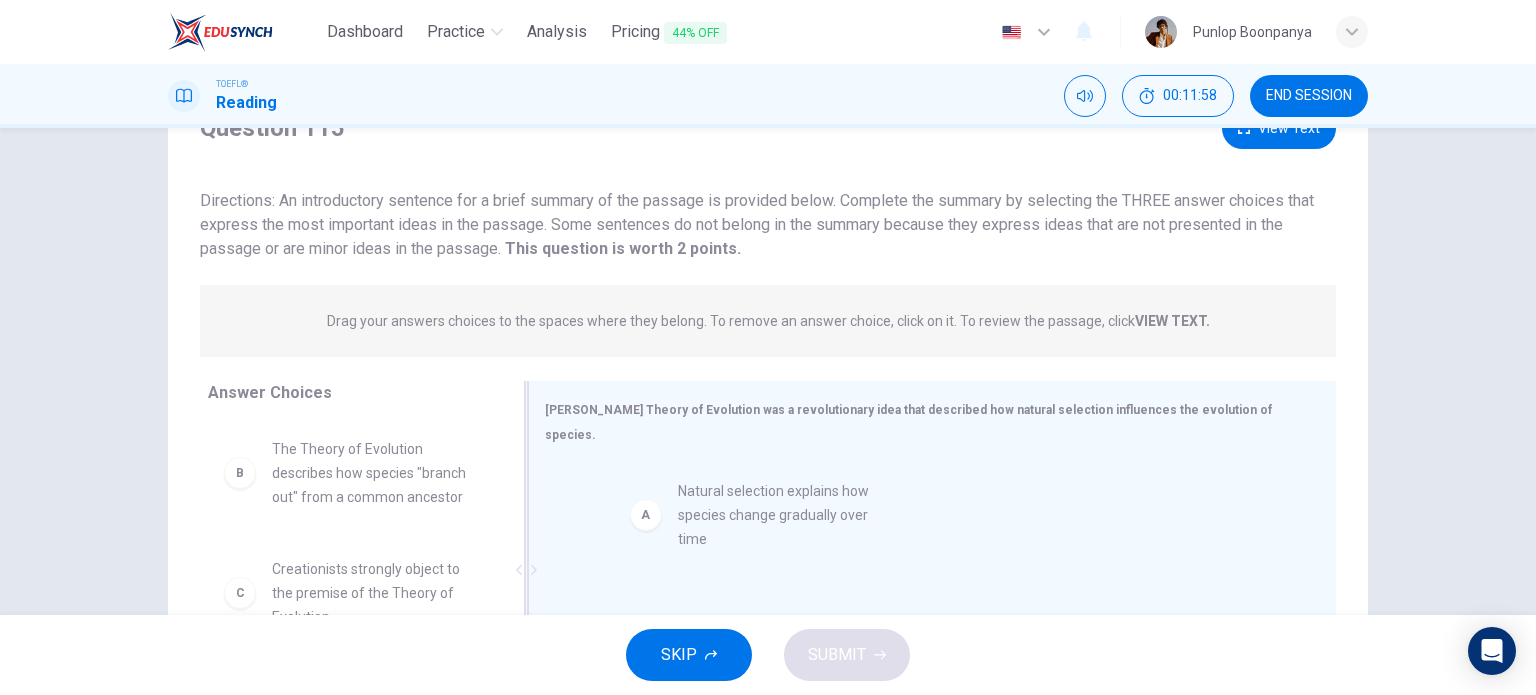 drag, startPoint x: 393, startPoint y: 457, endPoint x: 722, endPoint y: 494, distance: 331.074 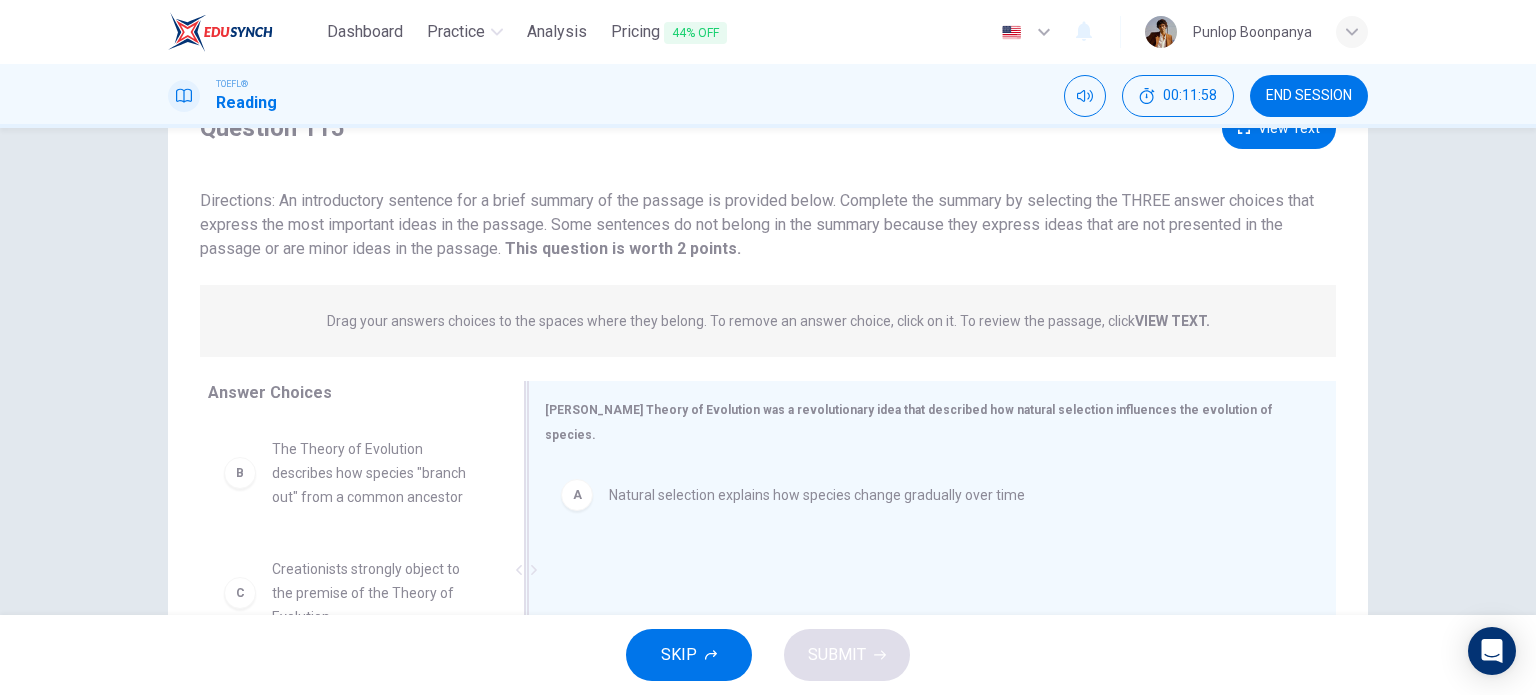 scroll, scrollTop: 288, scrollLeft: 0, axis: vertical 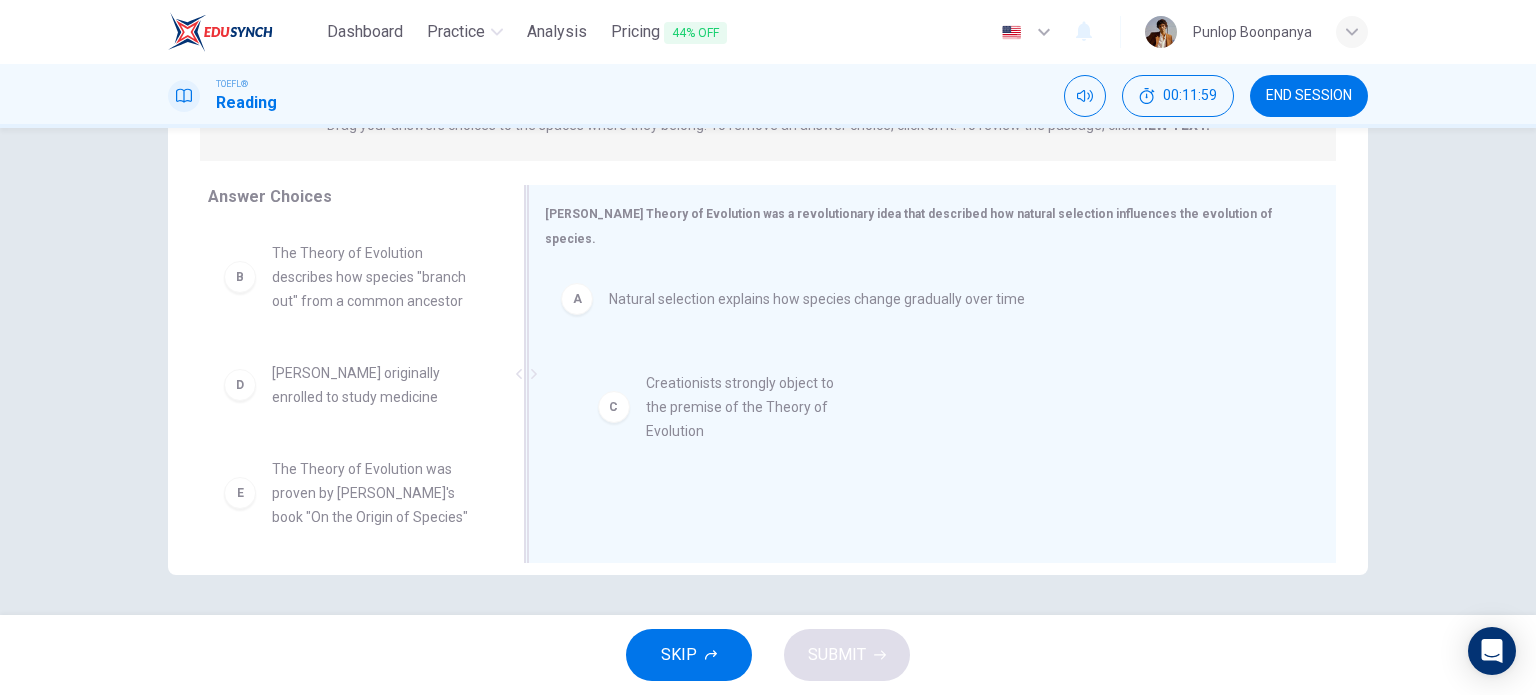 drag, startPoint x: 581, startPoint y: 393, endPoint x: 816, endPoint y: 399, distance: 235.07658 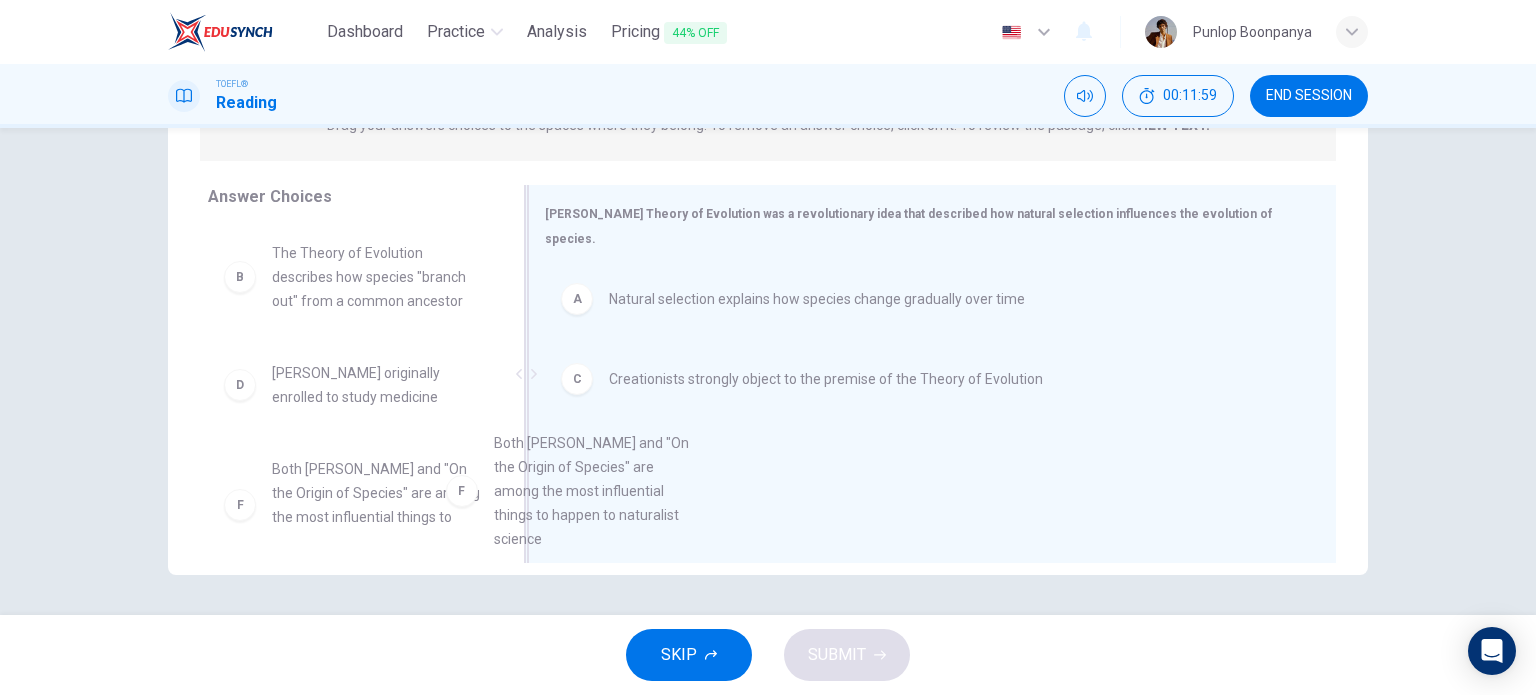 scroll, scrollTop: 1, scrollLeft: 0, axis: vertical 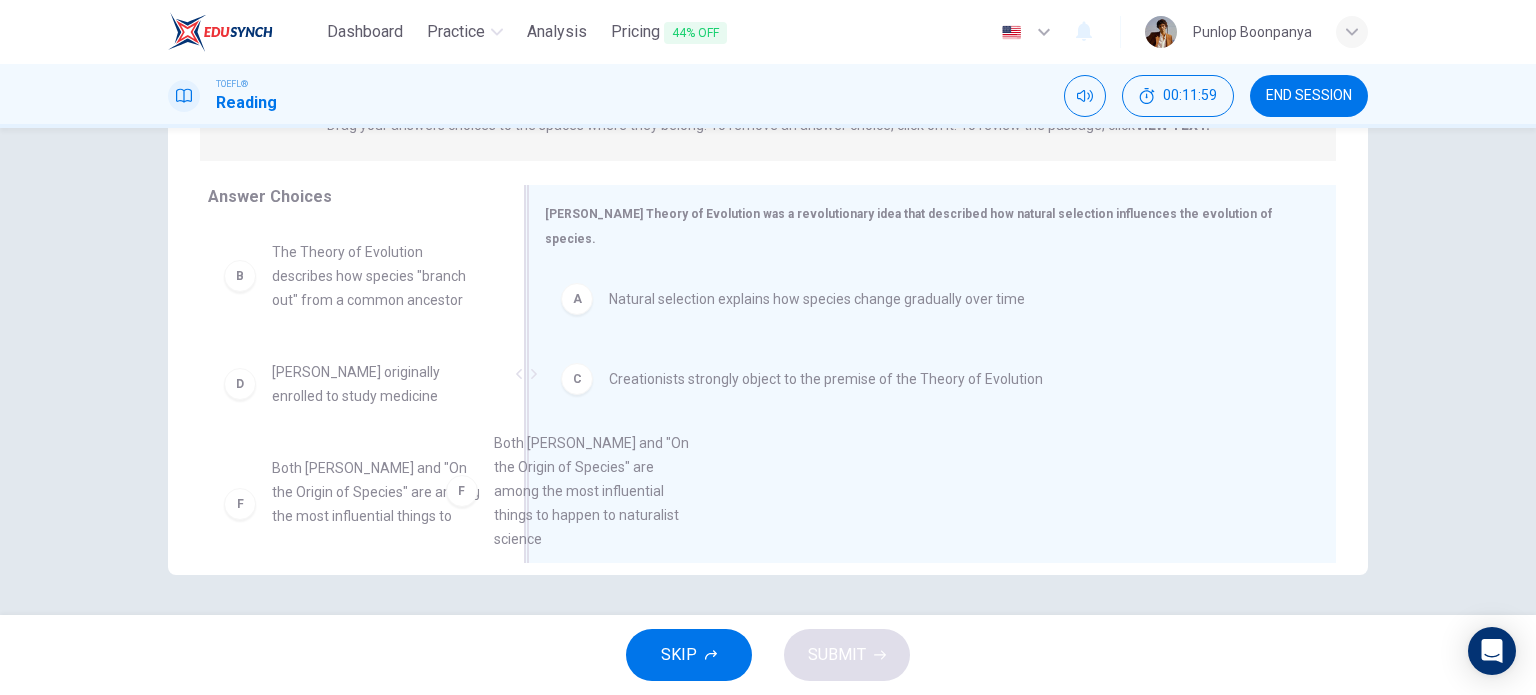 drag, startPoint x: 353, startPoint y: 511, endPoint x: 827, endPoint y: 449, distance: 478.03766 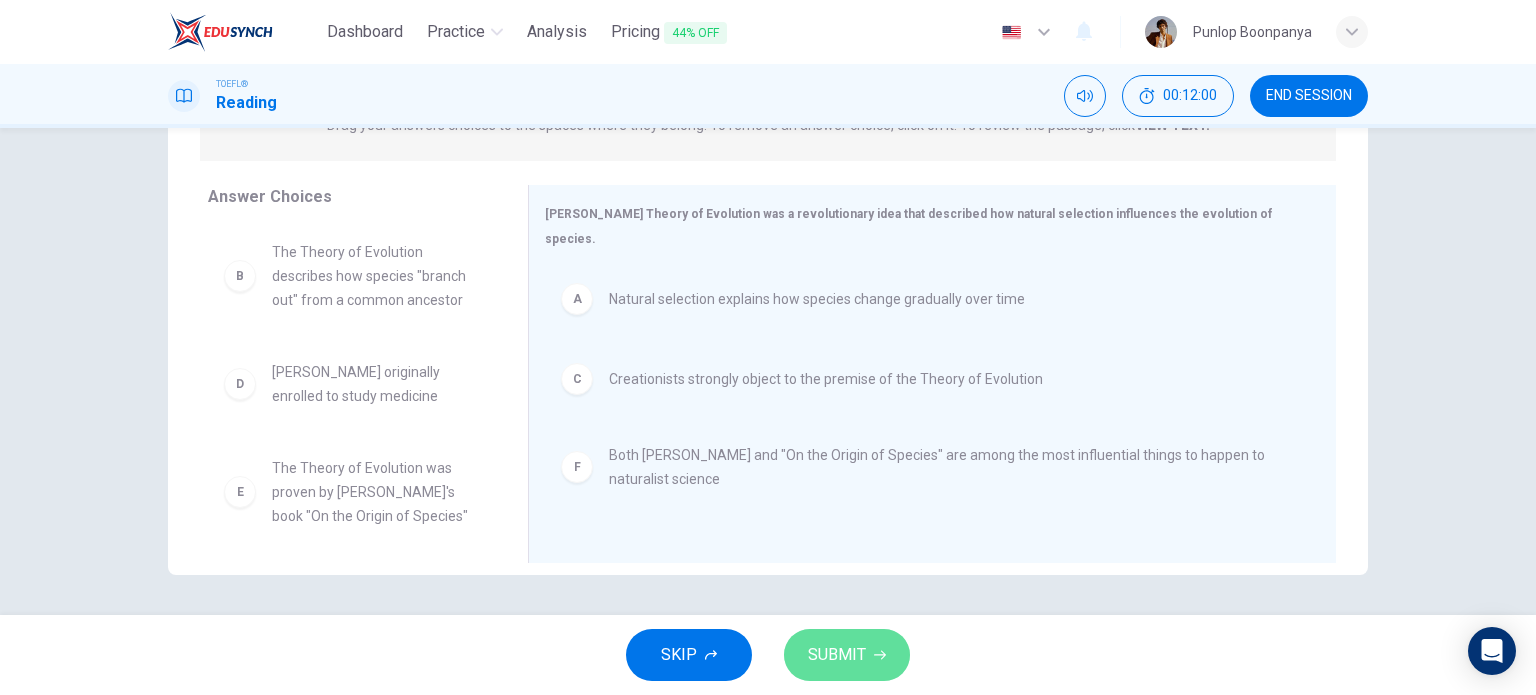 click on "SUBMIT" at bounding box center [837, 655] 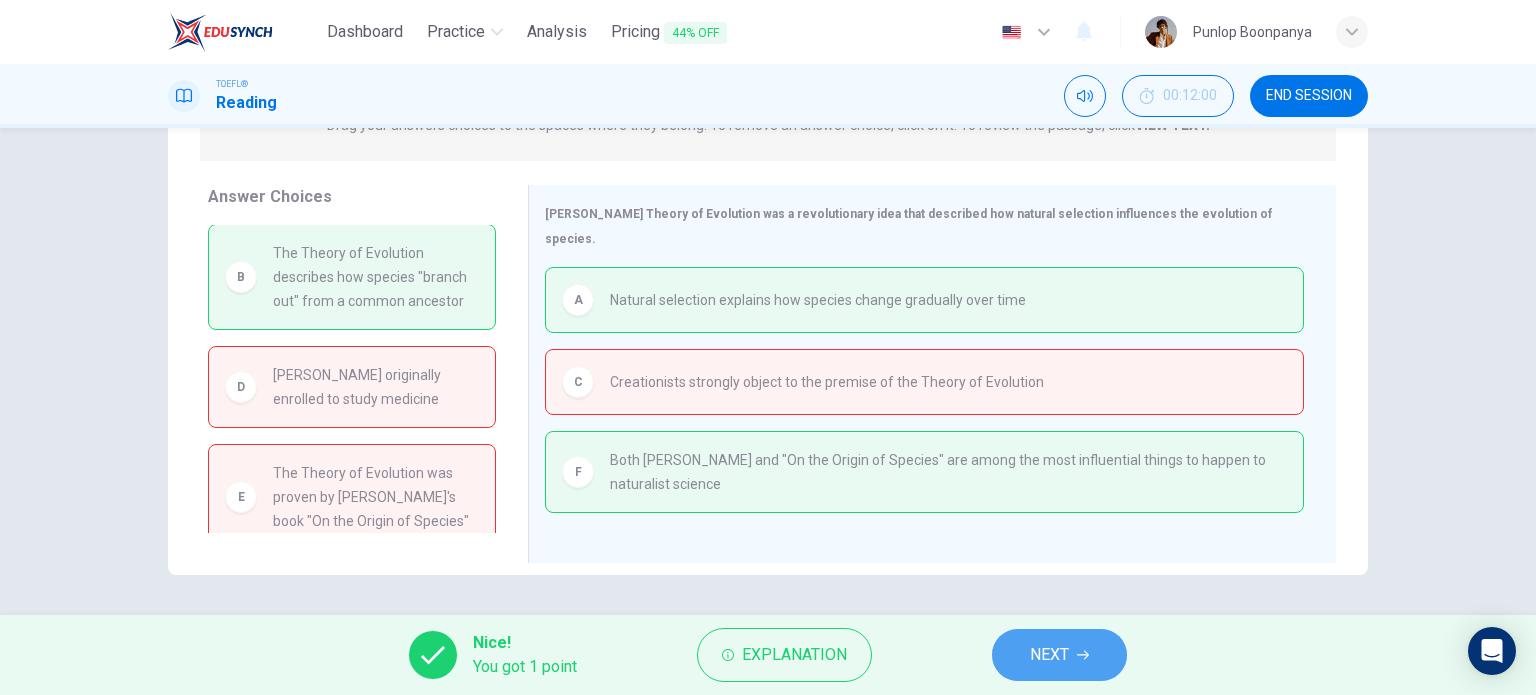 click on "NEXT" at bounding box center [1059, 655] 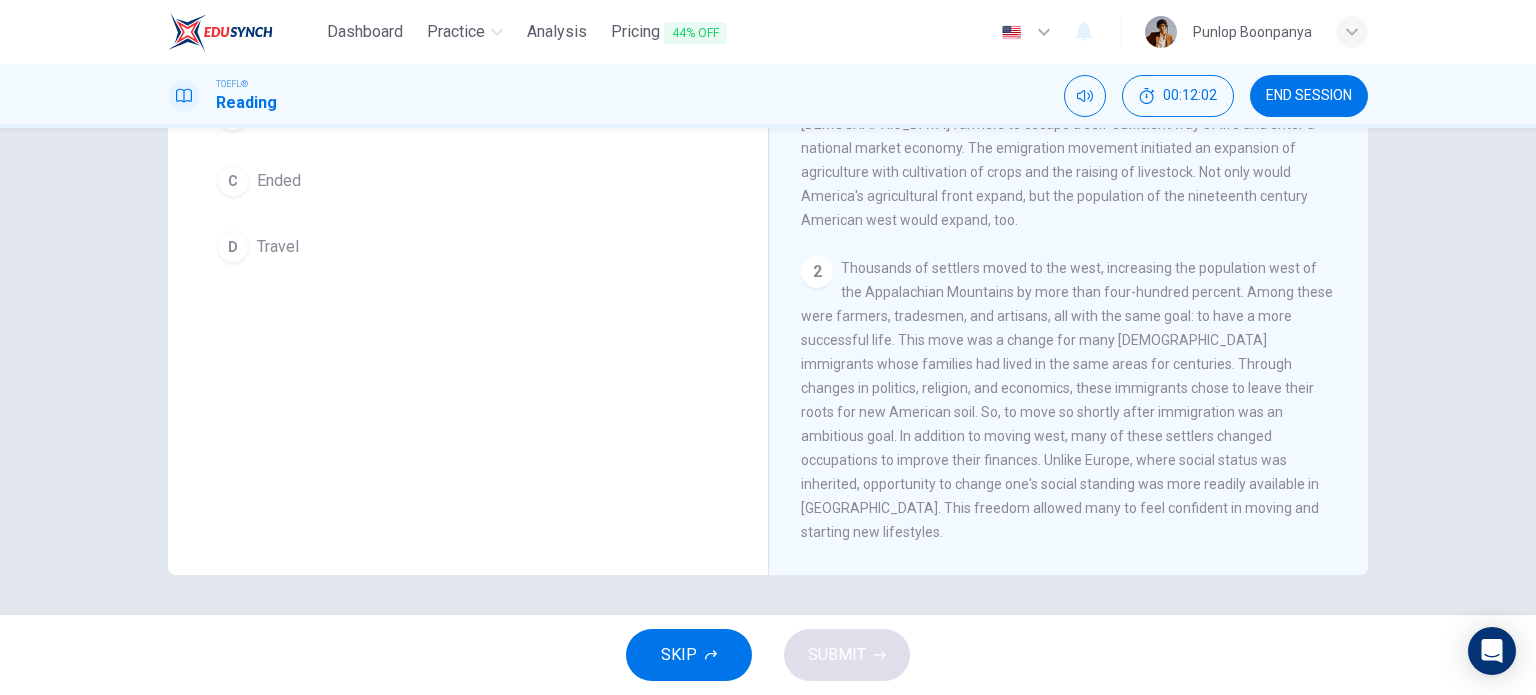 scroll, scrollTop: 0, scrollLeft: 0, axis: both 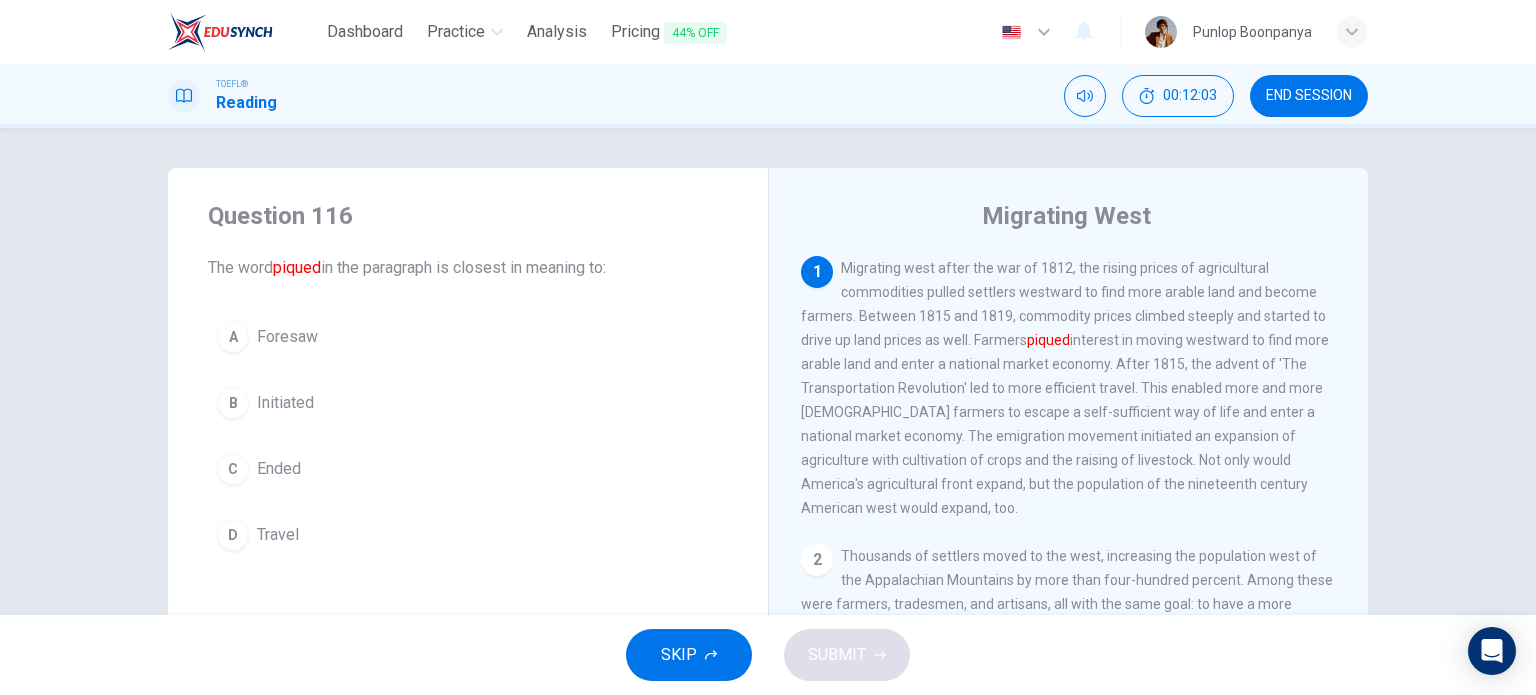 click on "END SESSION" at bounding box center (1309, 96) 